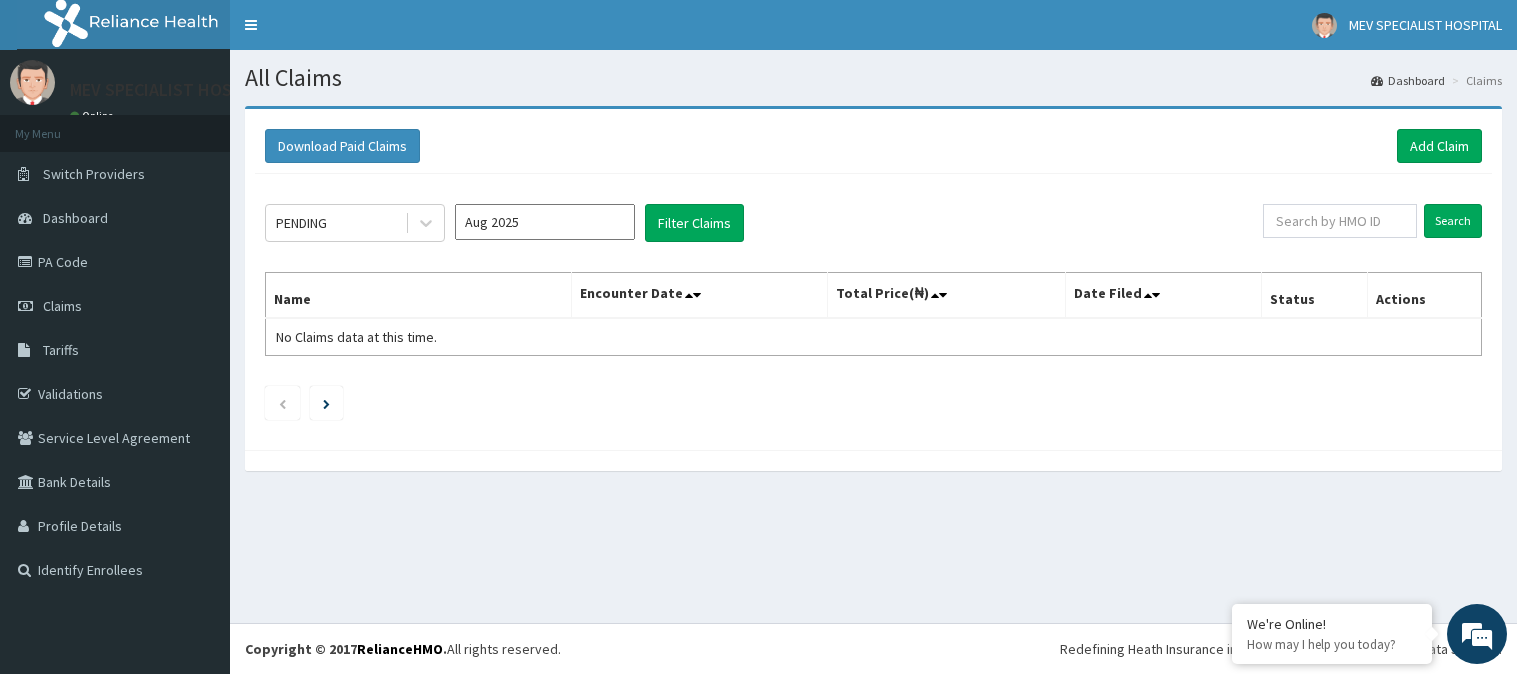 scroll, scrollTop: 0, scrollLeft: 0, axis: both 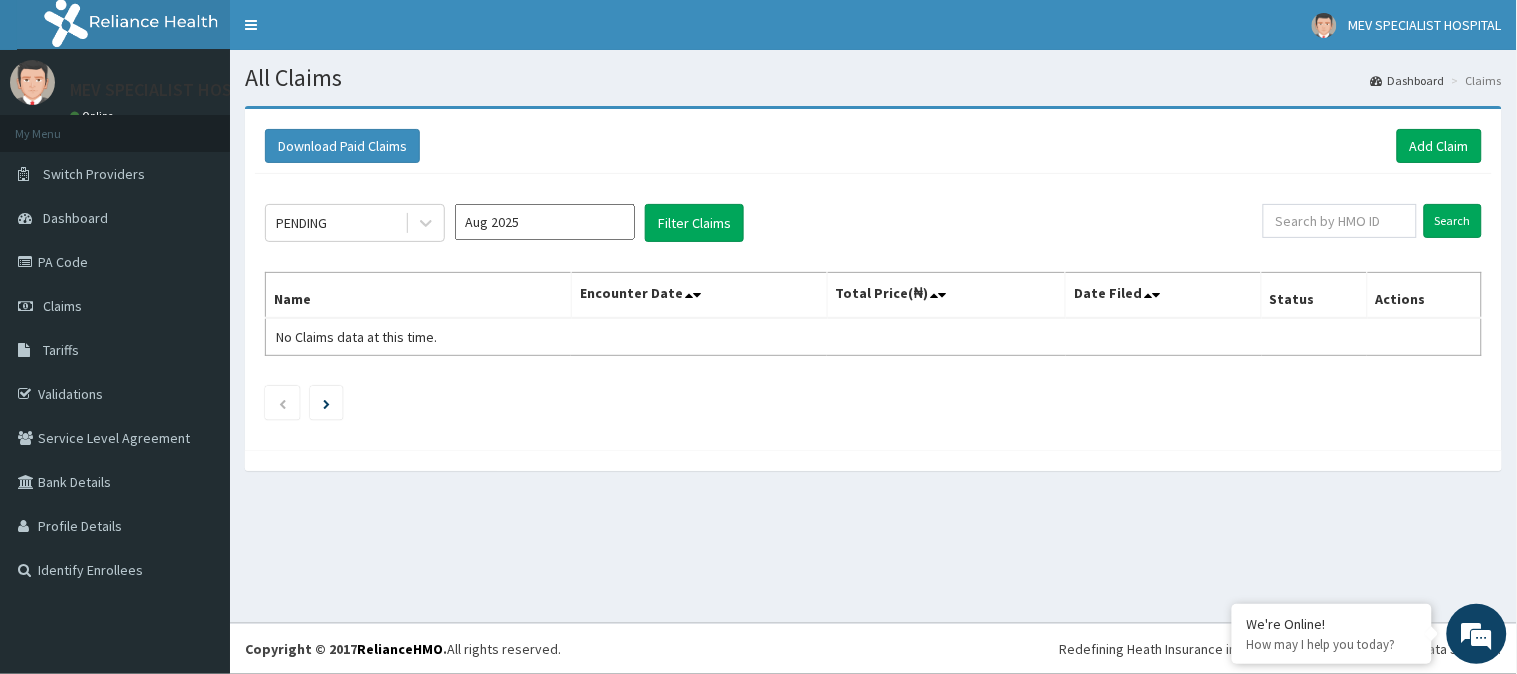 click at bounding box center (873, 403) 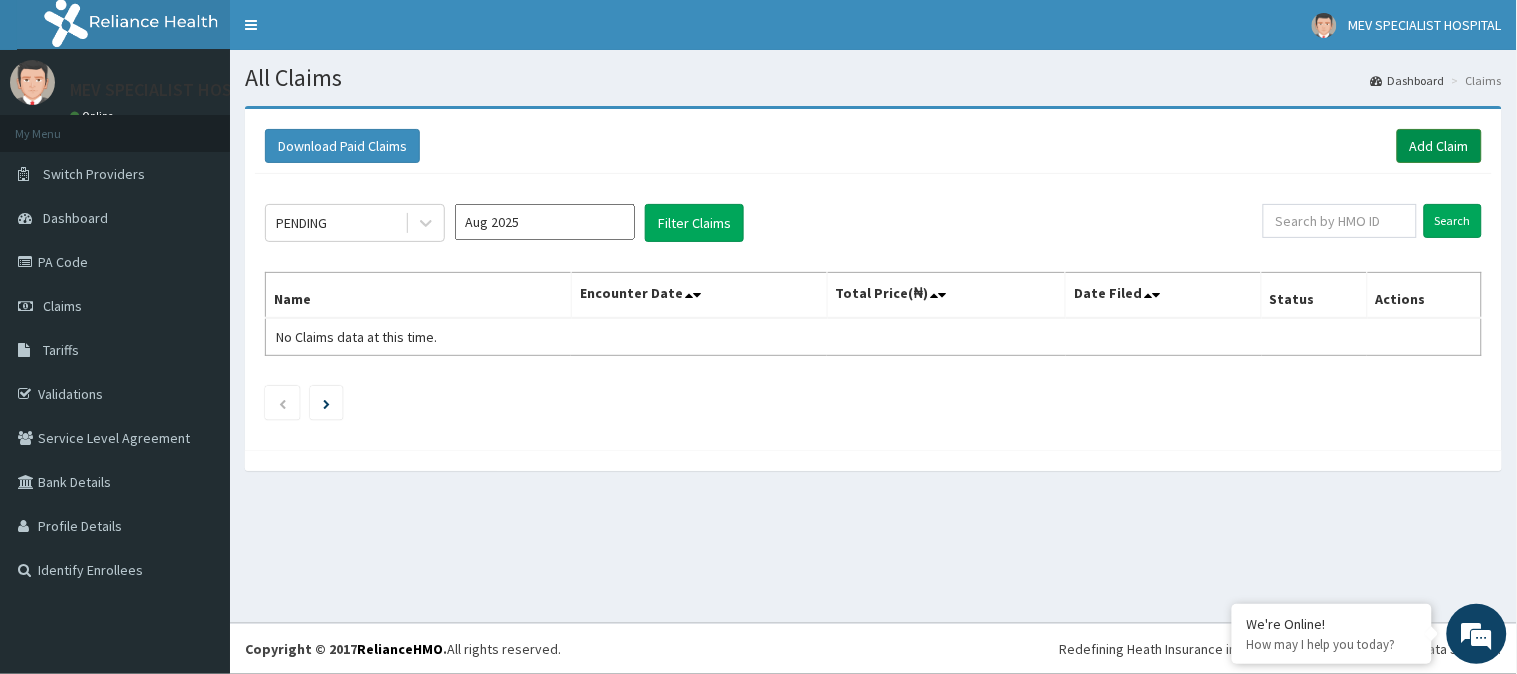 click on "Add Claim" at bounding box center [1439, 146] 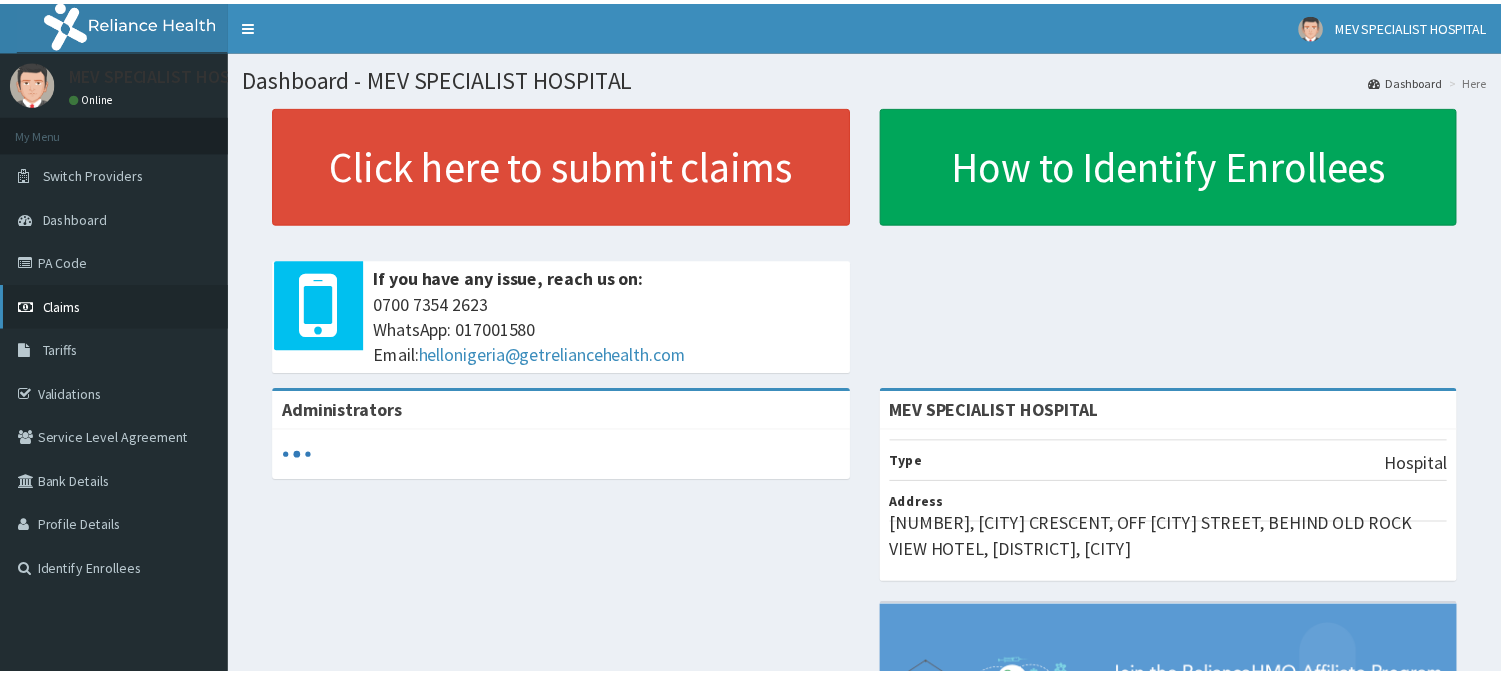 scroll, scrollTop: 0, scrollLeft: 0, axis: both 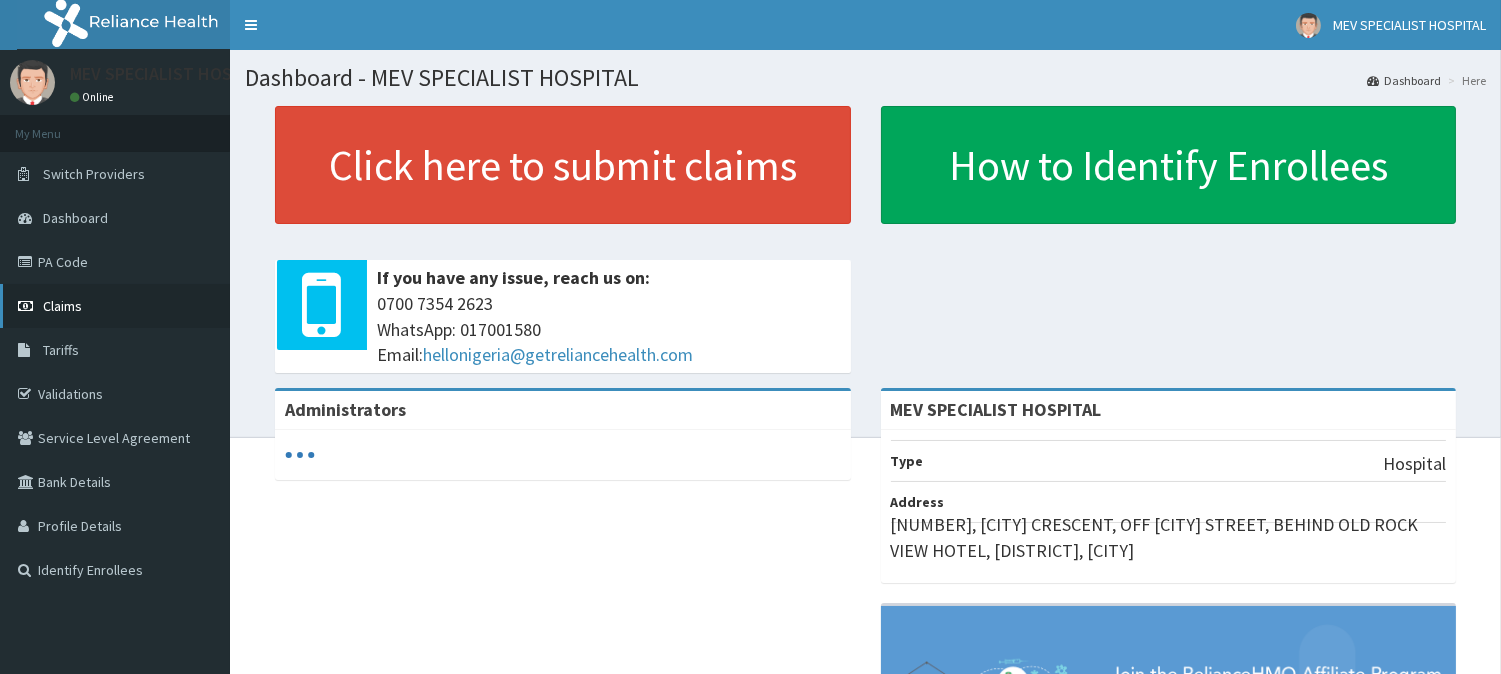 click on "Claims" at bounding box center (62, 306) 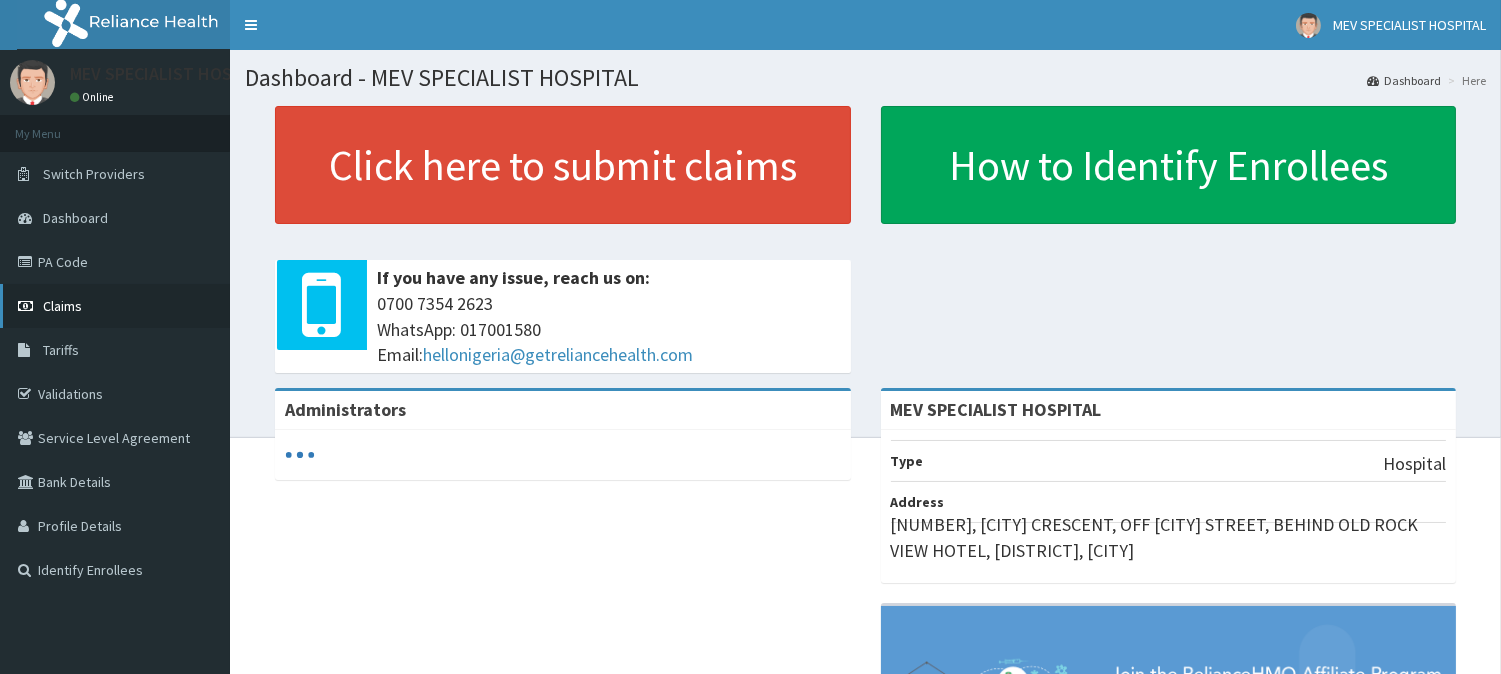 scroll, scrollTop: 0, scrollLeft: 0, axis: both 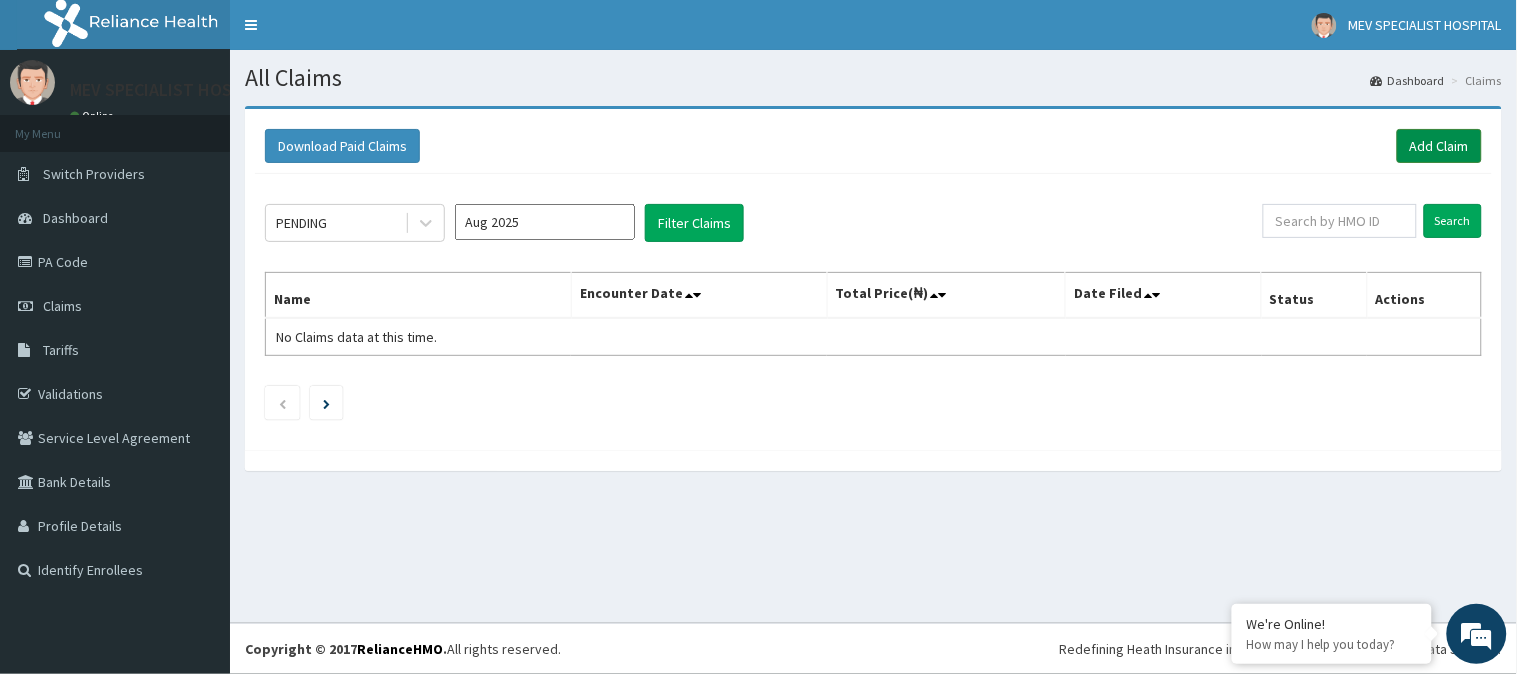 click on "Add Claim" at bounding box center (1439, 146) 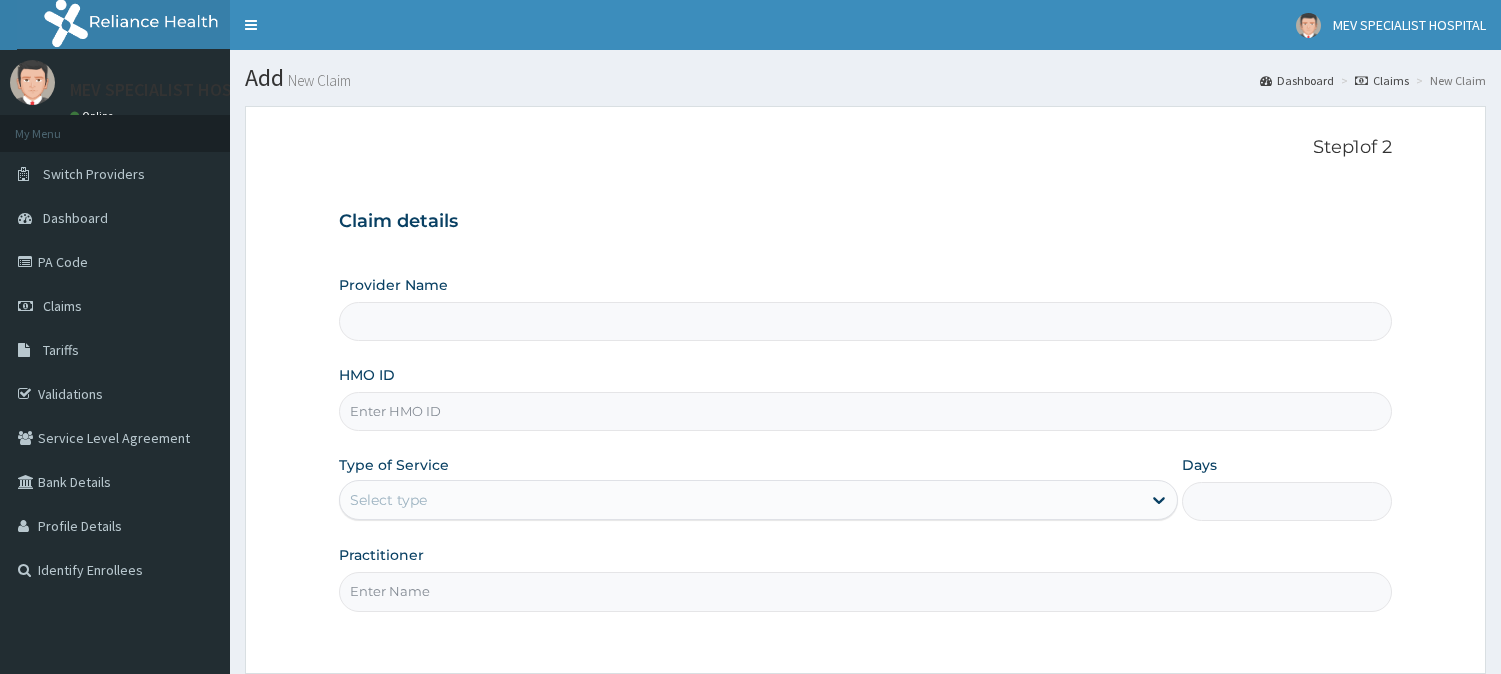 scroll, scrollTop: 0, scrollLeft: 0, axis: both 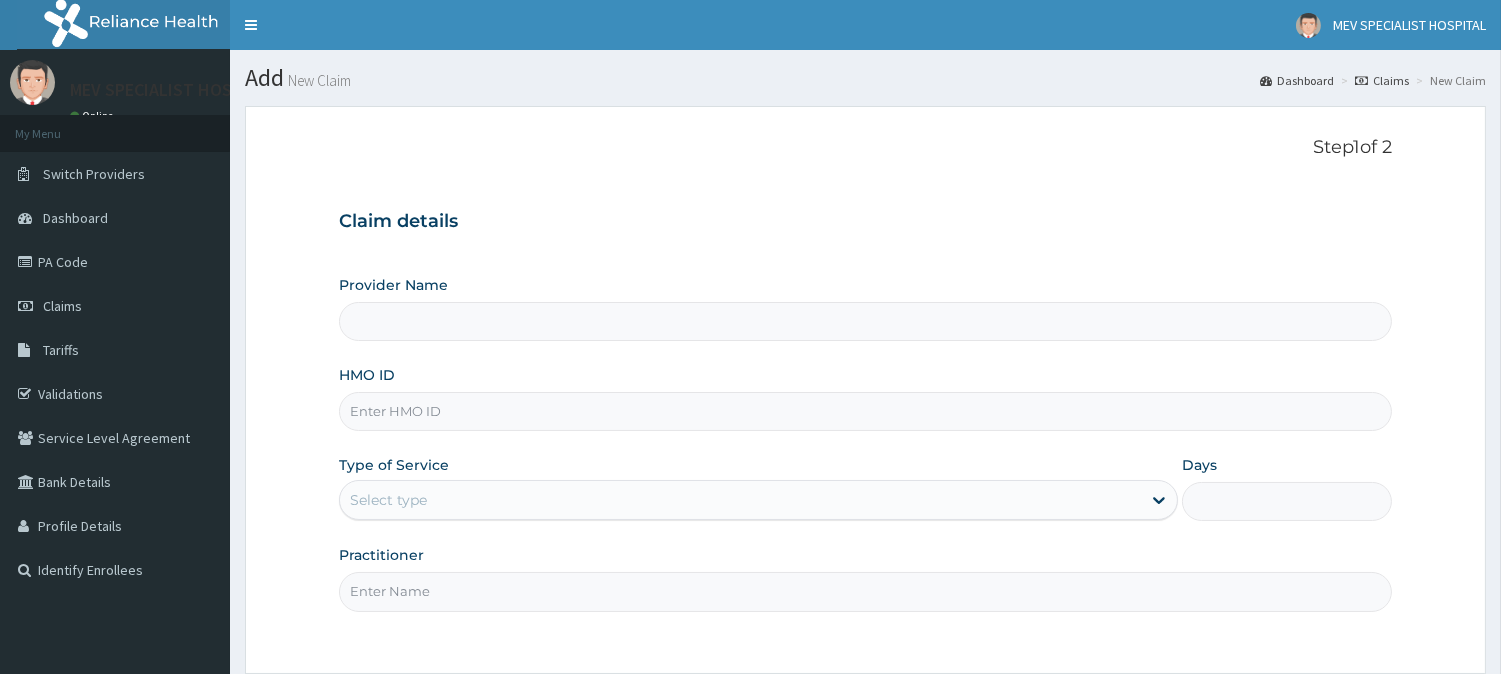 type on "MEV SPECIALIST HOSPITAL" 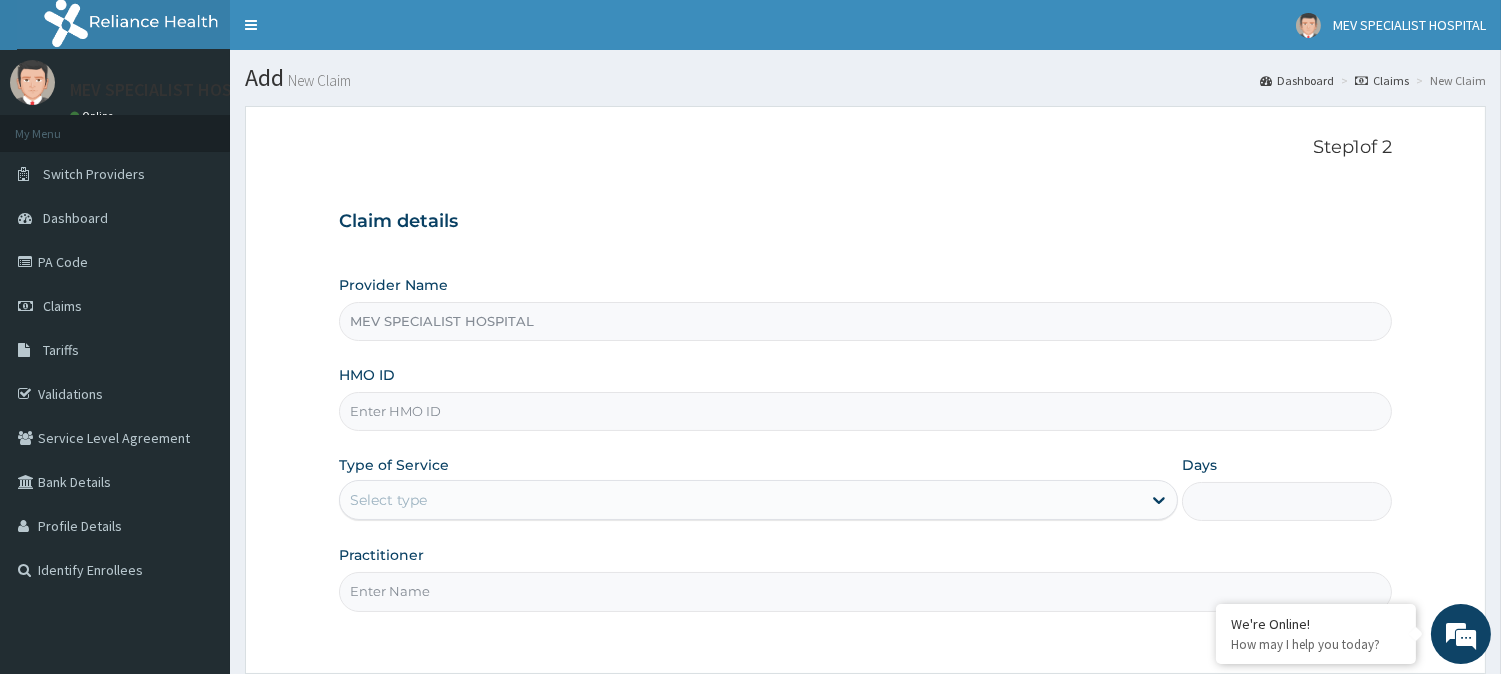 click on "HMO ID" at bounding box center [865, 411] 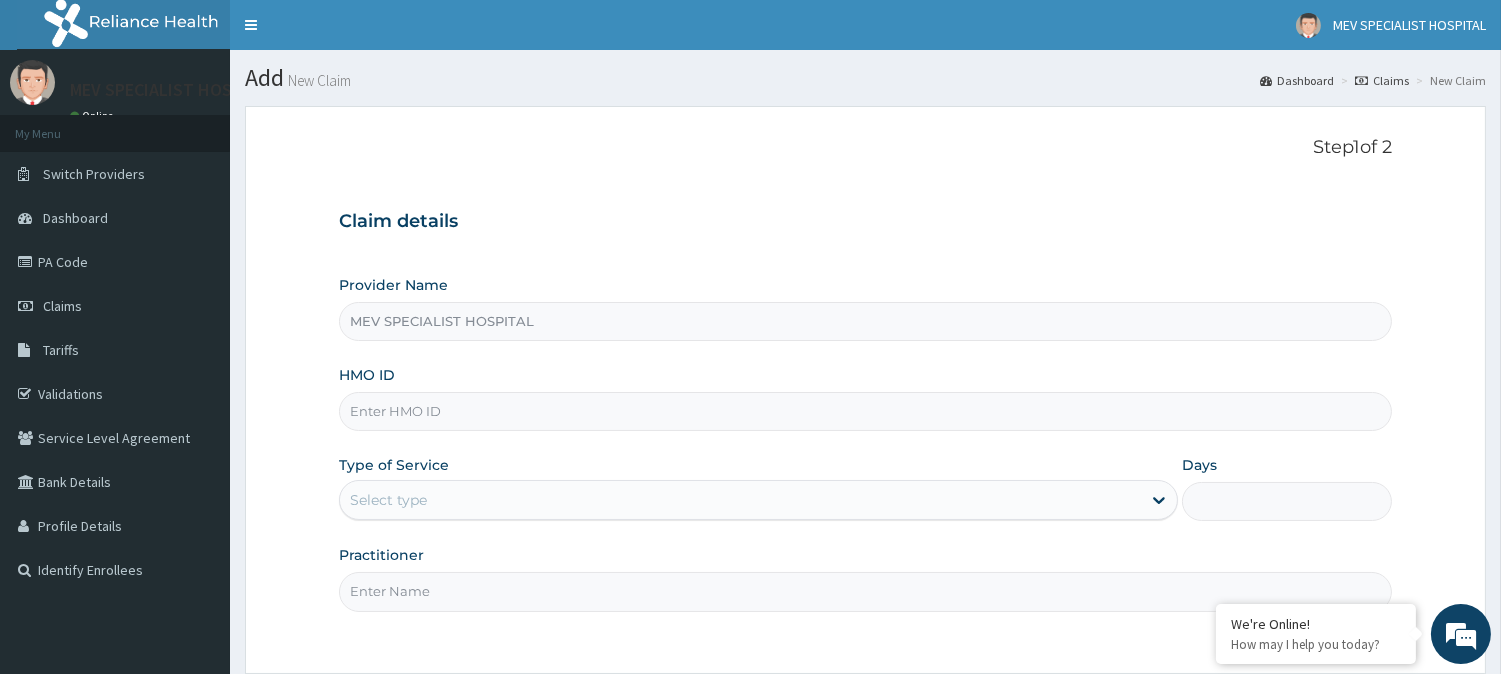 paste on "CAM/10062/A" 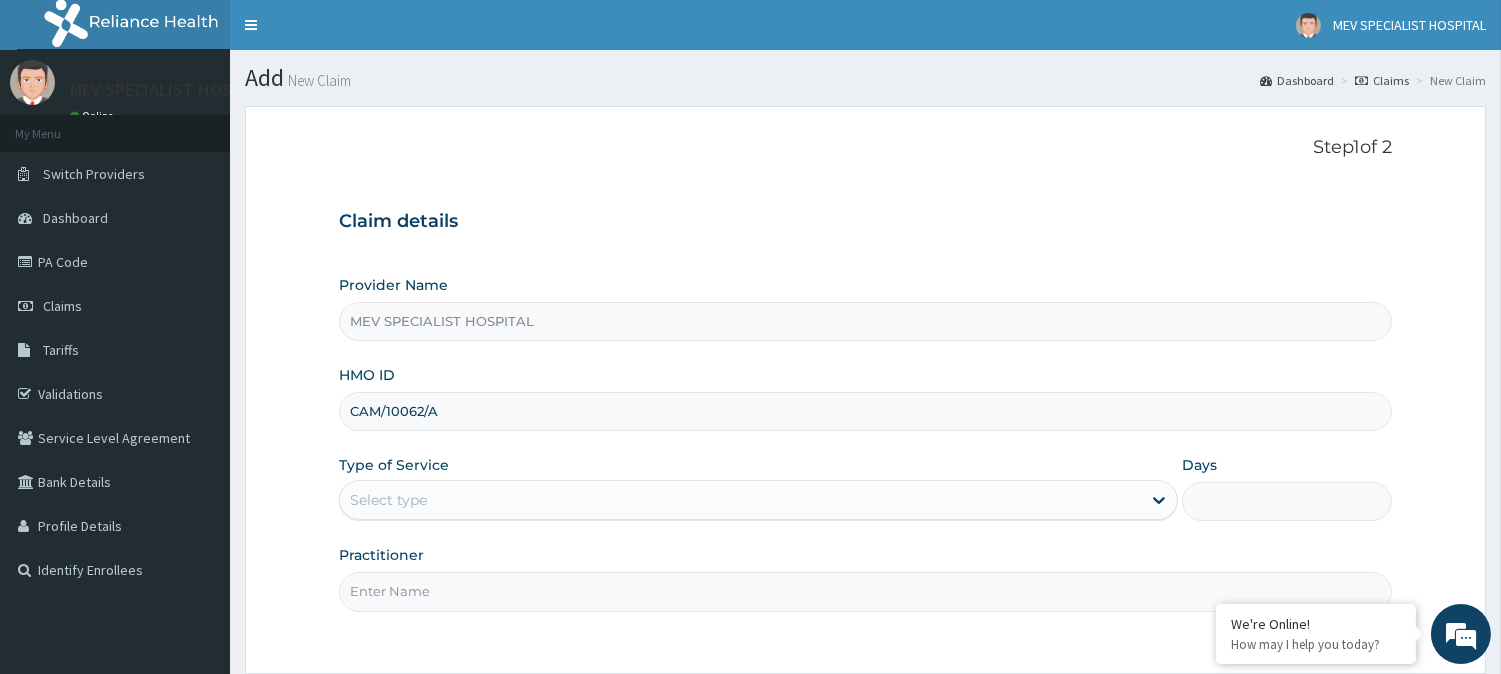 type on "CAM/10062/A" 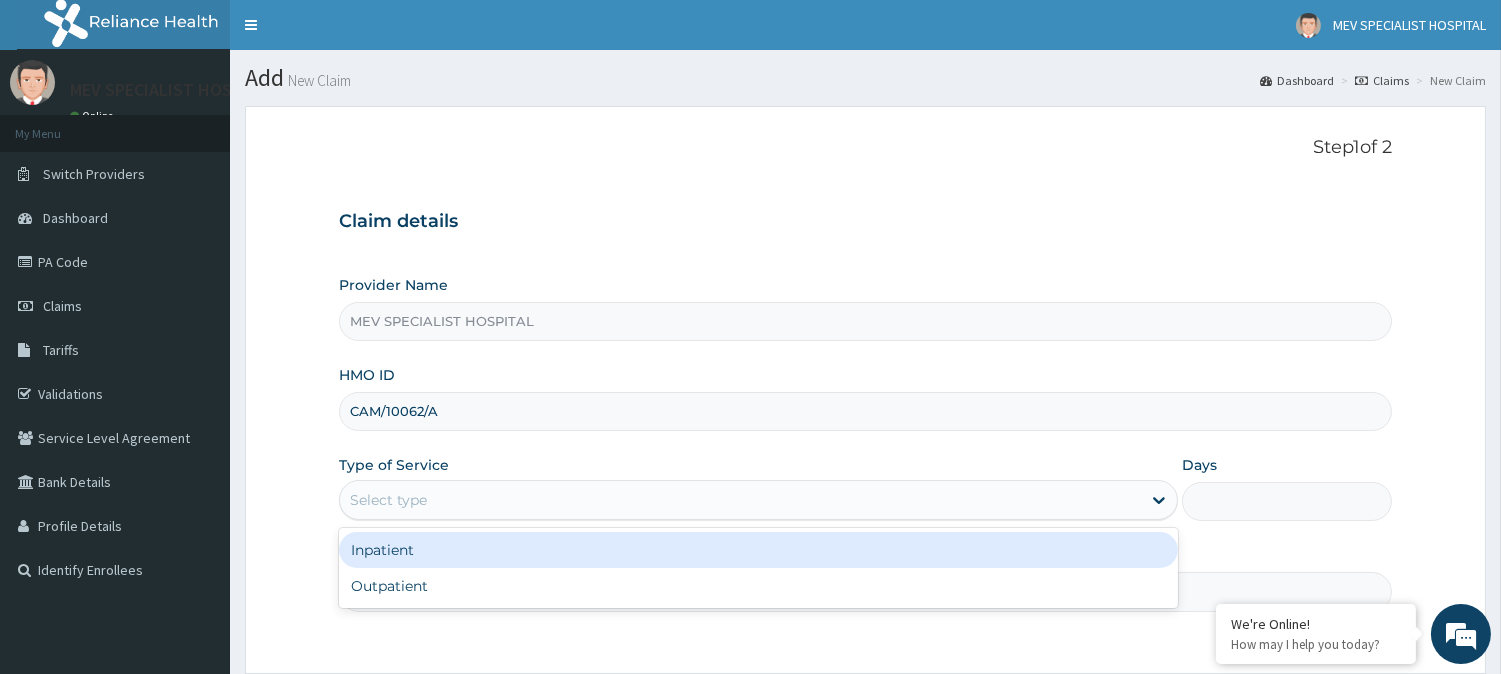 click on "Select type" at bounding box center [740, 500] 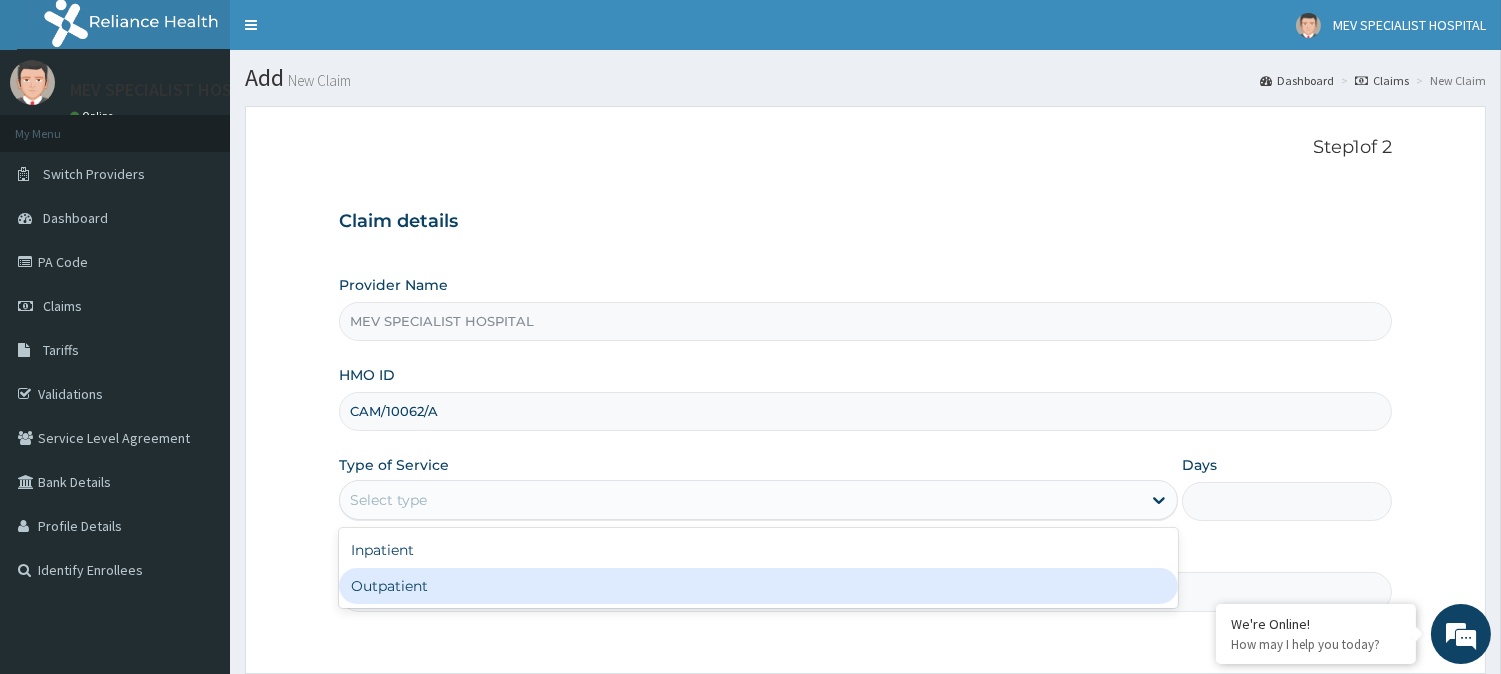 click on "Outpatient" at bounding box center (758, 586) 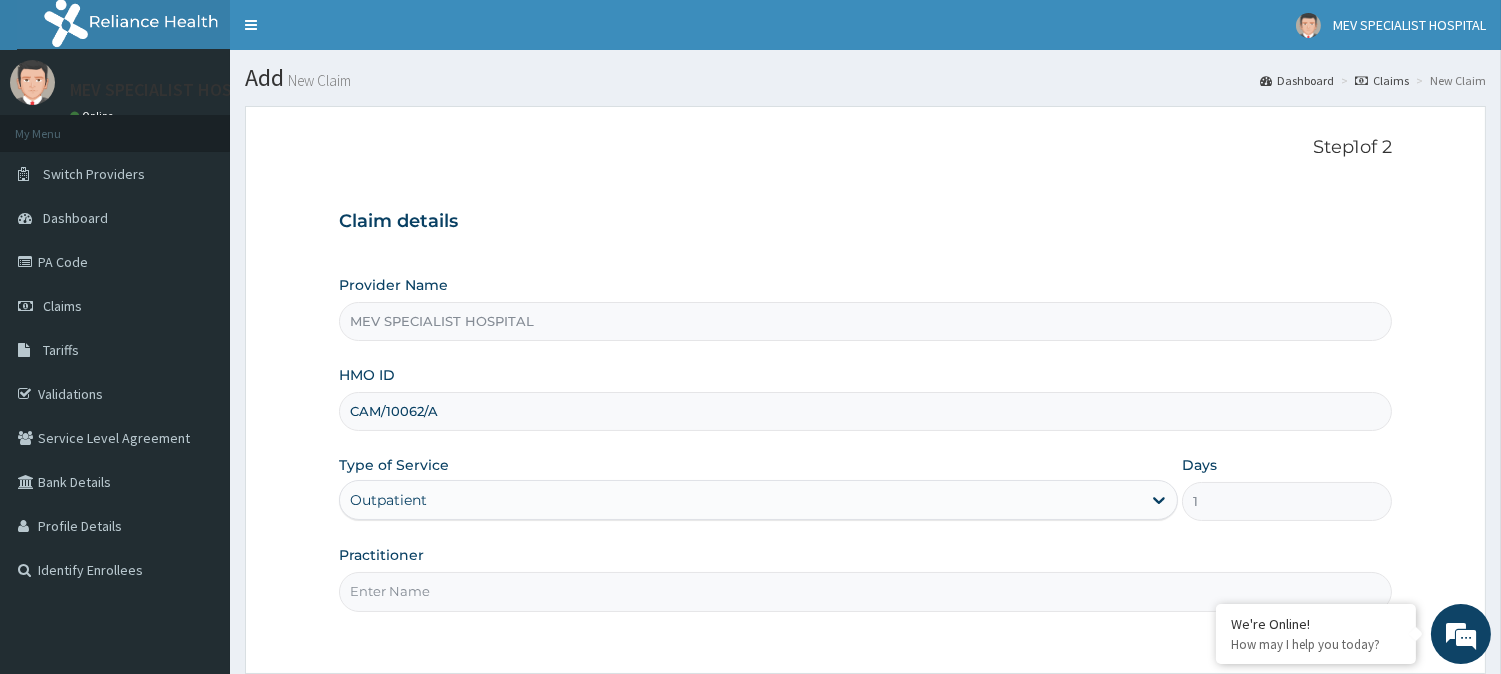 click on "Practitioner" at bounding box center (865, 591) 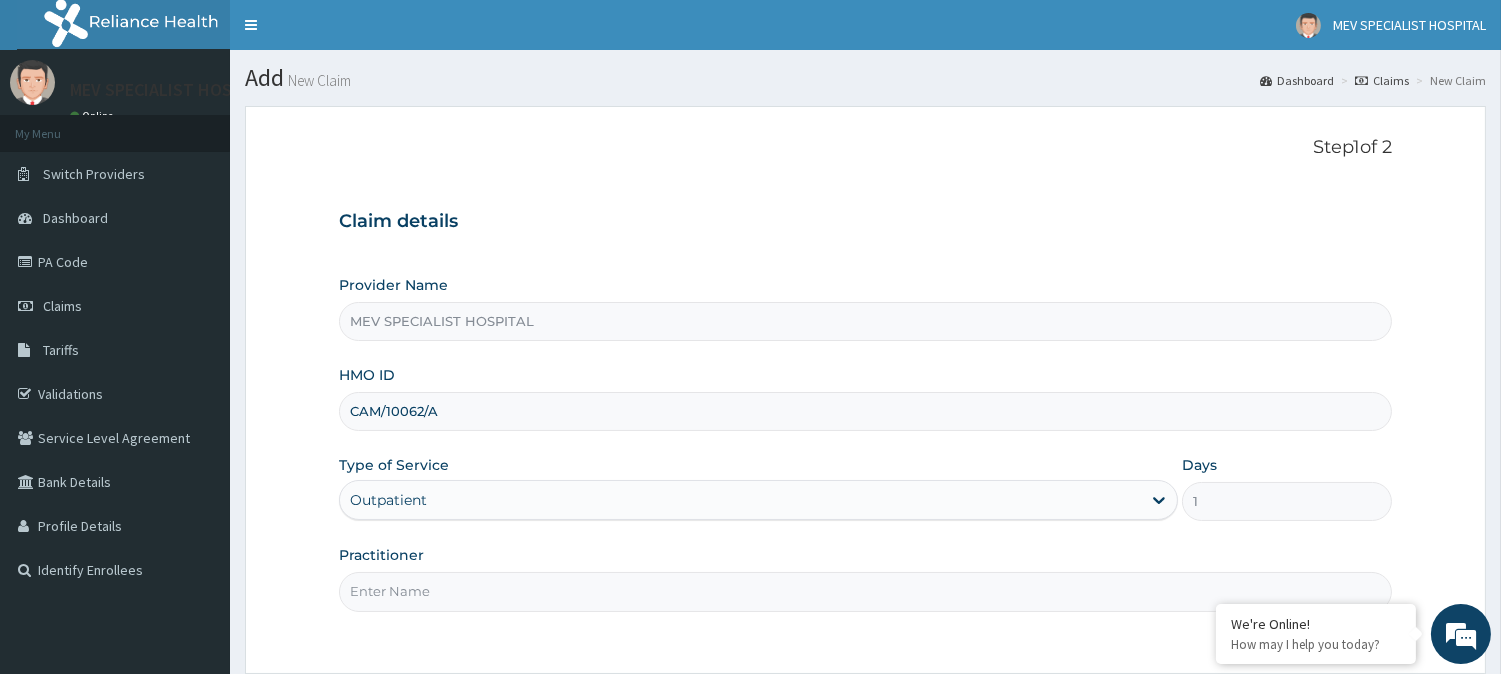 type on "DR JOY" 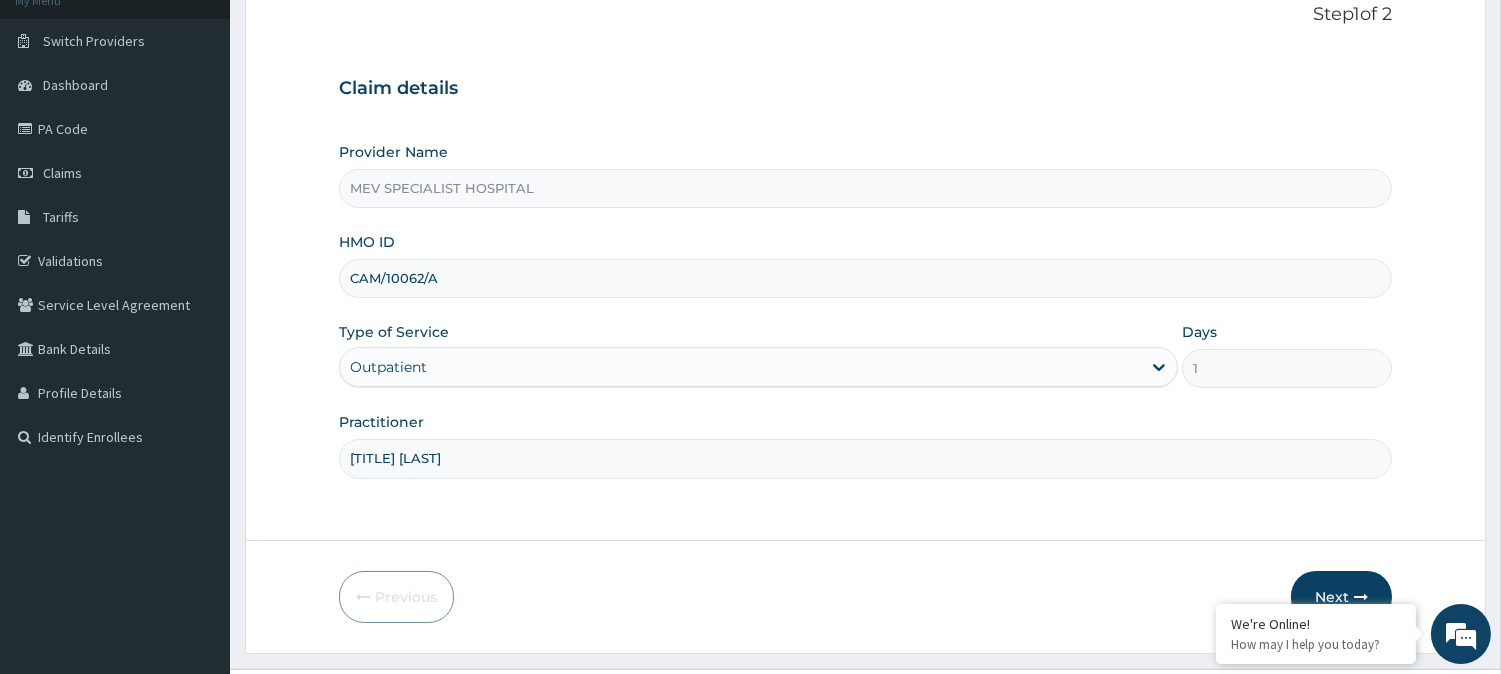 scroll, scrollTop: 178, scrollLeft: 0, axis: vertical 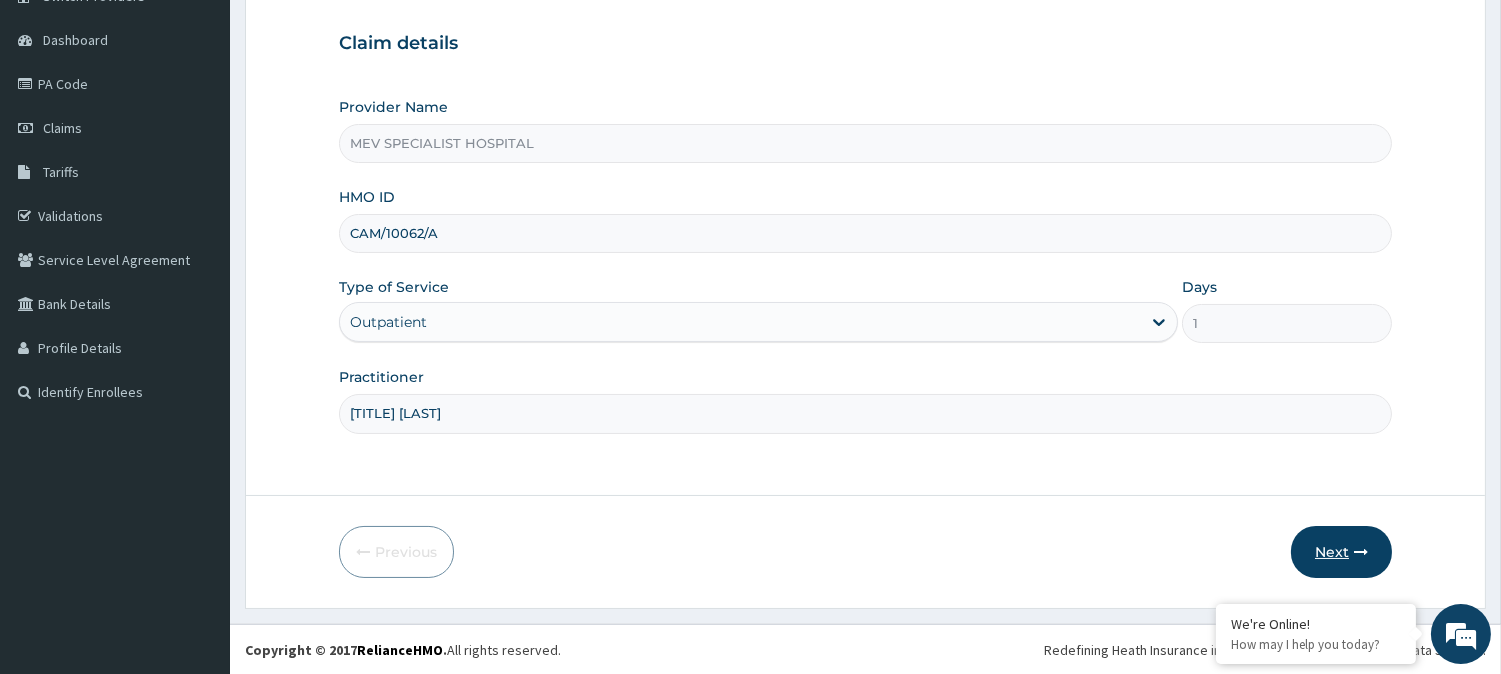 click on "Next" at bounding box center (1341, 552) 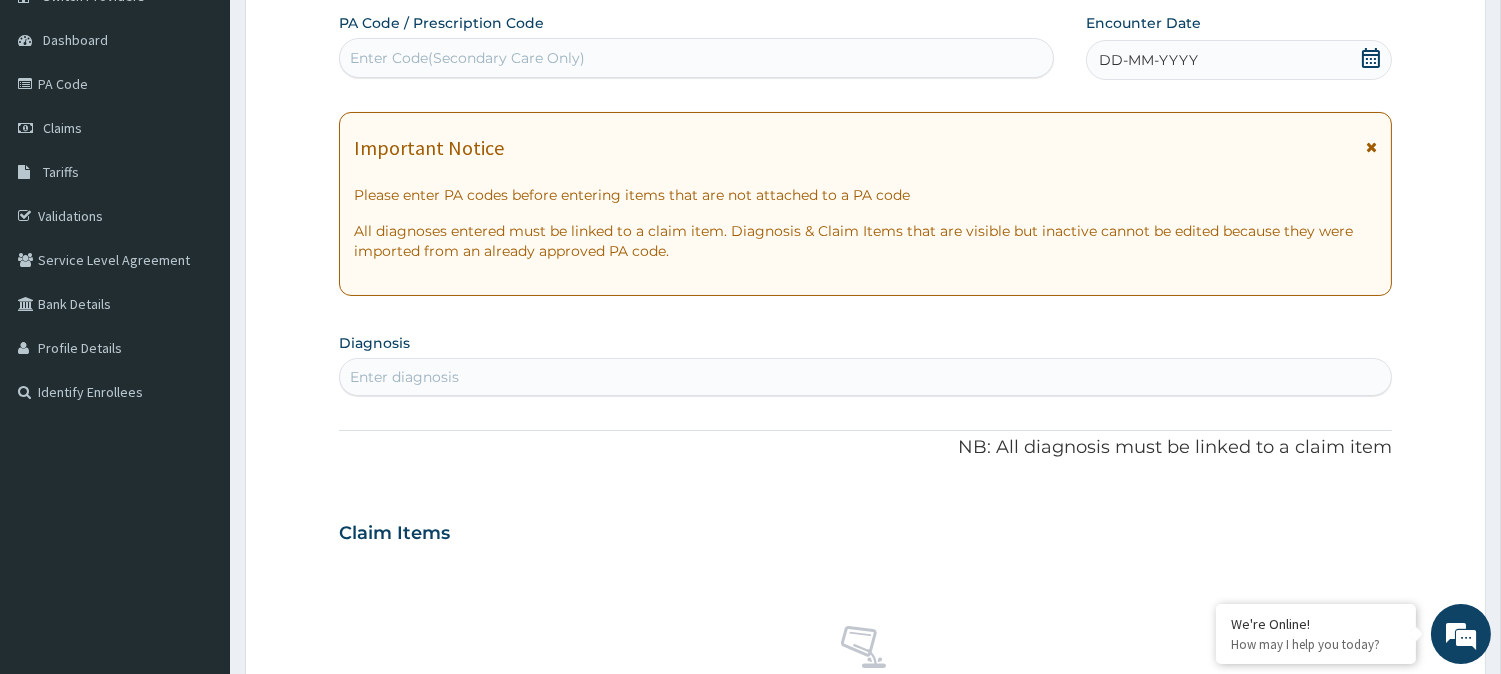 scroll, scrollTop: 0, scrollLeft: 0, axis: both 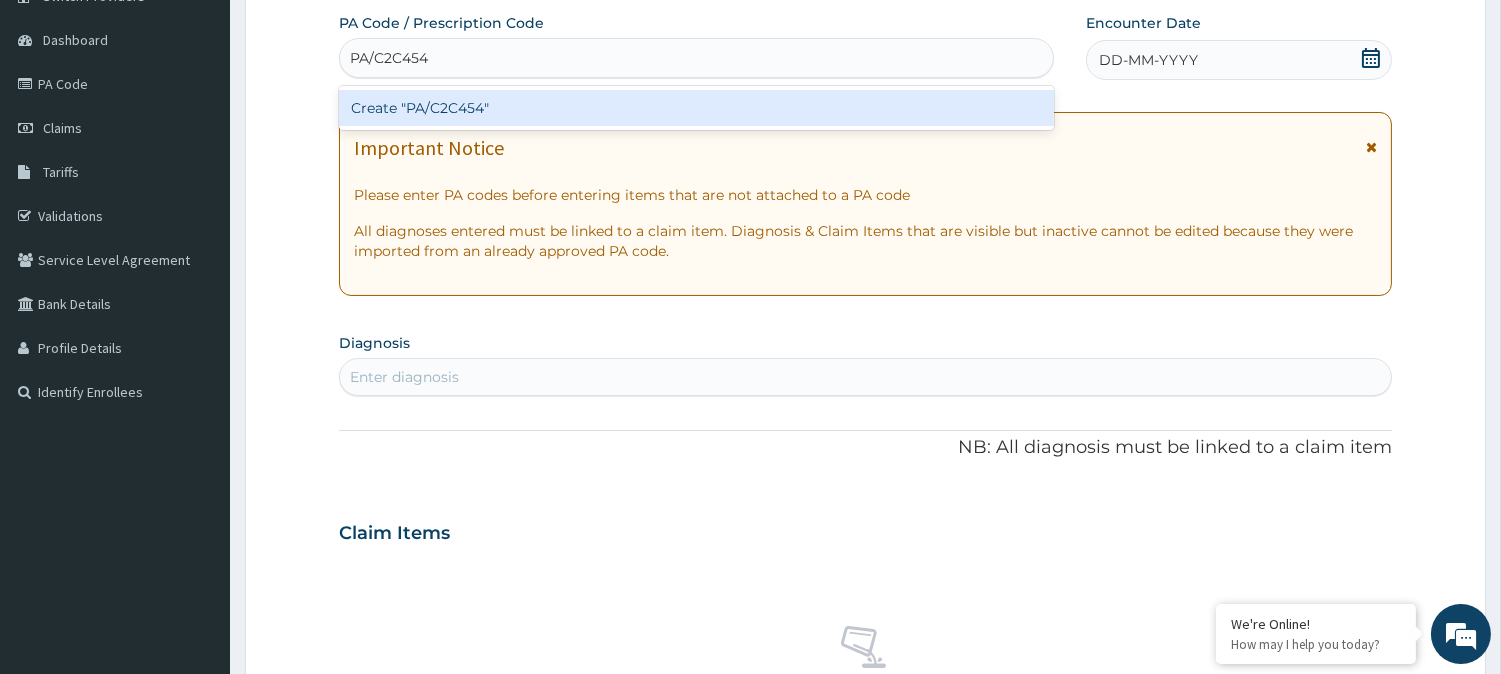 click on "Create "PA/C2C454"" at bounding box center (696, 108) 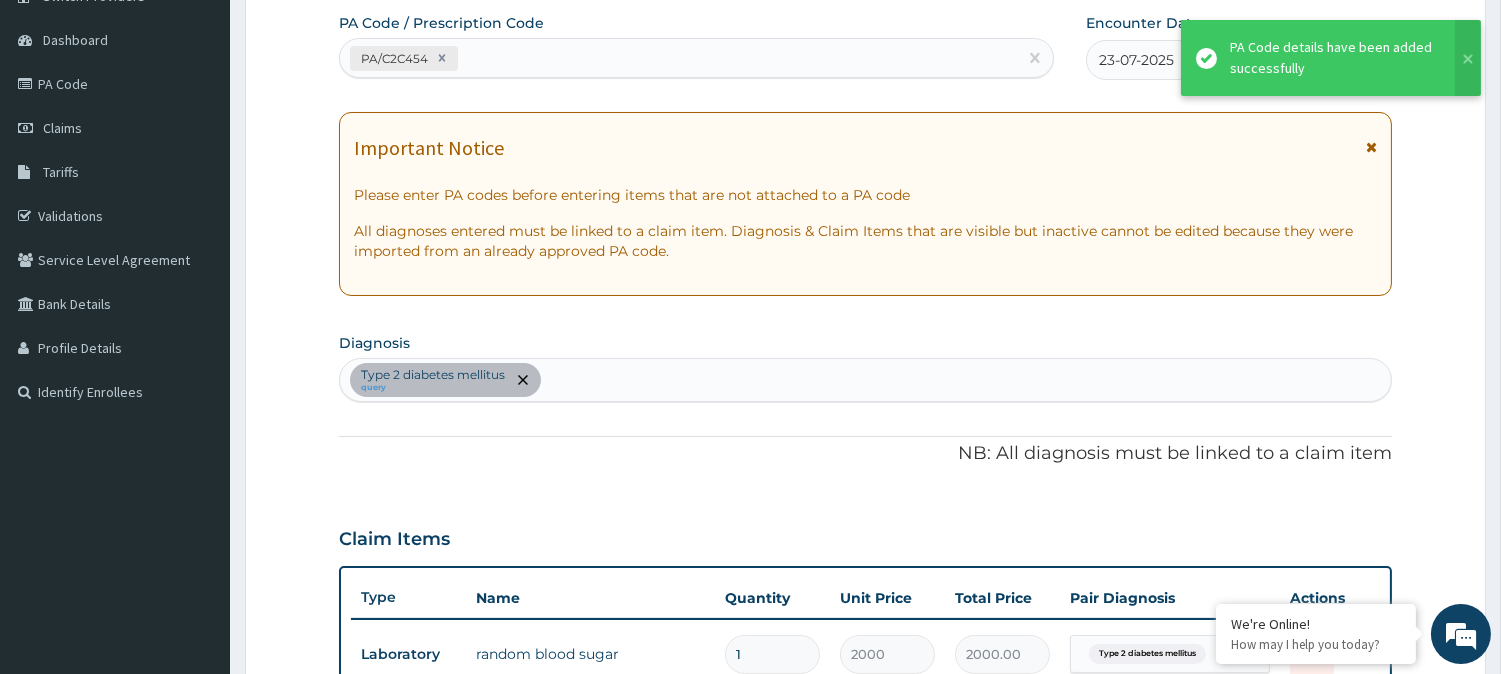 scroll, scrollTop: 563, scrollLeft: 0, axis: vertical 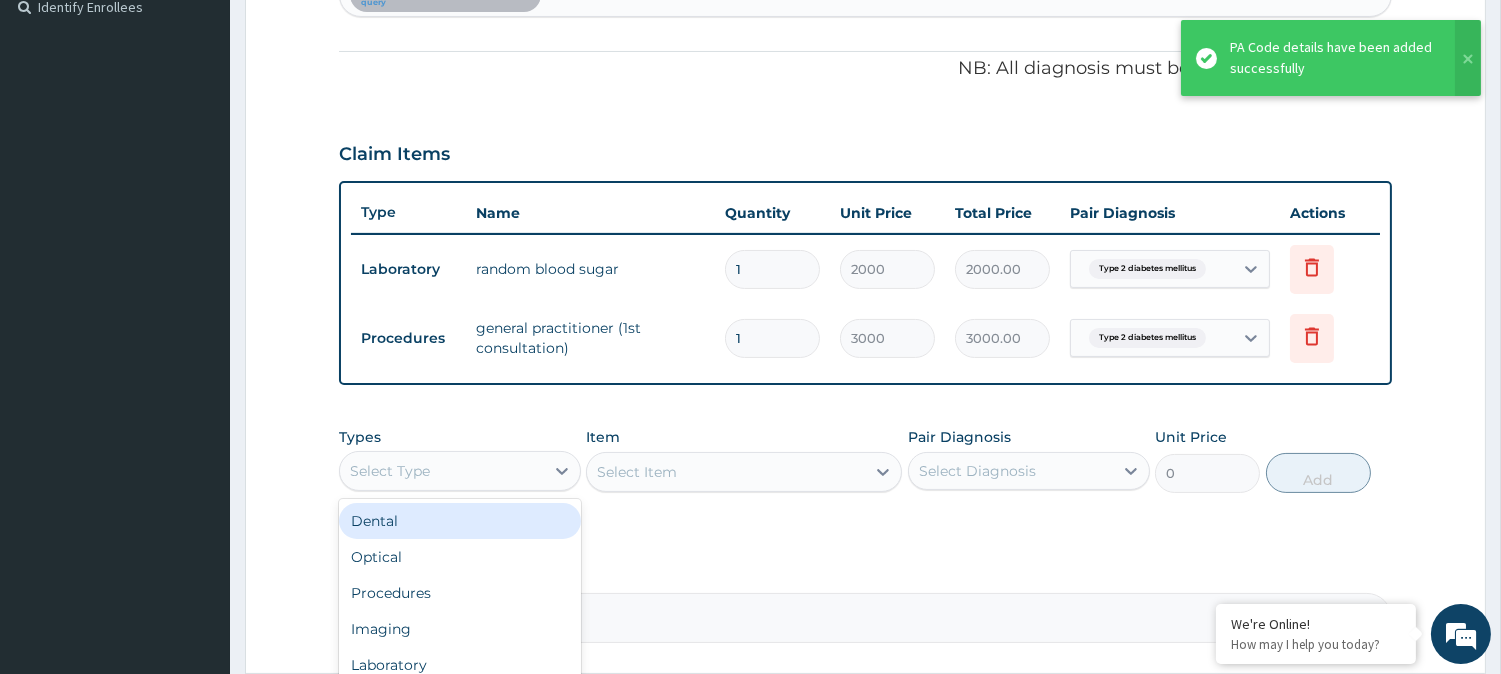 click on "Select Type" at bounding box center [442, 471] 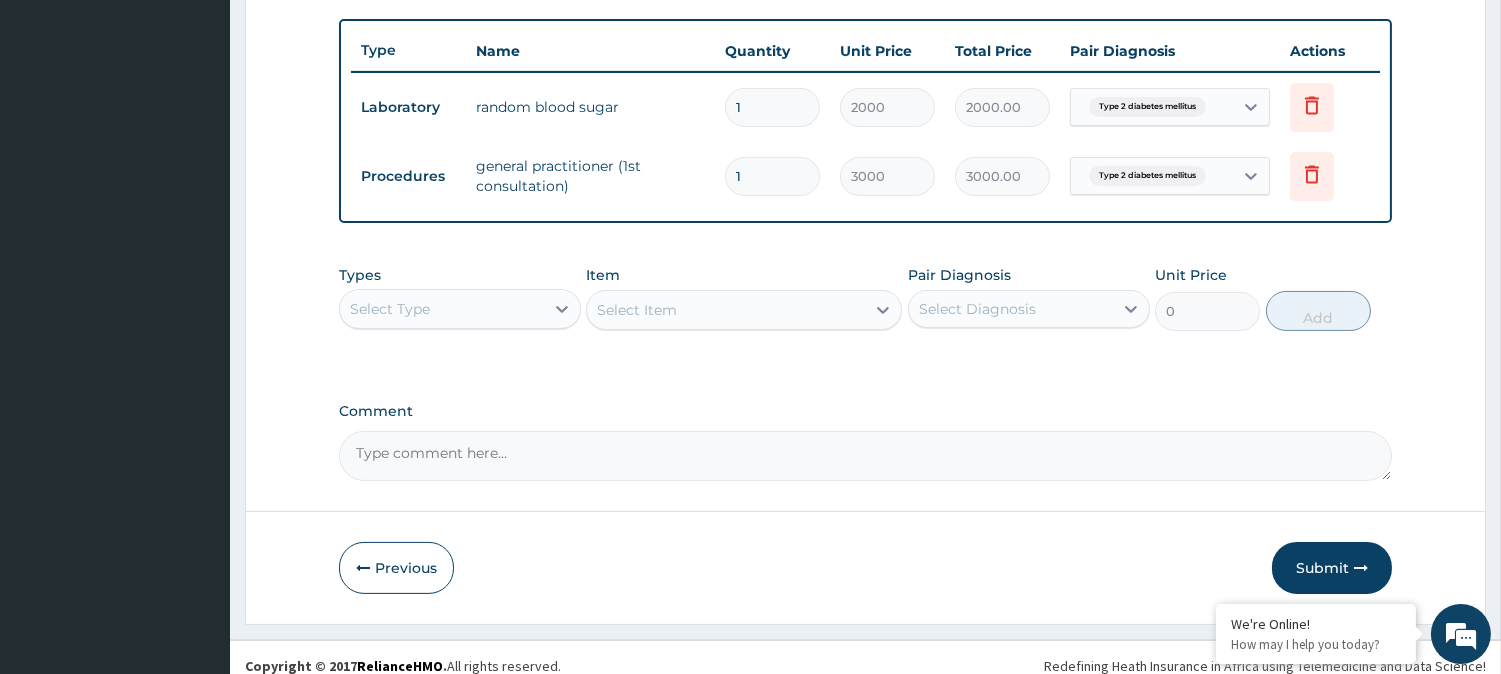 scroll, scrollTop: 740, scrollLeft: 0, axis: vertical 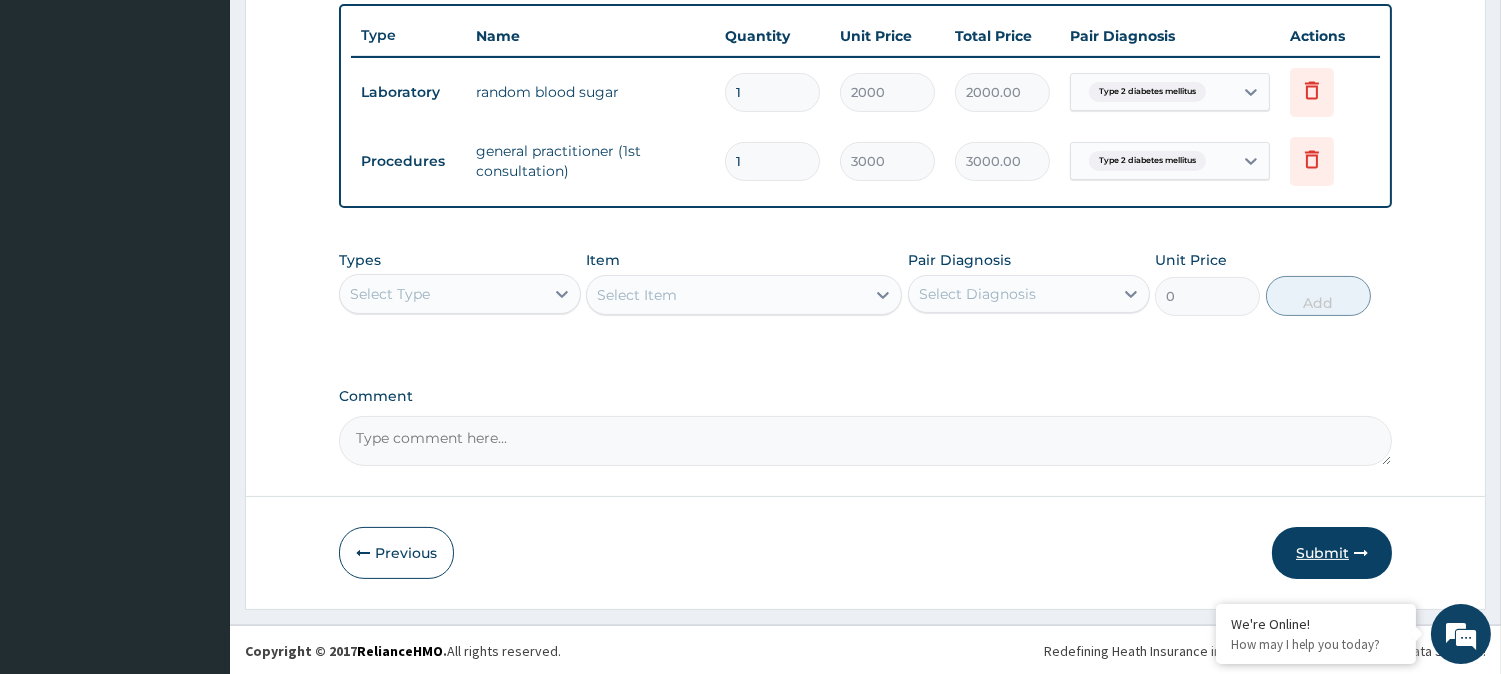 click on "Submit" at bounding box center (1332, 553) 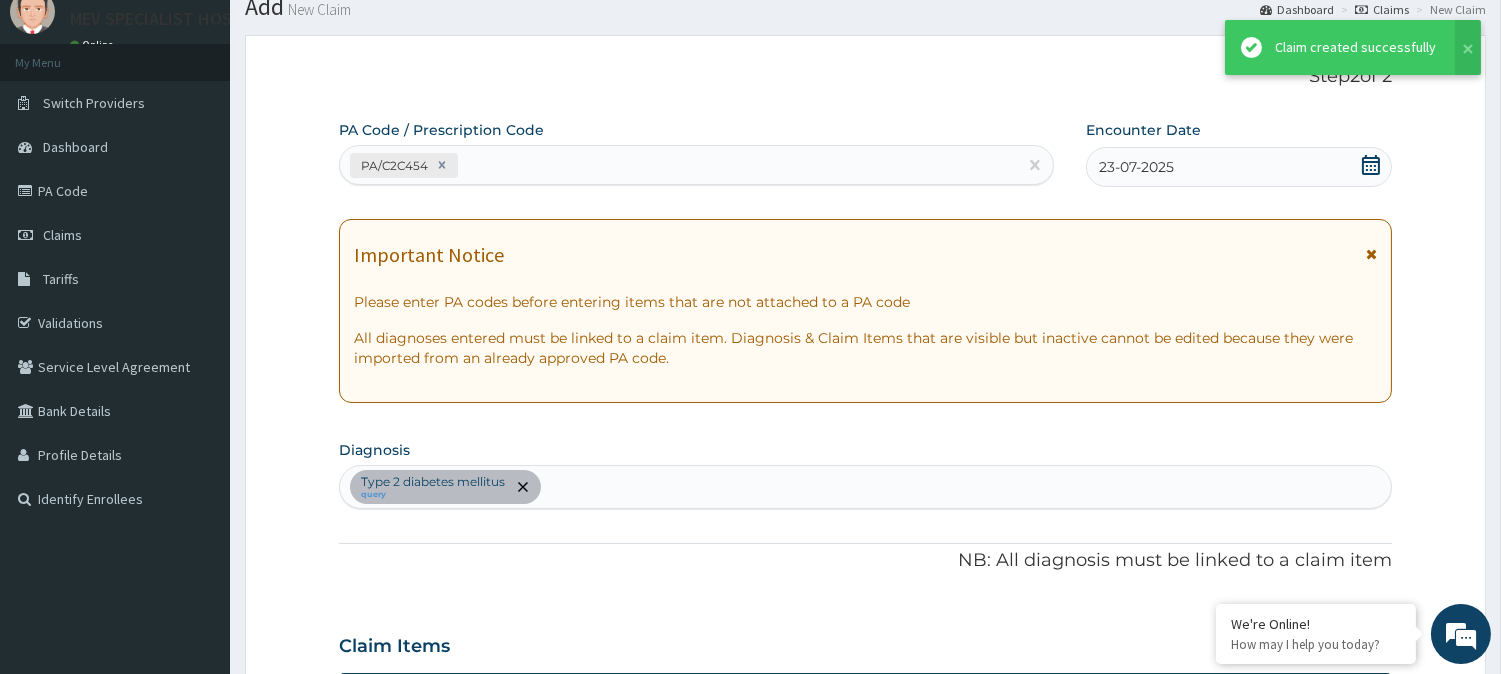 scroll, scrollTop: 740, scrollLeft: 0, axis: vertical 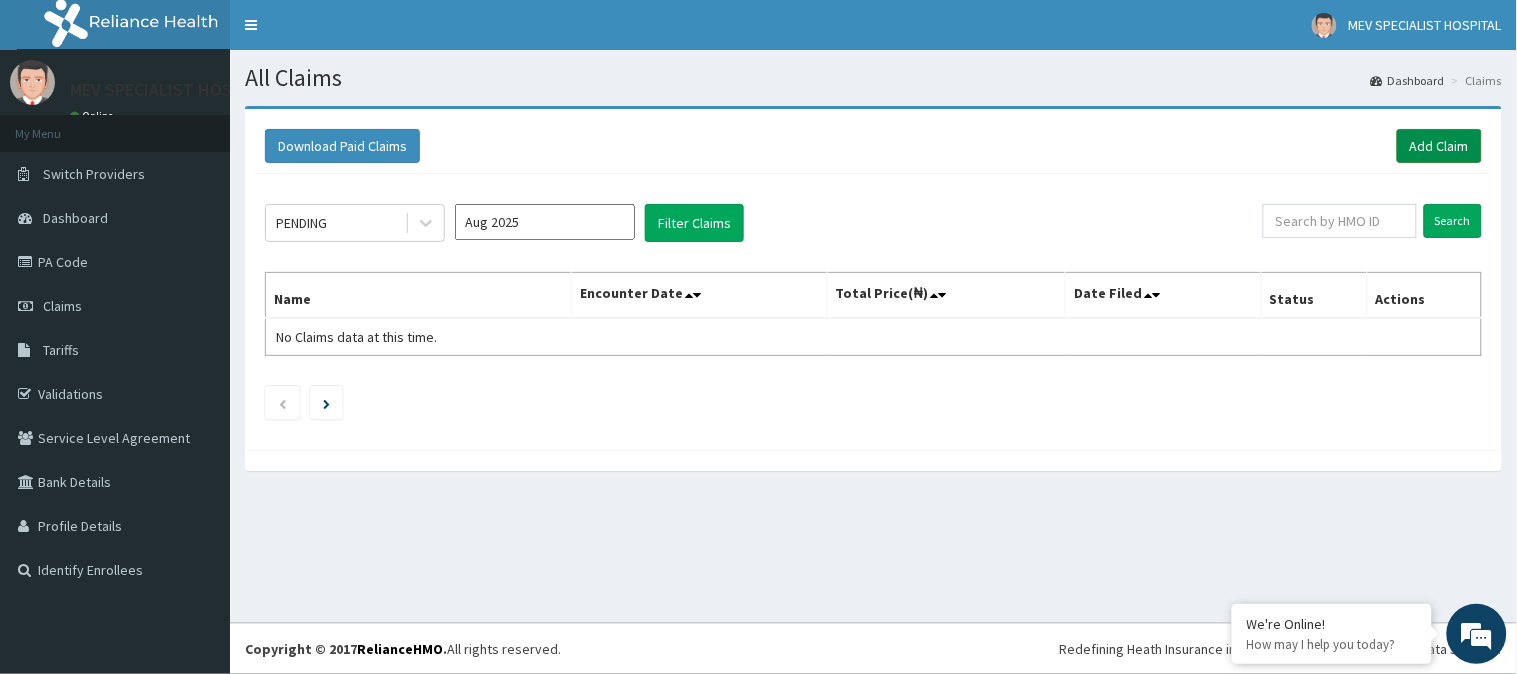 click on "Add Claim" at bounding box center (1439, 146) 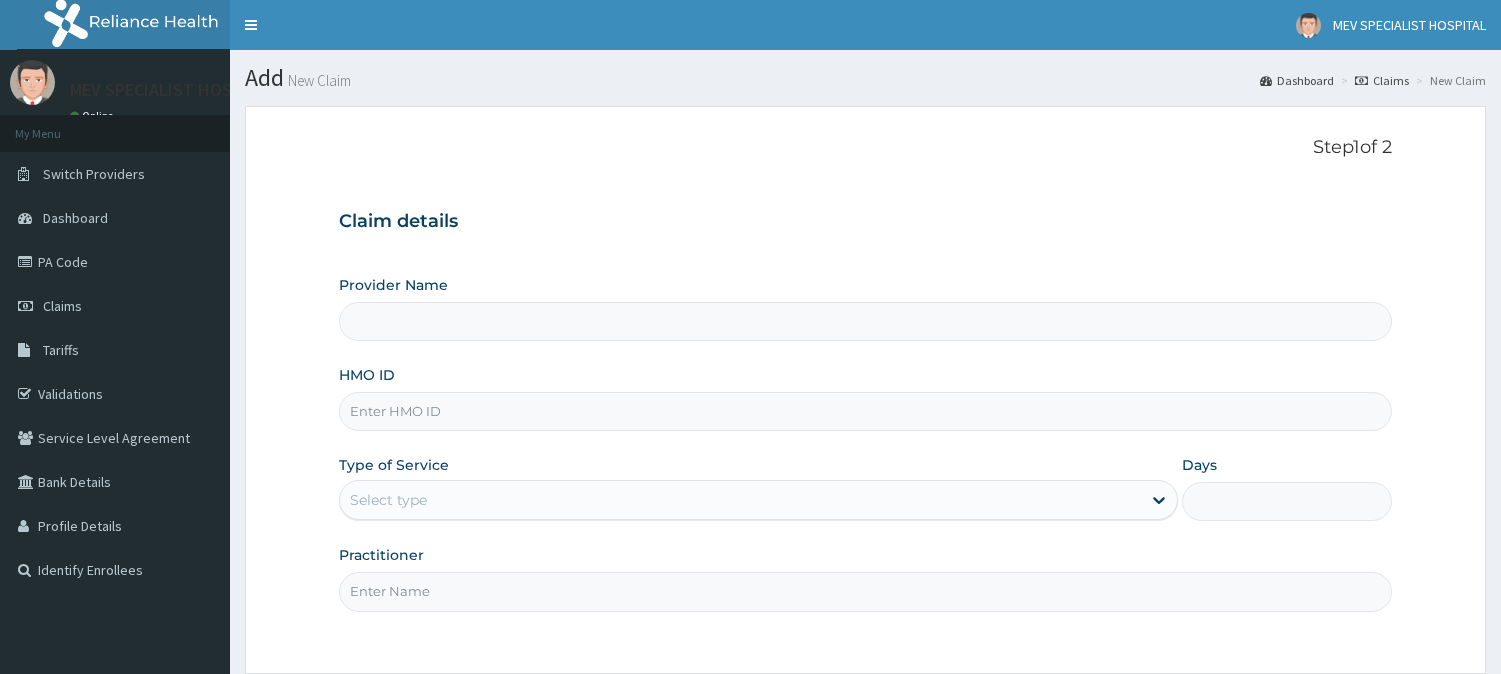 scroll, scrollTop: 0, scrollLeft: 0, axis: both 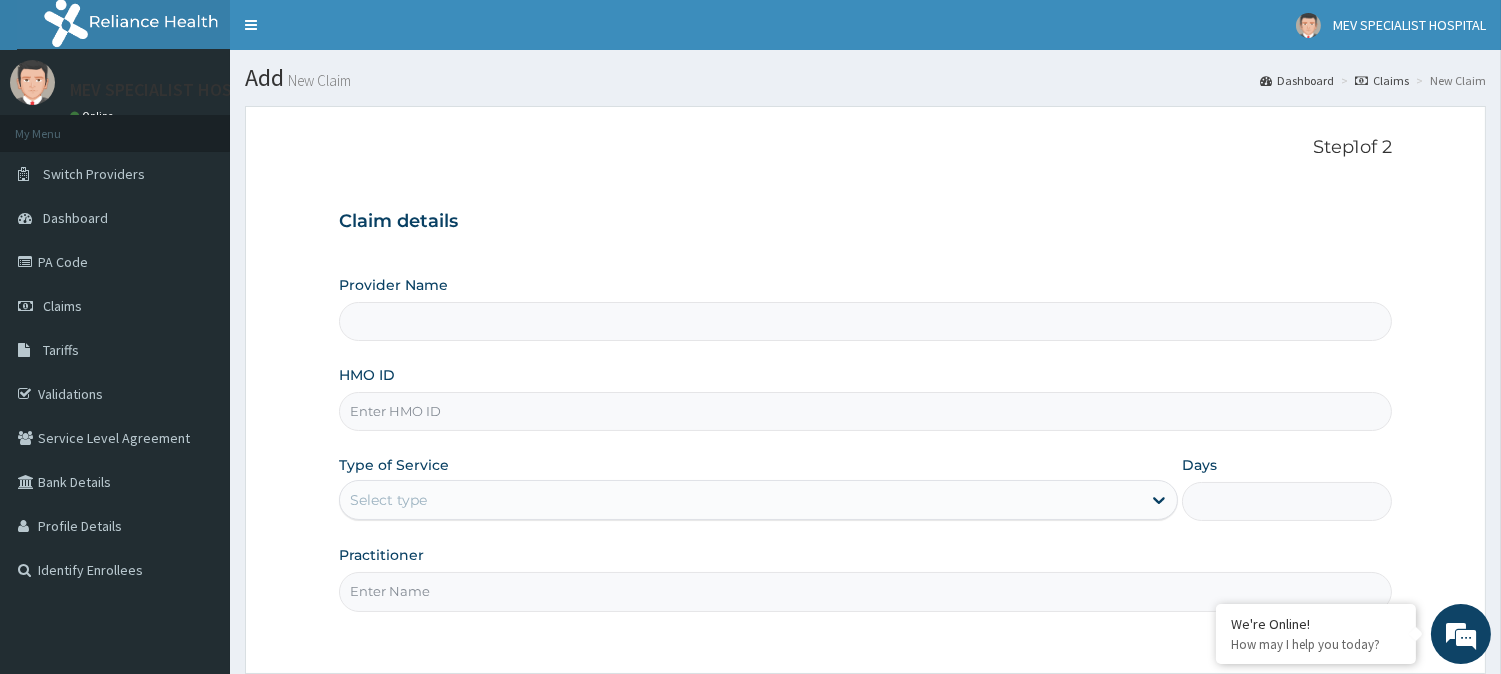 click on "HMO ID" at bounding box center (865, 411) 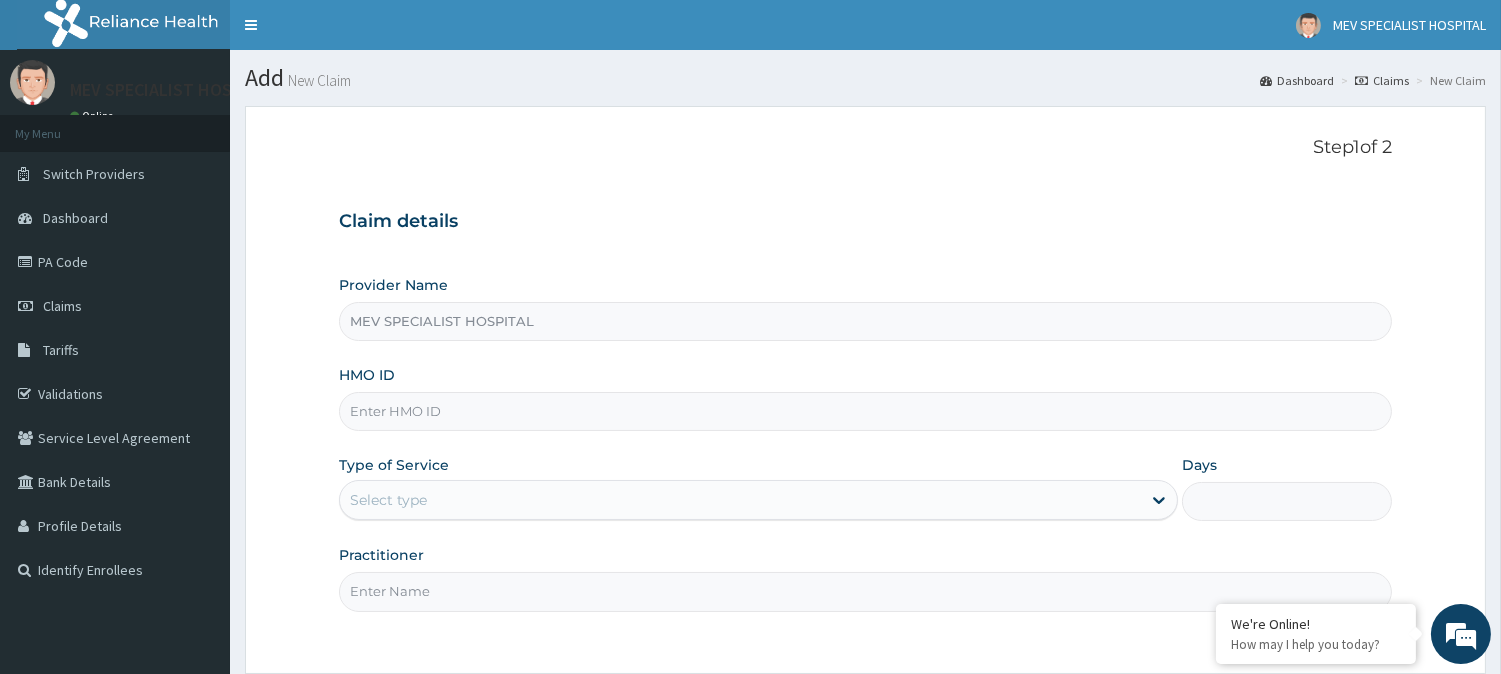 click on "HMO ID" at bounding box center [865, 411] 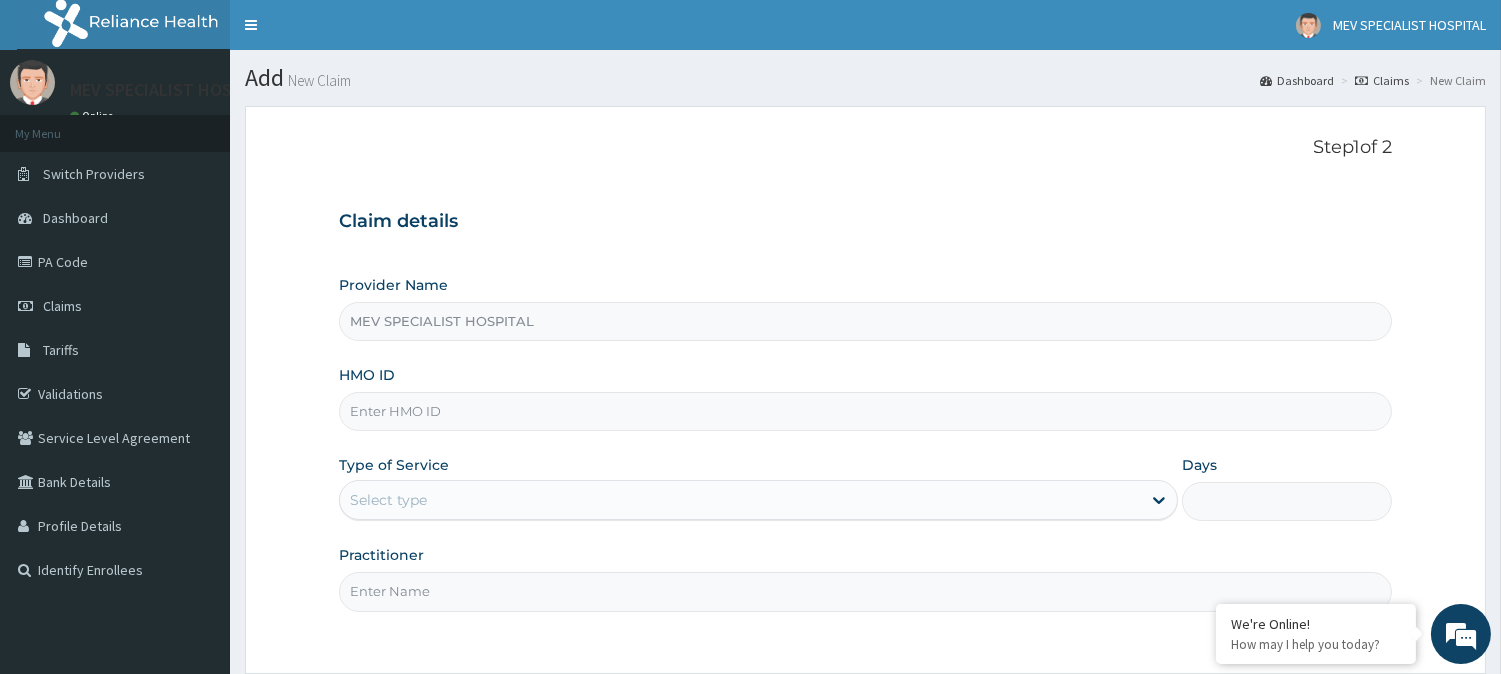 scroll, scrollTop: 0, scrollLeft: 0, axis: both 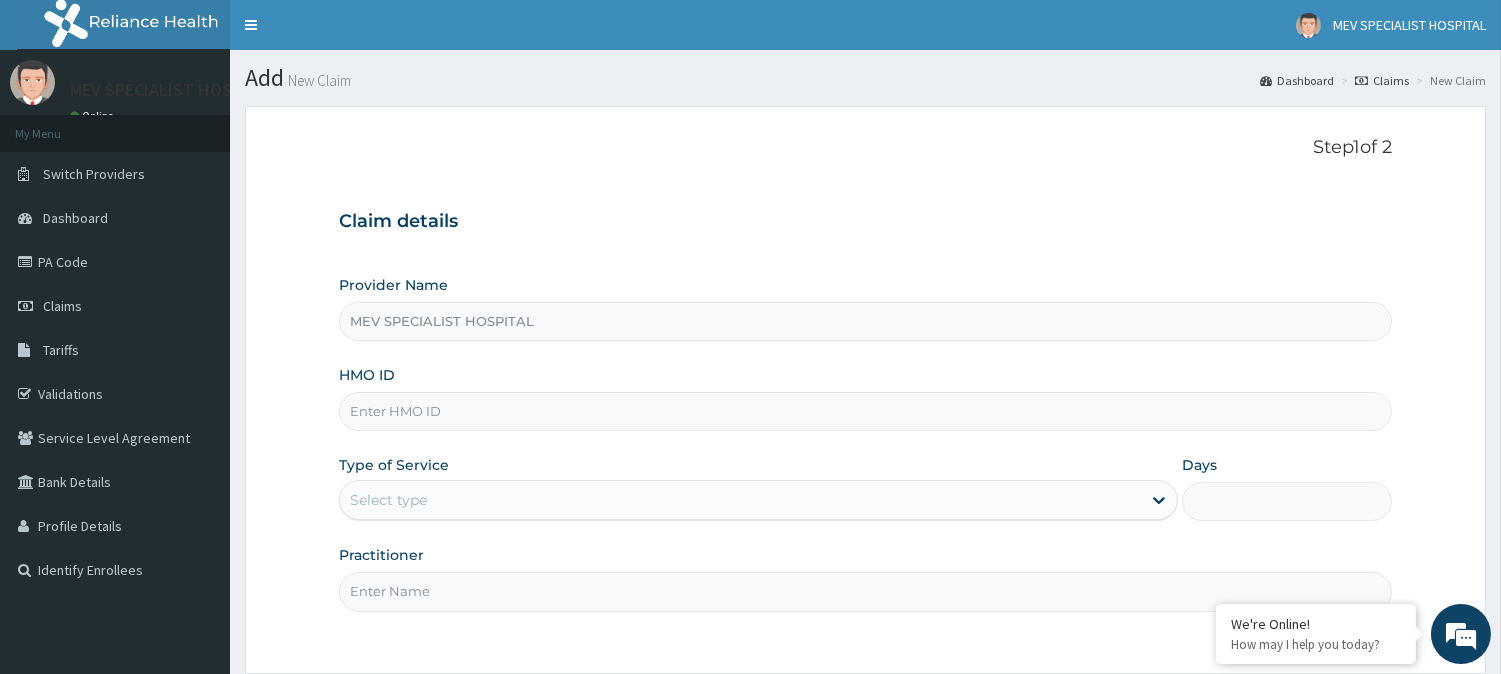 click on "HMO ID" at bounding box center [865, 411] 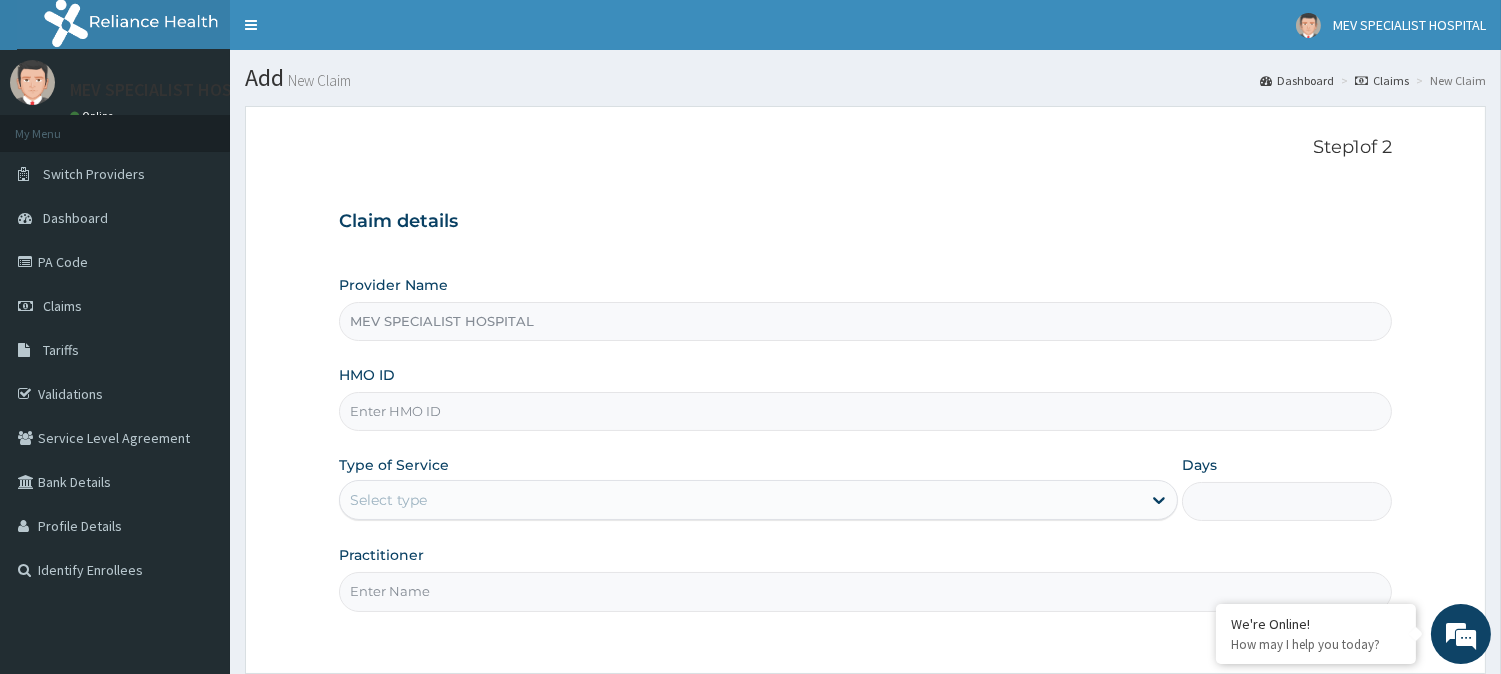 paste on "CAM/10062/A" 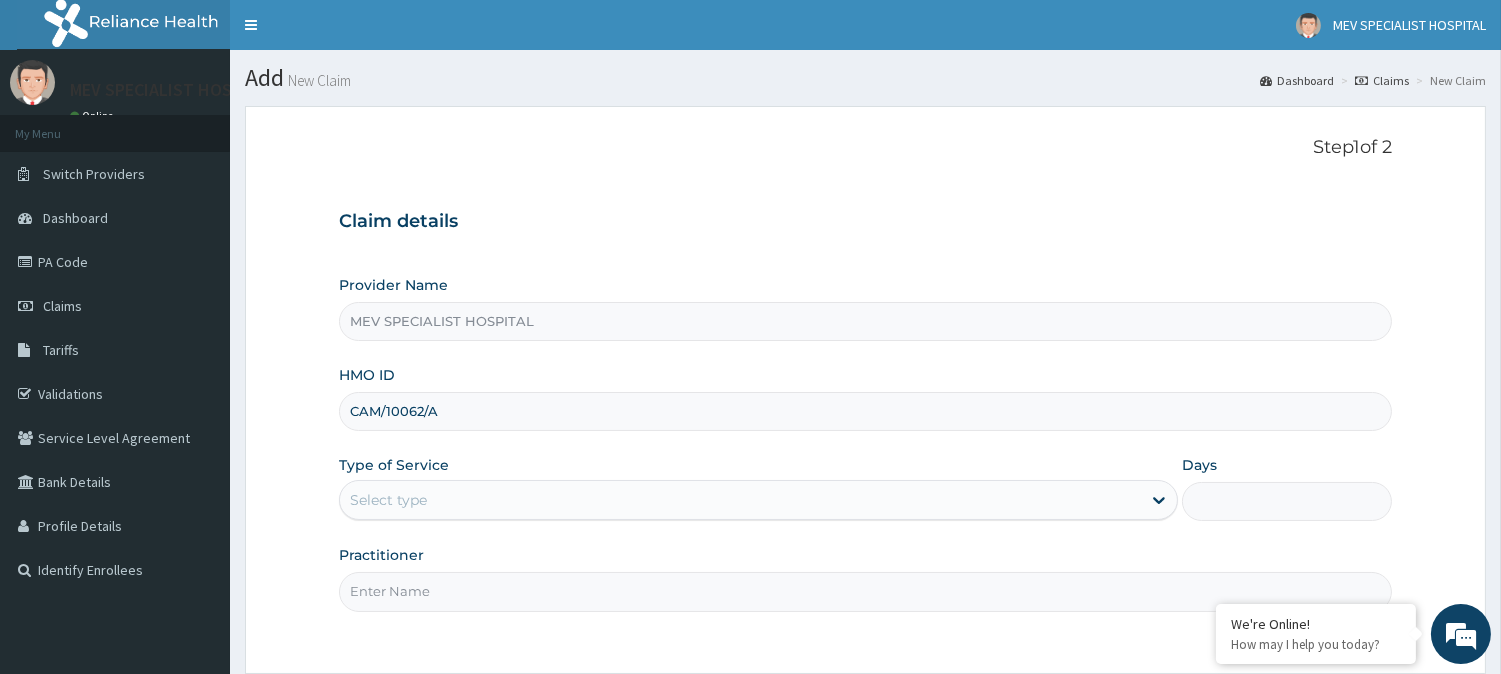 type on "CAM/10062/A" 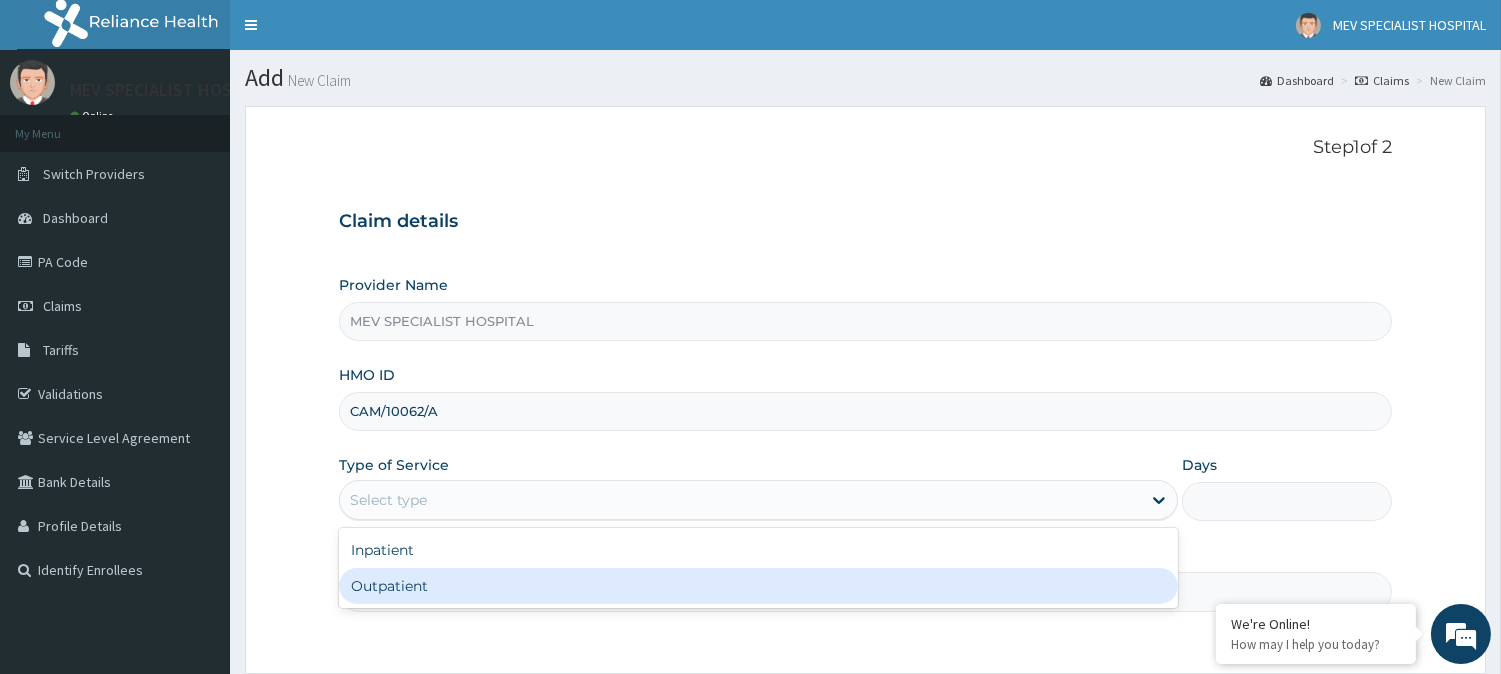 click on "Outpatient" at bounding box center (758, 586) 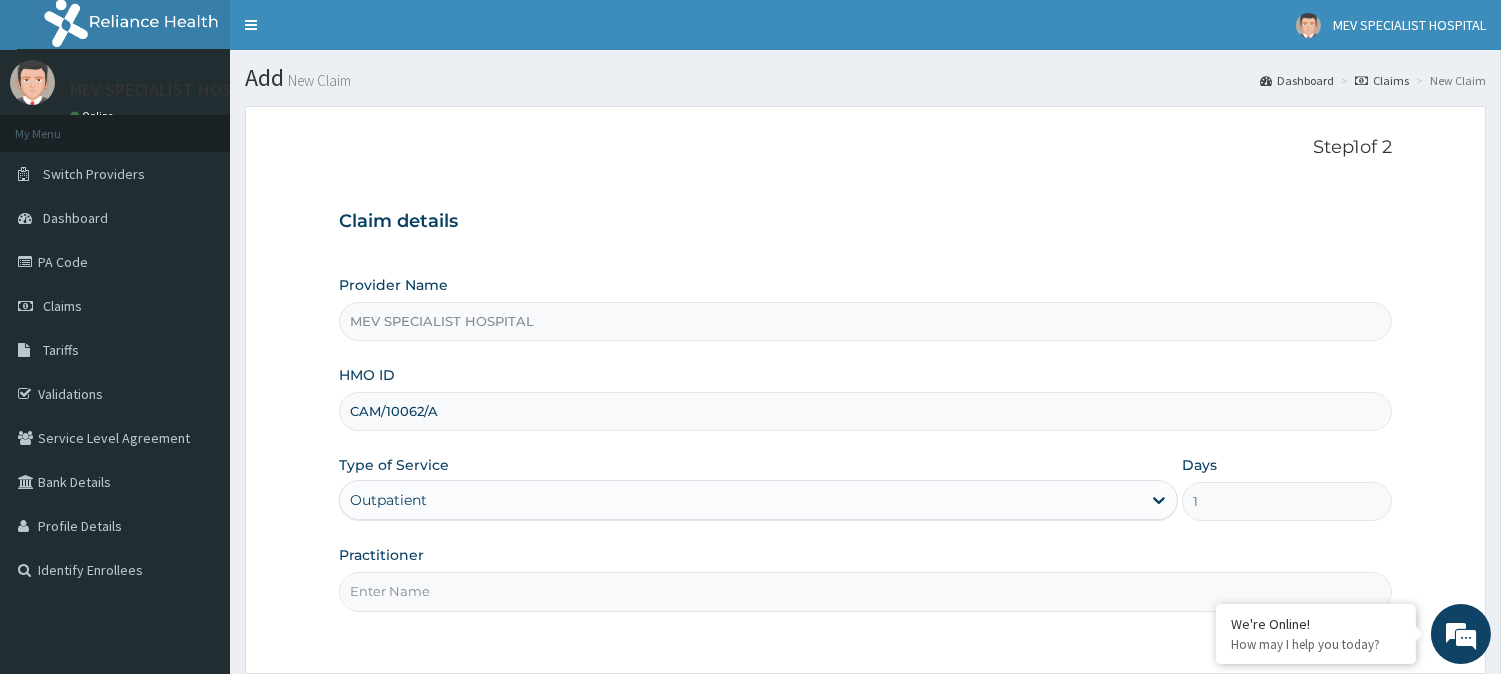 click on "Practitioner" at bounding box center [865, 591] 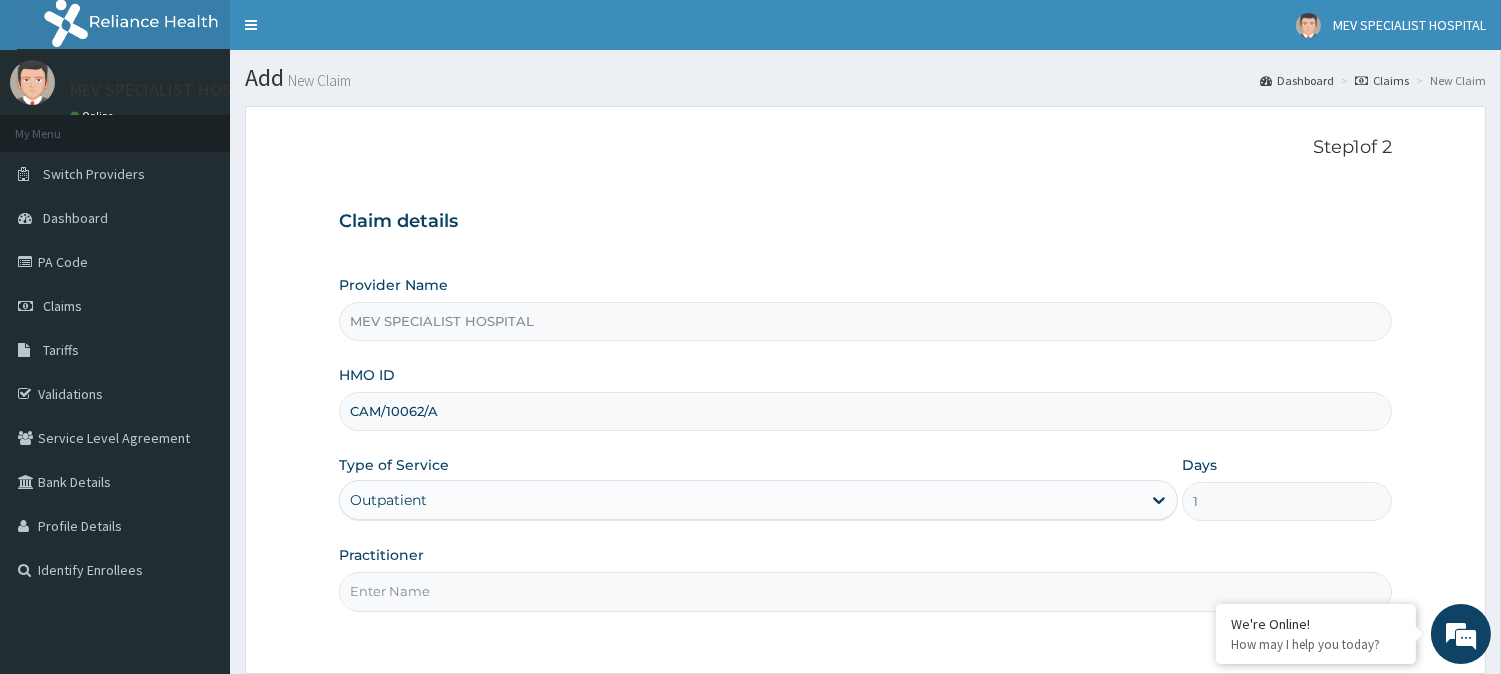 type on "DR JOY" 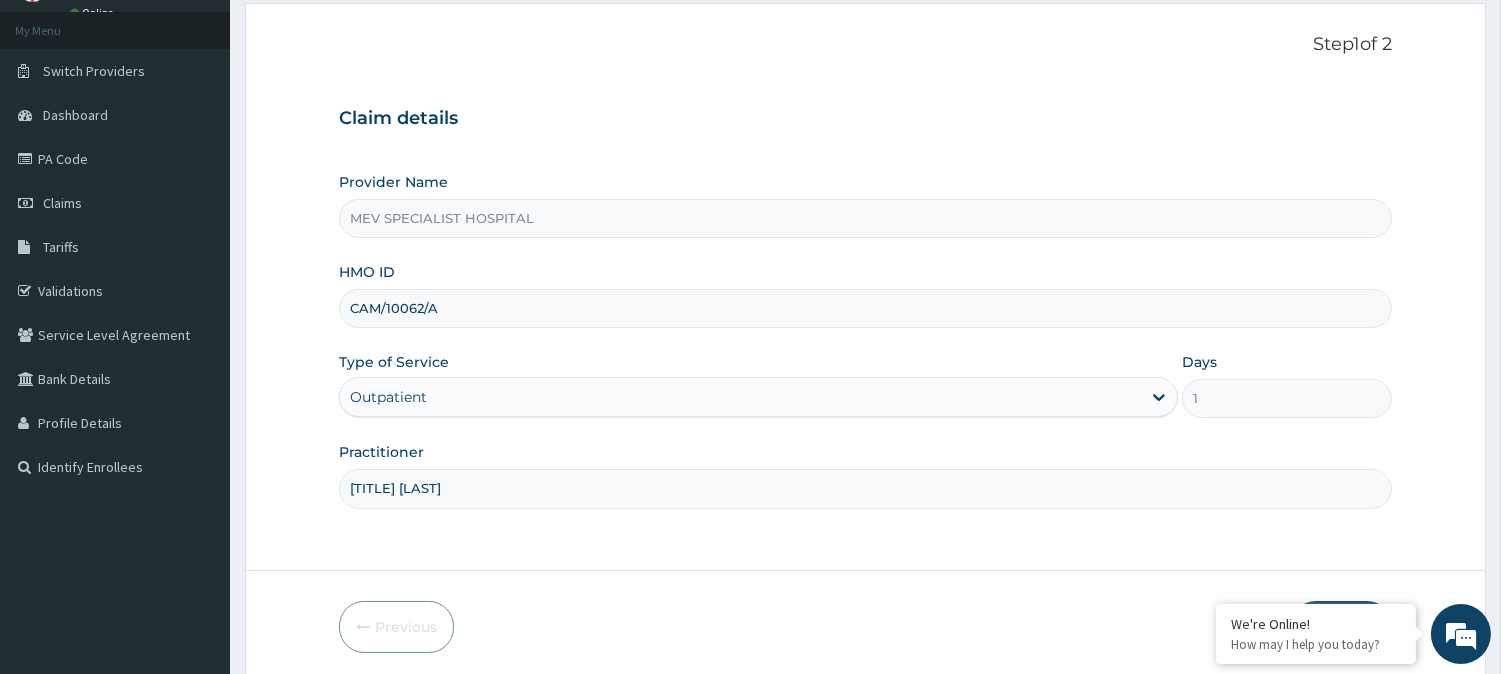 scroll, scrollTop: 178, scrollLeft: 0, axis: vertical 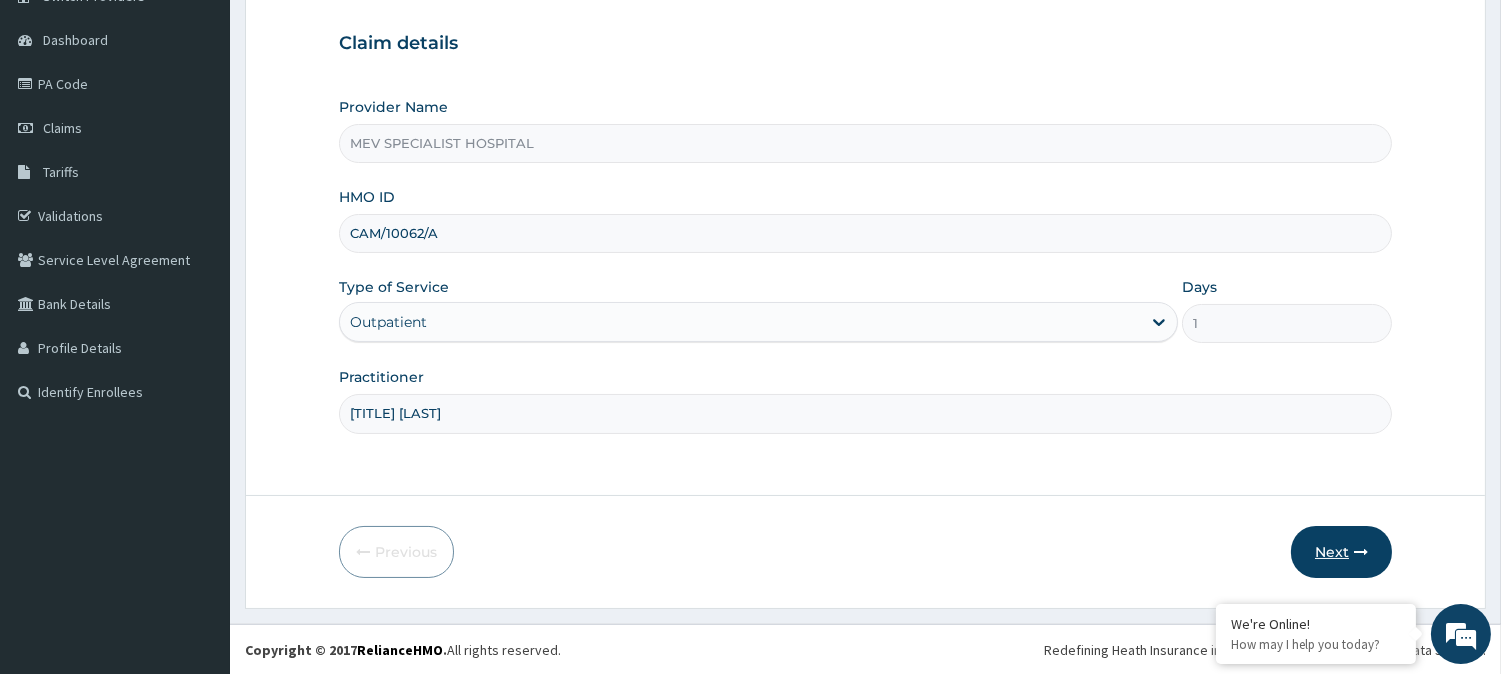 click on "Next" at bounding box center [1341, 552] 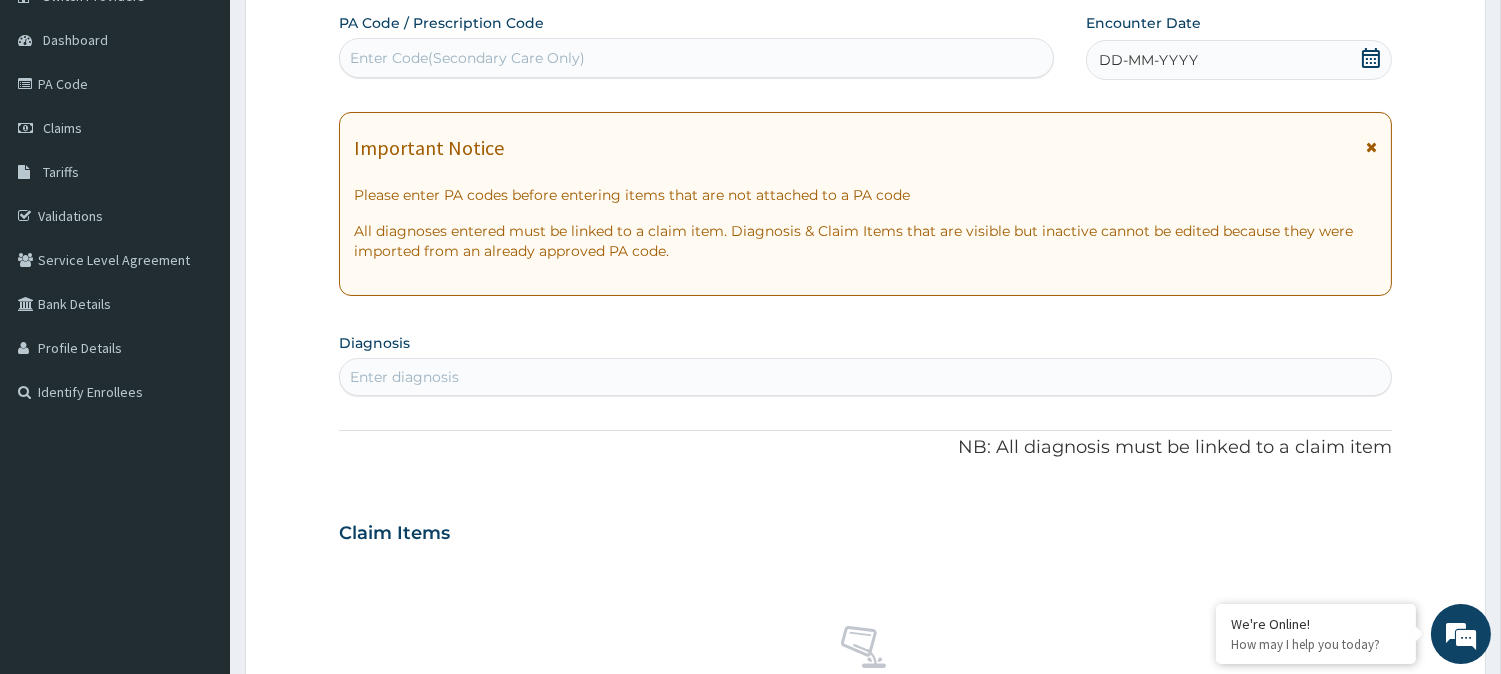 click on "Enter Code(Secondary Care Only)" at bounding box center (696, 58) 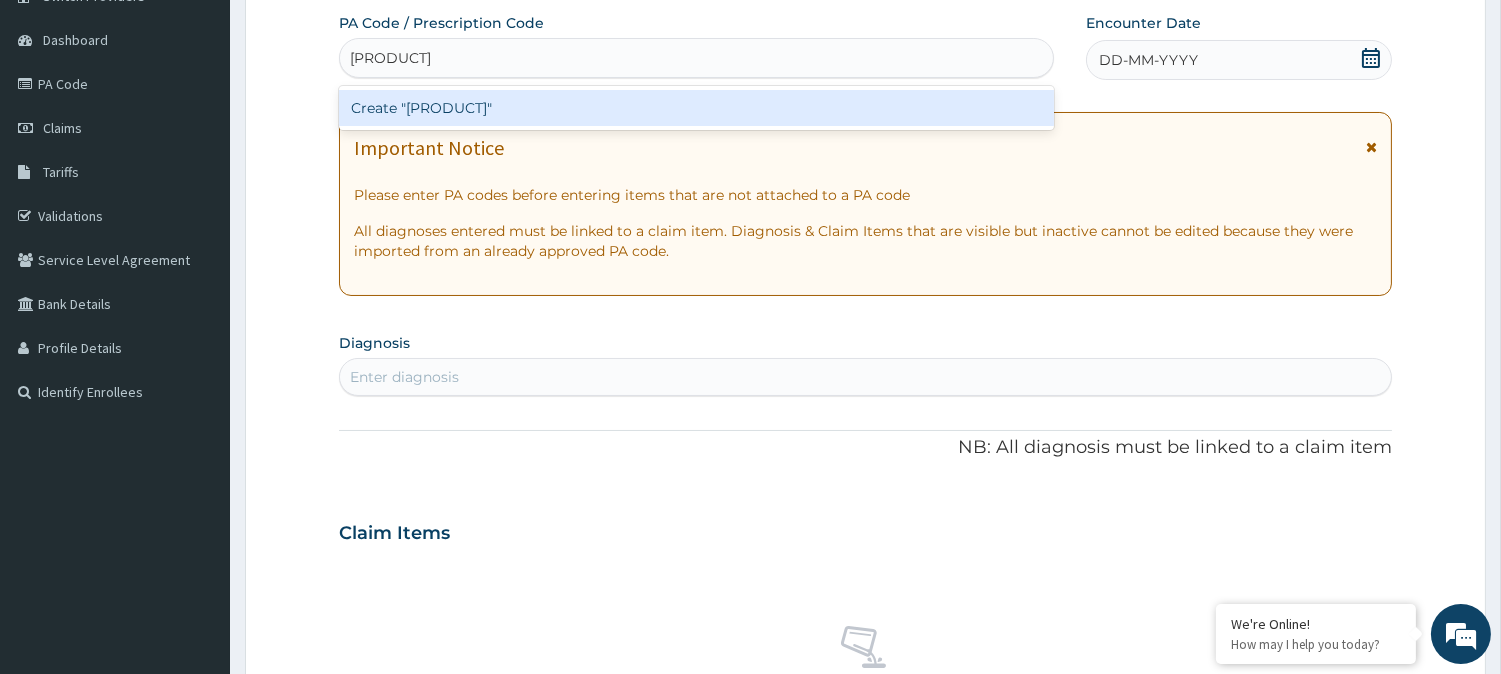 click on "Create "PA/5D3469"" at bounding box center [696, 108] 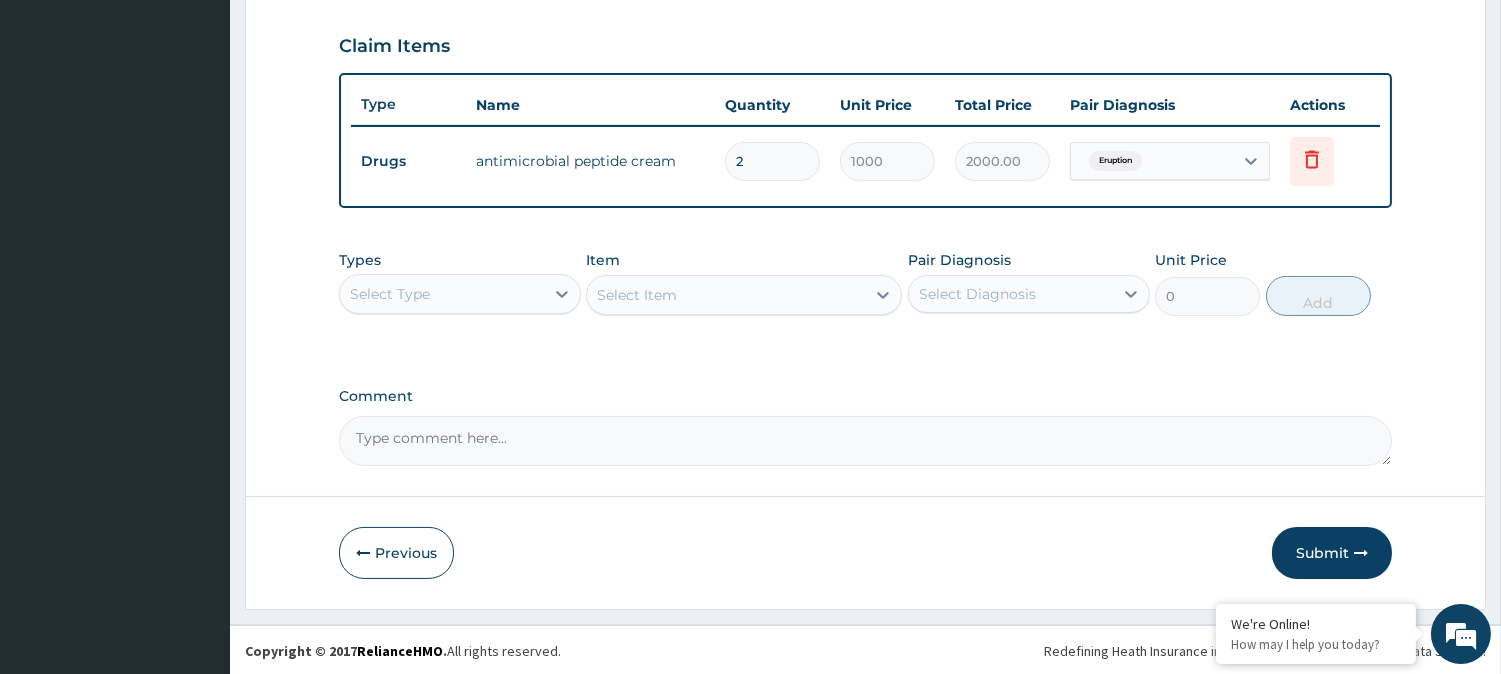 scroll, scrollTop: 662, scrollLeft: 0, axis: vertical 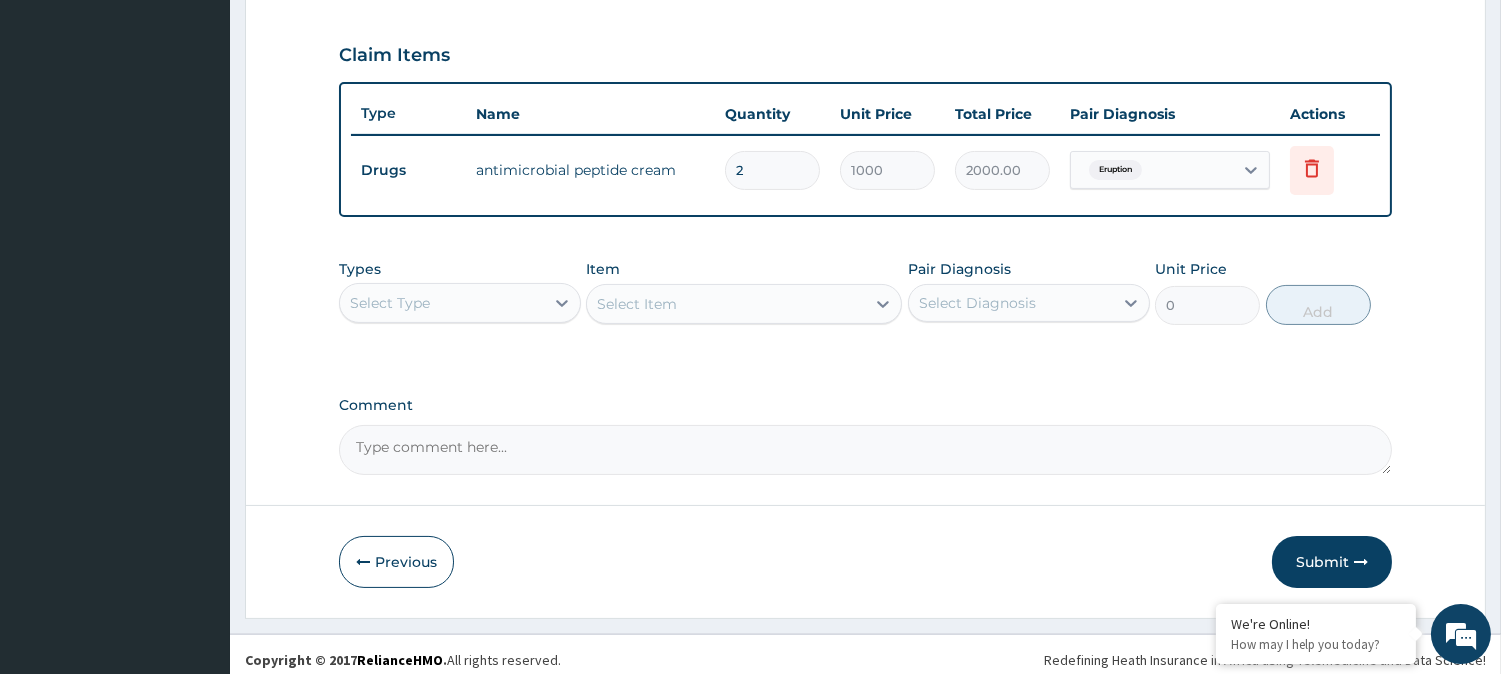 type 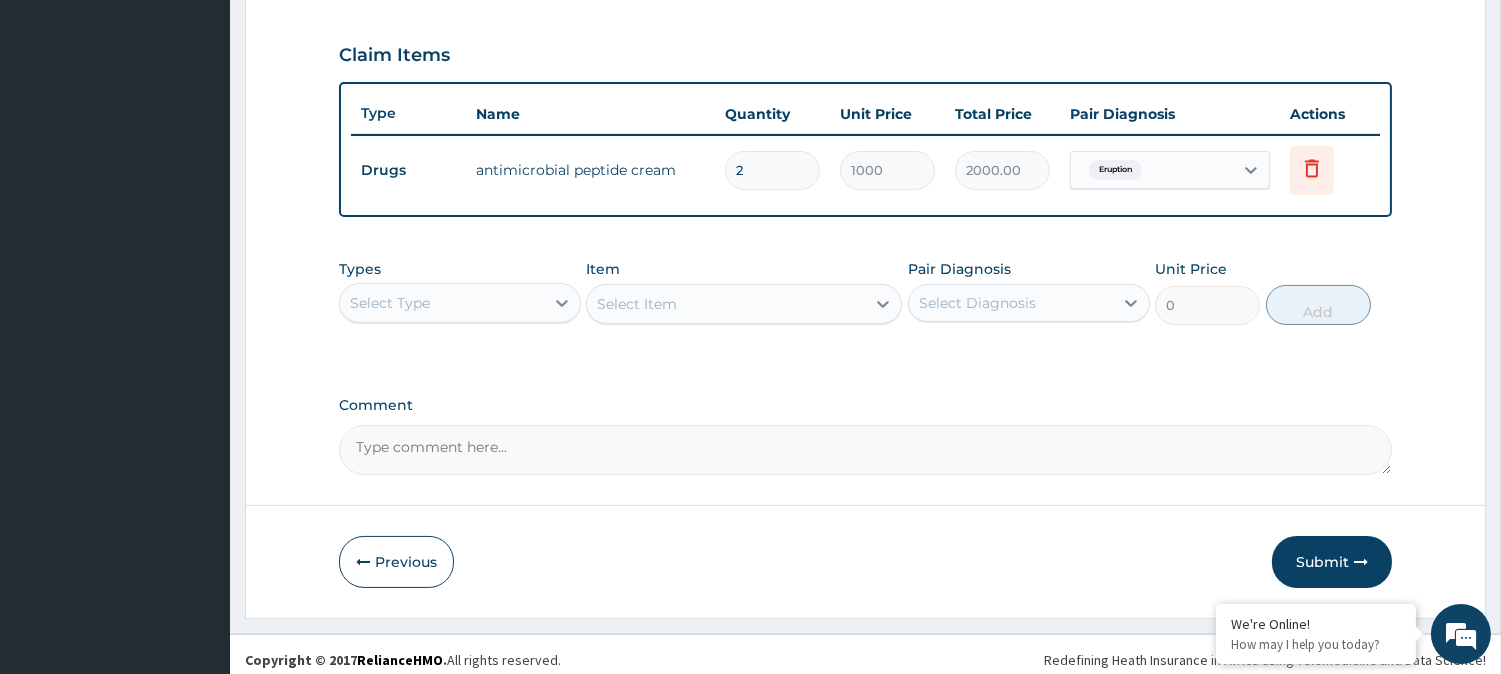 type on "0.00" 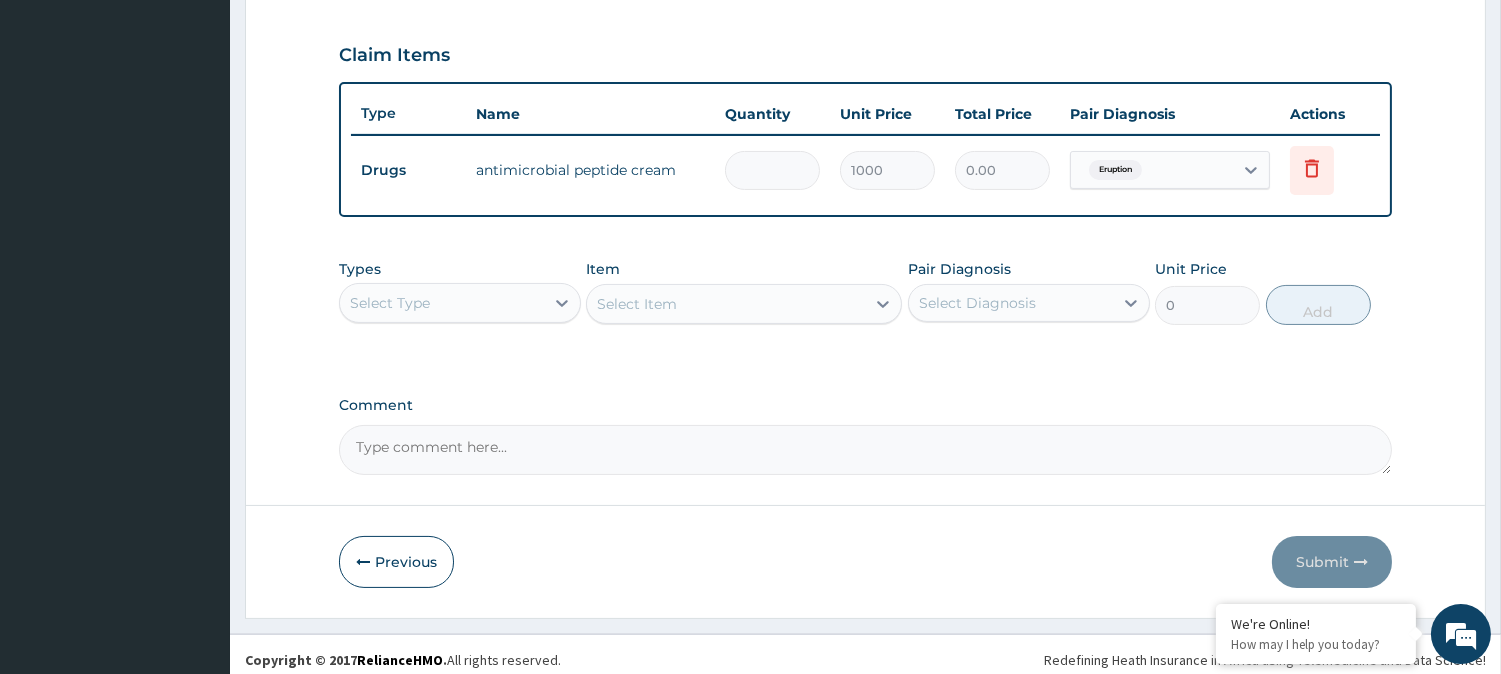 type on "1" 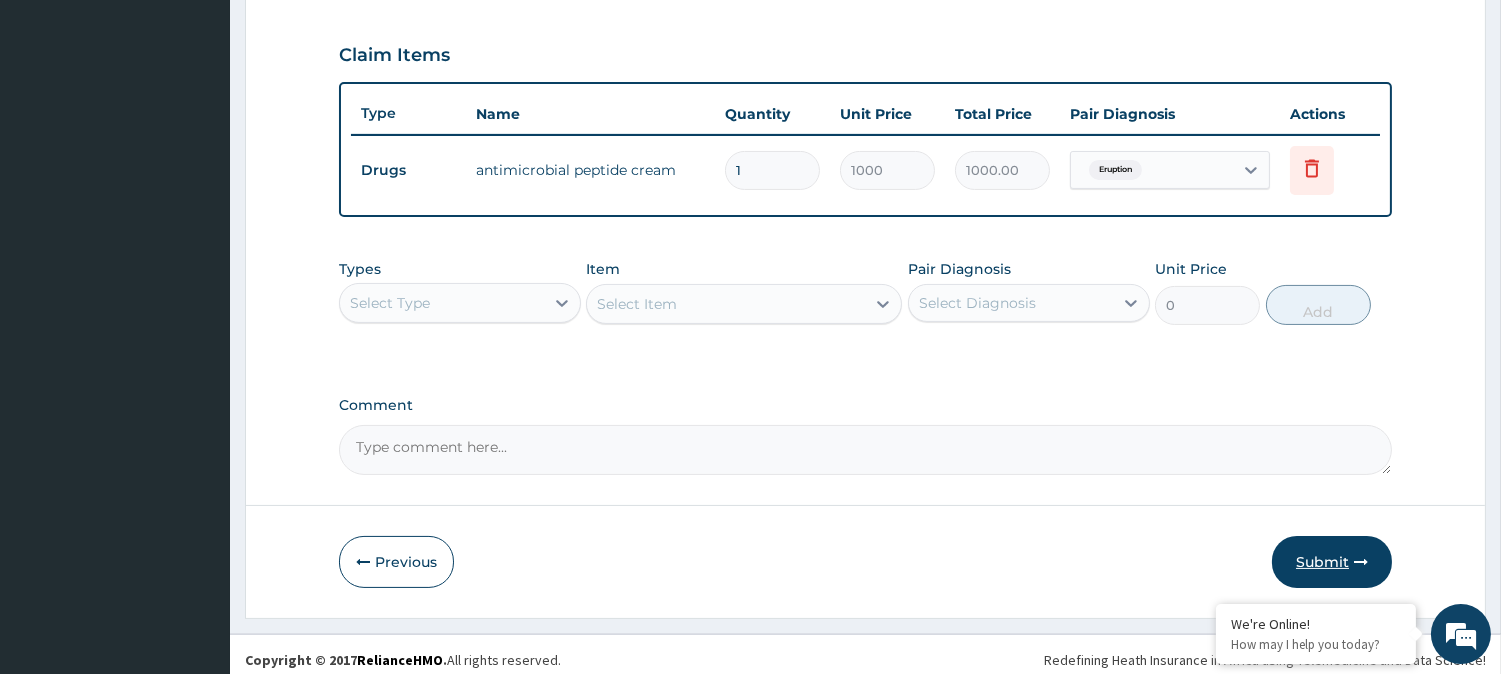 type on "1" 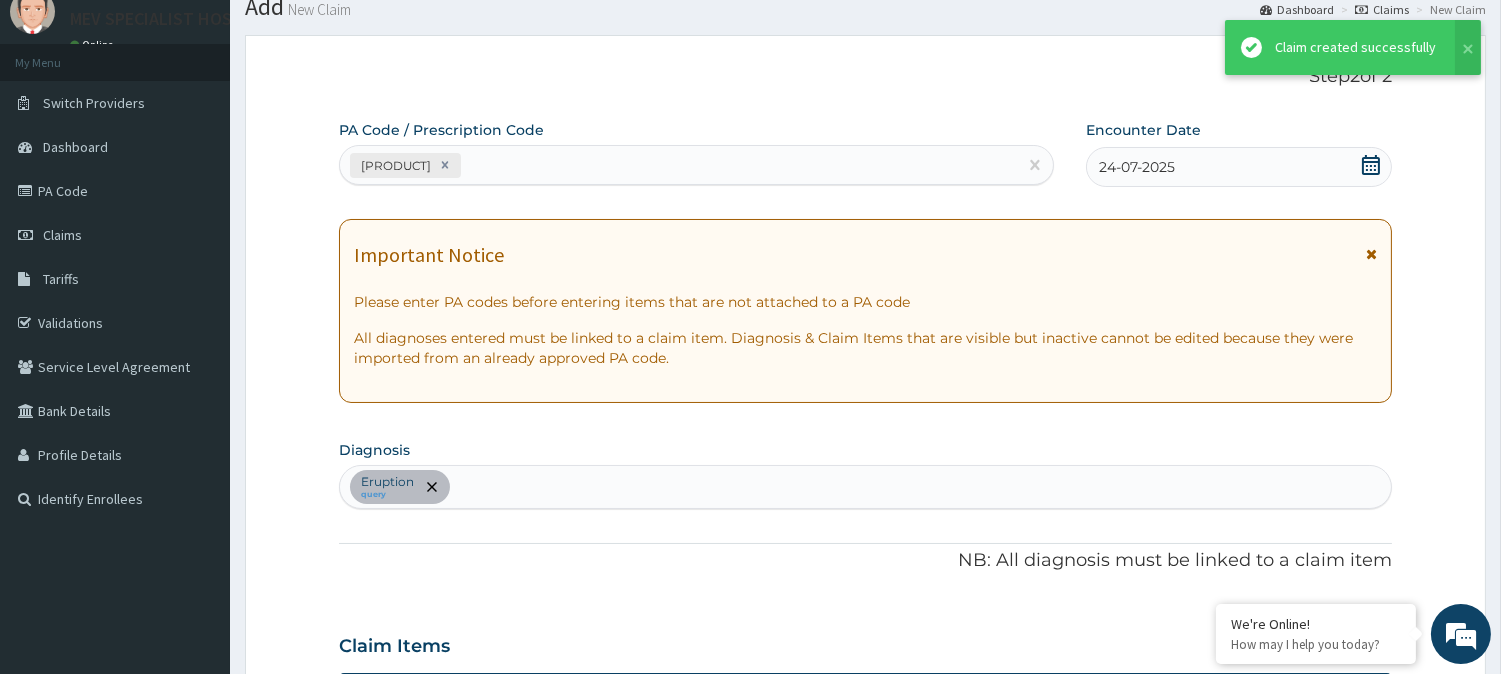 scroll, scrollTop: 662, scrollLeft: 0, axis: vertical 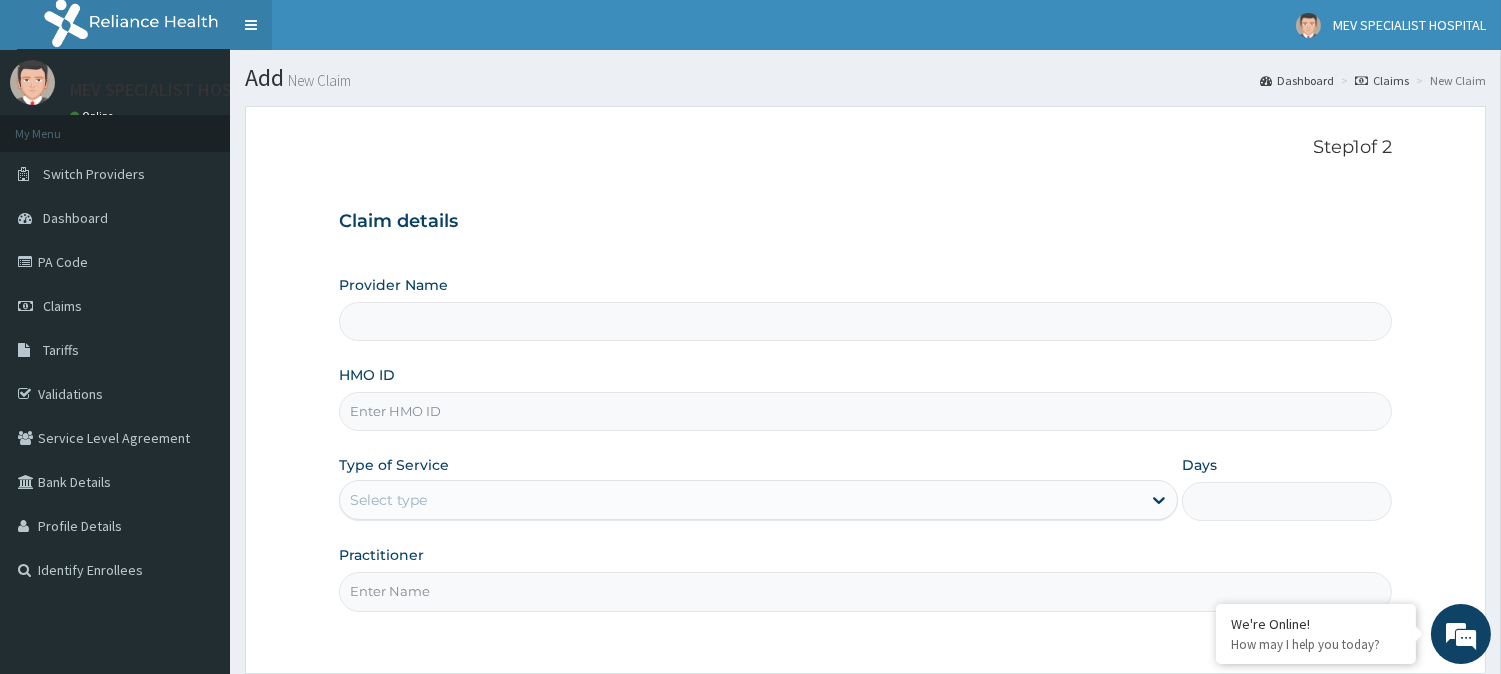 type on "MEV SPECIALIST HOSPITAL" 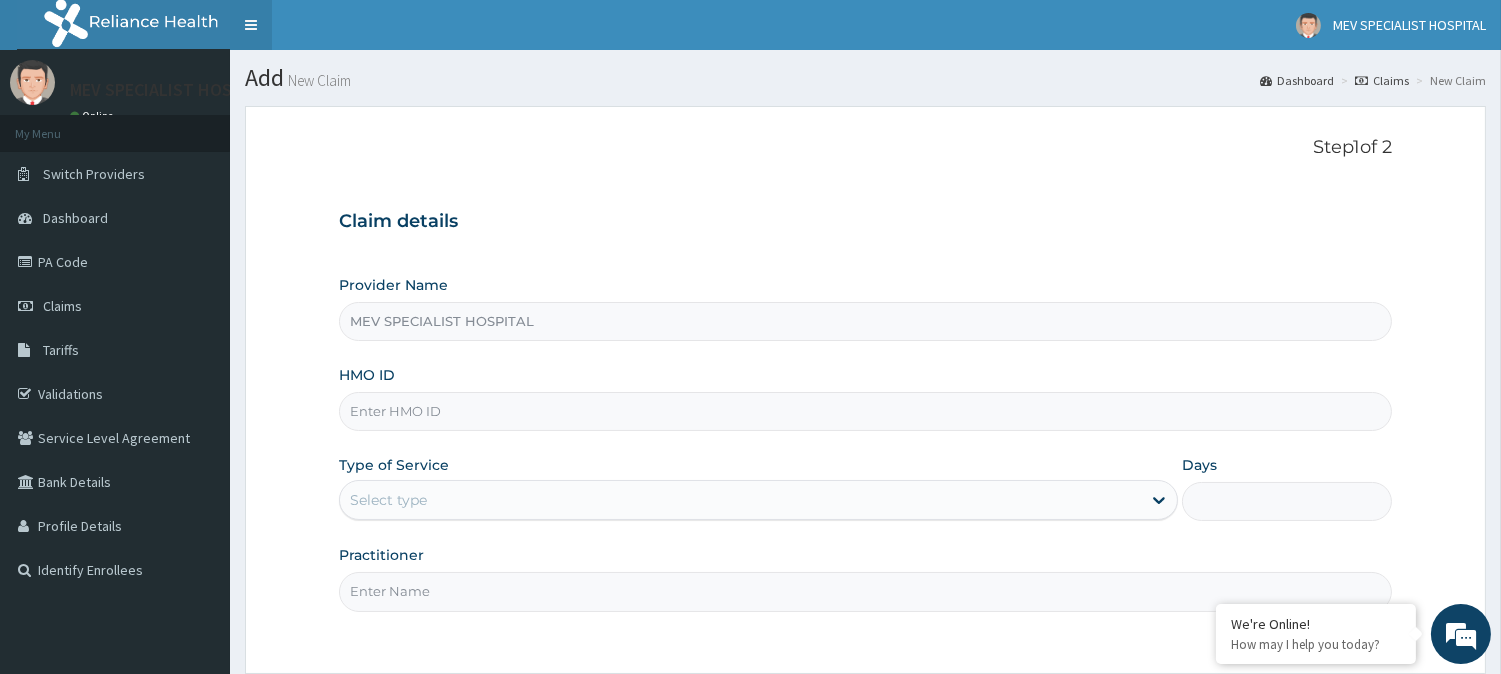 scroll, scrollTop: 0, scrollLeft: 0, axis: both 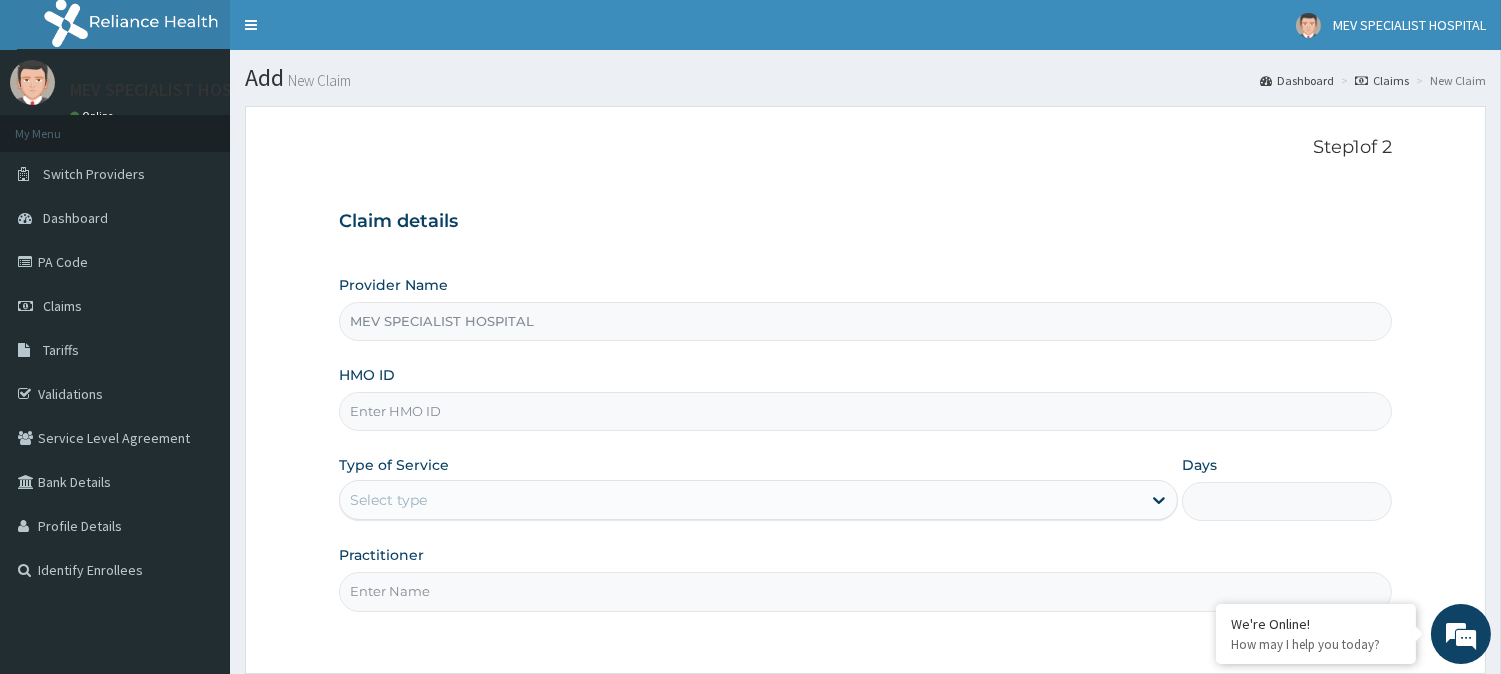 click on "HMO ID" at bounding box center [865, 411] 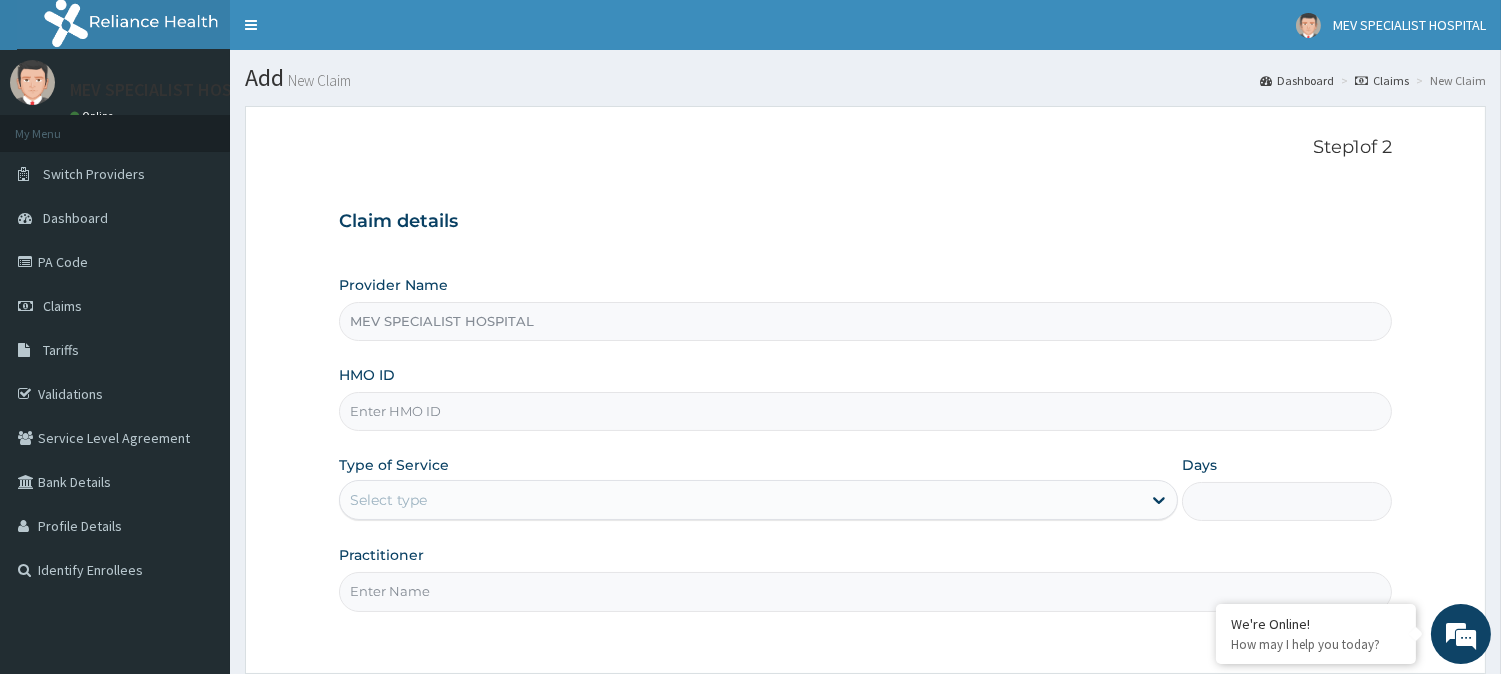 paste on "PLL/10144/A" 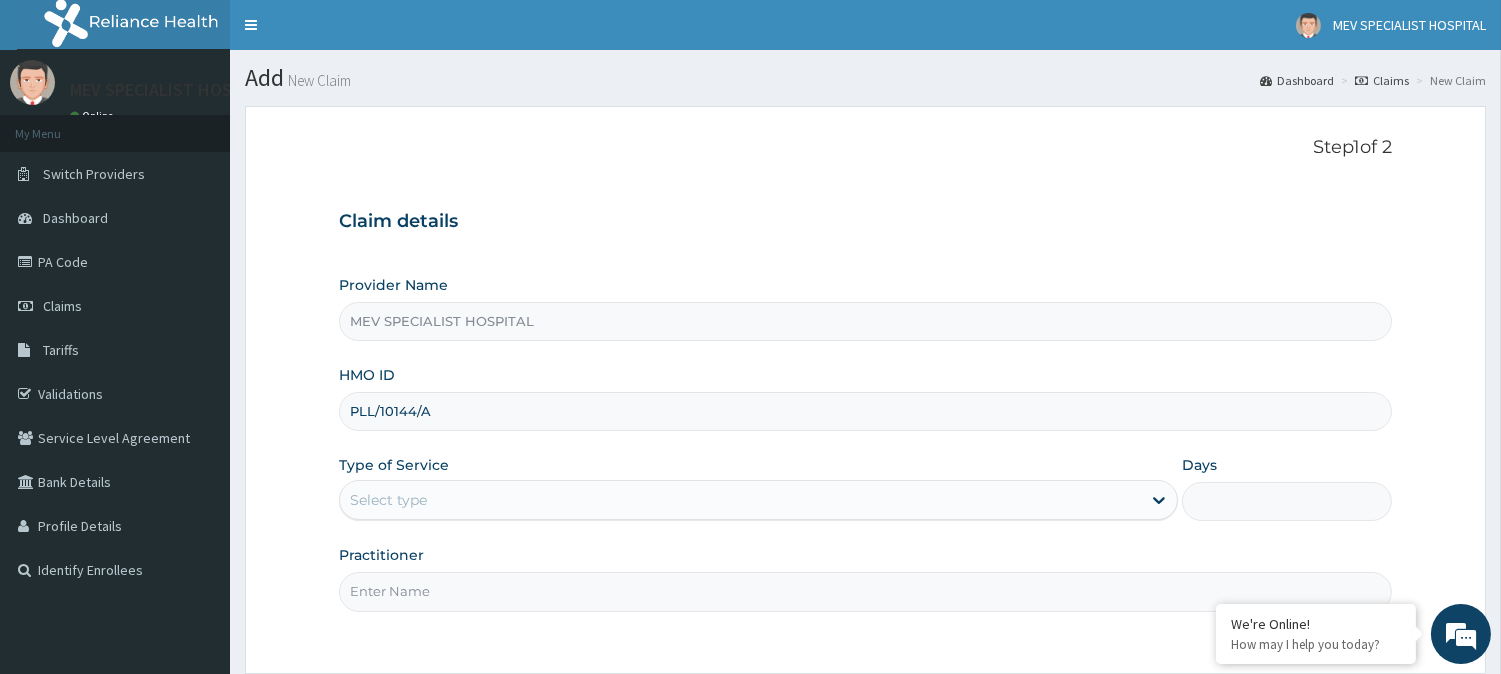 type on "PLL/10144/A" 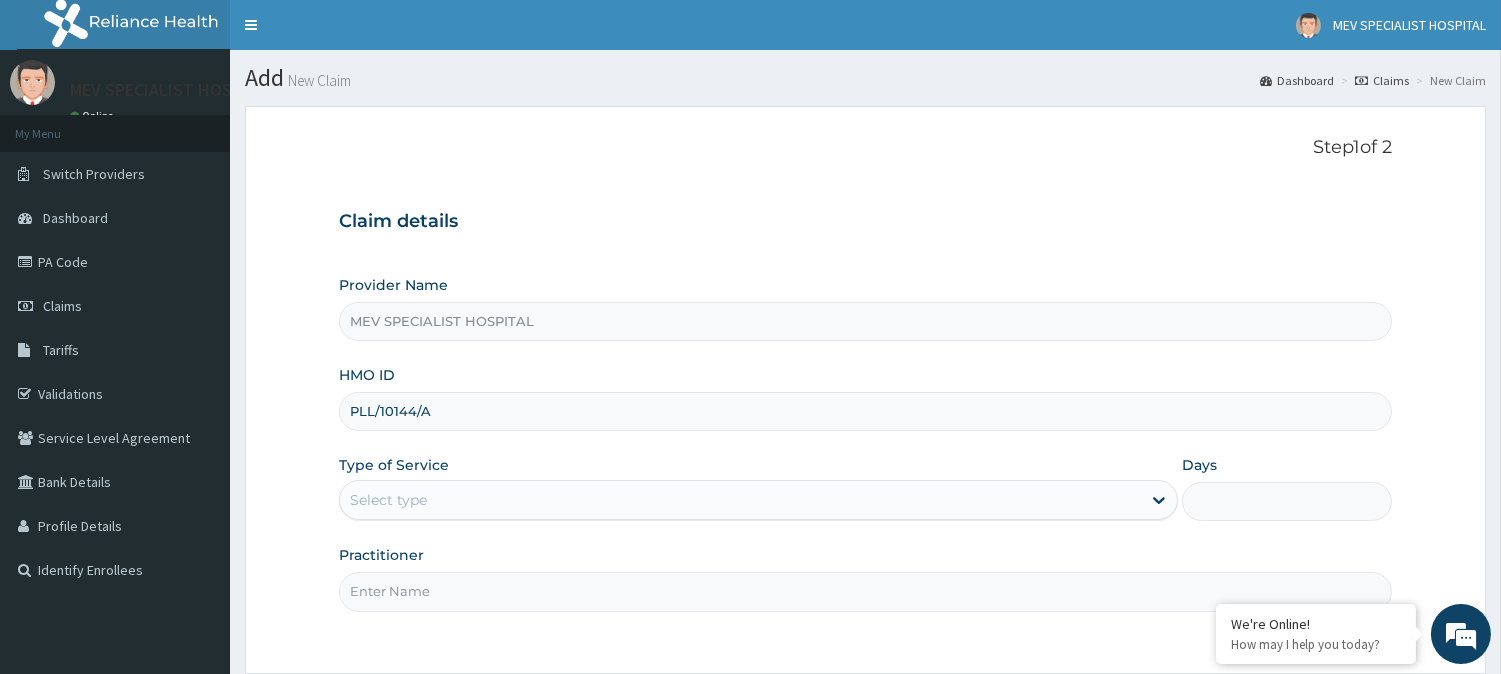 click on "Select type" at bounding box center (740, 500) 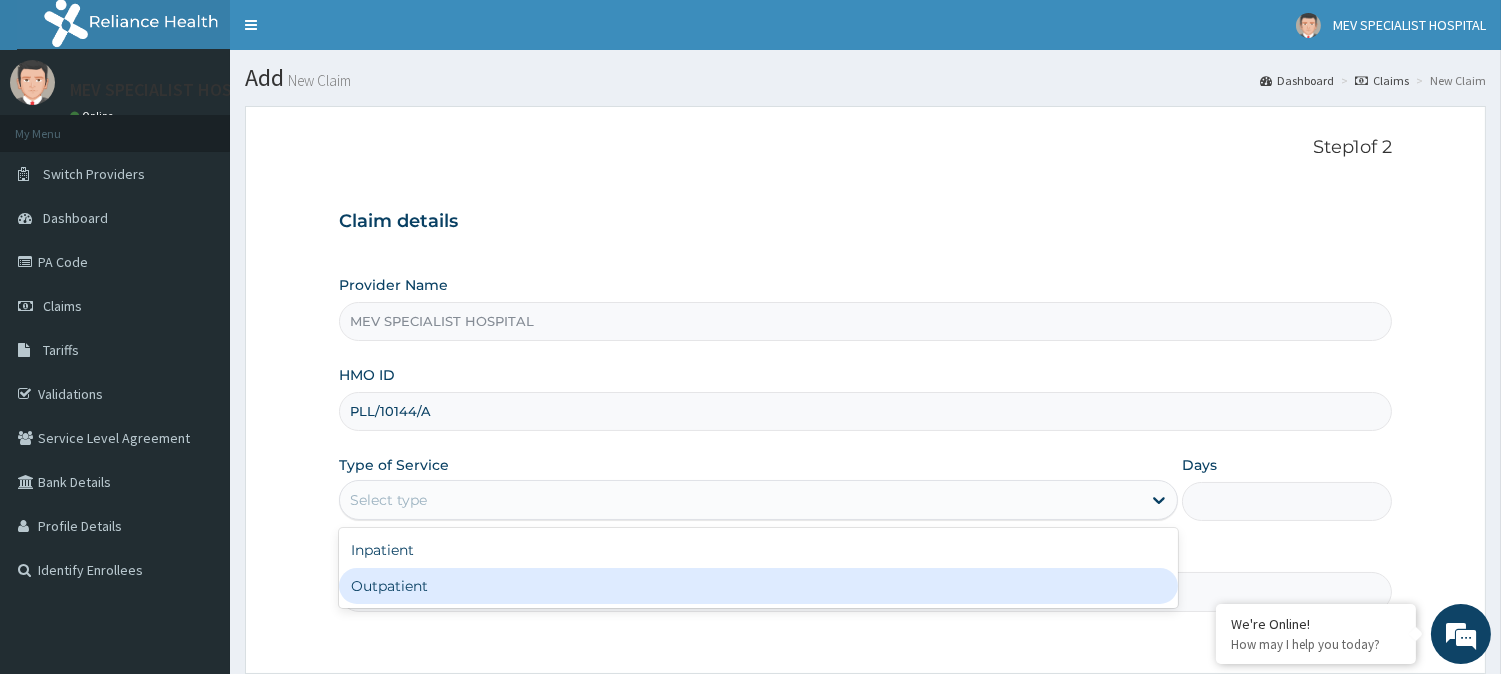 click on "Outpatient" at bounding box center [758, 586] 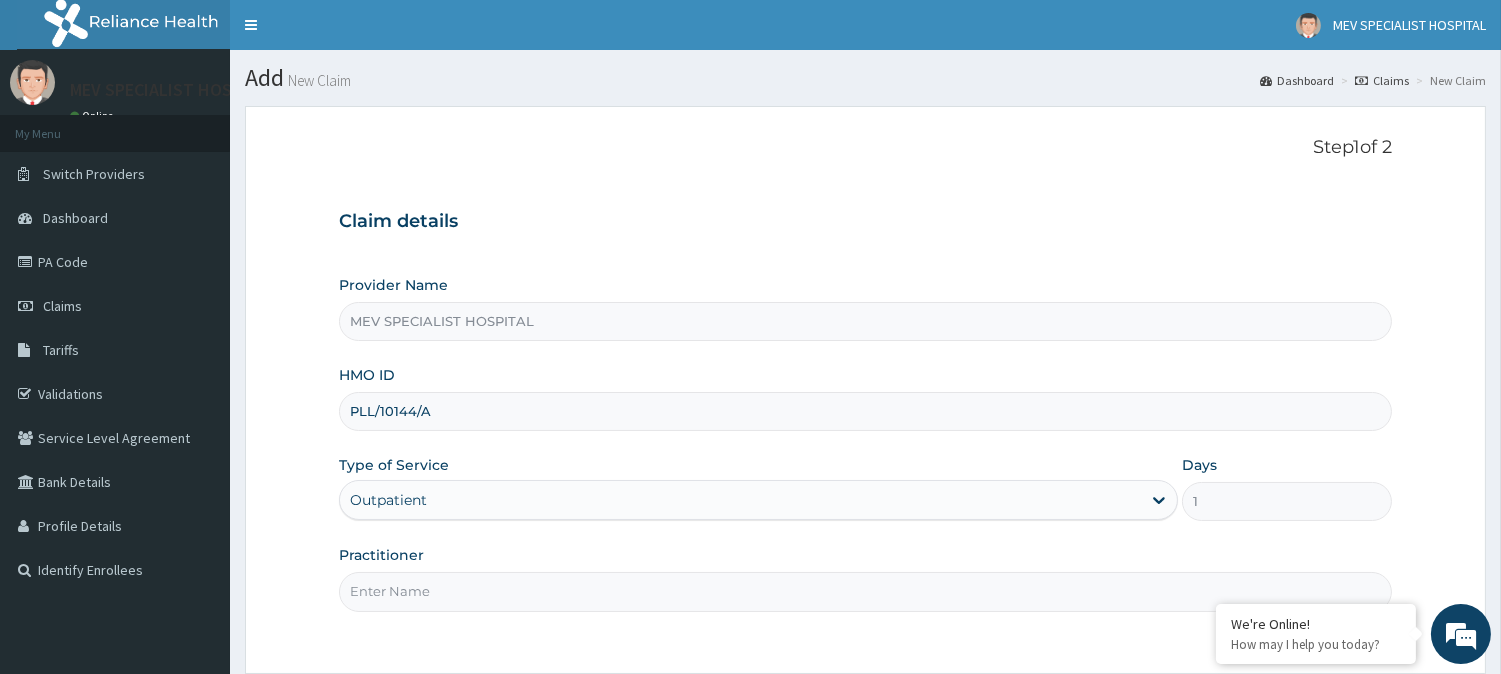 click on "Practitioner" at bounding box center [865, 591] 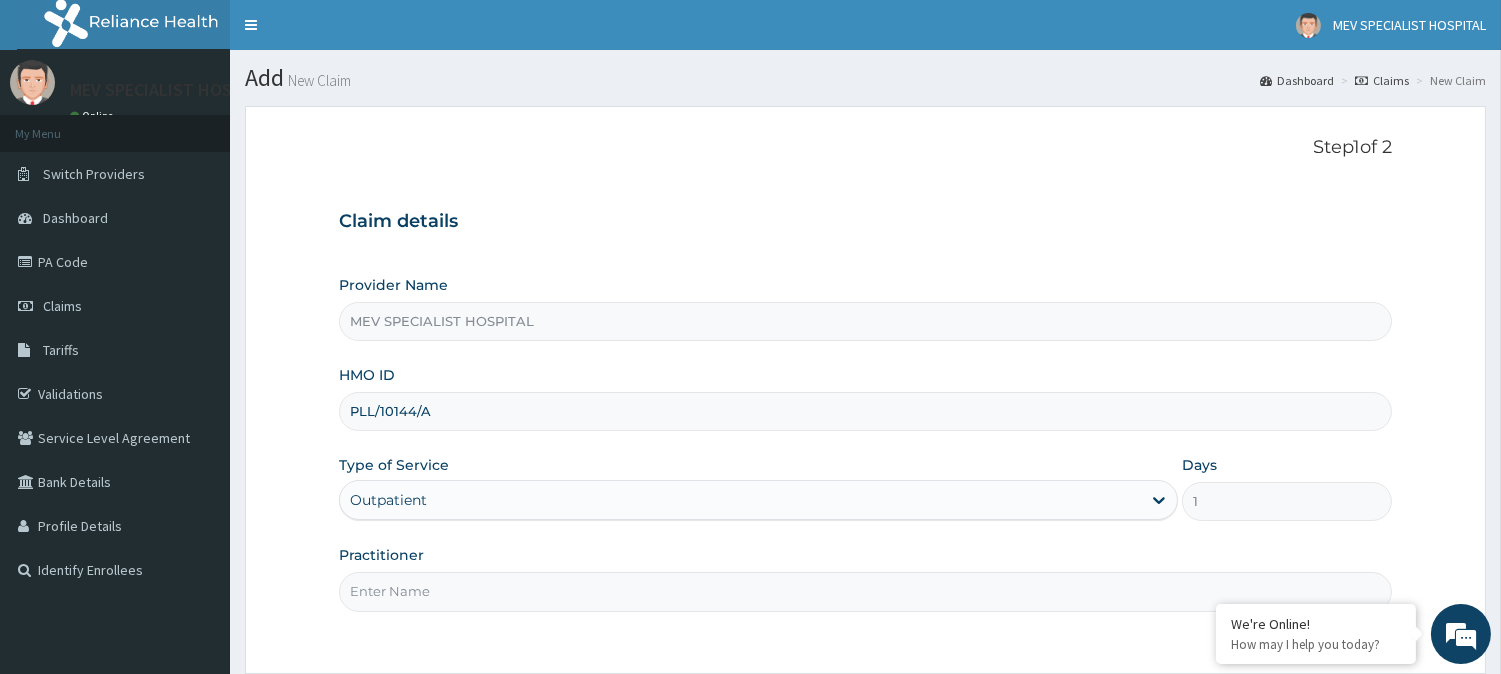 type on "DR JOY" 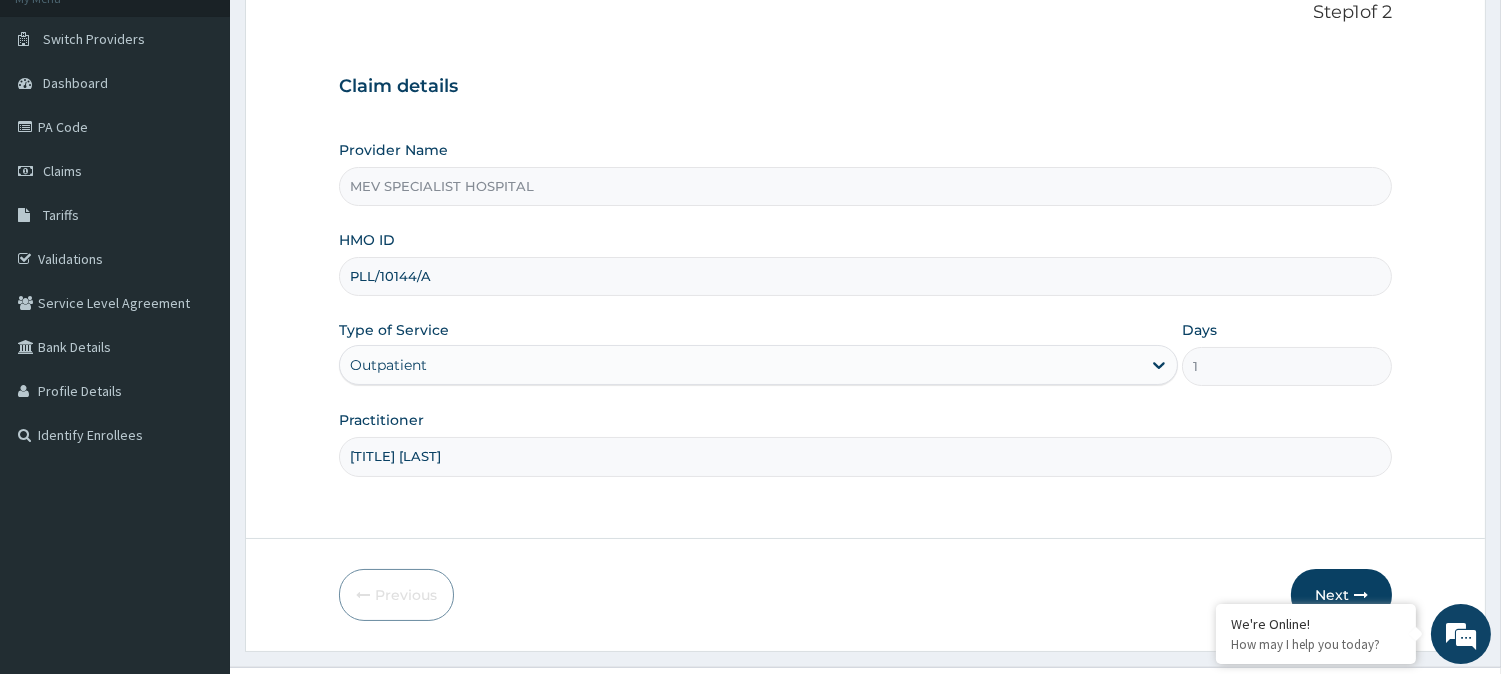 scroll, scrollTop: 178, scrollLeft: 0, axis: vertical 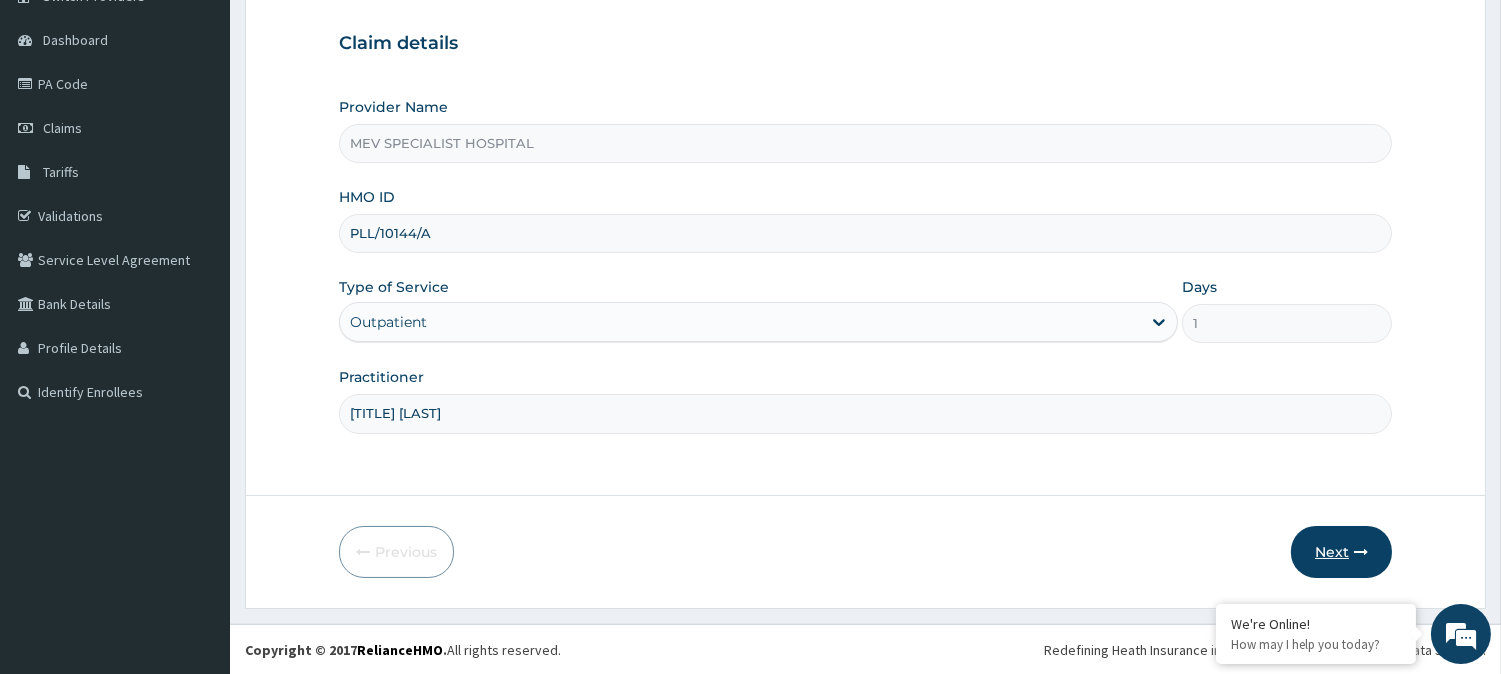 click on "Next" at bounding box center [1341, 552] 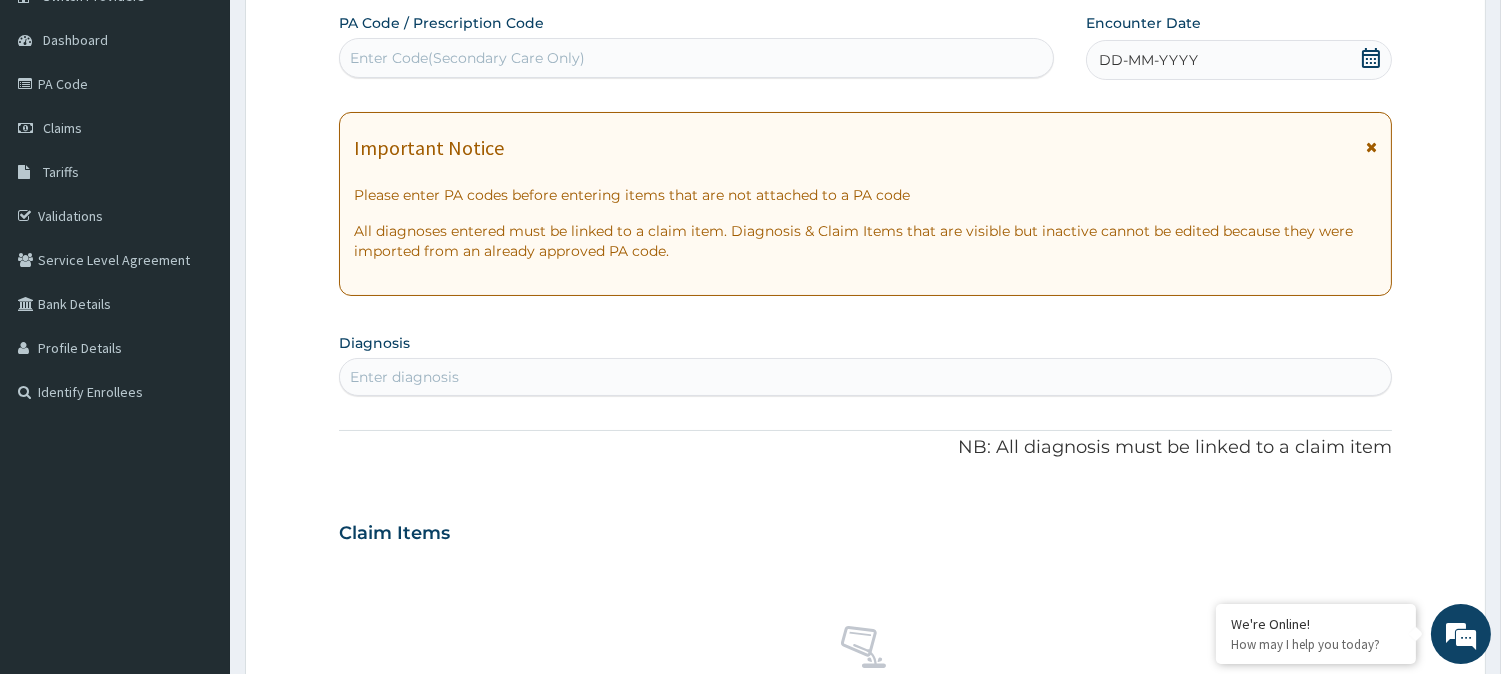 click on "Enter Code(Secondary Care Only)" at bounding box center [467, 58] 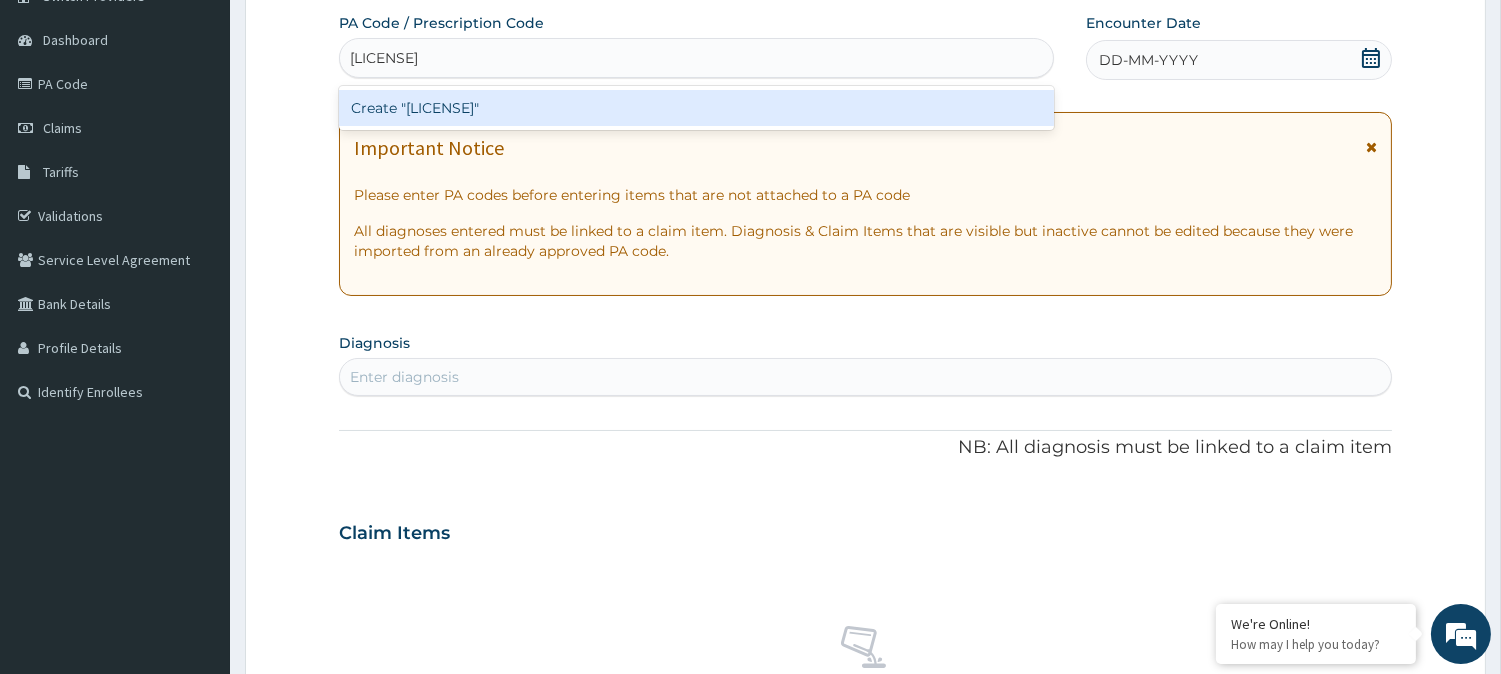 click on "Create "PA/630AA4"" at bounding box center [696, 108] 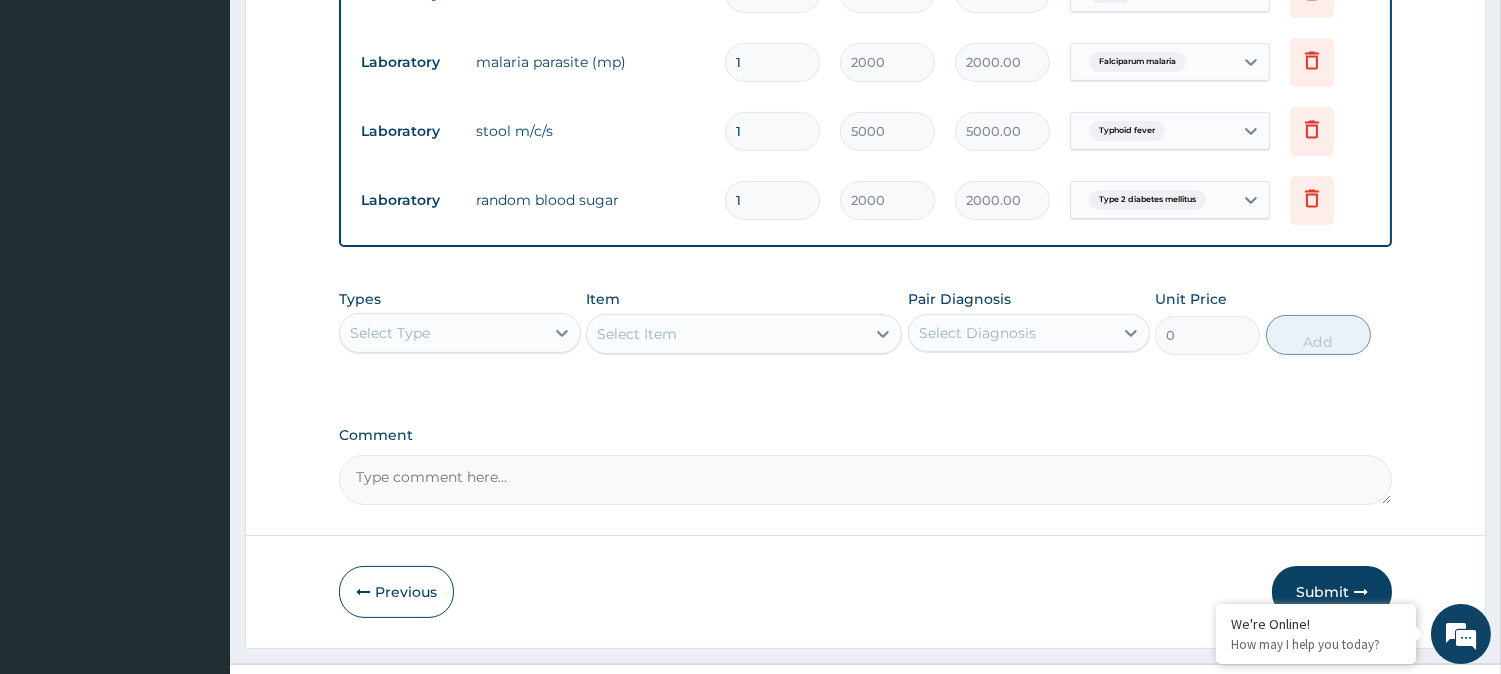 scroll, scrollTop: 948, scrollLeft: 0, axis: vertical 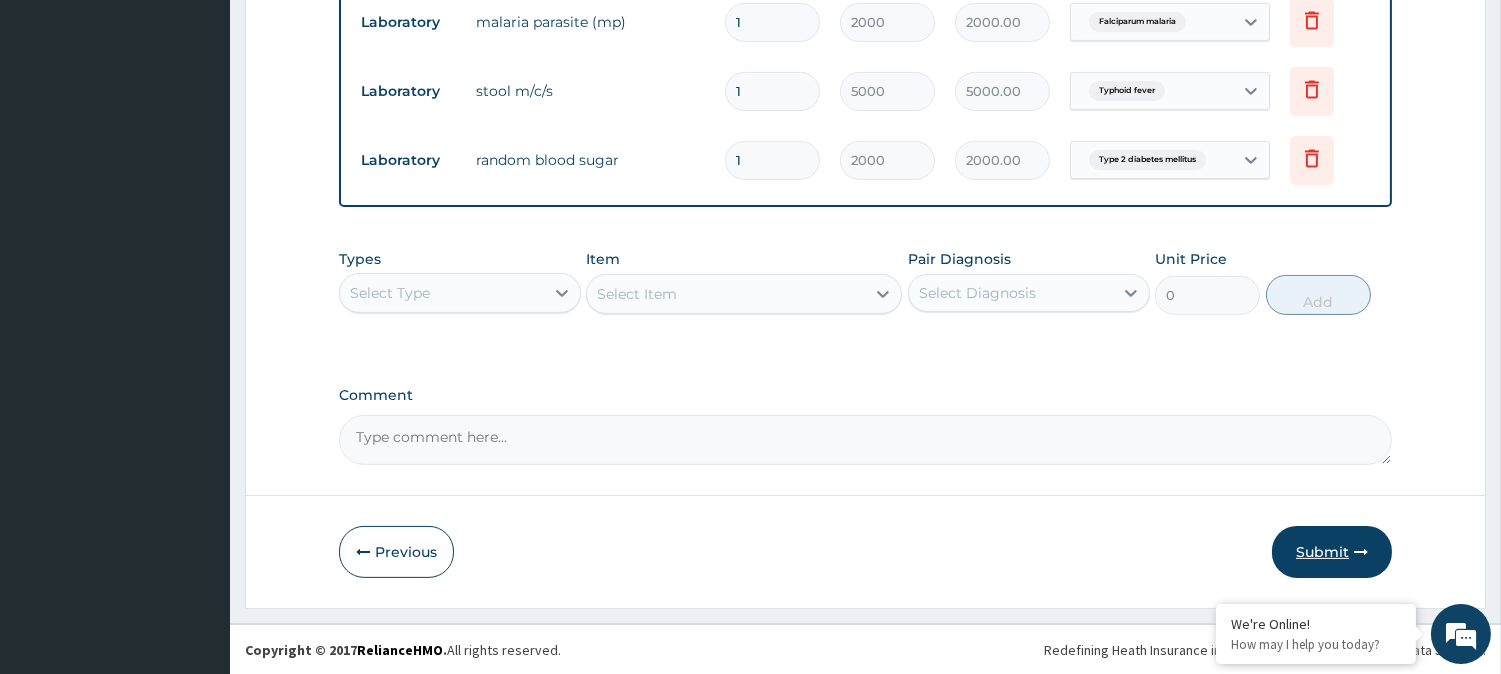 click on "Submit" at bounding box center [1332, 552] 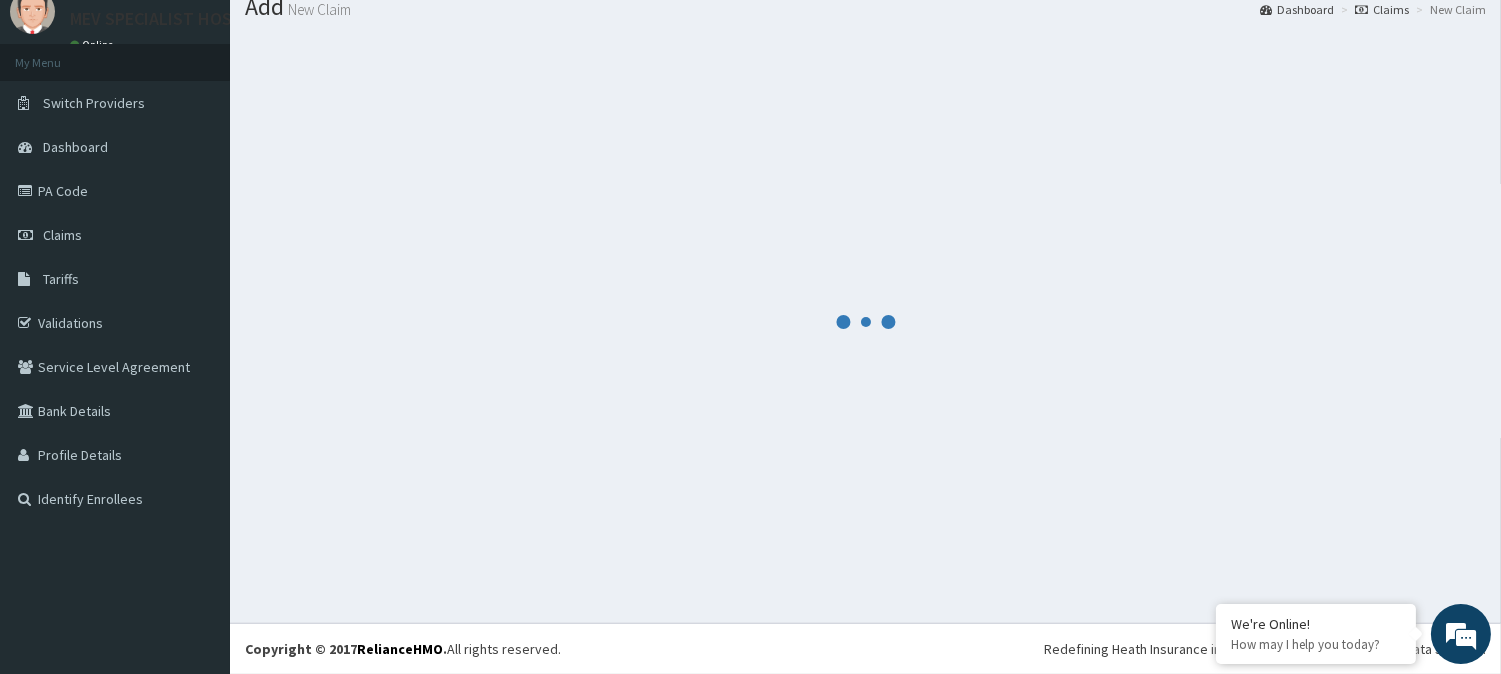 scroll, scrollTop: 71, scrollLeft: 0, axis: vertical 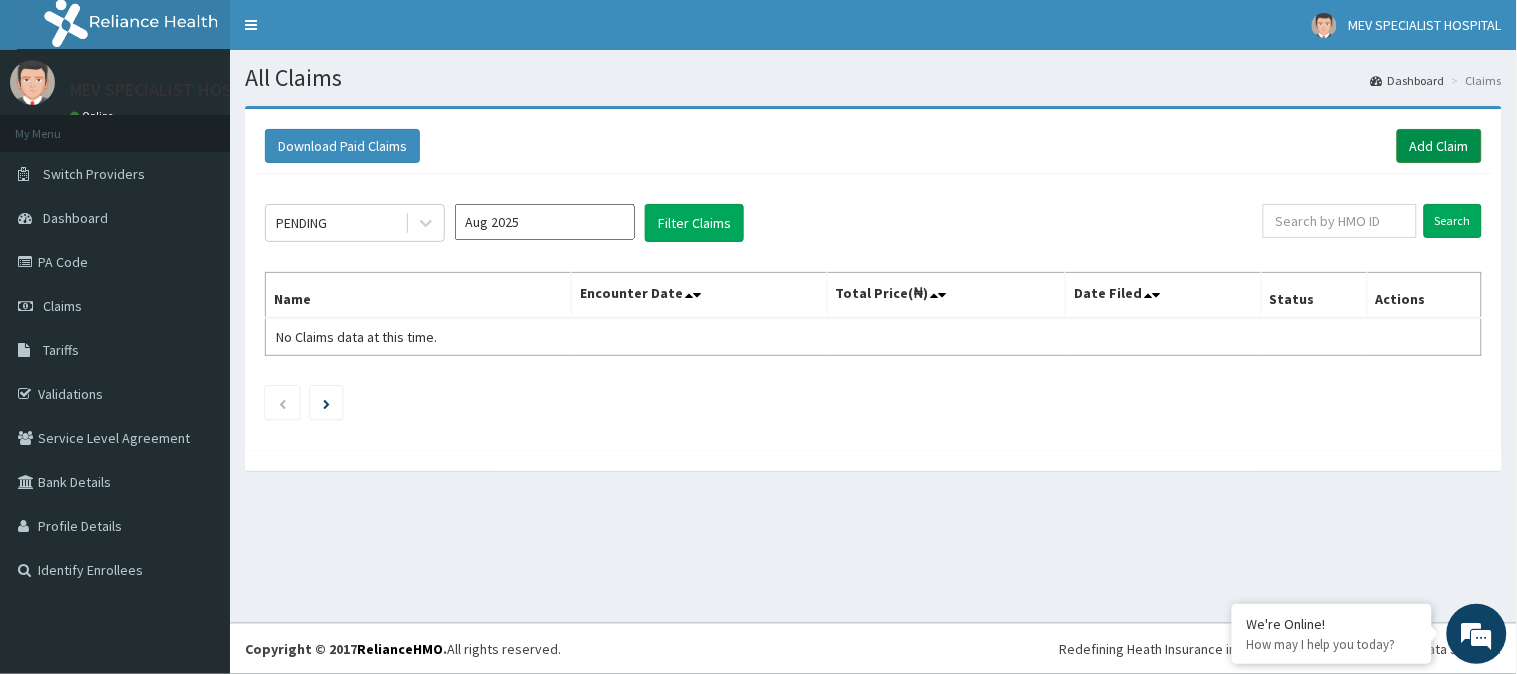 click on "Add Claim" at bounding box center [1439, 146] 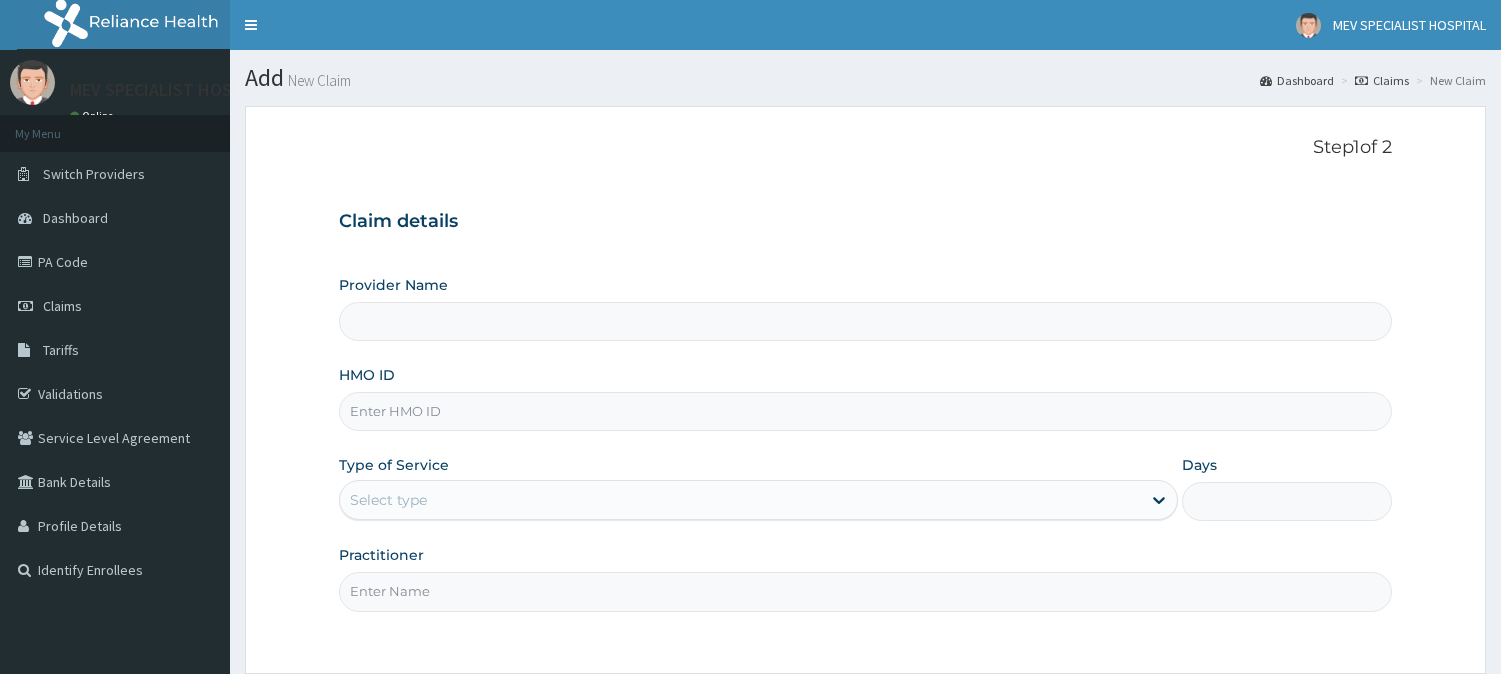 scroll, scrollTop: 0, scrollLeft: 0, axis: both 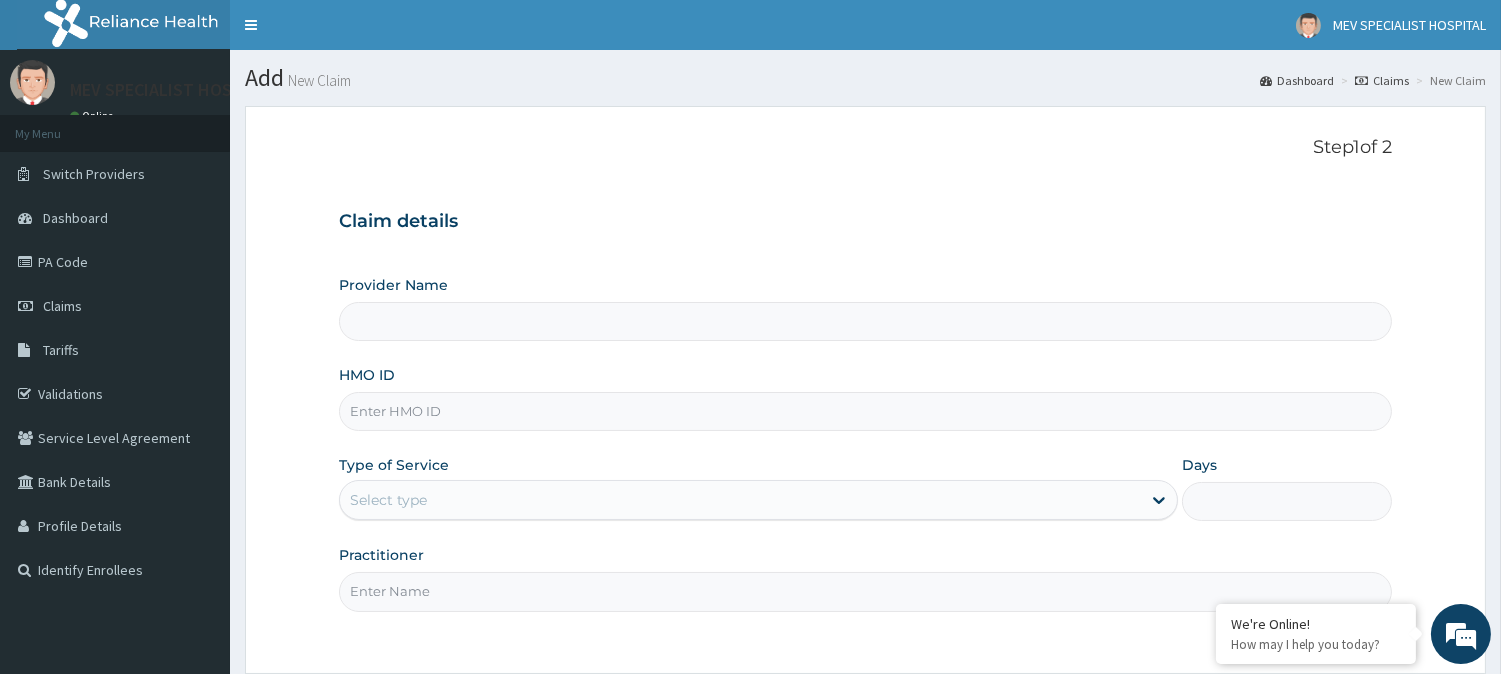 click on "HMO ID" at bounding box center [865, 411] 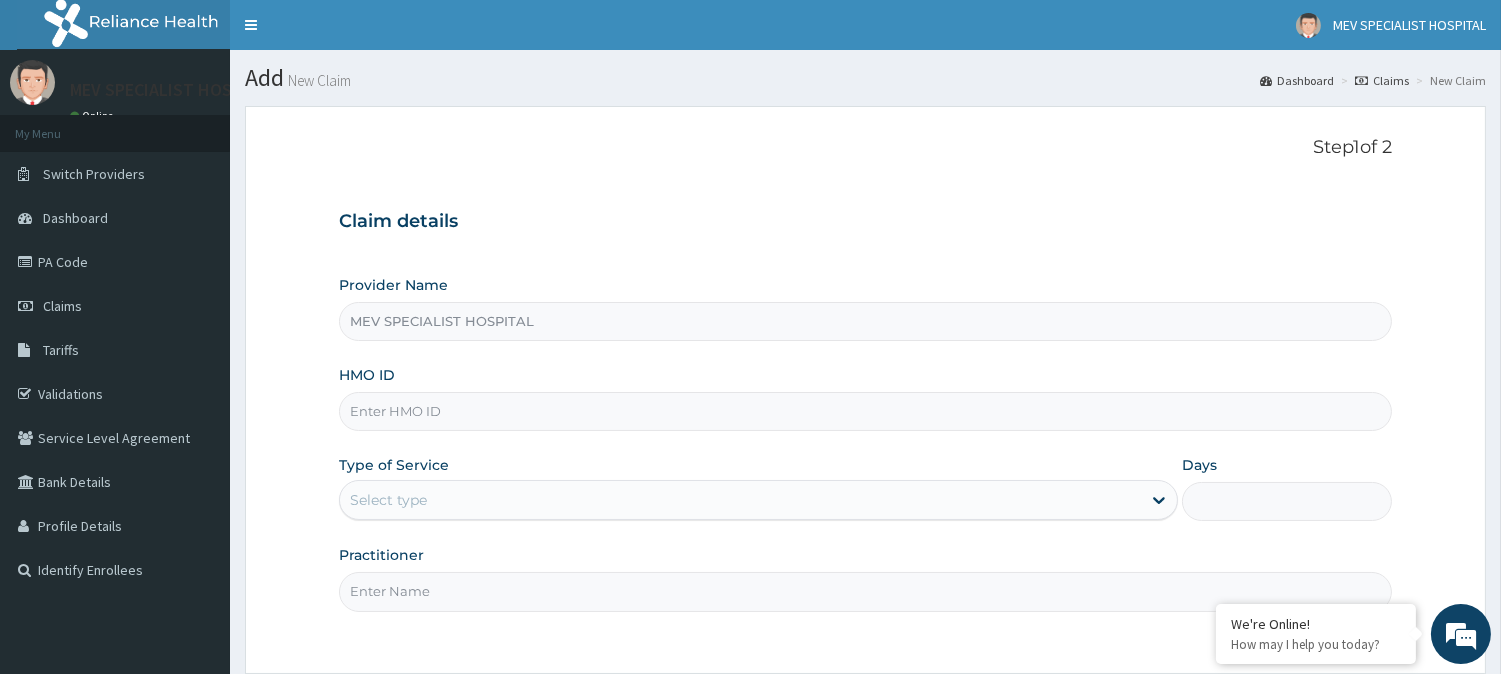 paste on "PLL/10144/A" 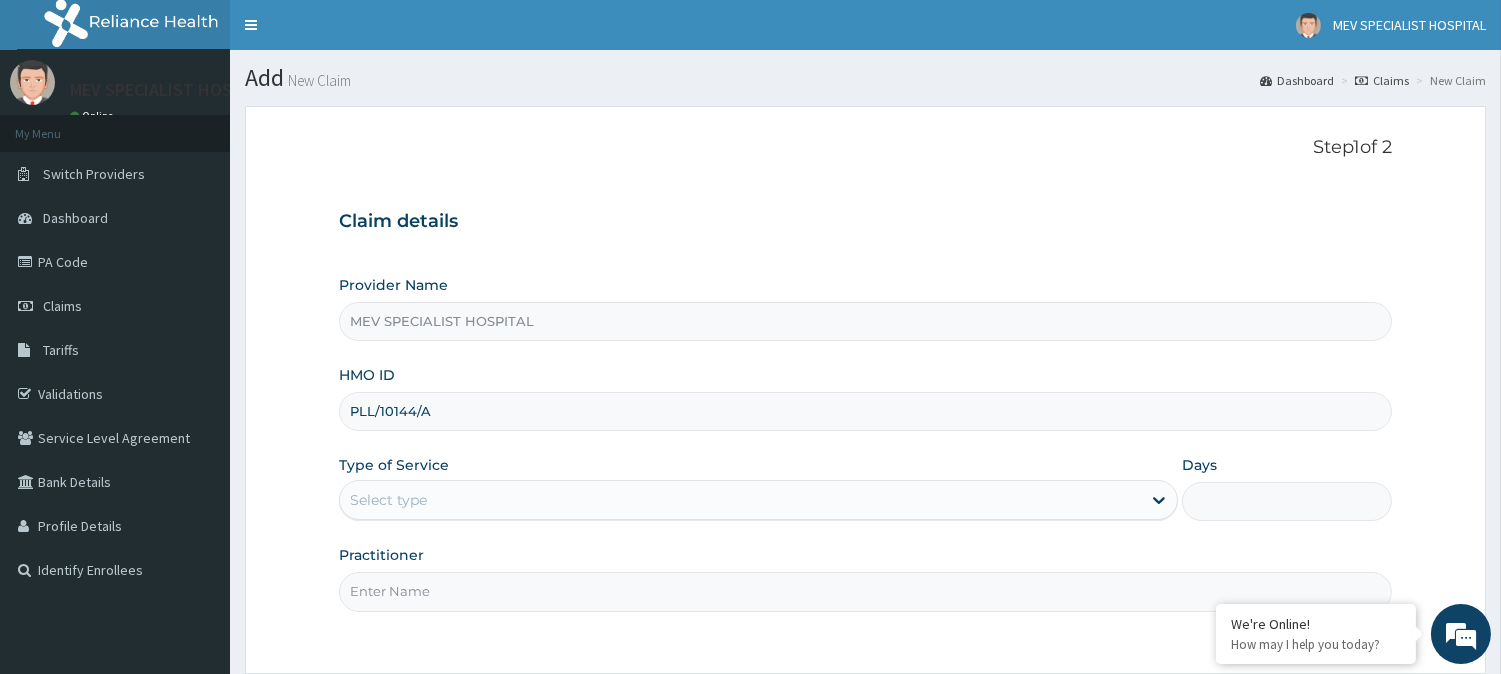 type on "PLL/10144/A" 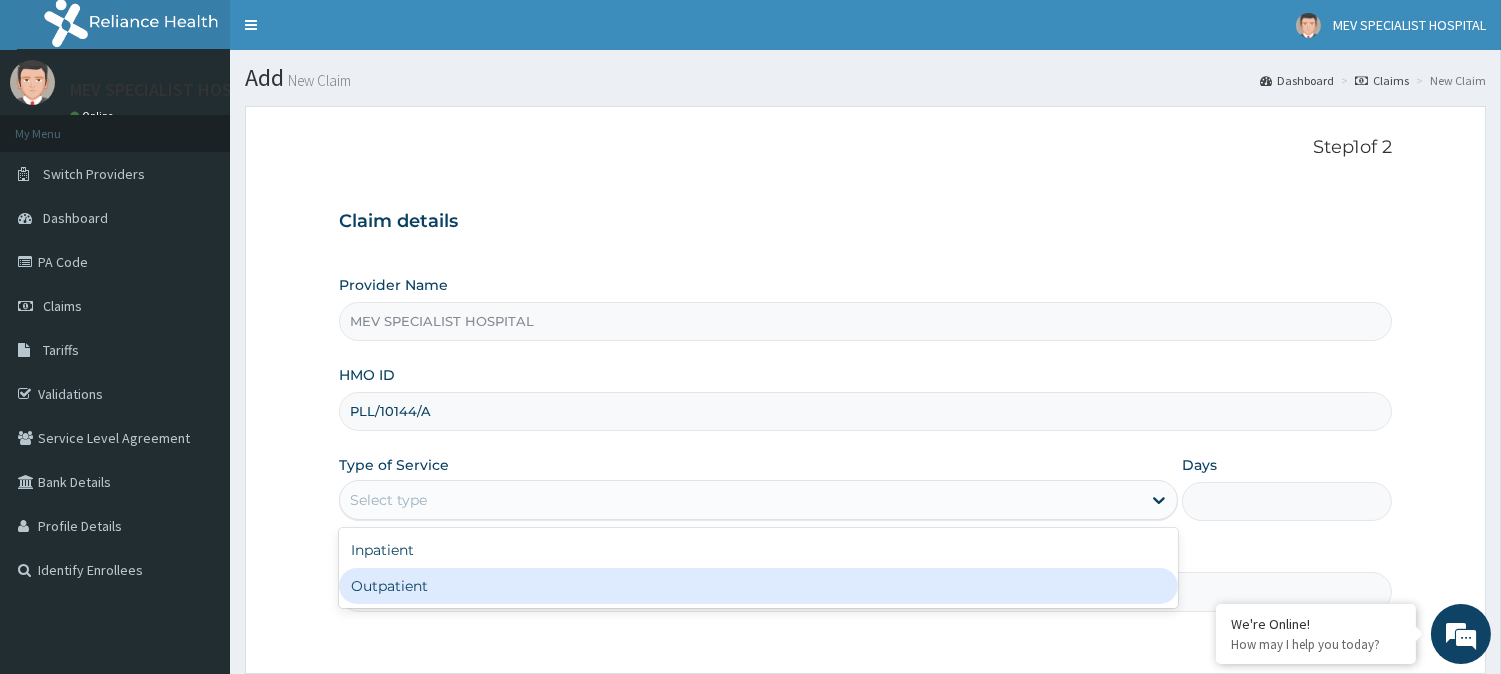 click on "Outpatient" at bounding box center (758, 586) 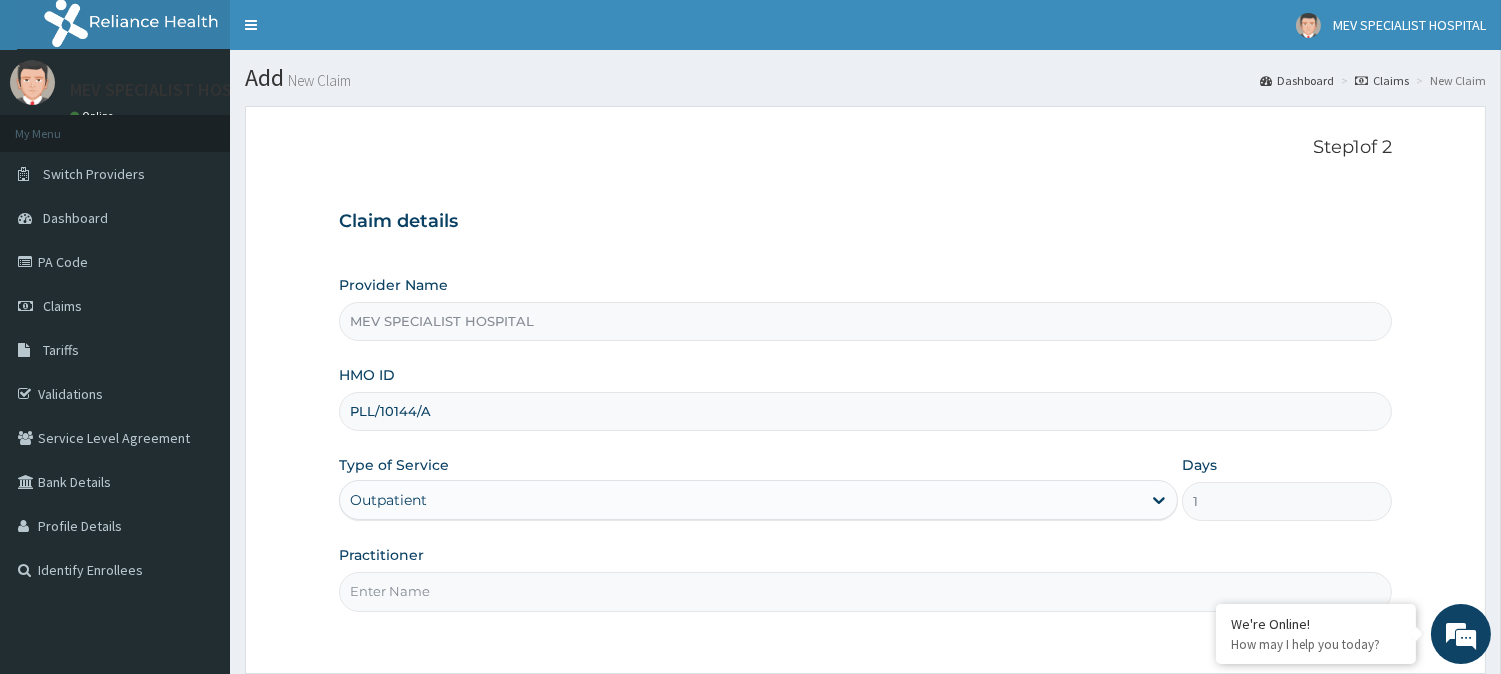 click on "Practitioner" at bounding box center (865, 591) 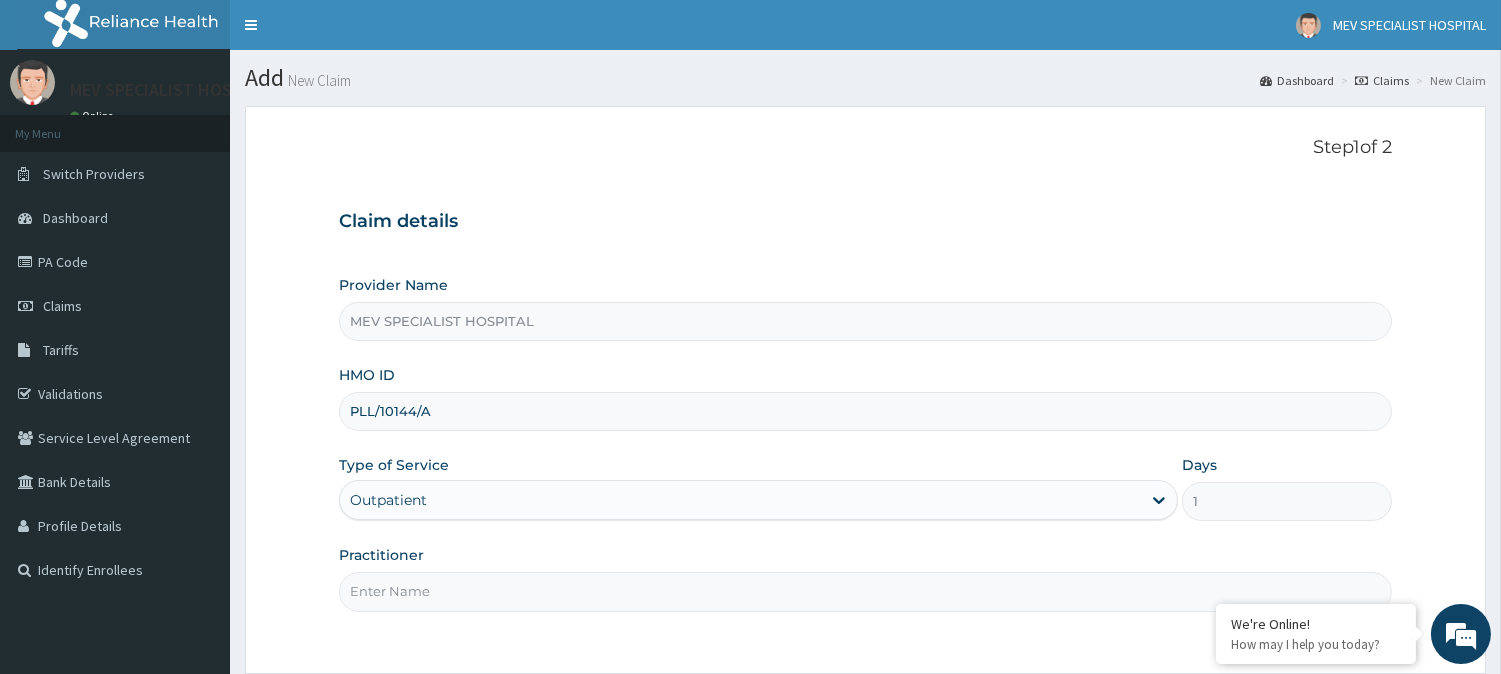type on "DR JOY" 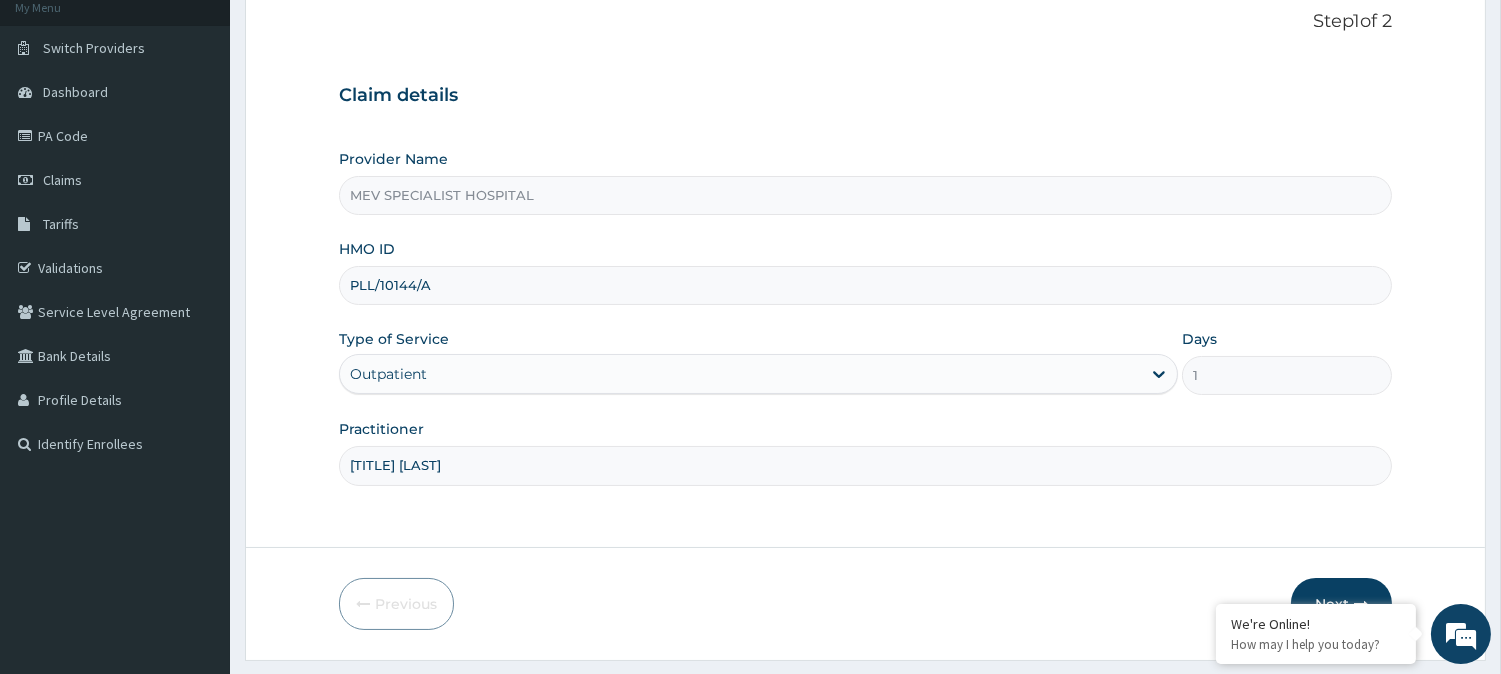 scroll, scrollTop: 178, scrollLeft: 0, axis: vertical 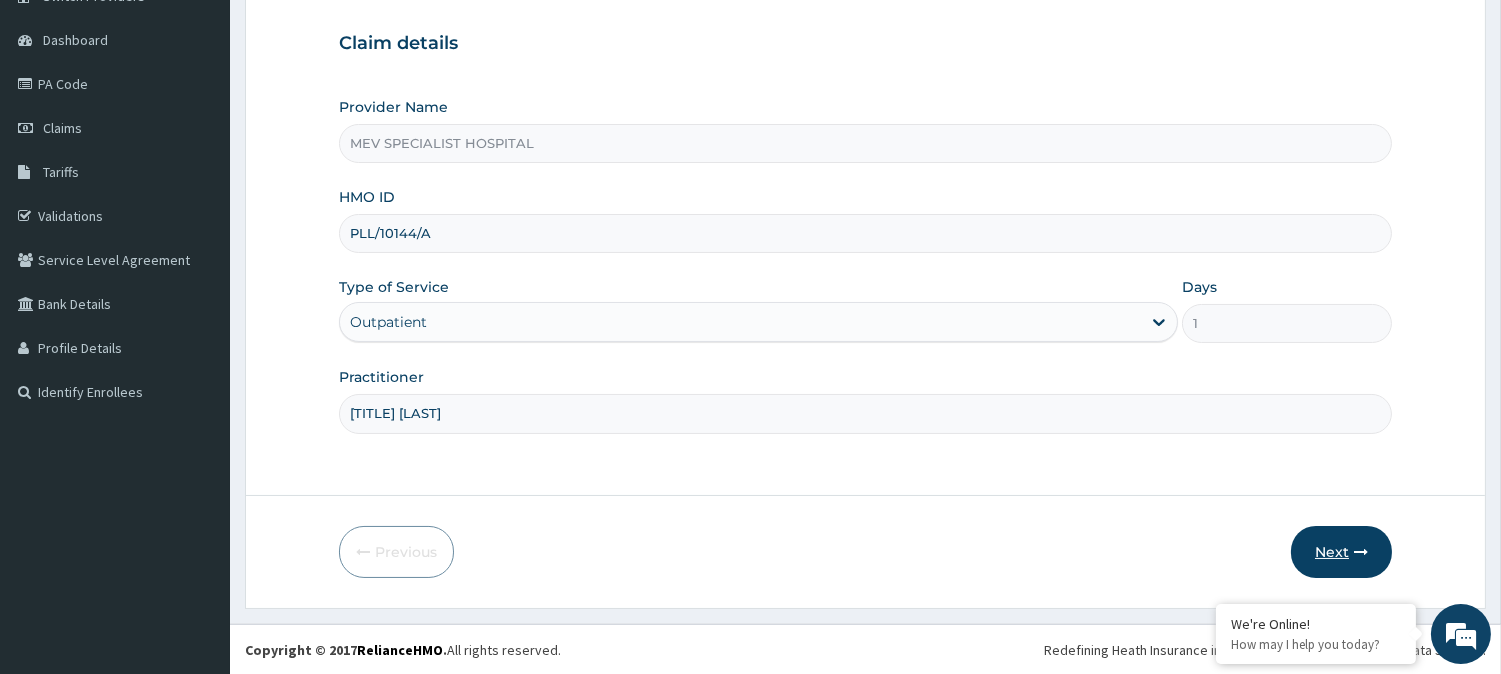 click on "Next" at bounding box center (1341, 552) 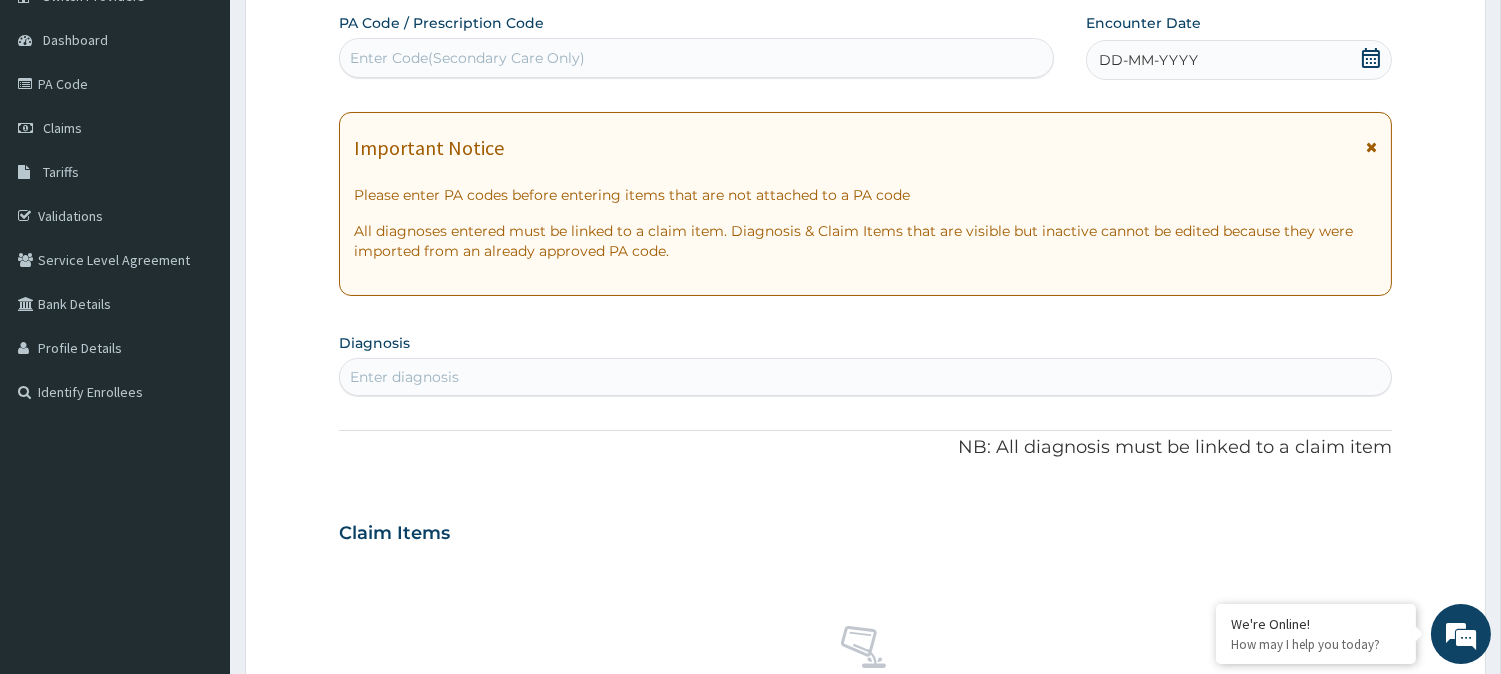 click on "Enter Code(Secondary Care Only)" at bounding box center [696, 58] 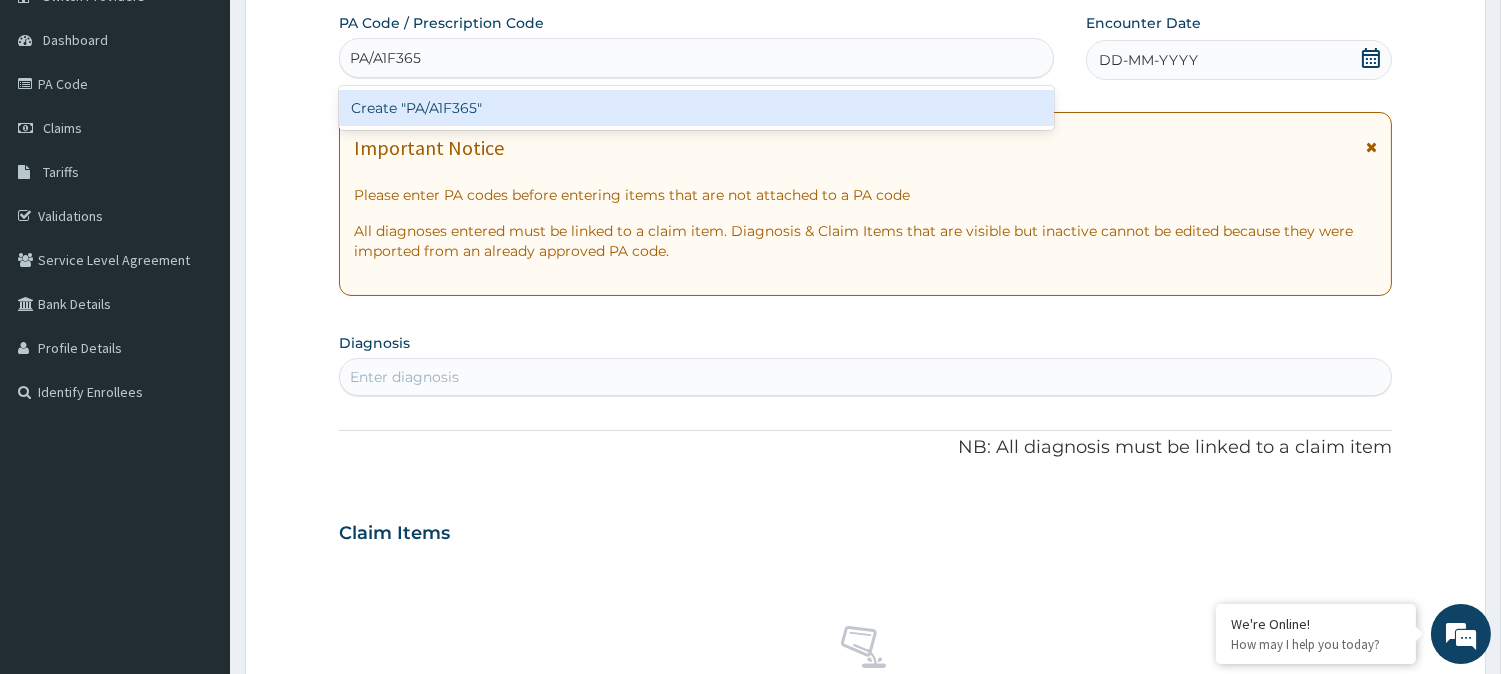 type on "PA/A1F365" 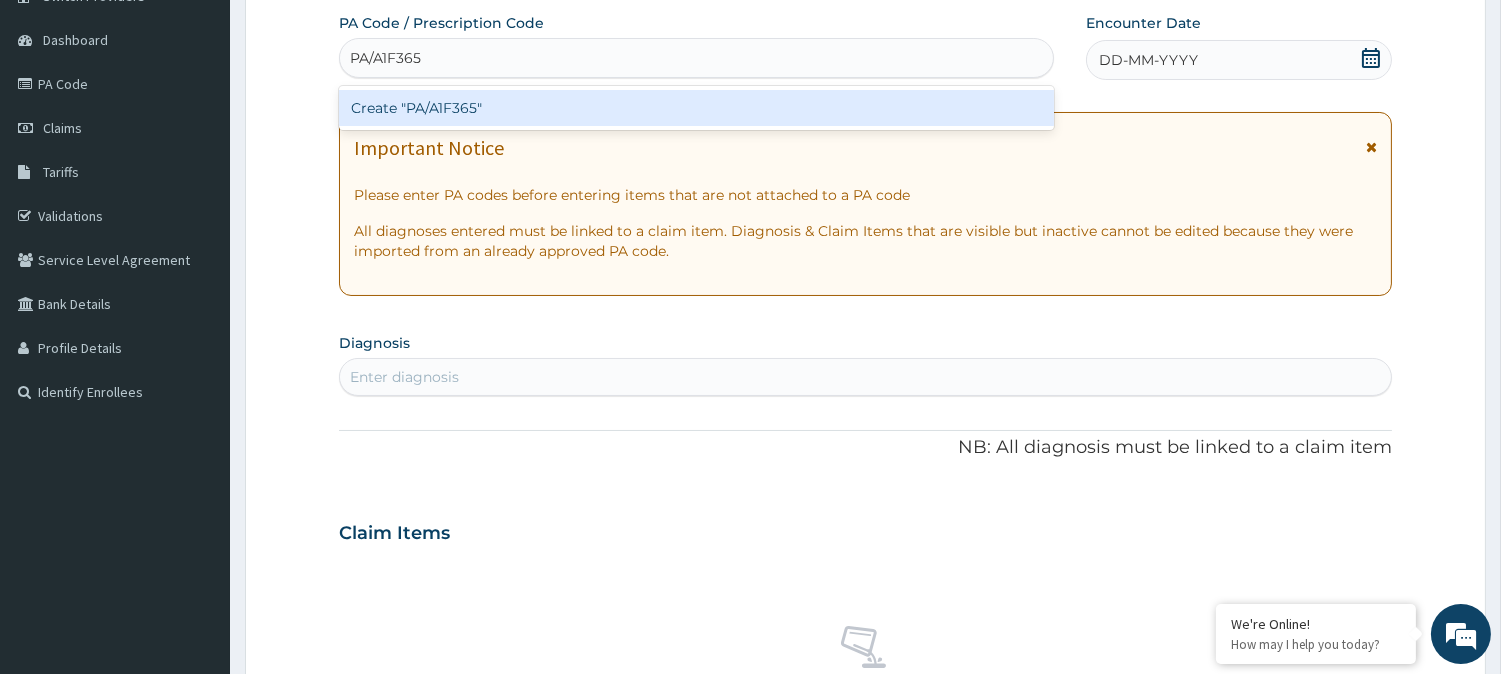 click on "Create "PA/A1F365"" at bounding box center [696, 108] 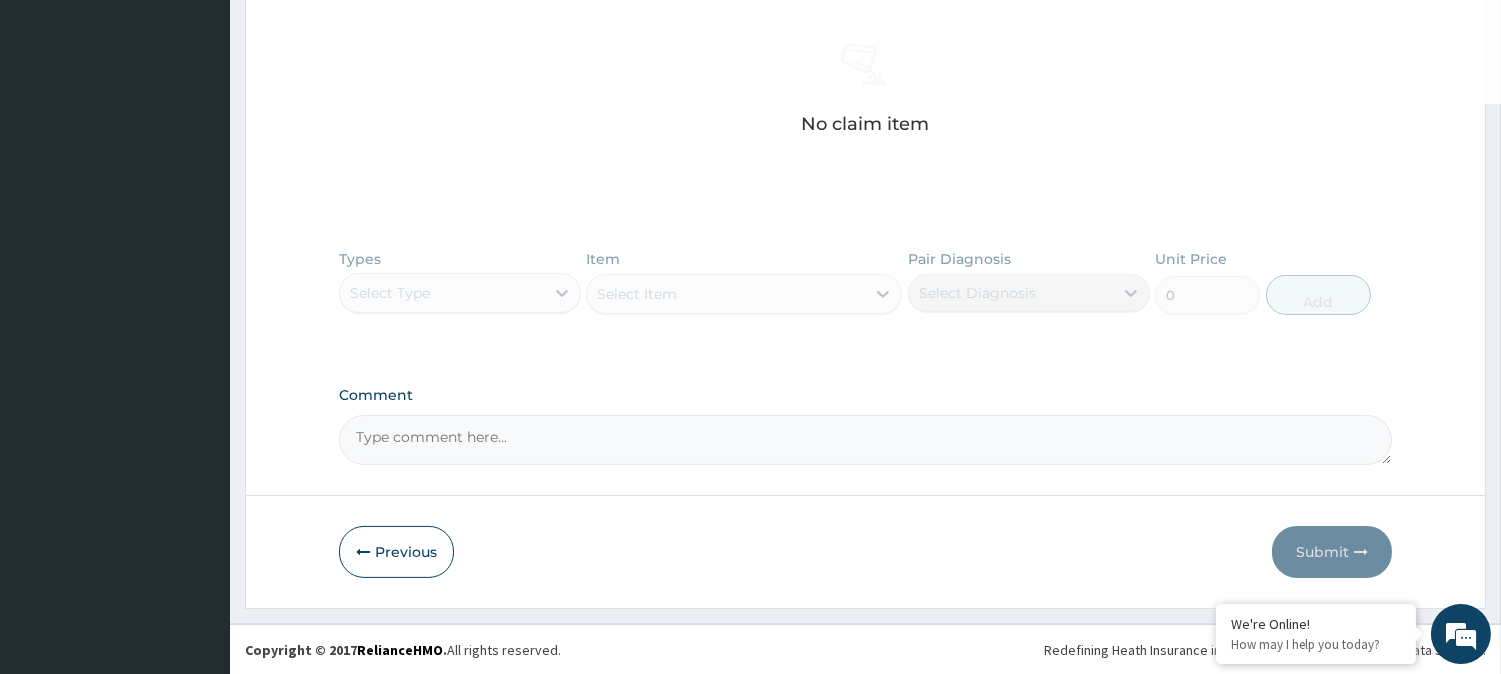 scroll, scrollTop: 762, scrollLeft: 0, axis: vertical 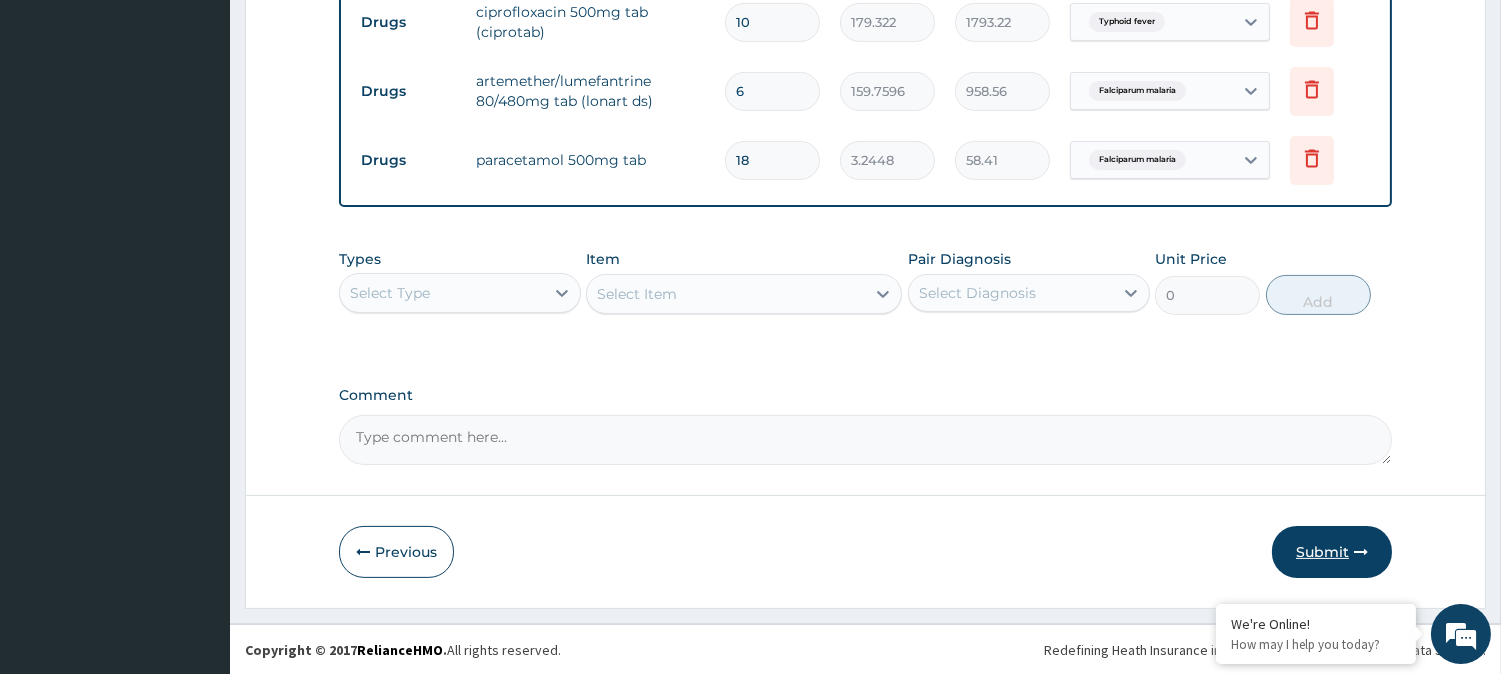 click on "Submit" at bounding box center [1332, 552] 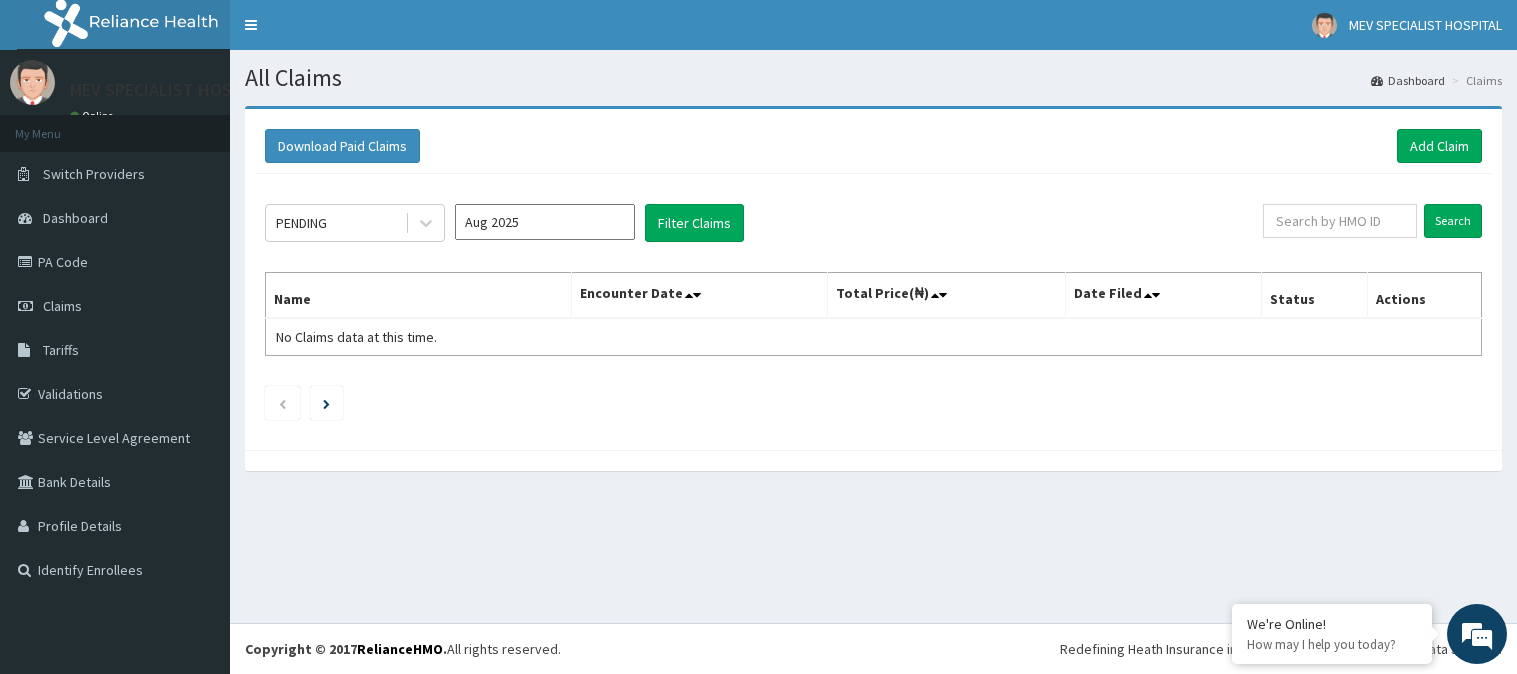 scroll, scrollTop: 0, scrollLeft: 0, axis: both 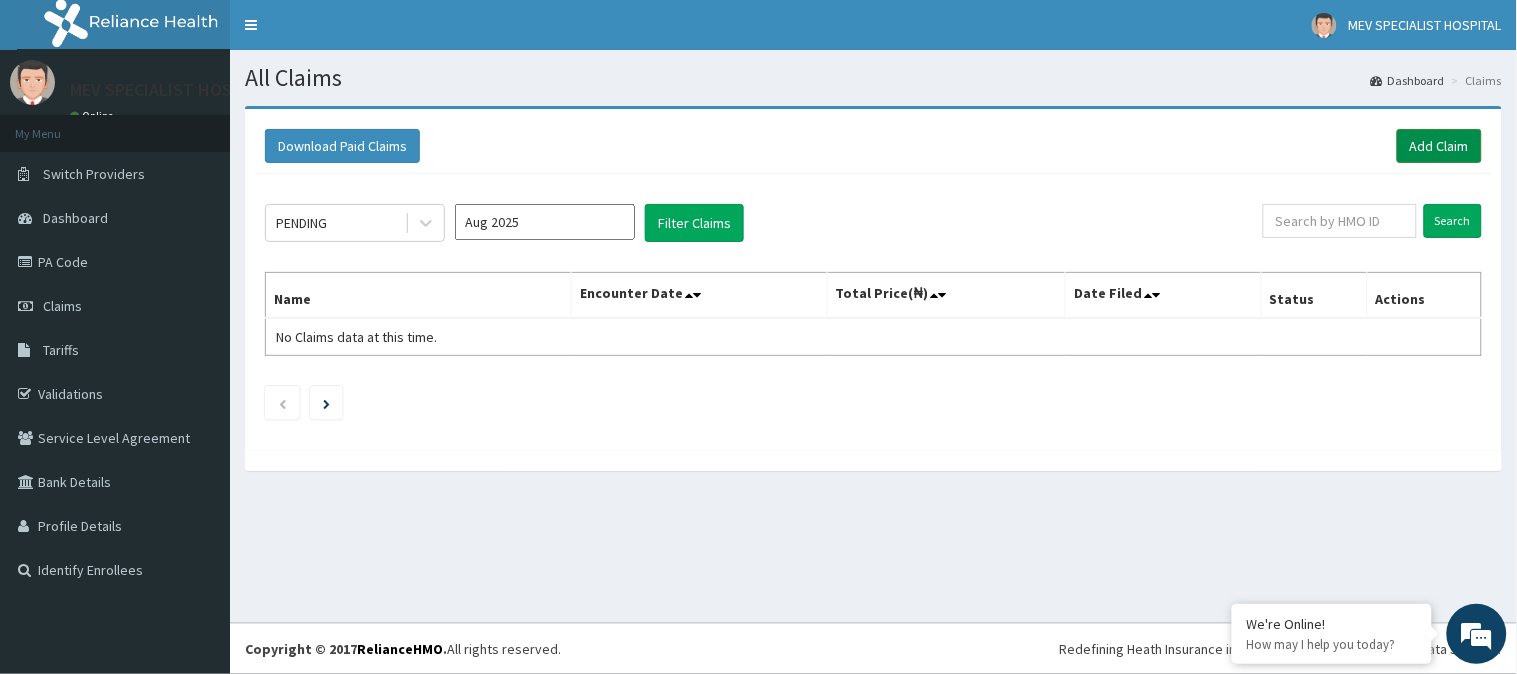 click on "Add Claim" at bounding box center (1439, 146) 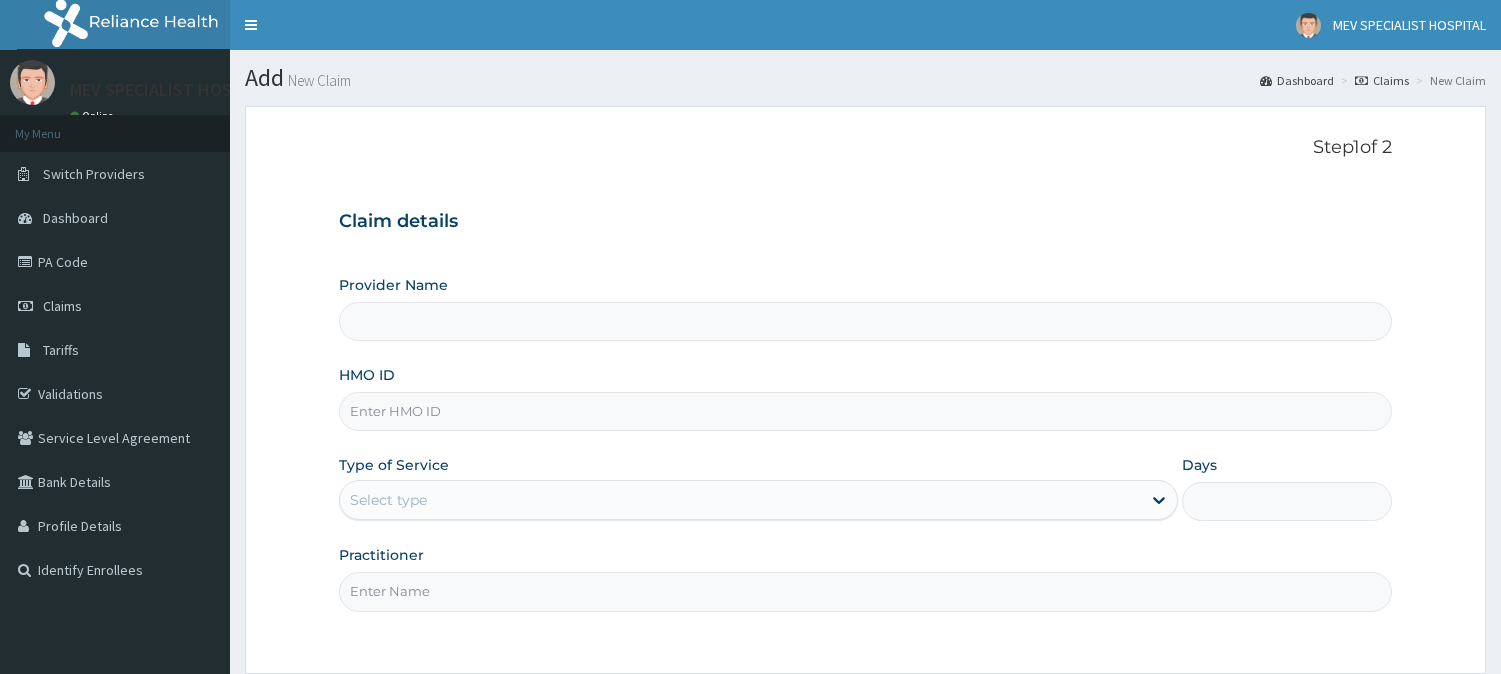 scroll, scrollTop: 0, scrollLeft: 0, axis: both 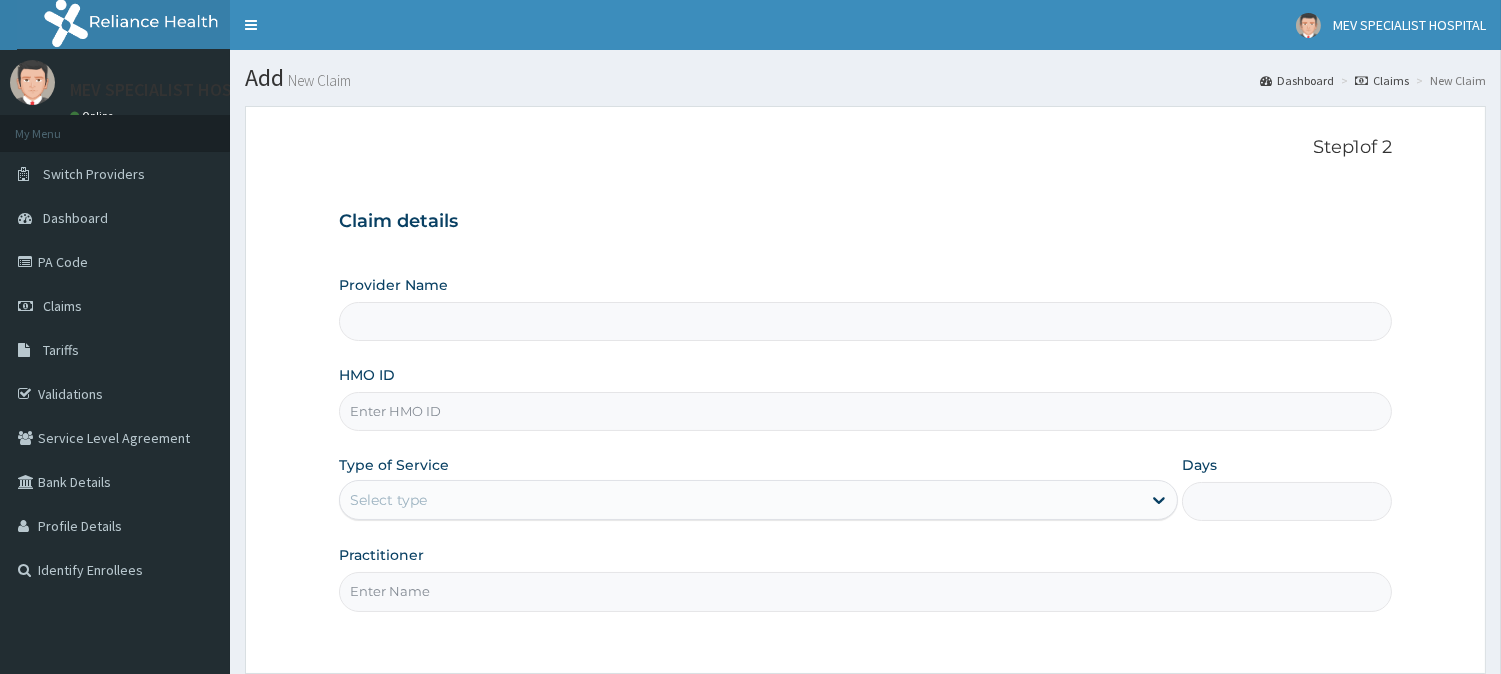 type on "MEV SPECIALIST HOSPITAL" 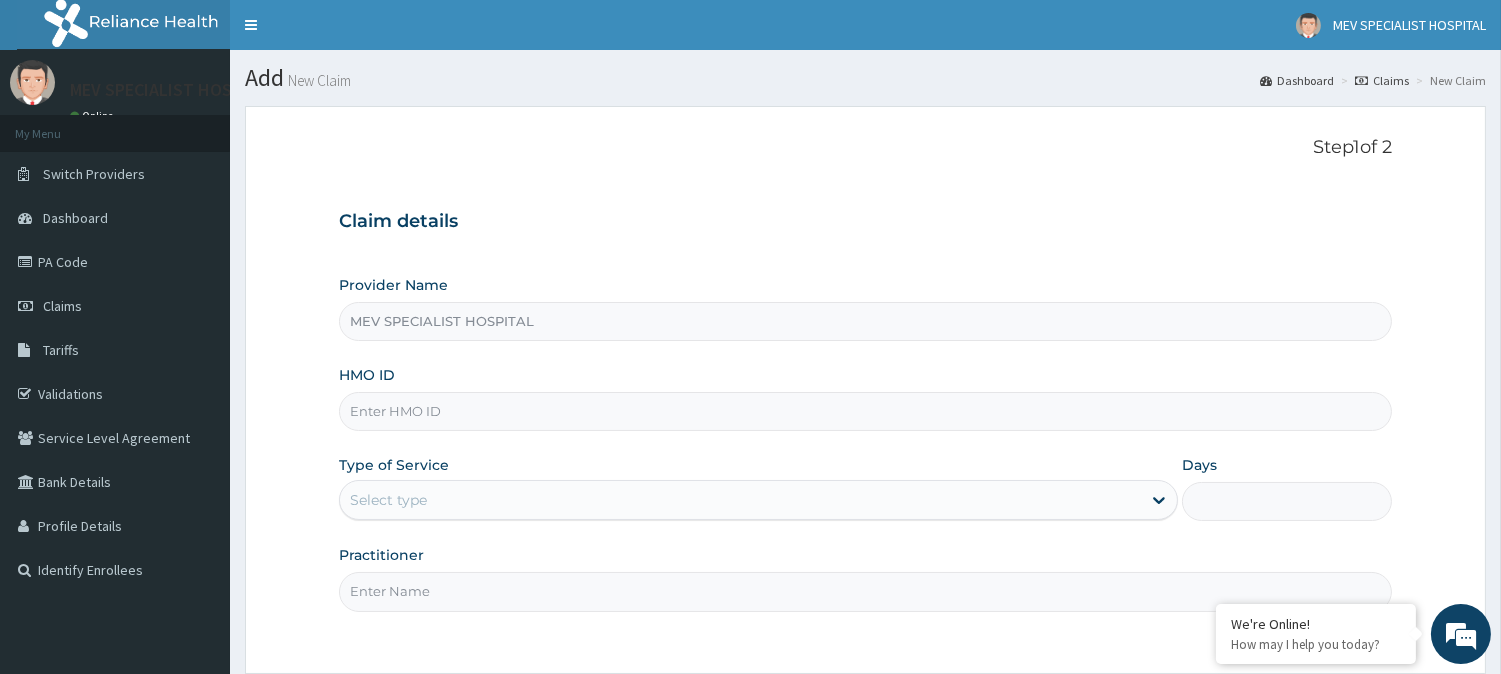 click on "HMO ID" at bounding box center [865, 411] 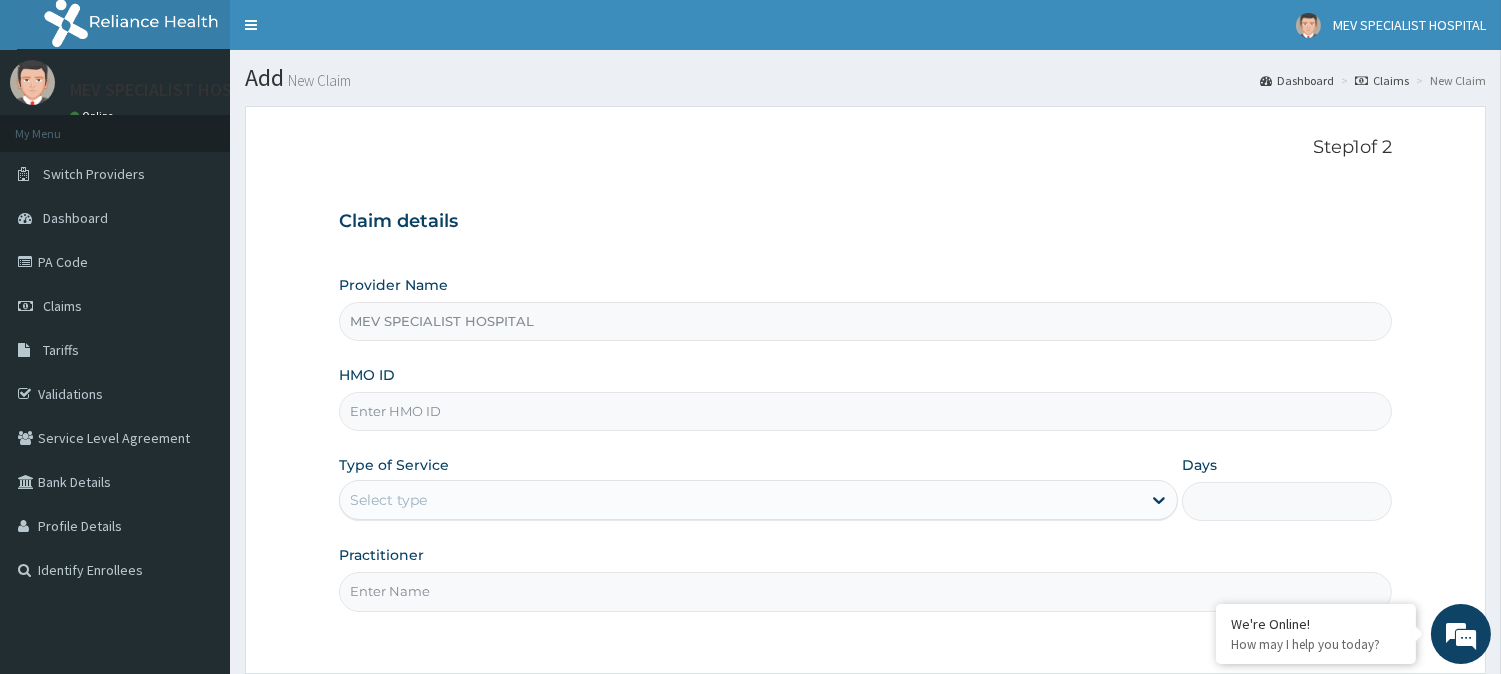 paste on "SIF/10007/A" 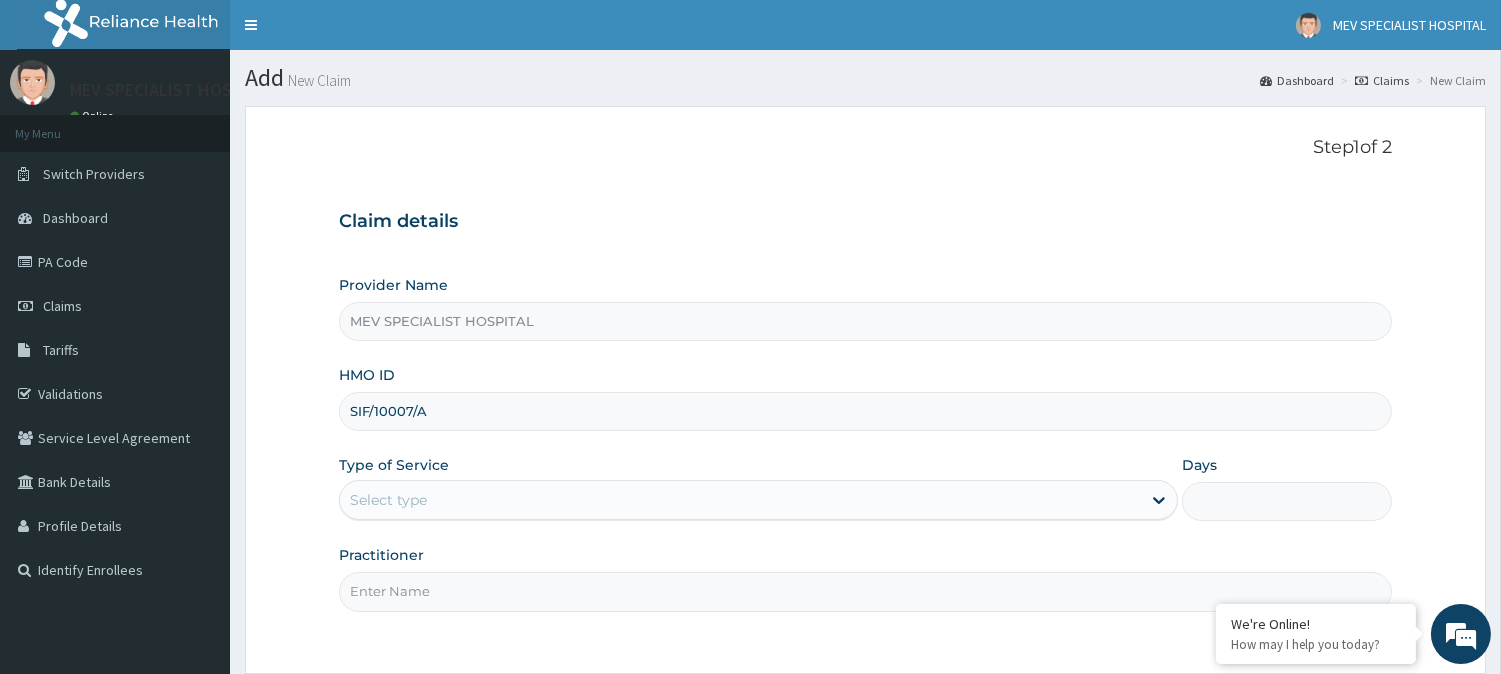 type on "SIF/10007/A" 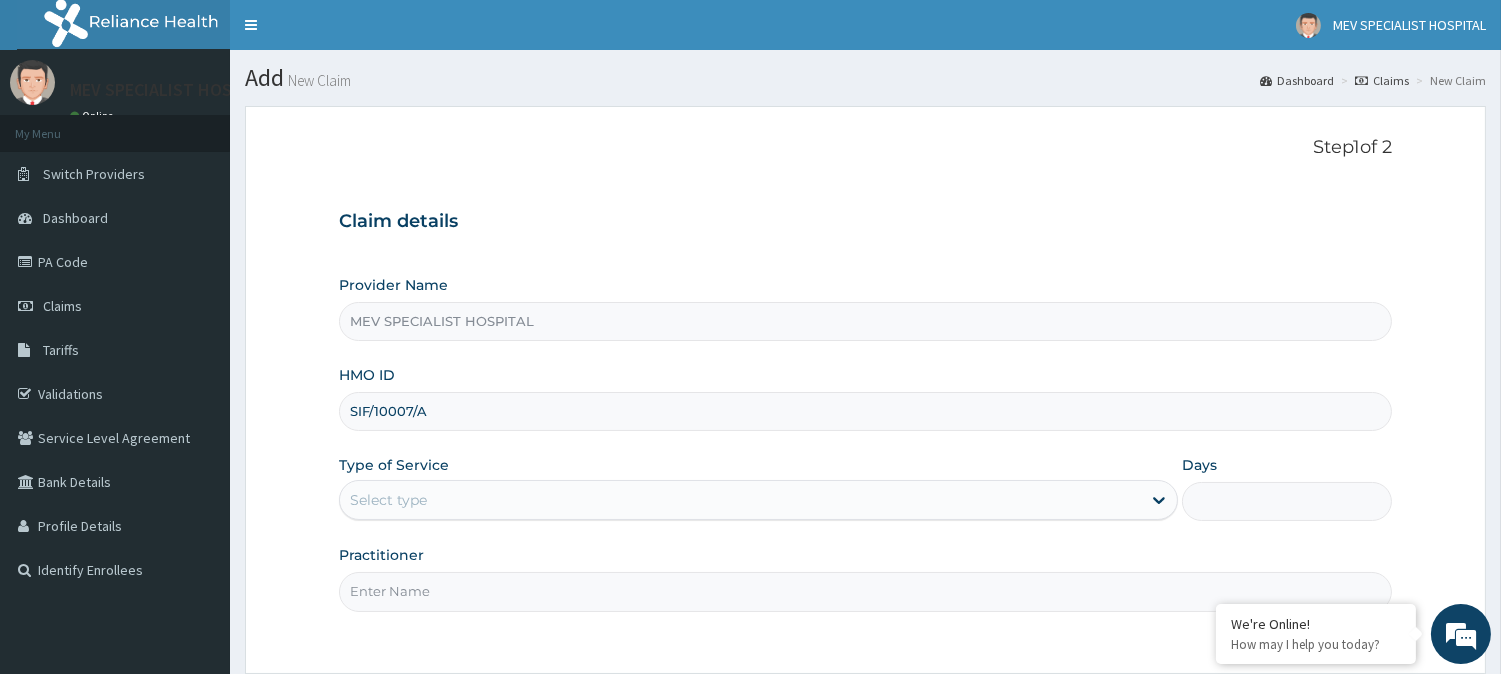 scroll, scrollTop: 0, scrollLeft: 0, axis: both 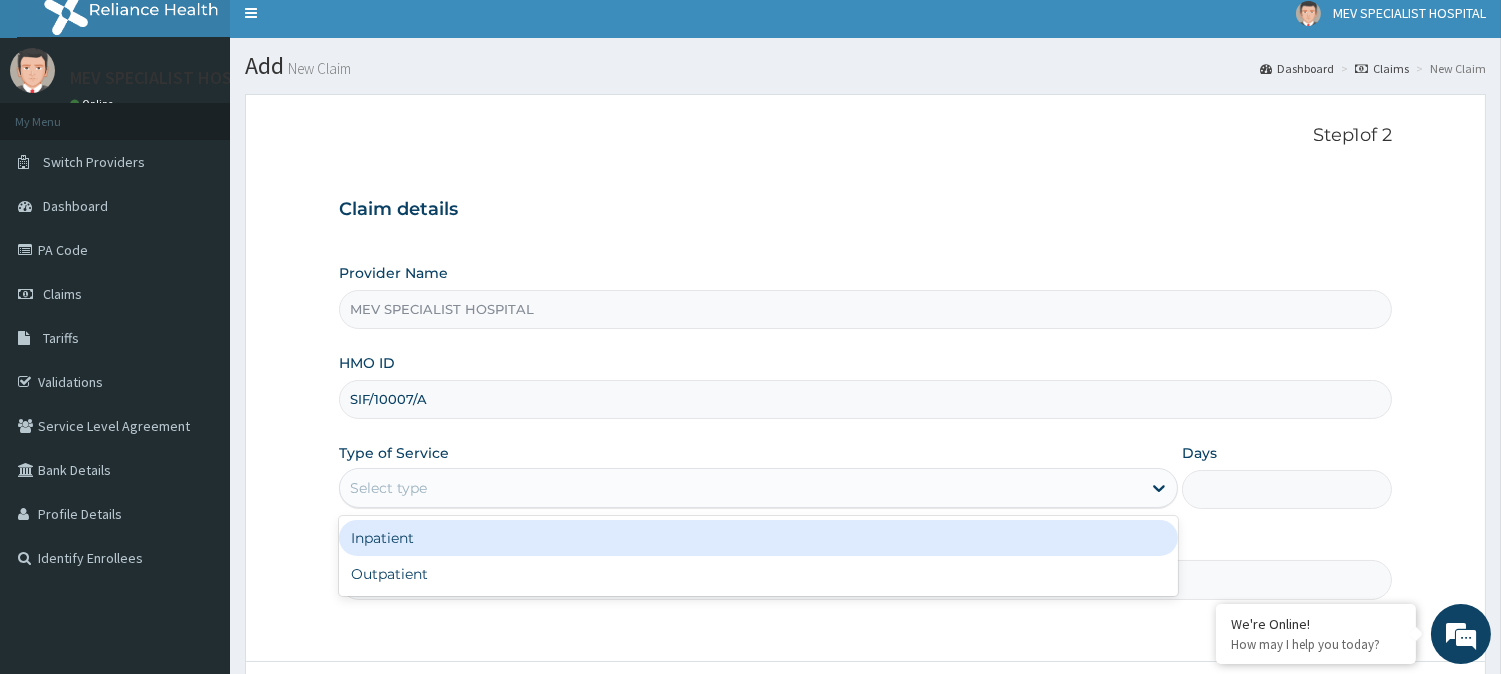 click on "Select type" at bounding box center (388, 488) 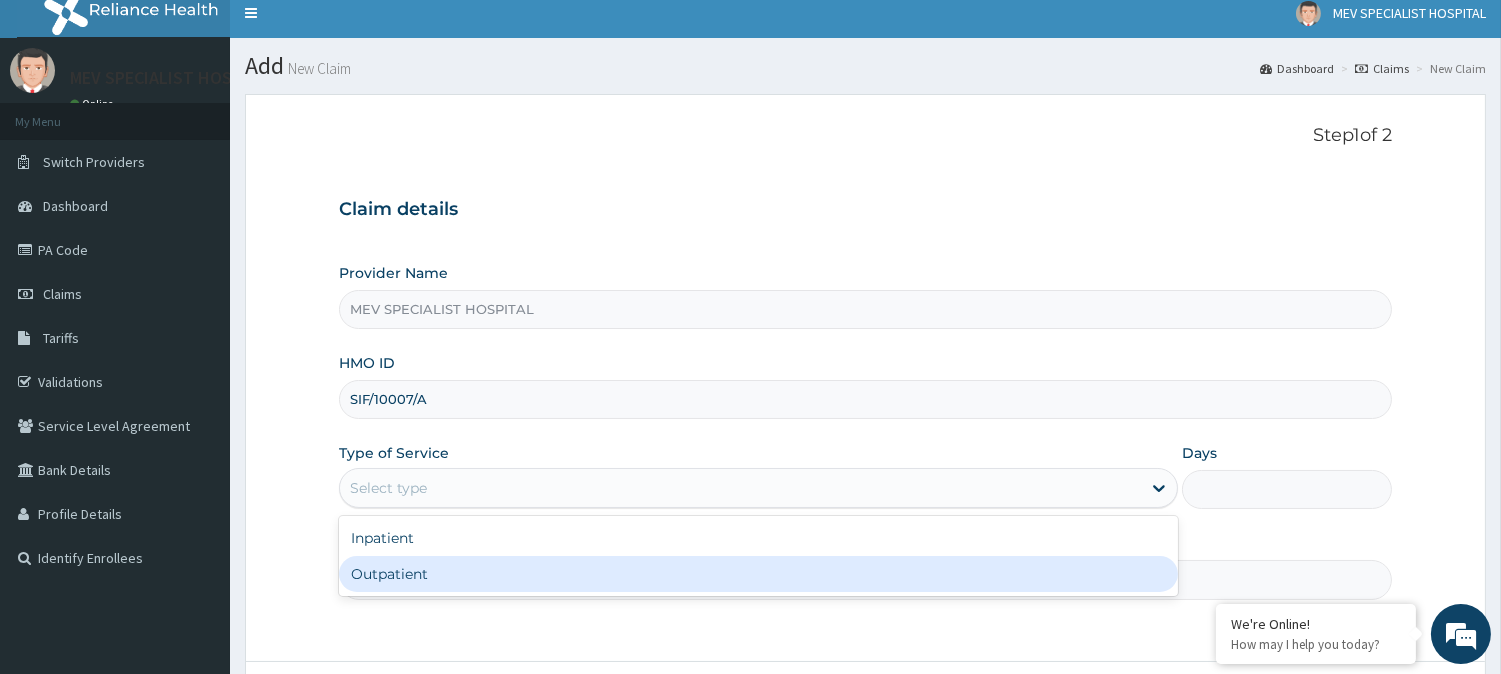 click on "Outpatient" at bounding box center (758, 574) 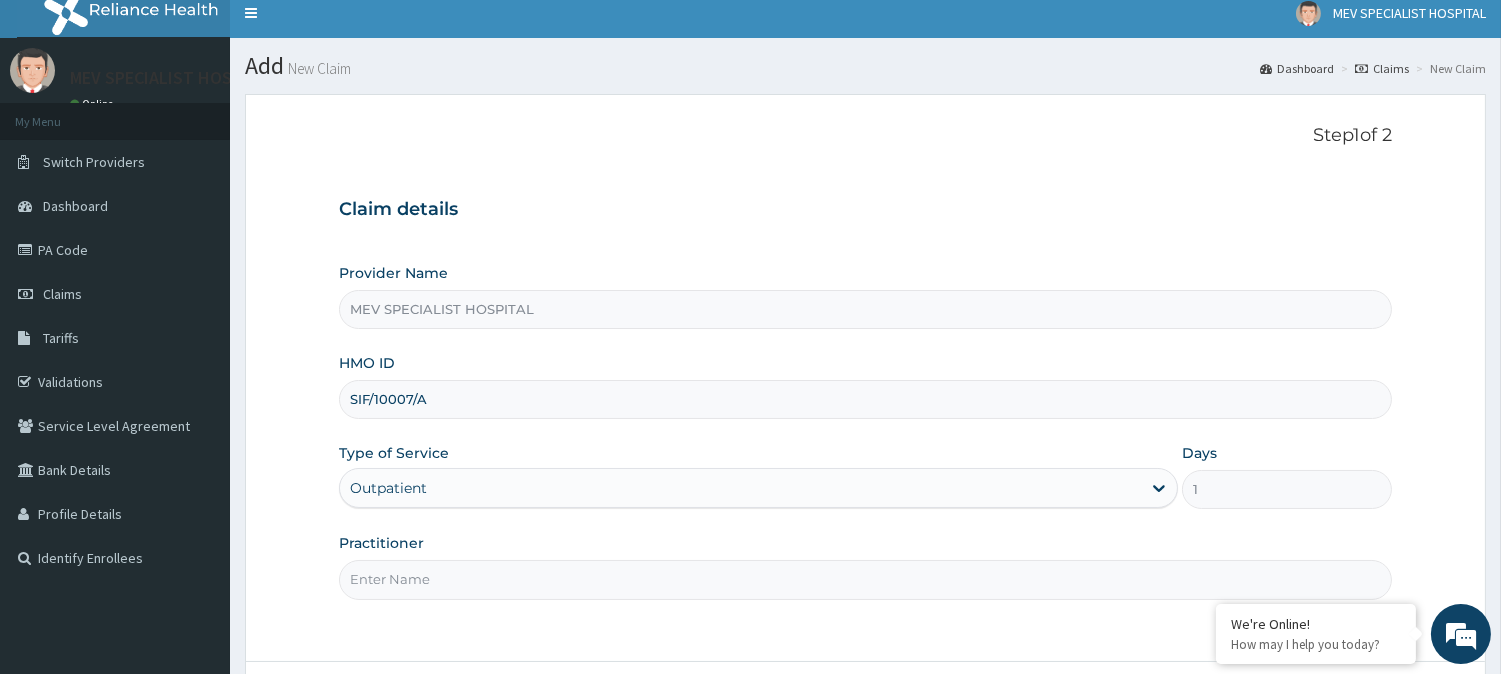 click on "Practitioner" at bounding box center (865, 579) 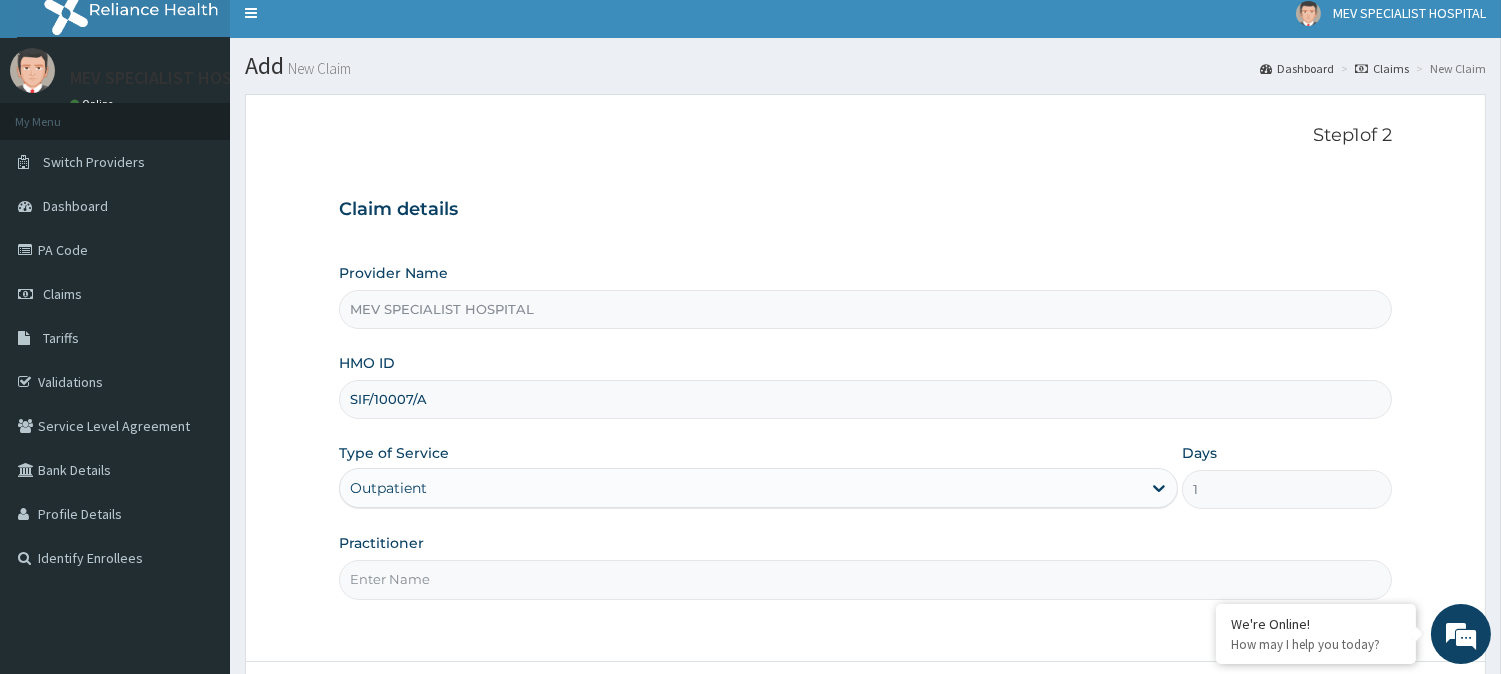 type on "[TITLE] [LAST]" 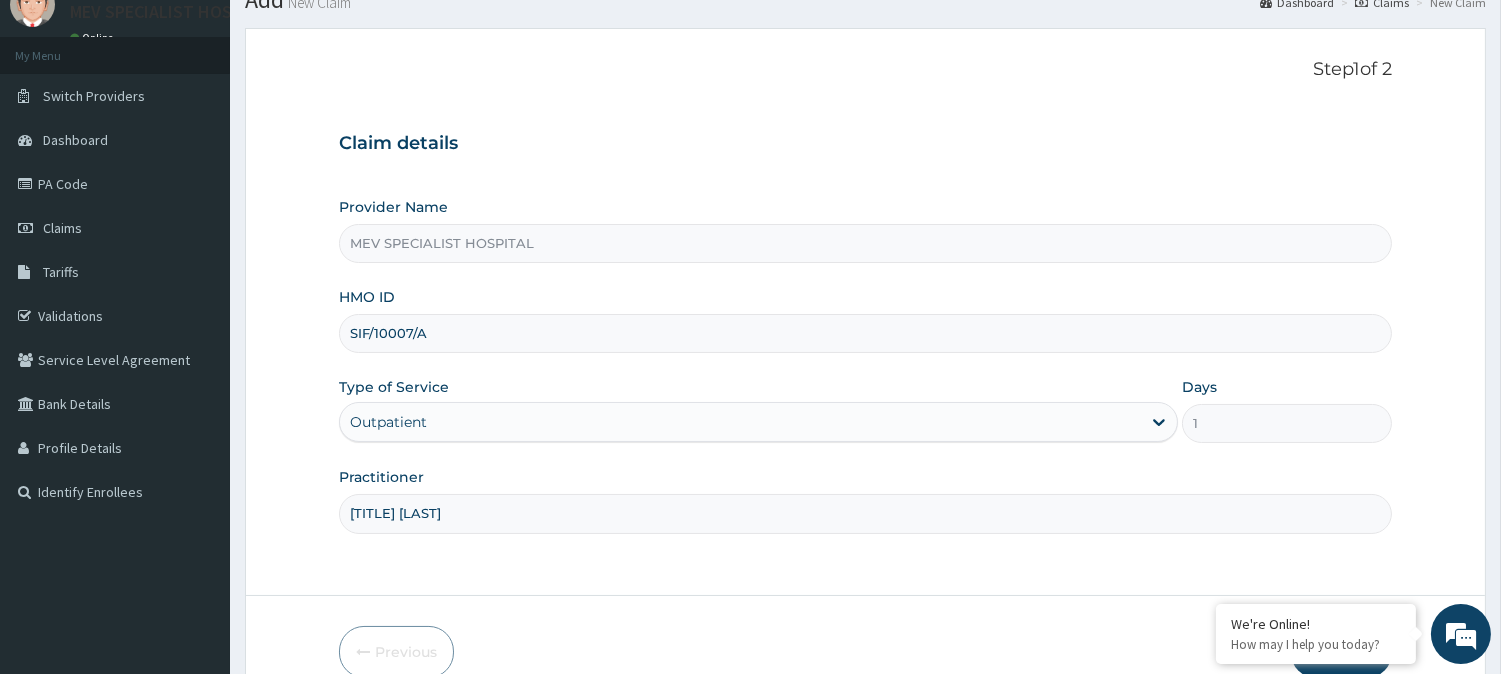 scroll, scrollTop: 178, scrollLeft: 0, axis: vertical 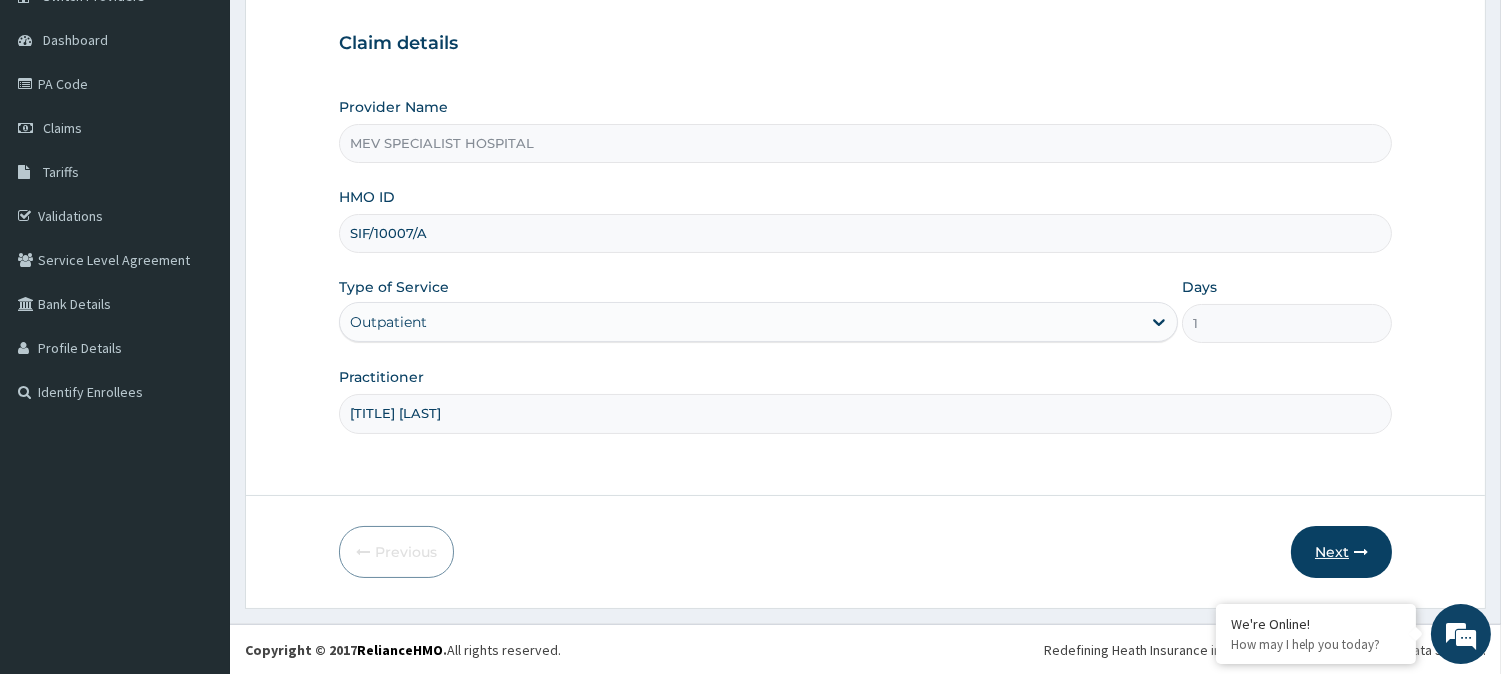 click on "Next" at bounding box center (1341, 552) 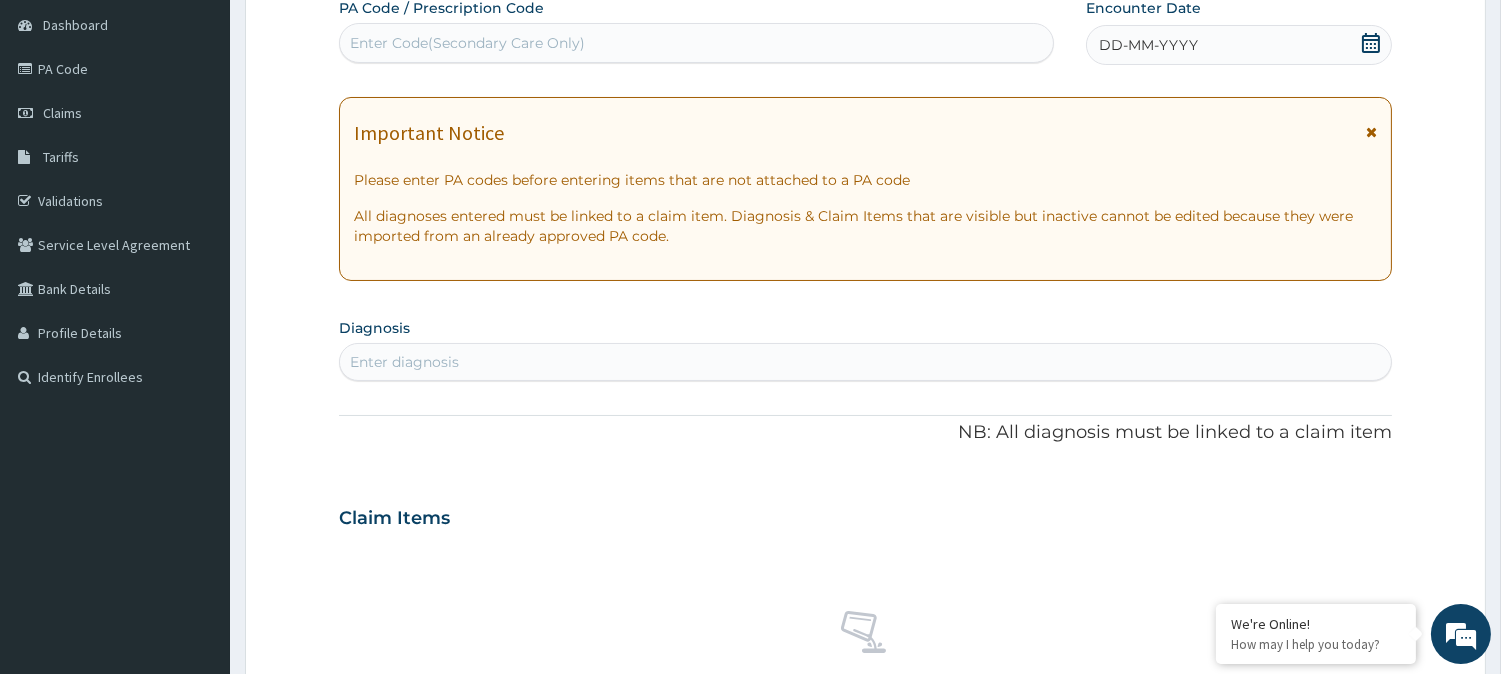 scroll, scrollTop: 762, scrollLeft: 0, axis: vertical 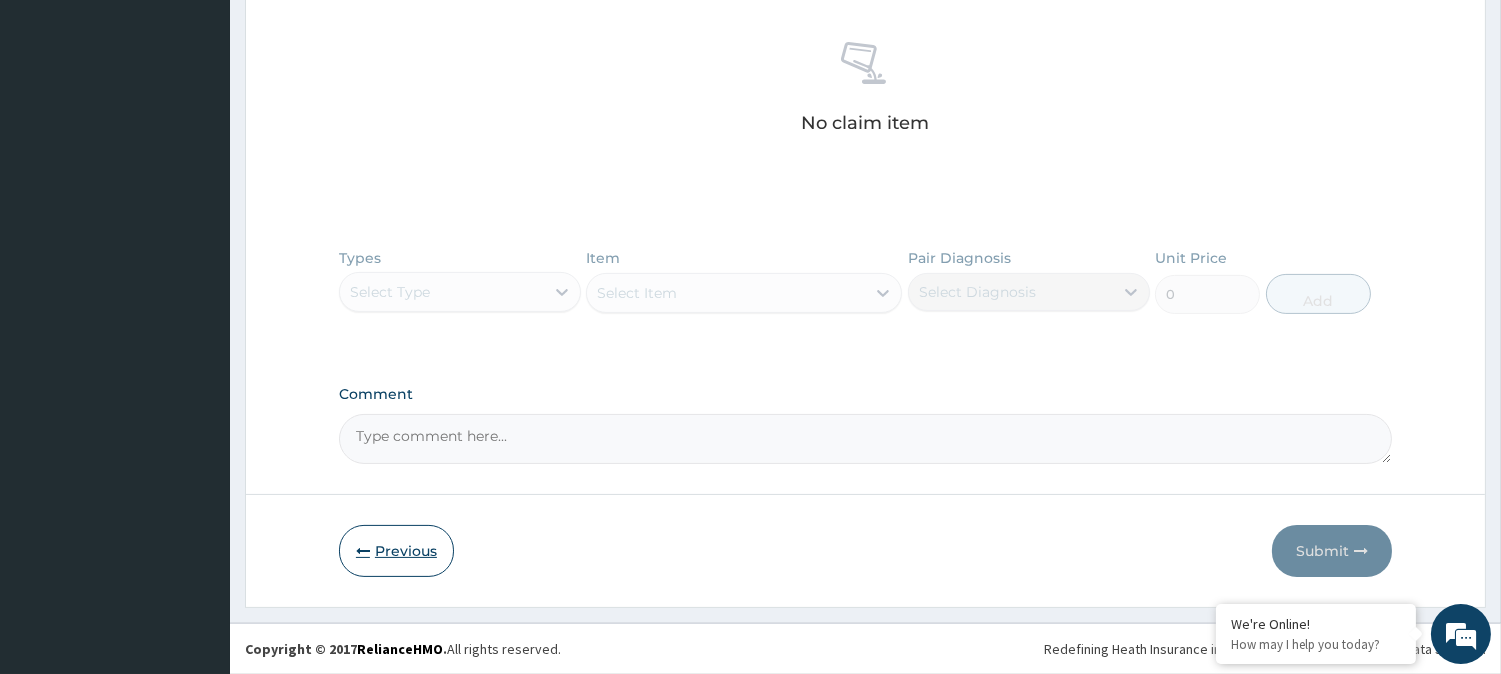 click on "Previous" at bounding box center (396, 551) 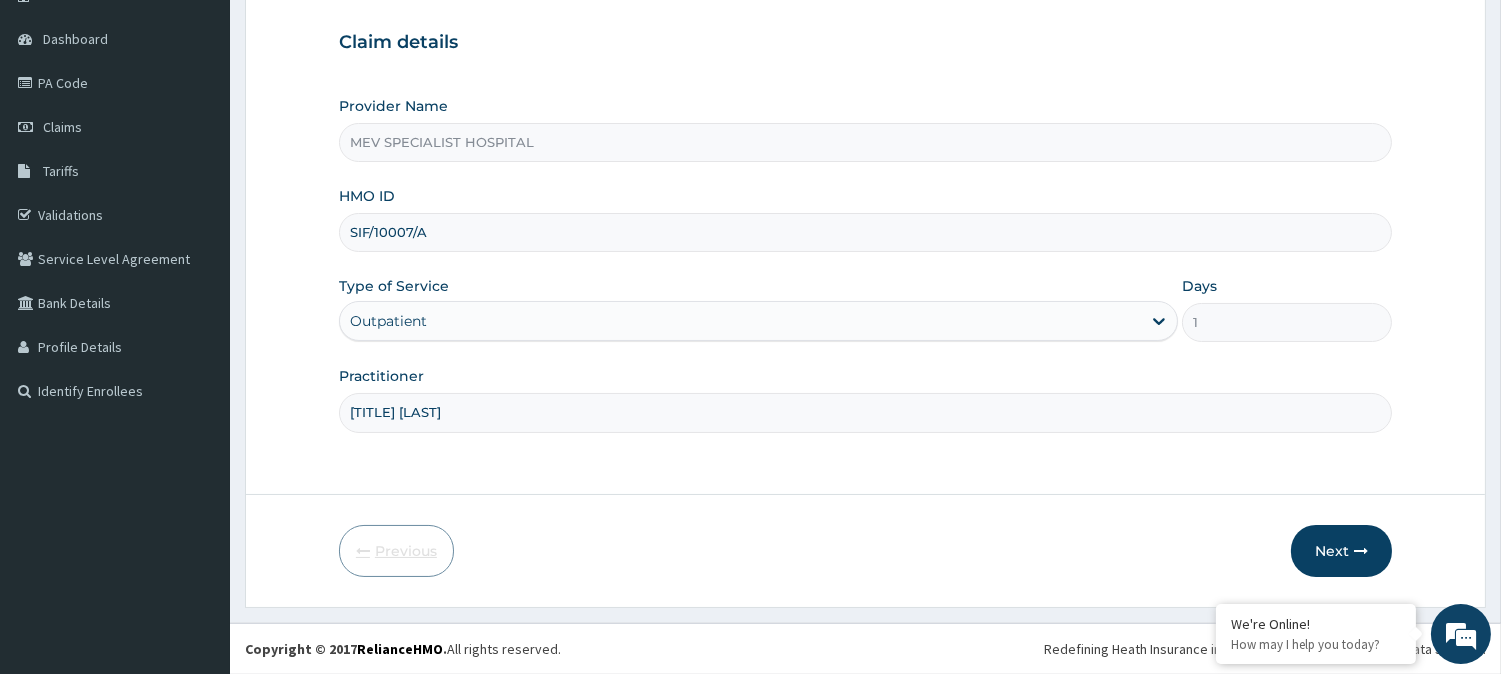 scroll, scrollTop: 178, scrollLeft: 0, axis: vertical 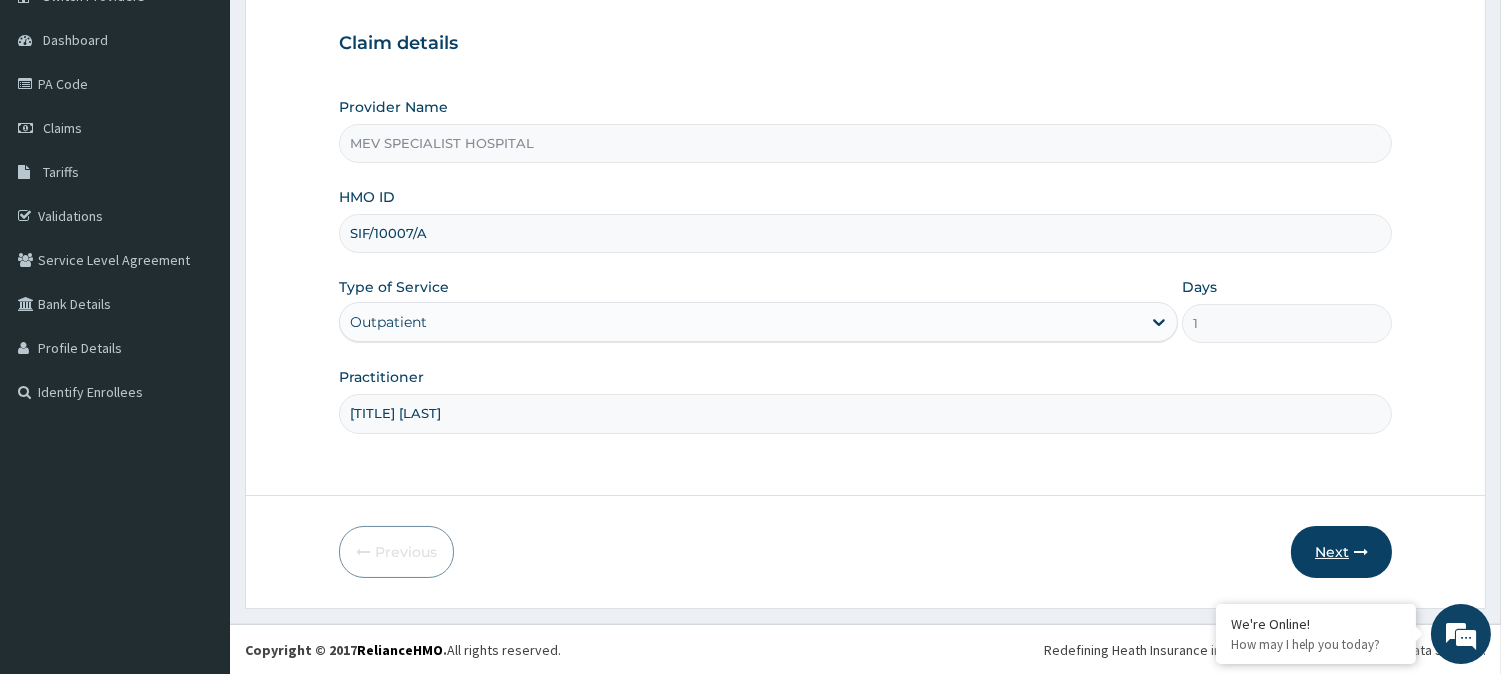 click on "Next" at bounding box center (1341, 552) 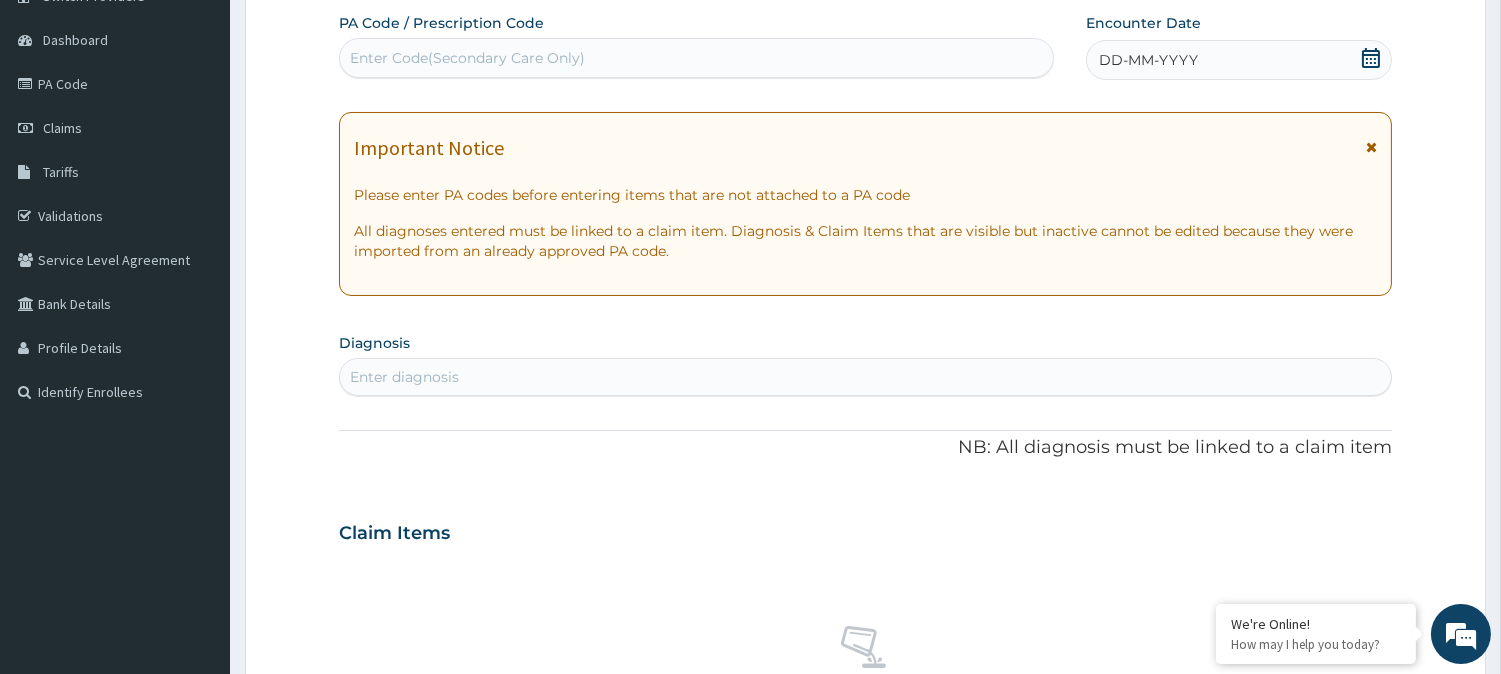 click on "Enter Code(Secondary Care Only)" at bounding box center (467, 58) 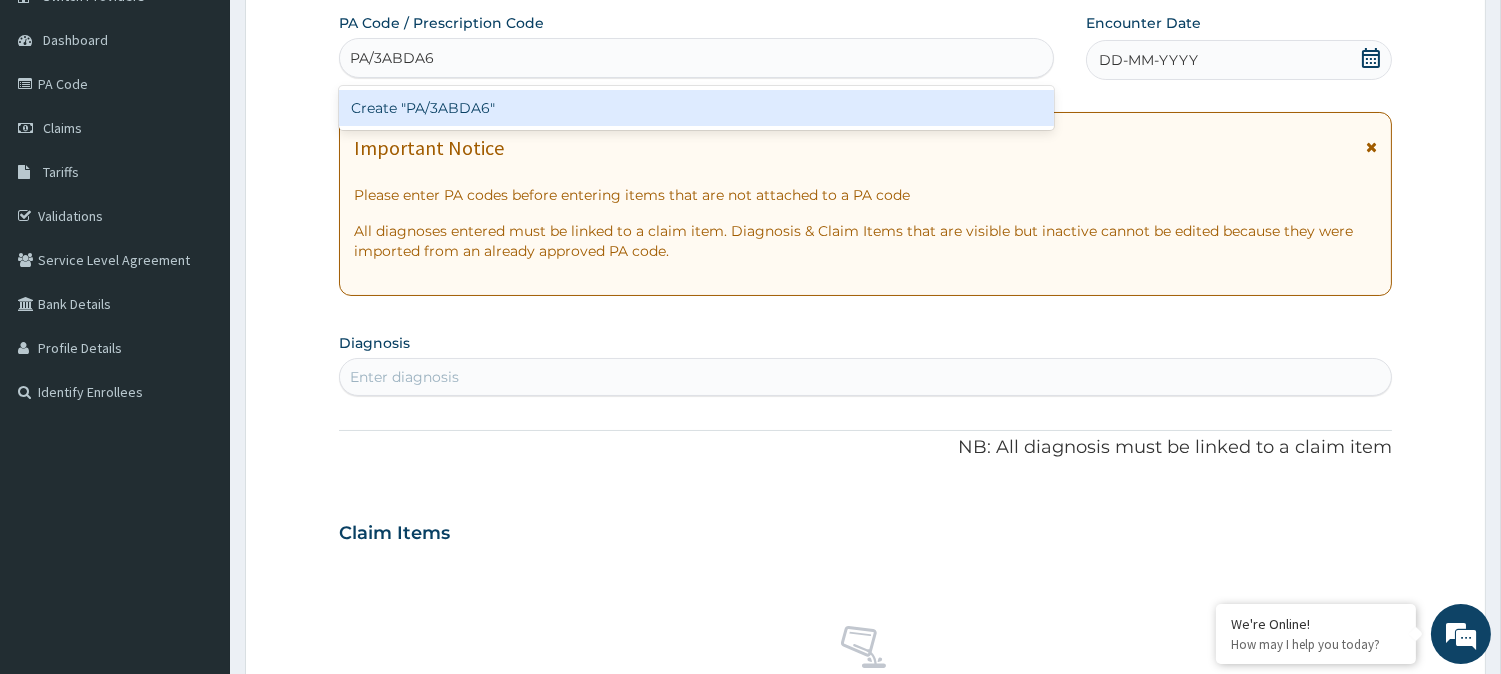 click on "Create "PA/3ABDA6"" at bounding box center (696, 108) 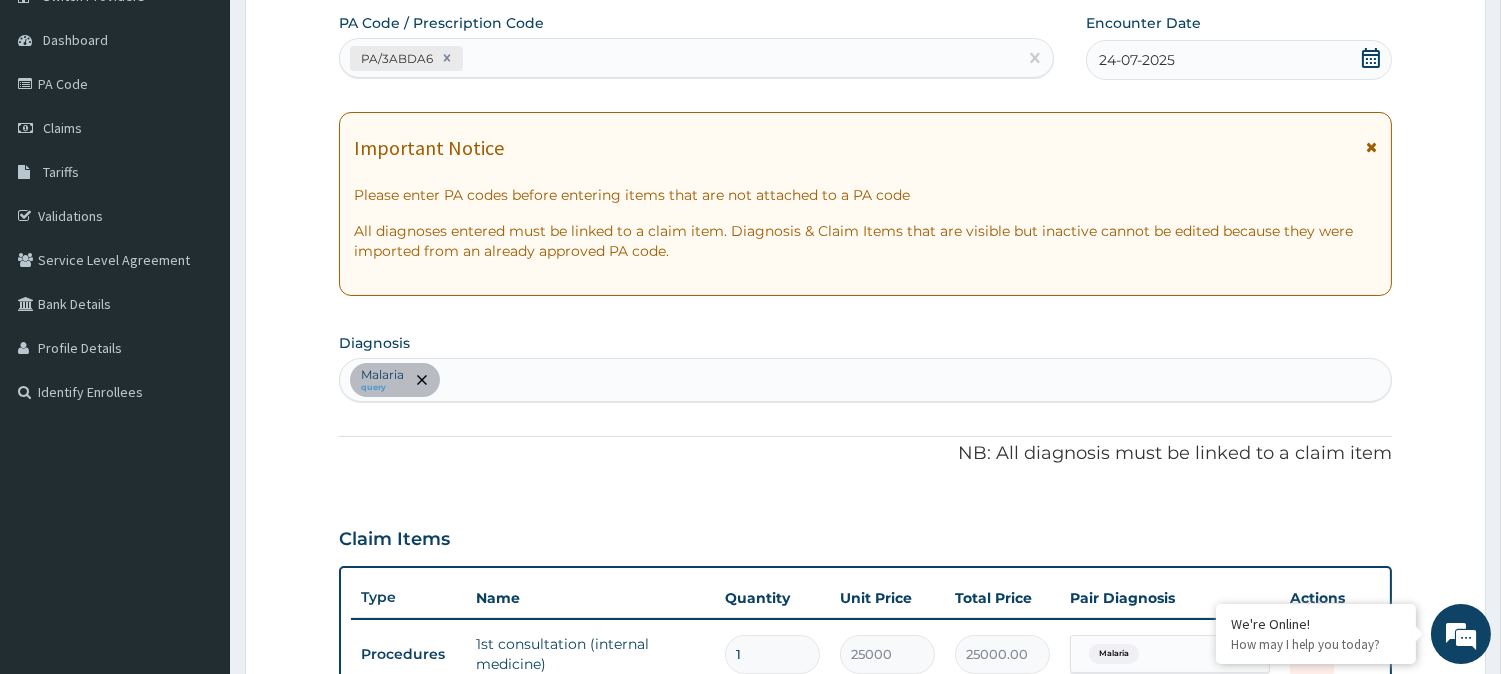 click on "PA/3ABDA6" at bounding box center [678, 58] 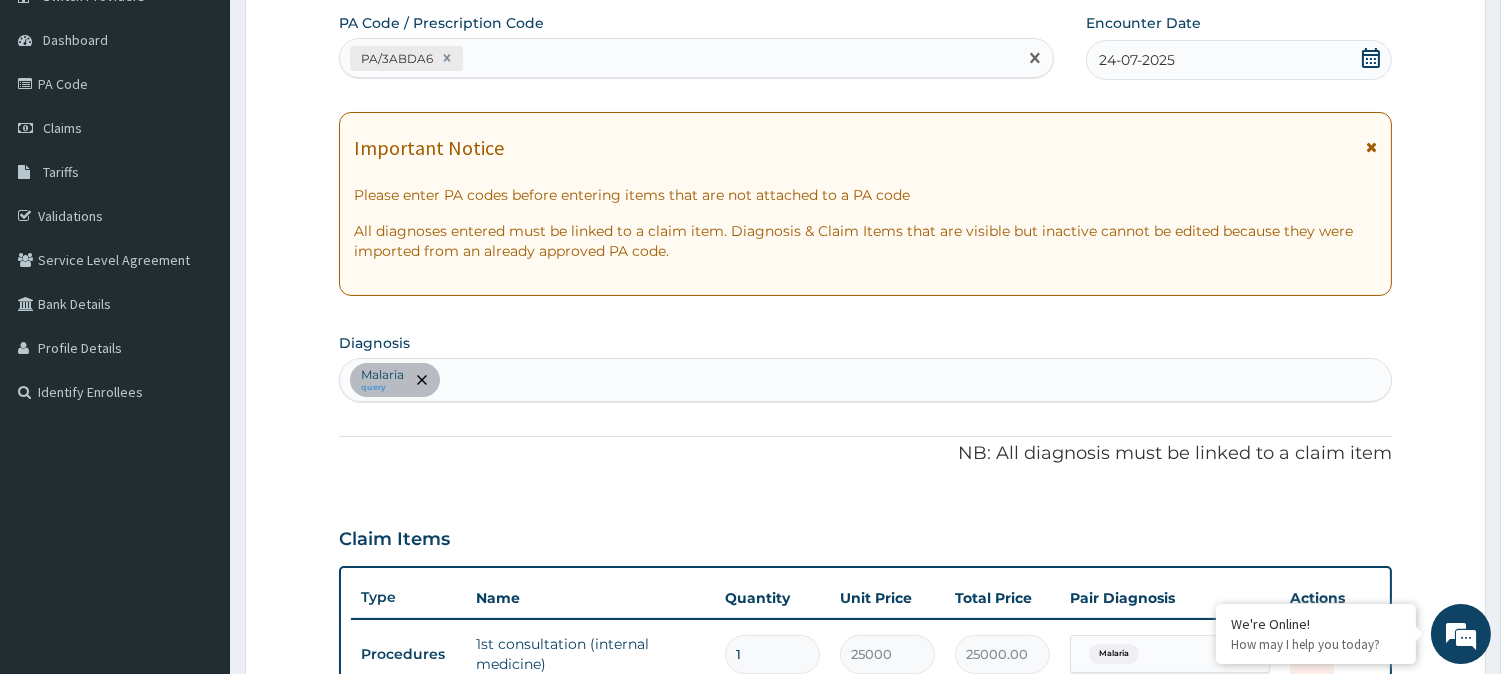 paste on "PA/1CC1AC" 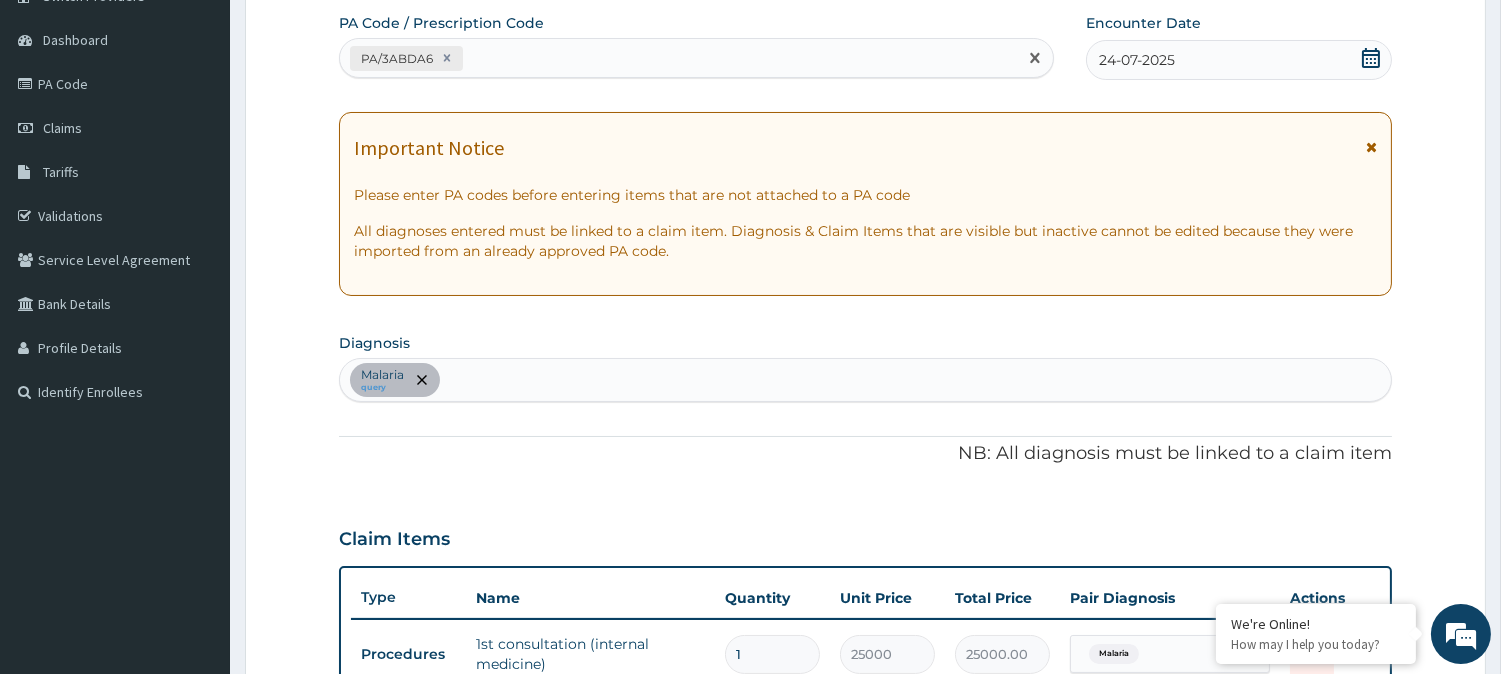 type on "PA/1CC1AC" 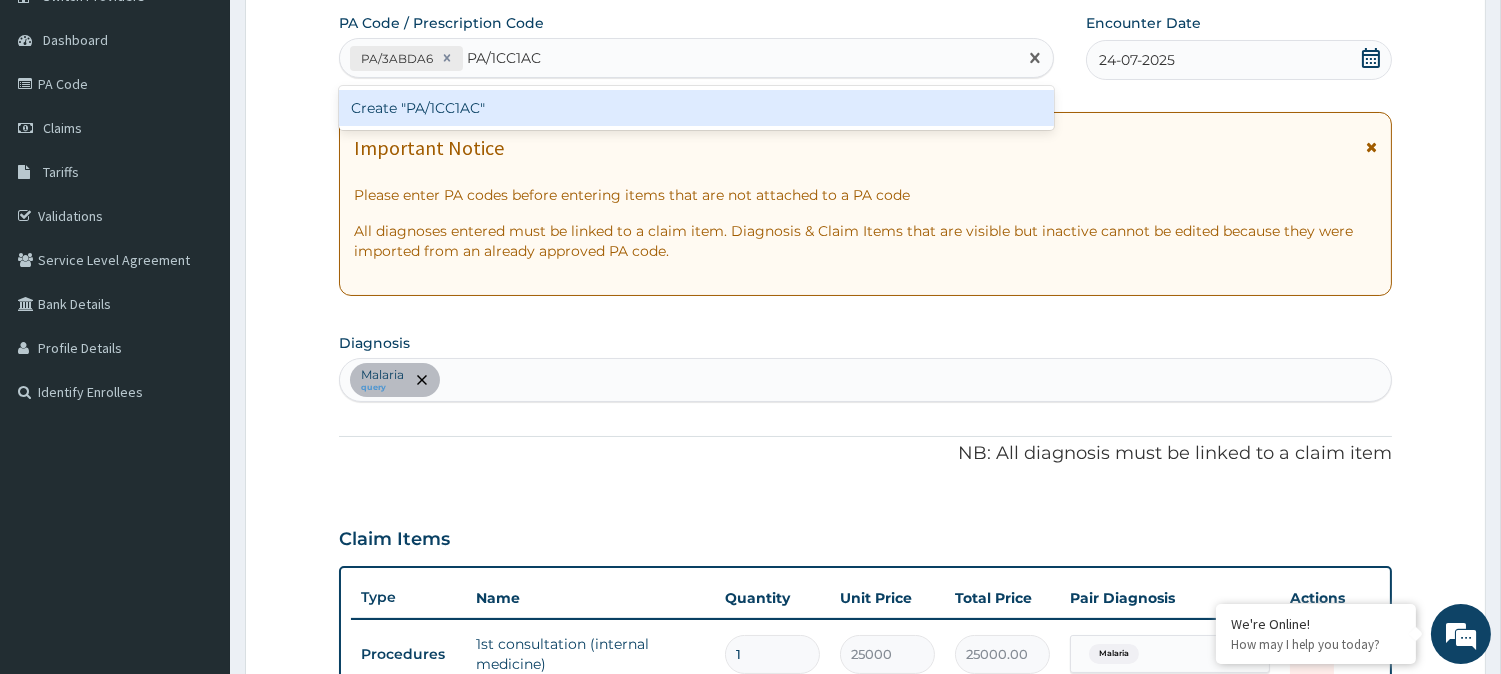 click on "Create "PA/1CC1AC"" at bounding box center [696, 108] 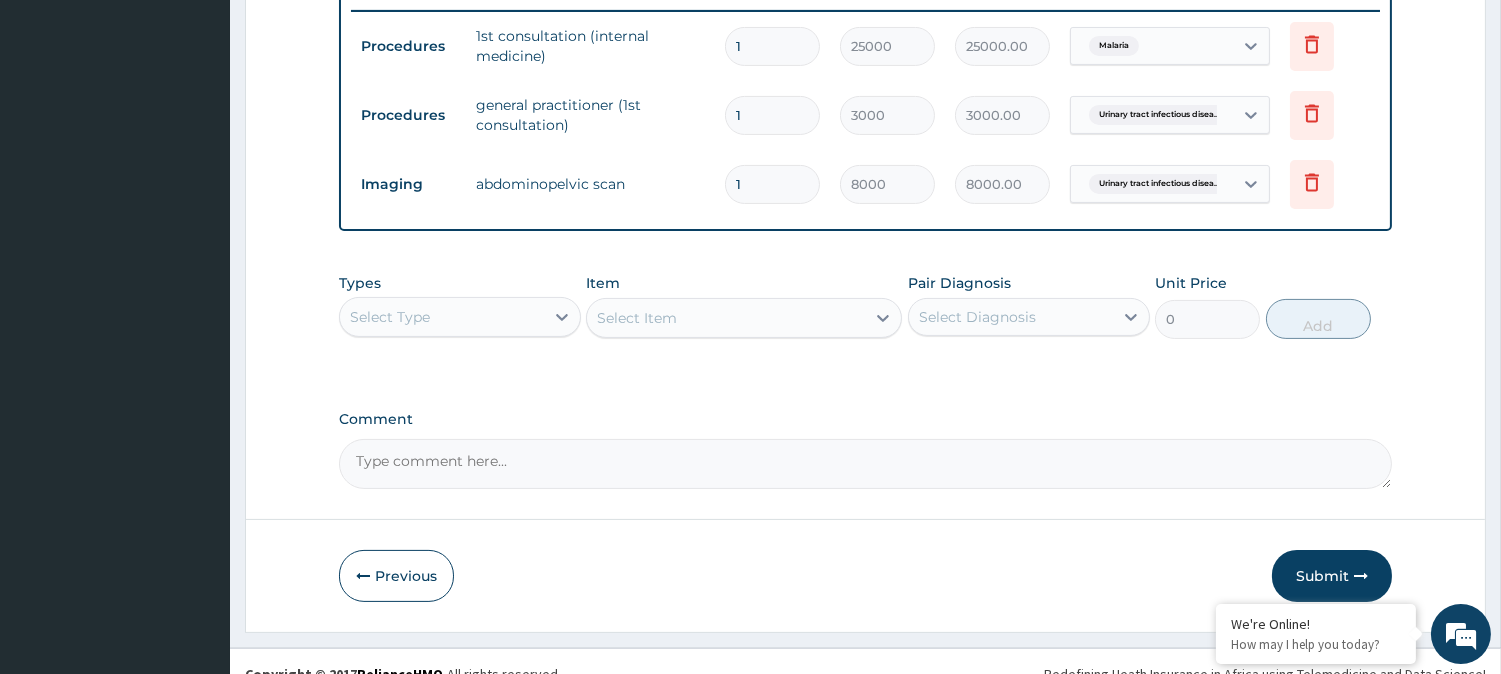 scroll, scrollTop: 810, scrollLeft: 0, axis: vertical 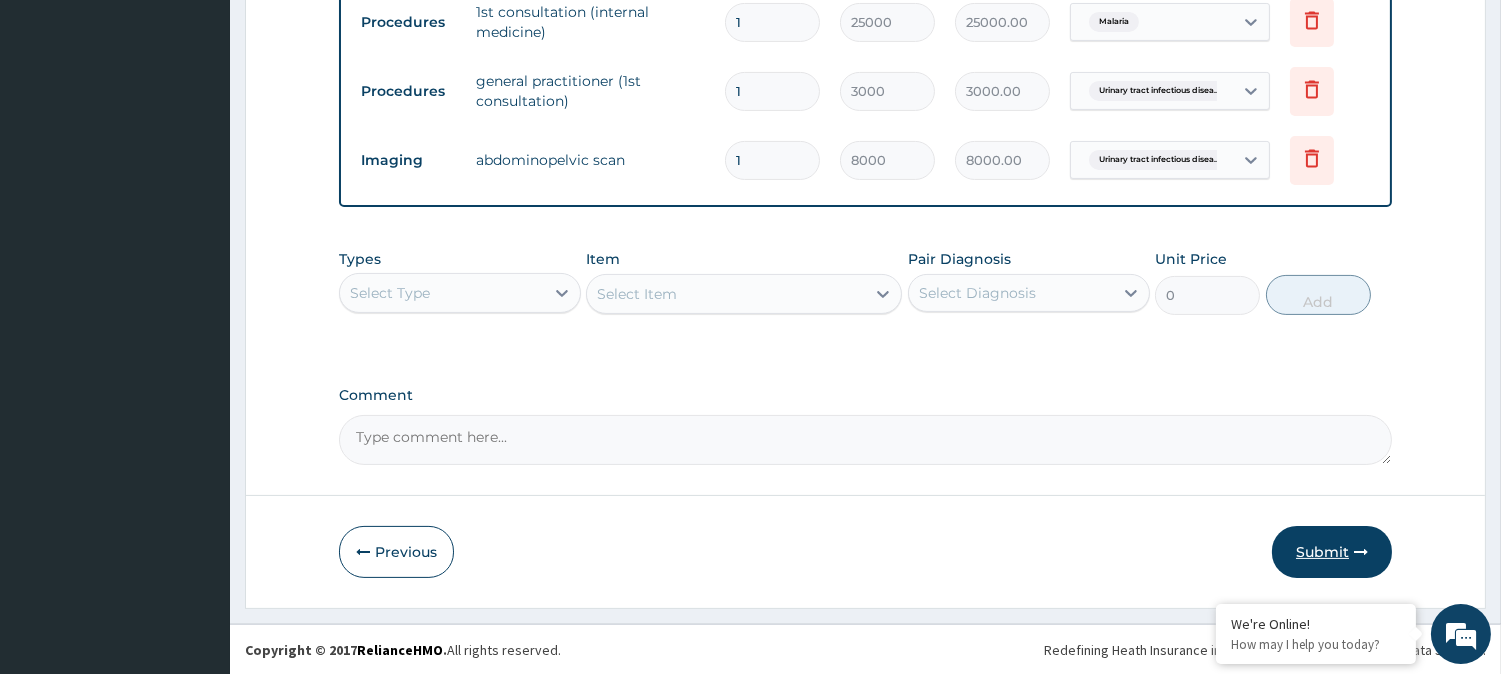 click on "Submit" at bounding box center (1332, 552) 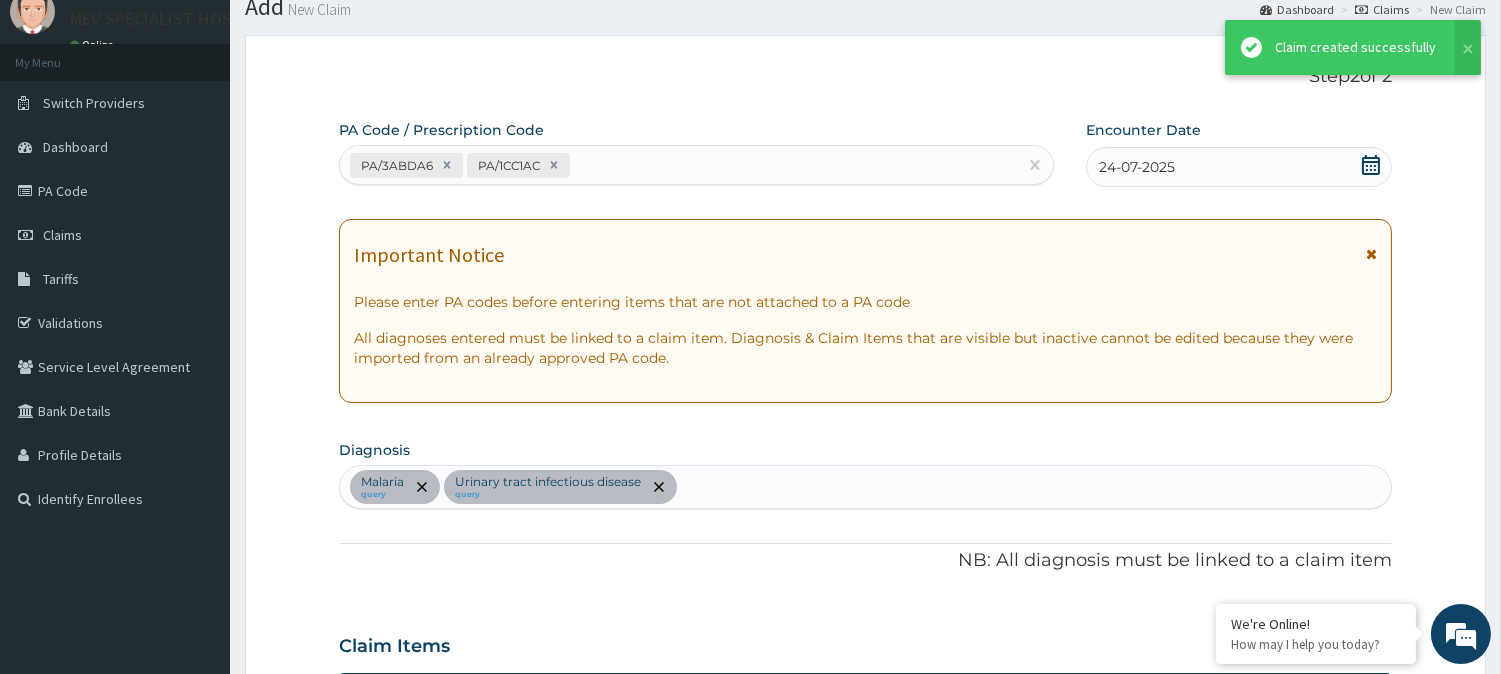 scroll, scrollTop: 810, scrollLeft: 0, axis: vertical 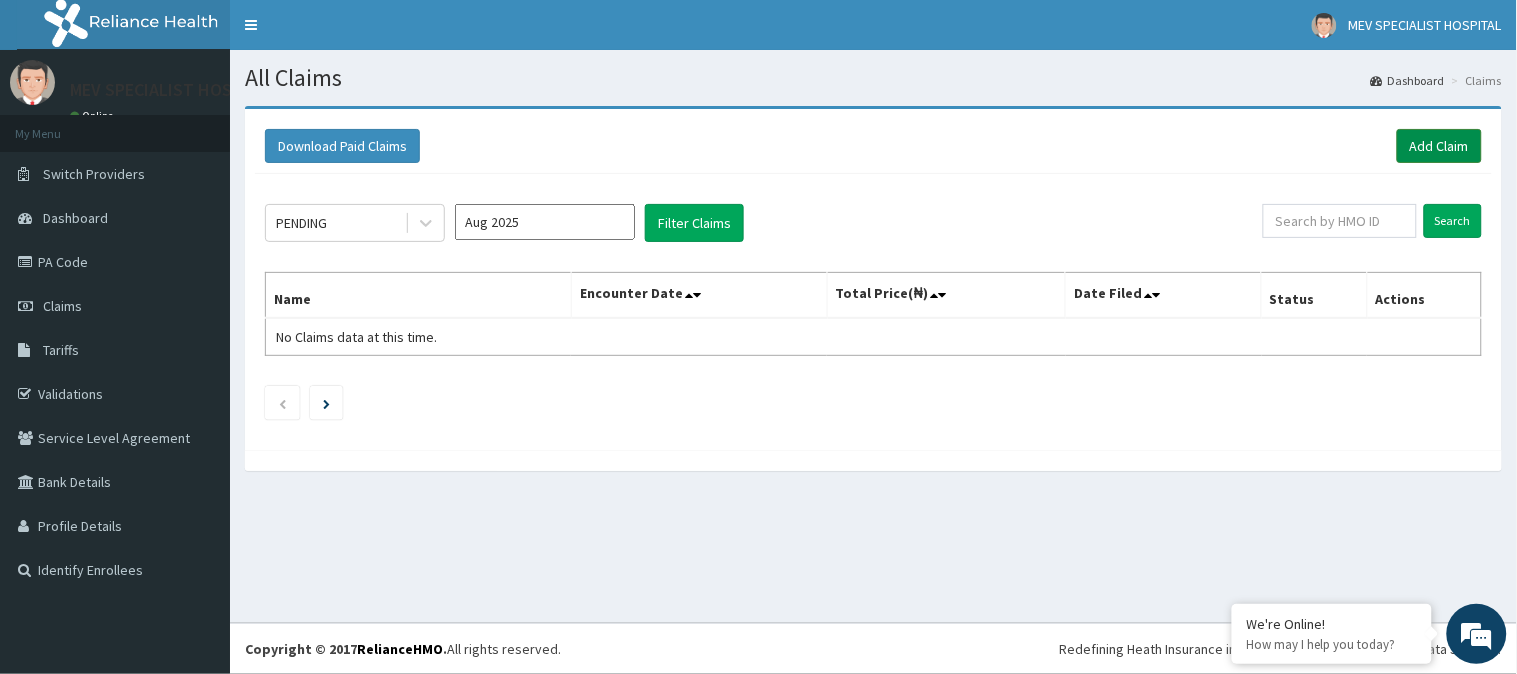 click on "Add Claim" at bounding box center (1439, 146) 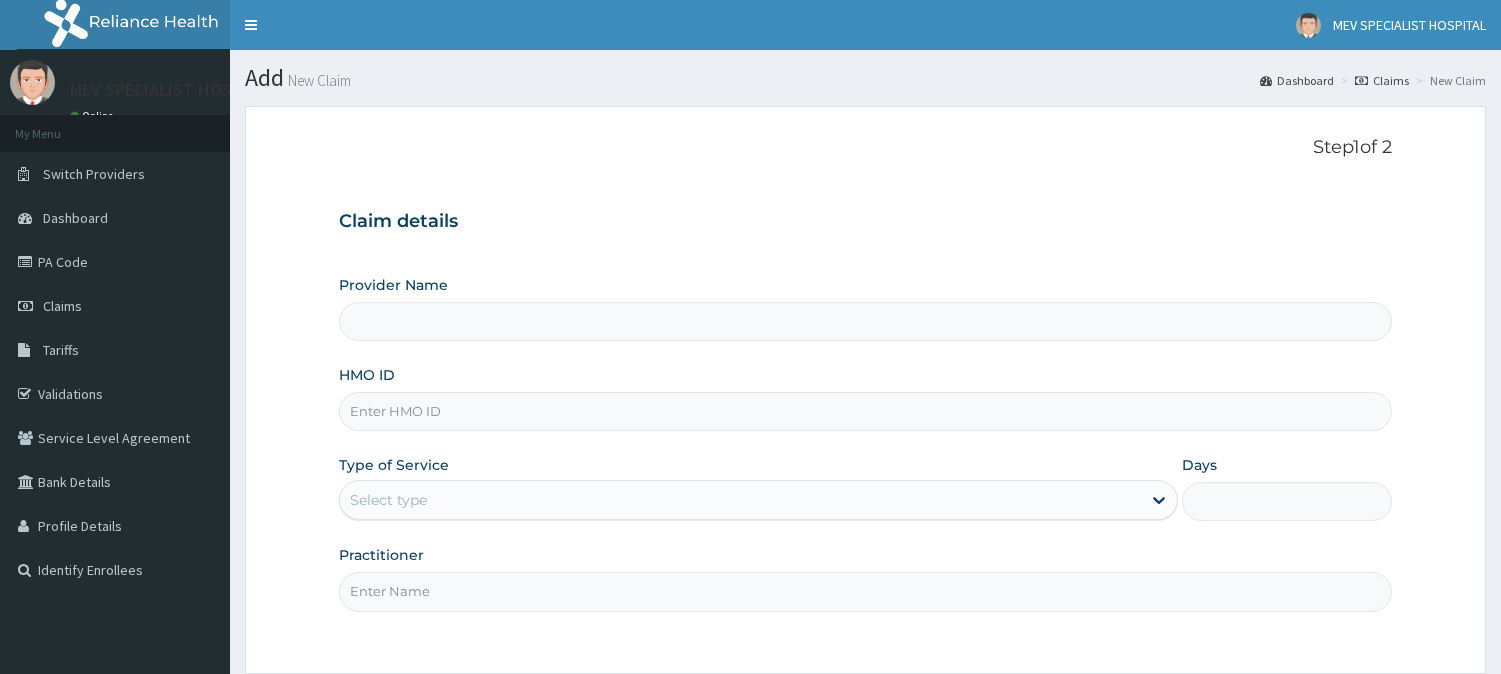 scroll, scrollTop: 0, scrollLeft: 0, axis: both 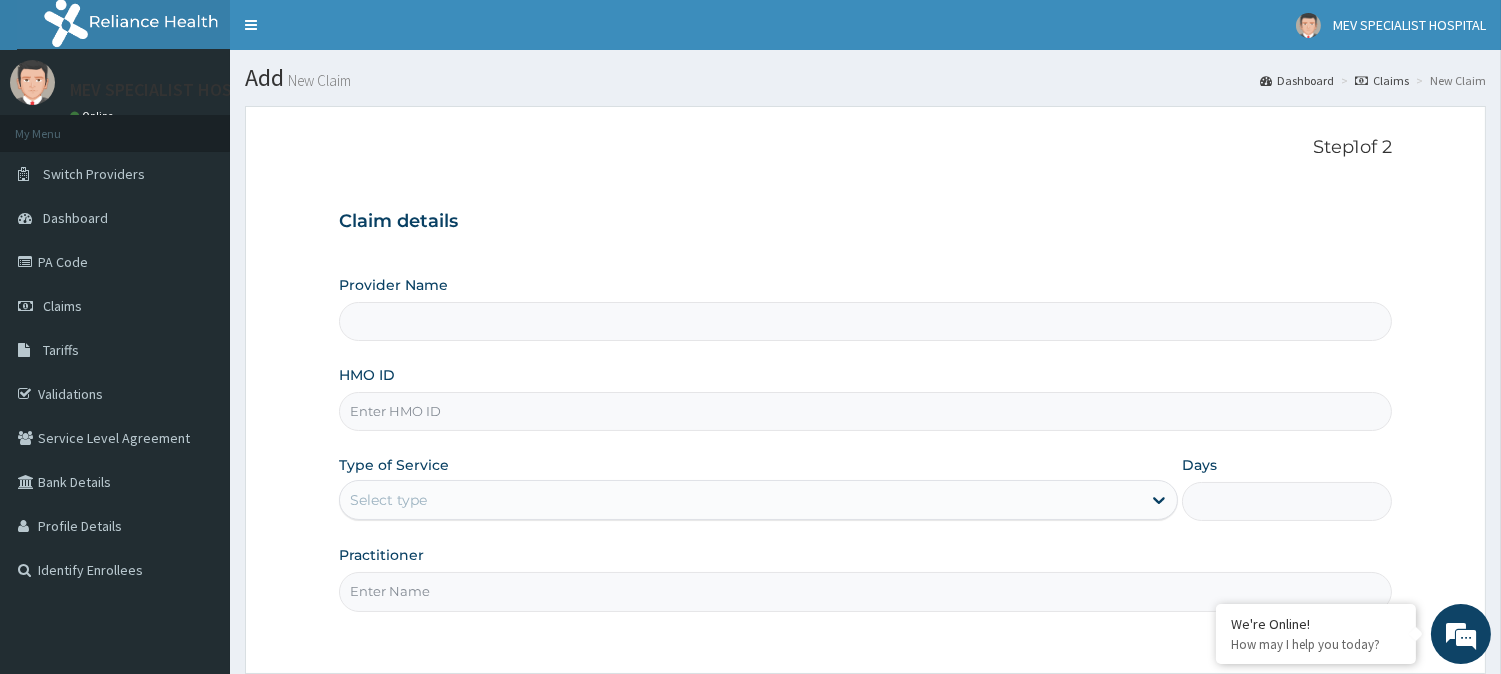 type on "MEV SPECIALIST HOSPITAL" 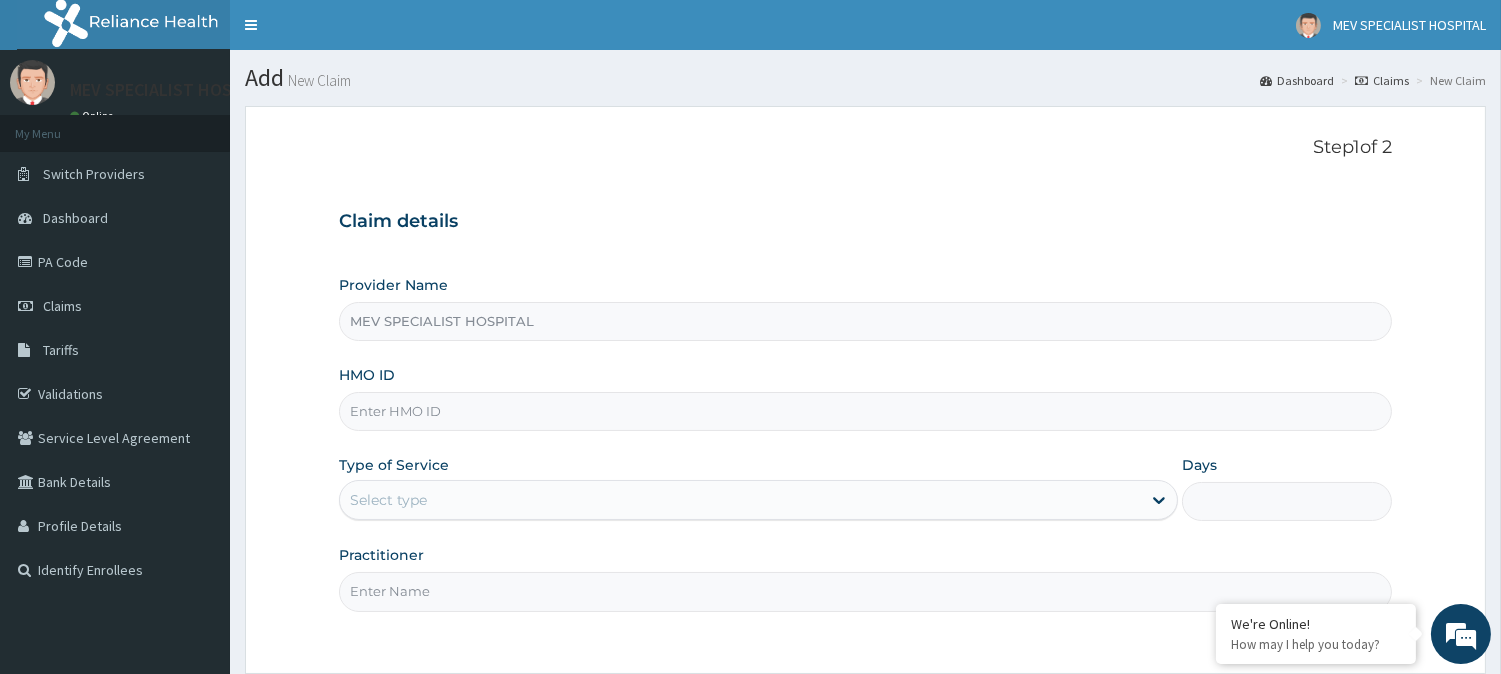 click on "HMO ID" at bounding box center (865, 411) 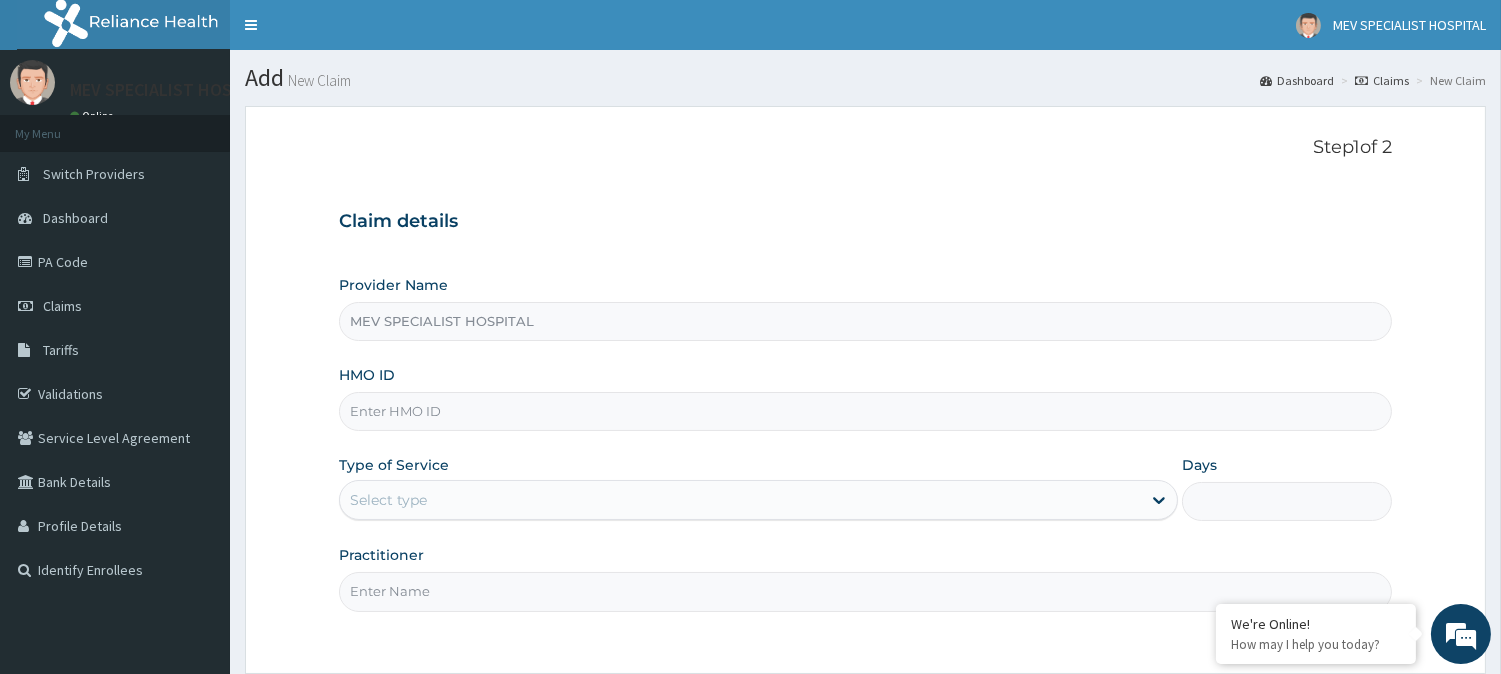 paste on "SIF/10007/A" 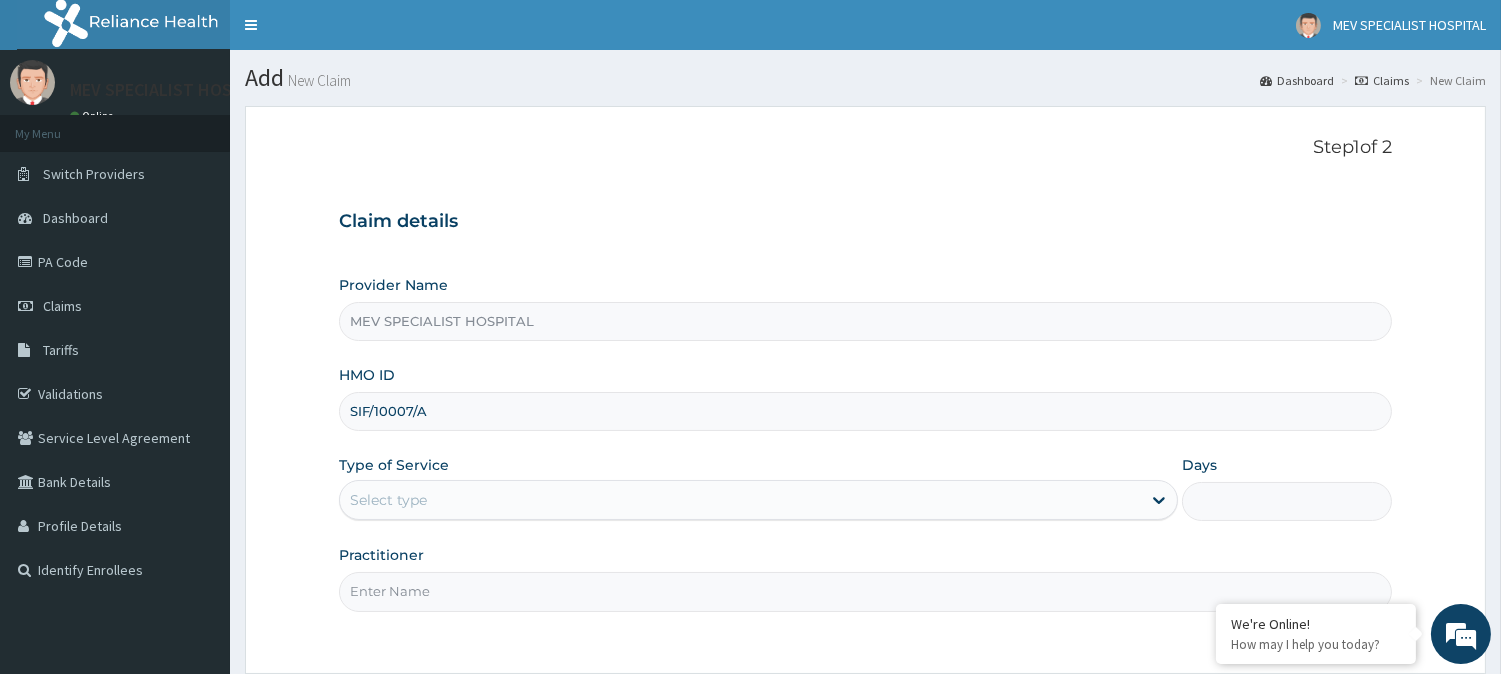 scroll, scrollTop: 0, scrollLeft: 0, axis: both 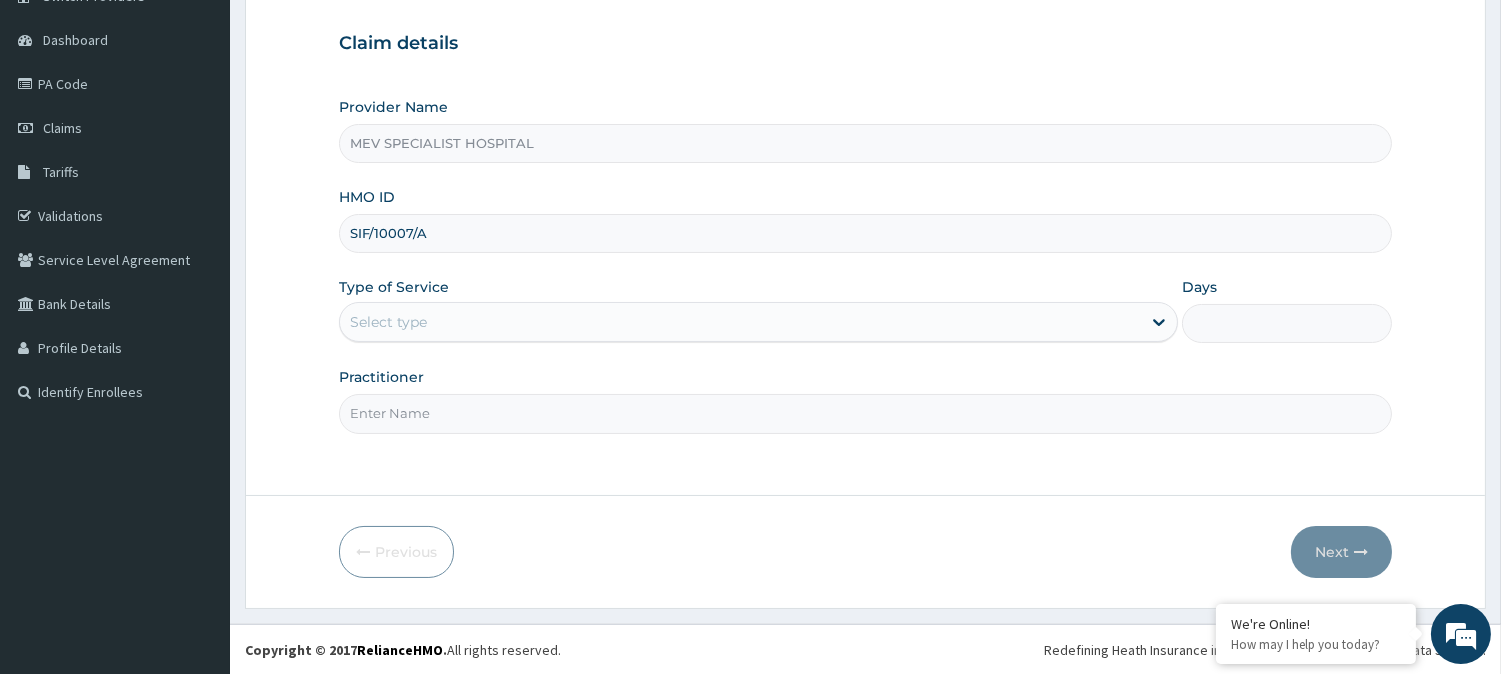 type on "SIF/10007/A" 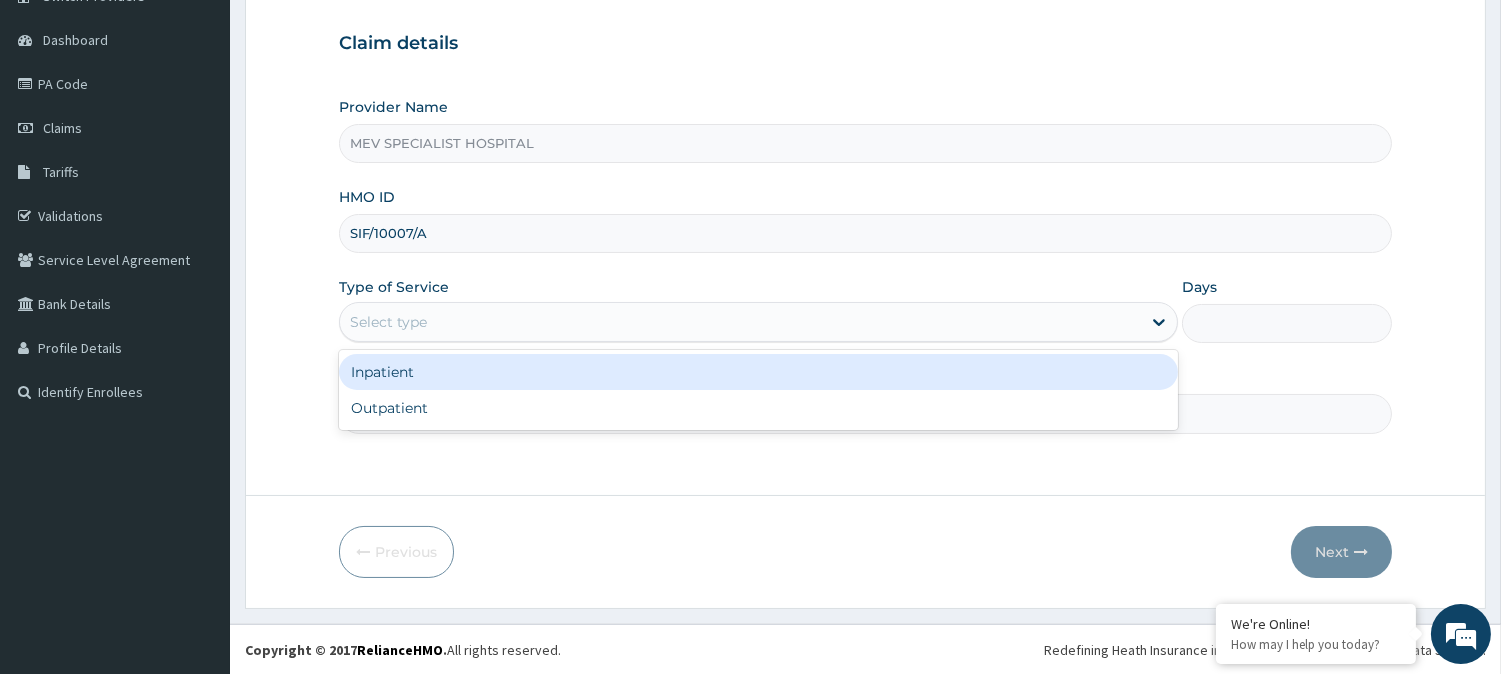 click on "Select type" at bounding box center [740, 322] 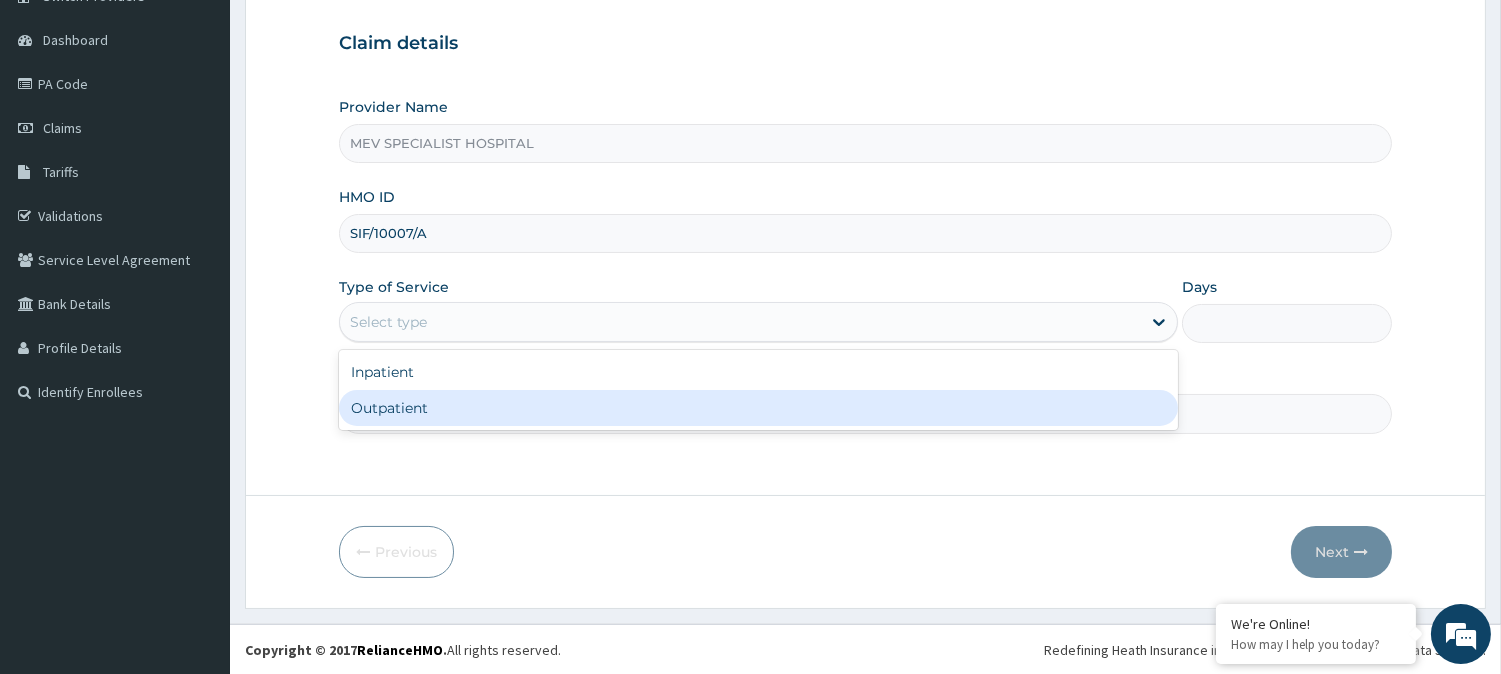 click on "Outpatient" at bounding box center [758, 408] 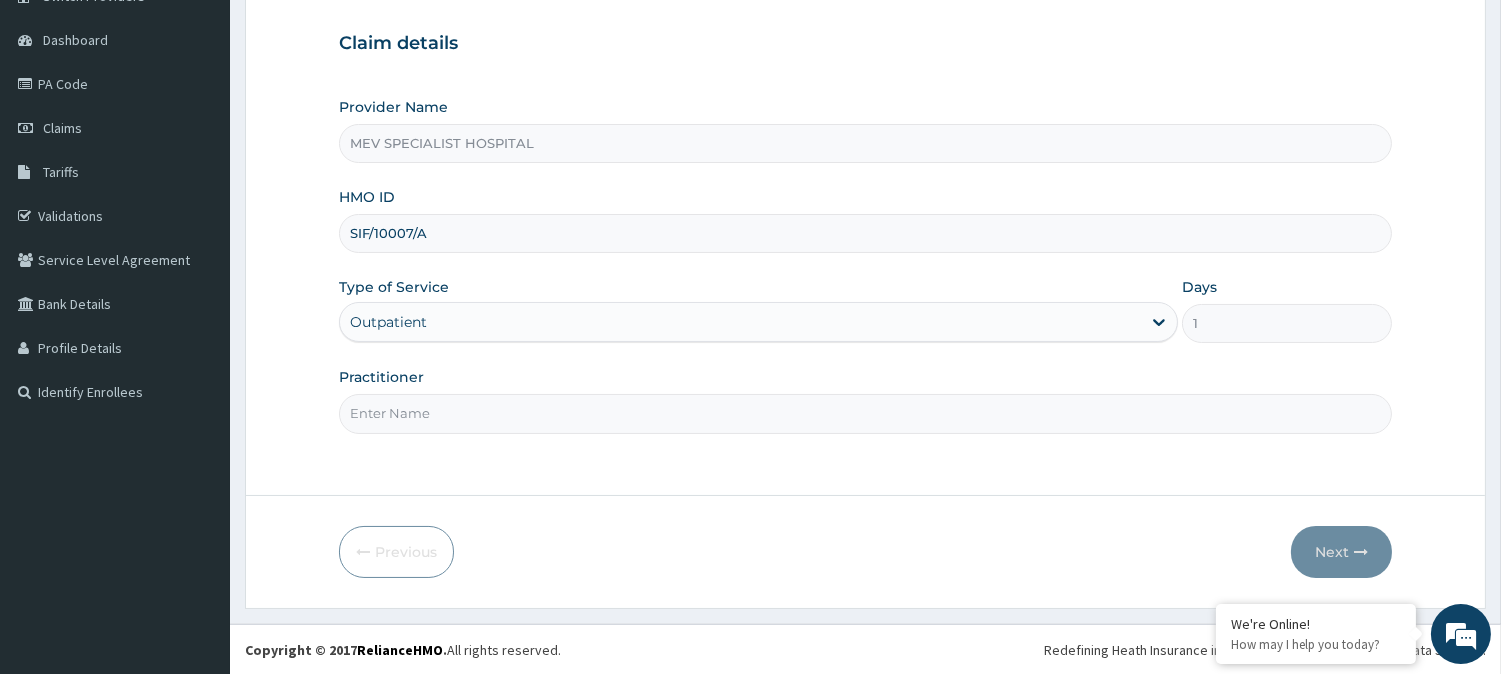 click on "Practitioner" at bounding box center [865, 413] 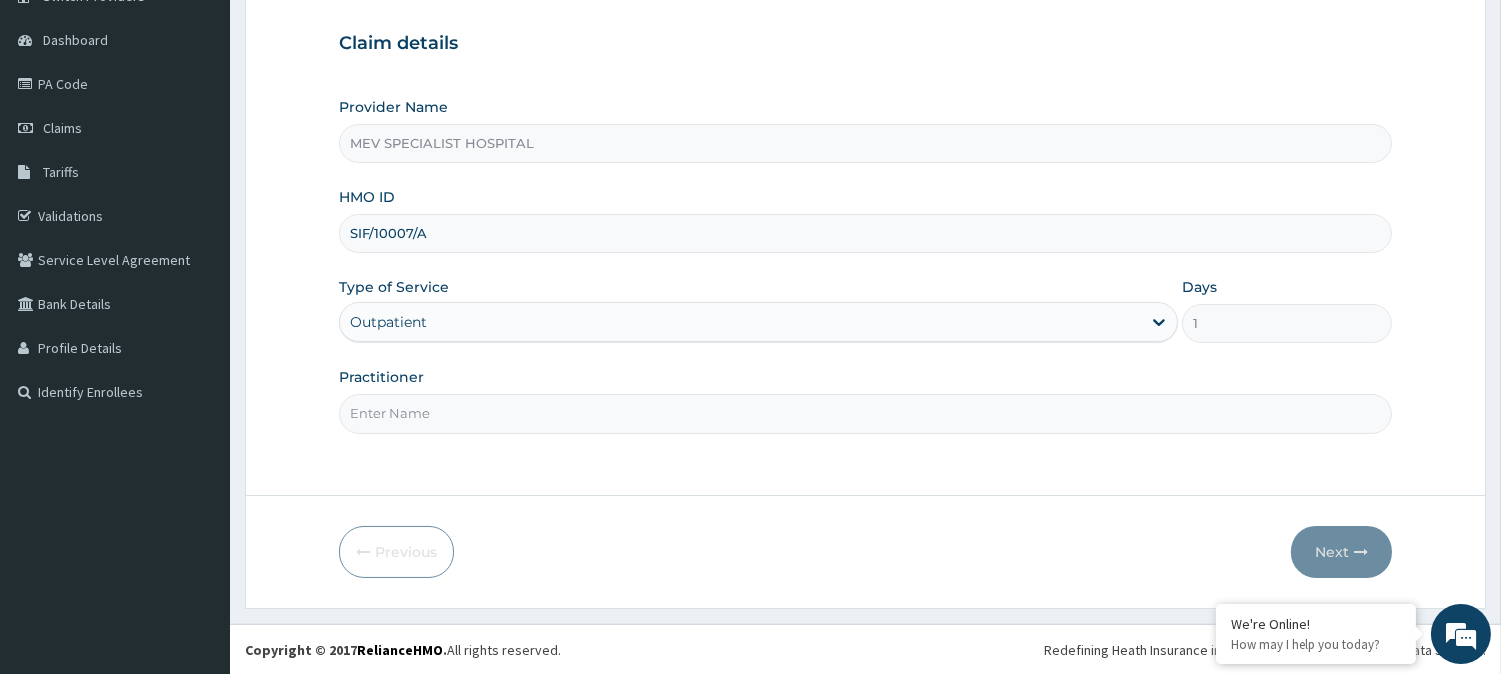 type on "DR JOY" 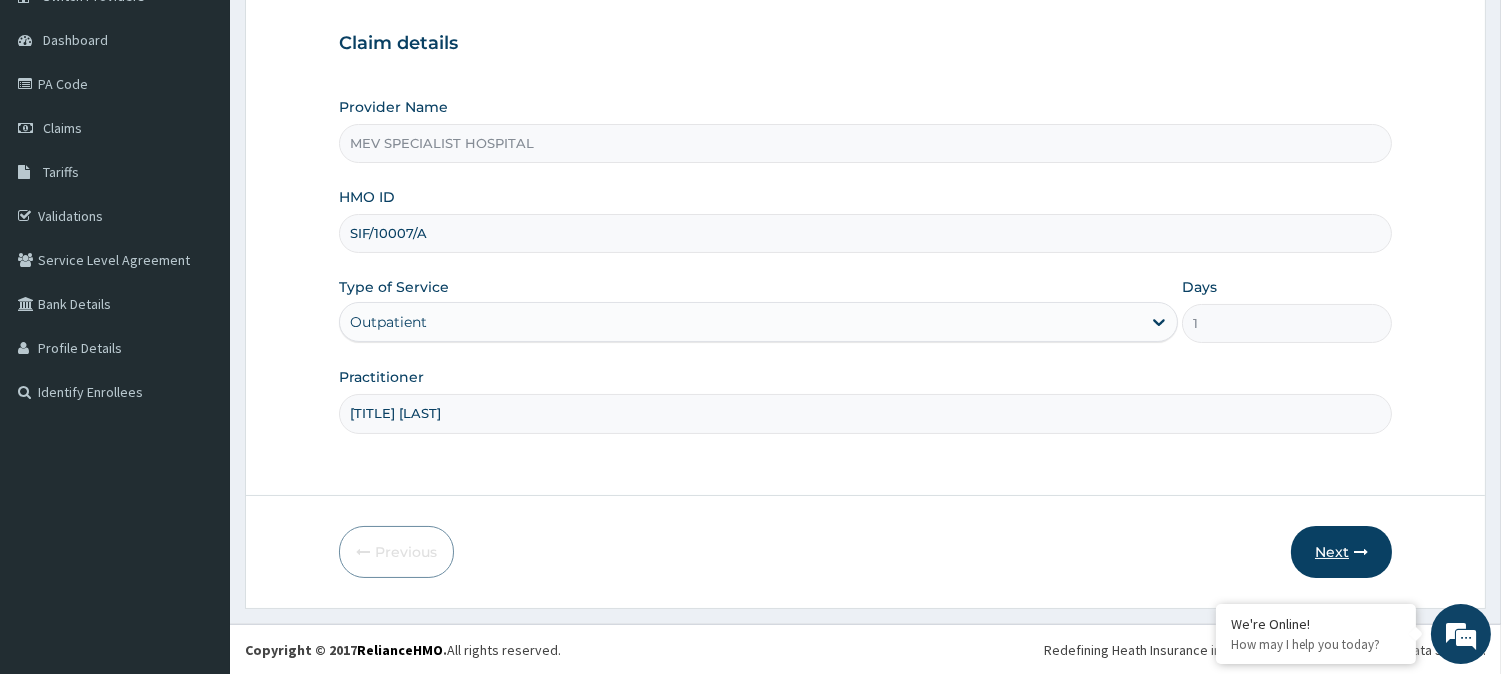 click on "Next" at bounding box center [1341, 552] 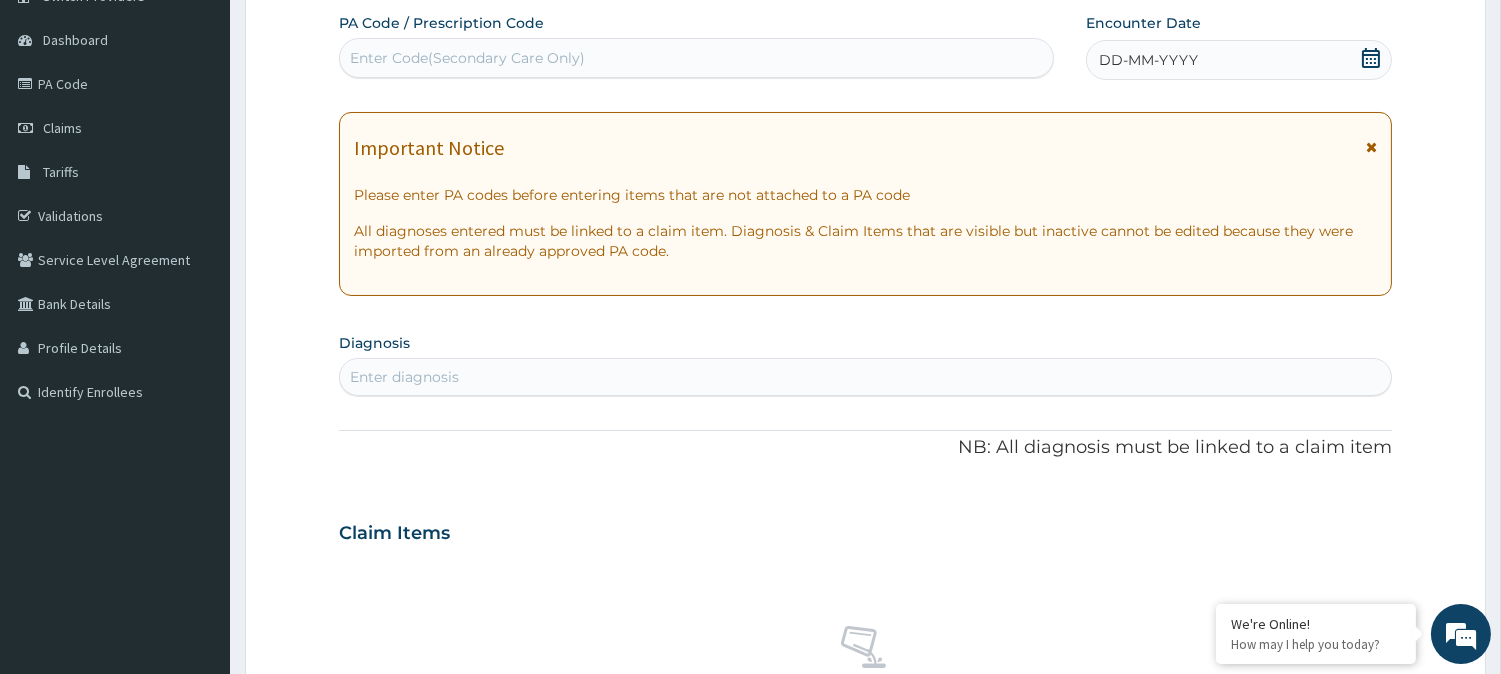 click on "Enter Code(Secondary Care Only)" at bounding box center (696, 58) 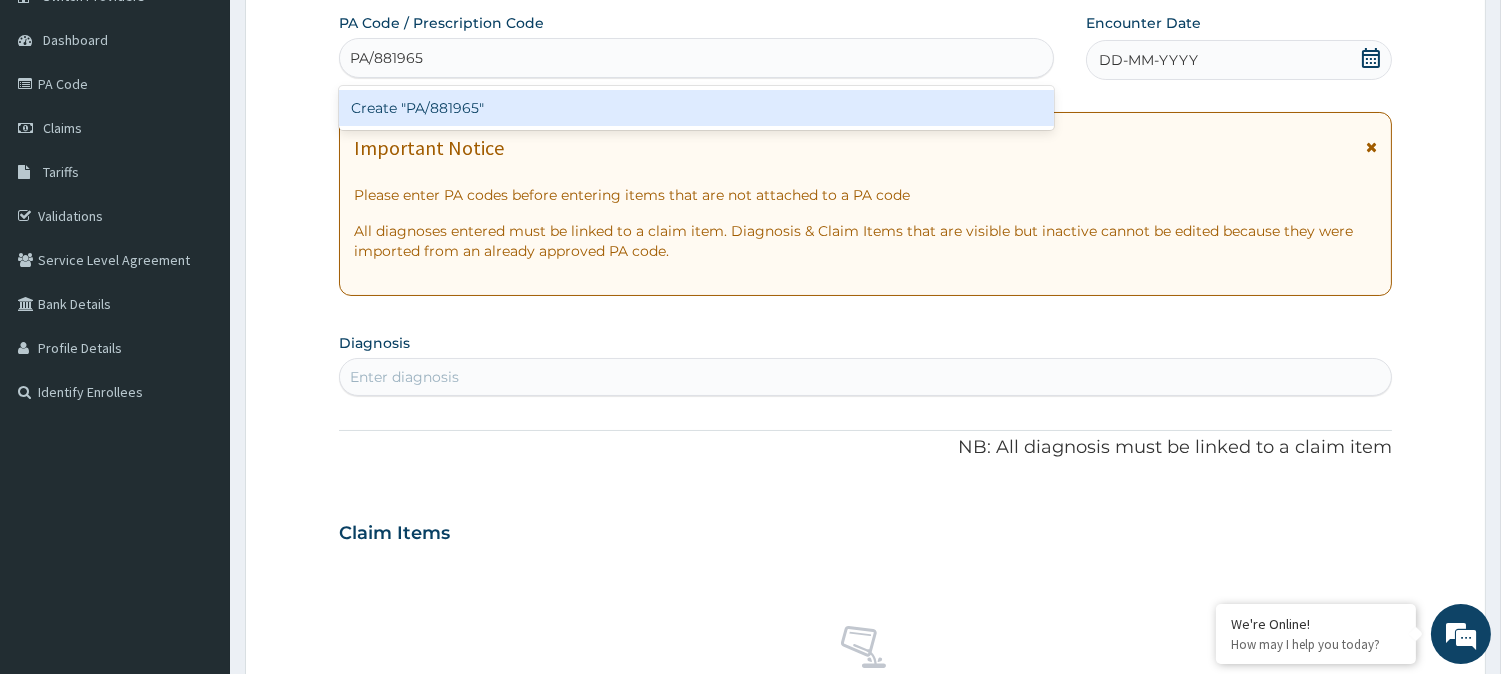 click on "Create "PA/881965"" at bounding box center [696, 108] 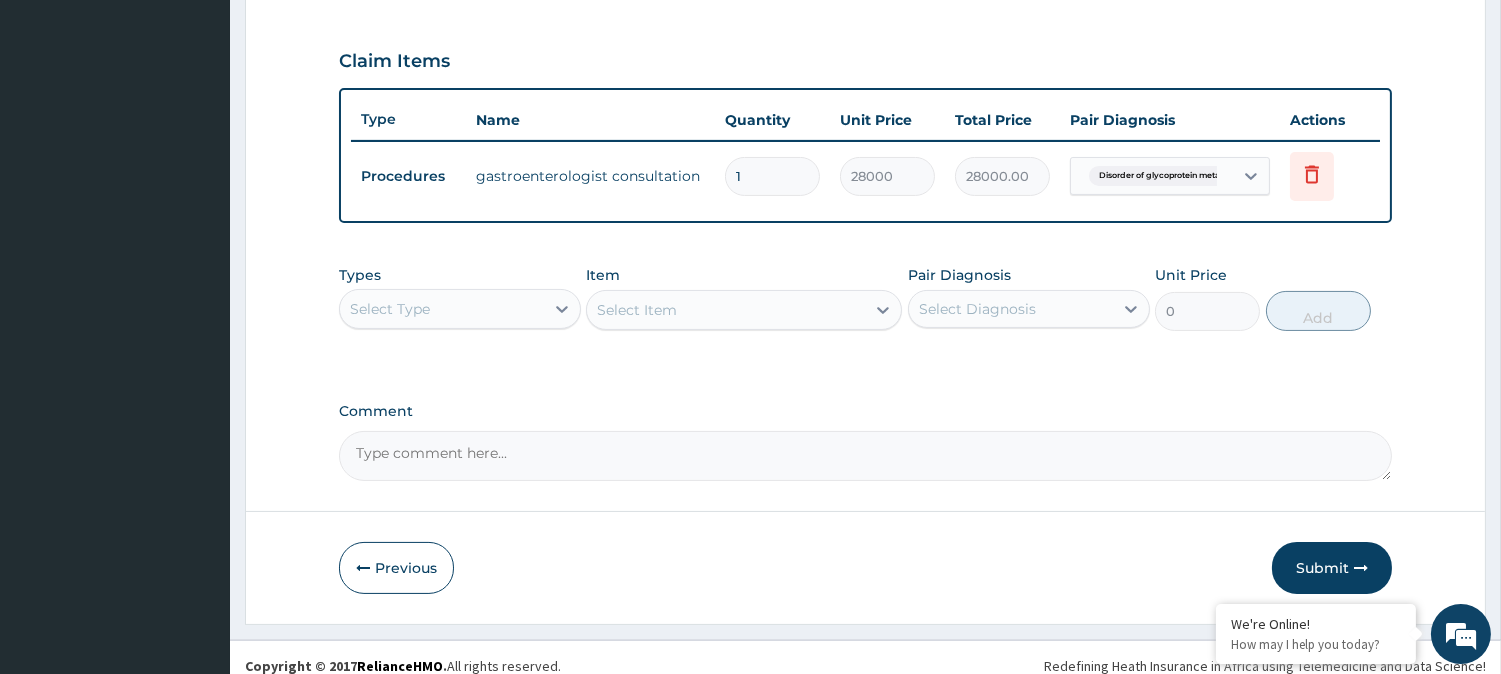 scroll, scrollTop: 671, scrollLeft: 0, axis: vertical 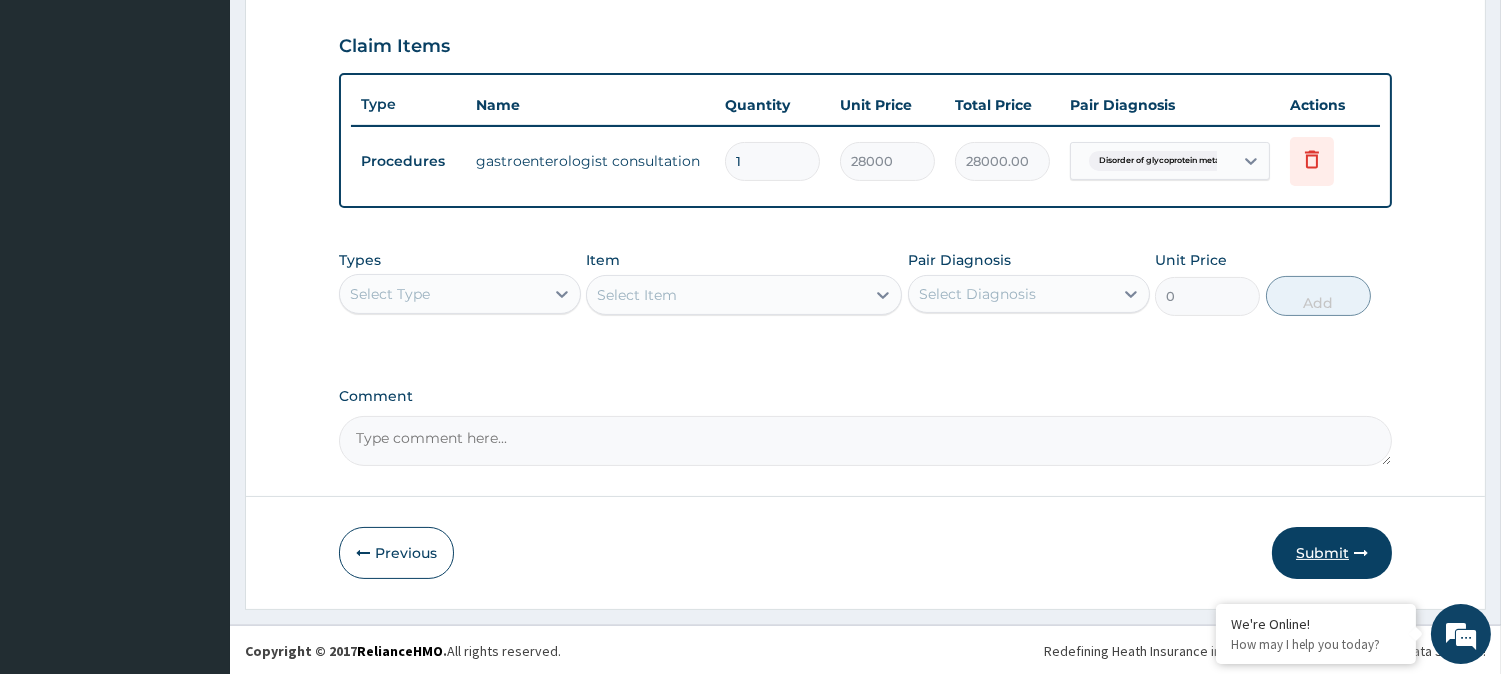 click on "Submit" at bounding box center (1332, 553) 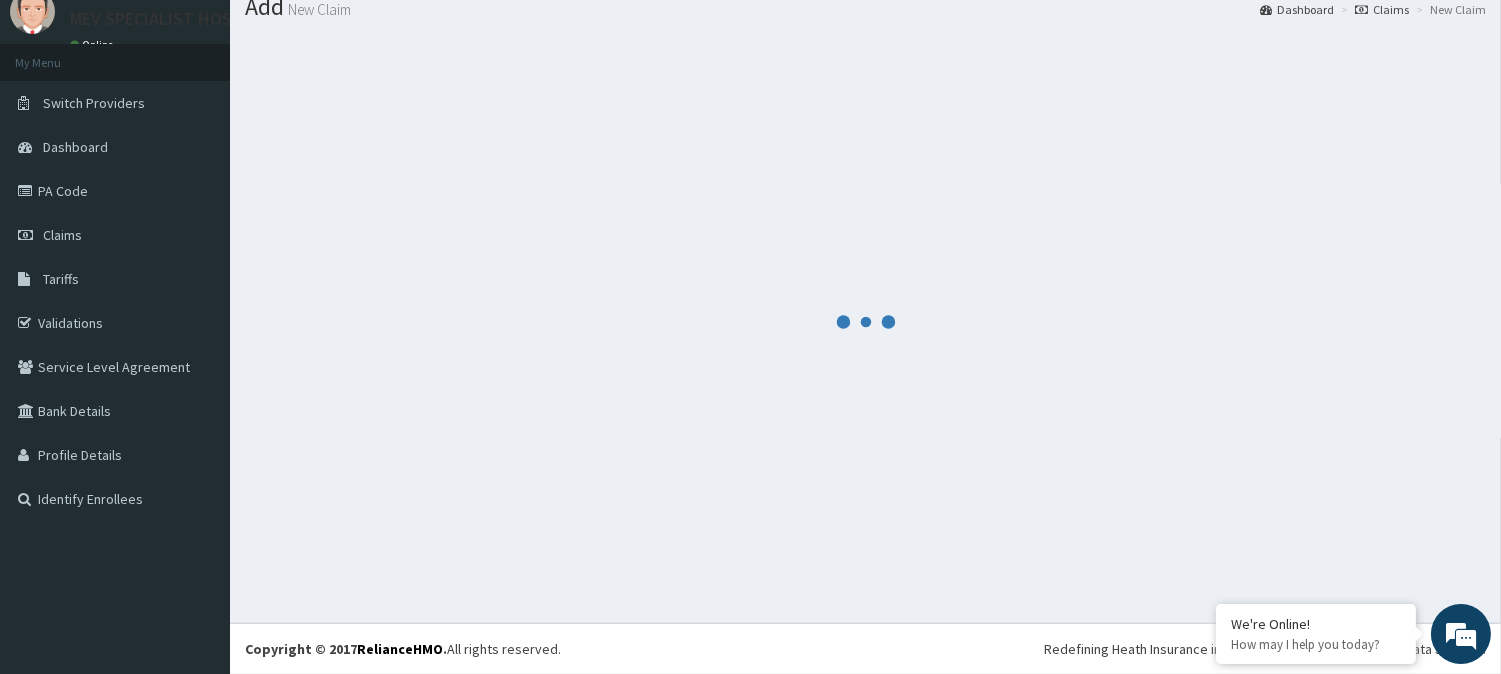 scroll, scrollTop: 671, scrollLeft: 0, axis: vertical 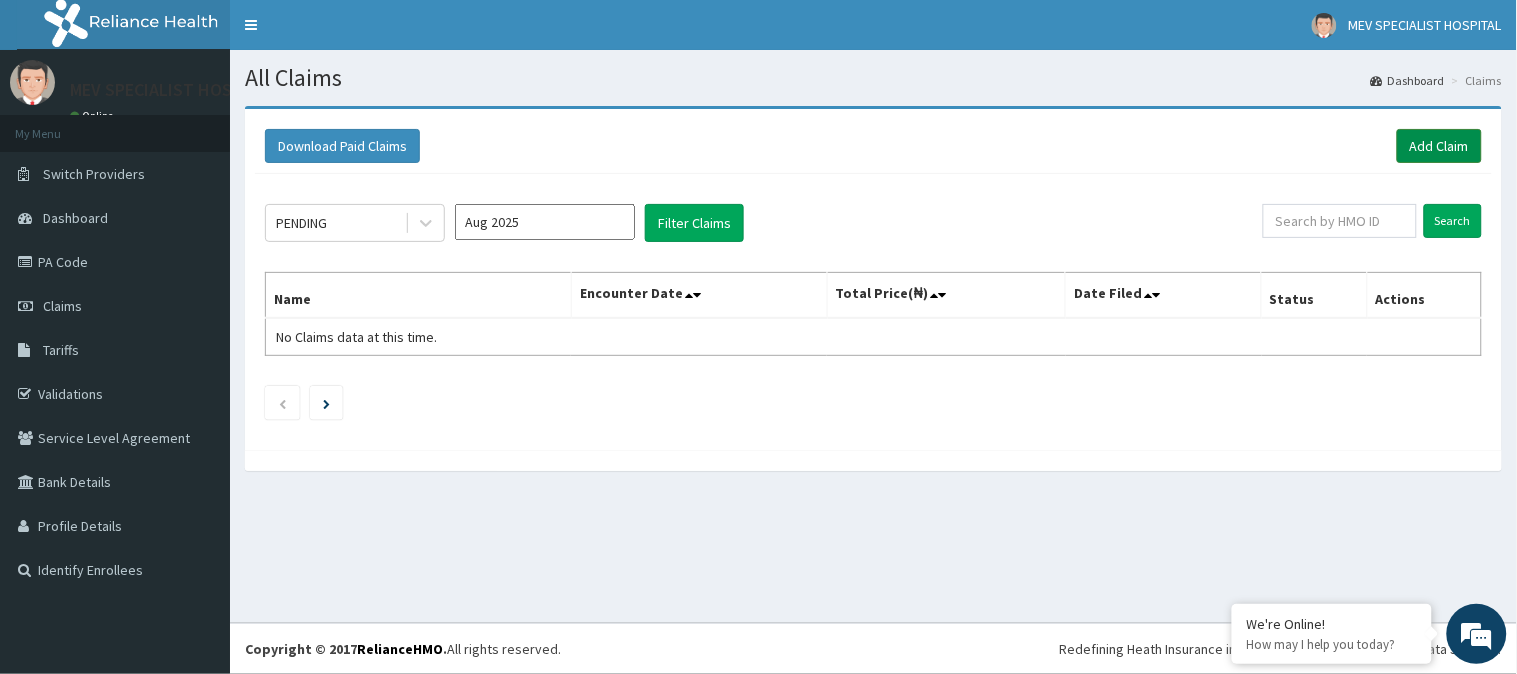 click on "Add Claim" at bounding box center [1439, 146] 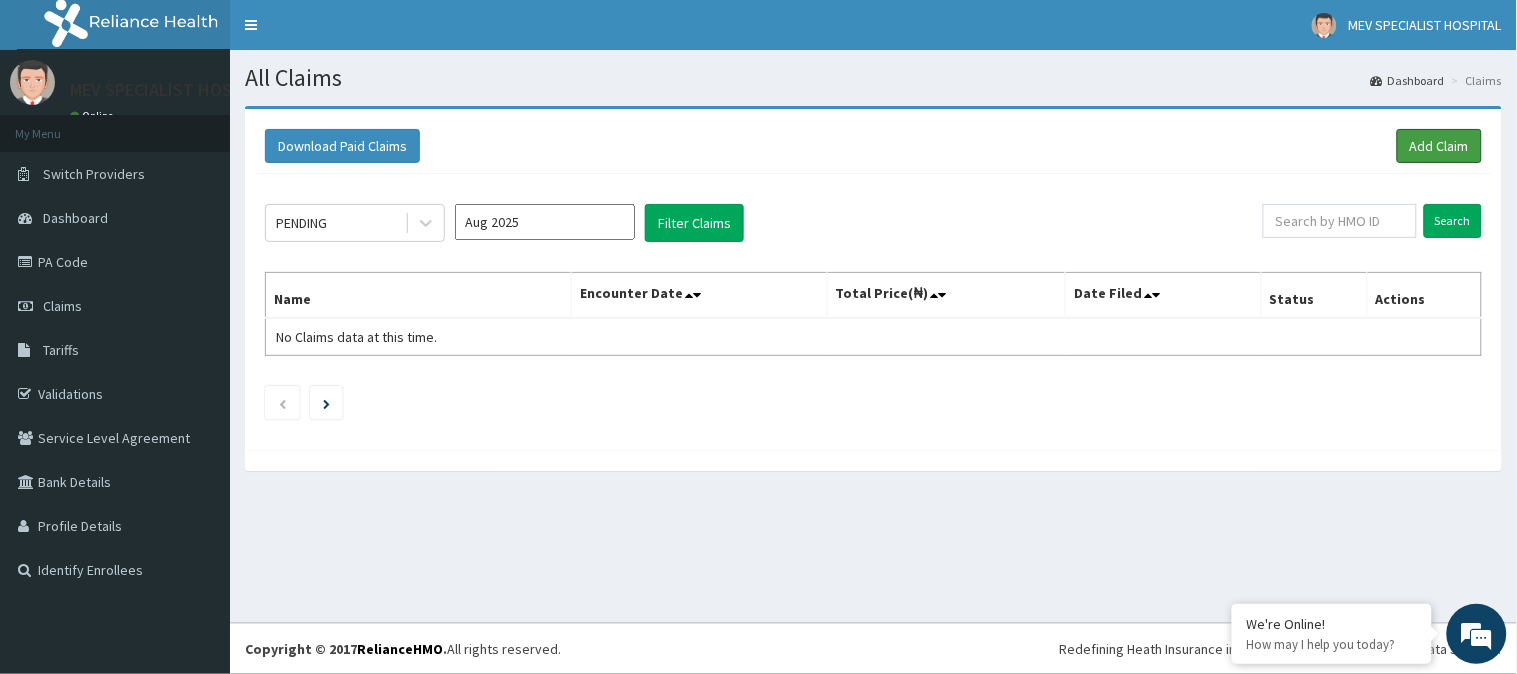 scroll, scrollTop: 0, scrollLeft: 0, axis: both 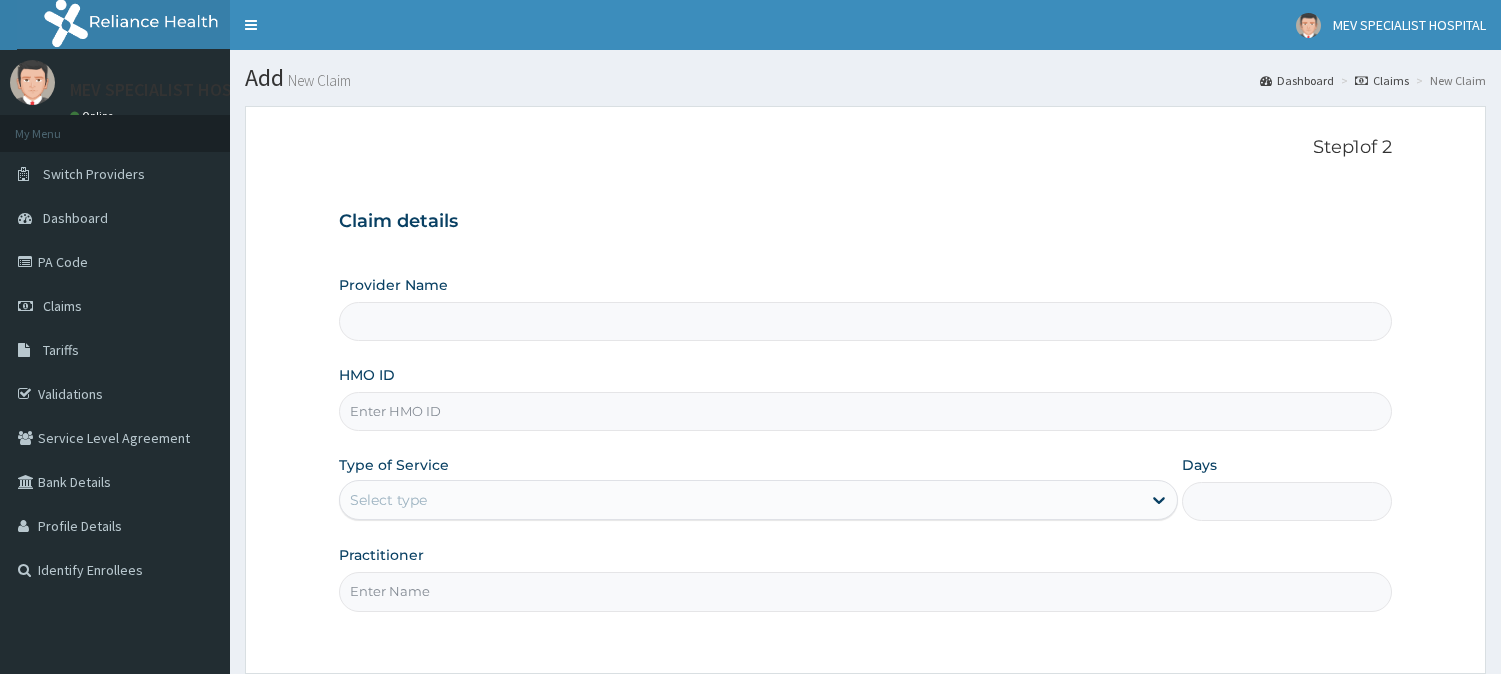 type on "MEV SPECIALIST HOSPITAL" 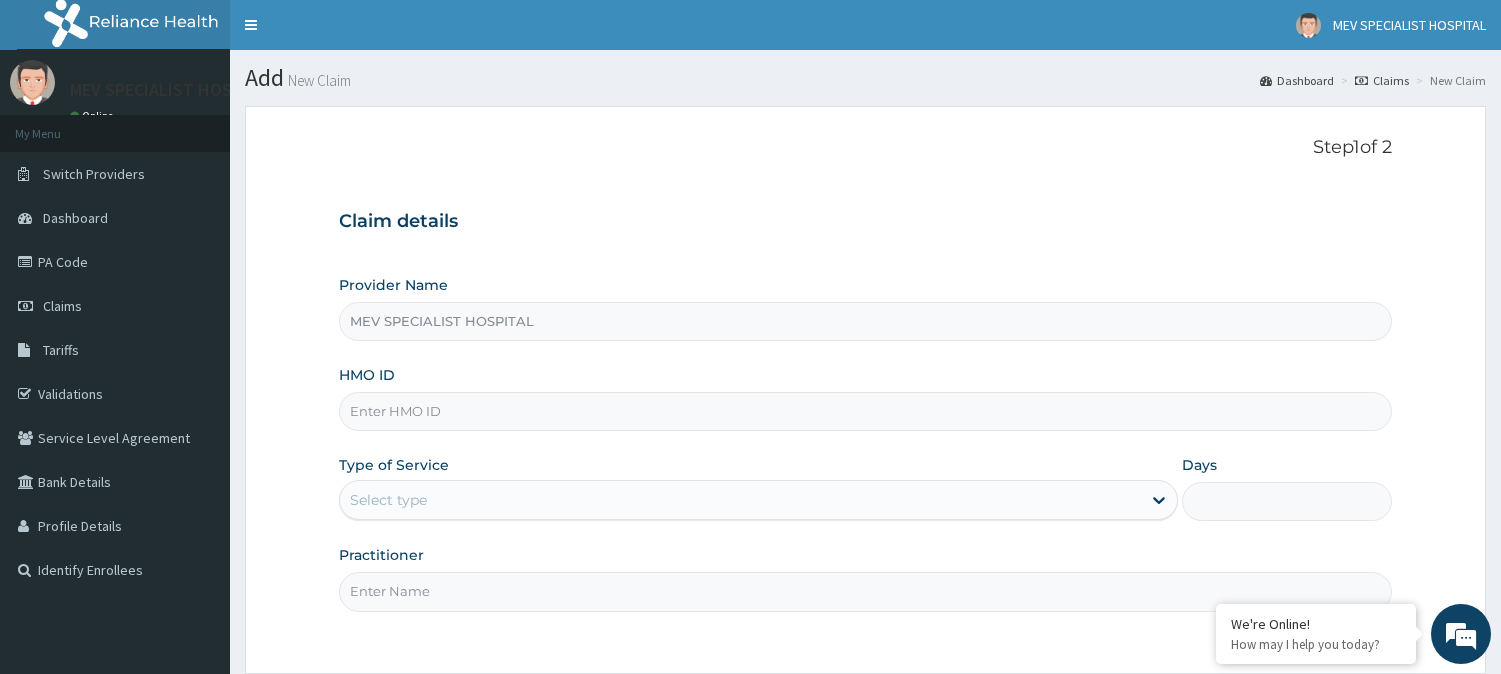 scroll, scrollTop: 0, scrollLeft: 0, axis: both 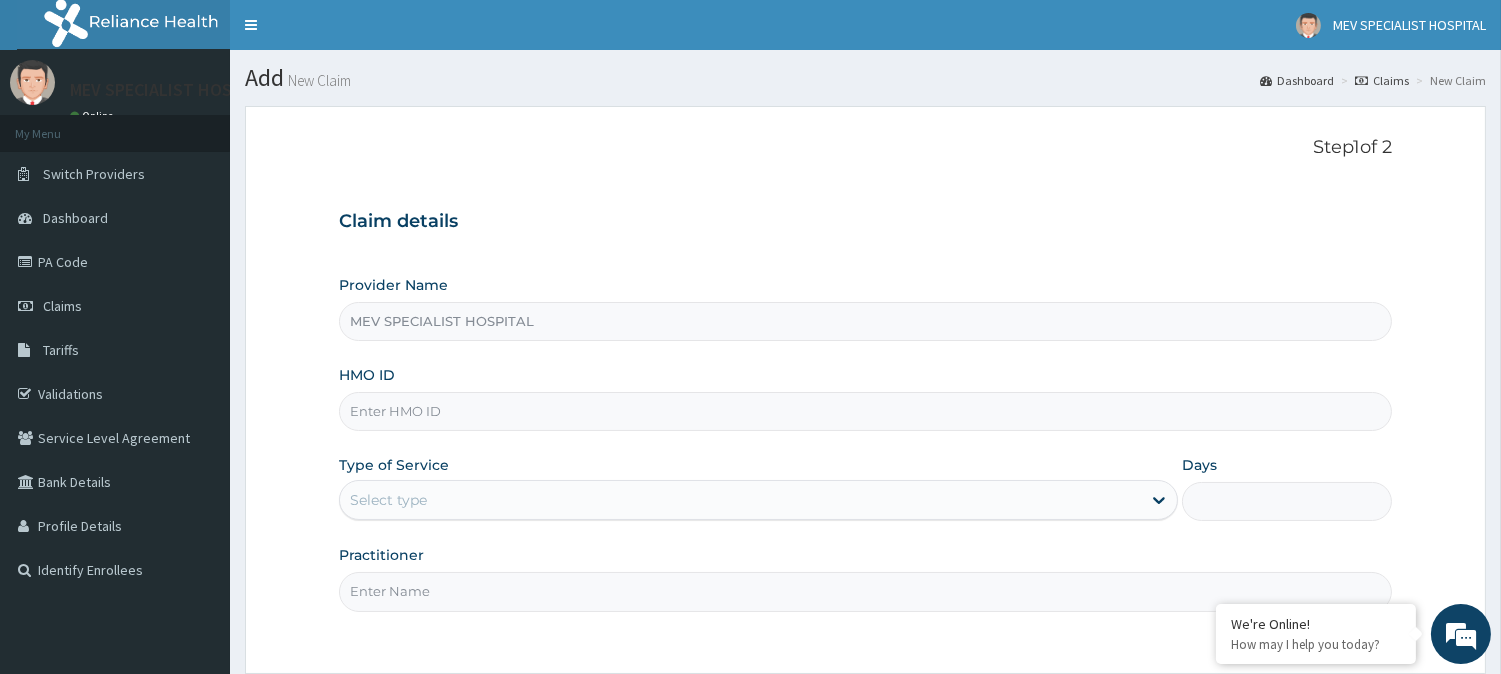 click on "HMO ID" at bounding box center (865, 411) 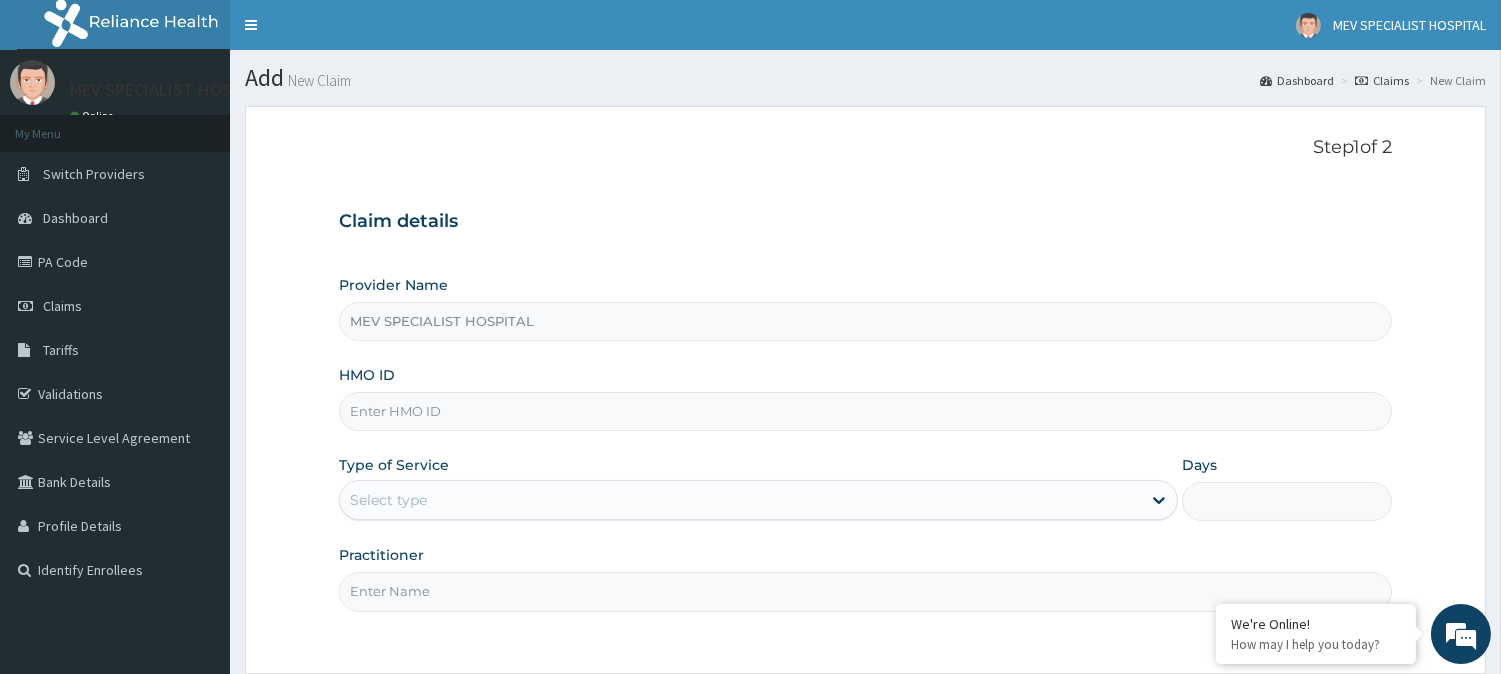 paste on "KLN/10044/A" 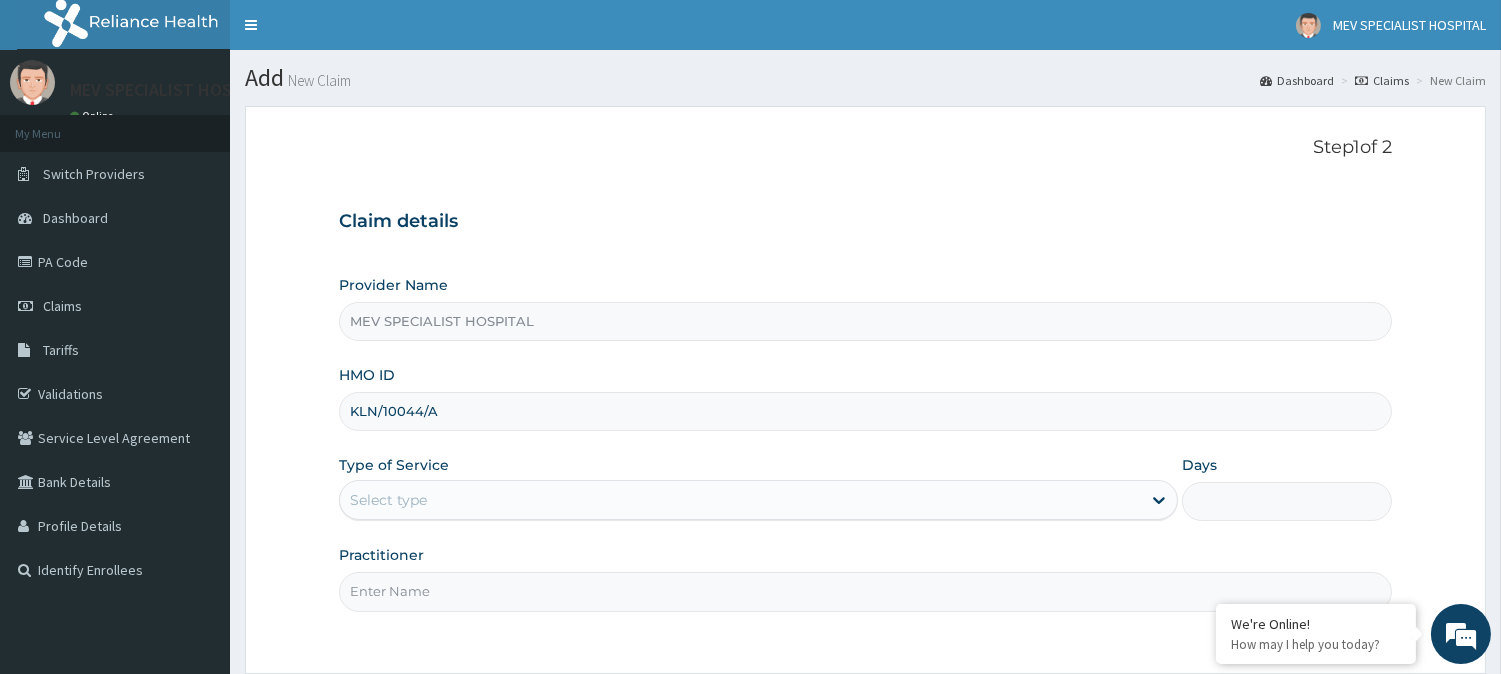 type on "KLN/10044/A" 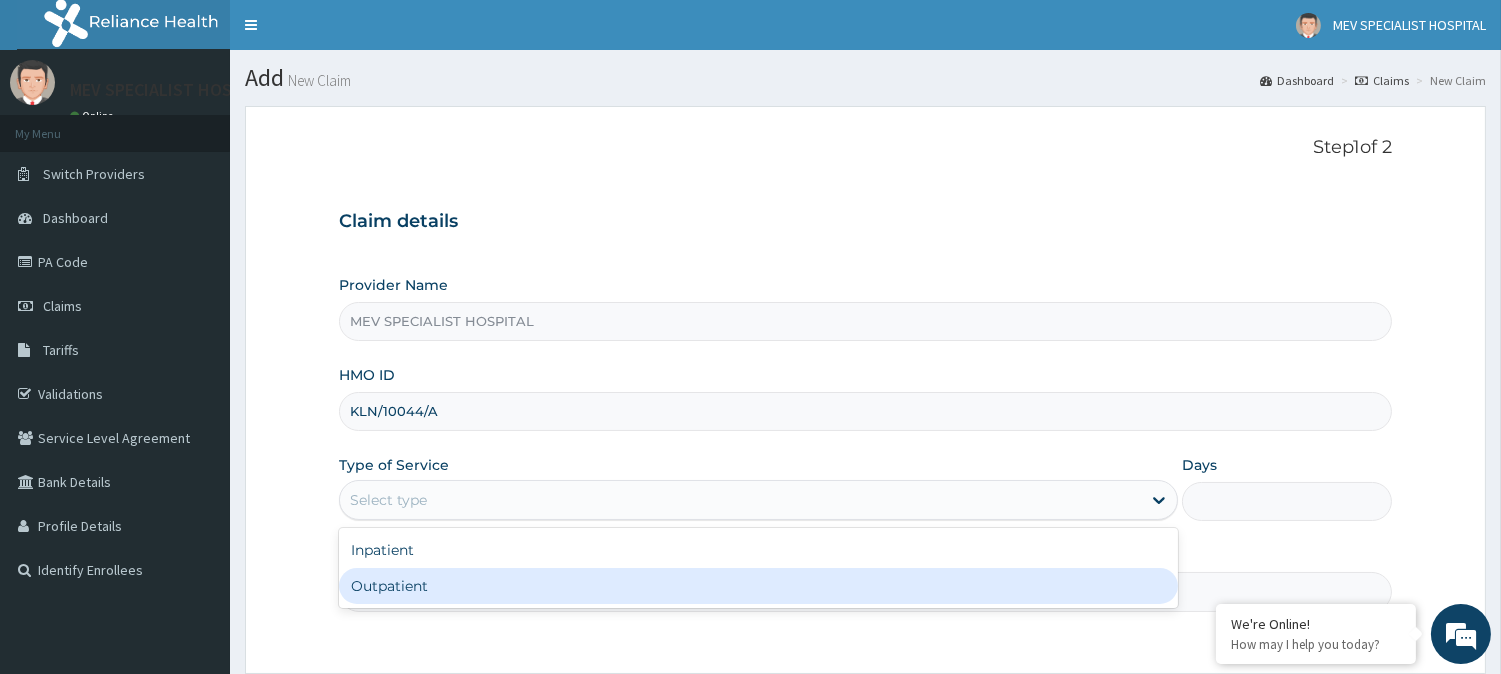 click on "Outpatient" at bounding box center [758, 586] 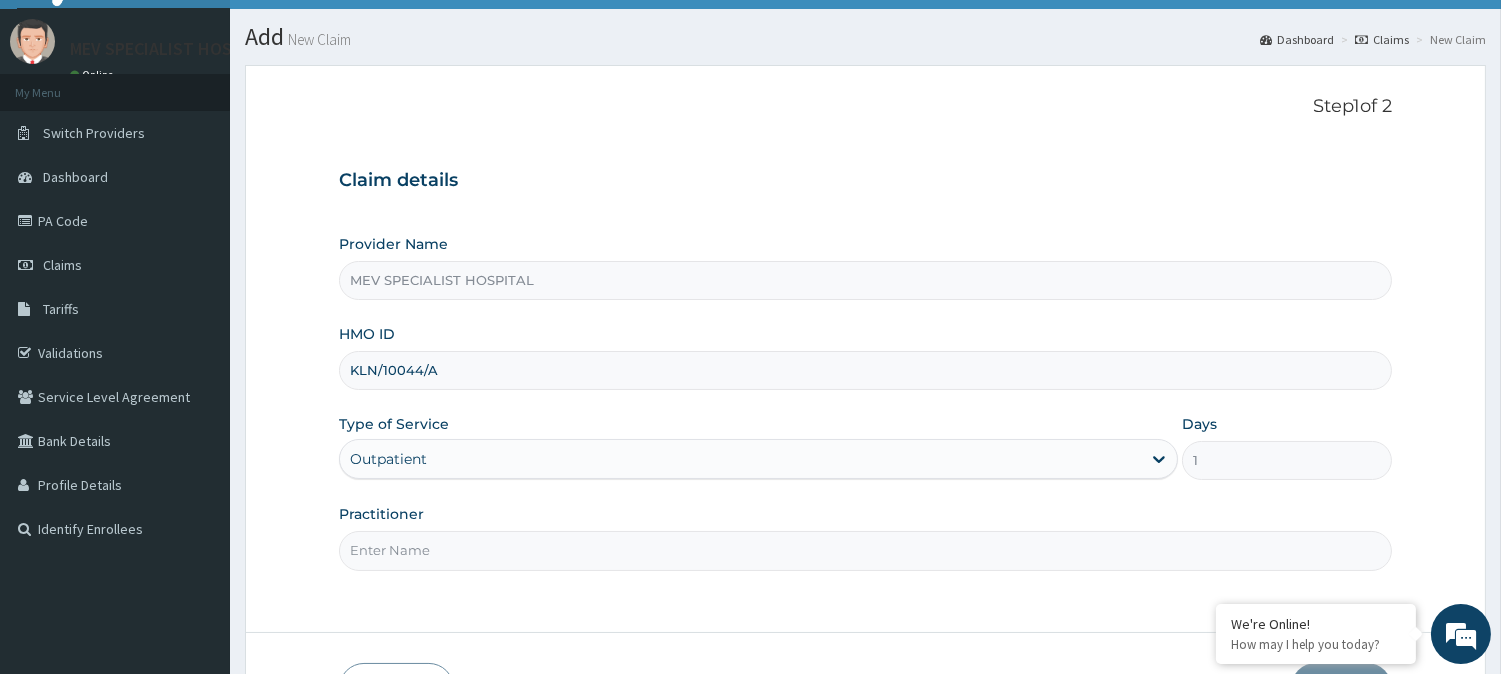 scroll, scrollTop: 60, scrollLeft: 0, axis: vertical 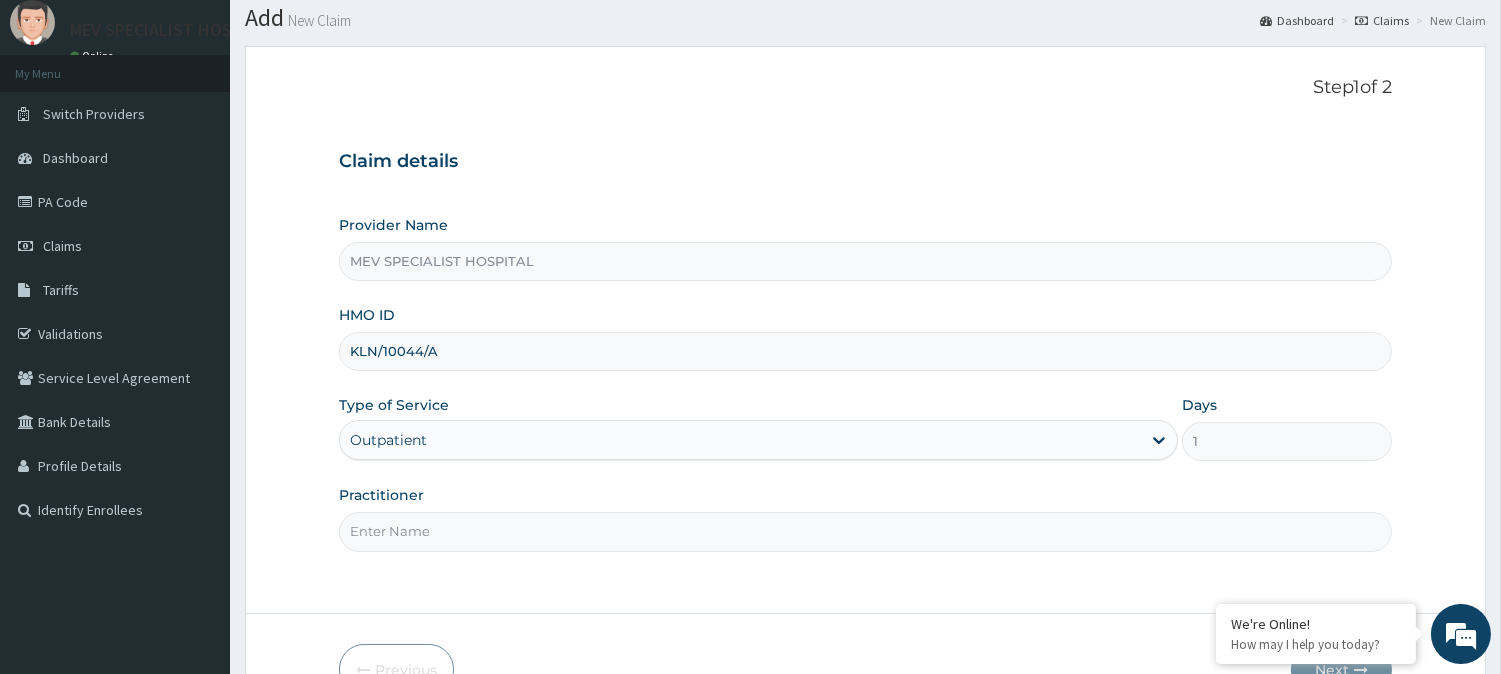 click on "Practitioner" at bounding box center (865, 531) 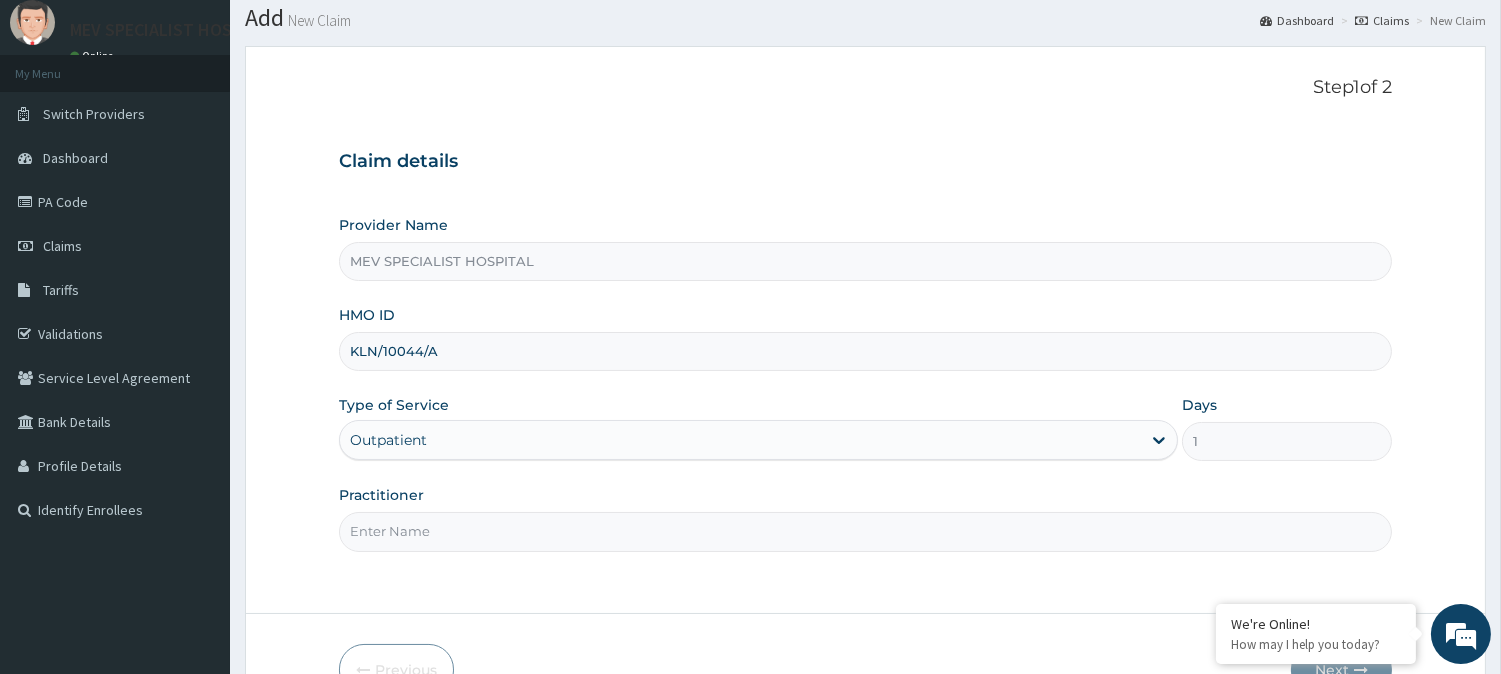 type on "DR JOY" 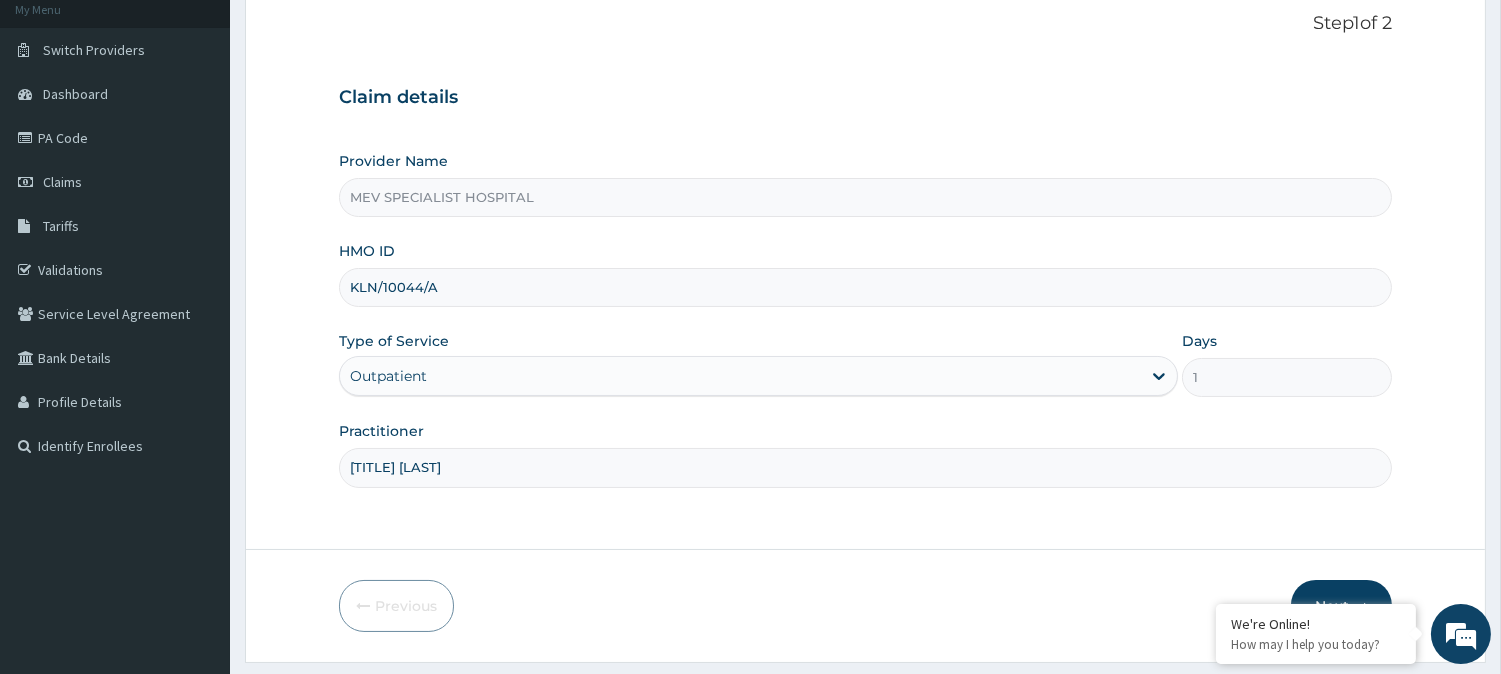 scroll, scrollTop: 178, scrollLeft: 0, axis: vertical 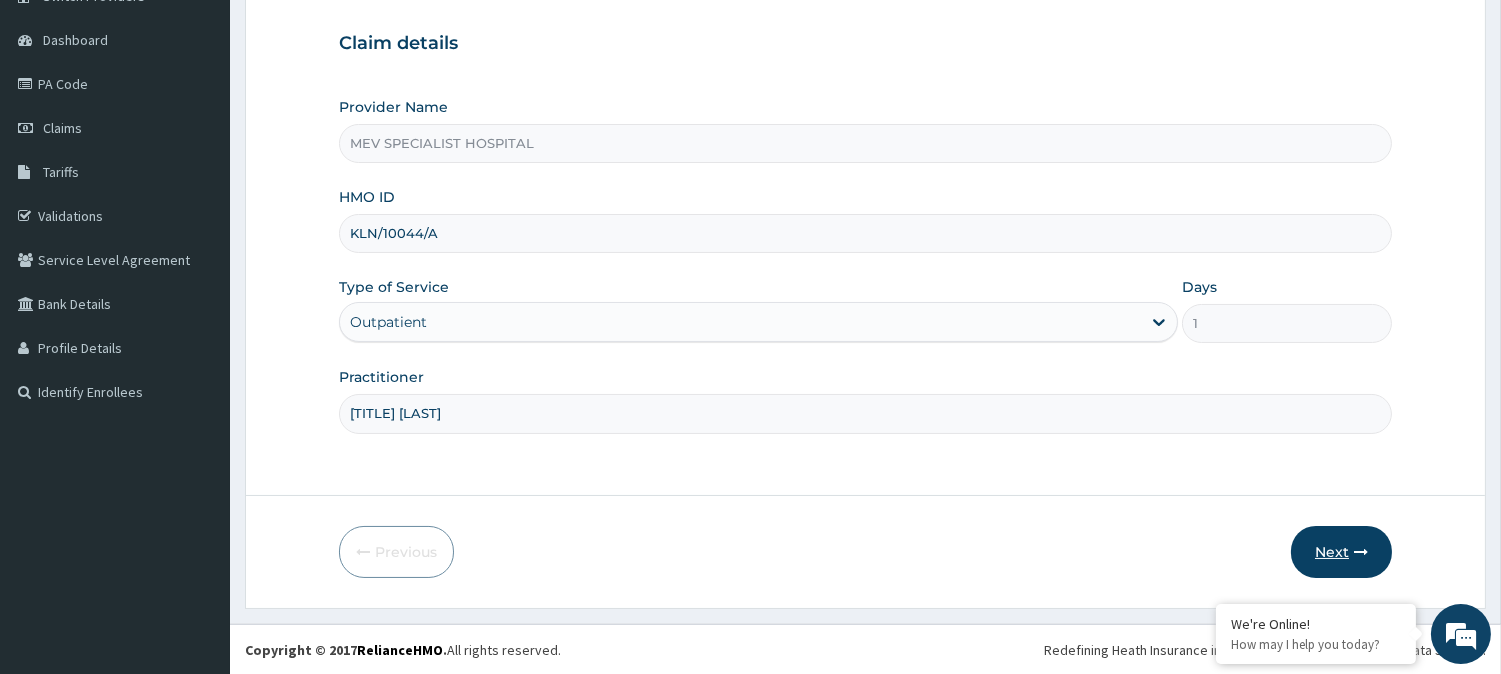click on "Next" at bounding box center (1341, 552) 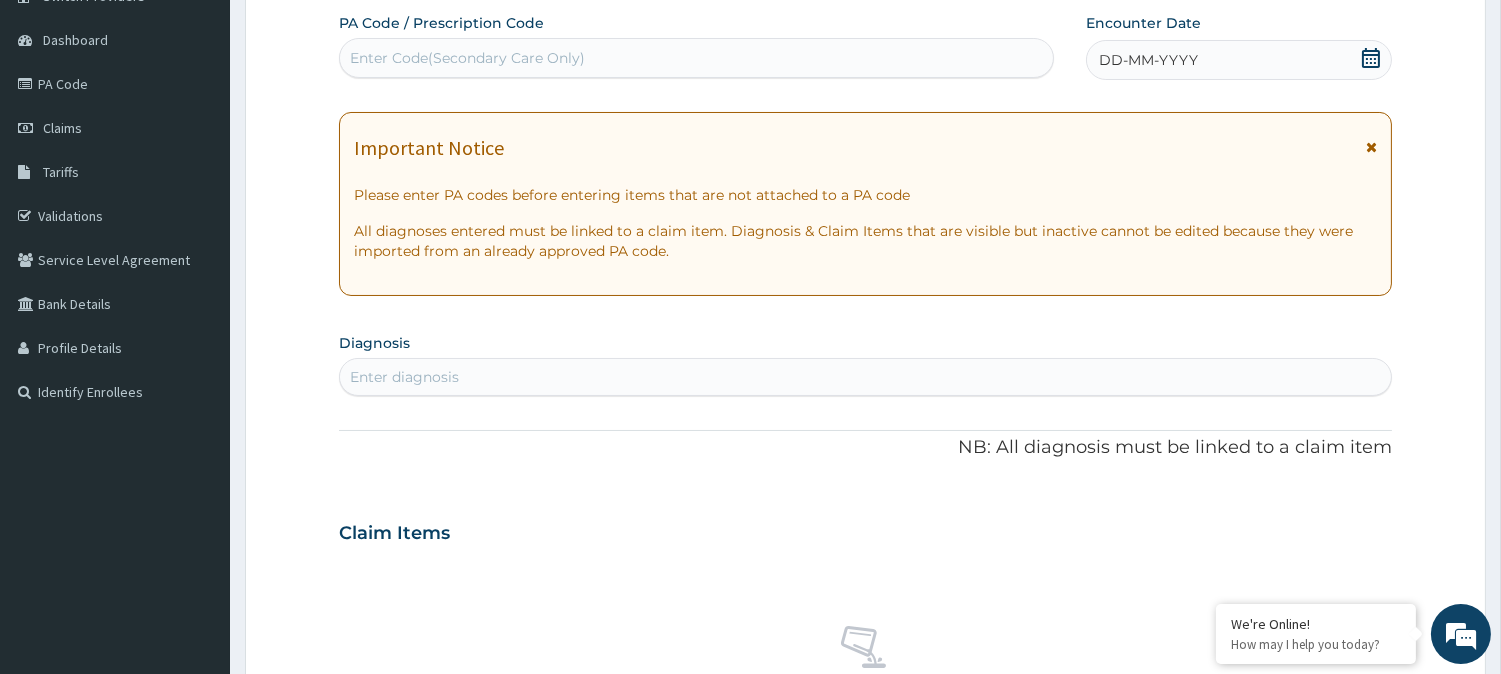 click on "Enter diagnosis" at bounding box center (865, 377) 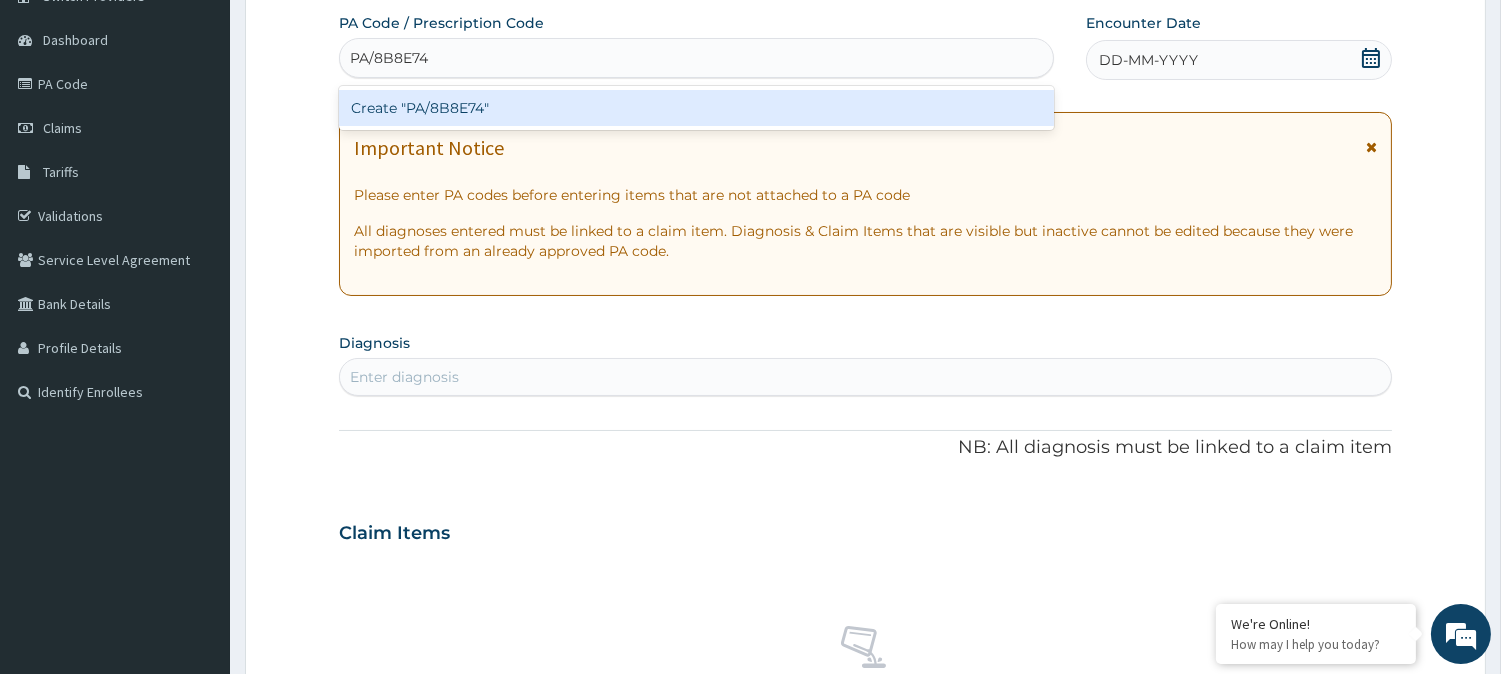 click on "Create "PA/8B8E74"" at bounding box center [696, 108] 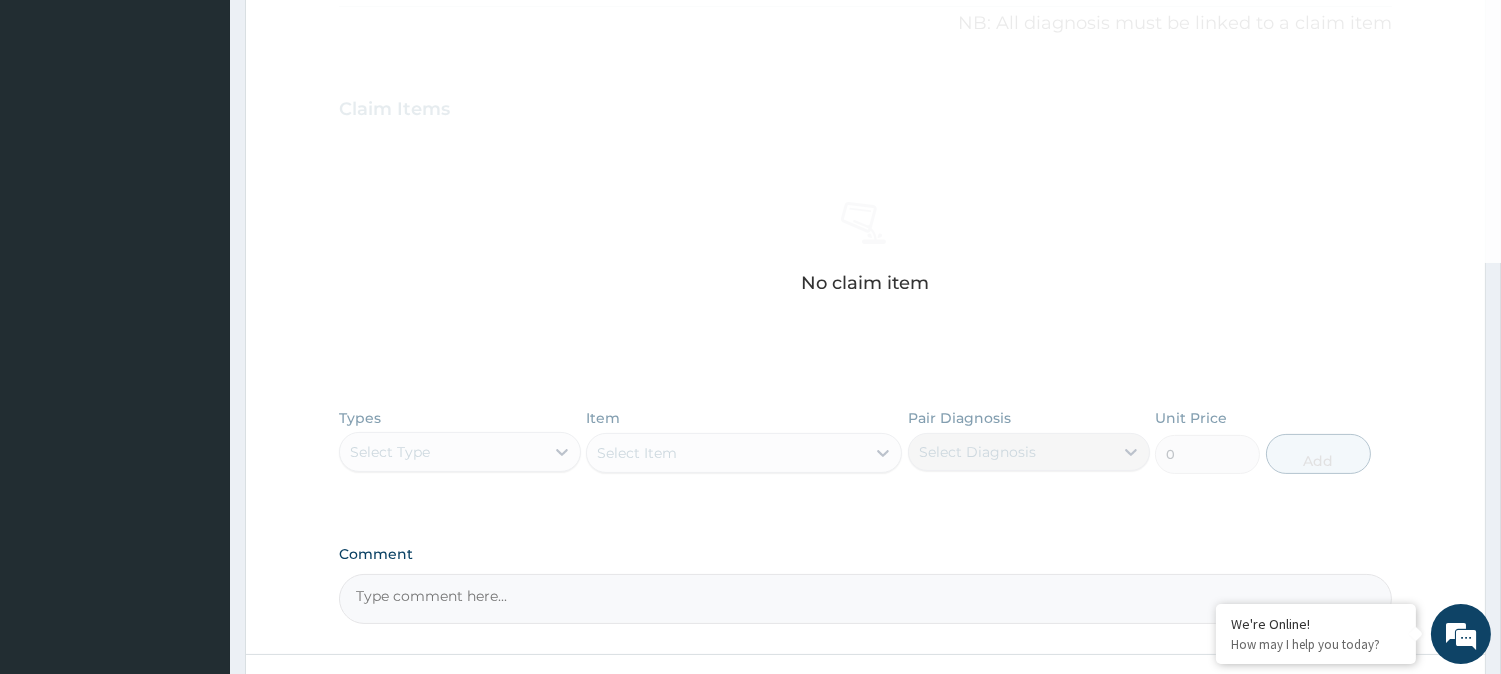 scroll, scrollTop: 611, scrollLeft: 0, axis: vertical 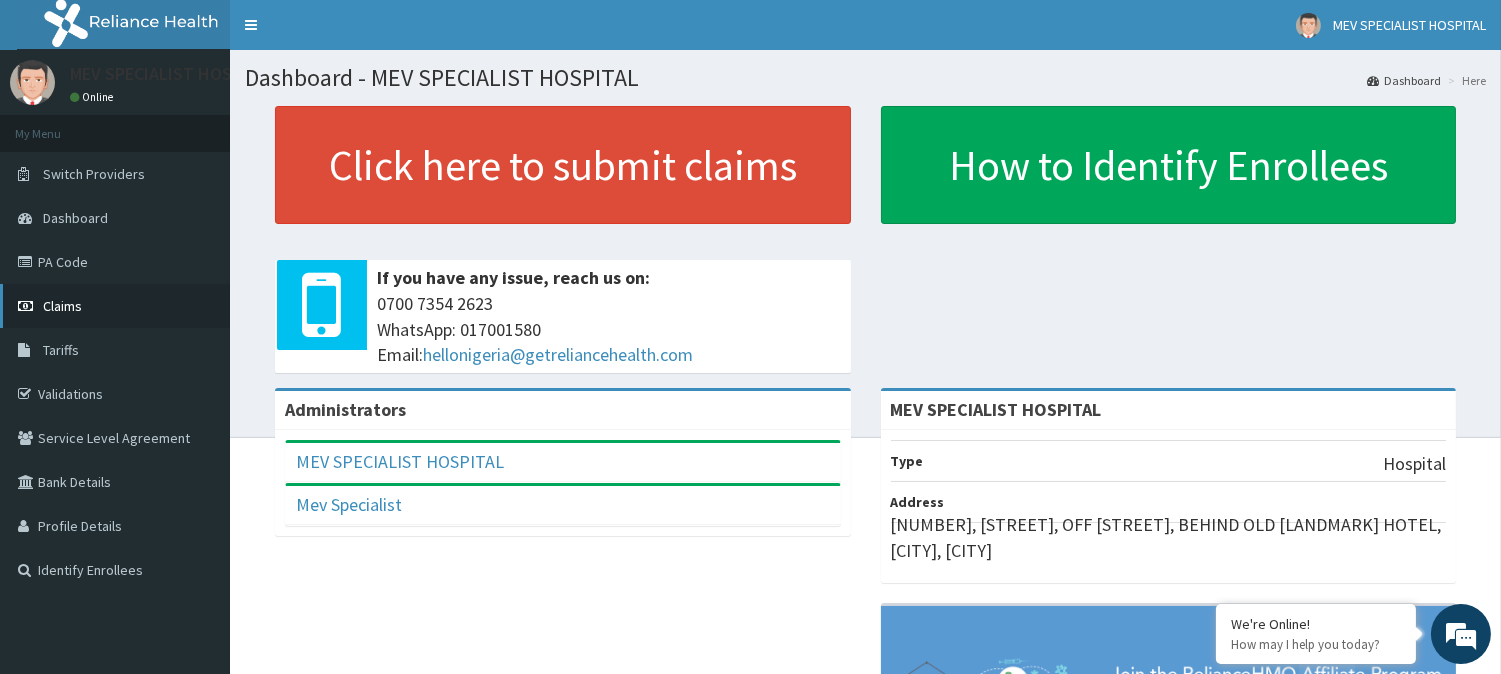 click on "Claims" at bounding box center [62, 306] 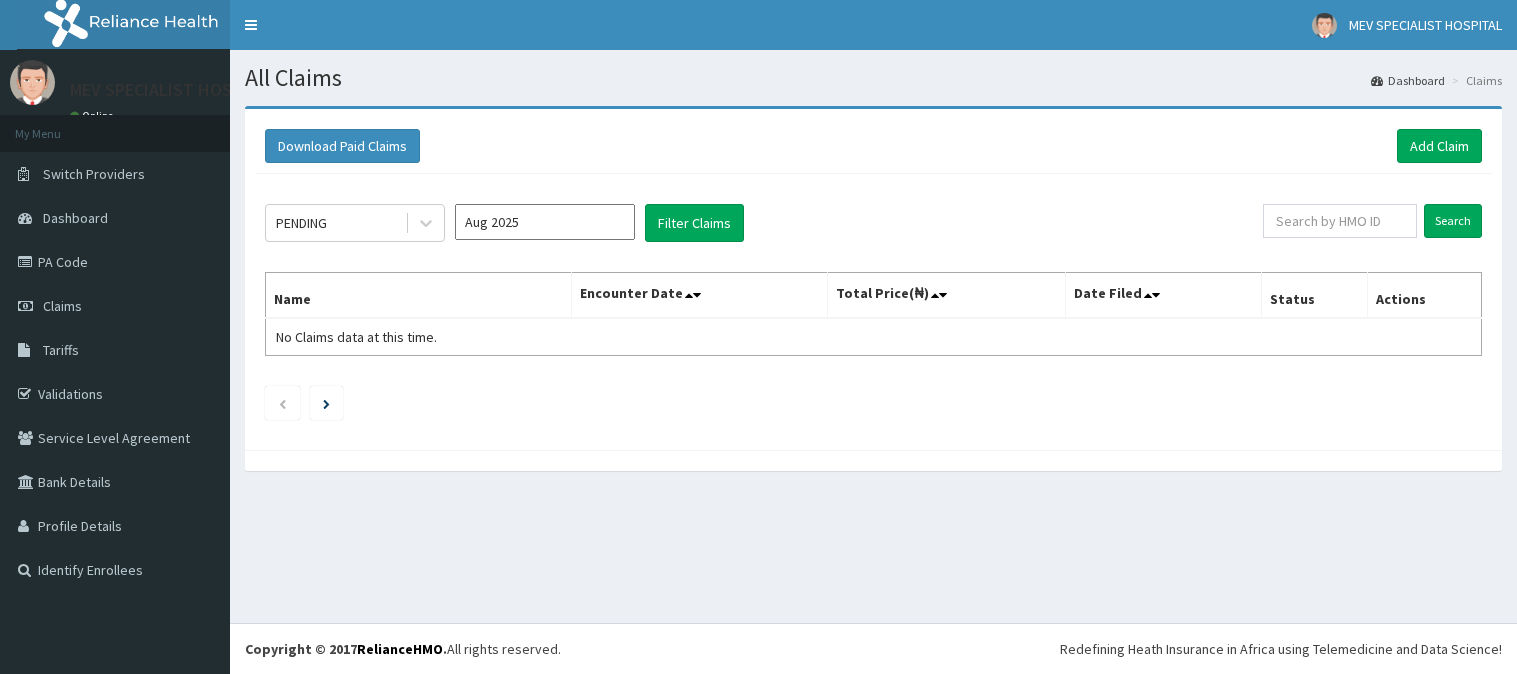 scroll, scrollTop: 0, scrollLeft: 0, axis: both 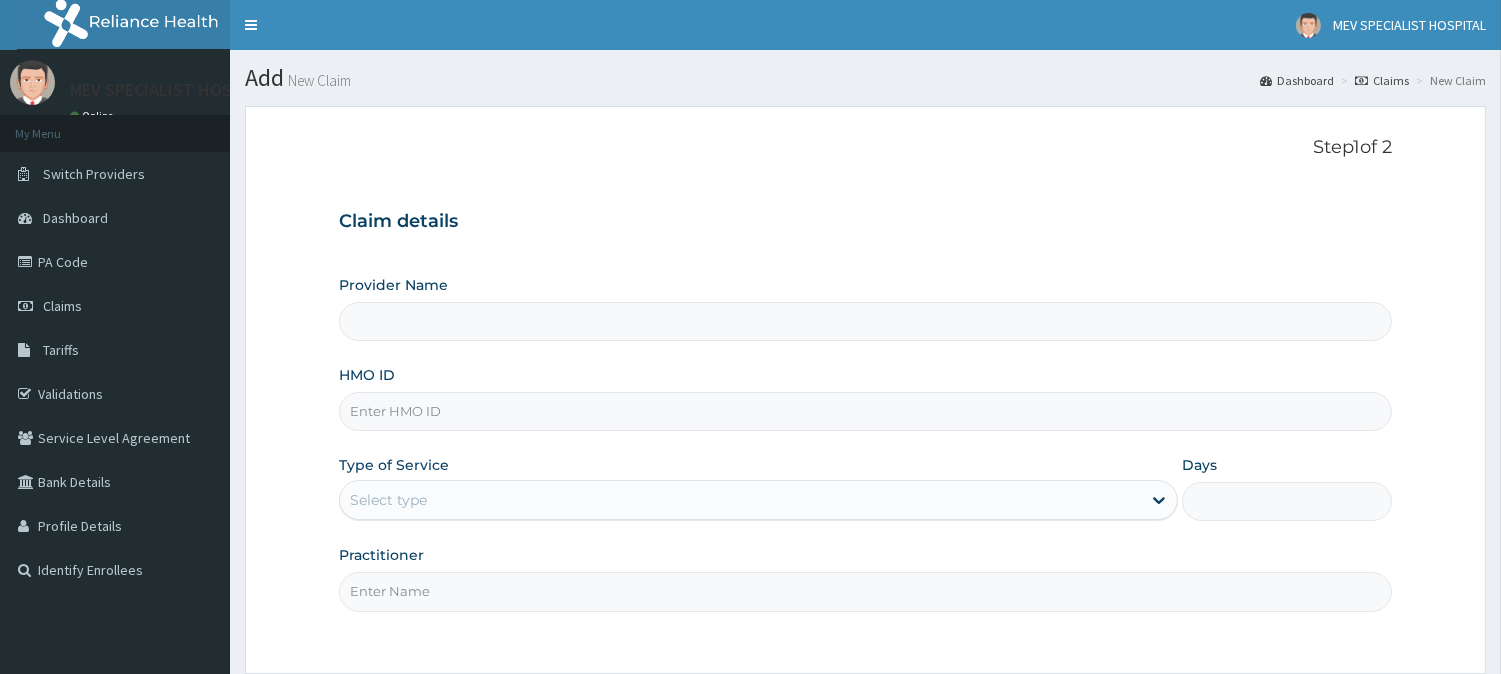 click on "HMO ID" at bounding box center [865, 411] 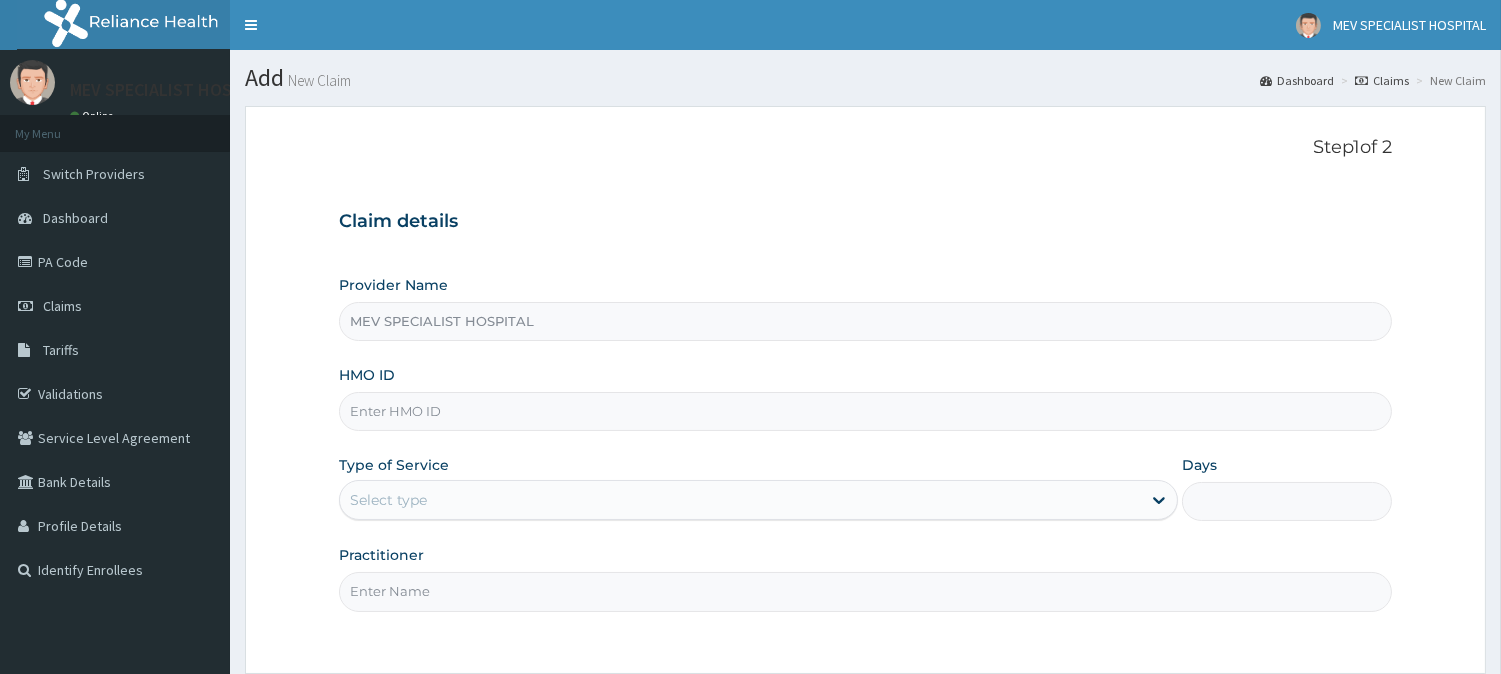 paste on "KLN/10044/A" 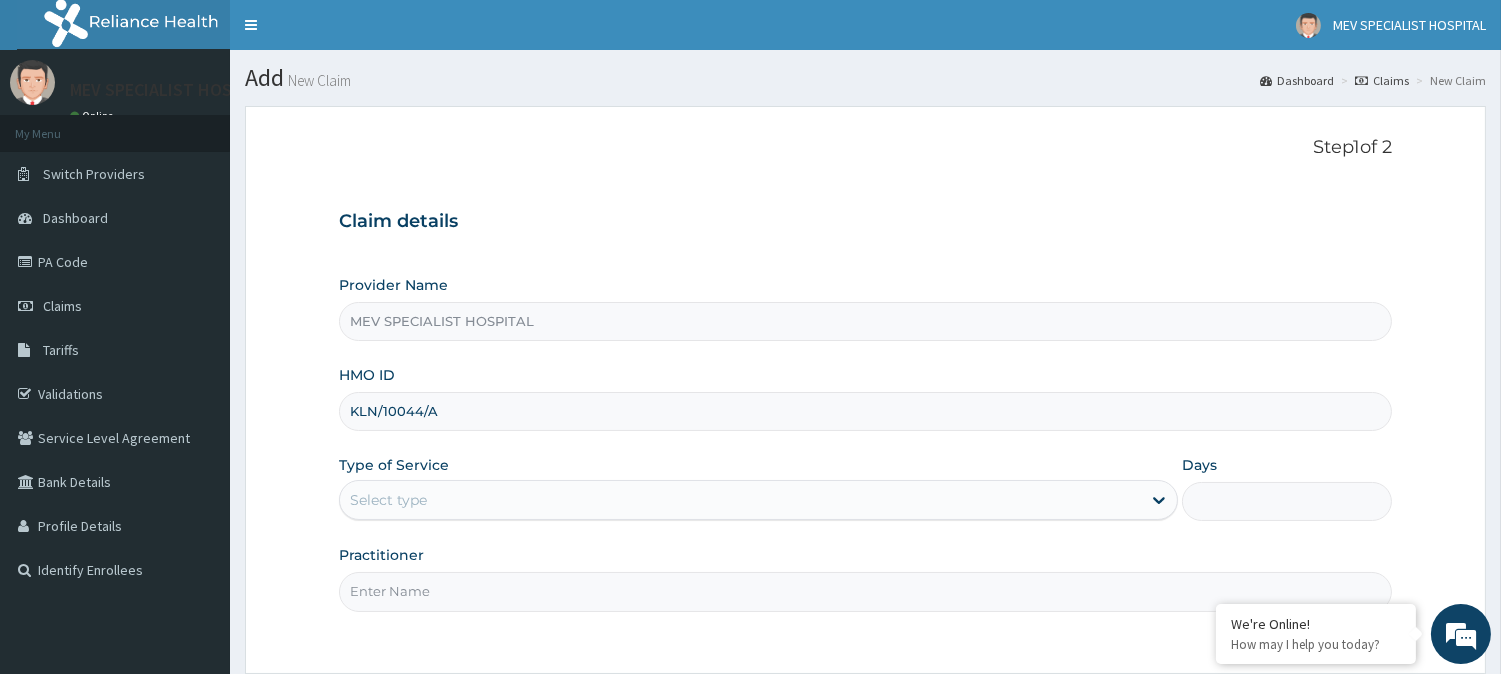 type on "KLN/10044/A" 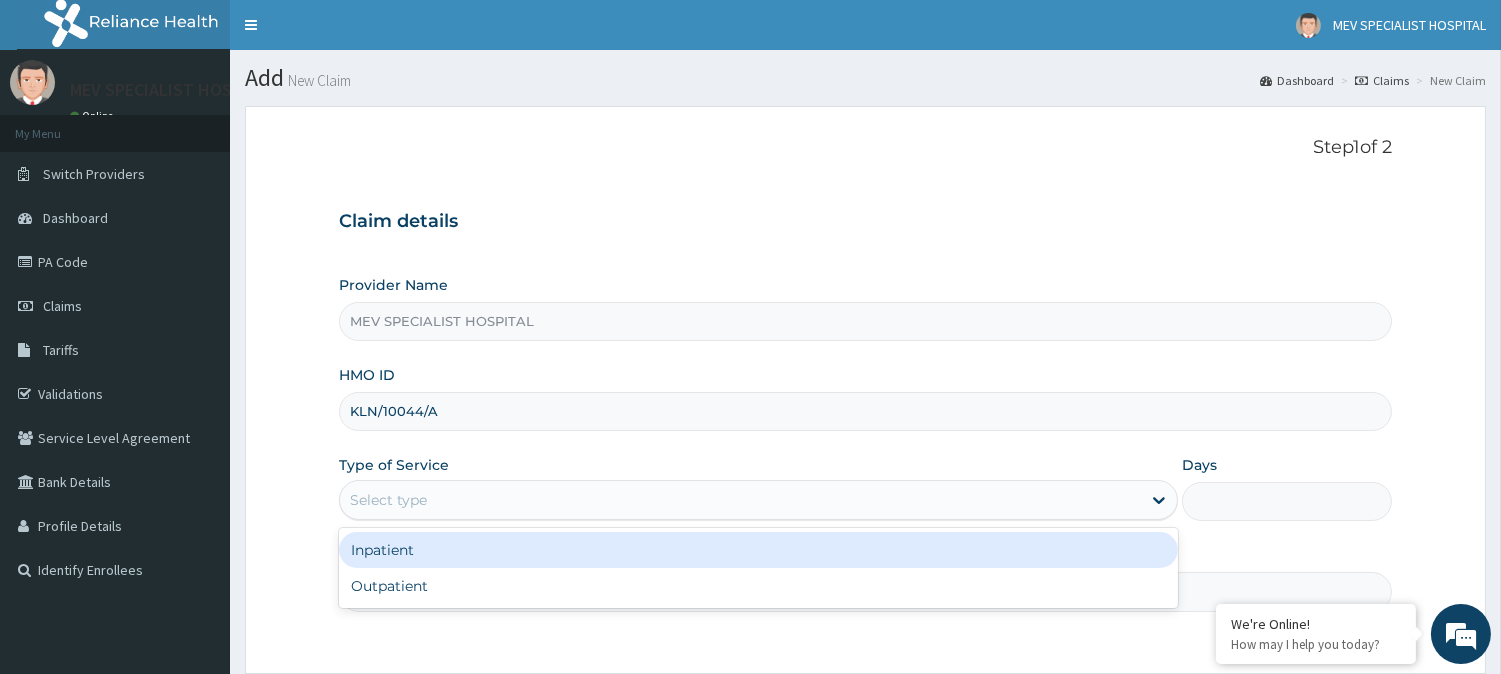 click on "Select type" at bounding box center (740, 500) 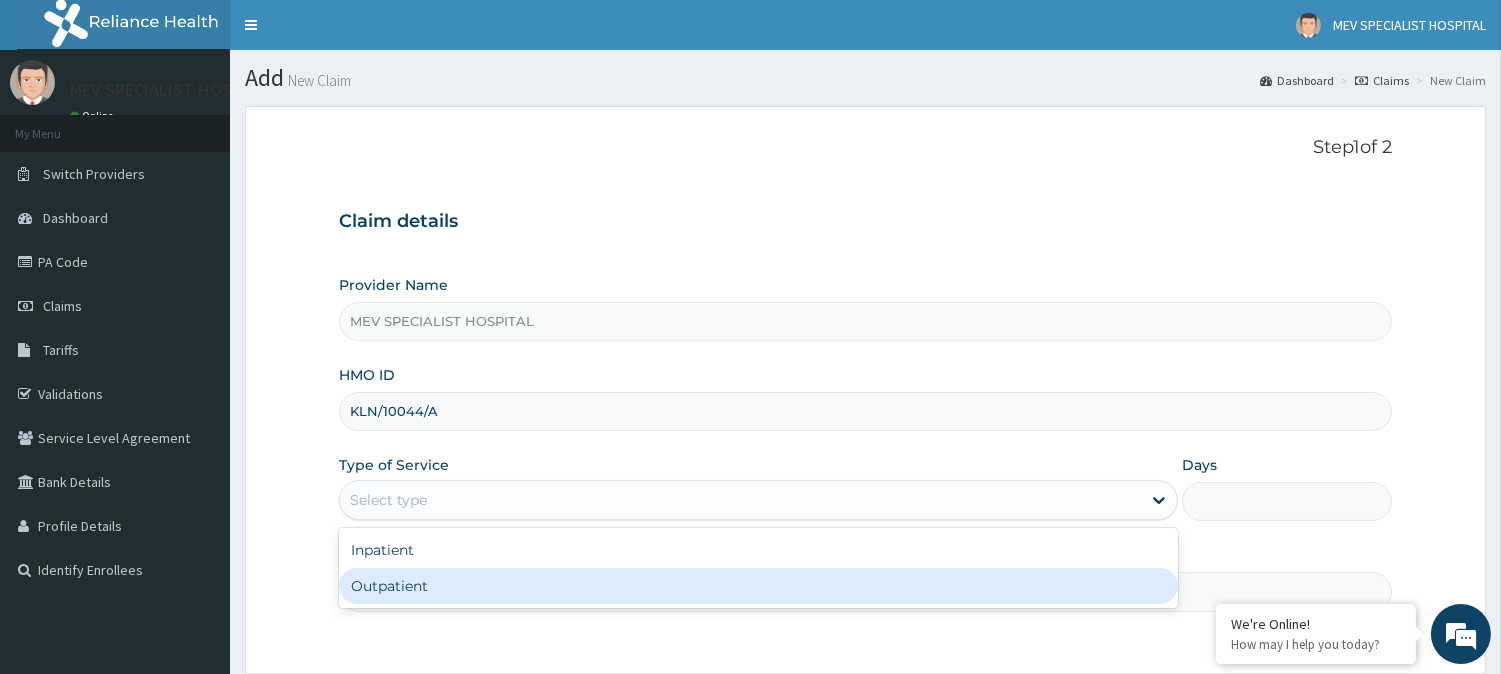 click on "Outpatient" at bounding box center [758, 586] 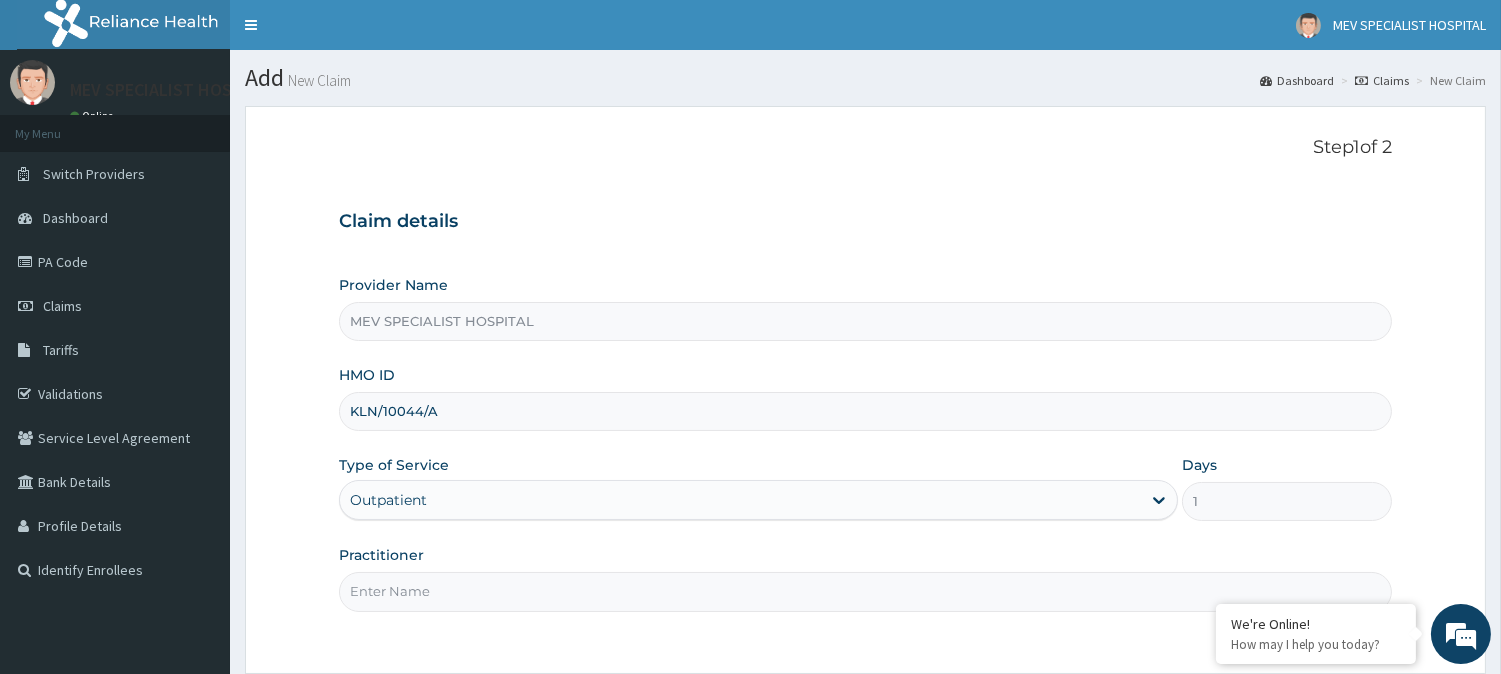 click on "Practitioner" at bounding box center [865, 591] 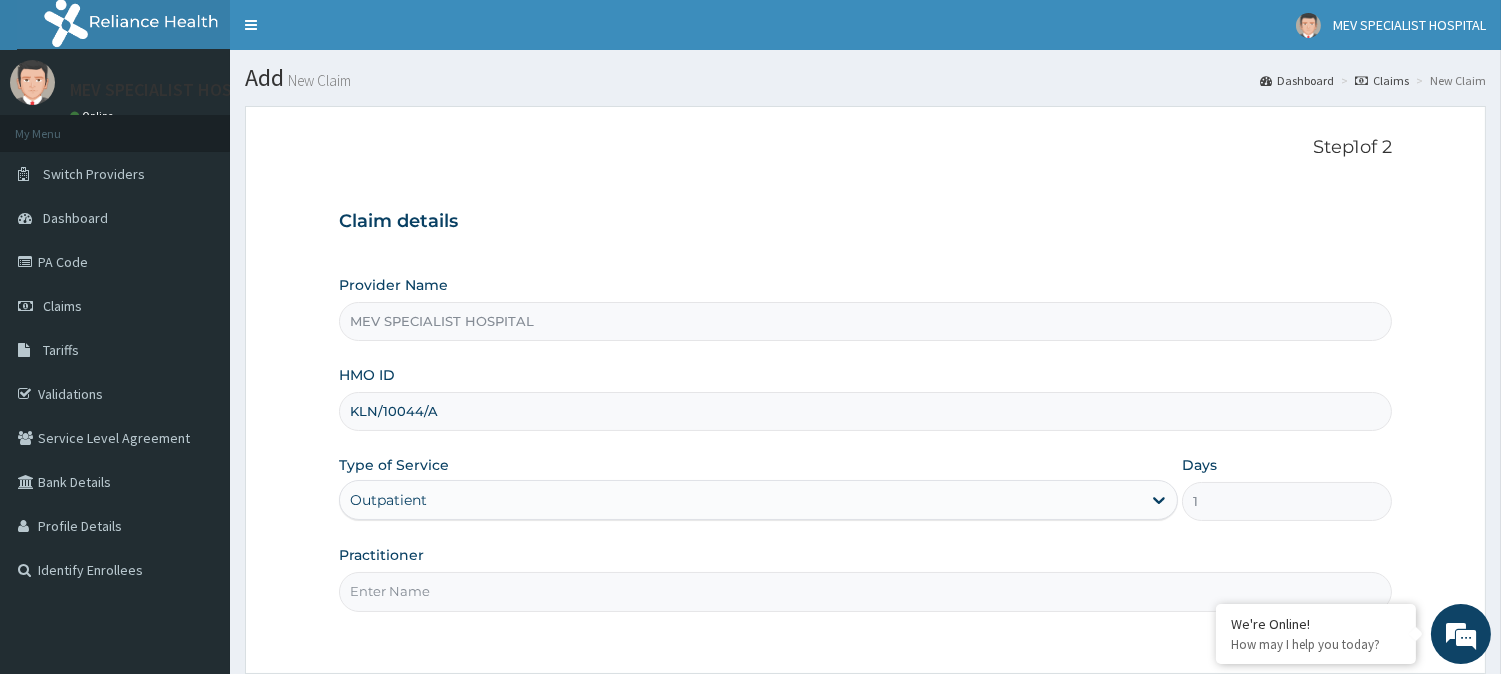 type on "DR JOY" 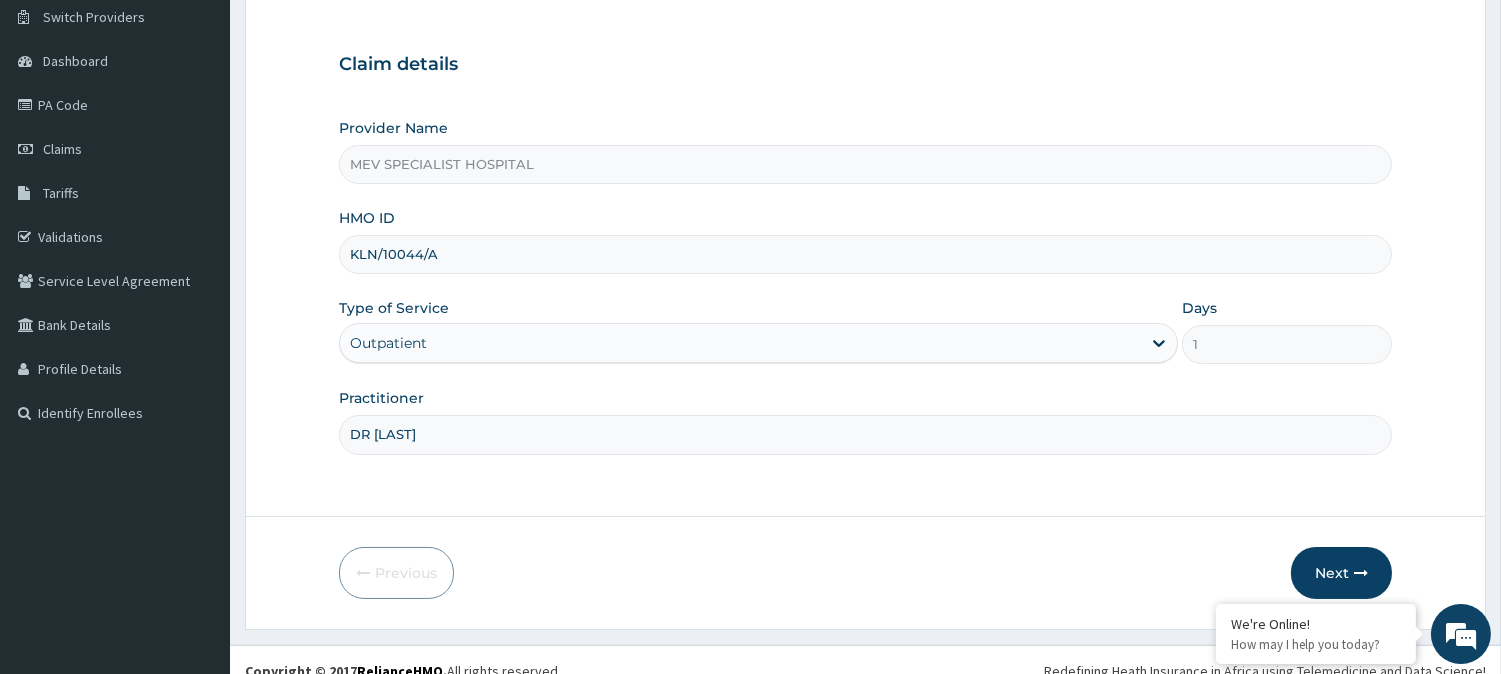 scroll, scrollTop: 178, scrollLeft: 0, axis: vertical 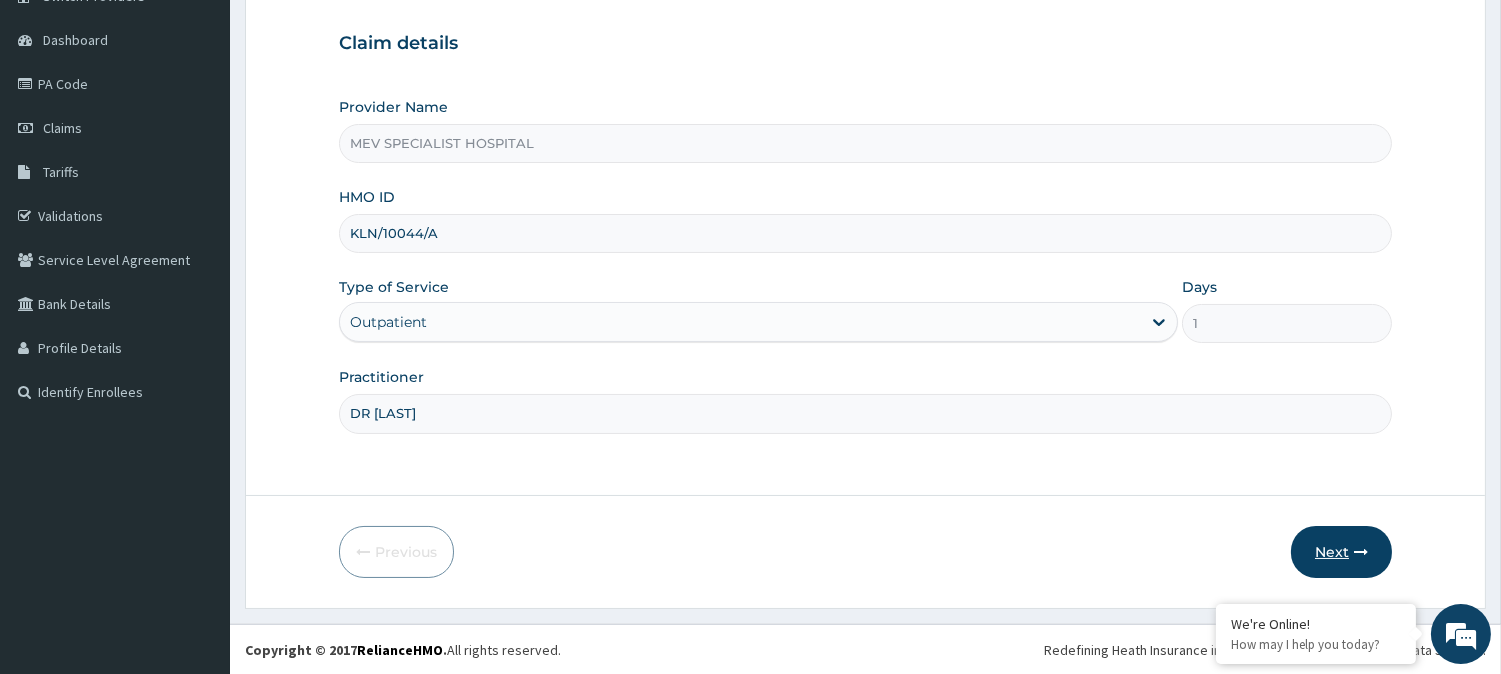 click on "Next" at bounding box center [1341, 552] 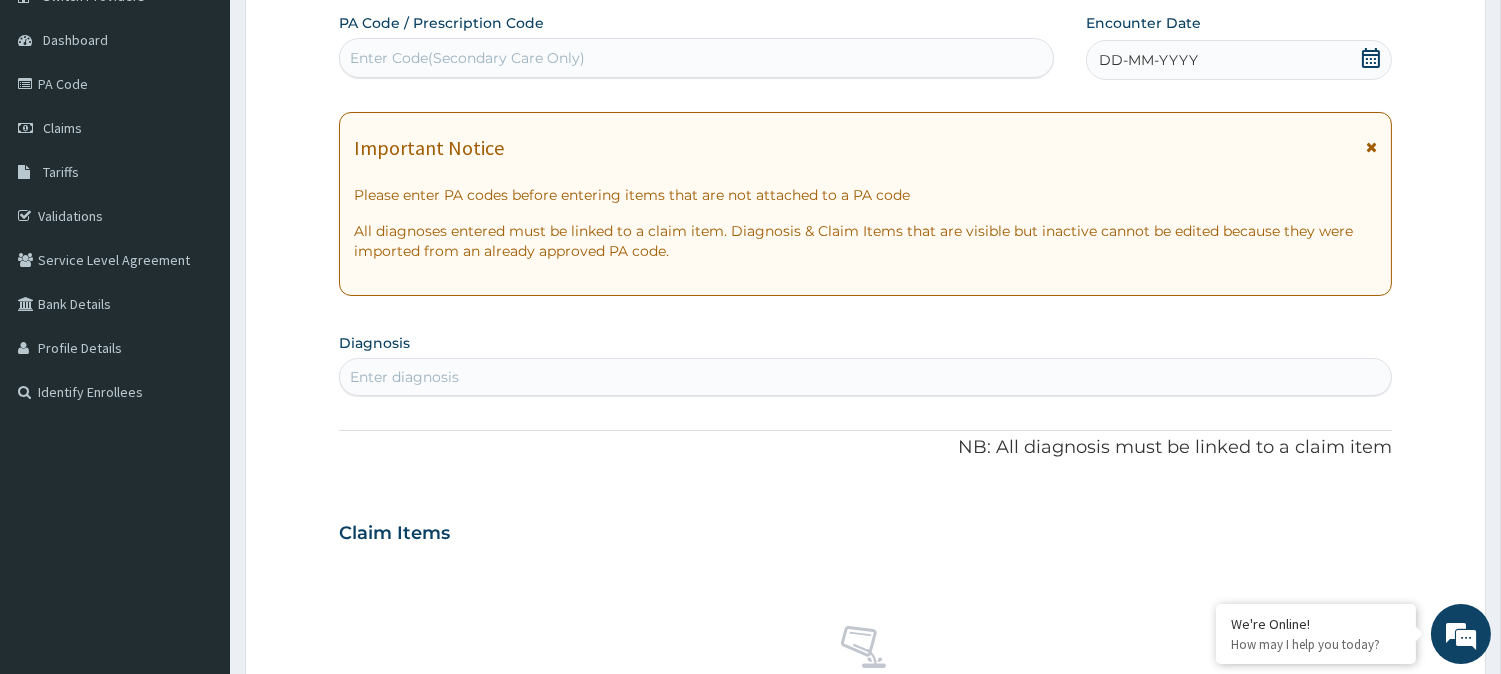 scroll, scrollTop: 0, scrollLeft: 0, axis: both 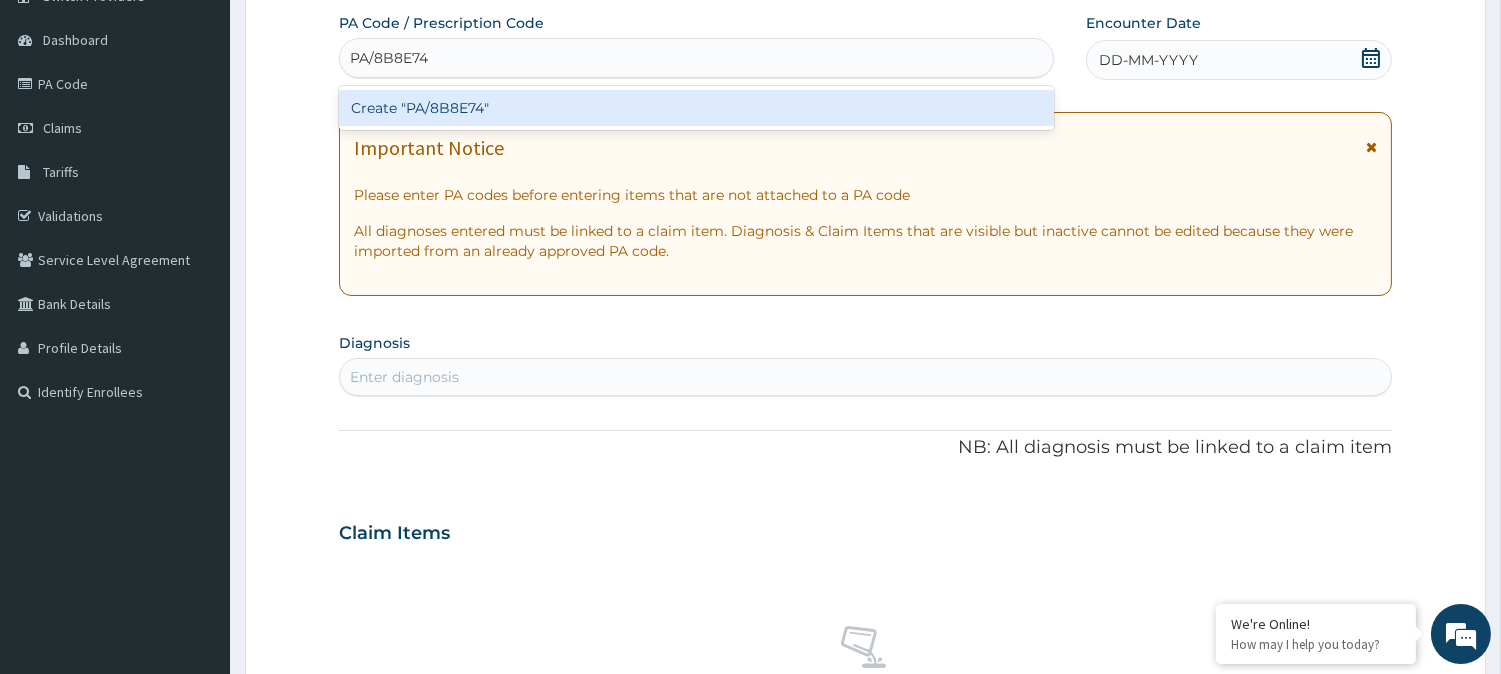 click on "Create "PA/8B8E74"" at bounding box center (696, 108) 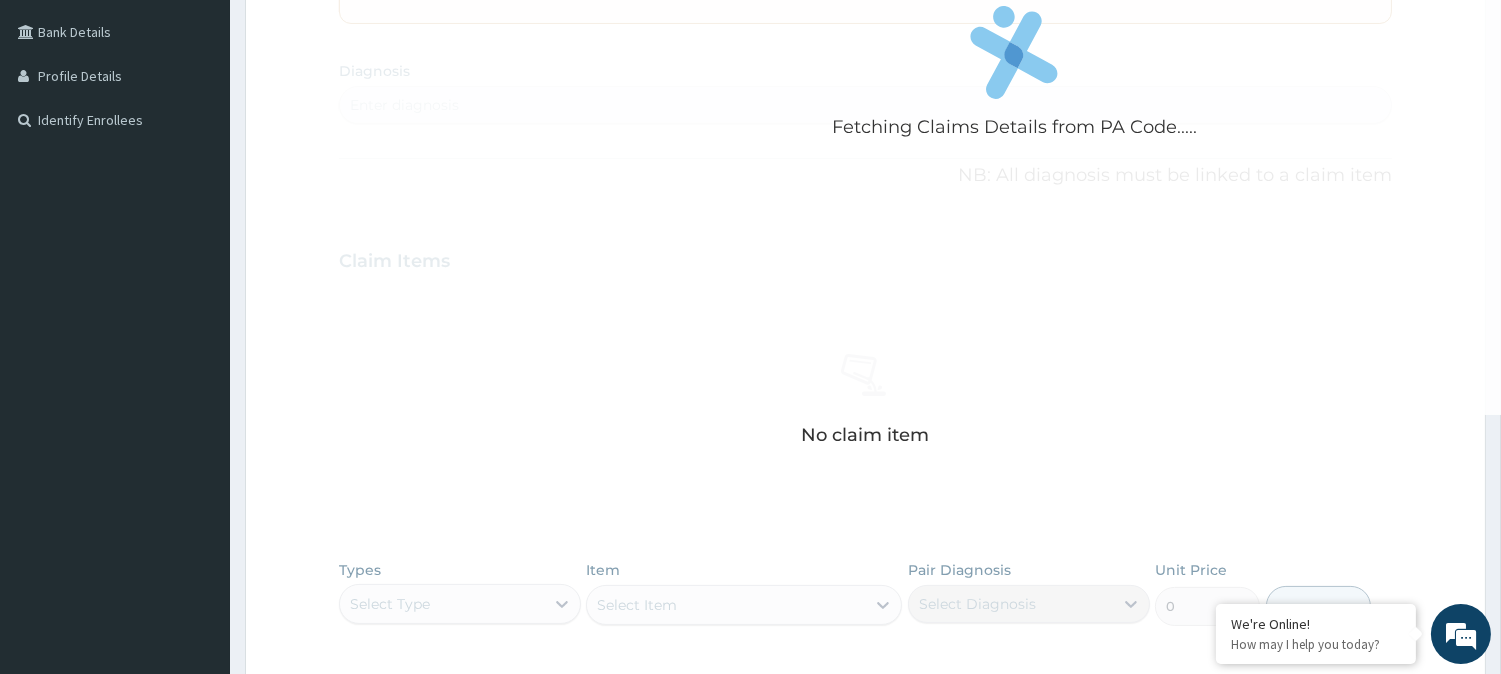 scroll, scrollTop: 464, scrollLeft: 0, axis: vertical 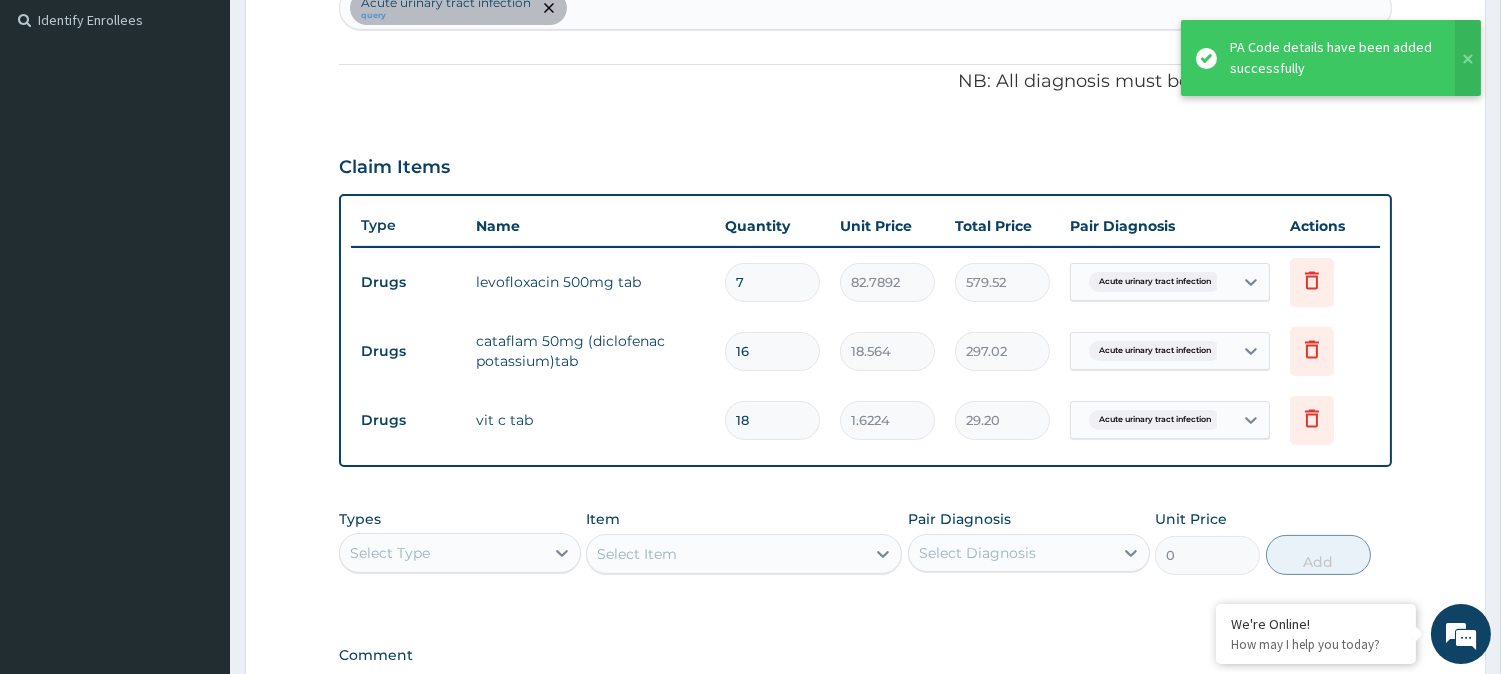 click on "Select Type" at bounding box center [442, 553] 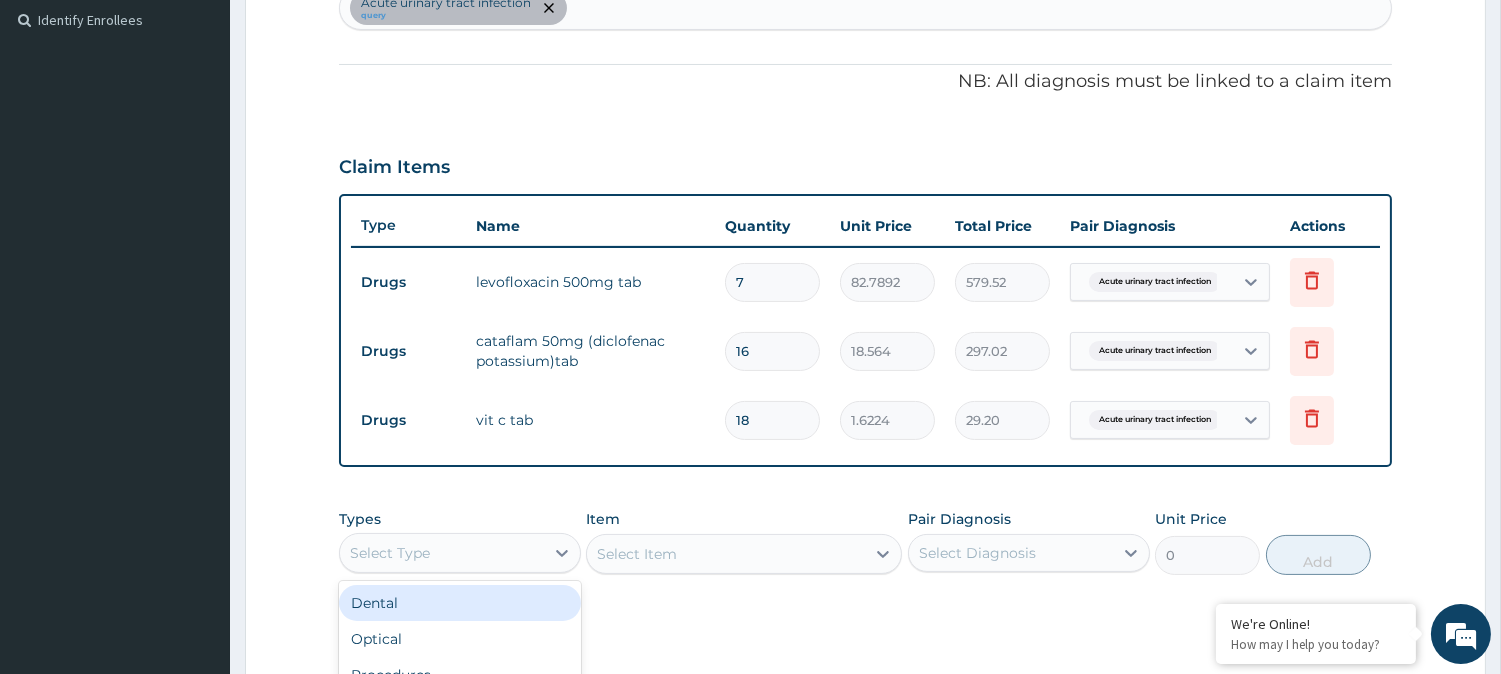 scroll, scrollTop: 67, scrollLeft: 0, axis: vertical 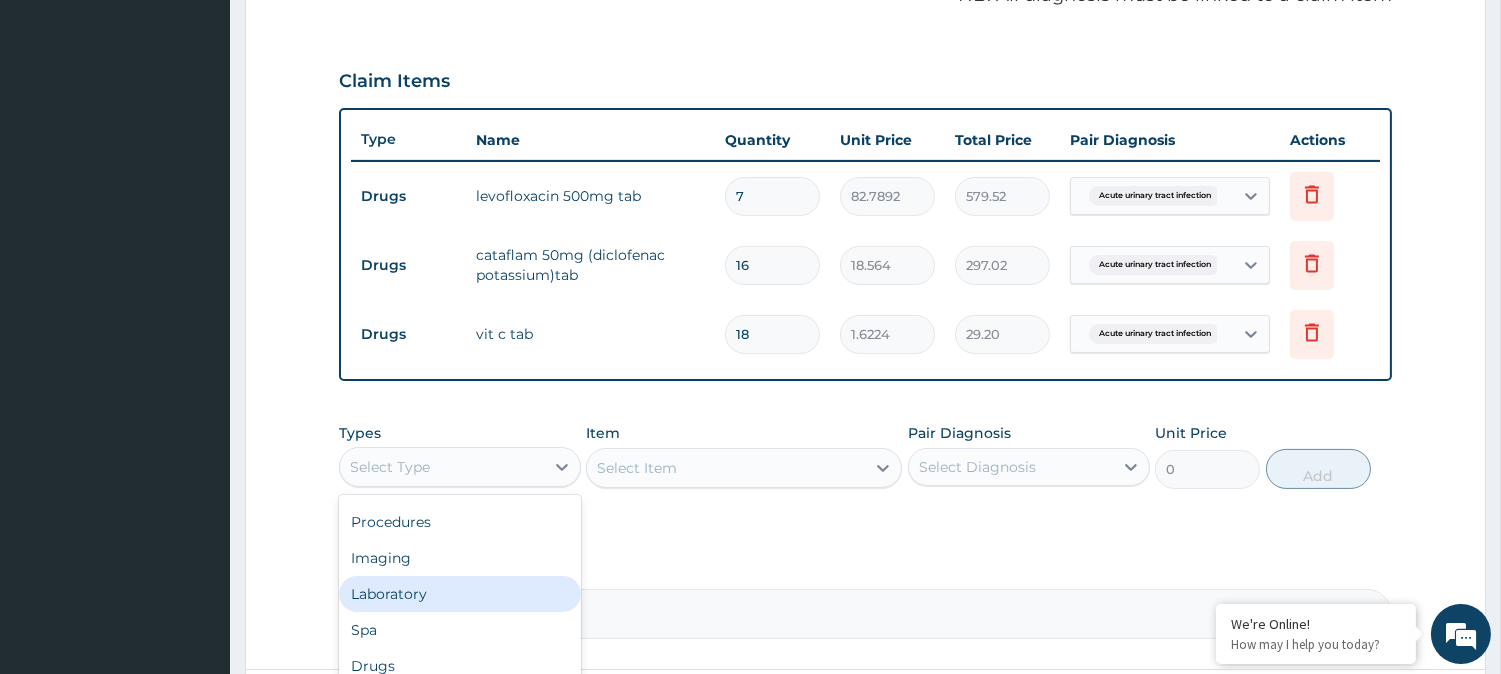 click on "Laboratory" at bounding box center [460, 594] 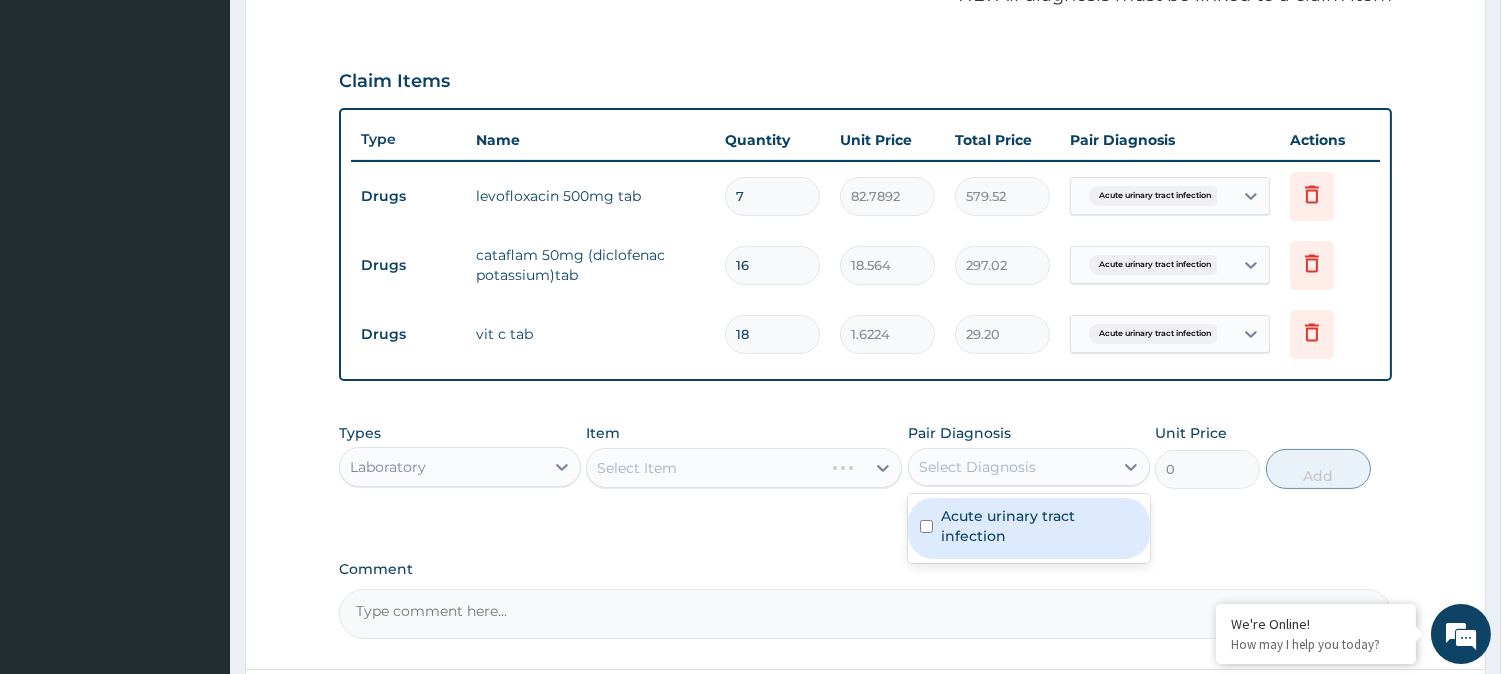 click on "Select Diagnosis" at bounding box center [977, 467] 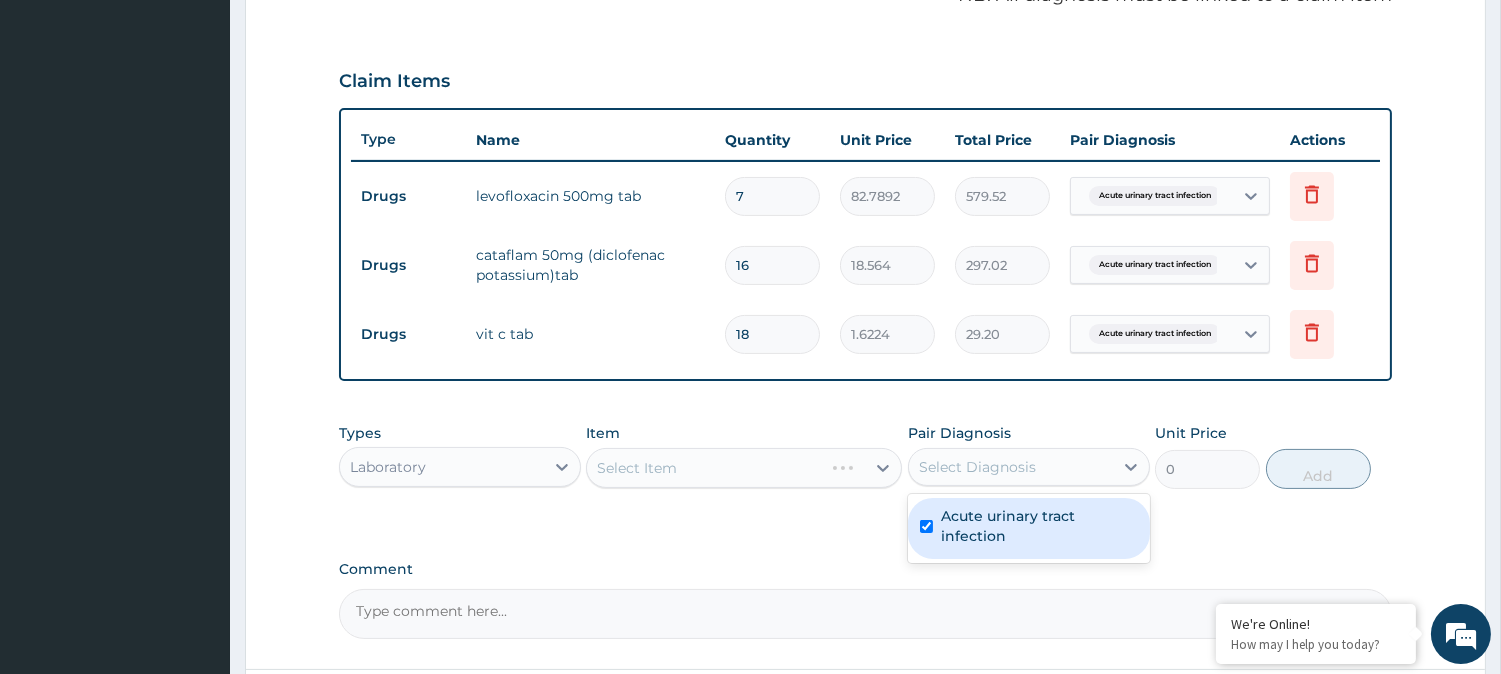 checkbox on "true" 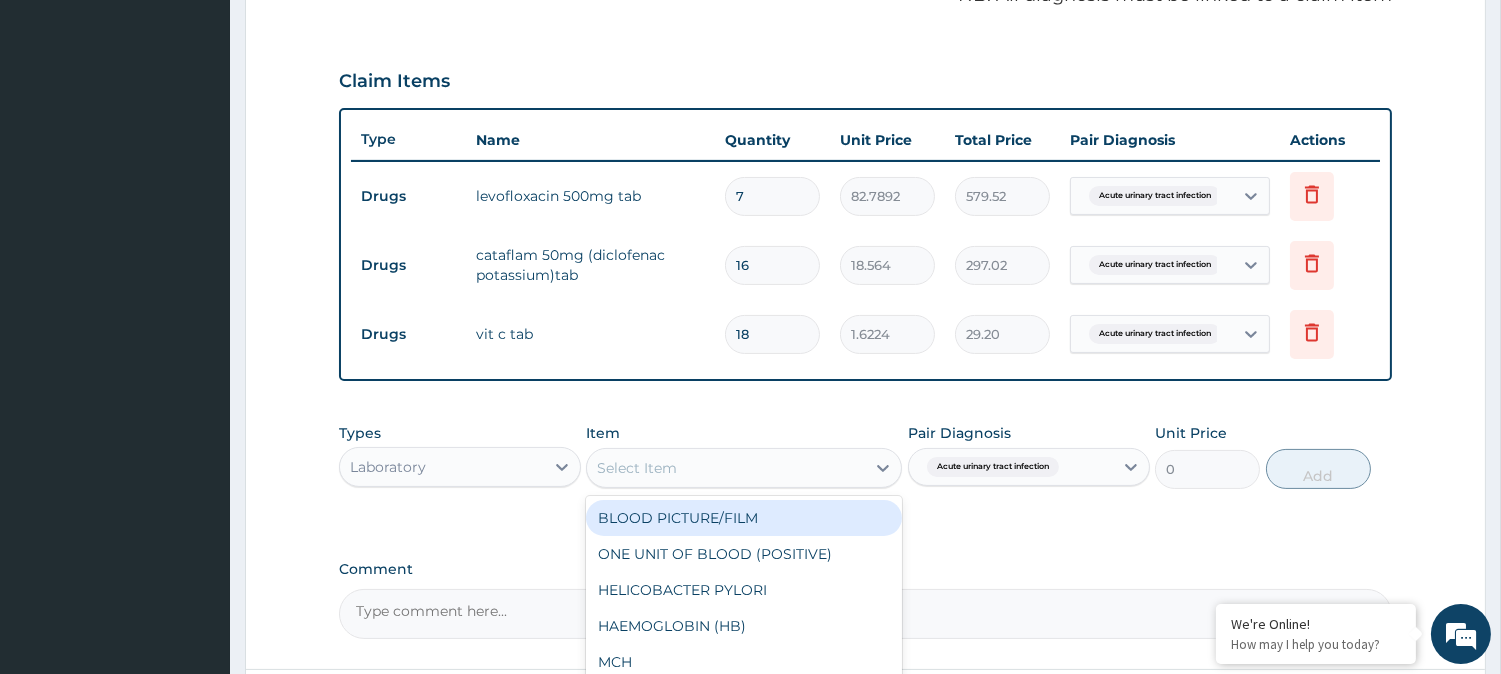 click on "Select Item" at bounding box center [726, 468] 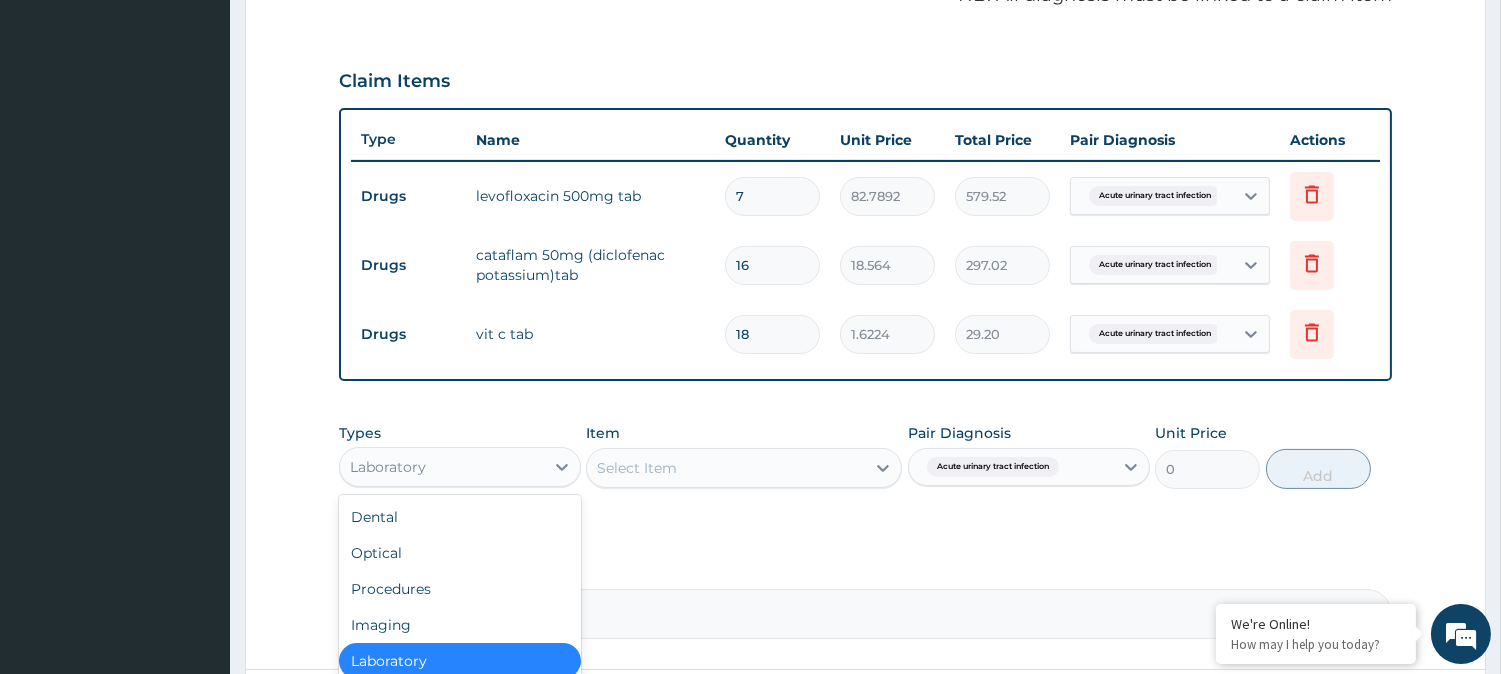 click on "Laboratory" at bounding box center [442, 467] 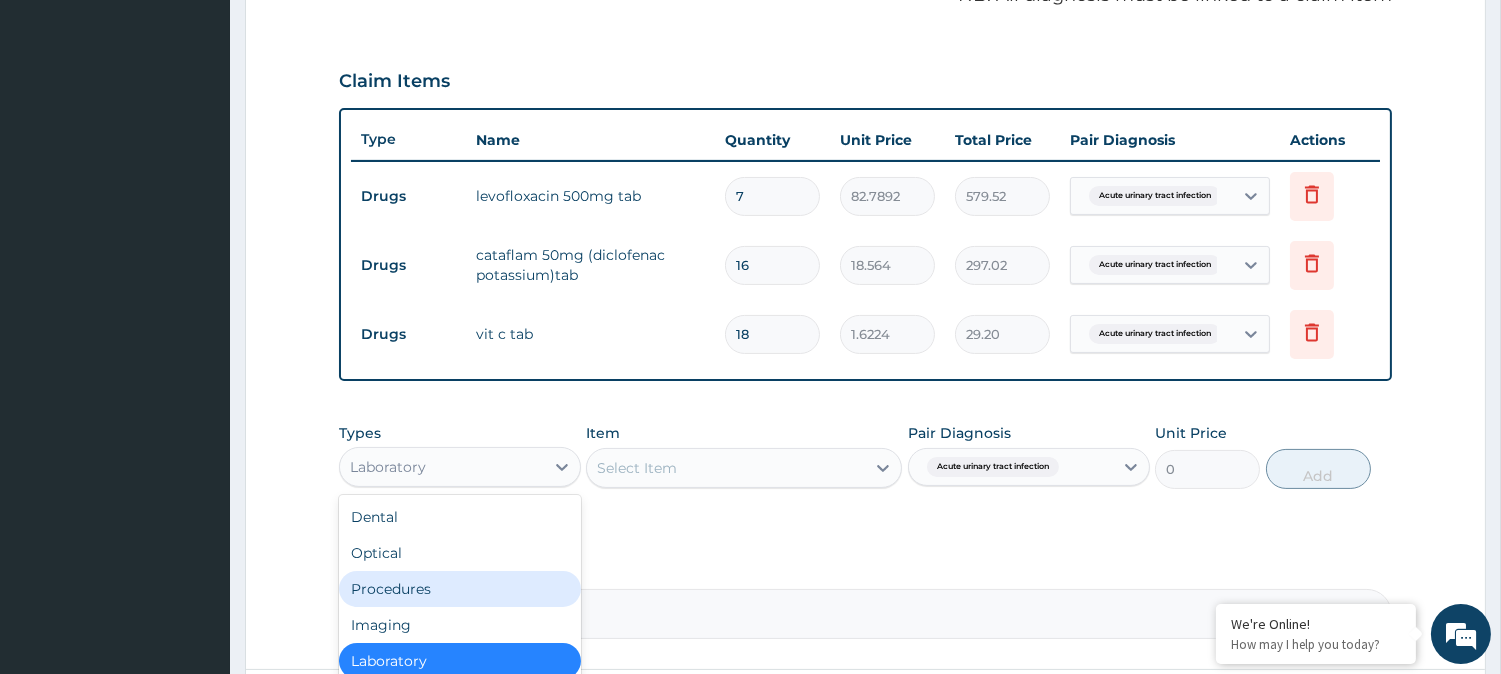 click on "Procedures" at bounding box center [460, 589] 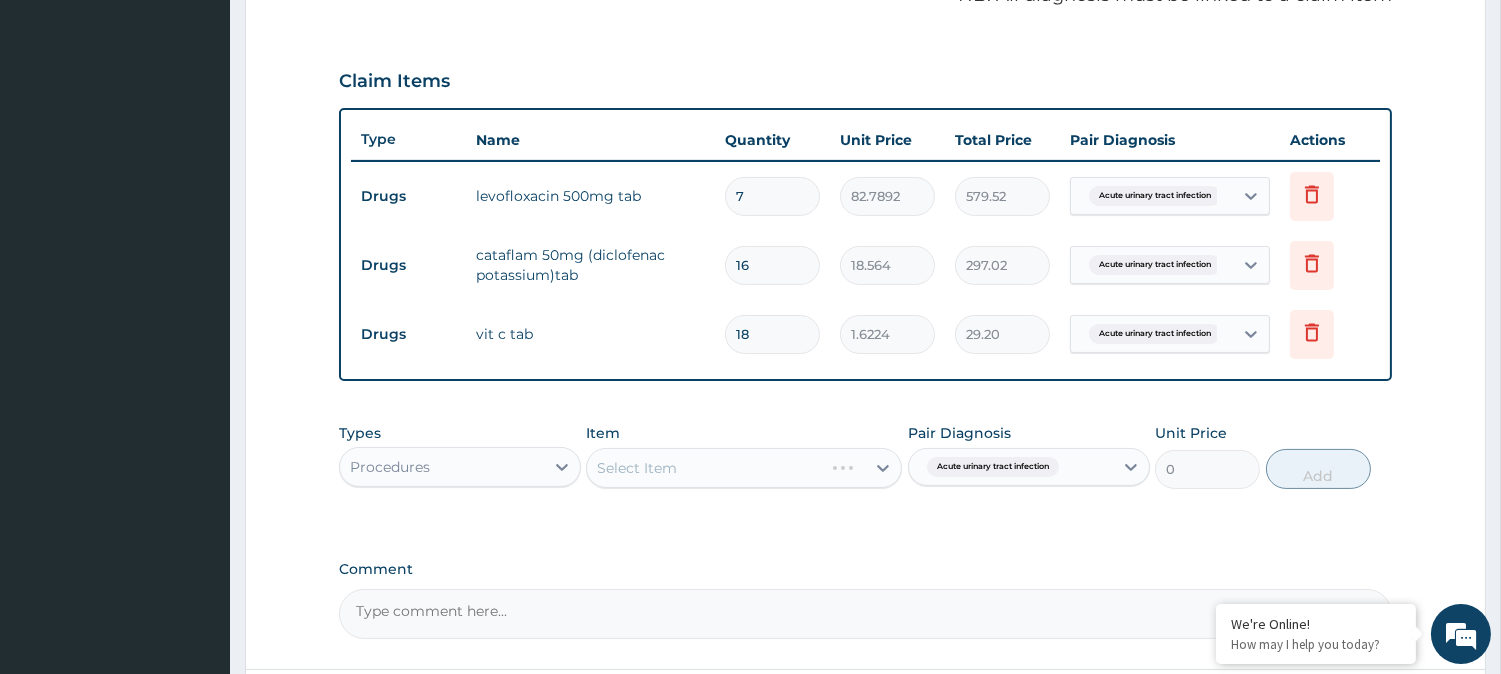 scroll, scrollTop: 810, scrollLeft: 0, axis: vertical 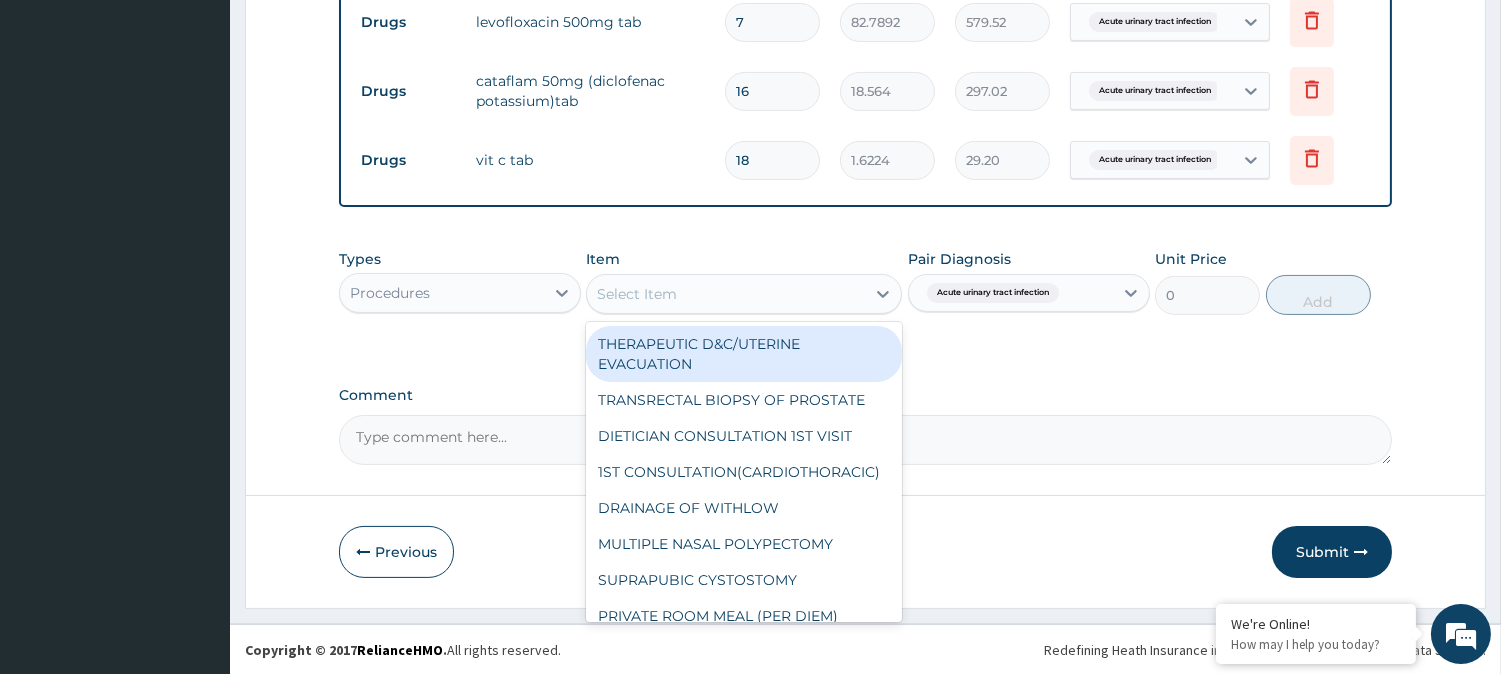 click on "Select Item" at bounding box center (726, 294) 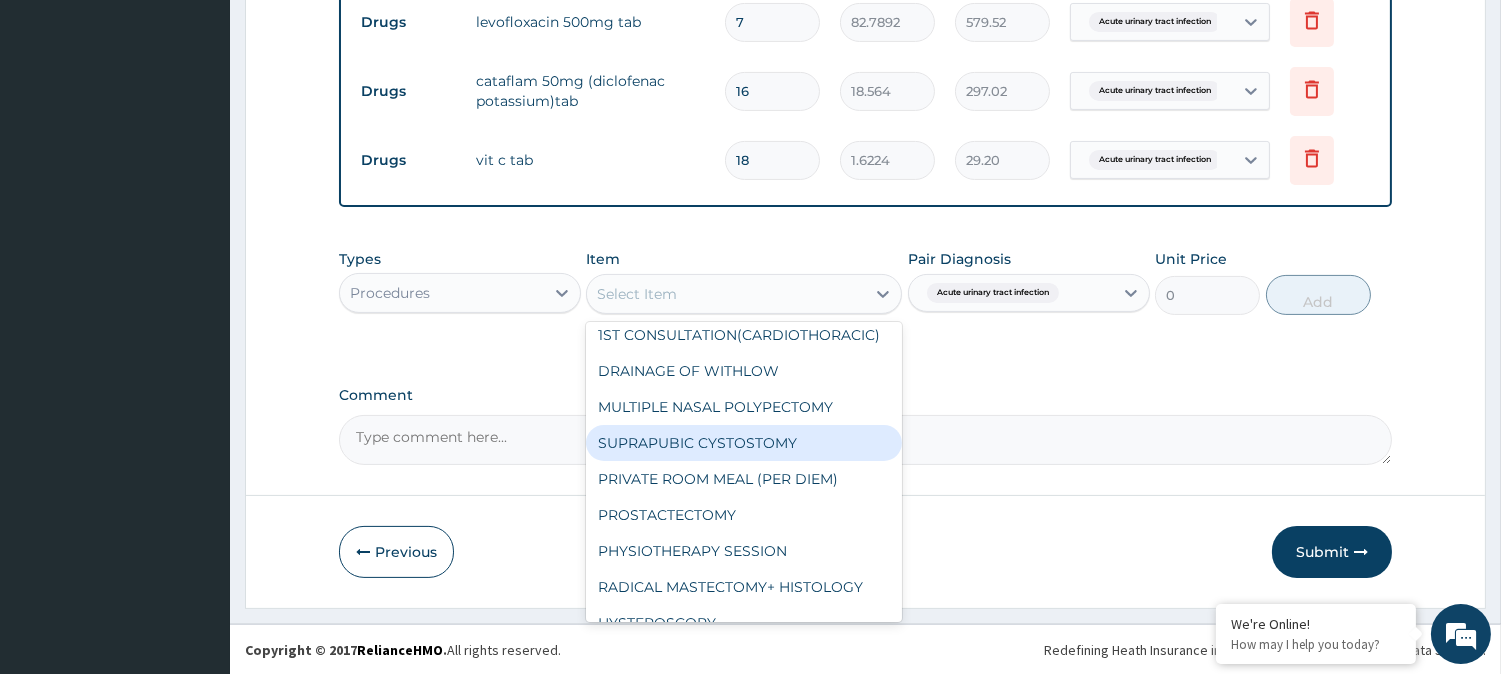 scroll, scrollTop: 0, scrollLeft: 0, axis: both 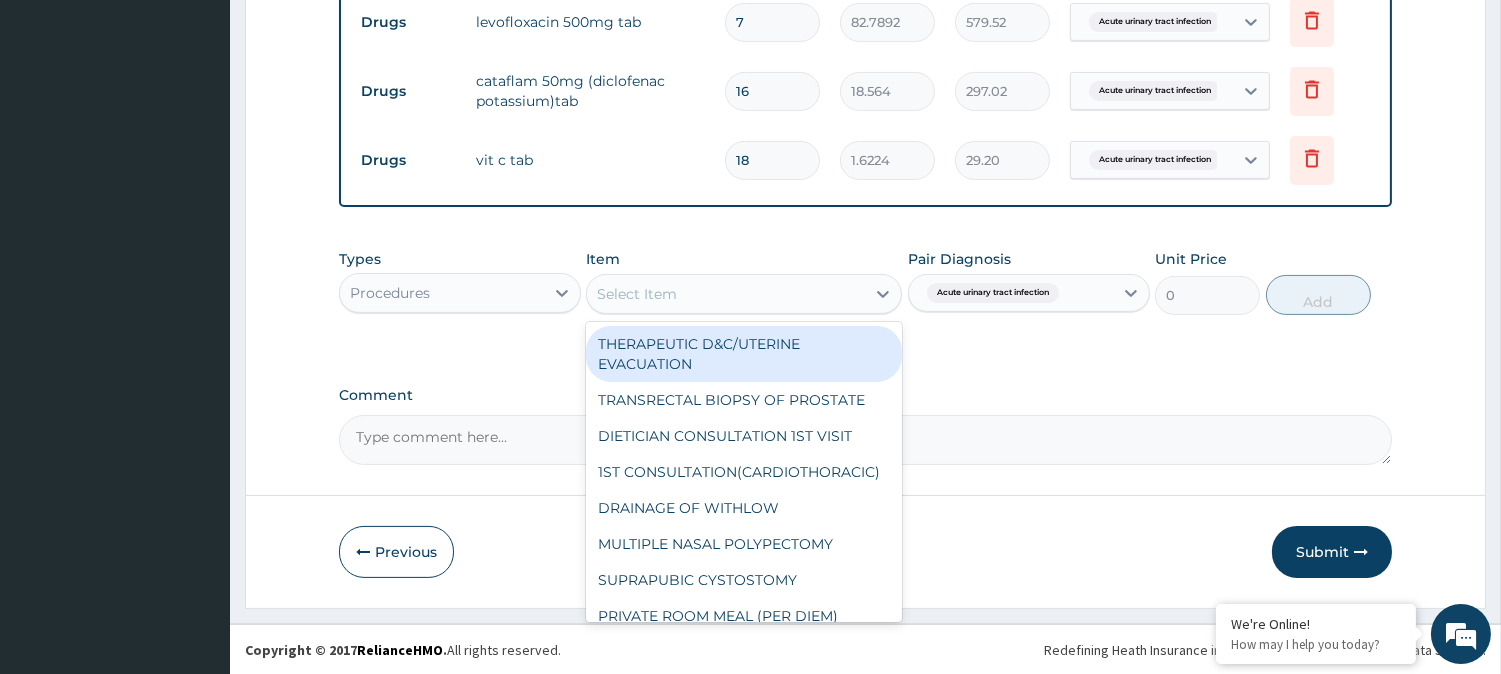 click on "PA Code / Prescription Code PA/8B8E74 Encounter Date 23-07-2025 Important Notice Please enter PA codes before entering items that are not attached to a PA code   All diagnoses entered must be linked to a claim item. Diagnosis & Claim Items that are visible but inactive cannot be edited because they were imported from an already approved PA code. Diagnosis Acute urinary tract infection query NB: All diagnosis must be linked to a claim item Claim Items Type Name Quantity Unit Price Total Price Pair Diagnosis Actions Drugs levofloxacin 500mg tab 7 82.7892 579.52 Acute urinary tract infection Delete Drugs cataflam 50mg (diclofenac potassium)tab 16 18.564 297.02 Acute urinary tract infection Delete Drugs vit c tab 18 1.6224 29.20 Acute urinary tract infection Delete Types Procedures Item Select Item THERAPEUTIC D&C/UTERINE EVACUATION TRANSRECTAL BIOPSY OF PROSTATE DIETICIAN CONSULTATION 1ST VISIT 1ST CONSULTATION(CARDIOTHORACIC) DRAINAGE OF WITHLOW MULTIPLE NASAL POLYPECTOMY SUPRAPUBIC CYSTOSTOMY PROSTACTECTOMY 0" at bounding box center [865, -77] 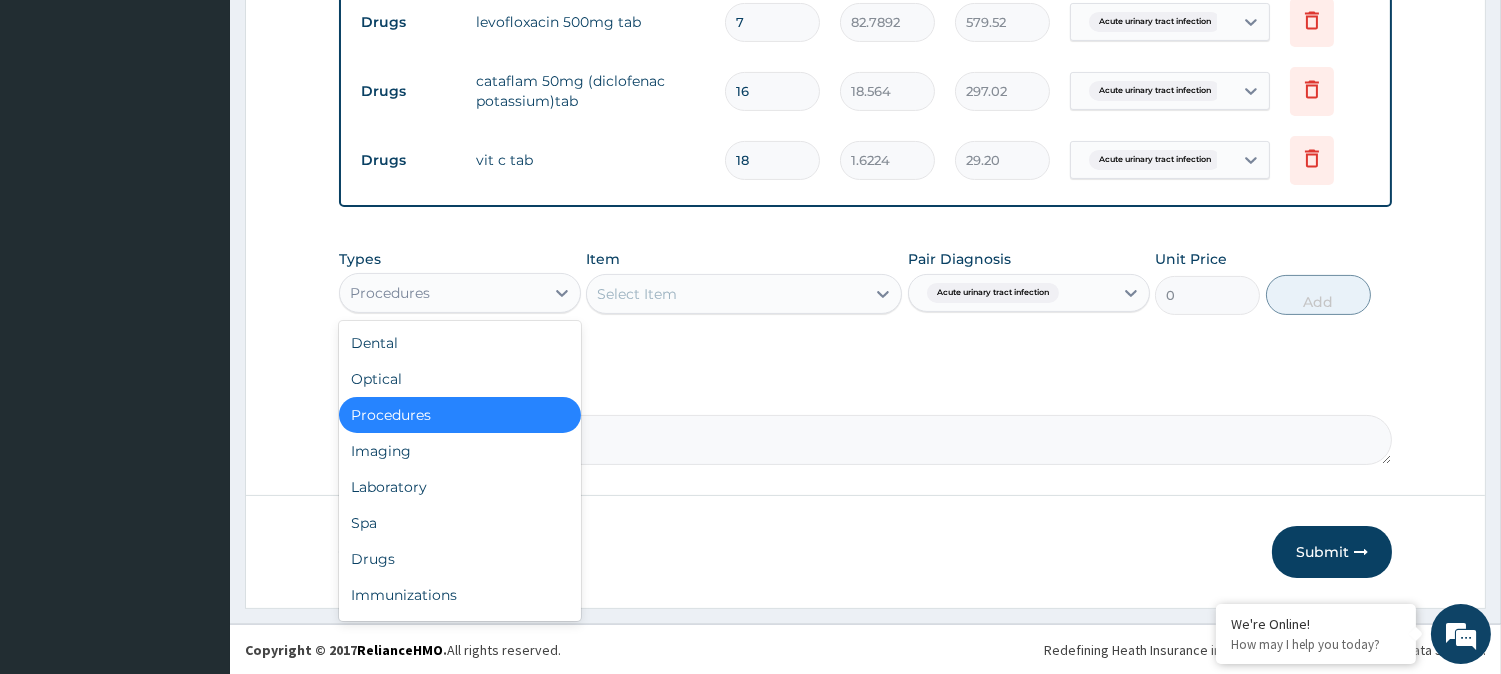 click on "Procedures" at bounding box center (442, 293) 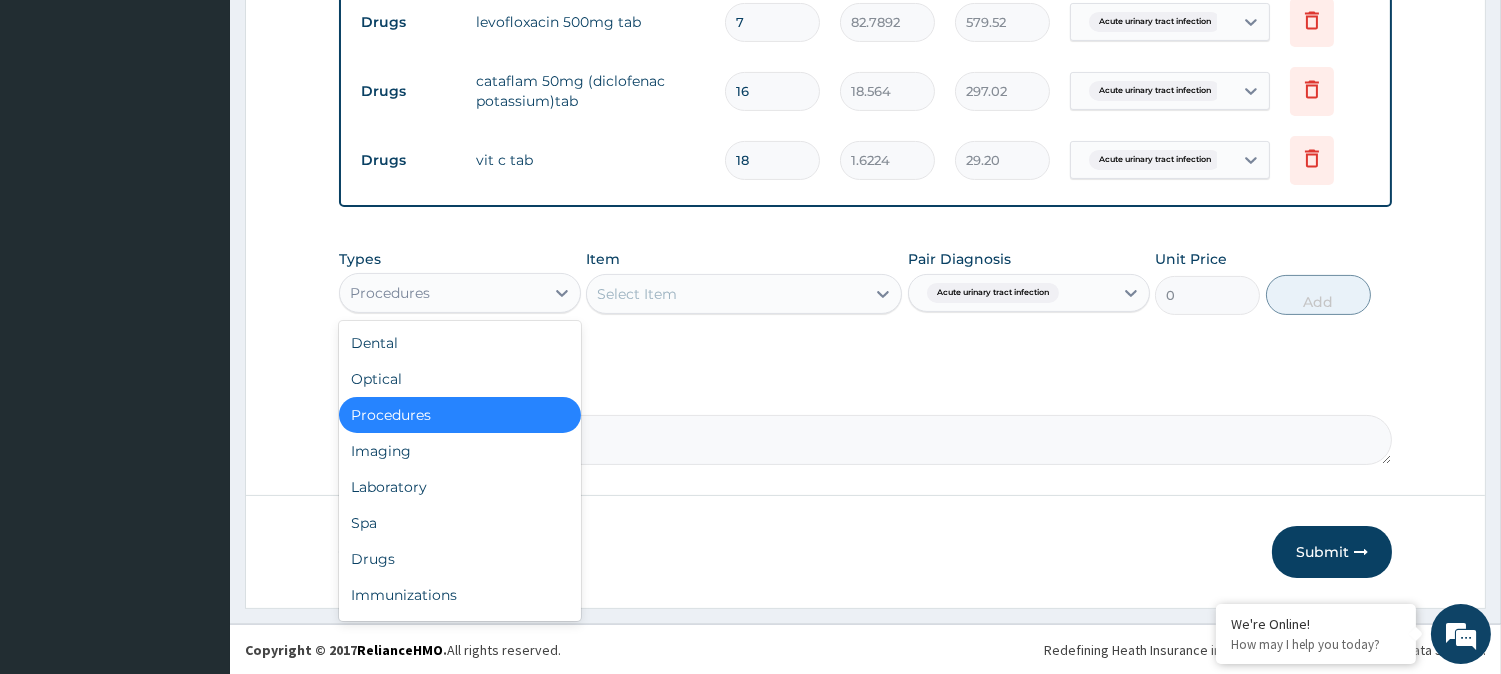 click on "Procedures" at bounding box center [460, 415] 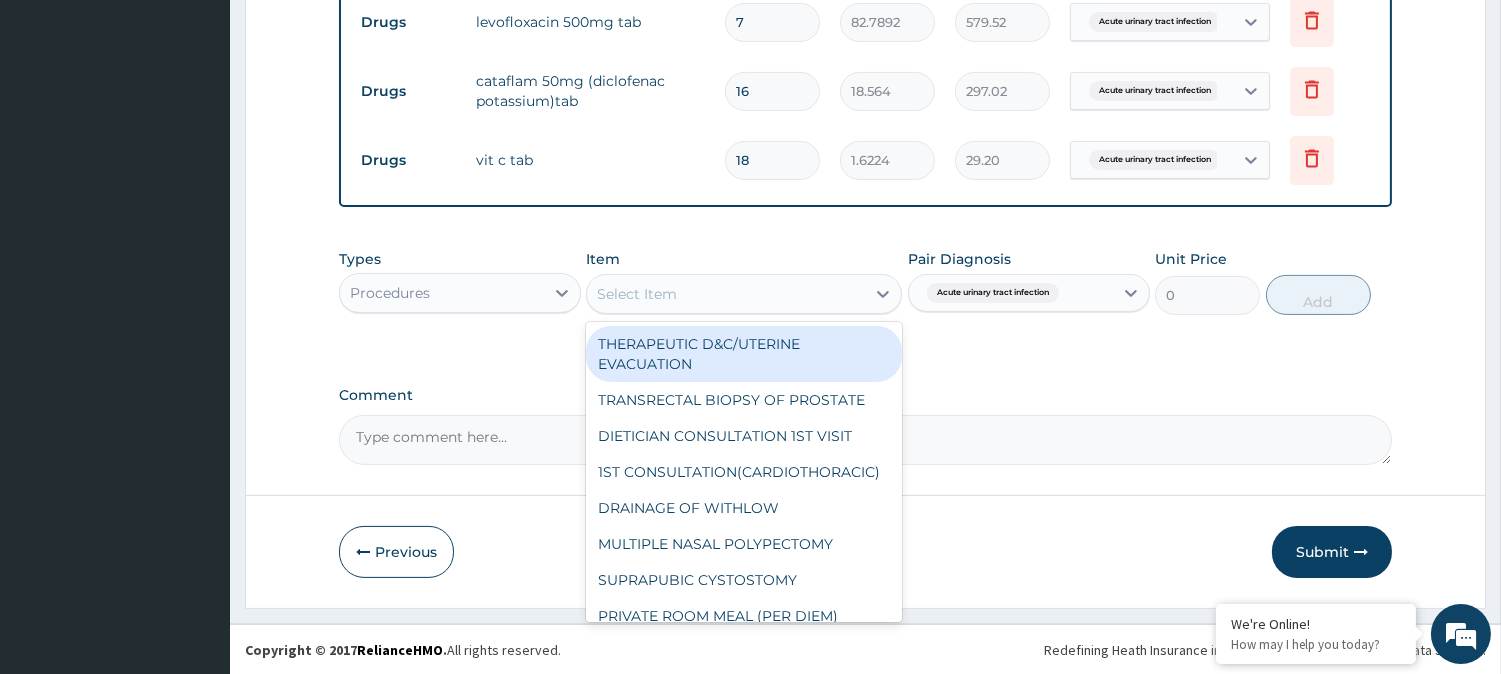 click on "Select Item" at bounding box center (726, 294) 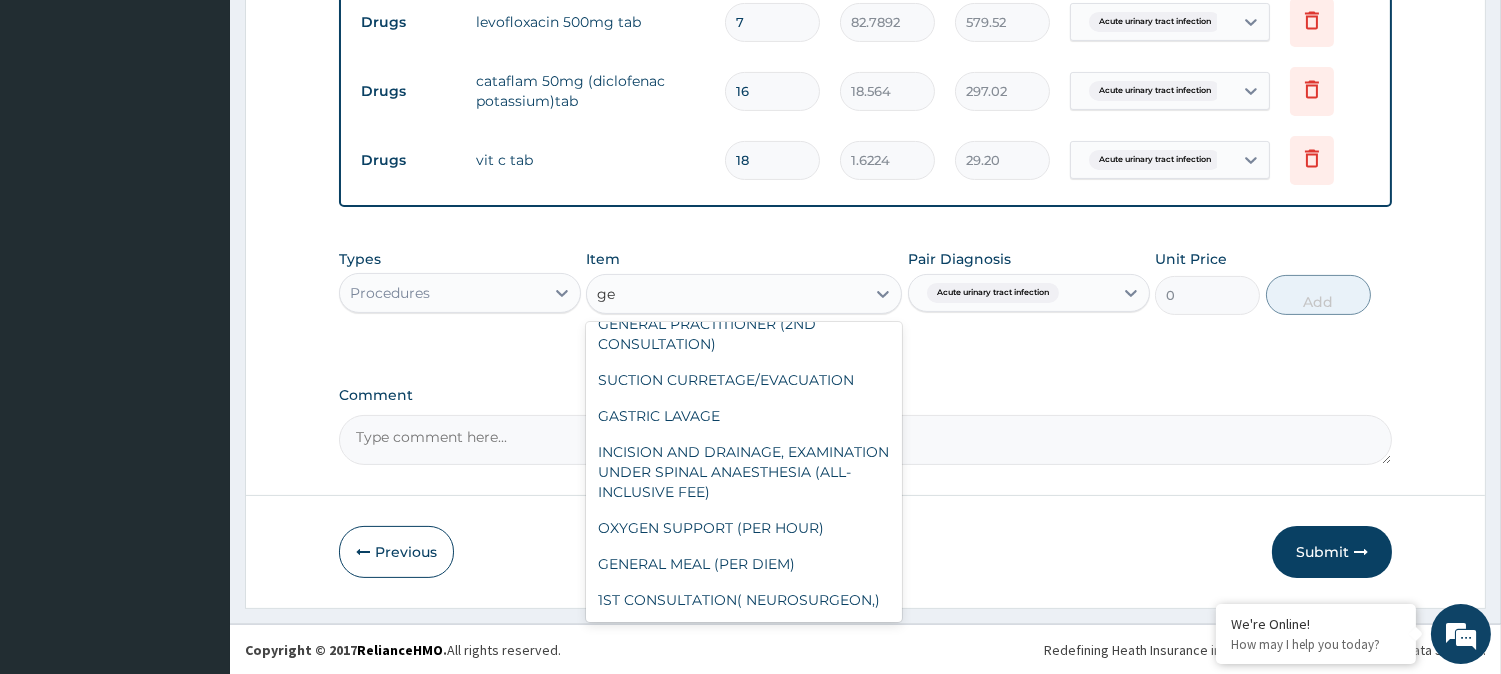 scroll, scrollTop: 93, scrollLeft: 0, axis: vertical 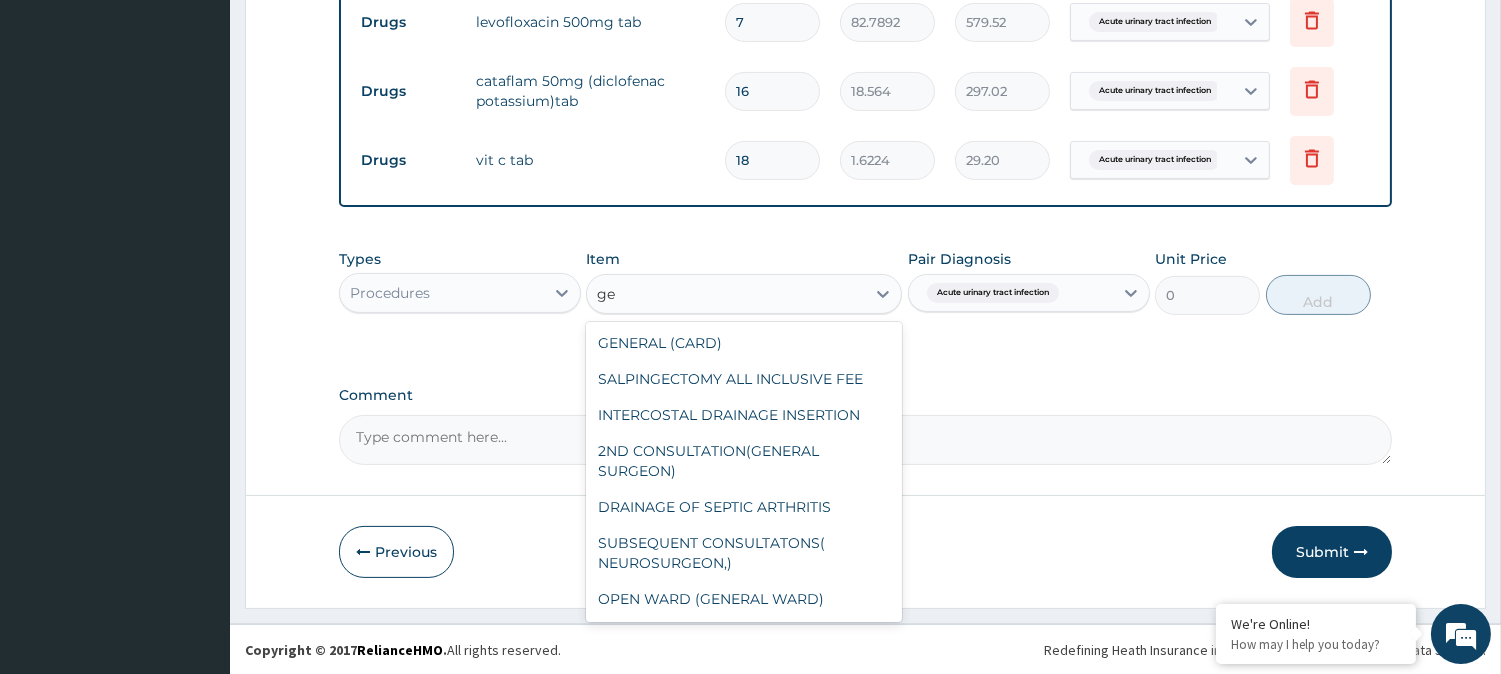 type on "gen" 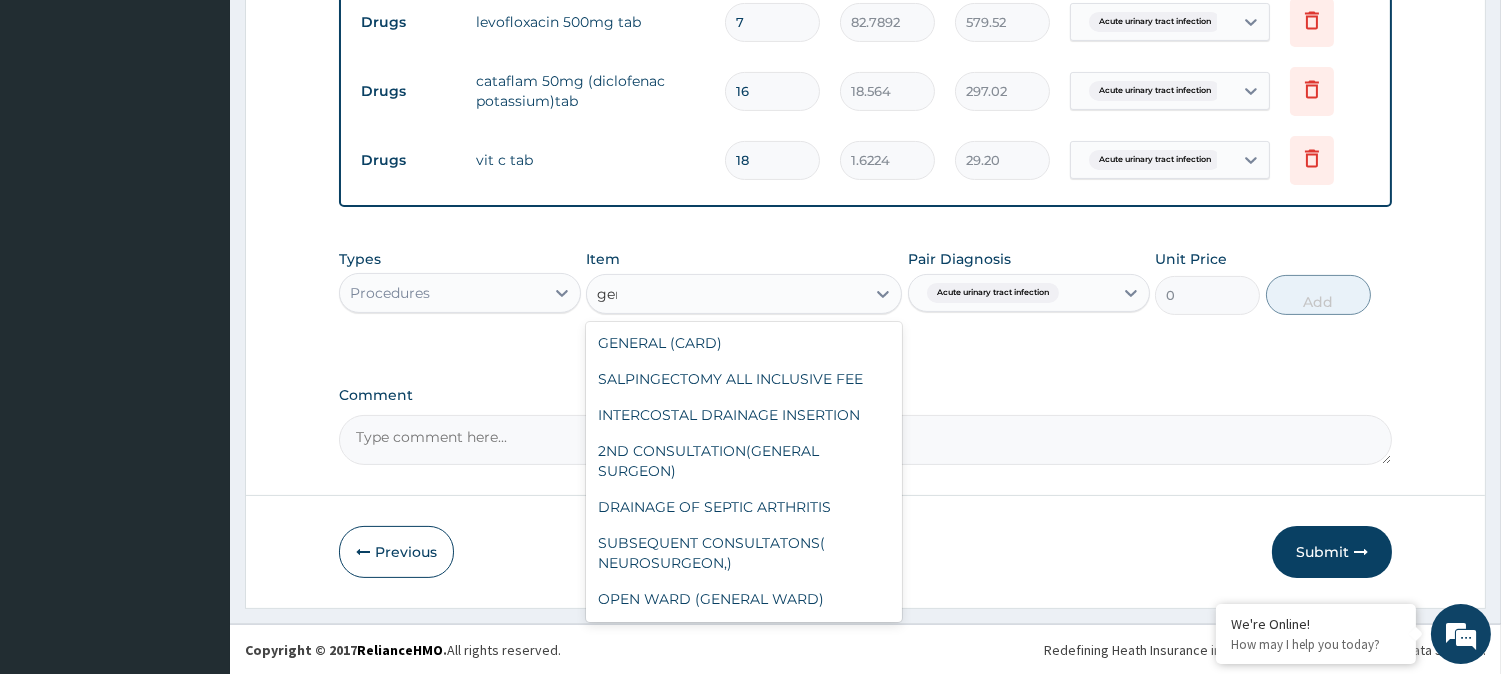scroll, scrollTop: 0, scrollLeft: 0, axis: both 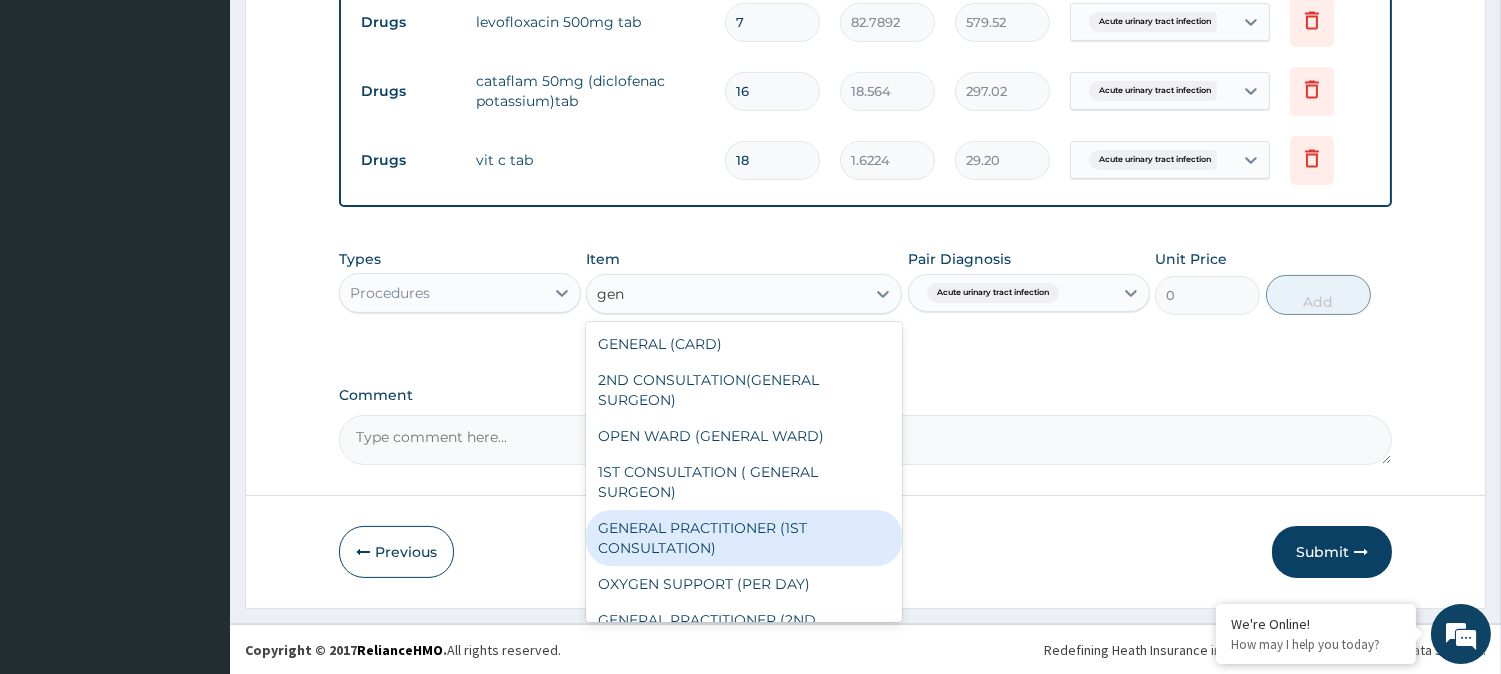 click on "GENERAL PRACTITIONER (1ST CONSULTATION)" at bounding box center (744, 538) 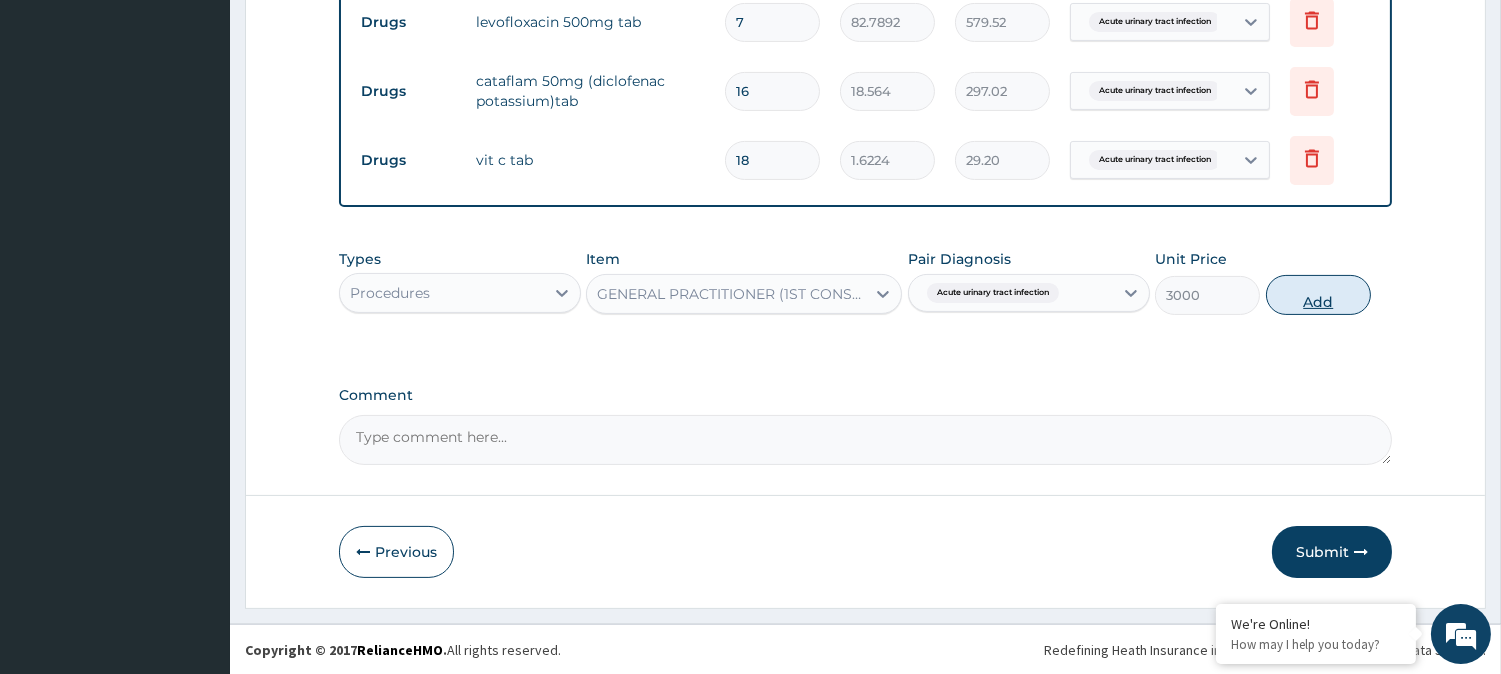 click on "Add" at bounding box center (1318, 295) 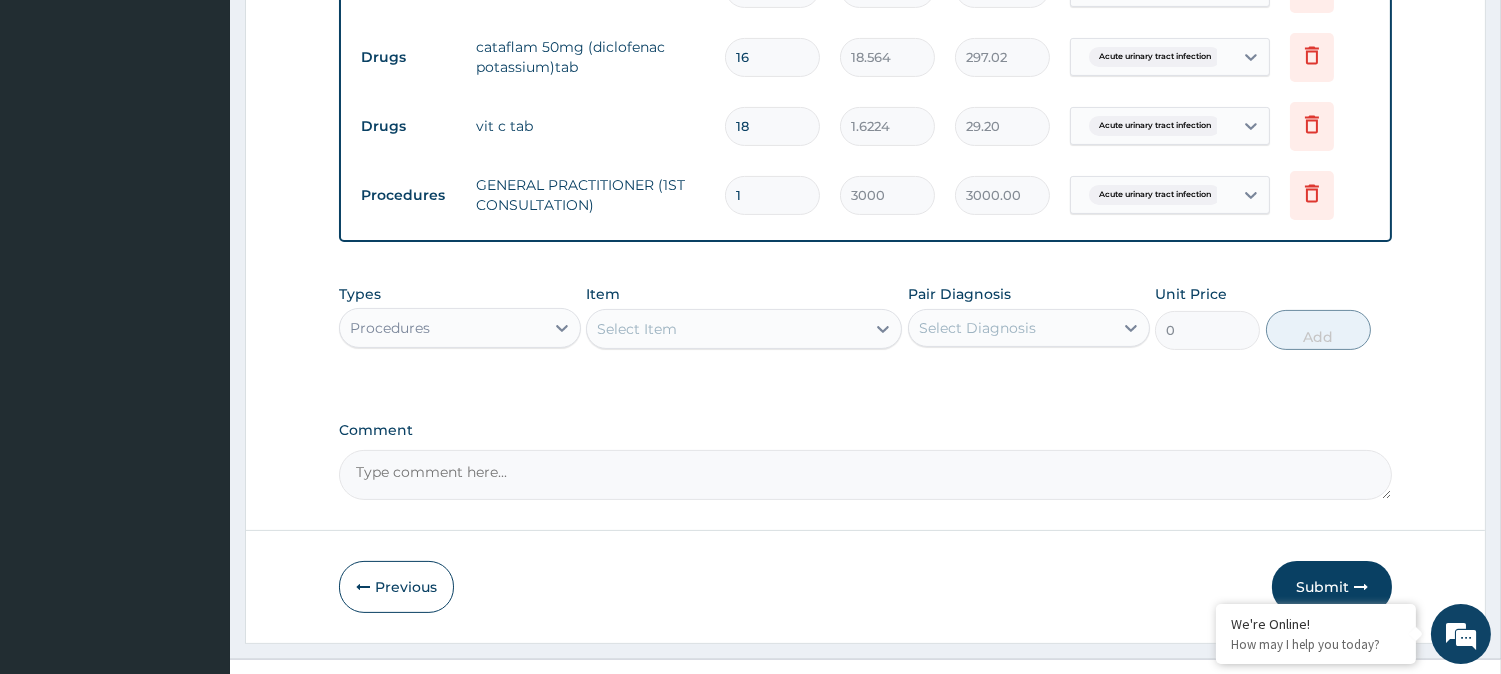 scroll, scrollTop: 880, scrollLeft: 0, axis: vertical 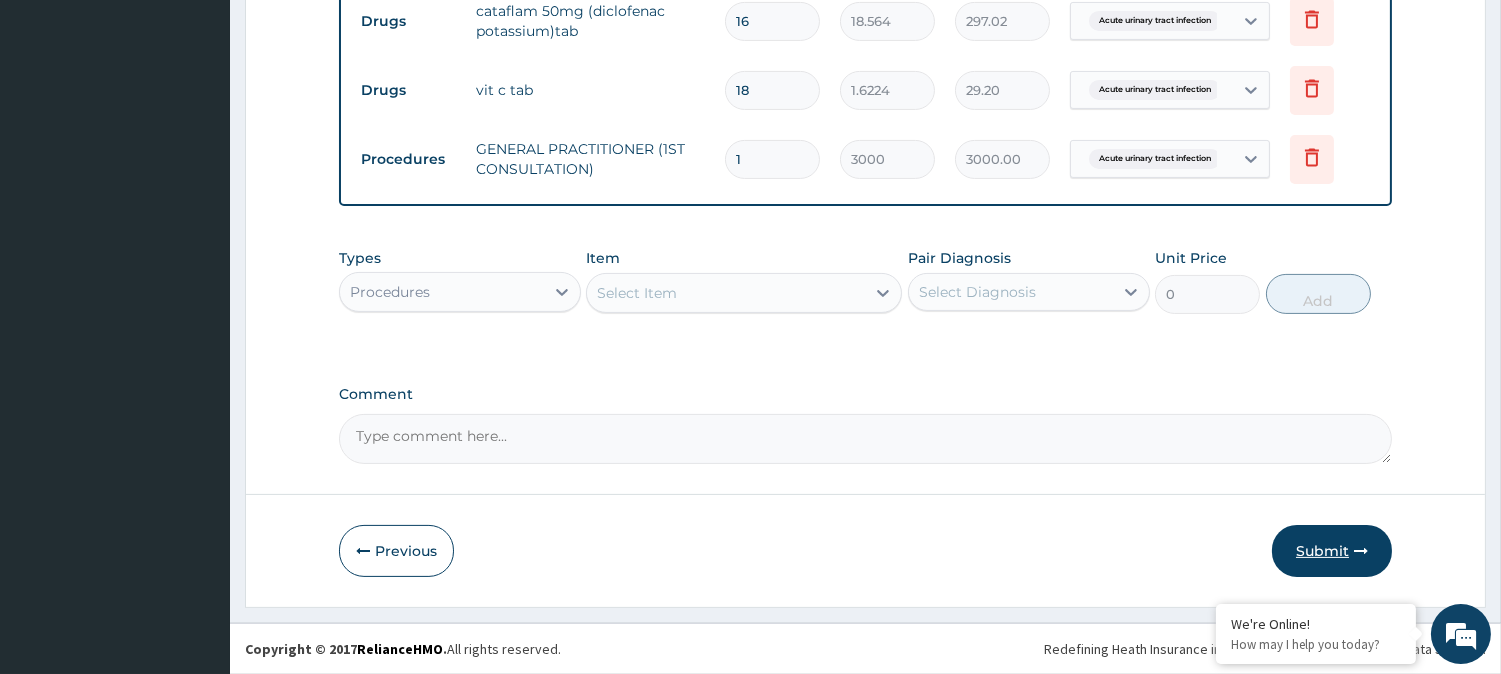 click on "Submit" at bounding box center (1332, 551) 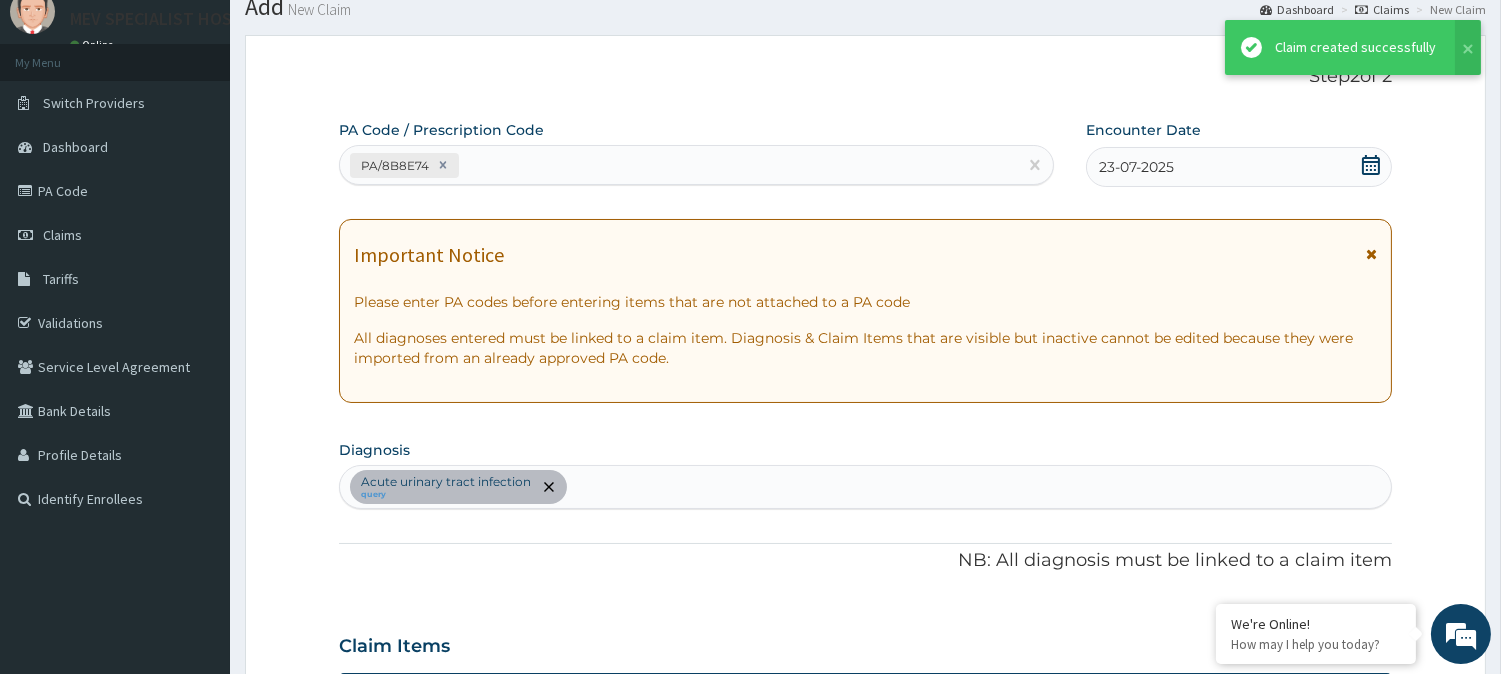 scroll, scrollTop: 880, scrollLeft: 0, axis: vertical 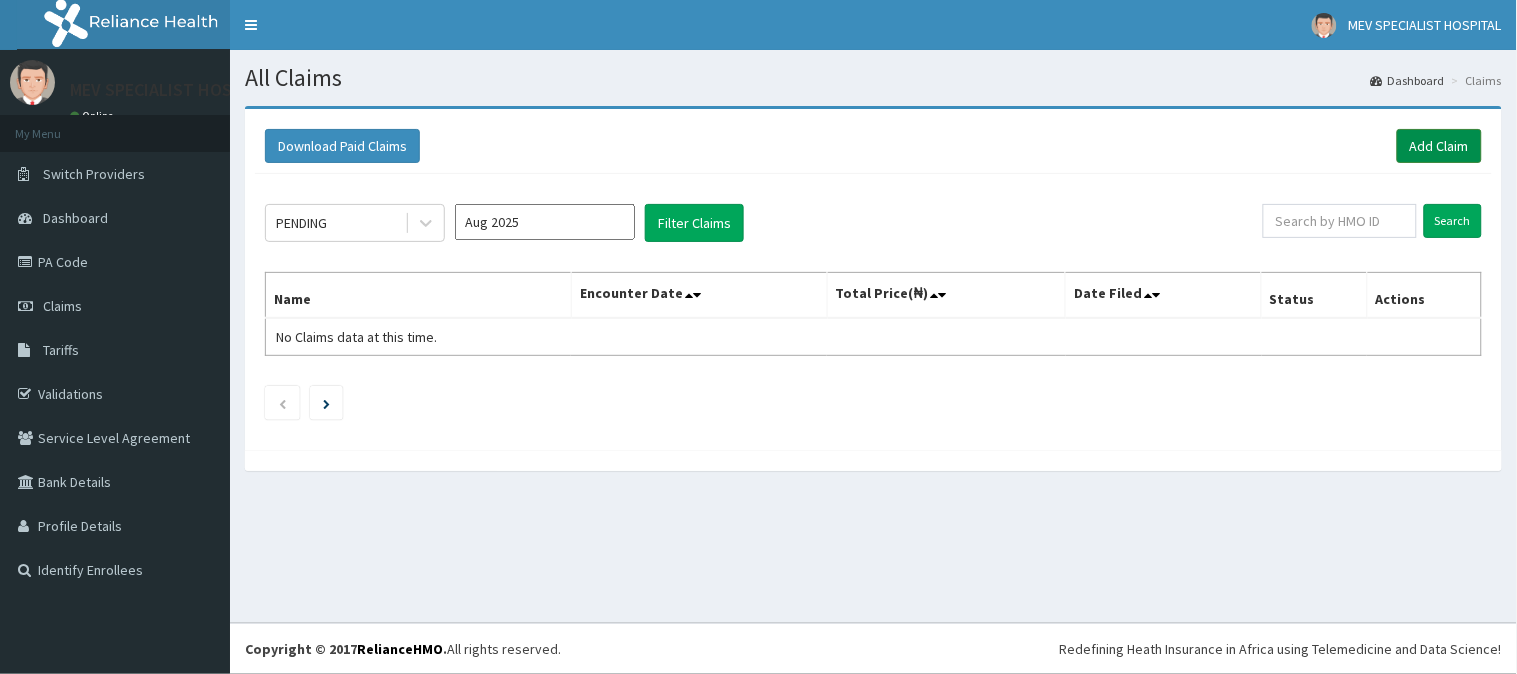 click on "Add Claim" at bounding box center (1439, 146) 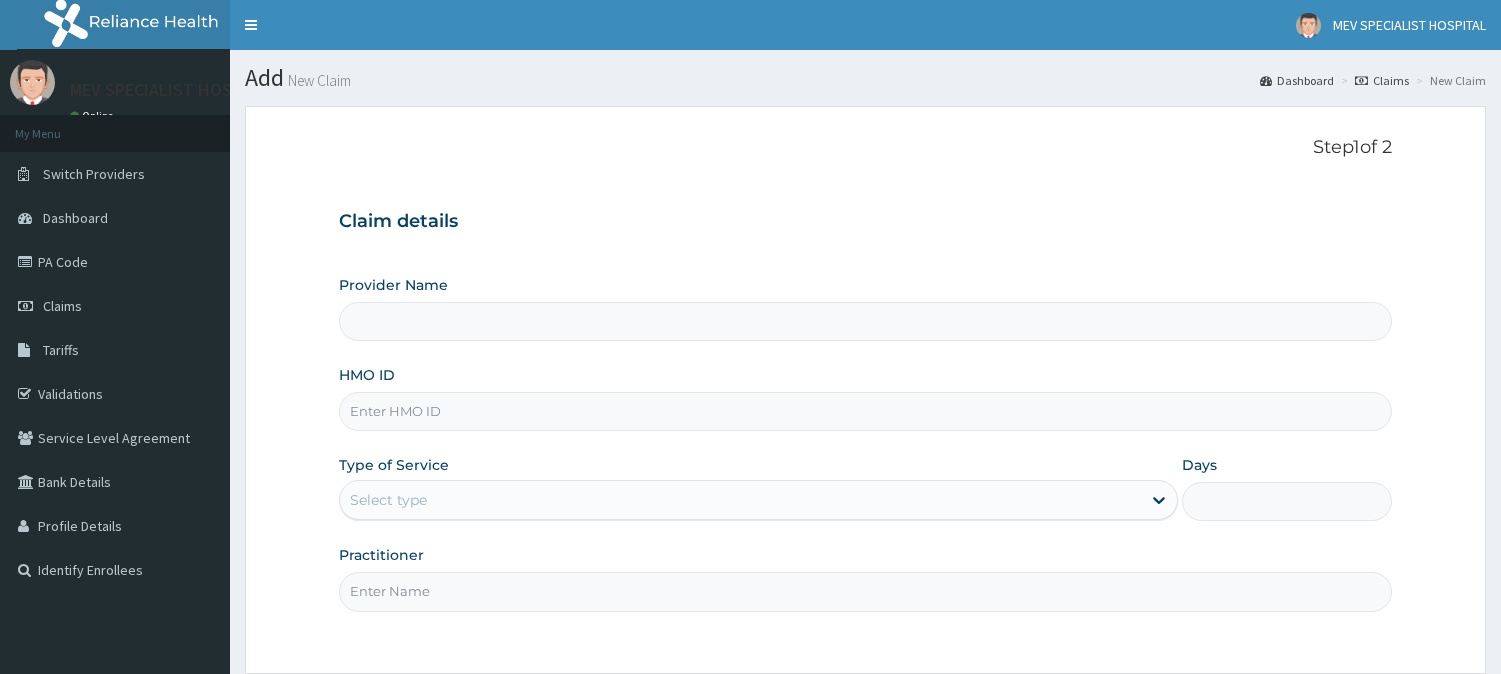 scroll, scrollTop: 0, scrollLeft: 0, axis: both 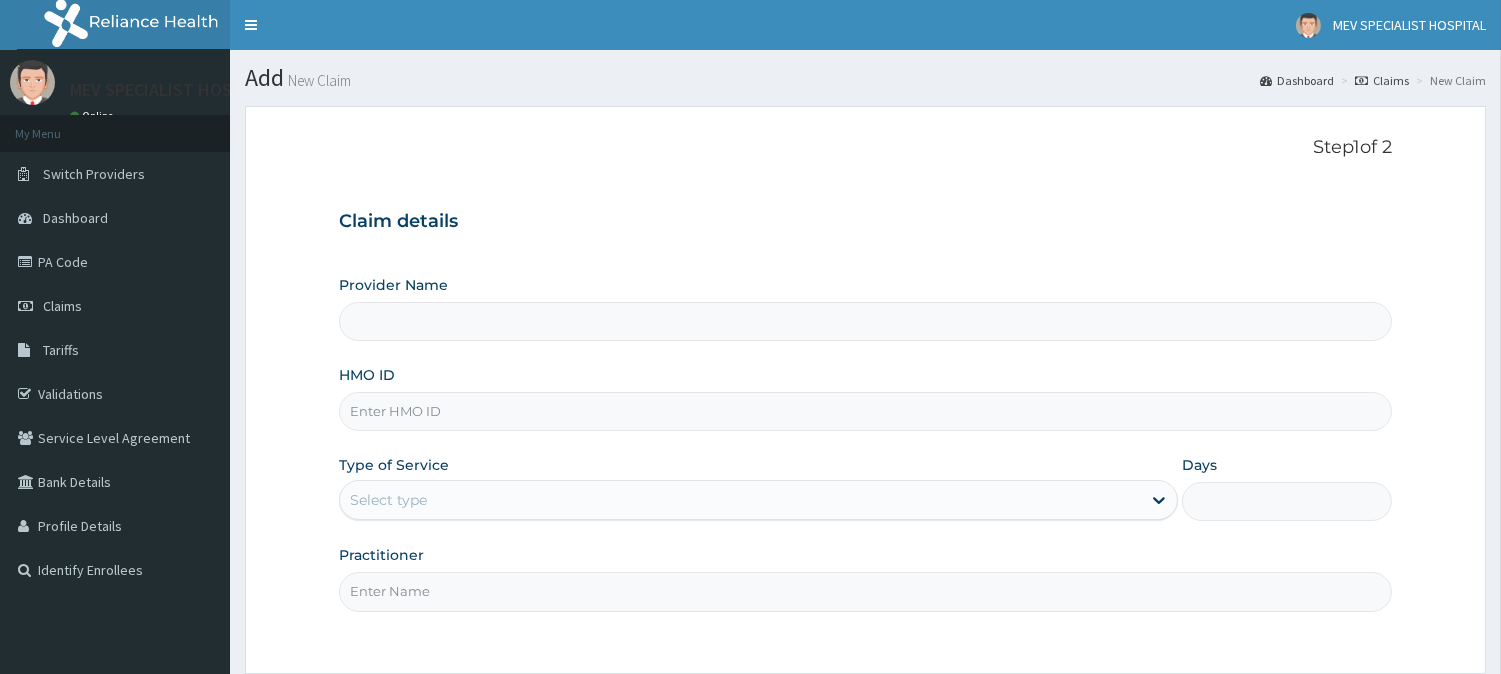 click on "HMO ID" at bounding box center (865, 411) 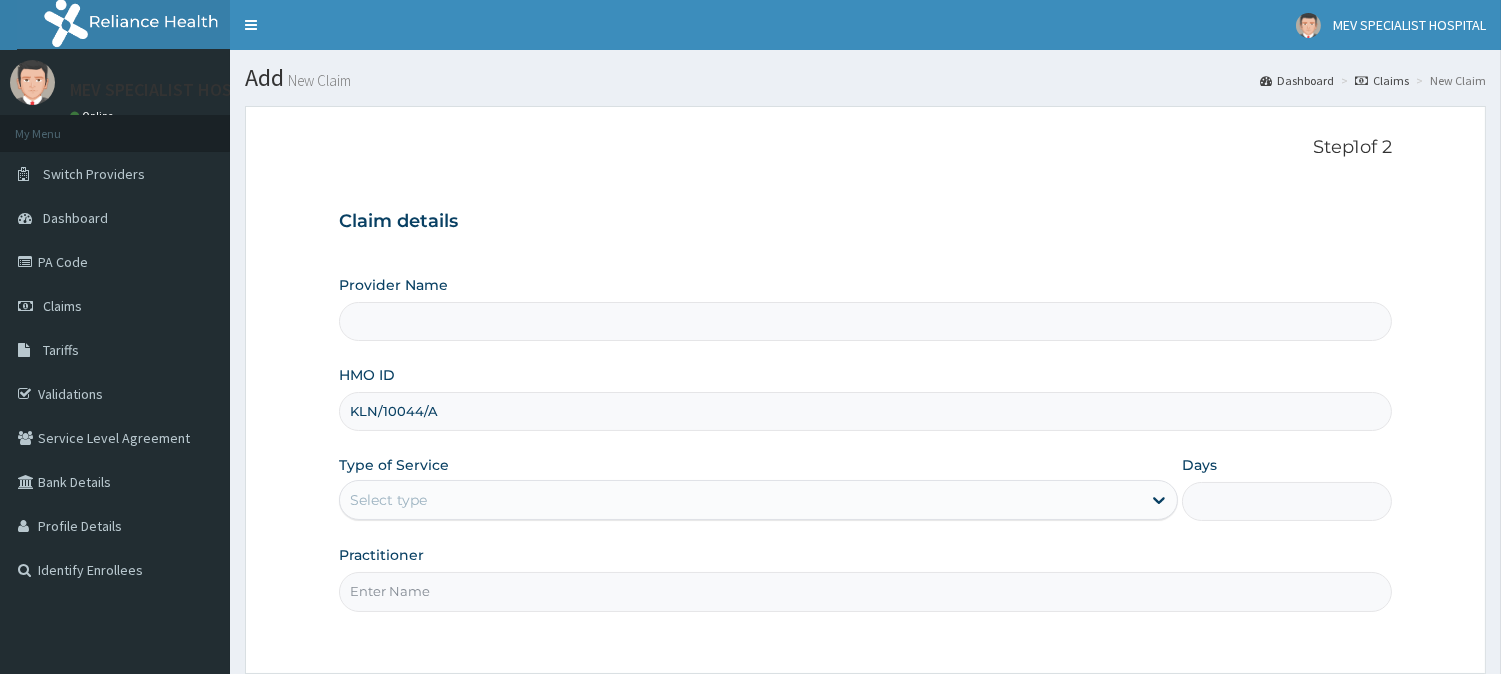 type on "KLN/10044/A" 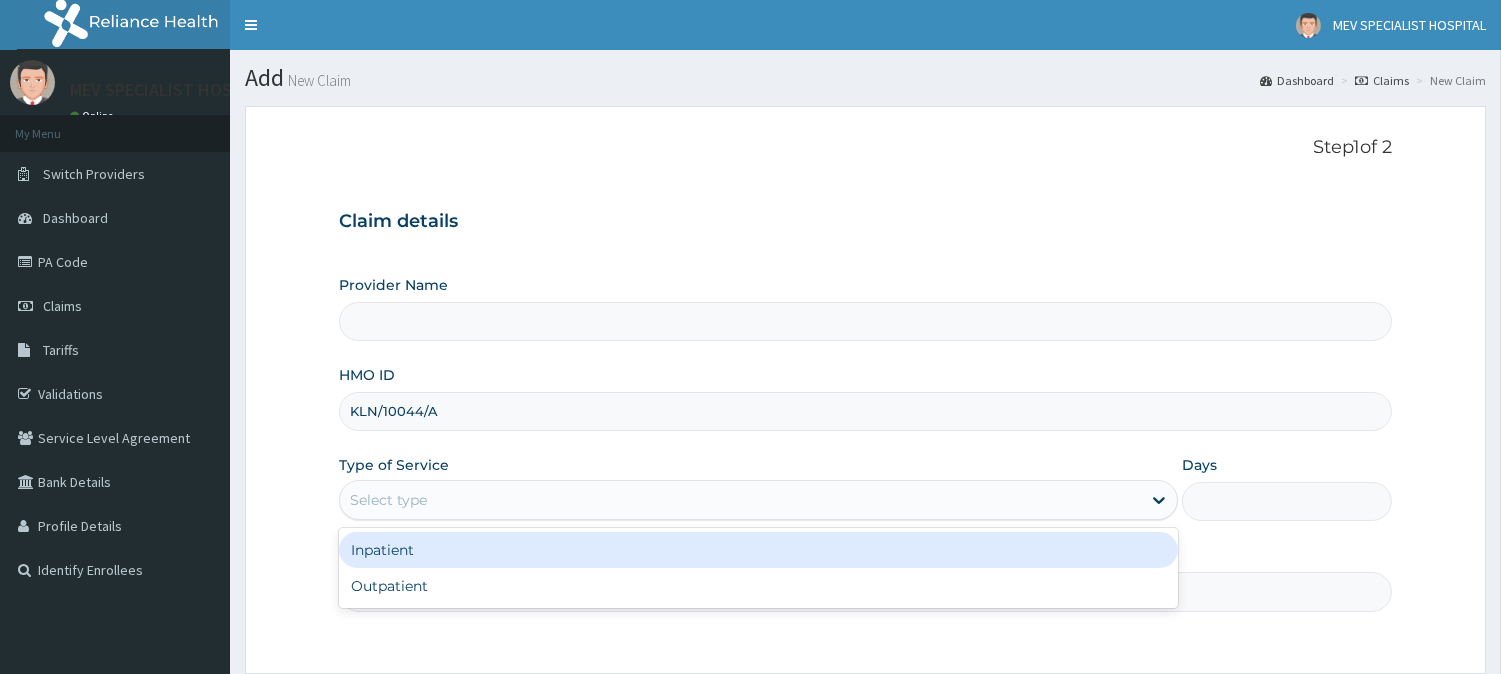 click on "Select type" at bounding box center [740, 500] 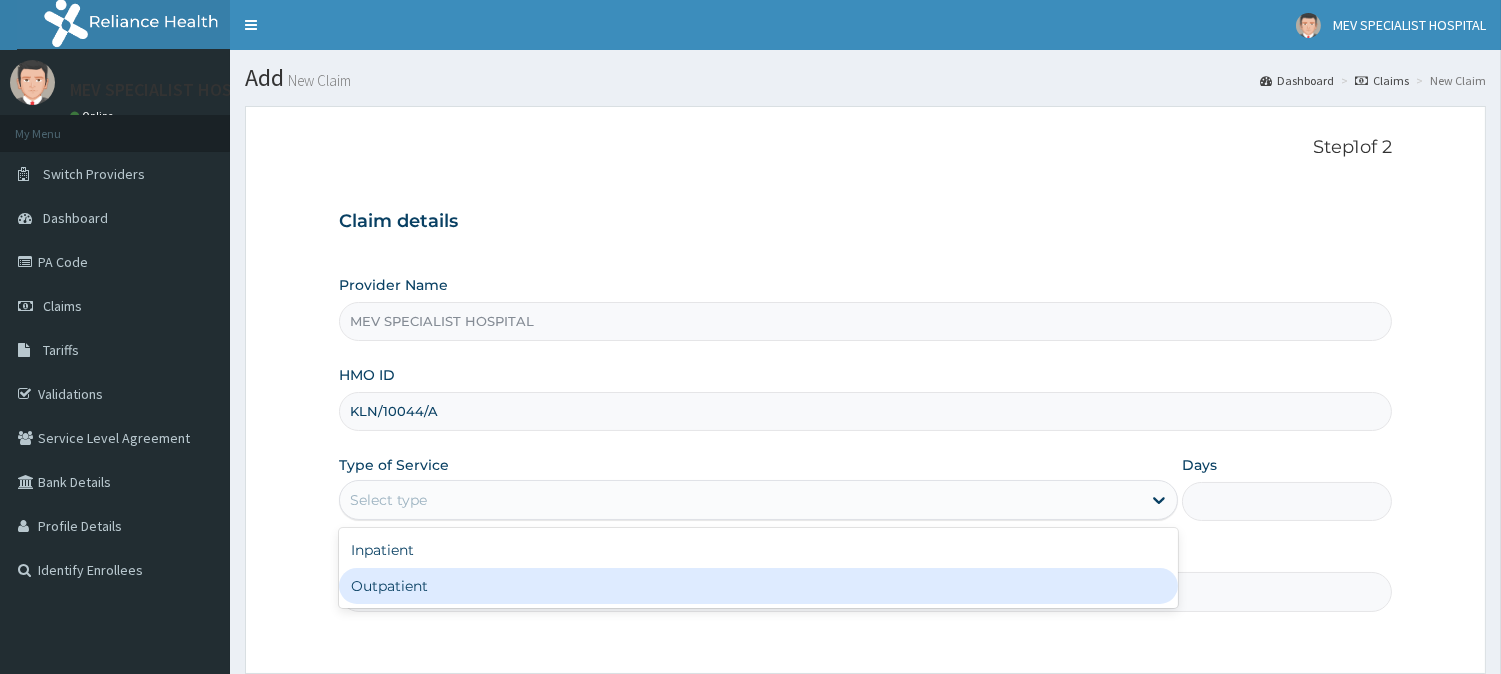 click on "Outpatient" at bounding box center (758, 586) 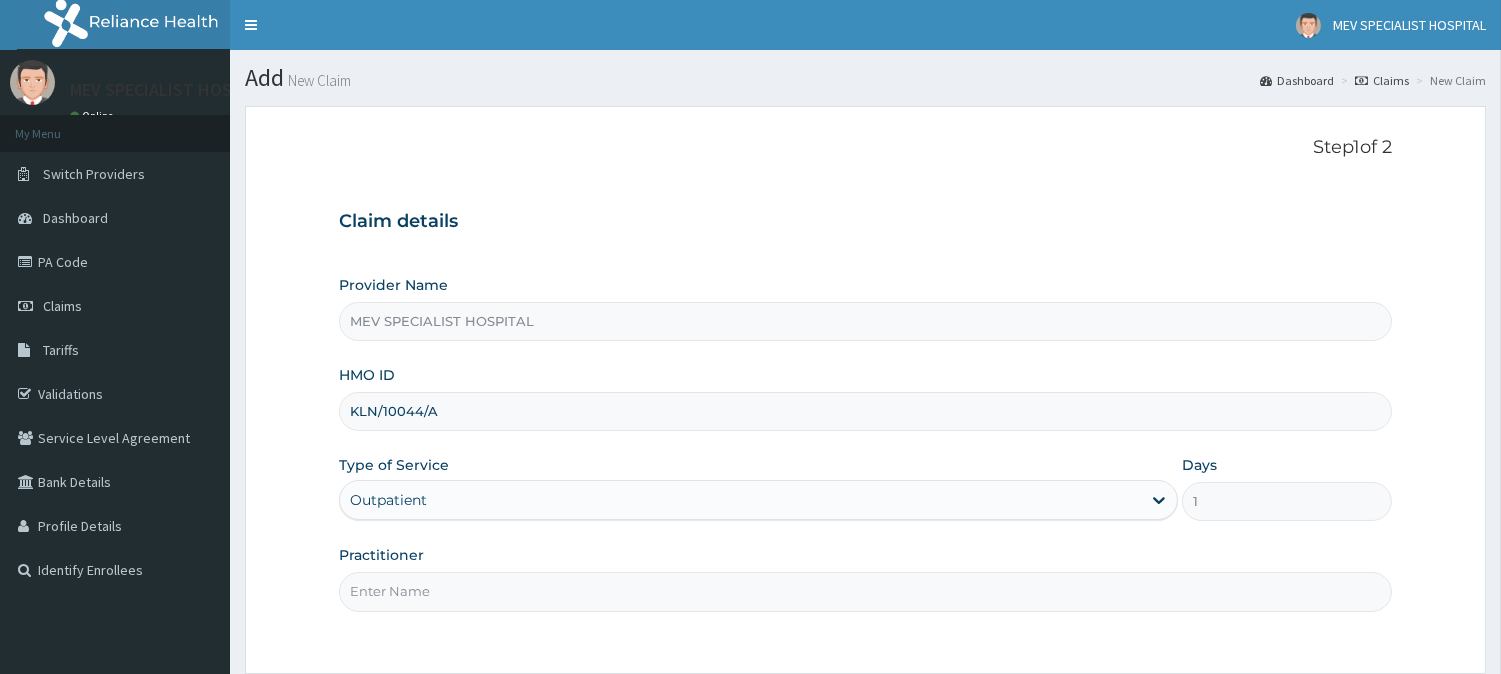 click on "Practitioner" at bounding box center (865, 591) 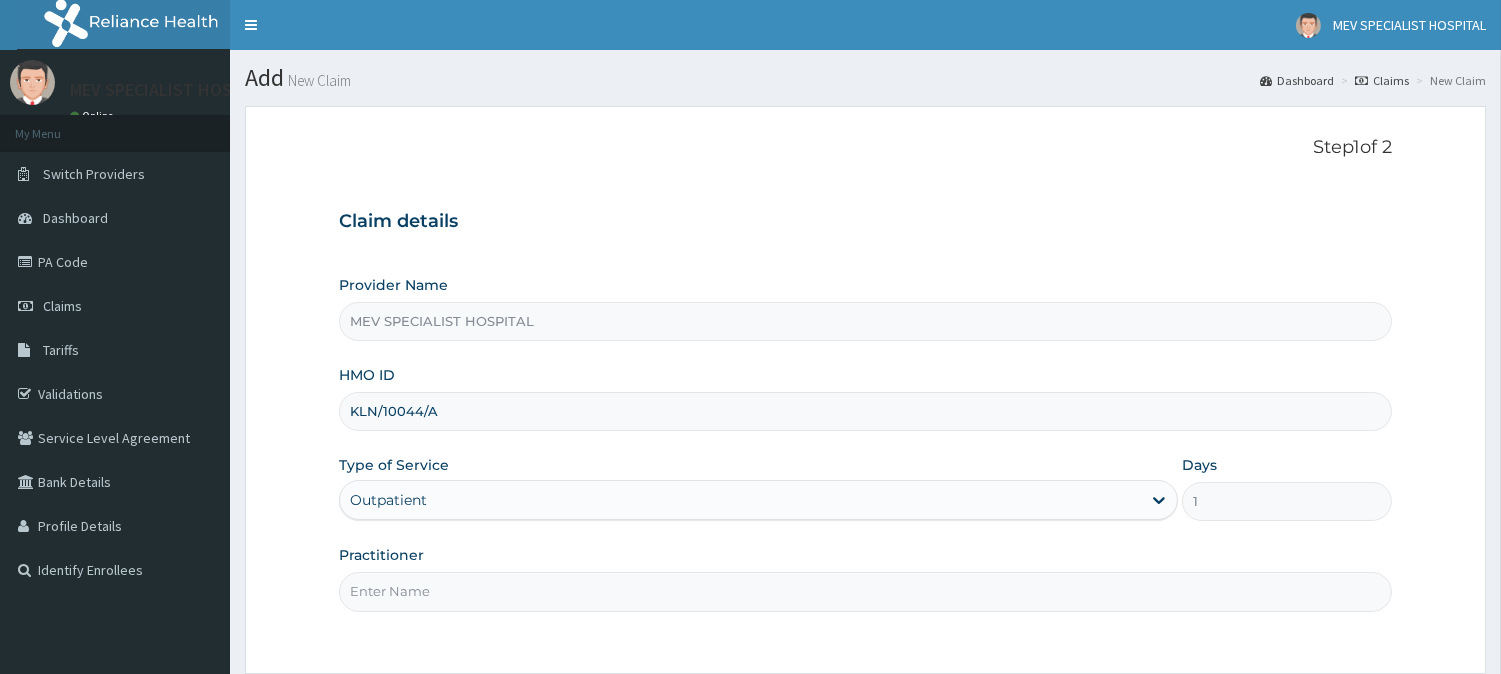 type on "[TITLE] [LAST]" 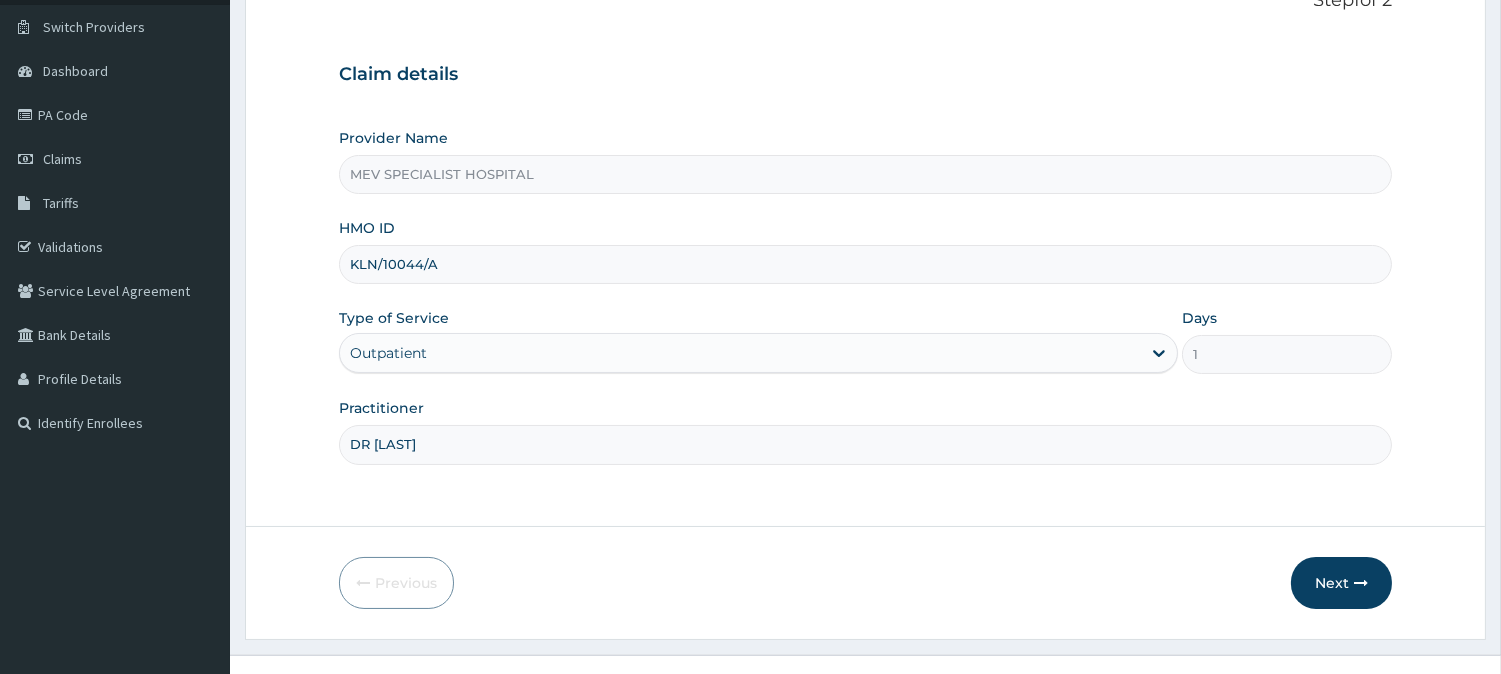 scroll, scrollTop: 178, scrollLeft: 0, axis: vertical 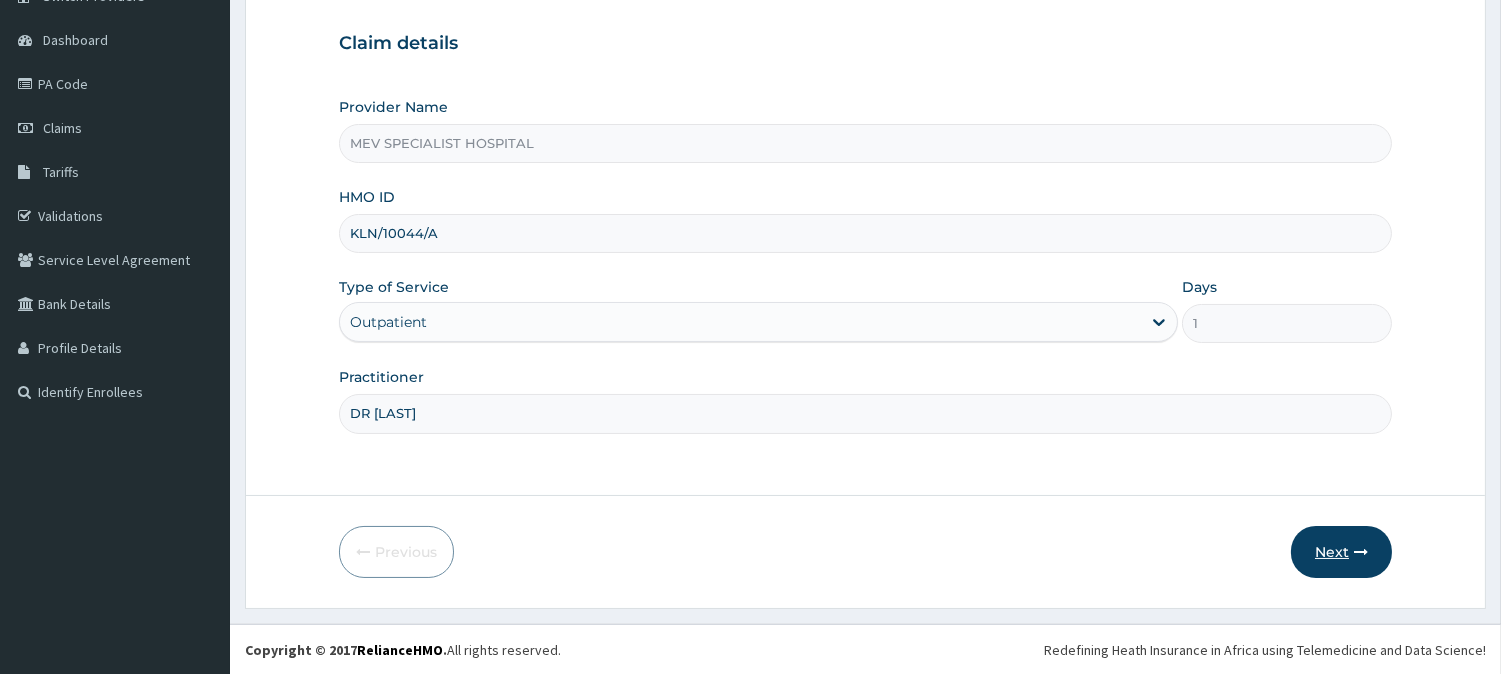 click on "Next" at bounding box center (1341, 552) 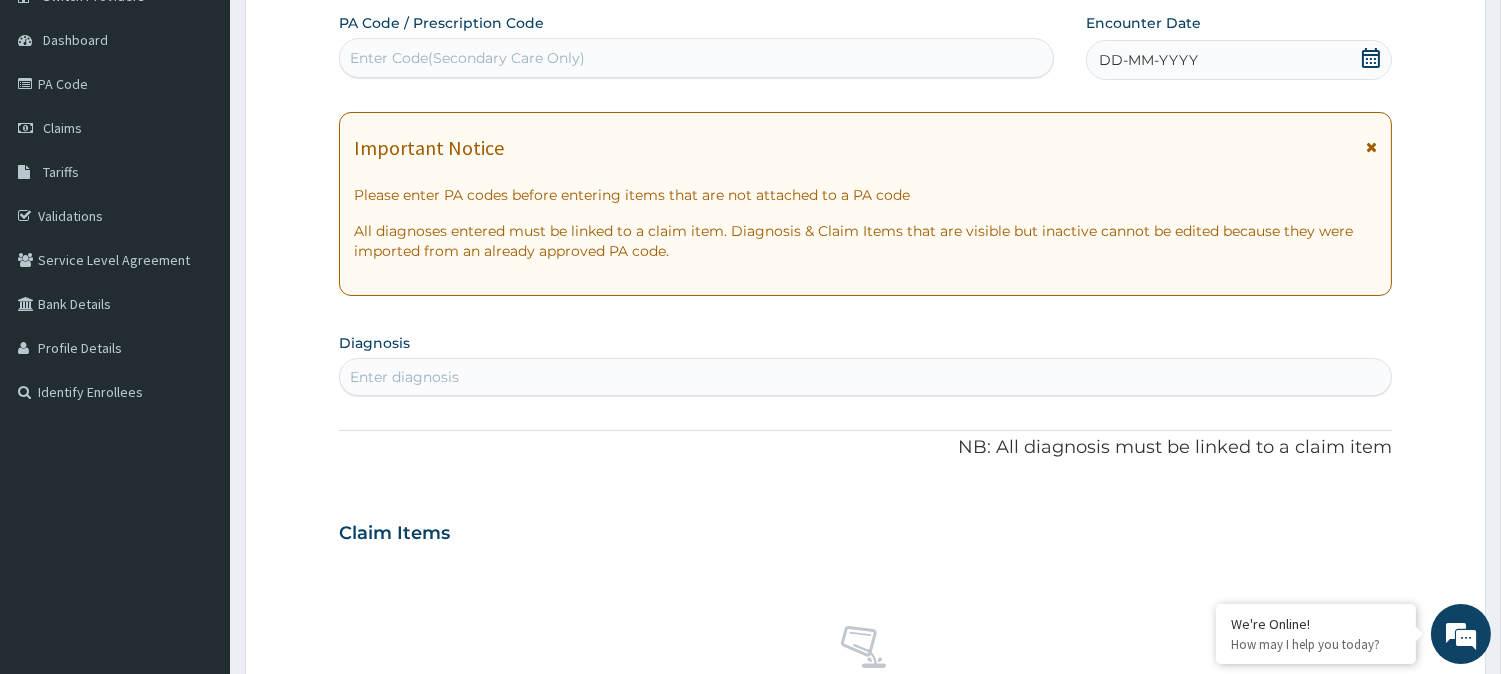 click on "Enter Code(Secondary Care Only)" at bounding box center [696, 58] 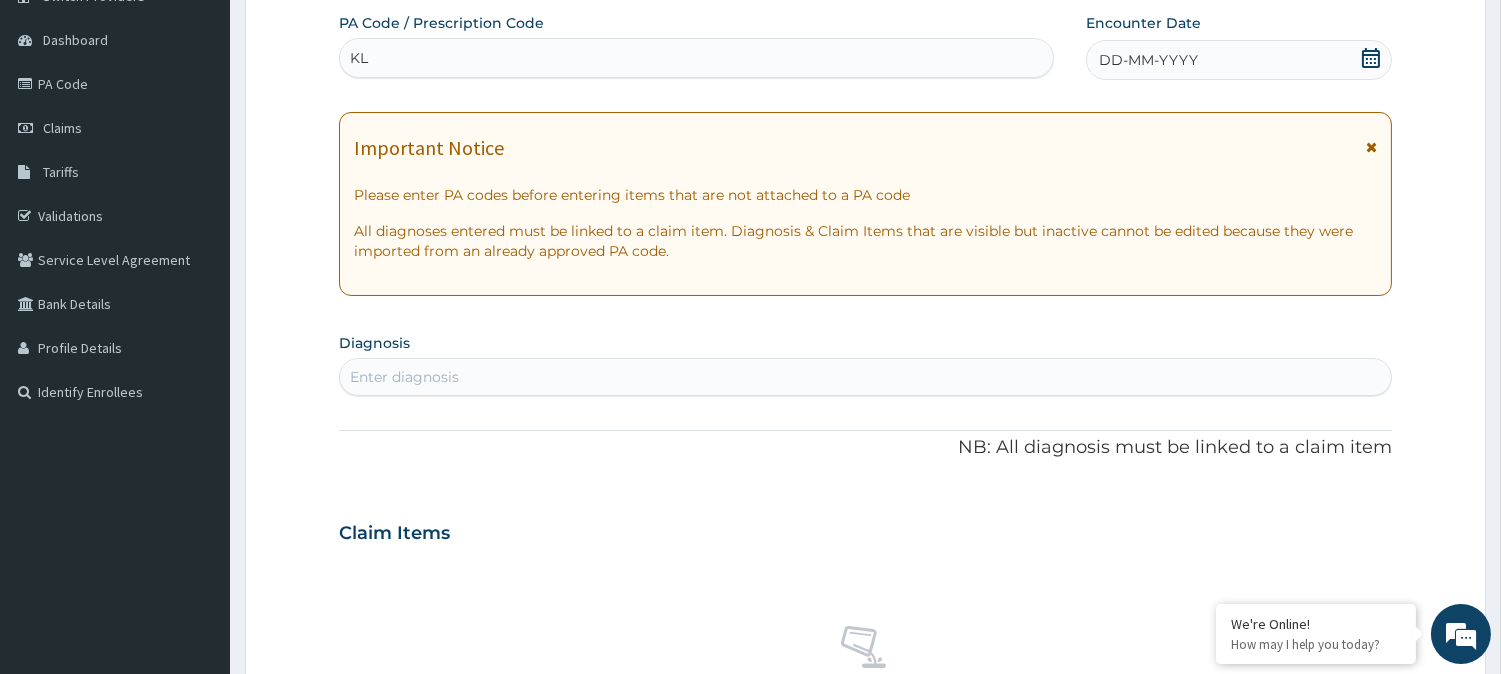 type on "K" 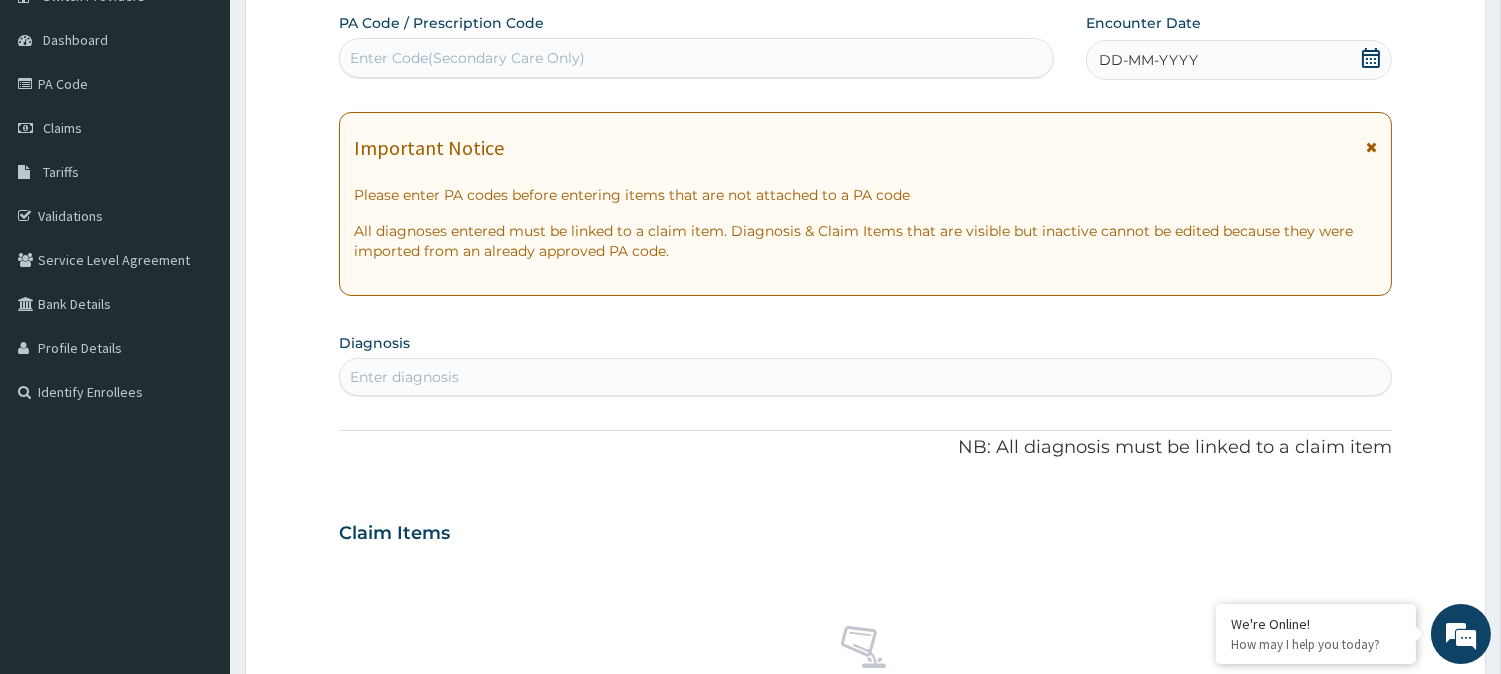 scroll, scrollTop: 0, scrollLeft: 0, axis: both 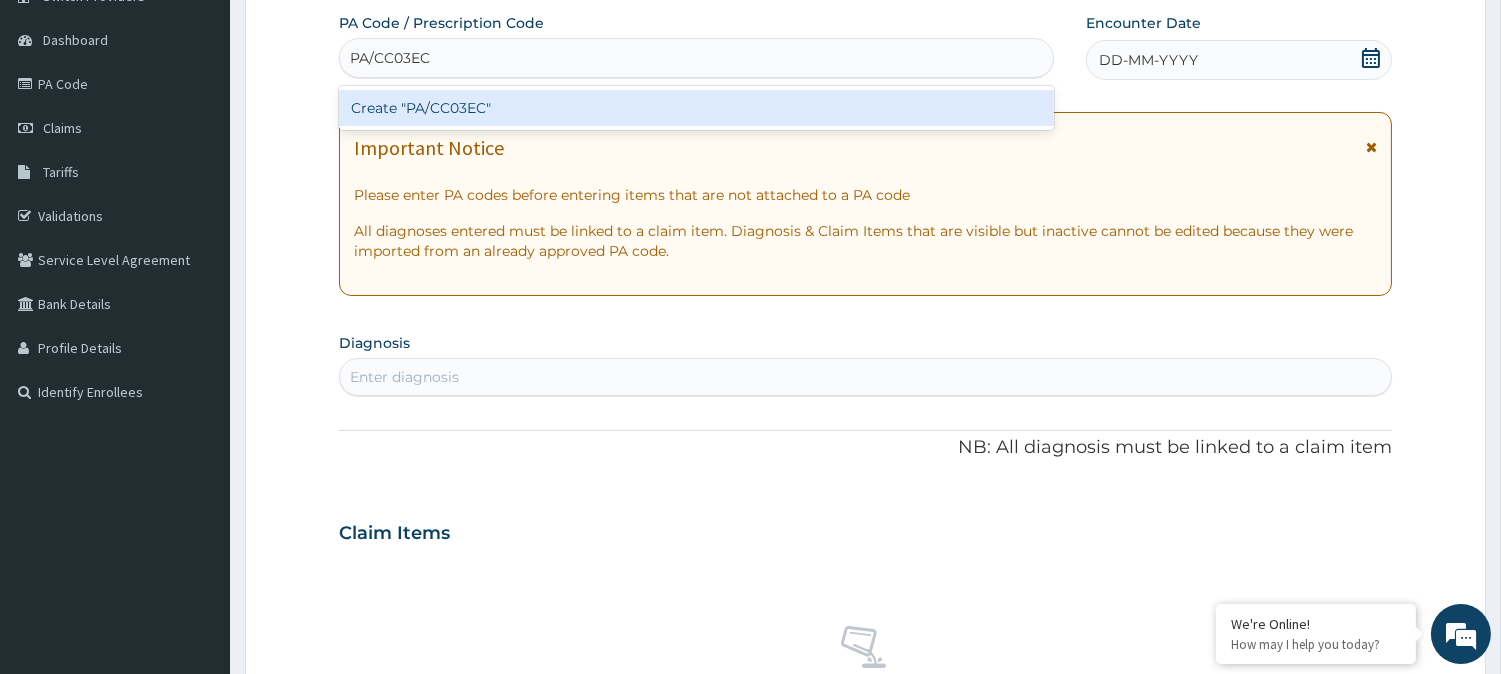click on "Create "PA/CC03EC"" at bounding box center [696, 108] 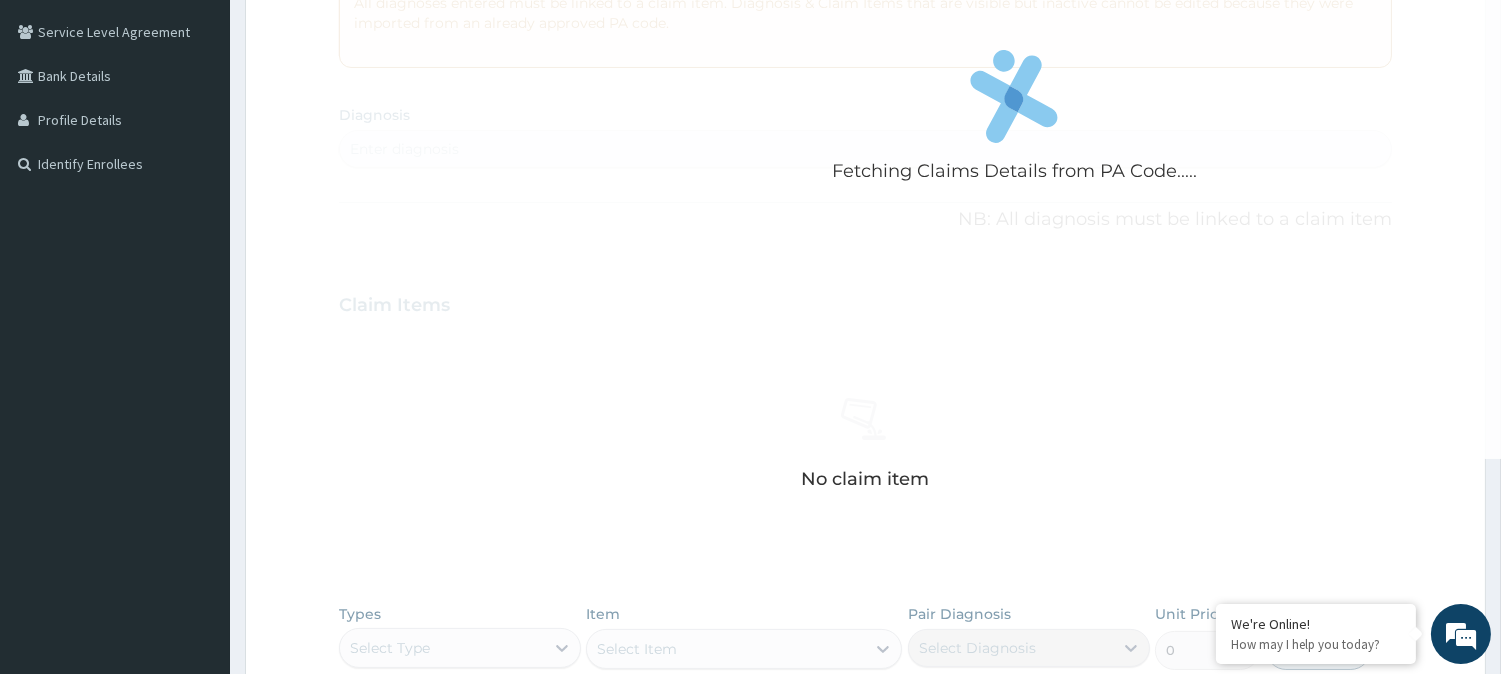 scroll, scrollTop: 507, scrollLeft: 0, axis: vertical 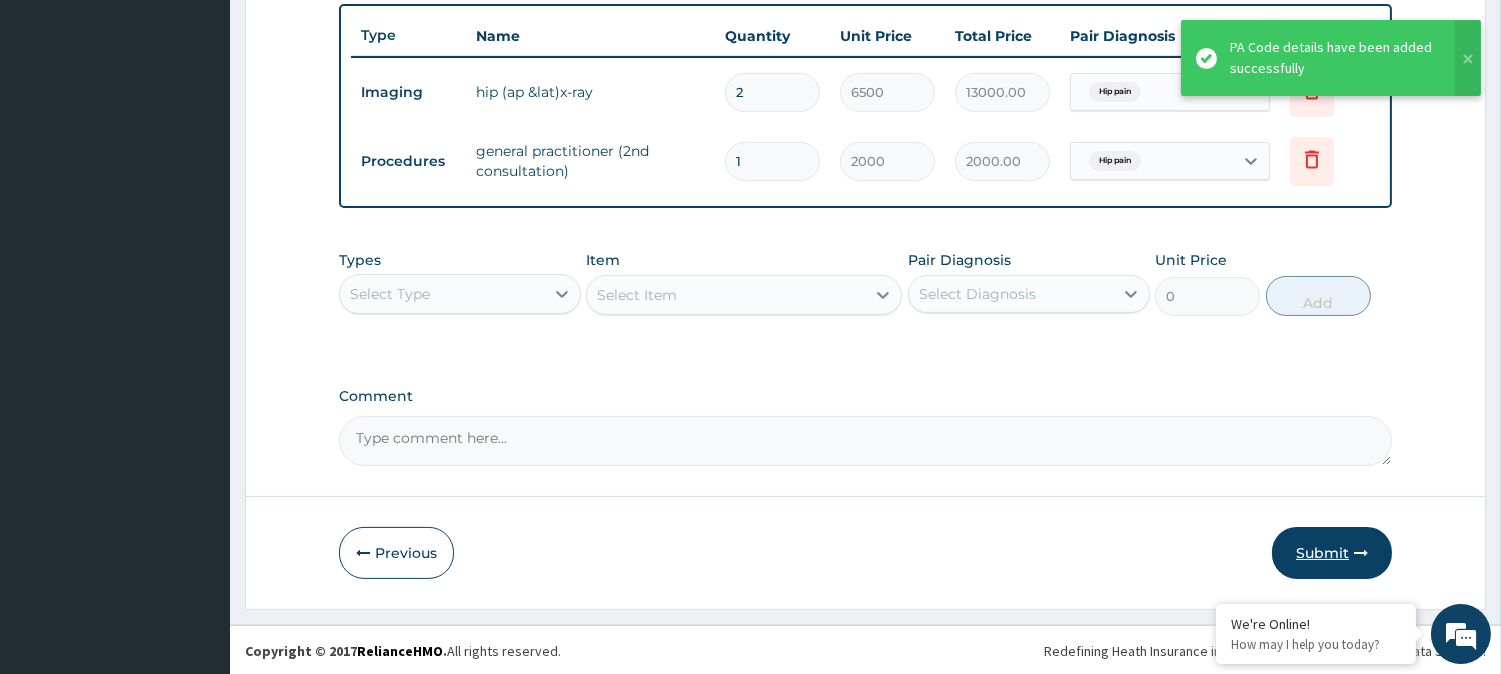 click on "Submit" at bounding box center [1332, 553] 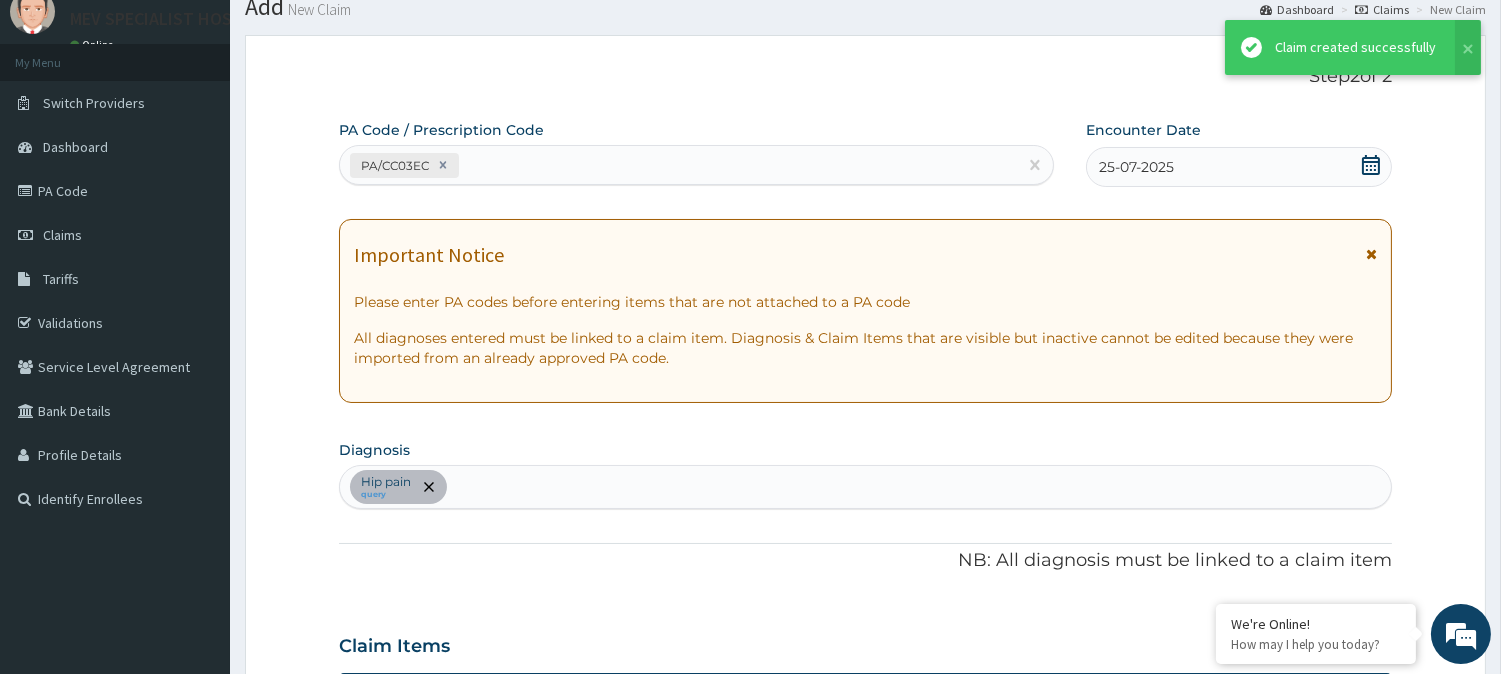 scroll, scrollTop: 740, scrollLeft: 0, axis: vertical 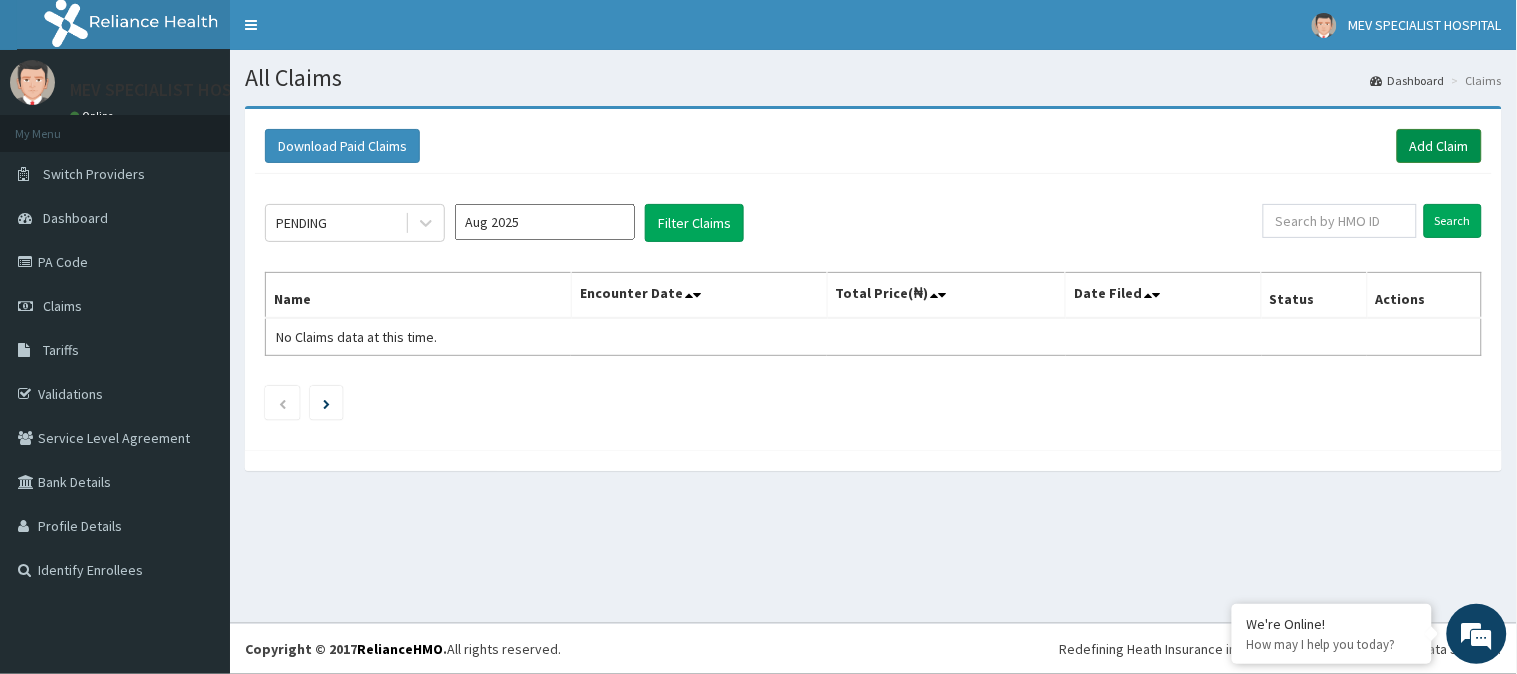 click on "Add Claim" at bounding box center (1439, 146) 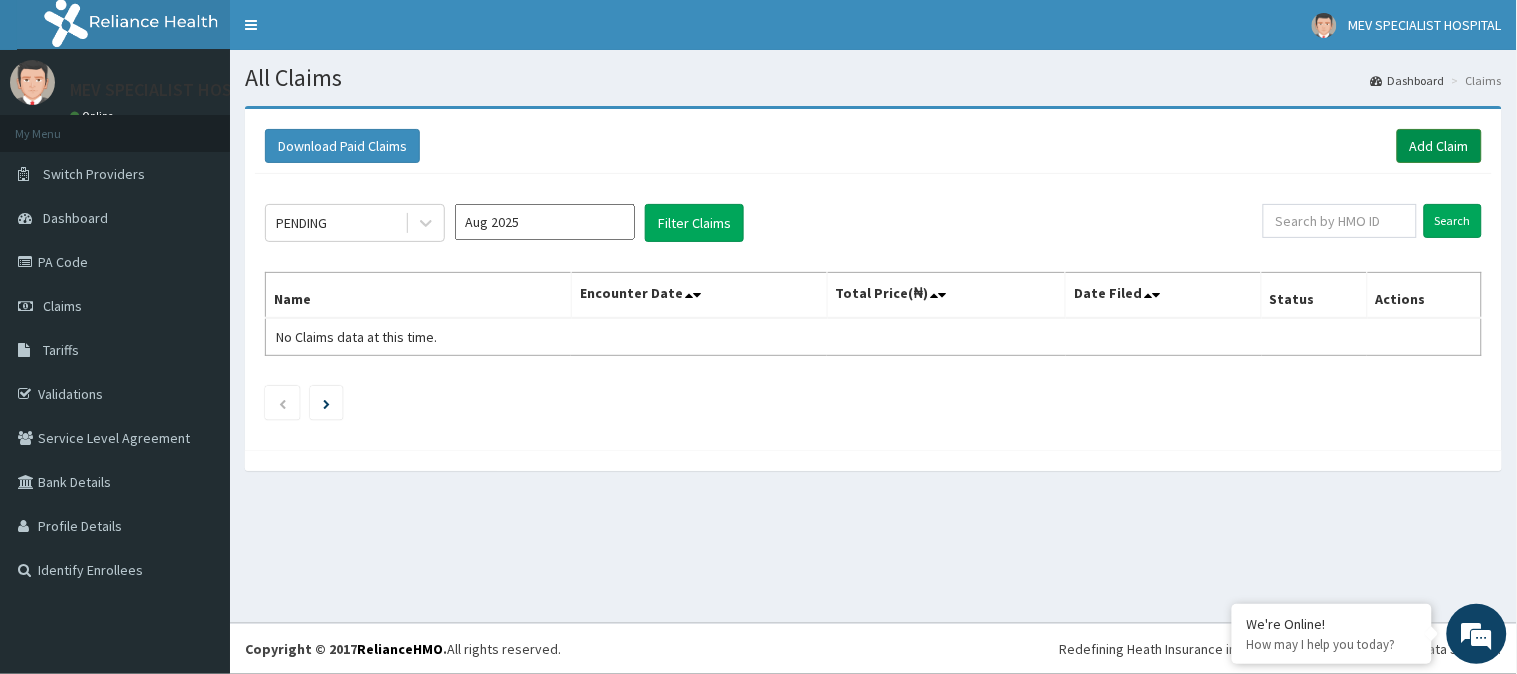 click on "Add Claim" at bounding box center (1439, 146) 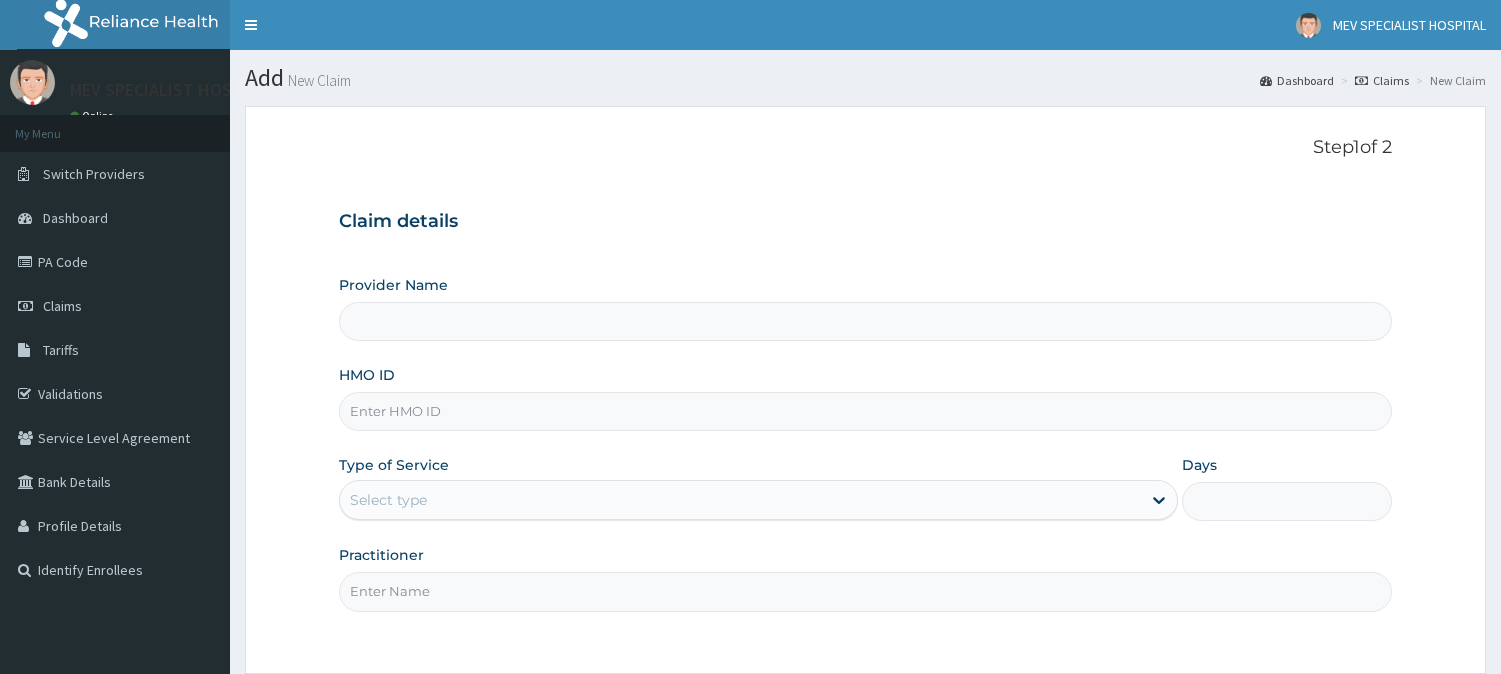 type on "MEV SPECIALIST HOSPITAL" 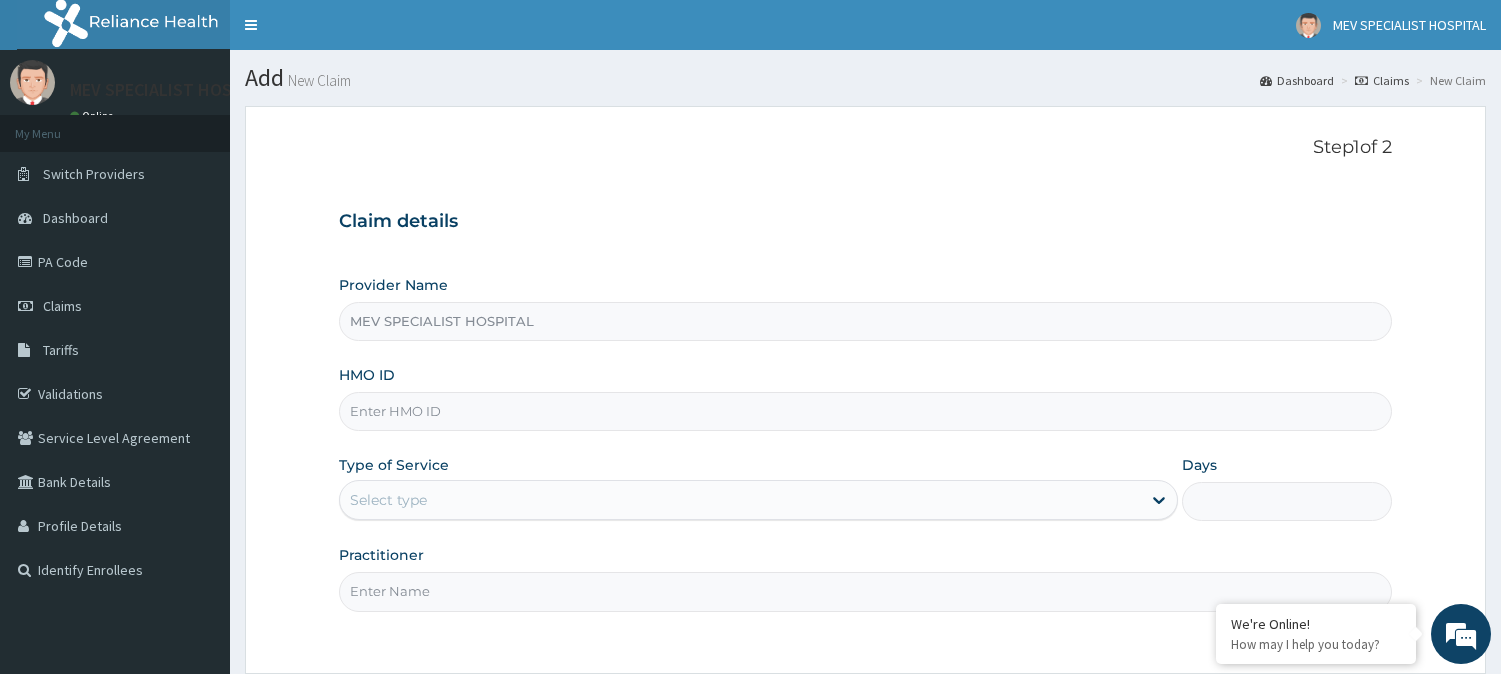 scroll, scrollTop: 0, scrollLeft: 0, axis: both 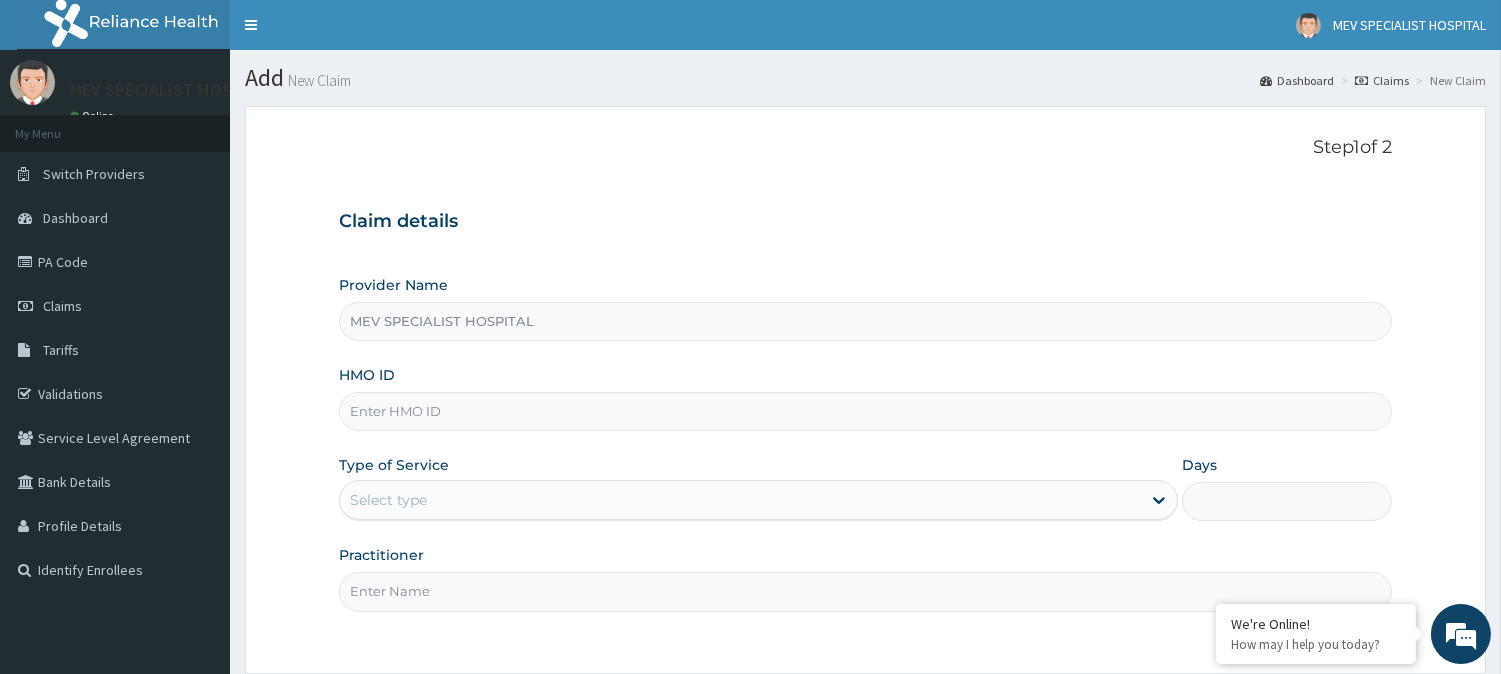click on "HMO ID" at bounding box center [865, 411] 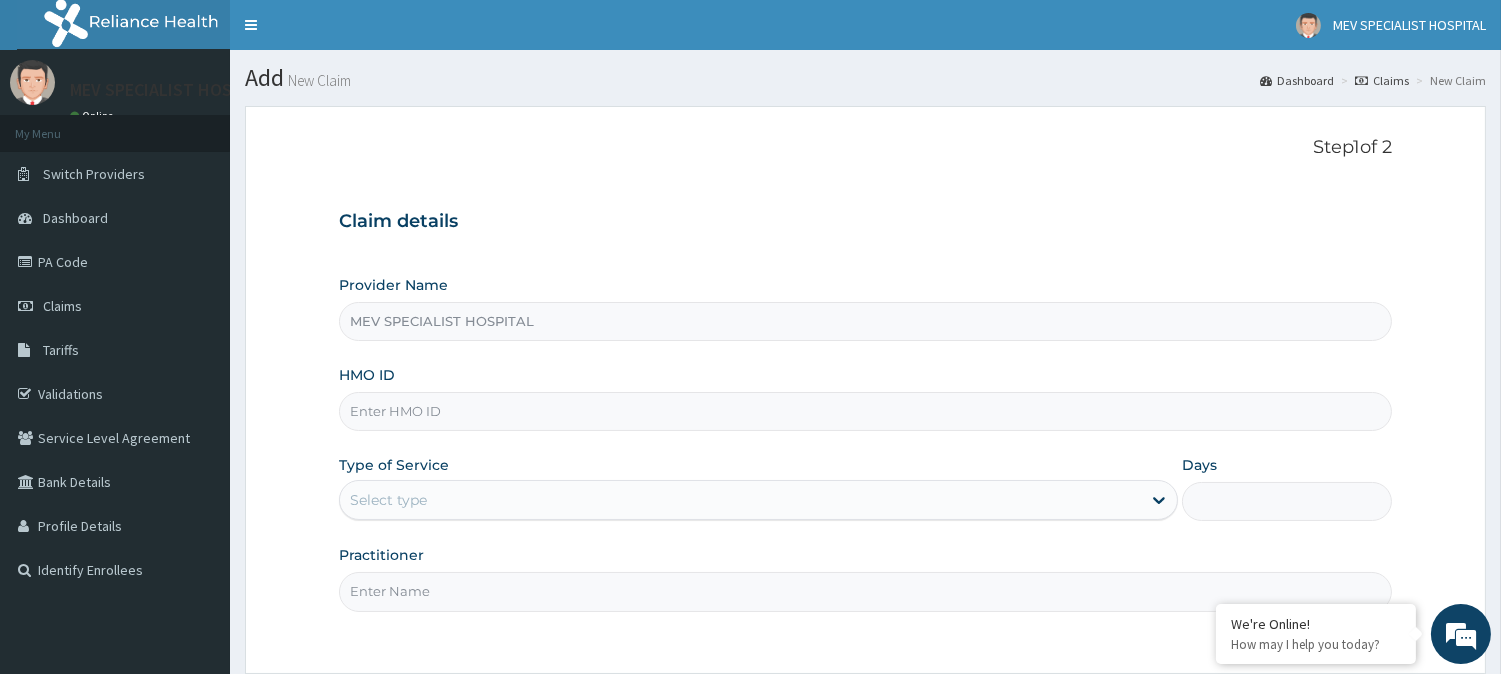 paste on "KLN/10044/A" 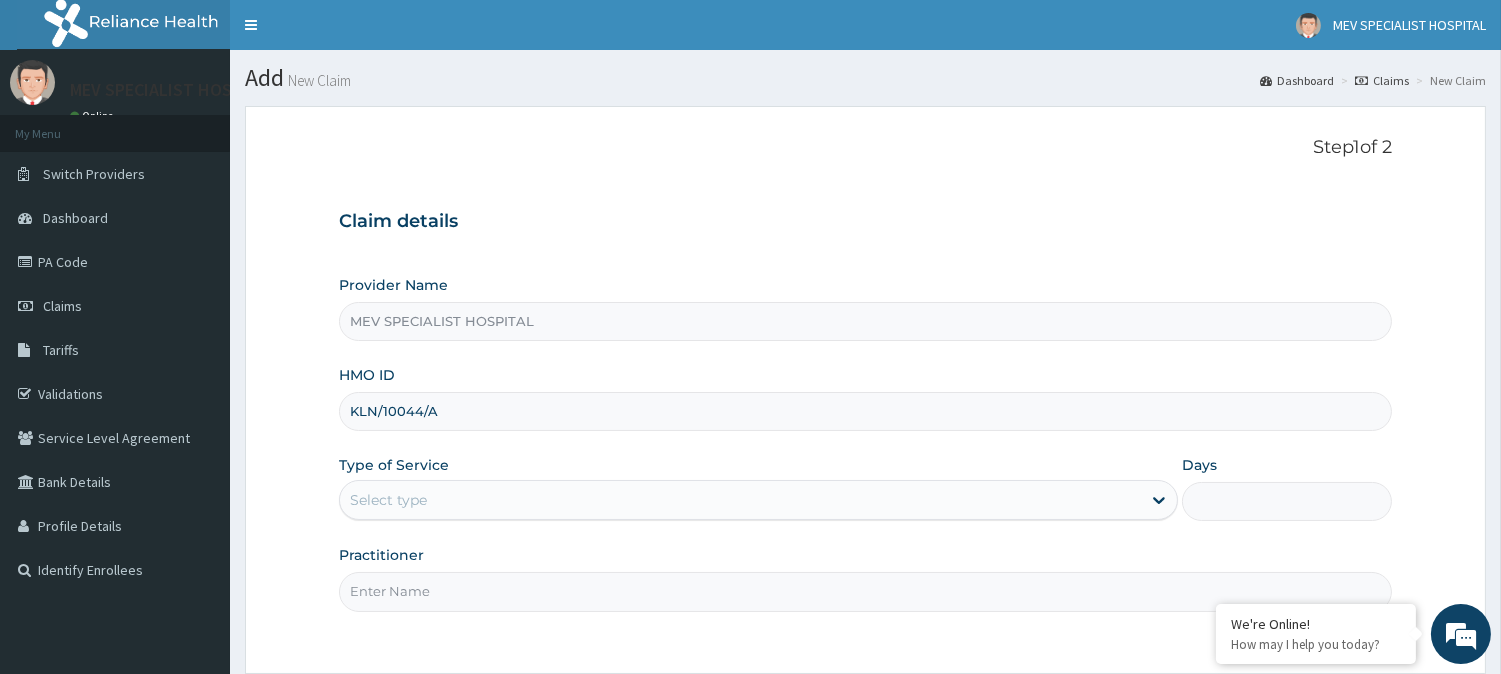 type on "KLN/10044/A" 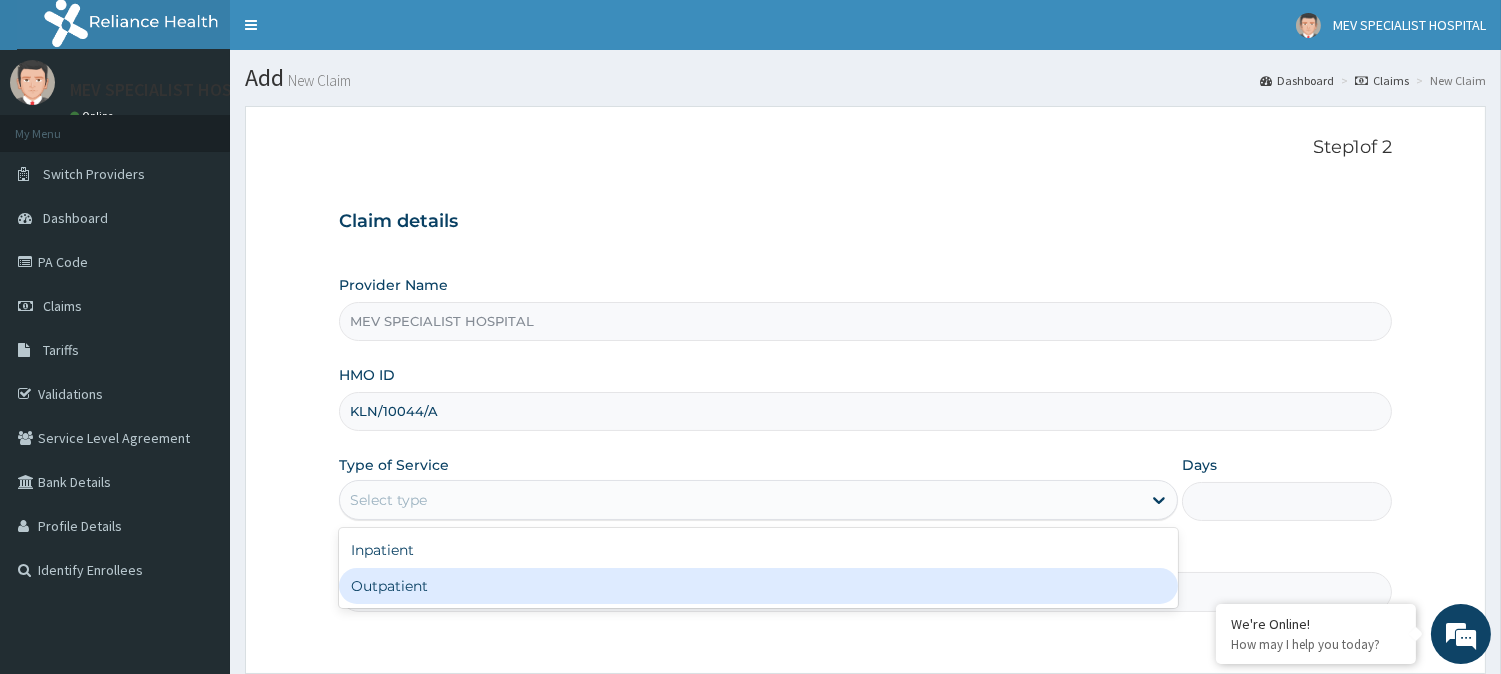 click on "Outpatient" at bounding box center (758, 586) 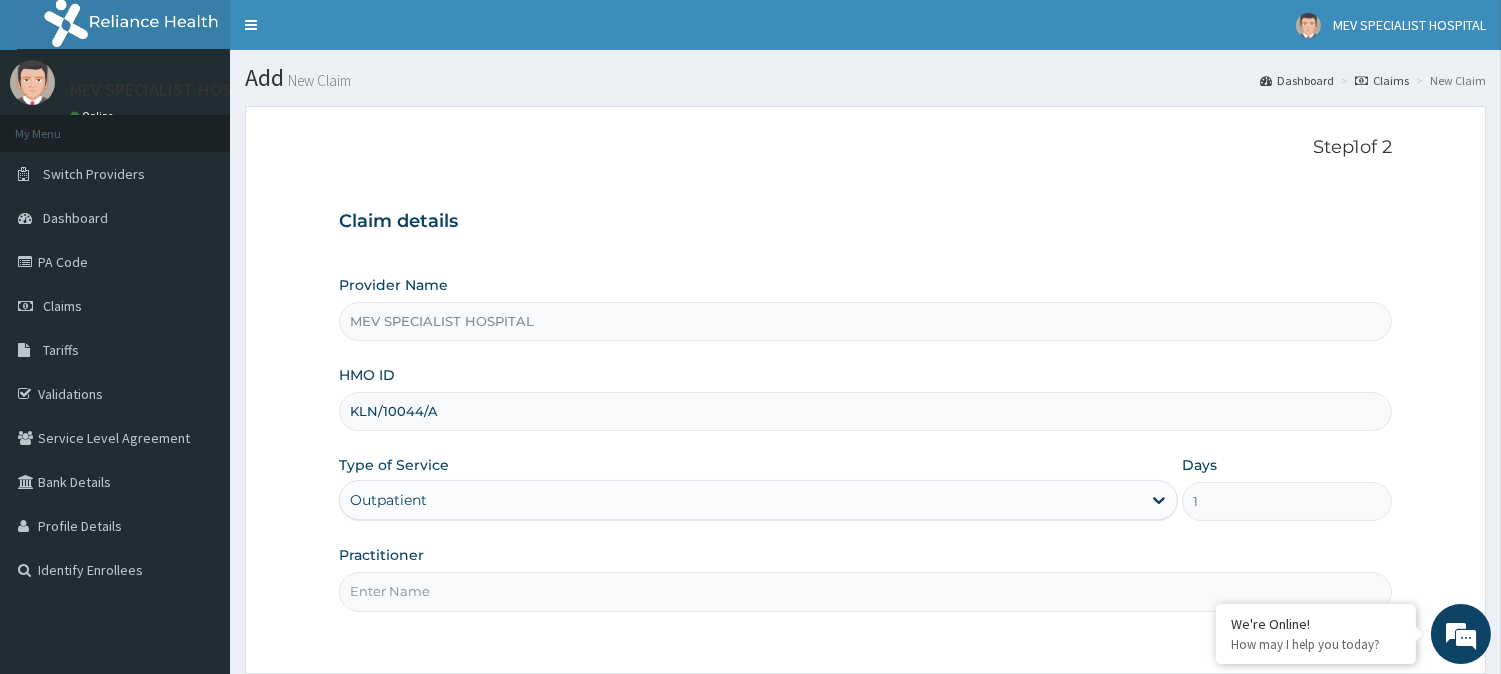 click on "Practitioner" at bounding box center (865, 591) 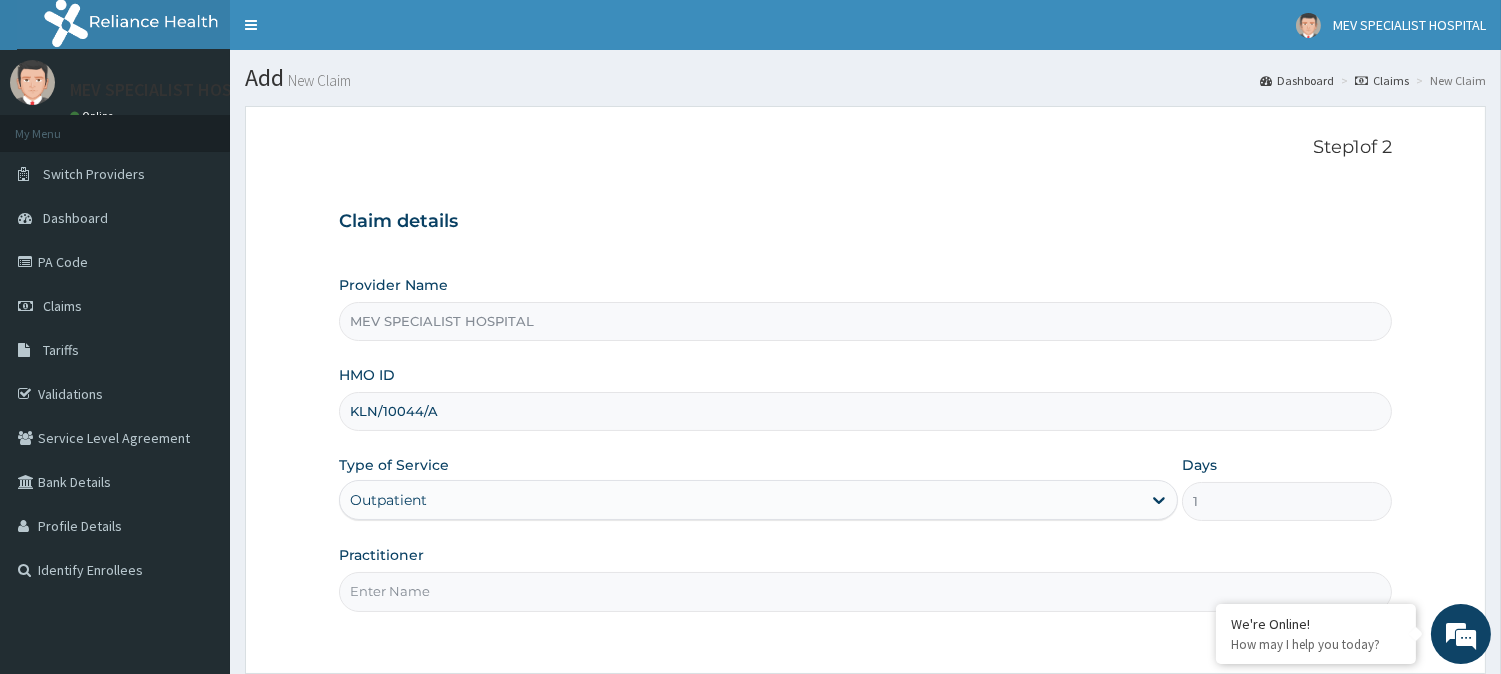type on "DR JOY" 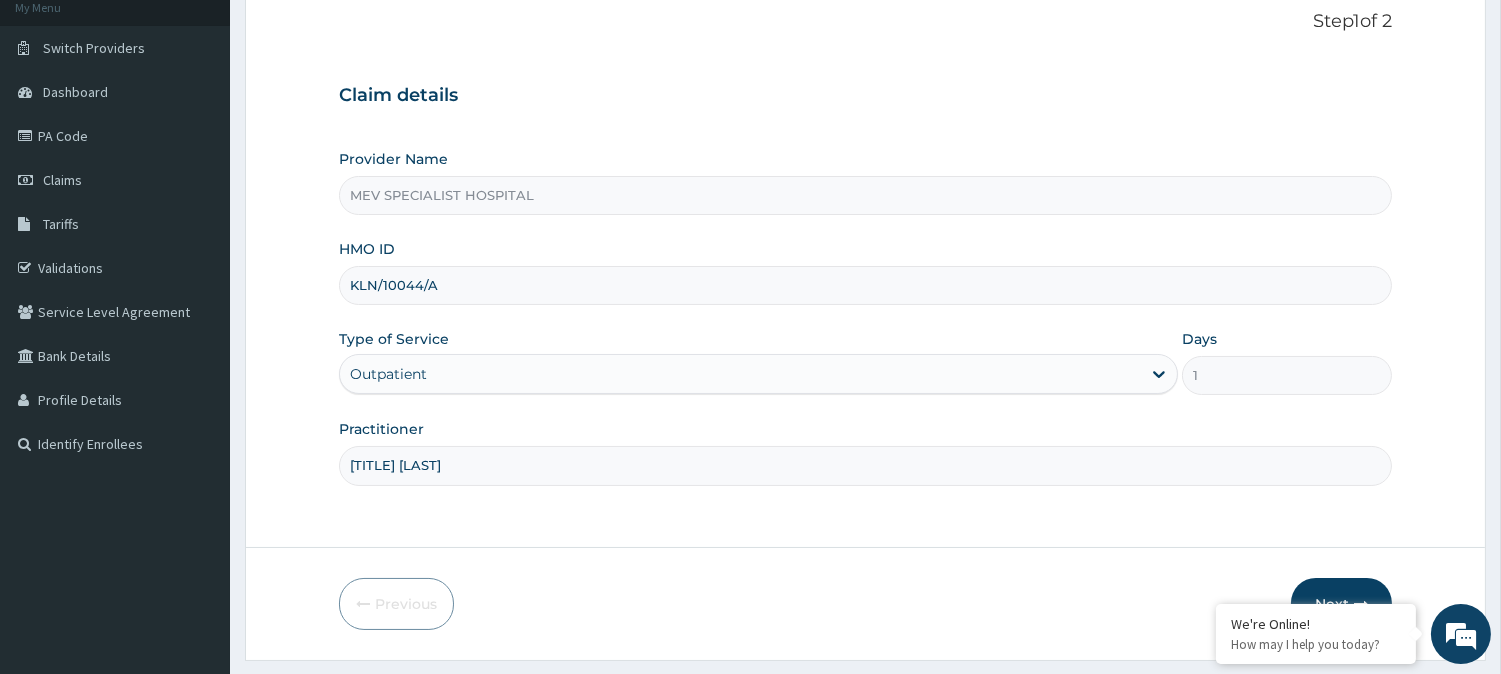 scroll, scrollTop: 178, scrollLeft: 0, axis: vertical 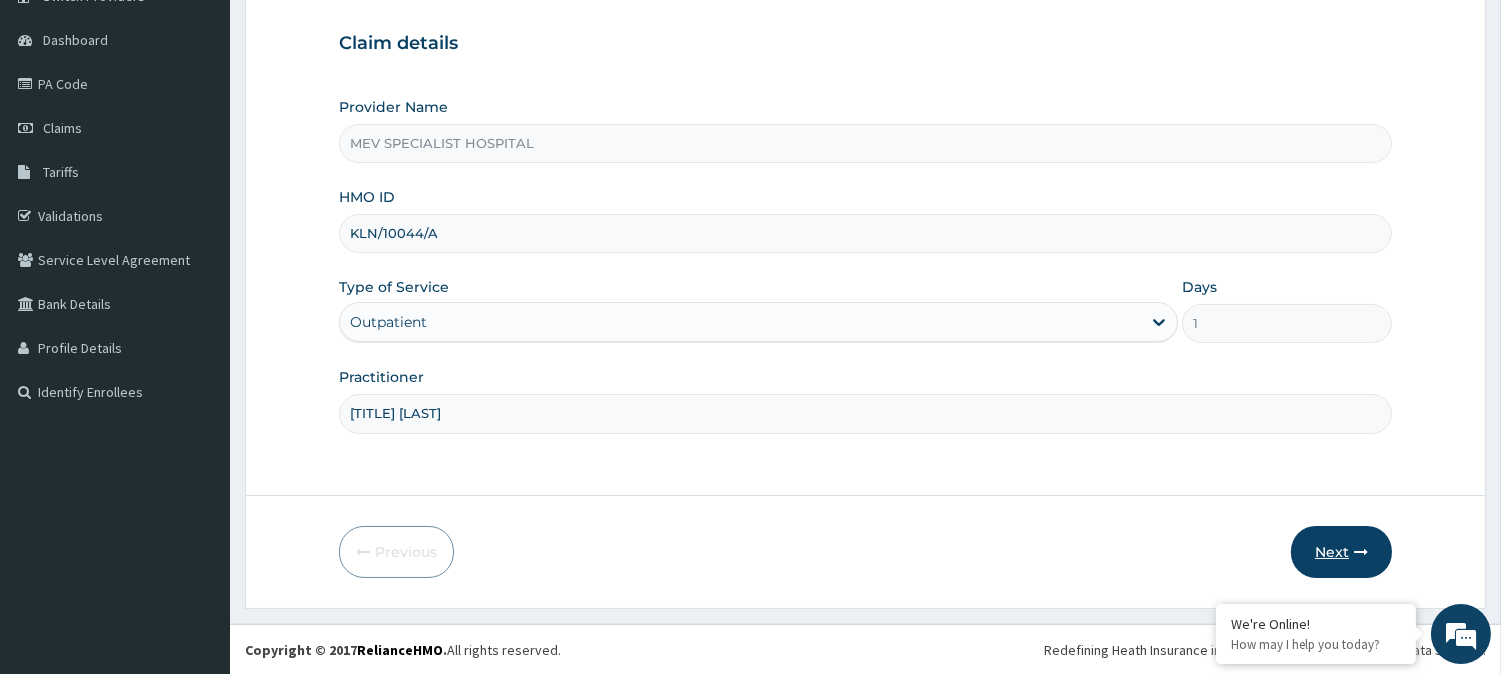 click on "Next" at bounding box center [1341, 552] 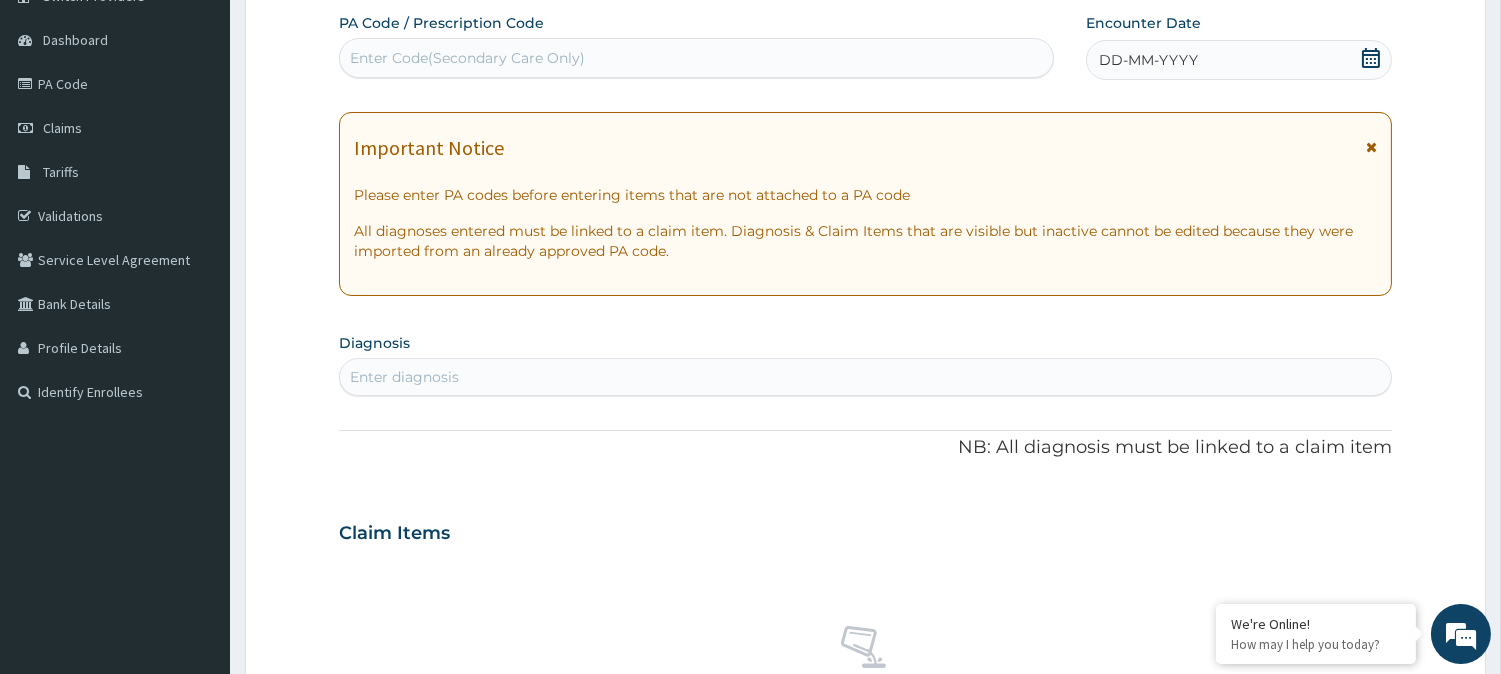 click on "Enter Code(Secondary Care Only)" at bounding box center (467, 58) 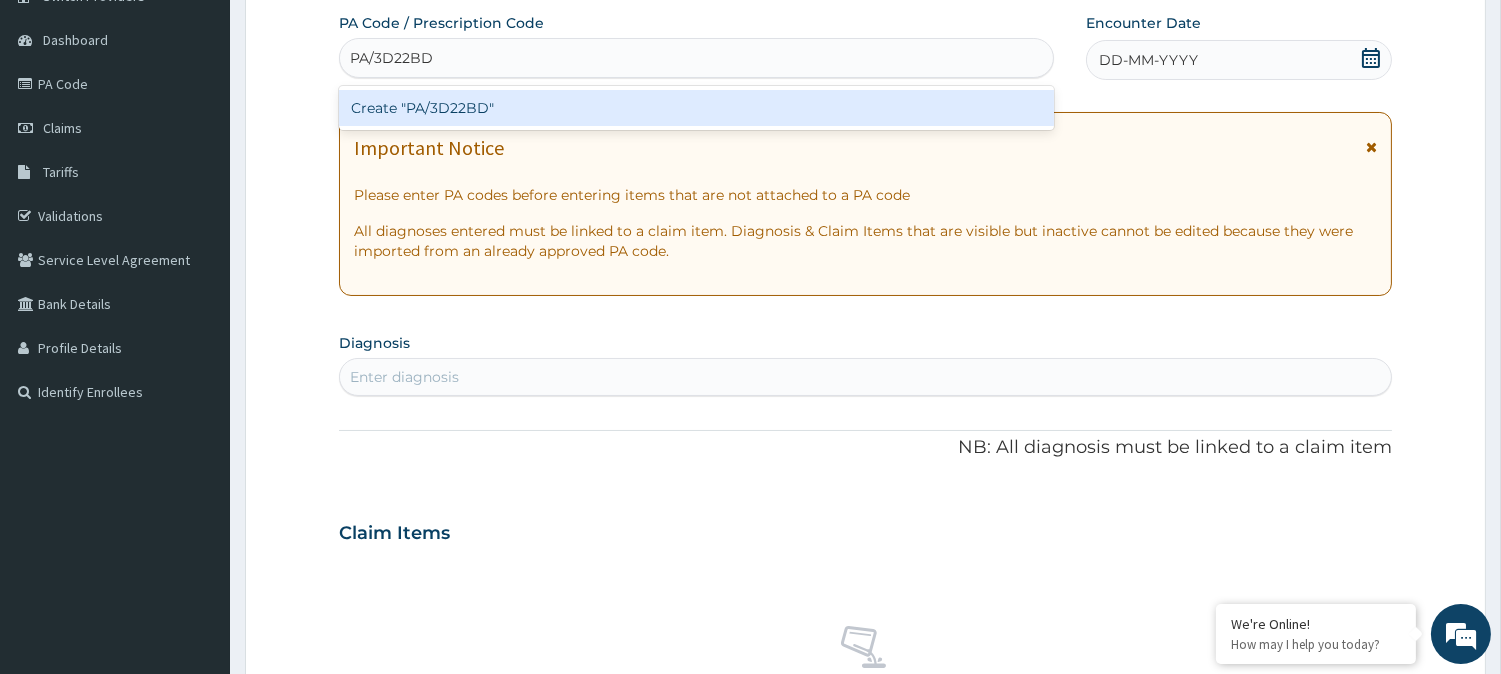 click on "Create "PA/3D22BD"" at bounding box center [696, 108] 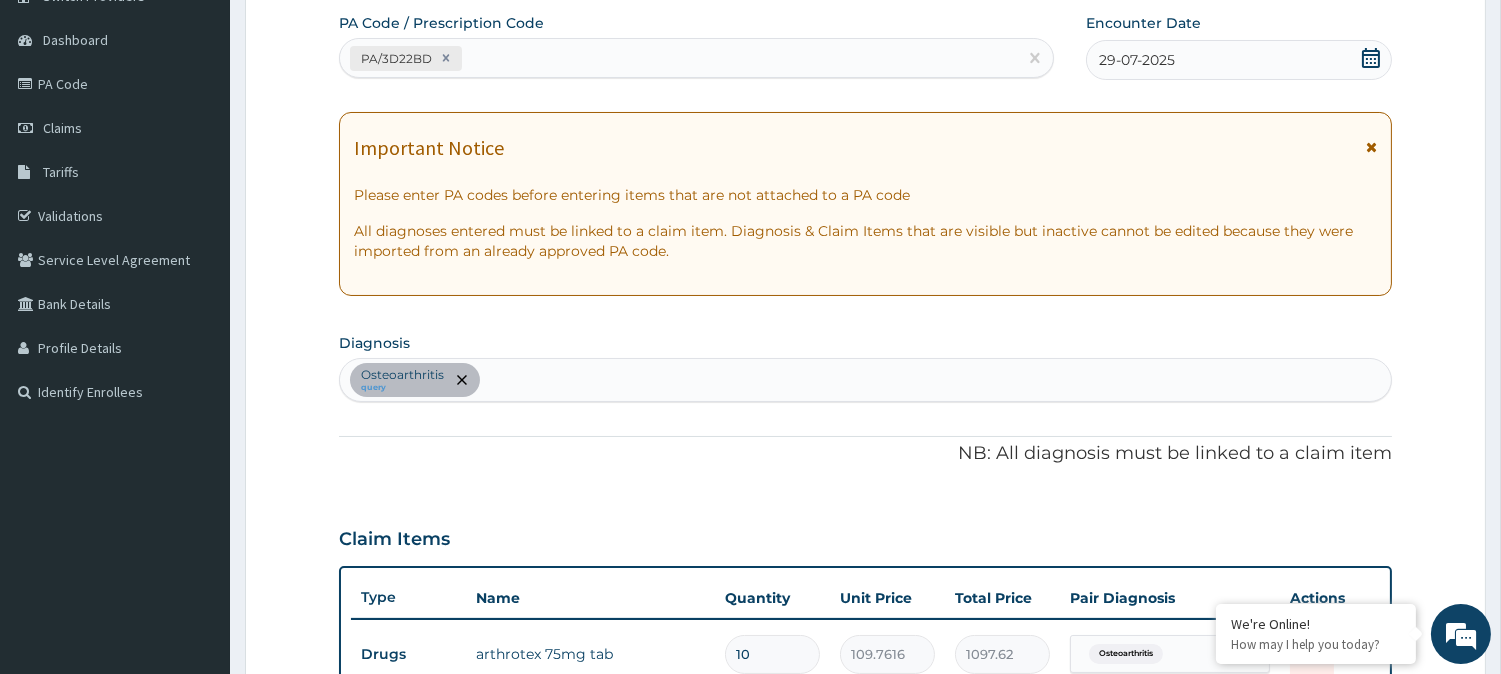 scroll, scrollTop: 633, scrollLeft: 0, axis: vertical 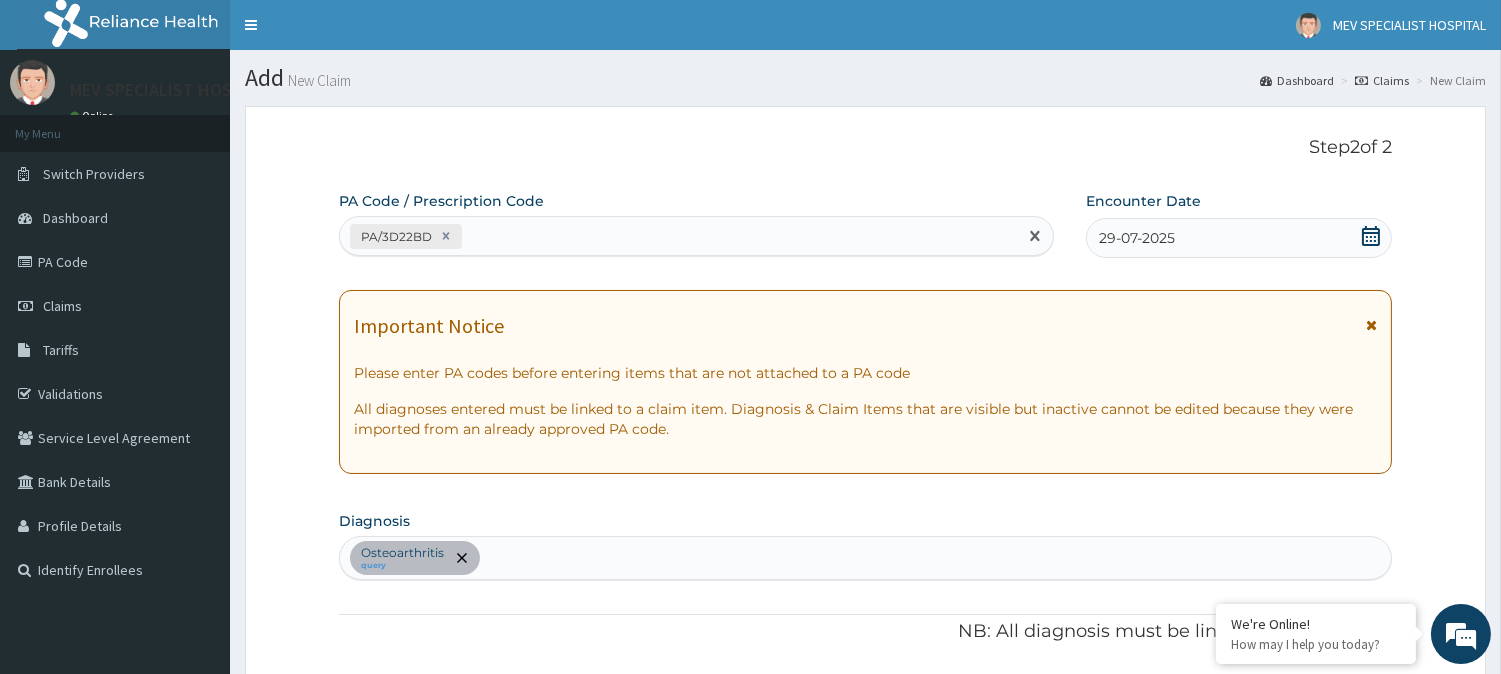 click on "PA/3D22BD" at bounding box center (678, 236) 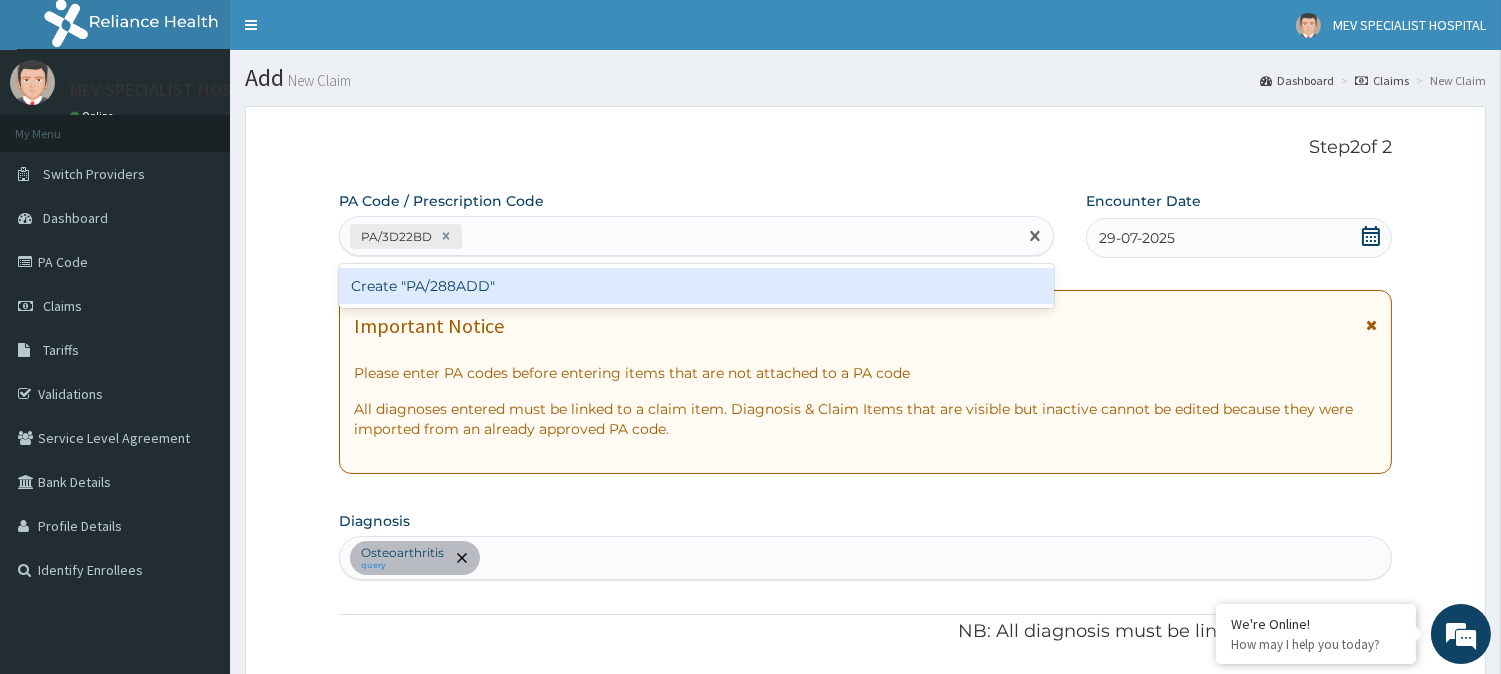 type on "PA/288ADD" 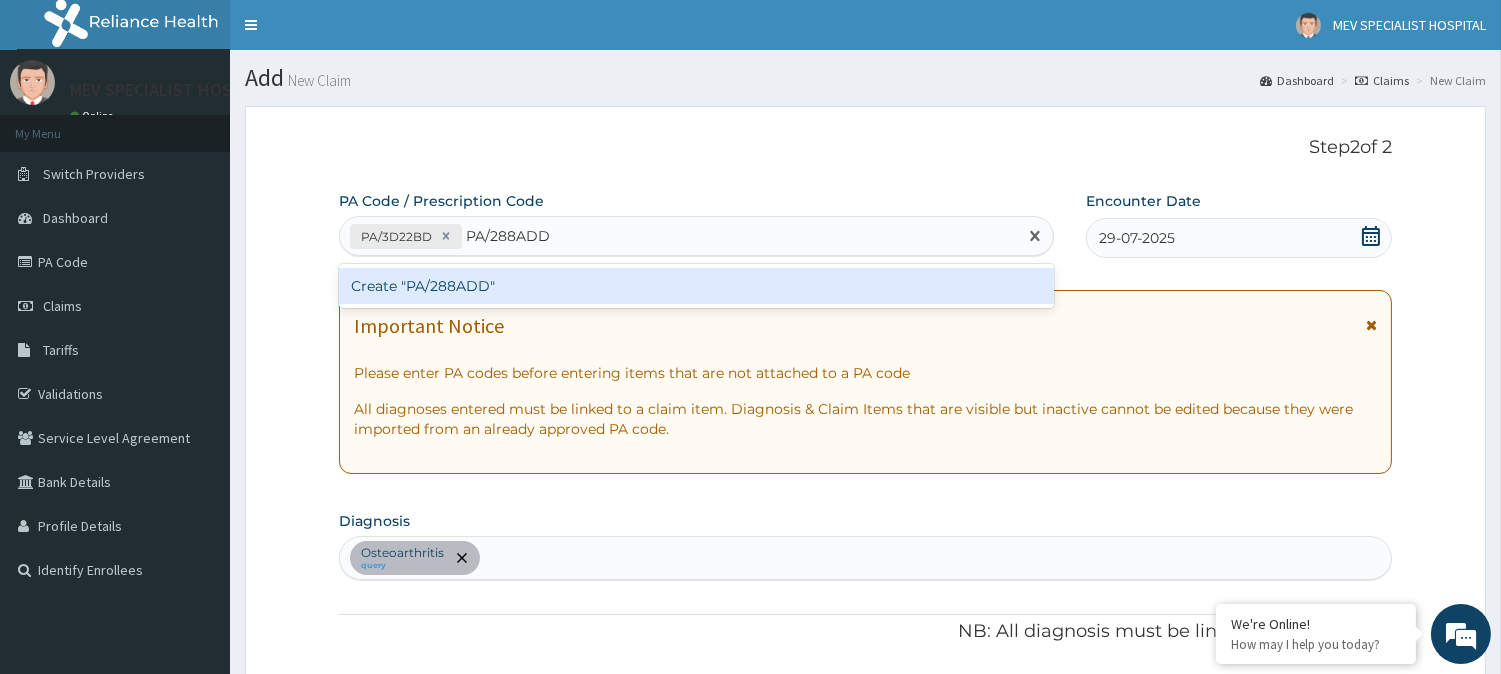 click on "Create "PA/288ADD"" at bounding box center [696, 286] 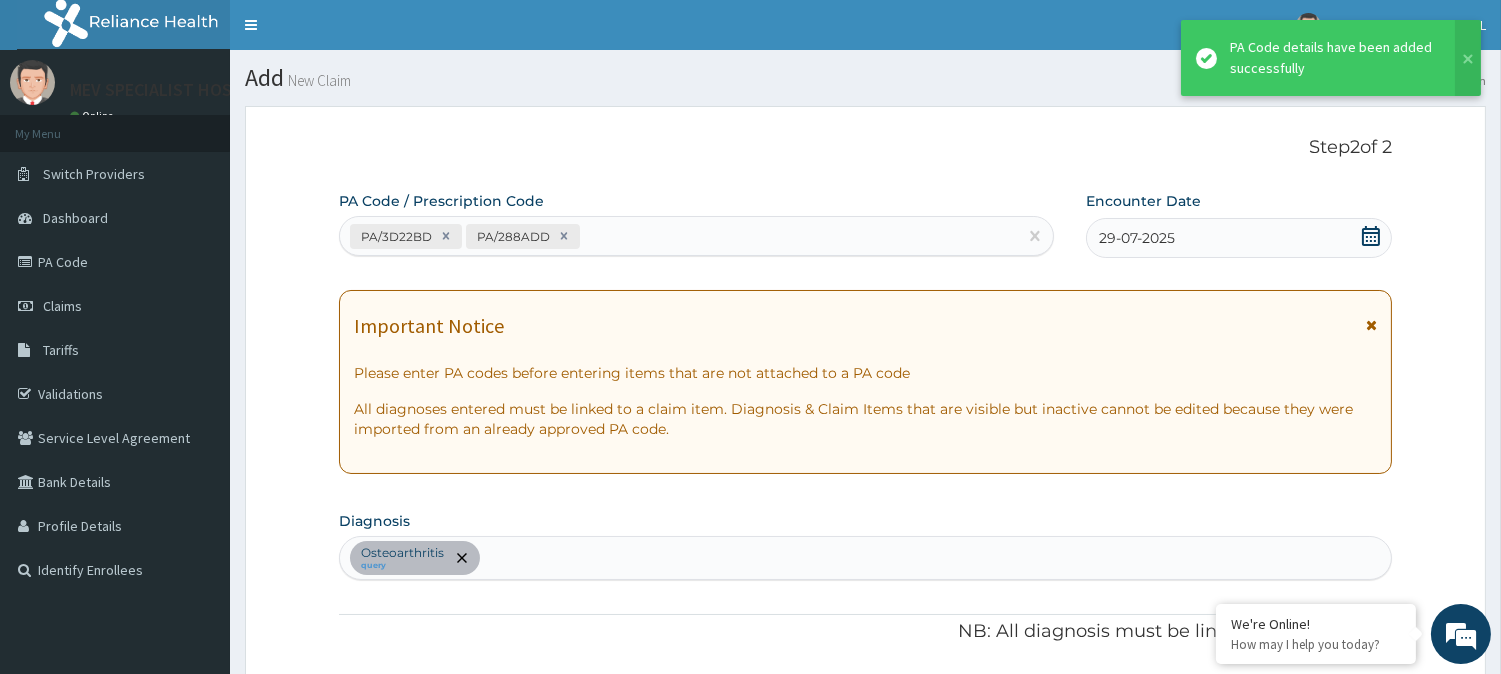 scroll, scrollTop: 702, scrollLeft: 0, axis: vertical 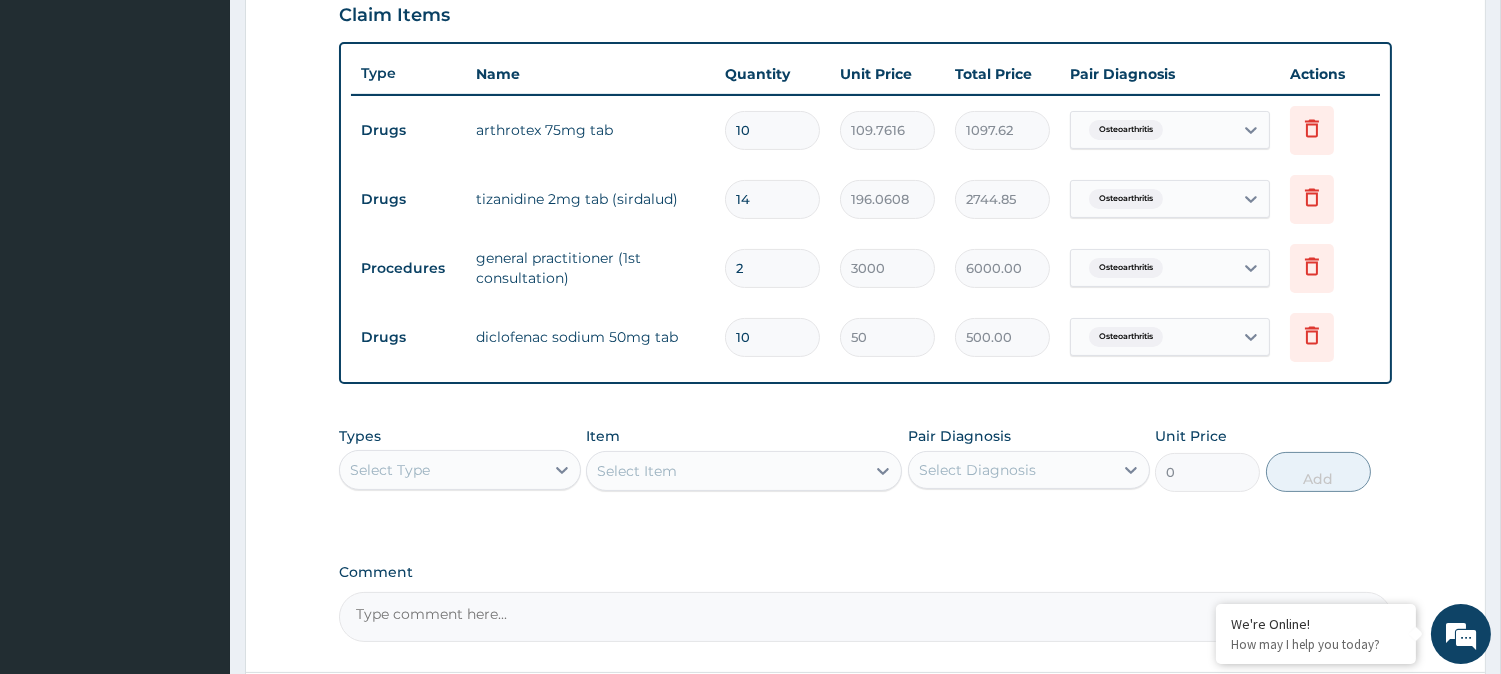 click on "2" at bounding box center (772, 268) 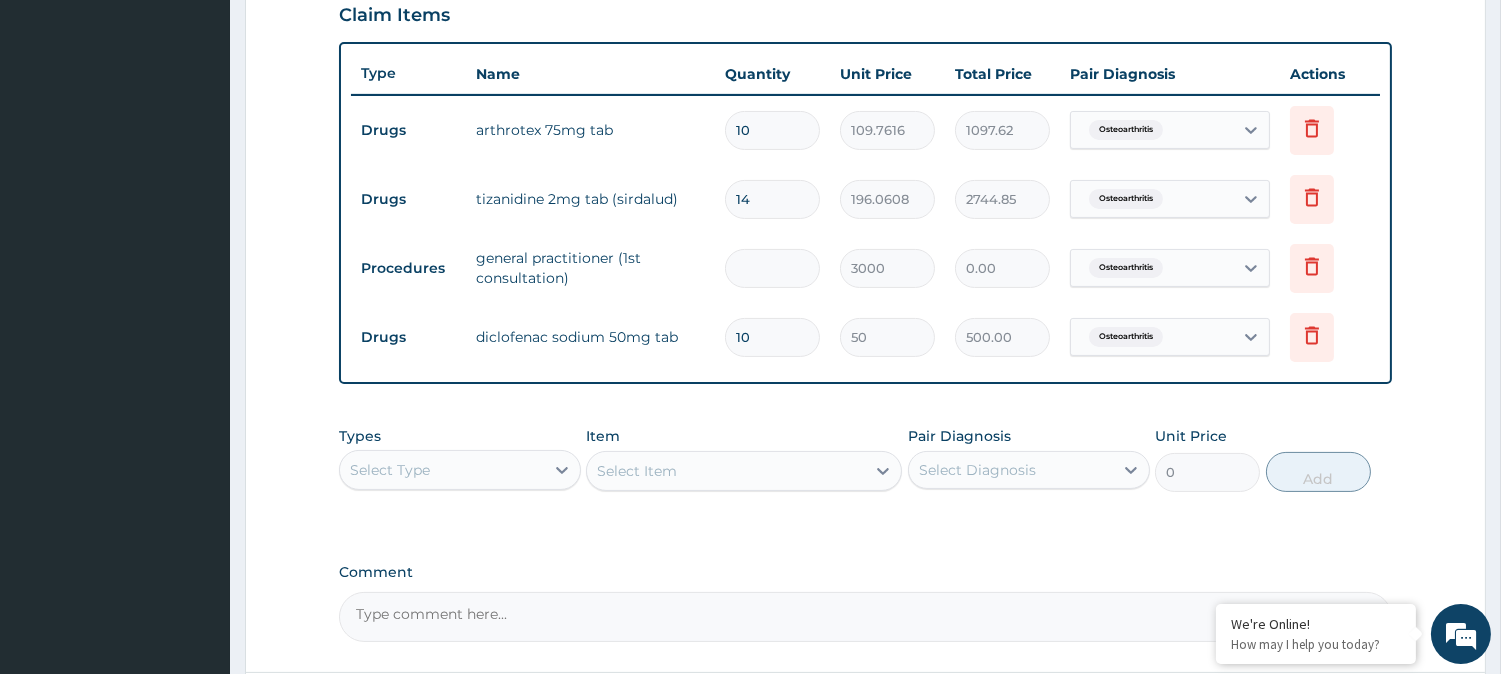 type on "1" 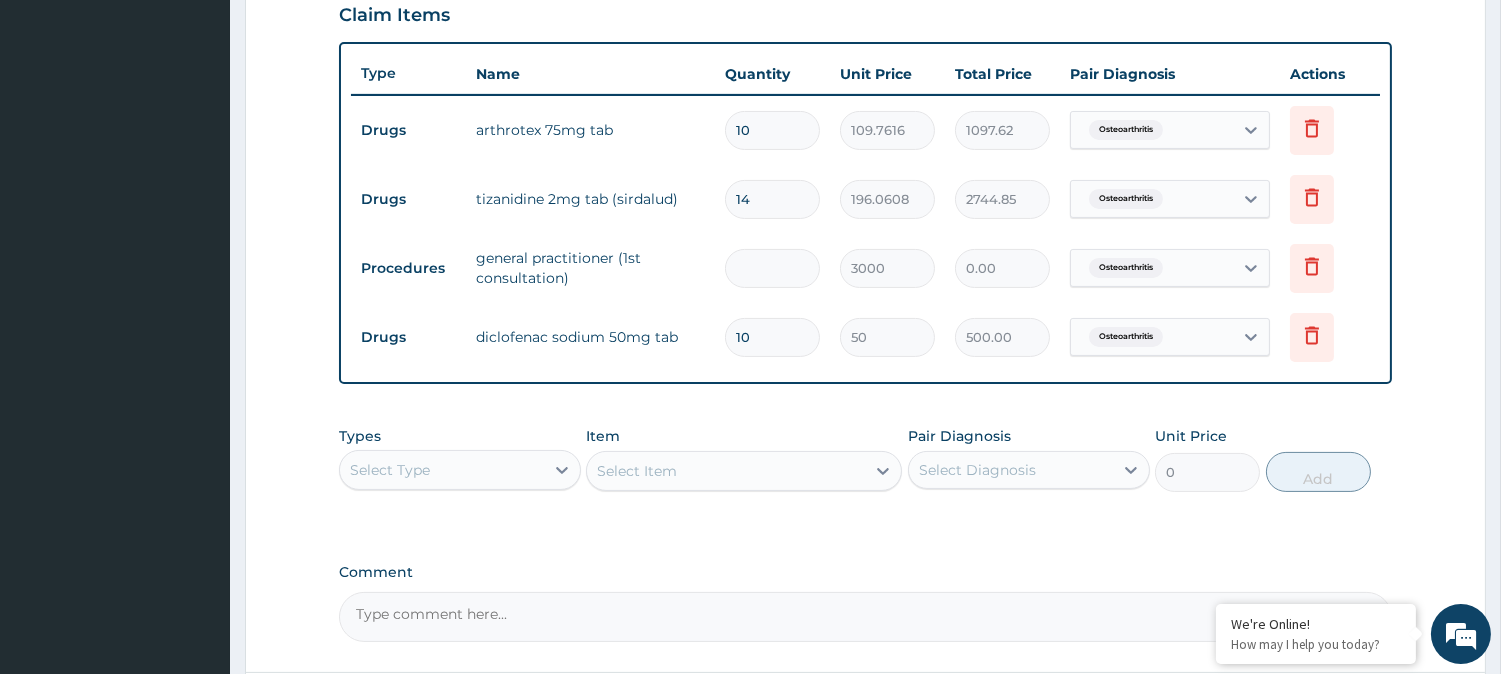 type on "3000.00" 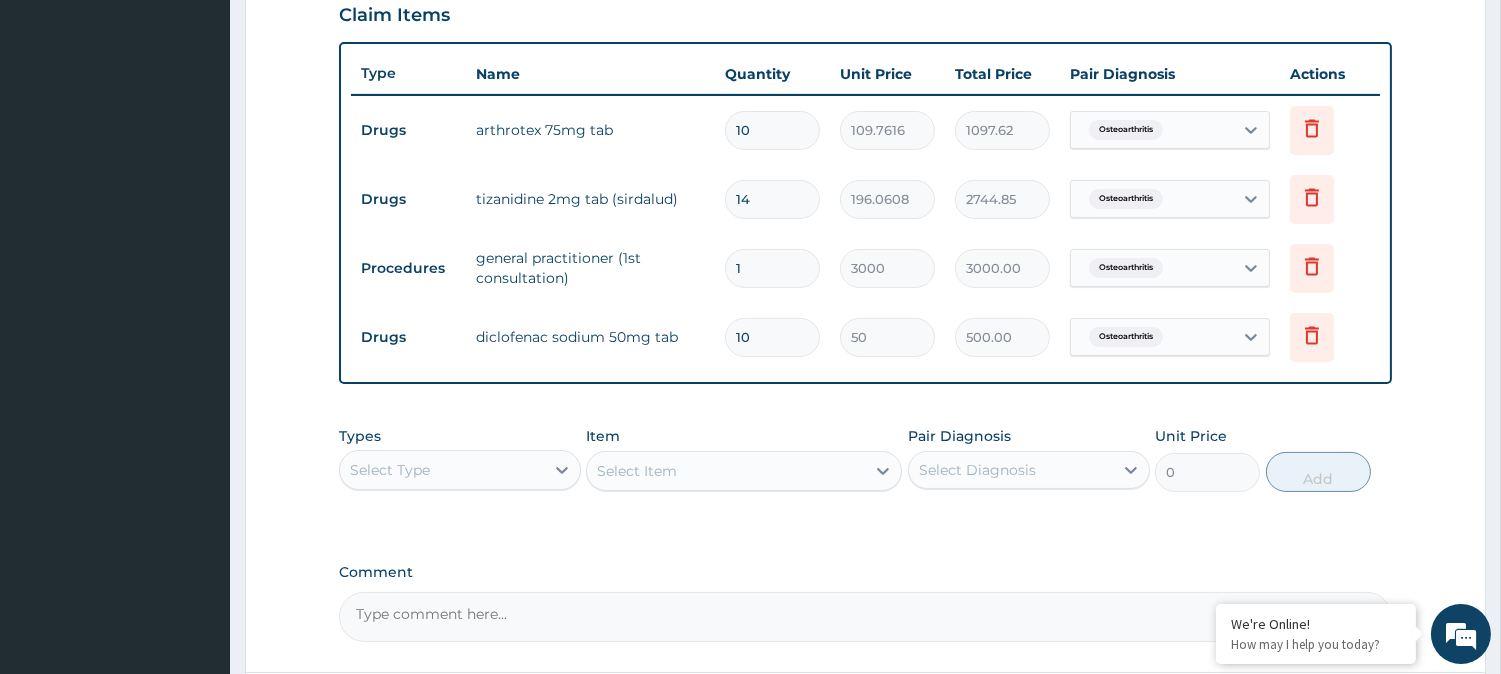 type on "1" 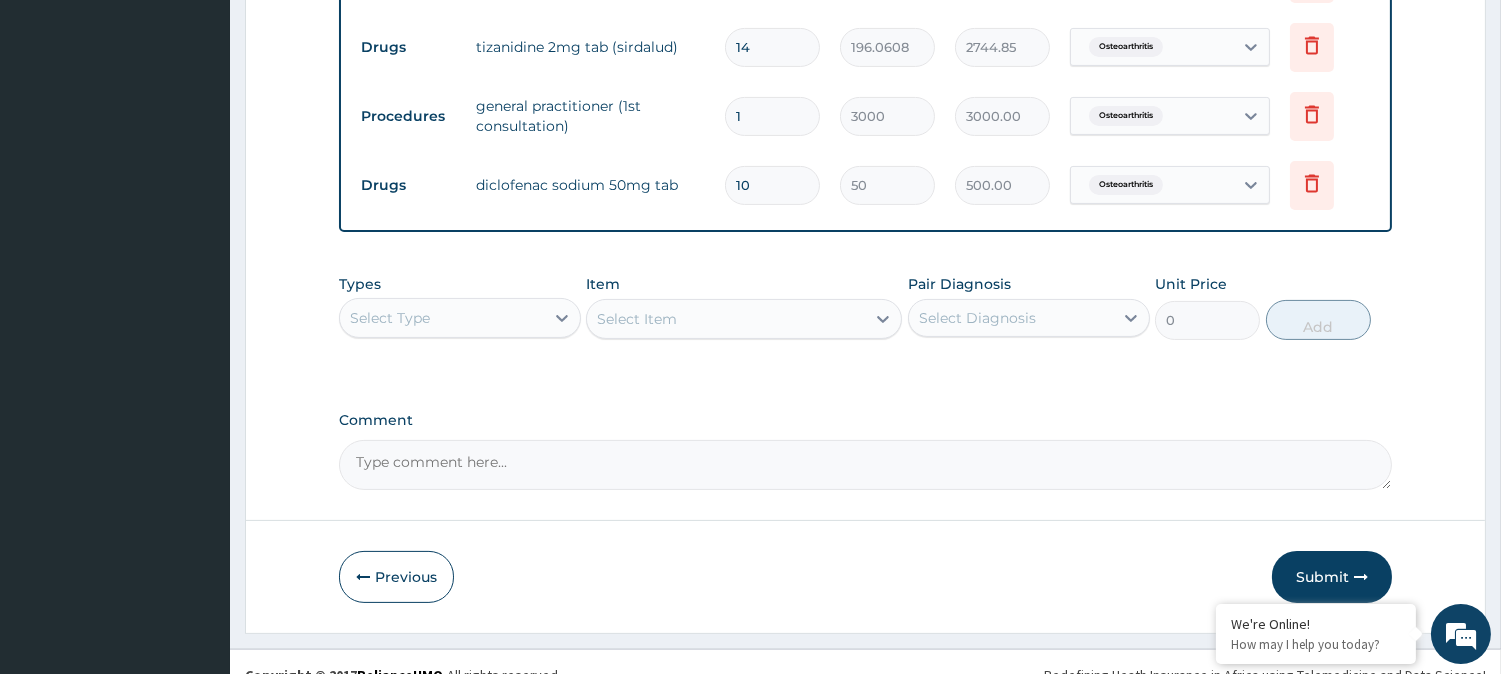 scroll, scrollTop: 880, scrollLeft: 0, axis: vertical 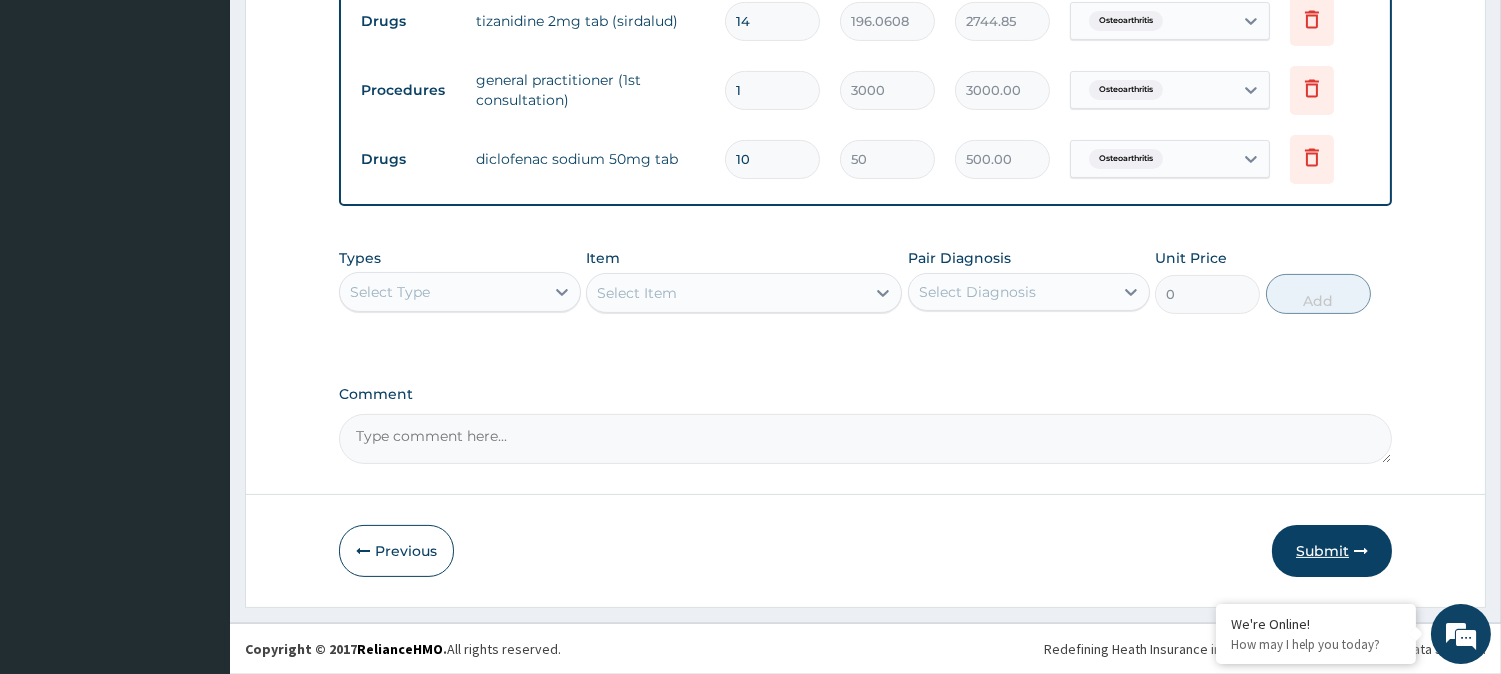 click on "Submit" at bounding box center [1332, 551] 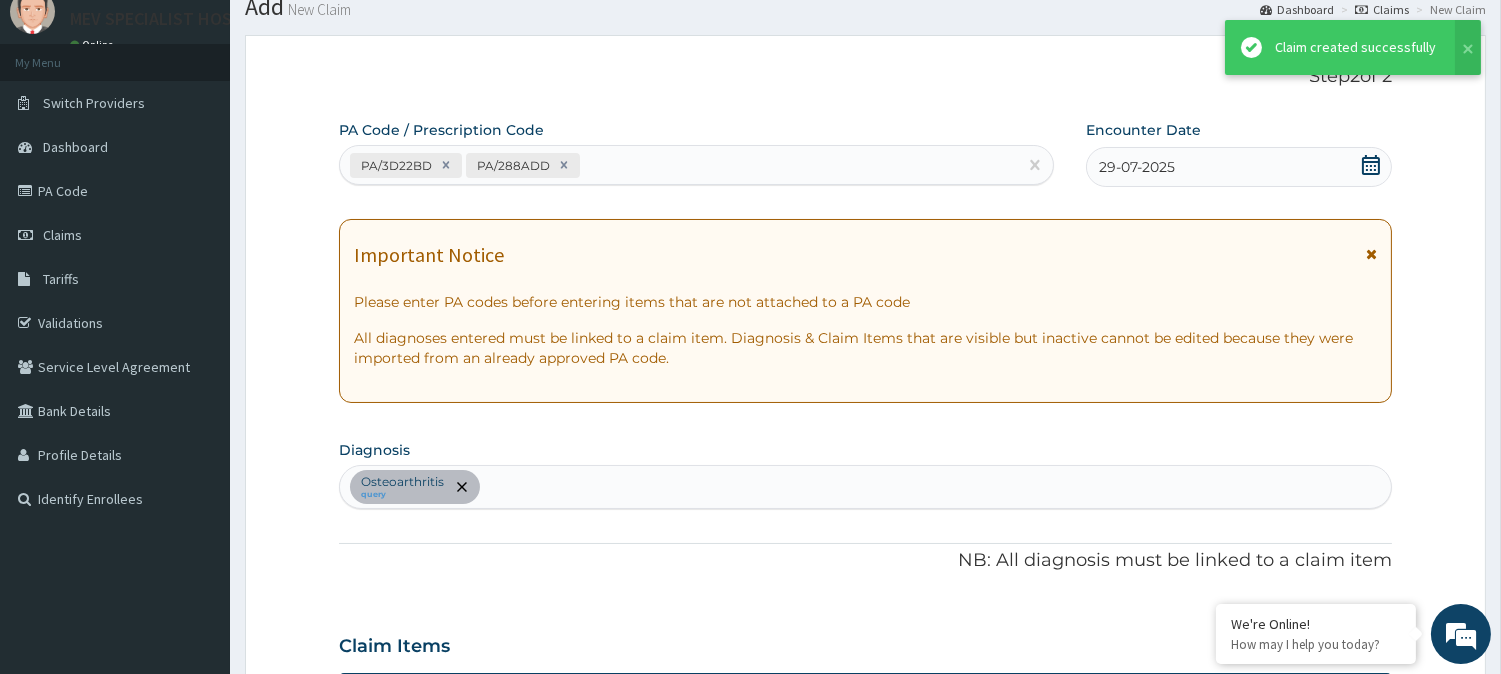 scroll, scrollTop: 880, scrollLeft: 0, axis: vertical 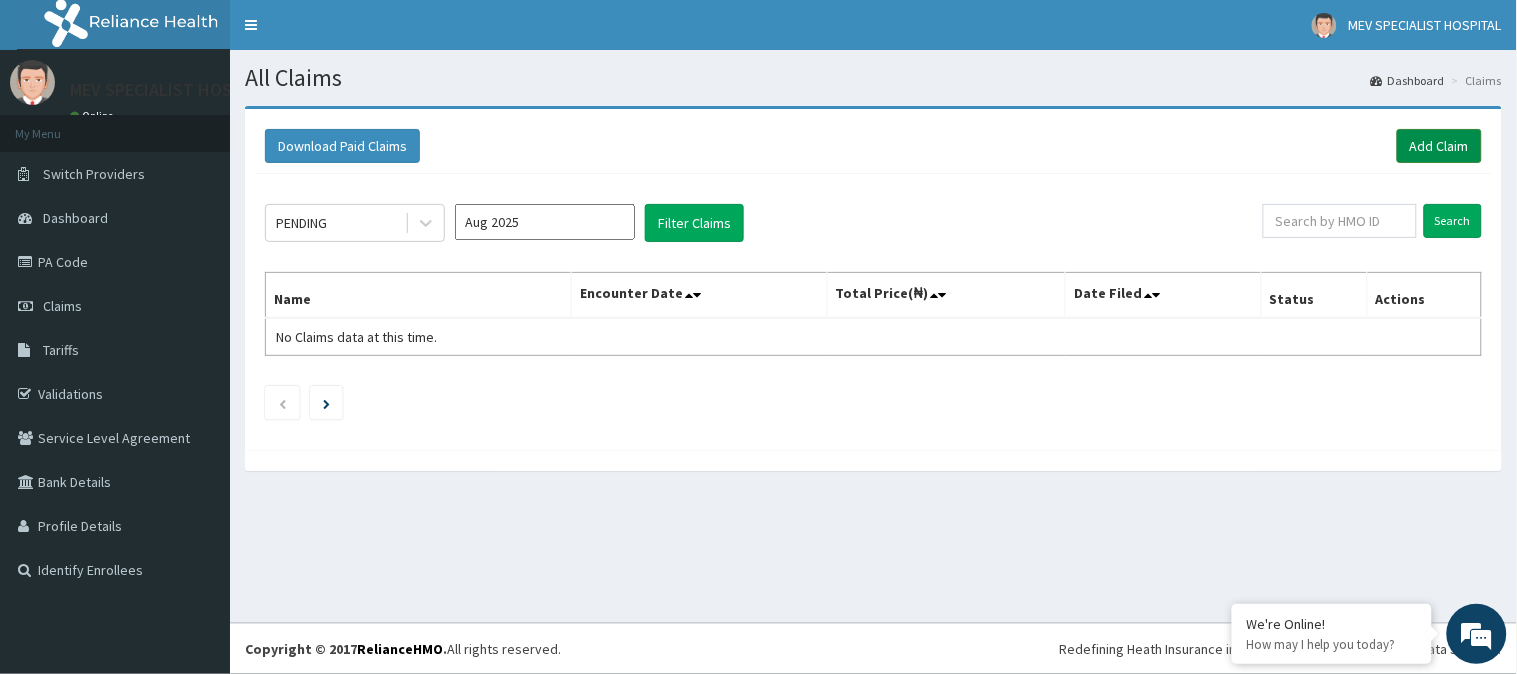 click on "Add Claim" at bounding box center [1439, 146] 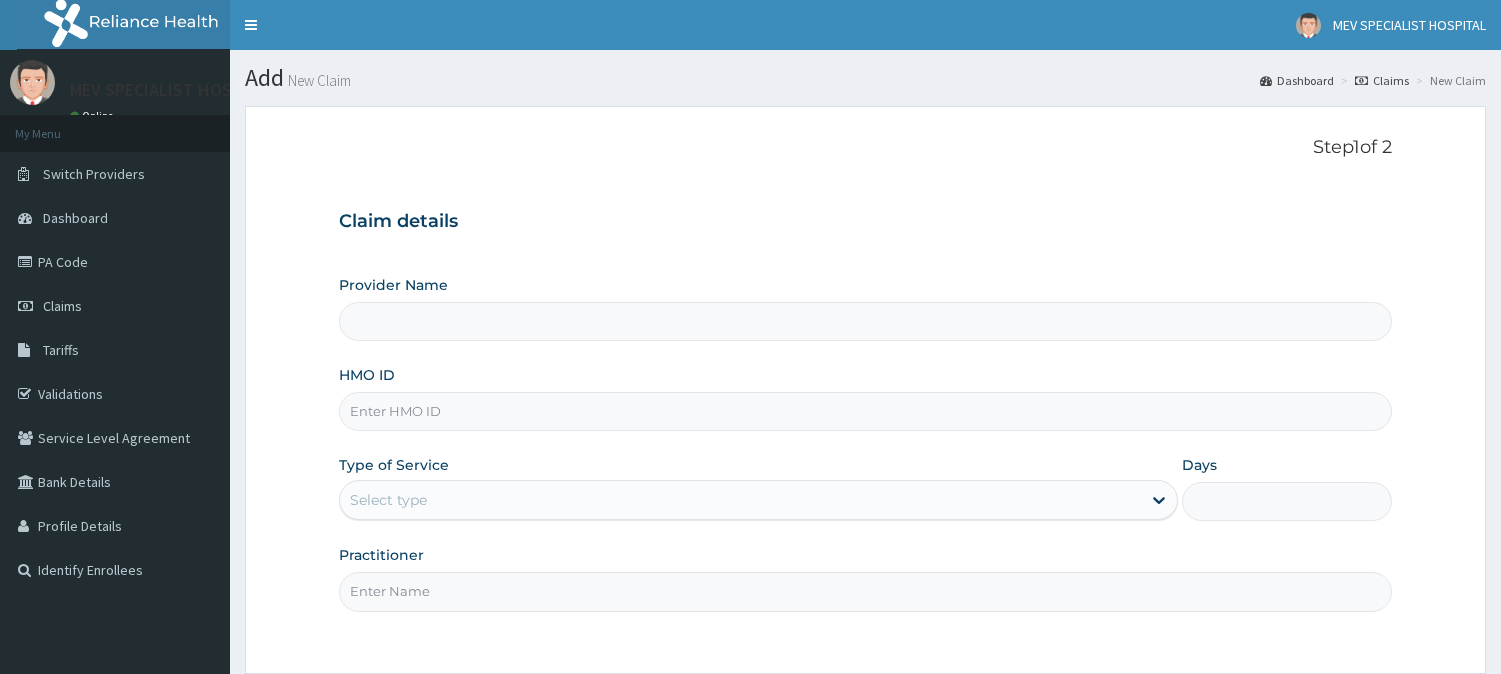 type on "MEV SPECIALIST HOSPITAL" 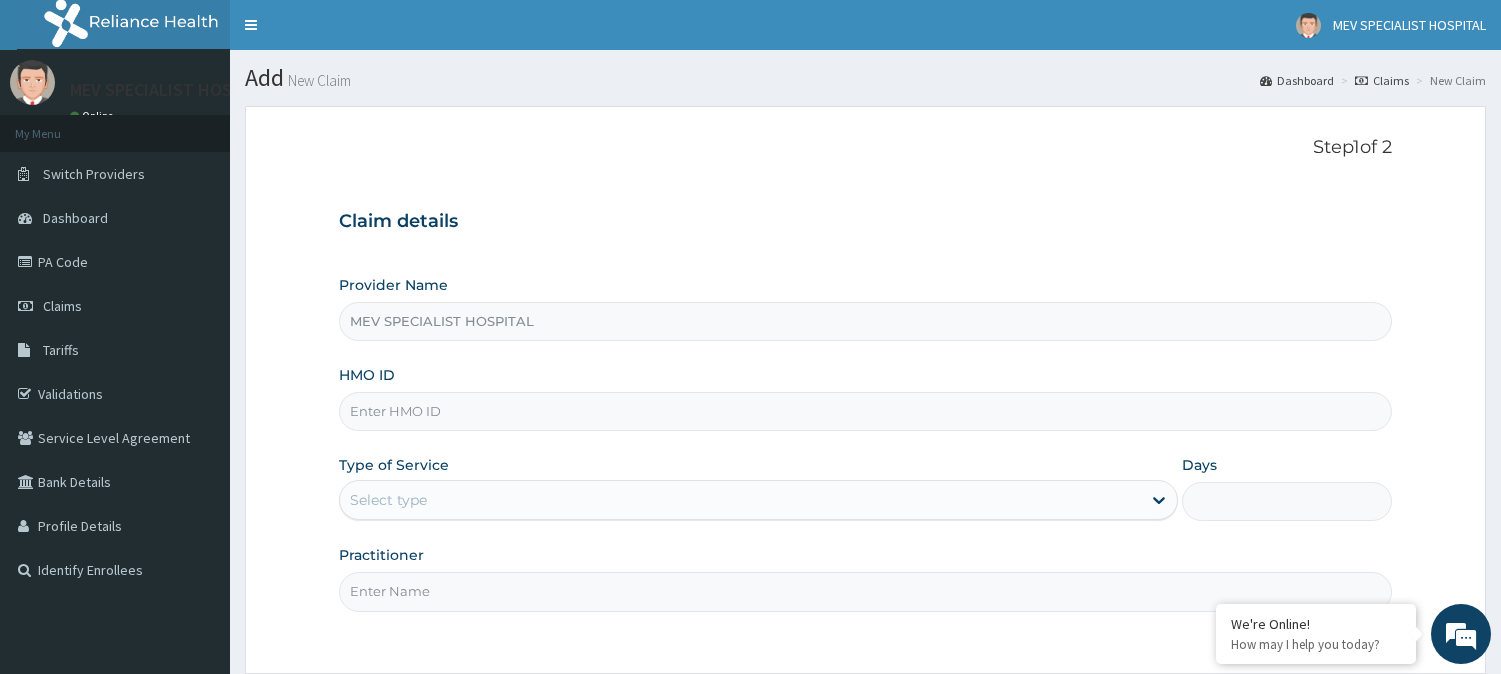 scroll, scrollTop: 0, scrollLeft: 0, axis: both 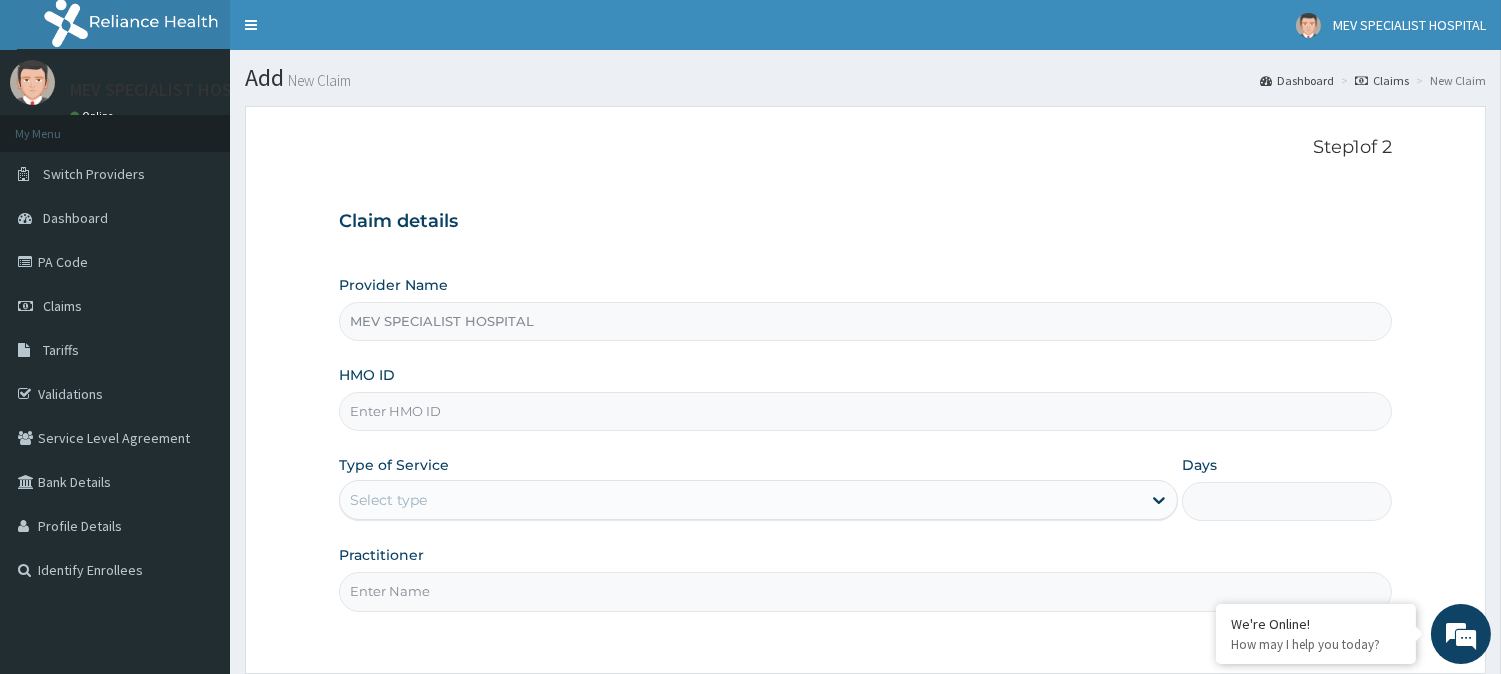 click on "HMO ID" at bounding box center [865, 411] 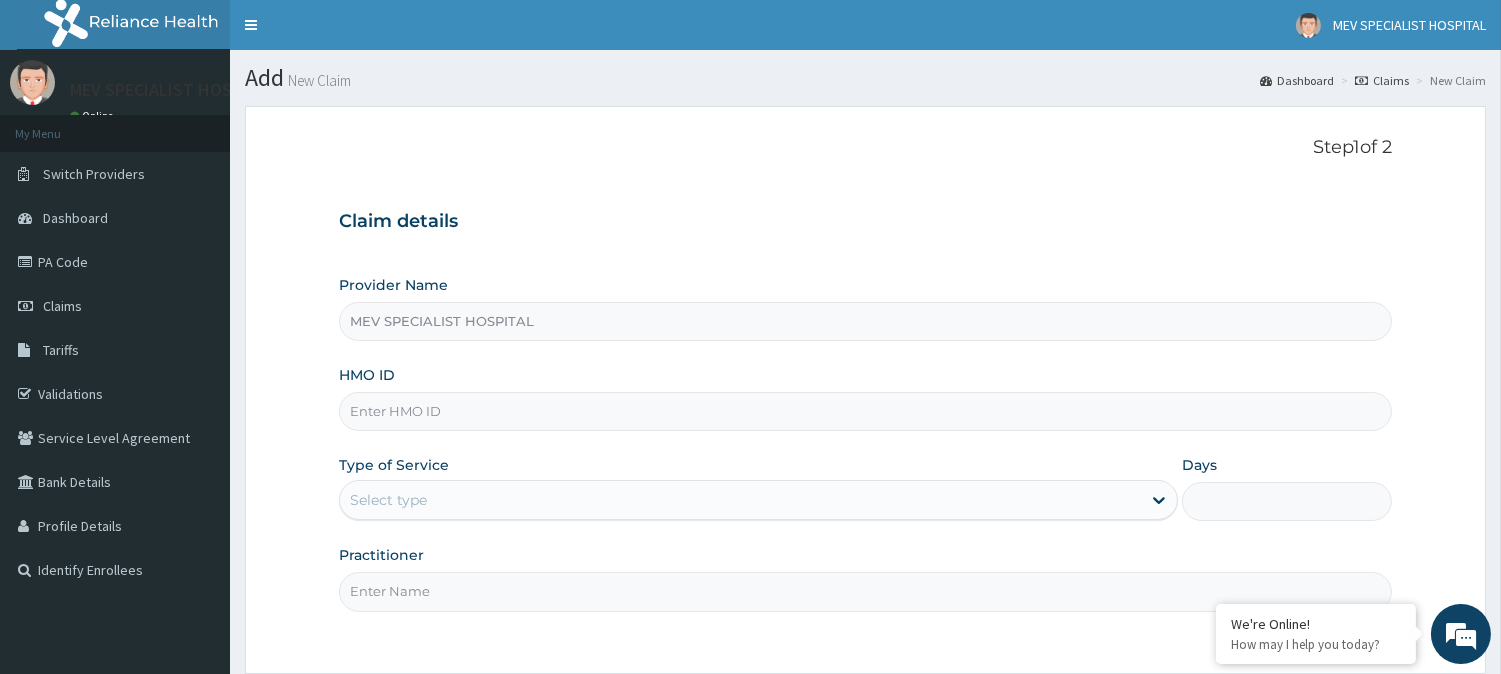 paste on "AGM/10004/A" 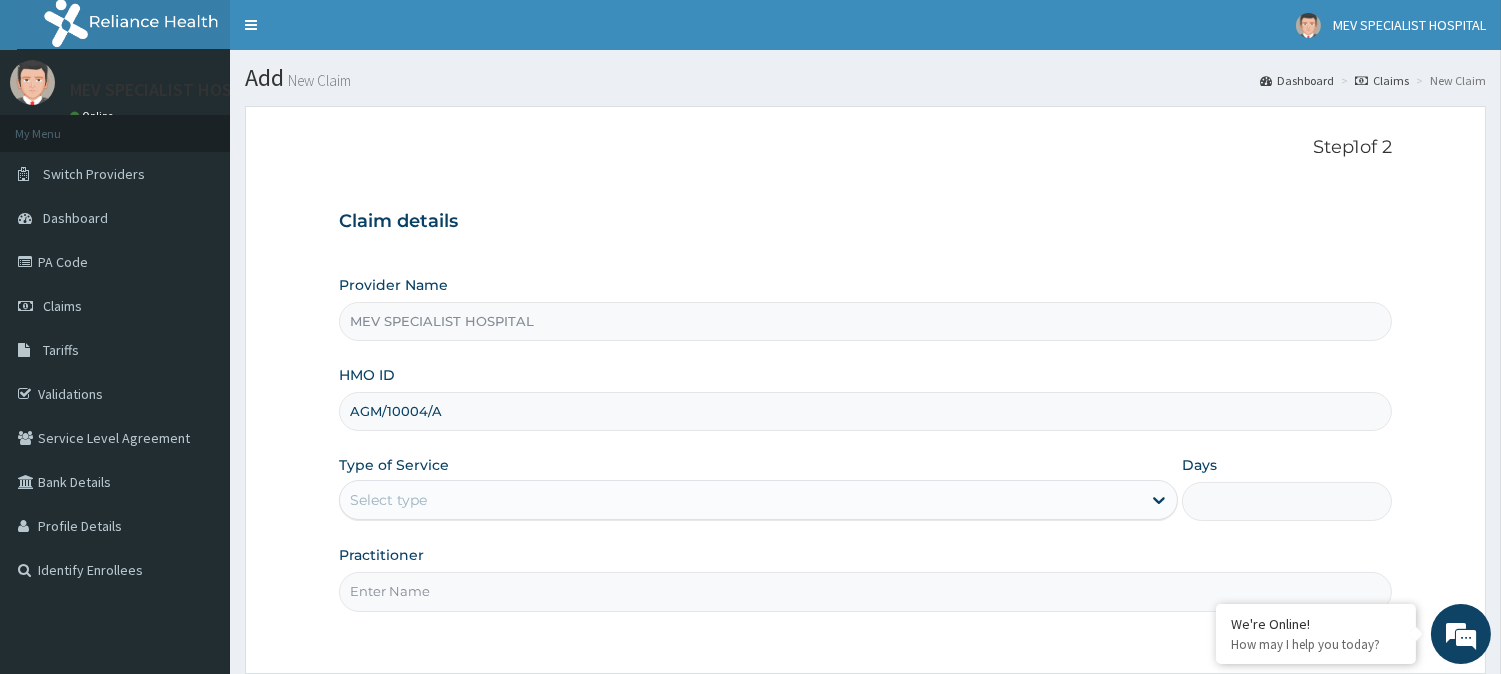 type on "AGM/10004/A" 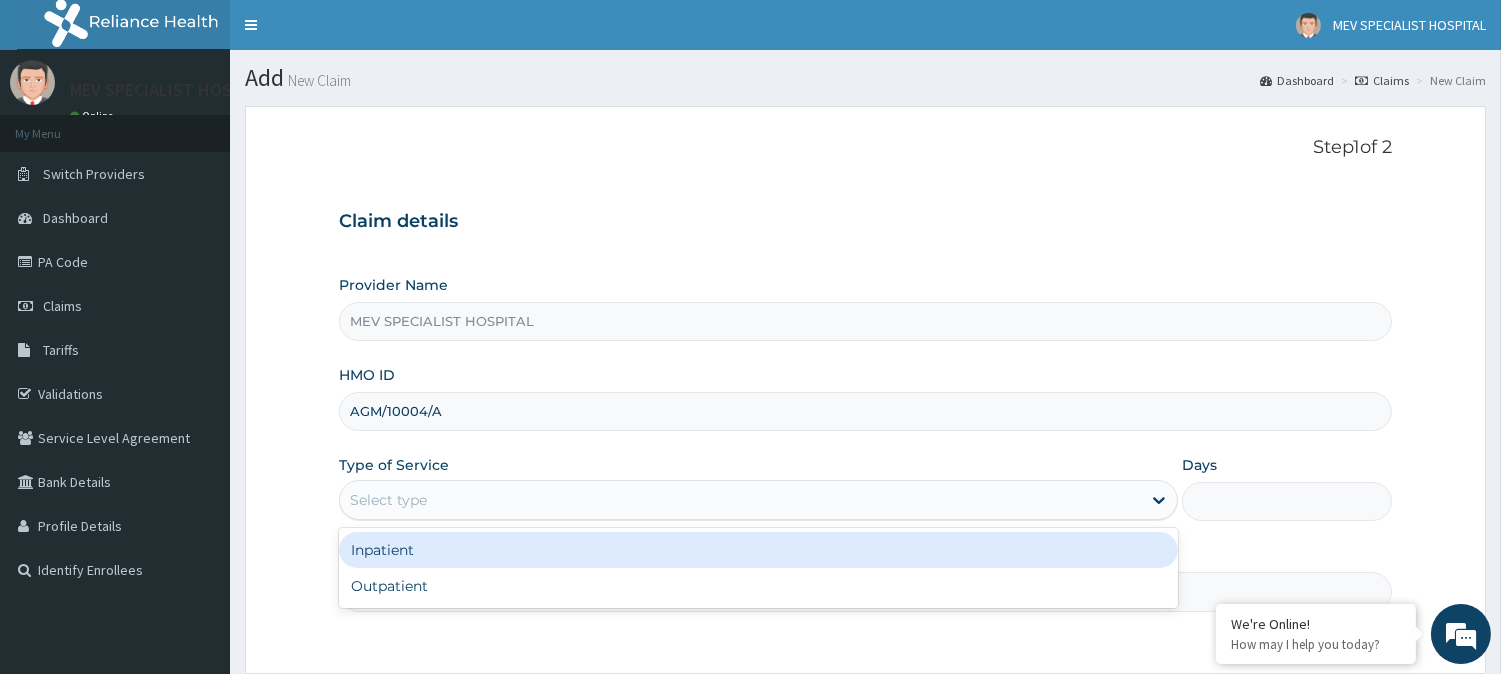 click on "Select type" at bounding box center (740, 500) 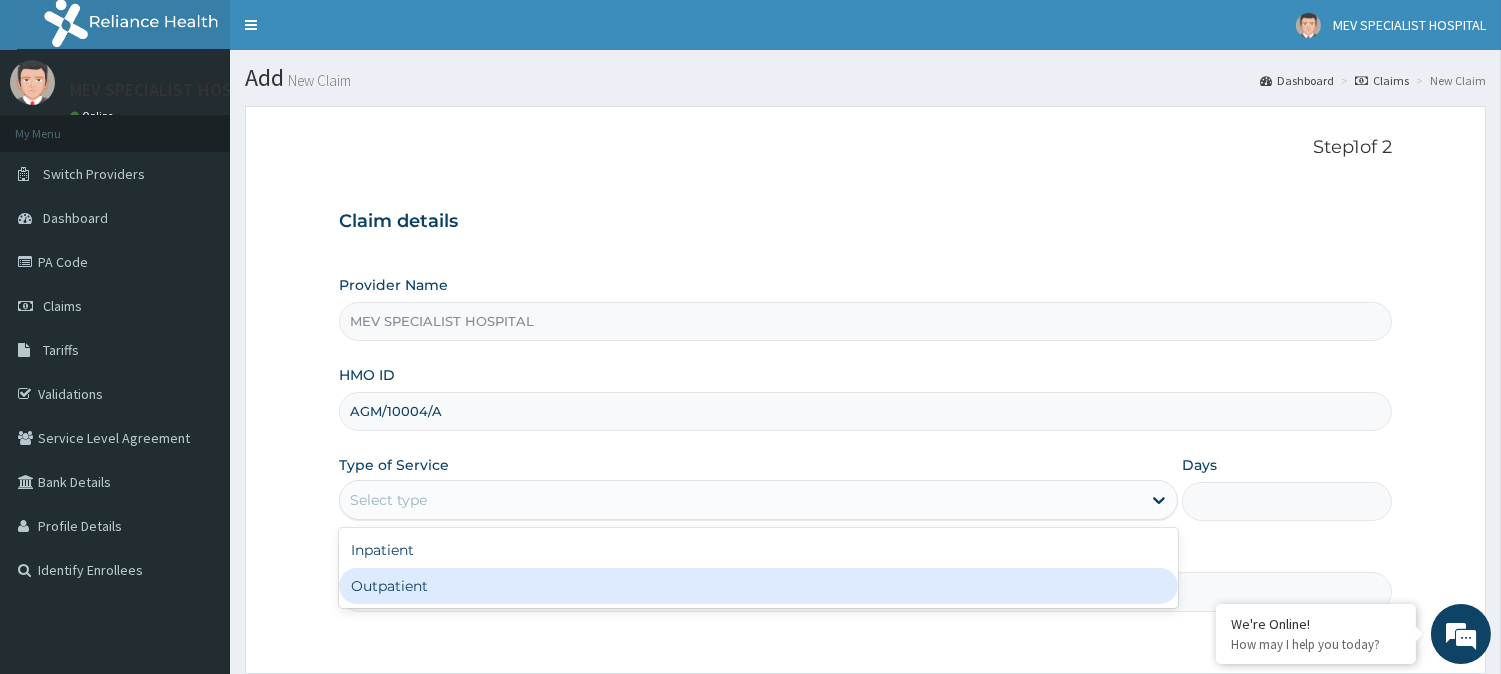 click on "Outpatient" at bounding box center [758, 586] 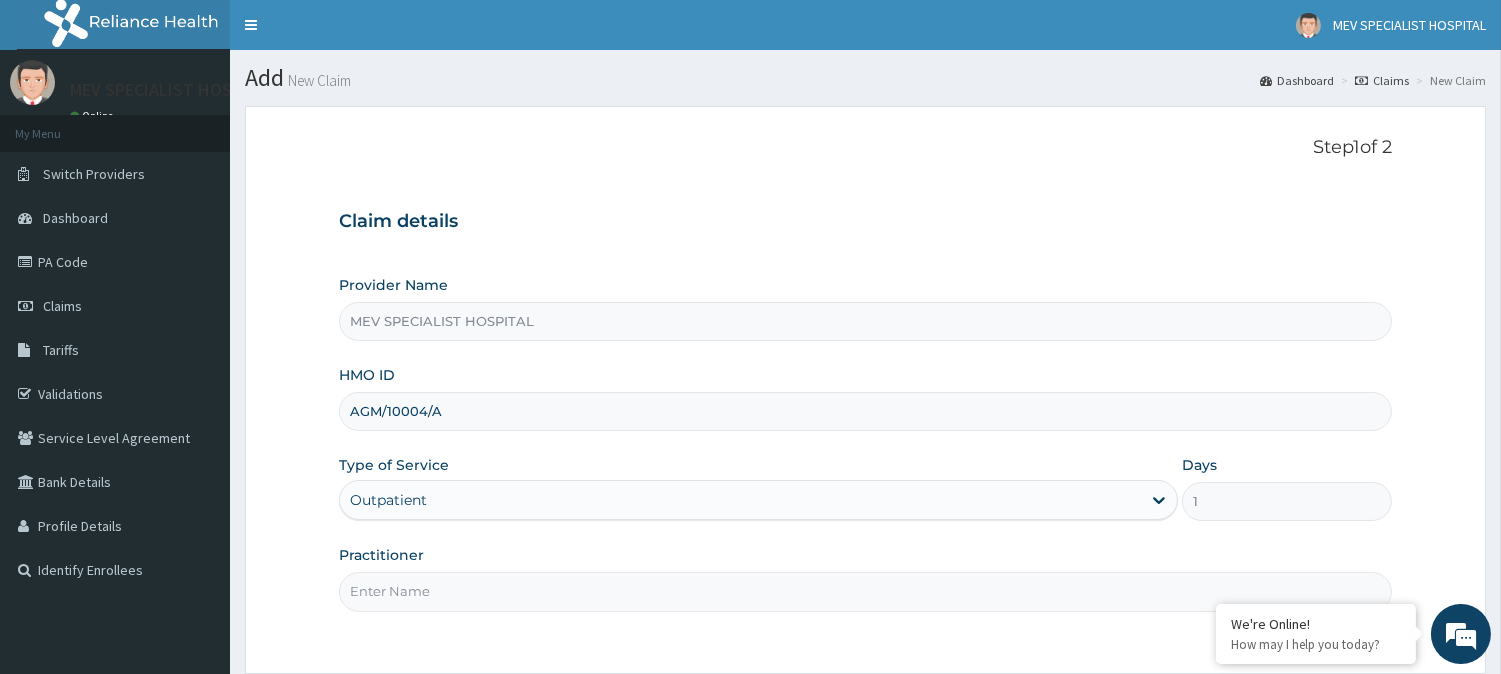click on "Practitioner" at bounding box center [865, 591] 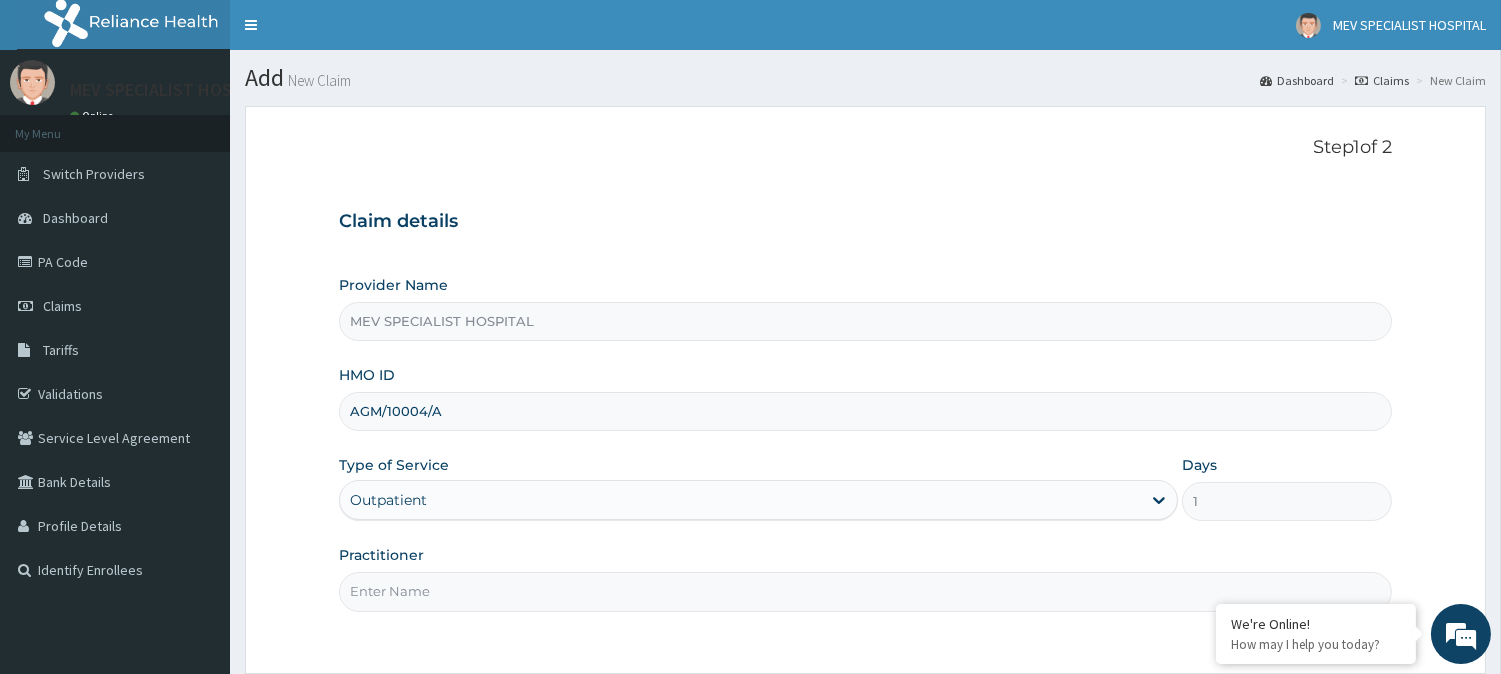 scroll, scrollTop: 0, scrollLeft: 0, axis: both 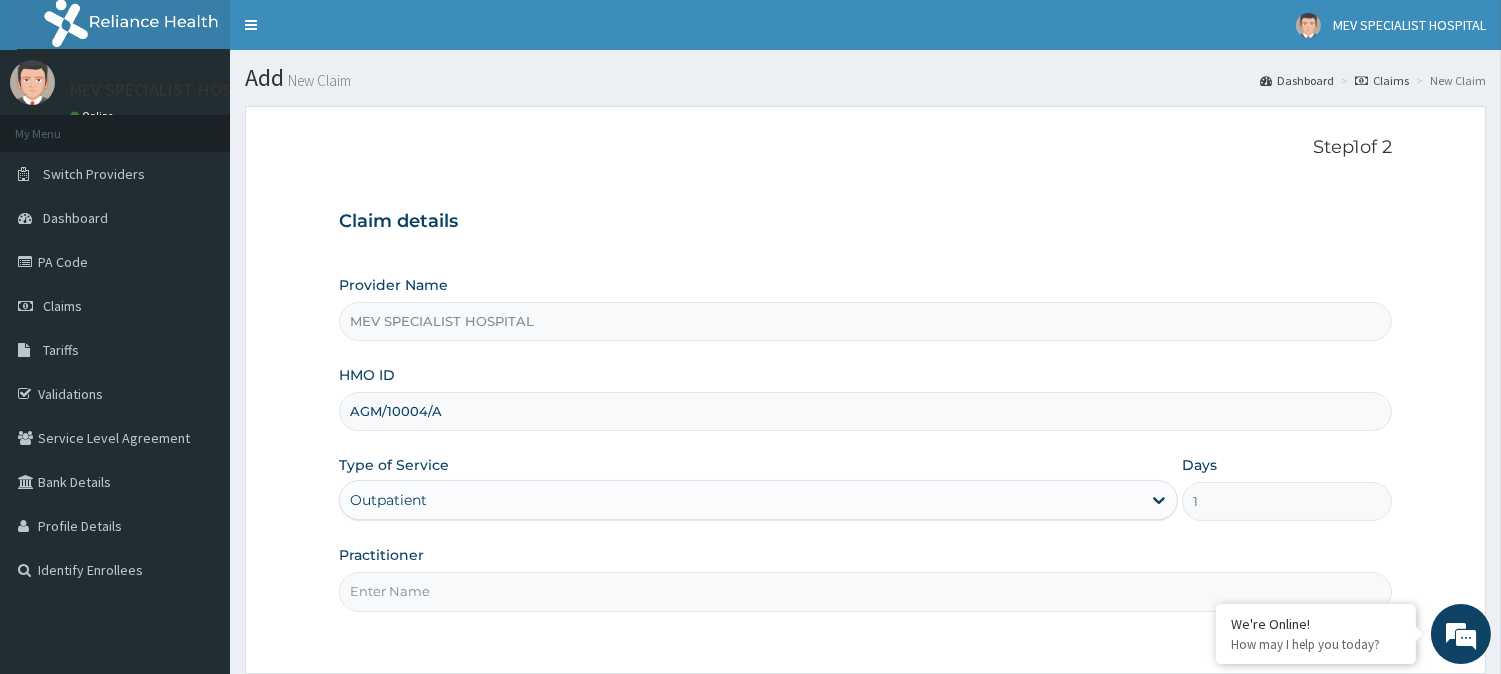 type on "DR JOY" 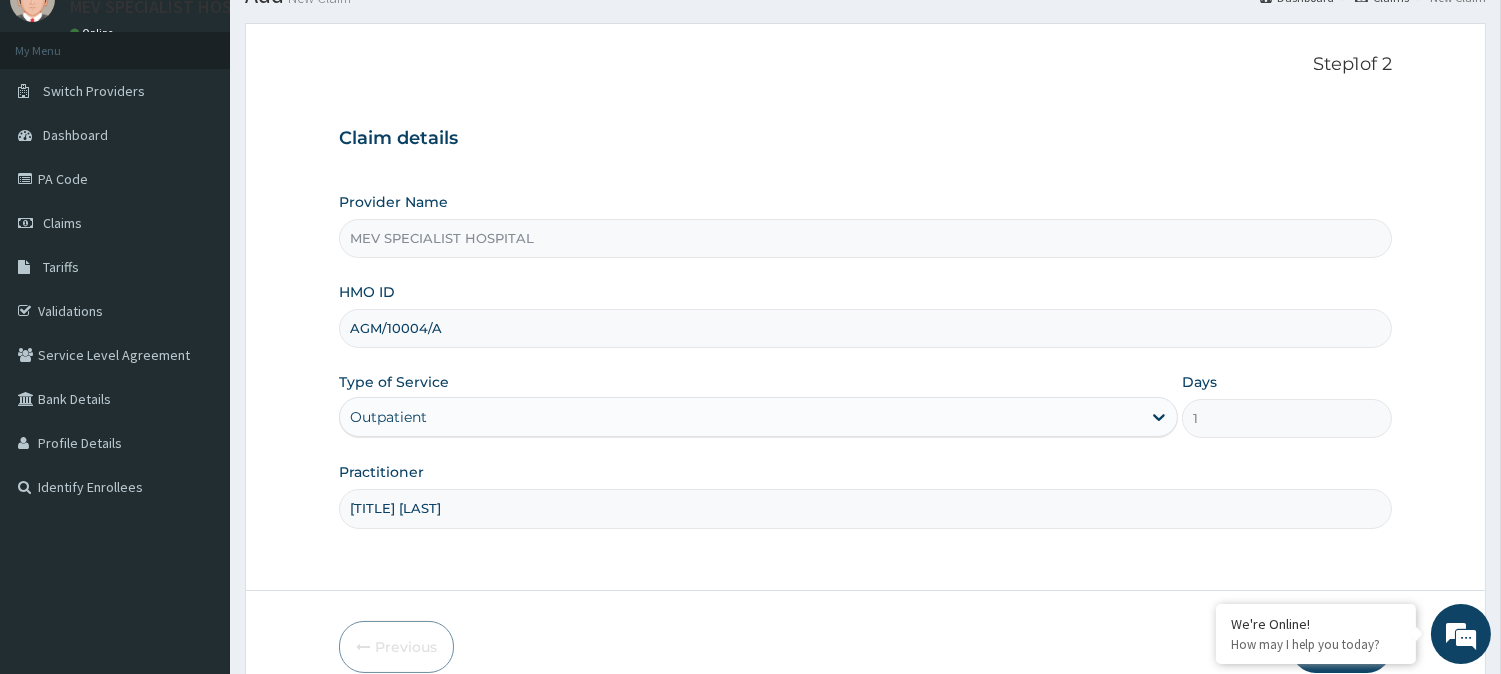 scroll, scrollTop: 178, scrollLeft: 0, axis: vertical 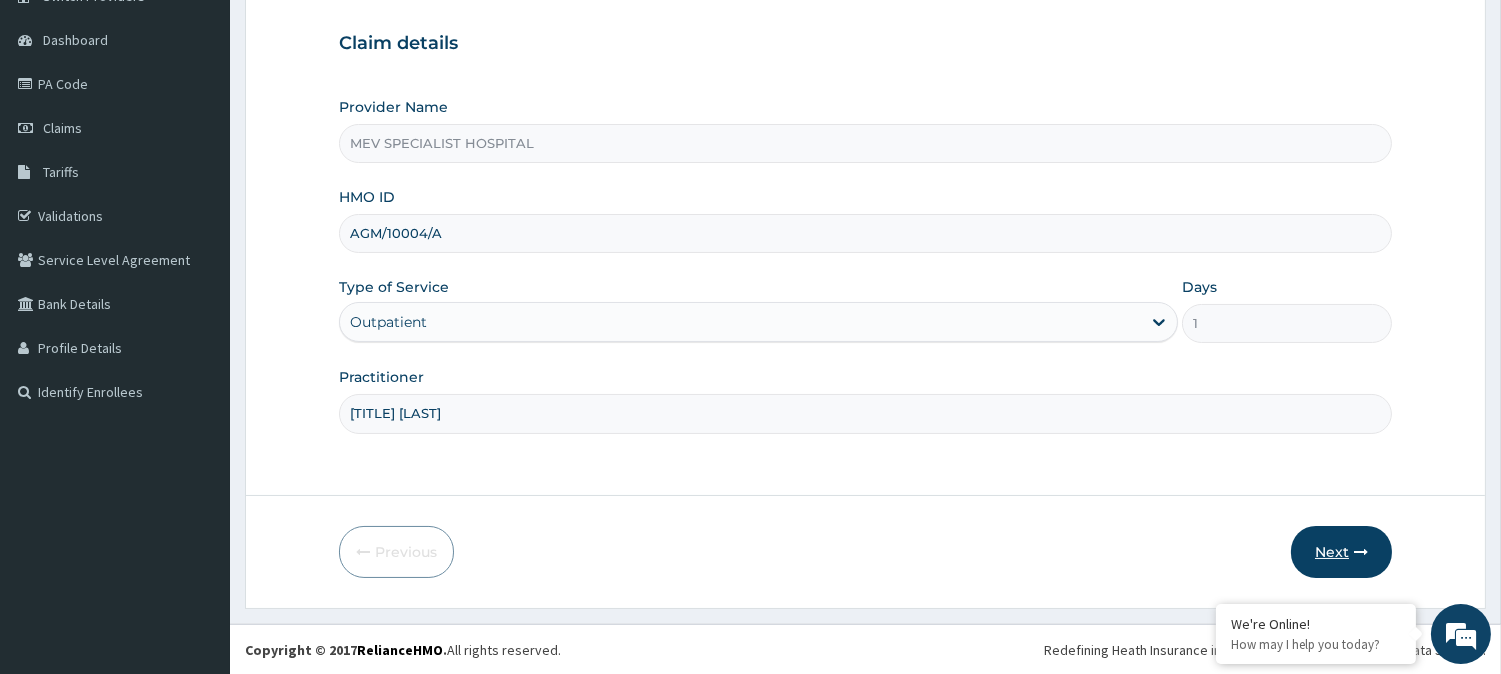 click at bounding box center (1361, 552) 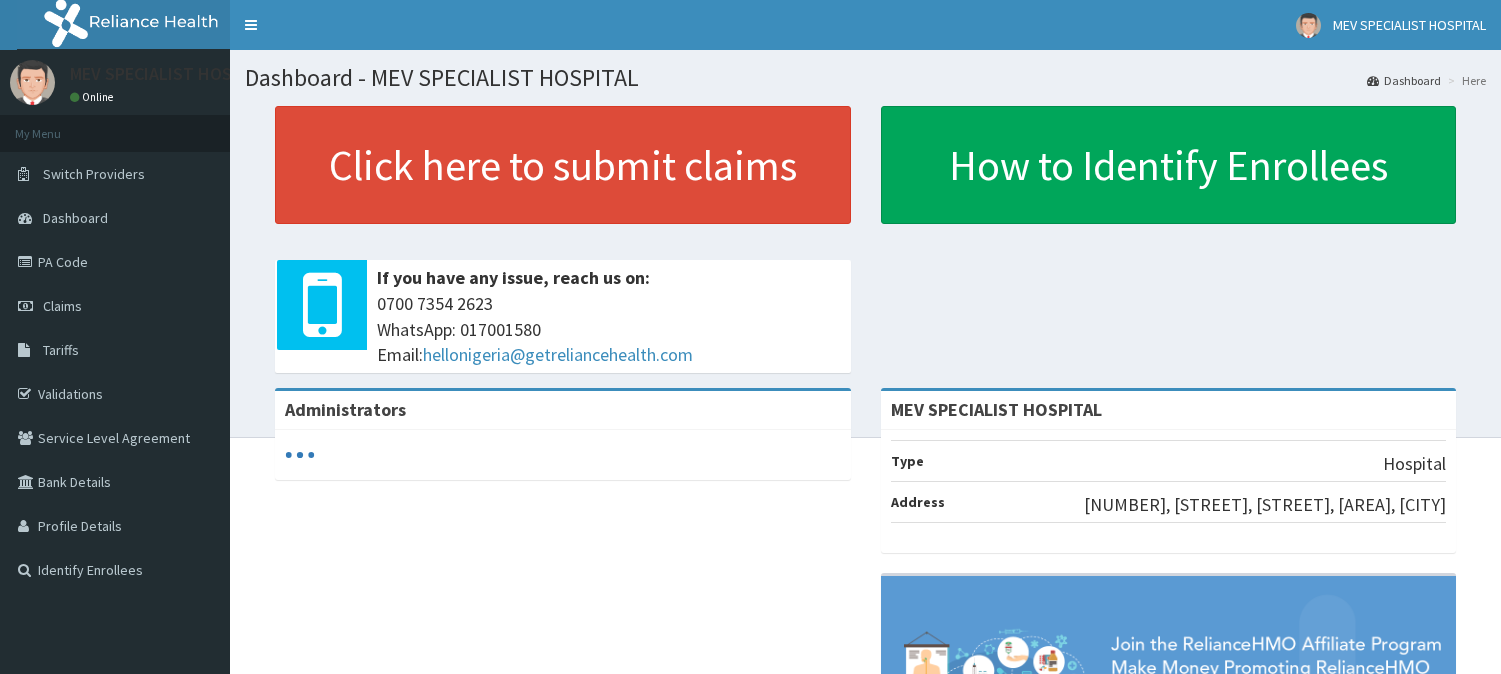 scroll, scrollTop: 0, scrollLeft: 0, axis: both 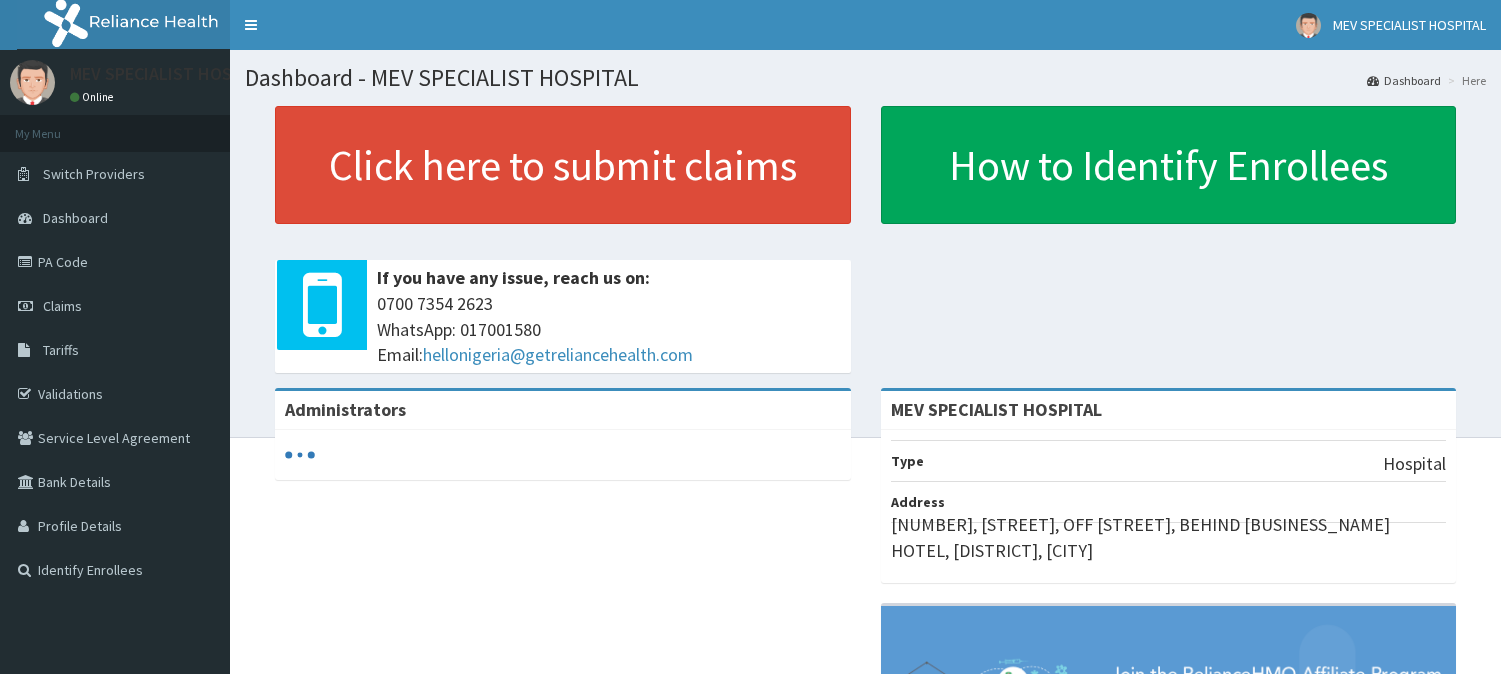 click on "Claims" at bounding box center [62, 306] 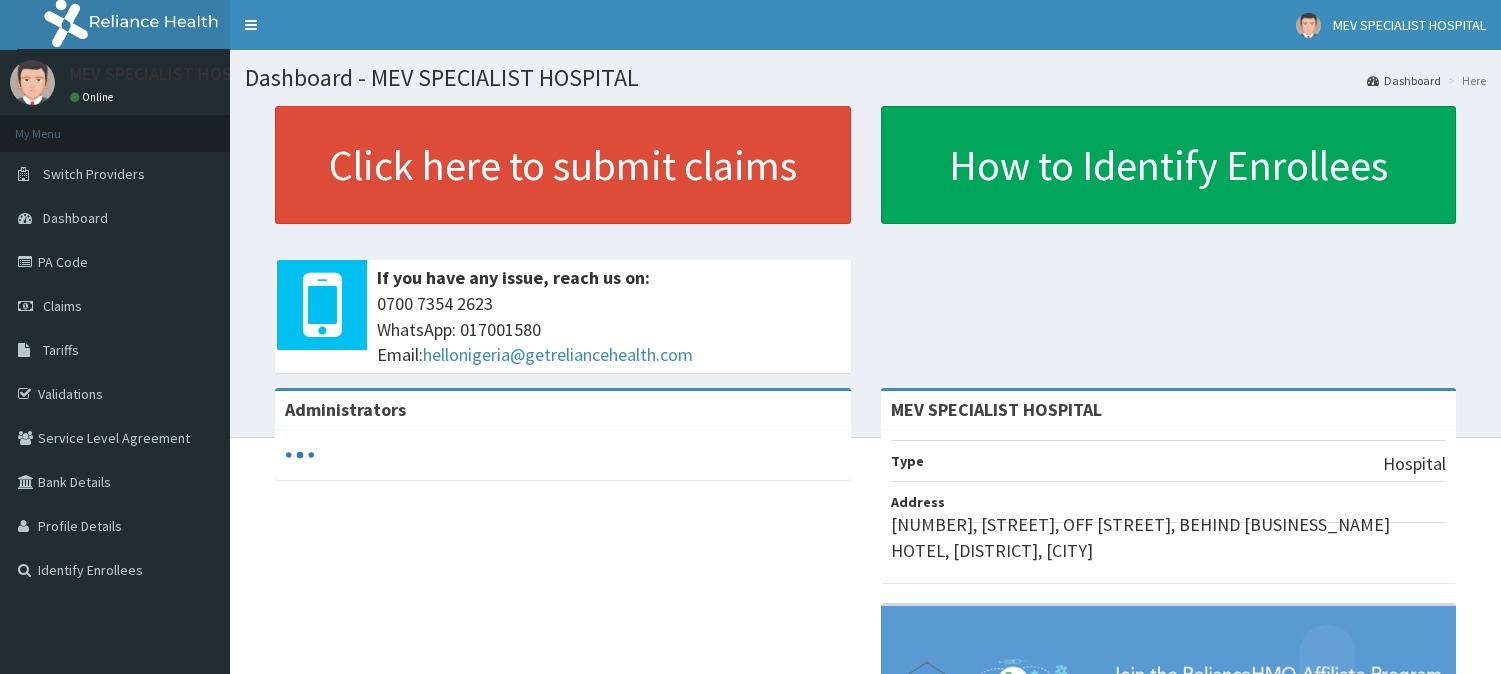 scroll, scrollTop: 0, scrollLeft: 0, axis: both 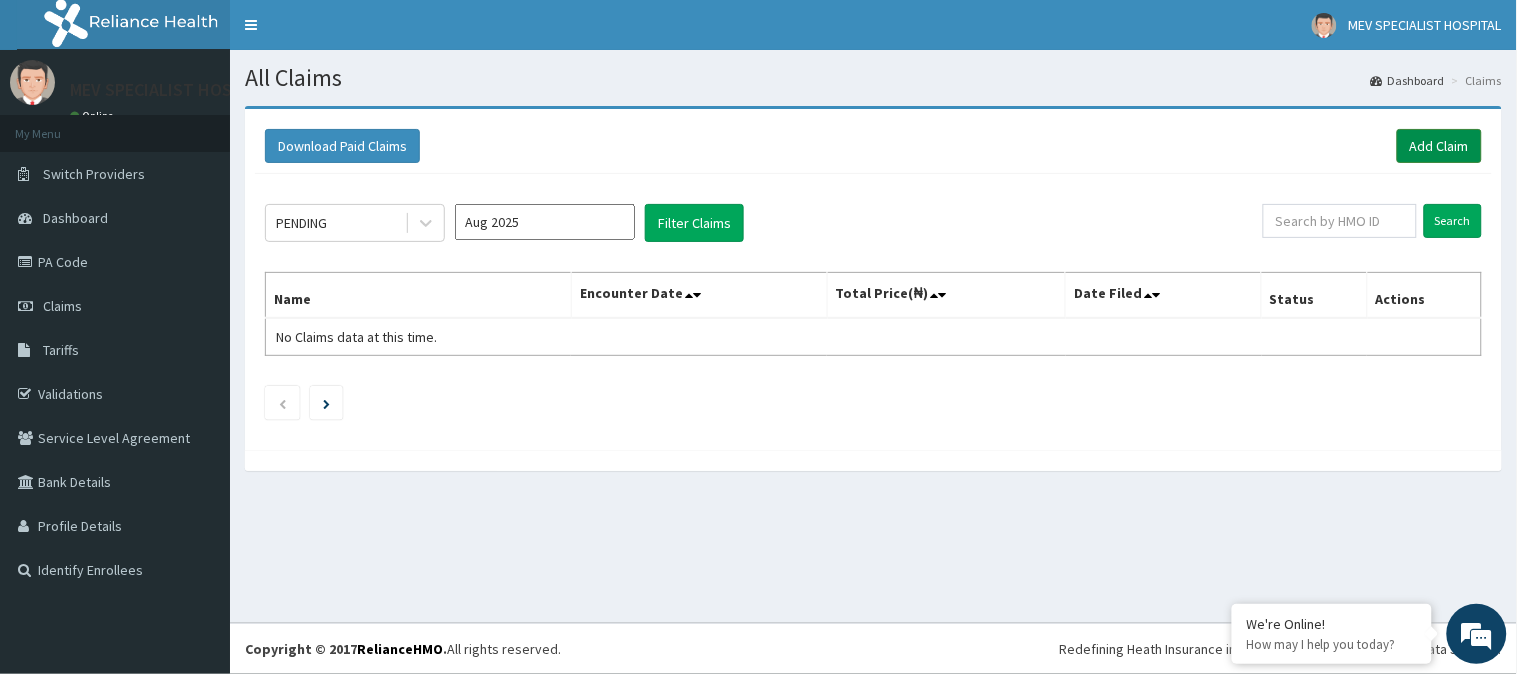 click on "Add Claim" at bounding box center [1439, 146] 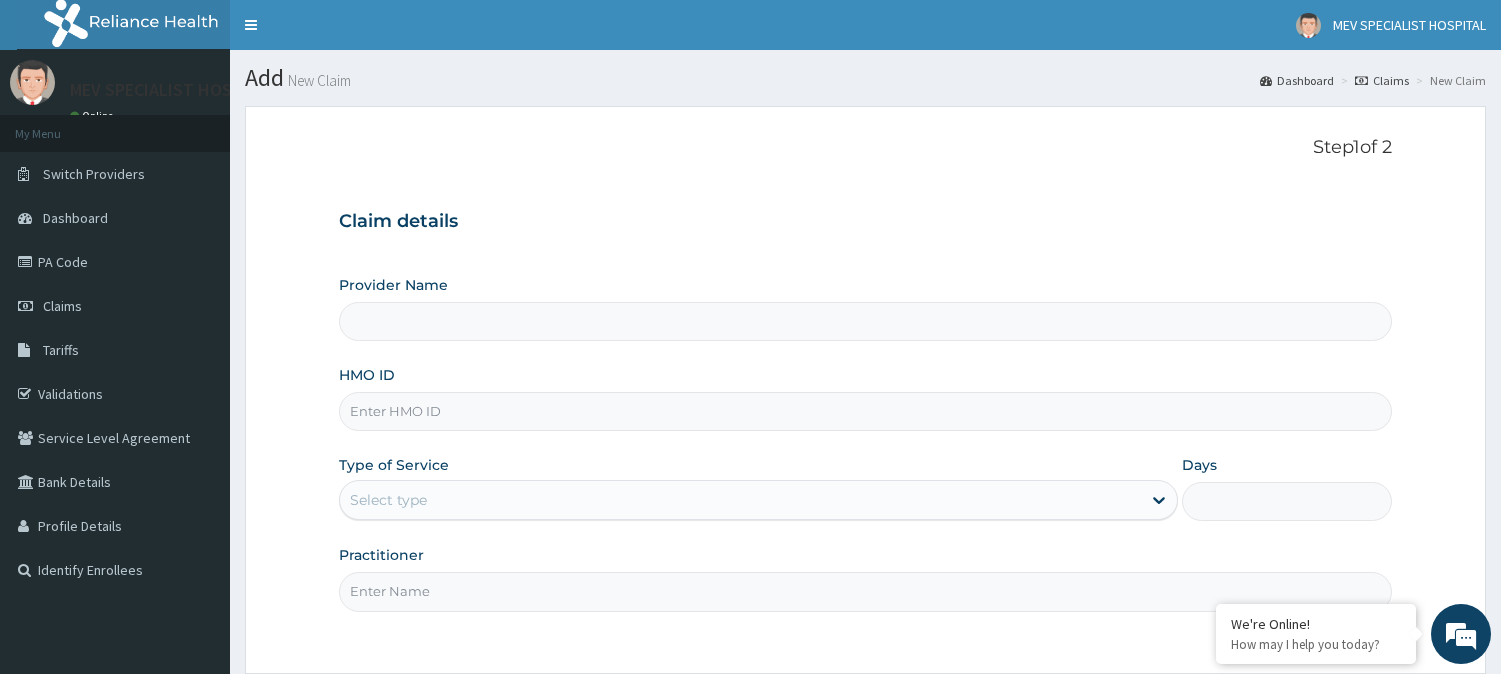 scroll, scrollTop: 0, scrollLeft: 0, axis: both 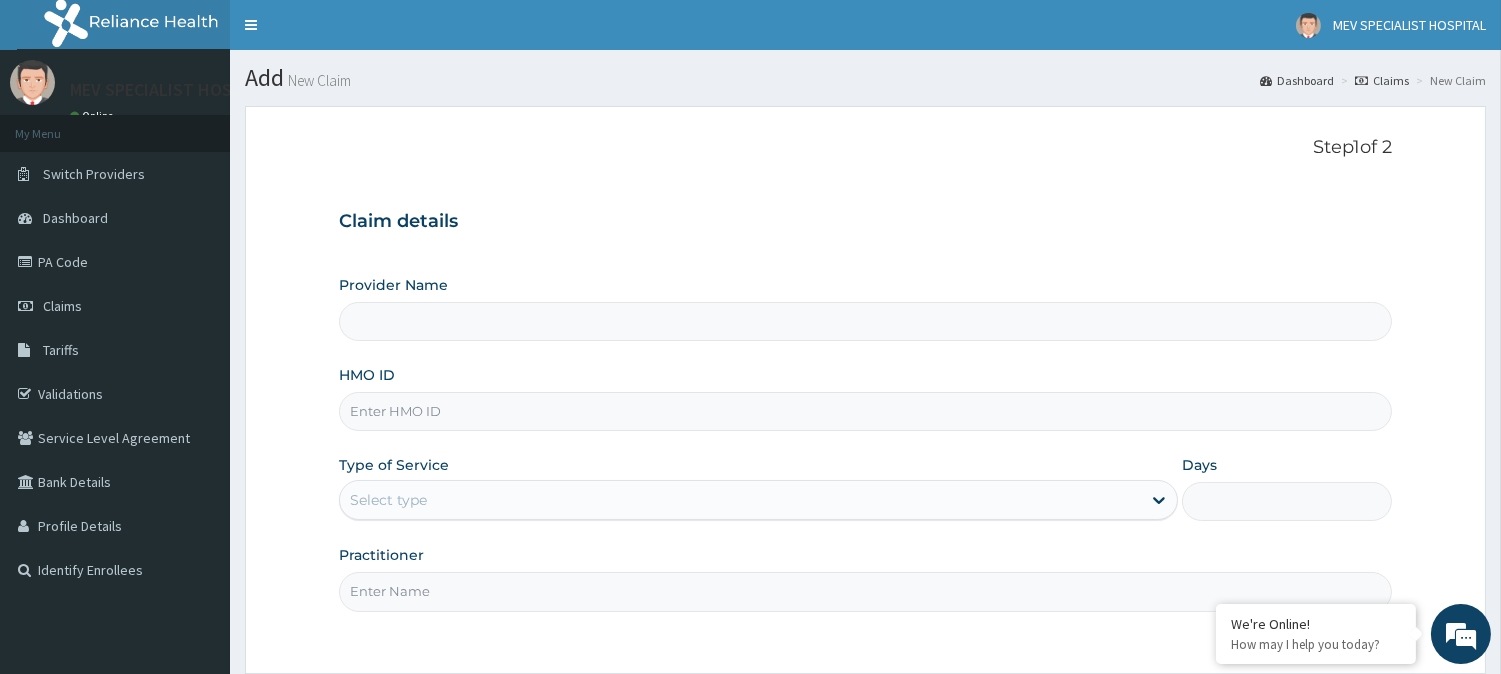 drag, startPoint x: 0, startPoint y: 0, endPoint x: 532, endPoint y: 411, distance: 672.26855 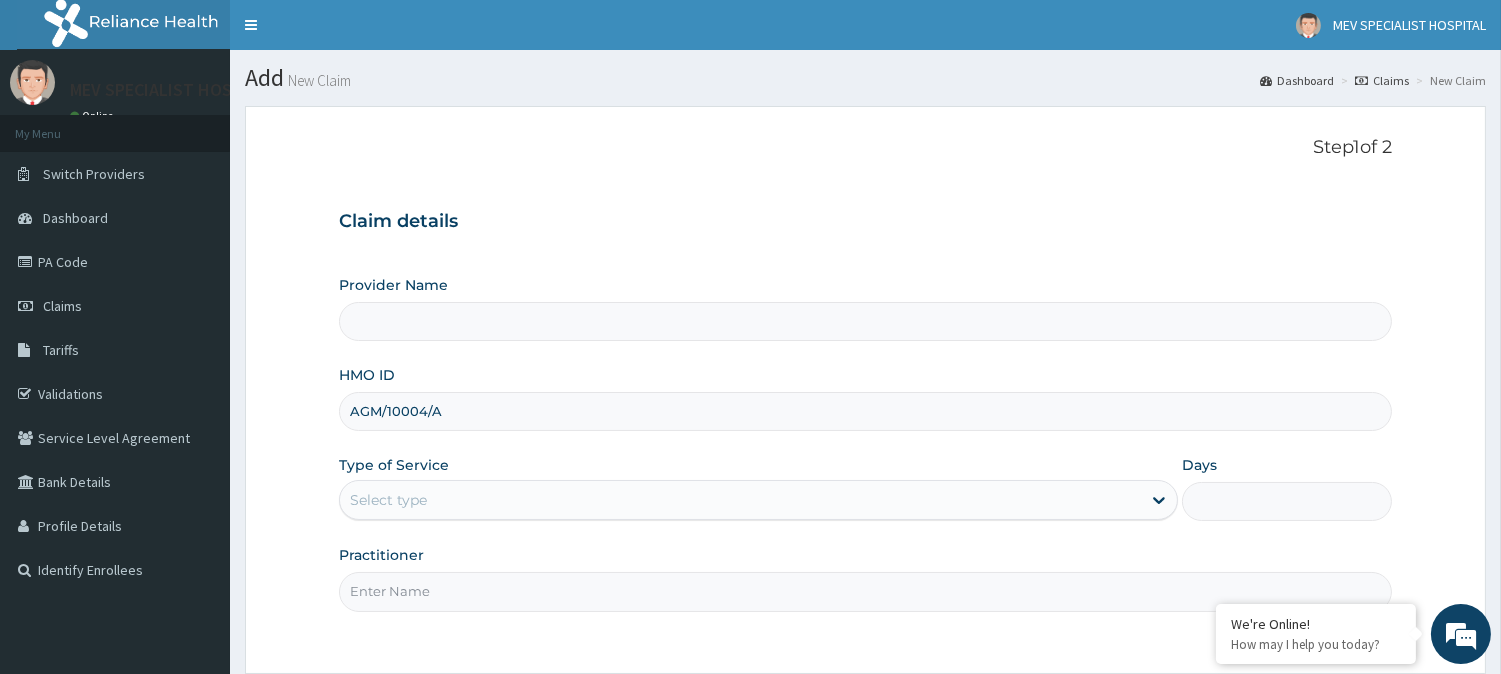 type on "MEV SPECIALIST HOSPITAL" 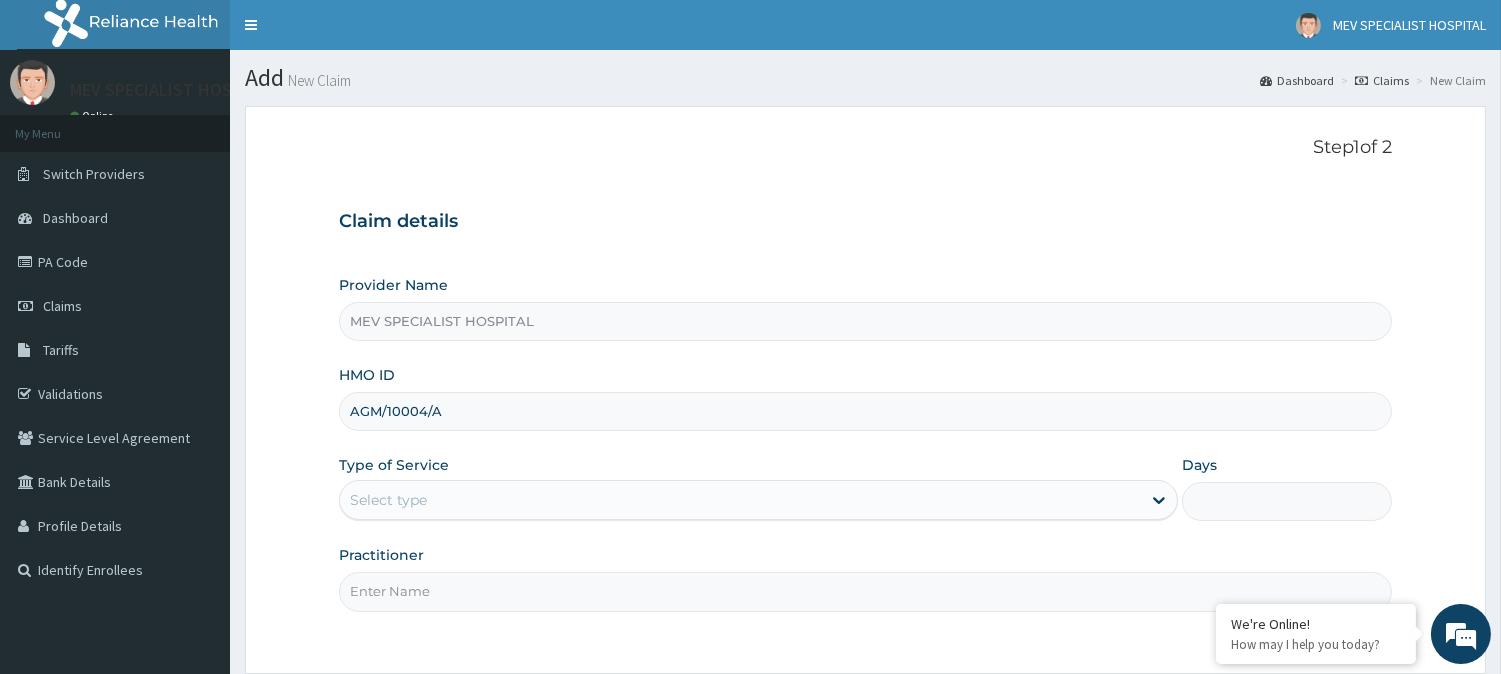type on "AGM/10004/A" 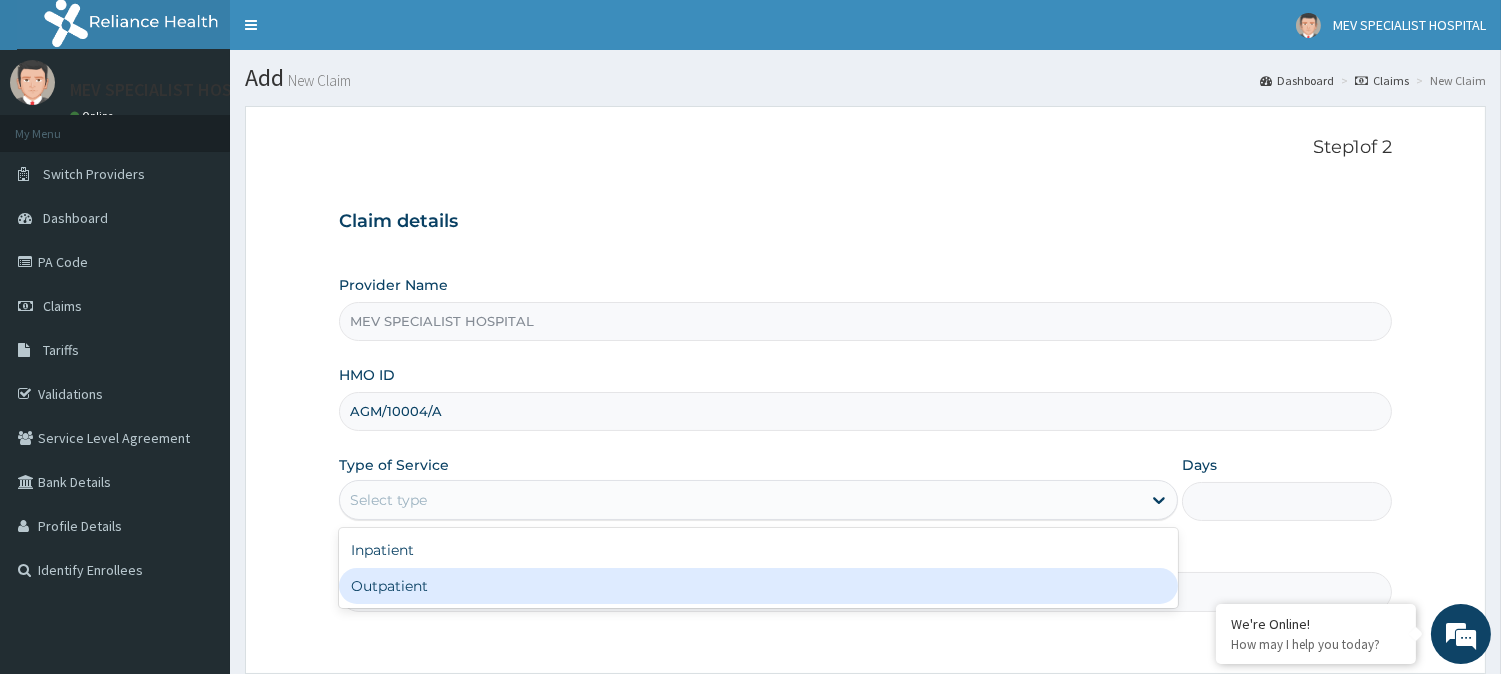 click on "Outpatient" at bounding box center (758, 586) 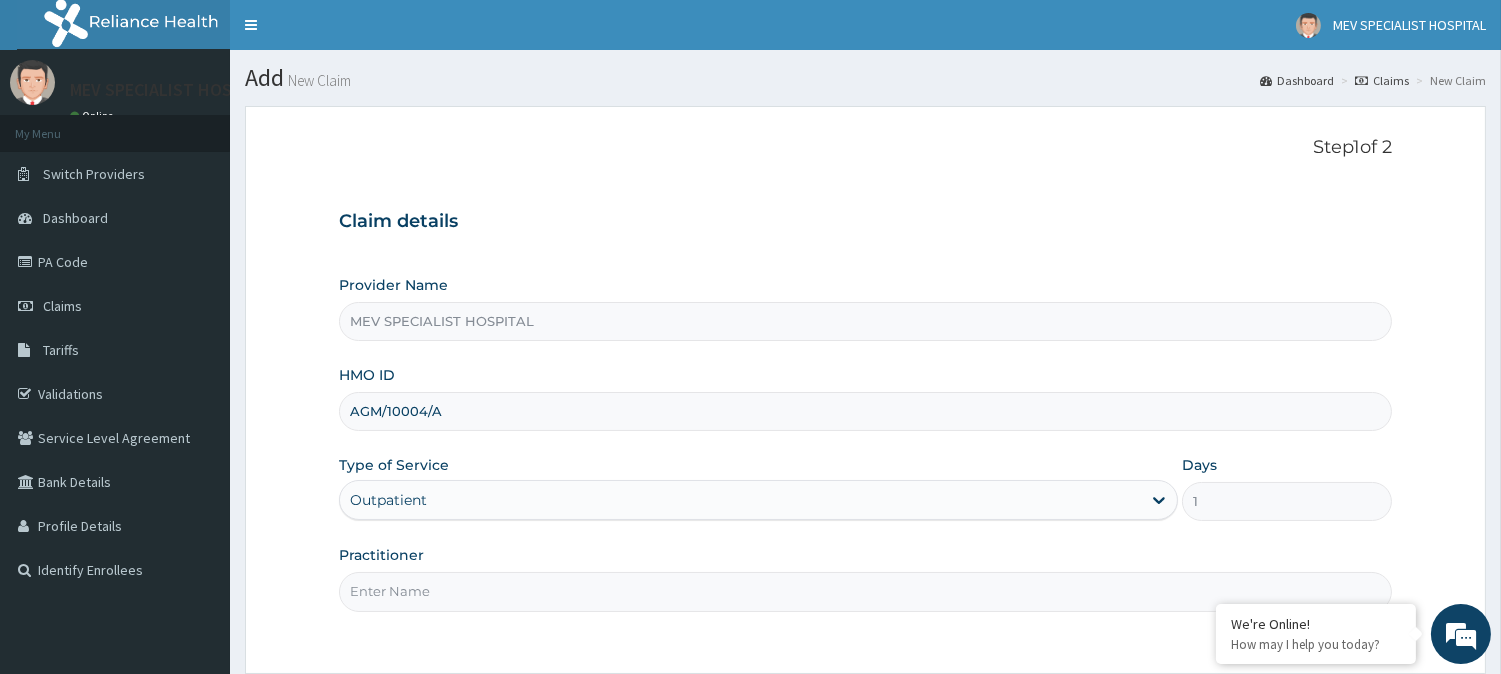 click on "Practitioner" at bounding box center (865, 591) 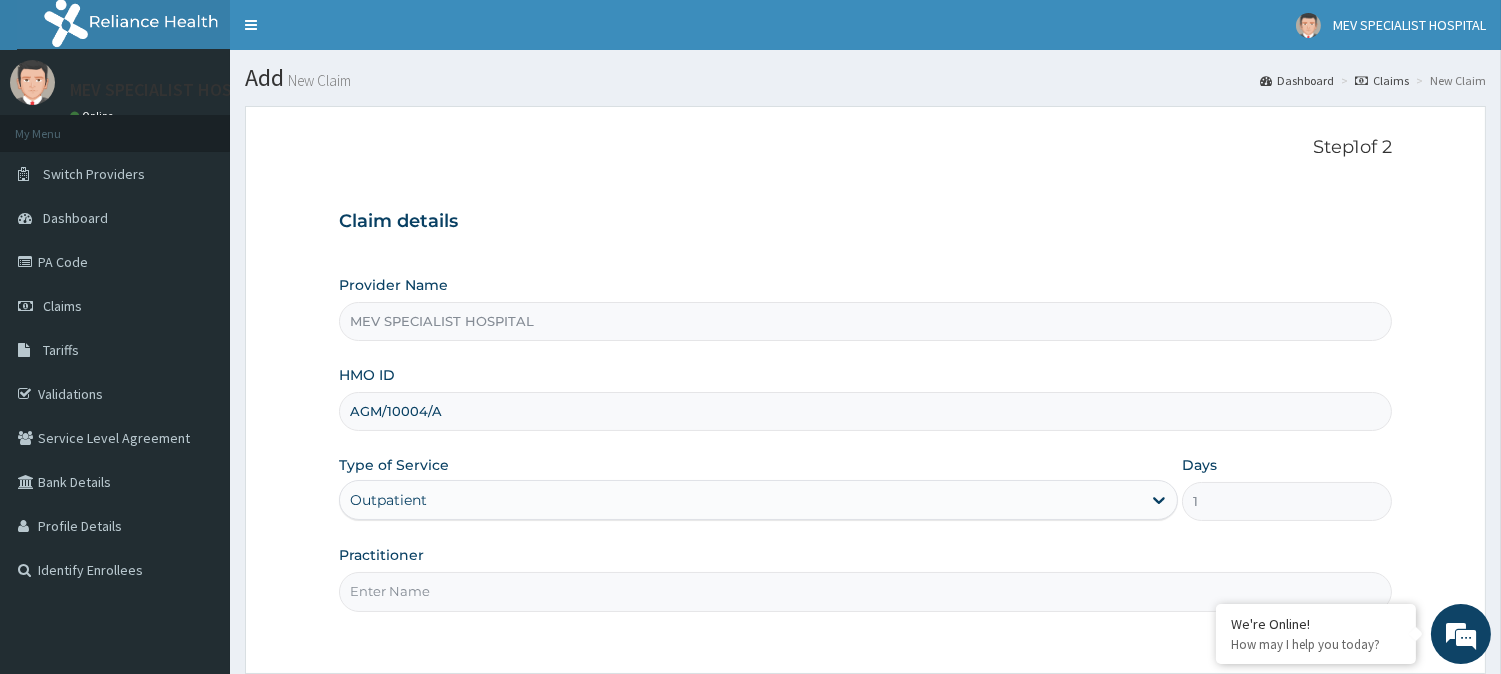 type on "[TITLE] [LAST]" 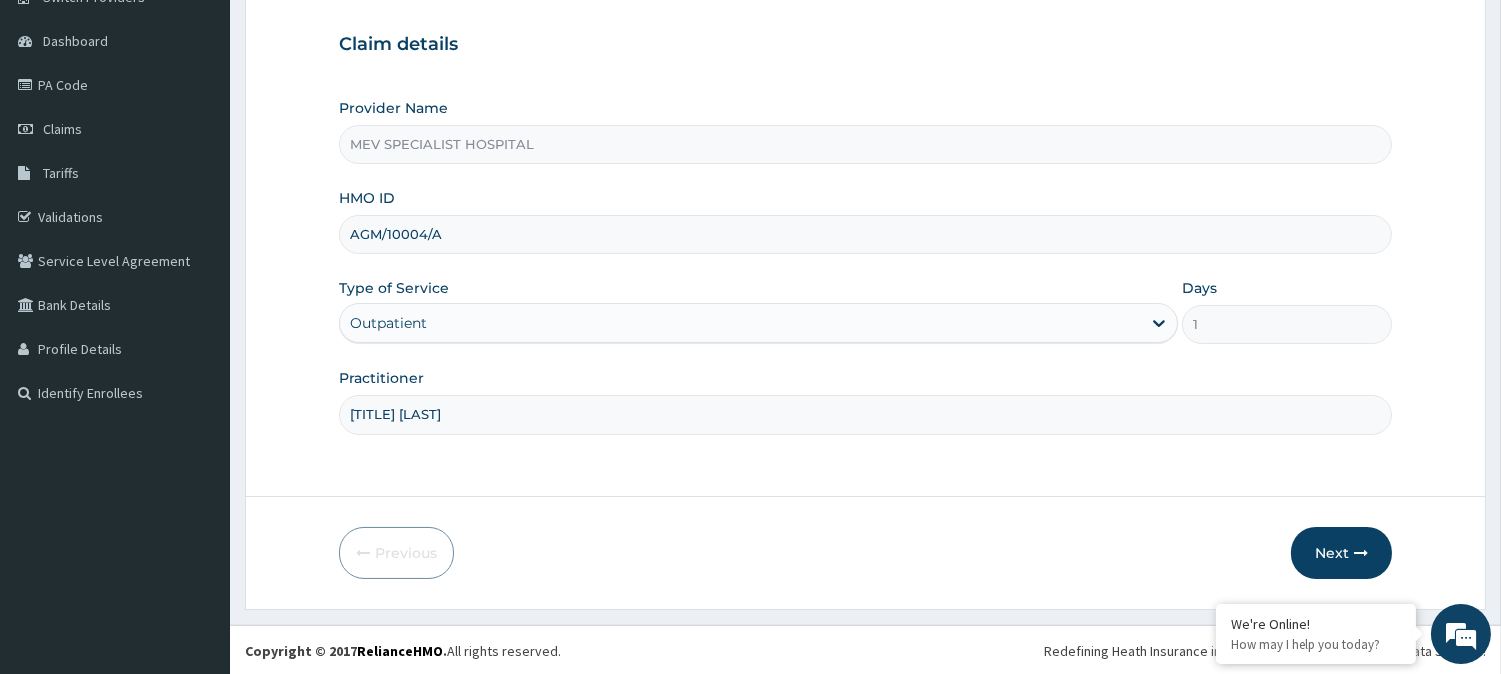 scroll, scrollTop: 178, scrollLeft: 0, axis: vertical 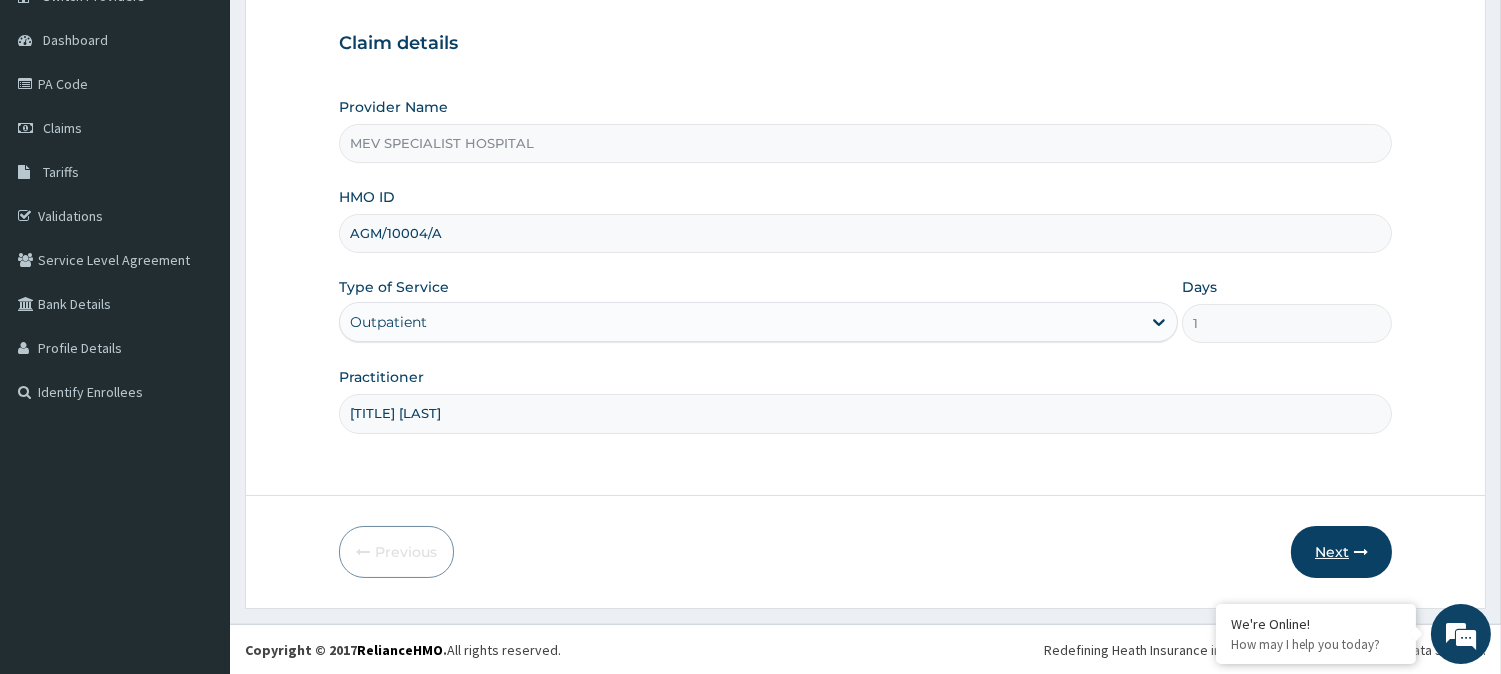 click at bounding box center (1361, 552) 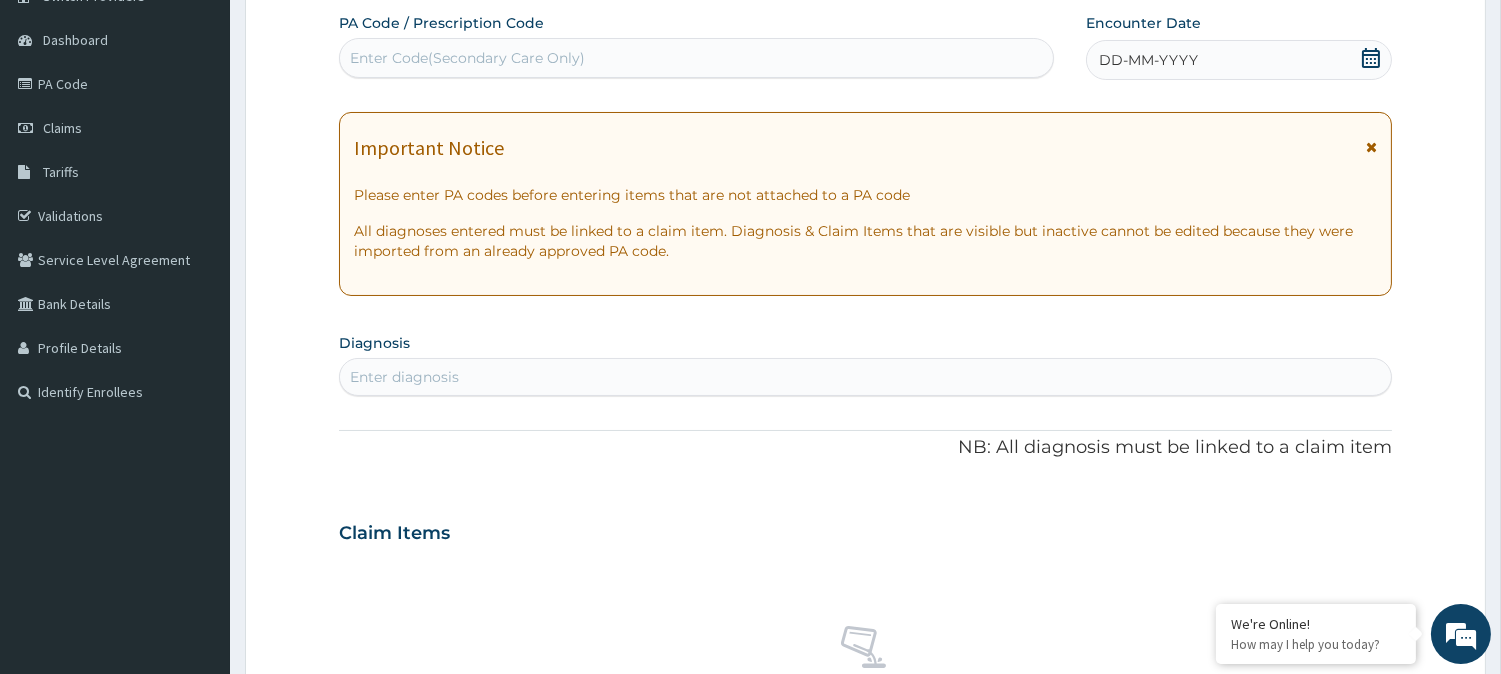 scroll, scrollTop: 0, scrollLeft: 0, axis: both 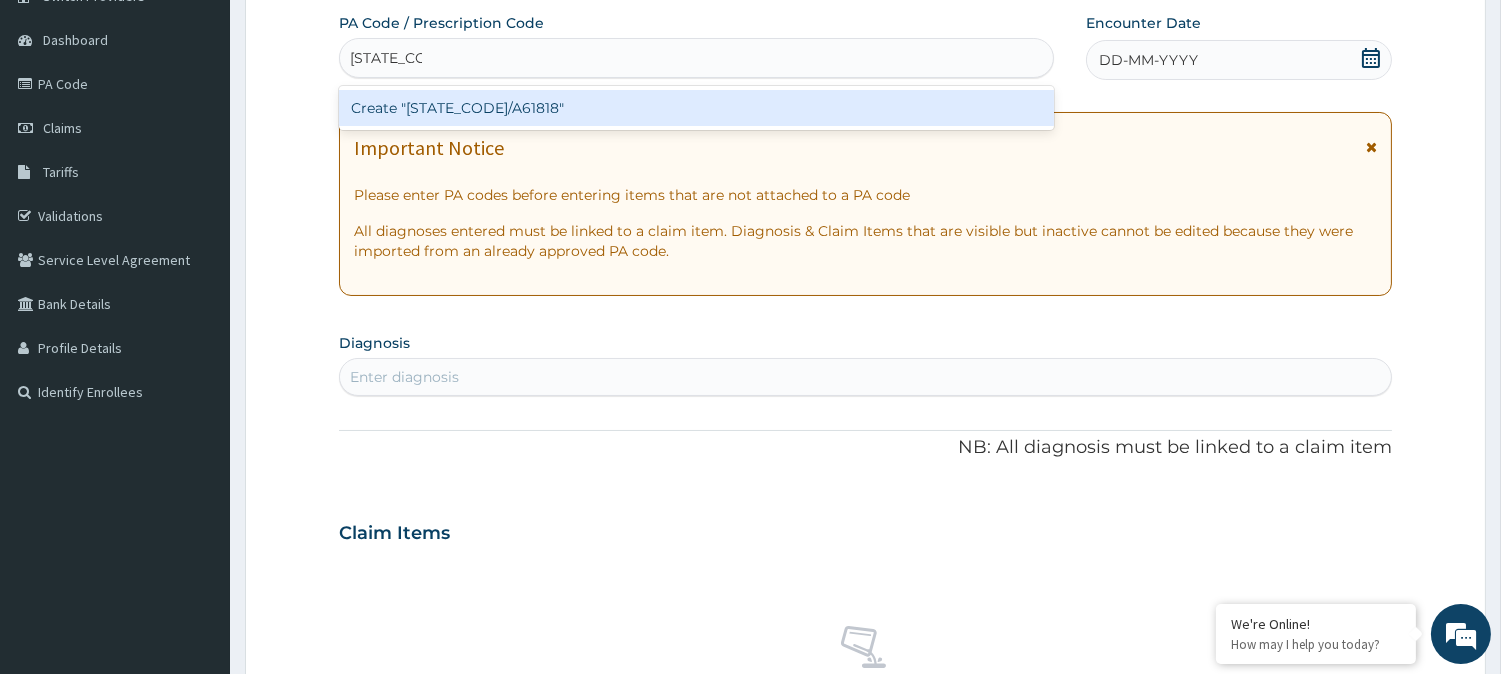 click on "Create "PA/A61818"" at bounding box center [696, 108] 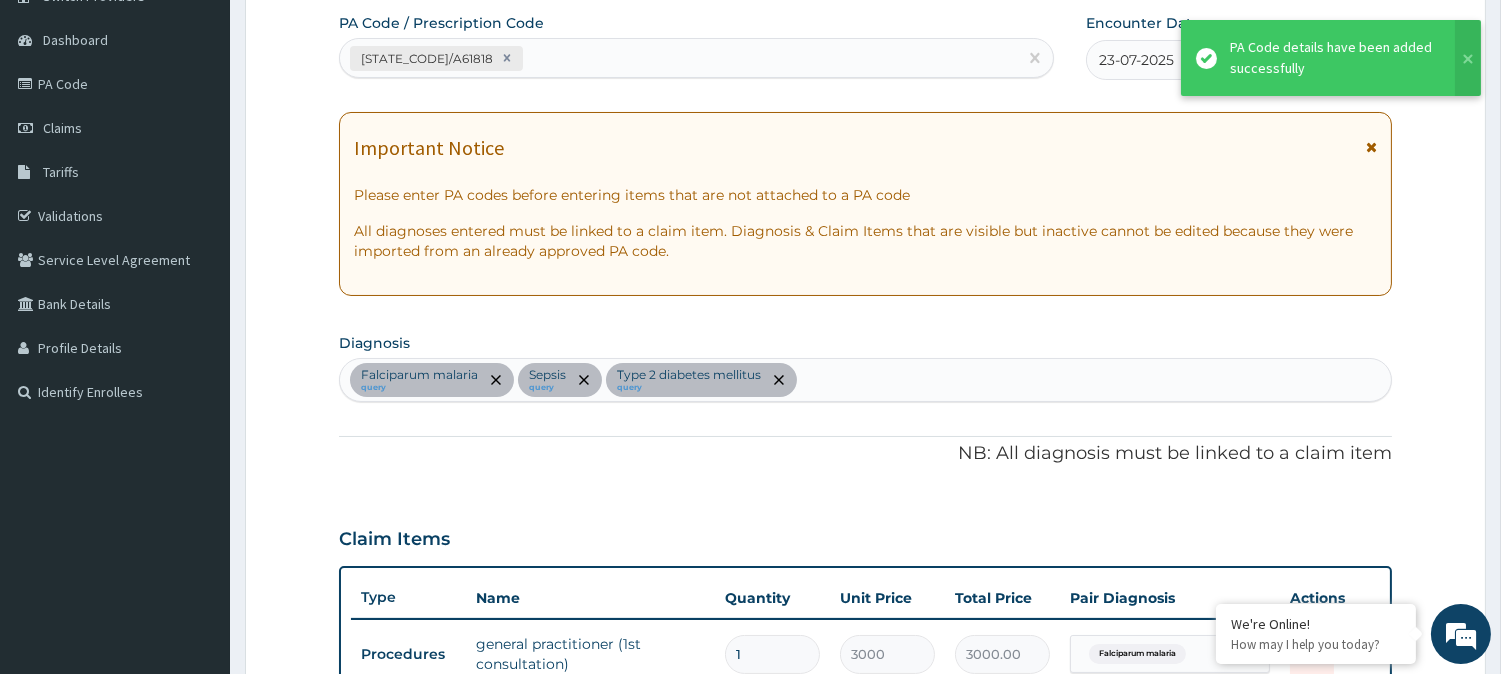 scroll, scrollTop: 702, scrollLeft: 0, axis: vertical 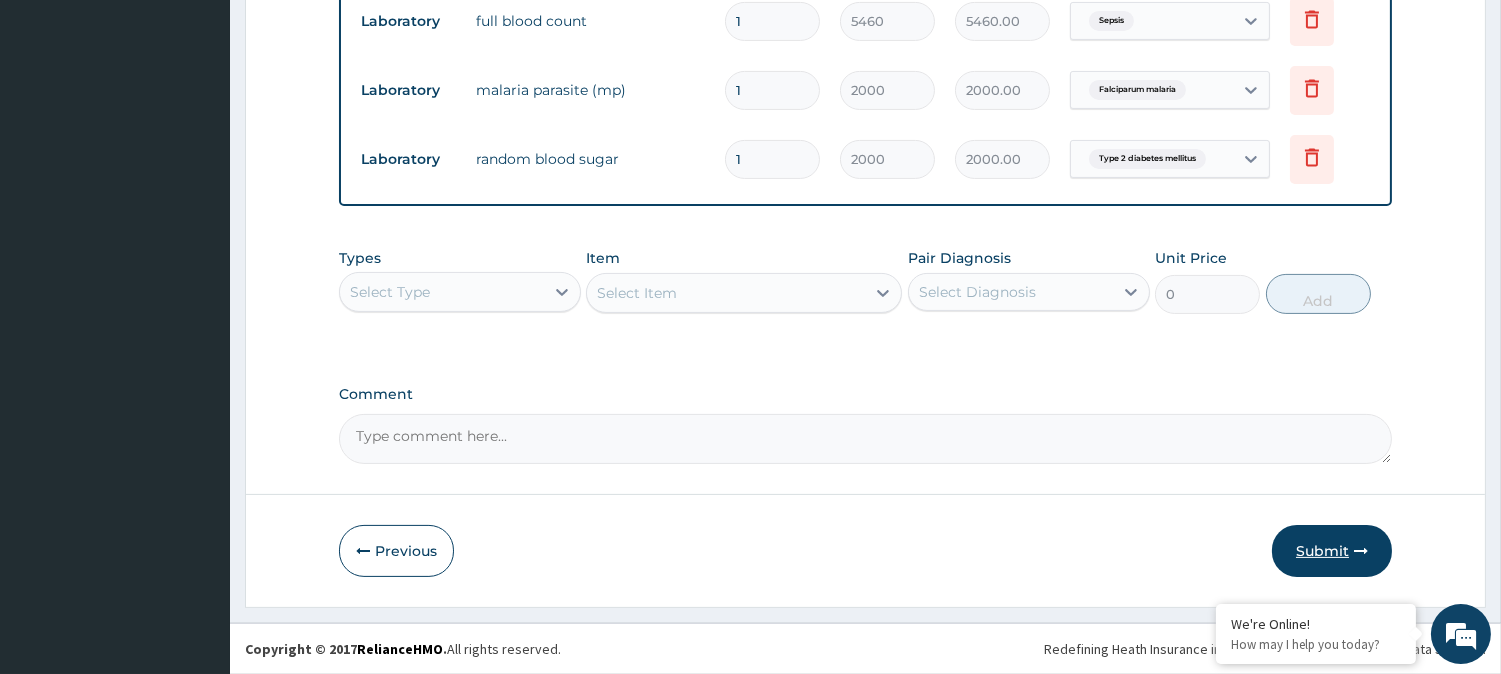 click on "Submit" at bounding box center (1332, 551) 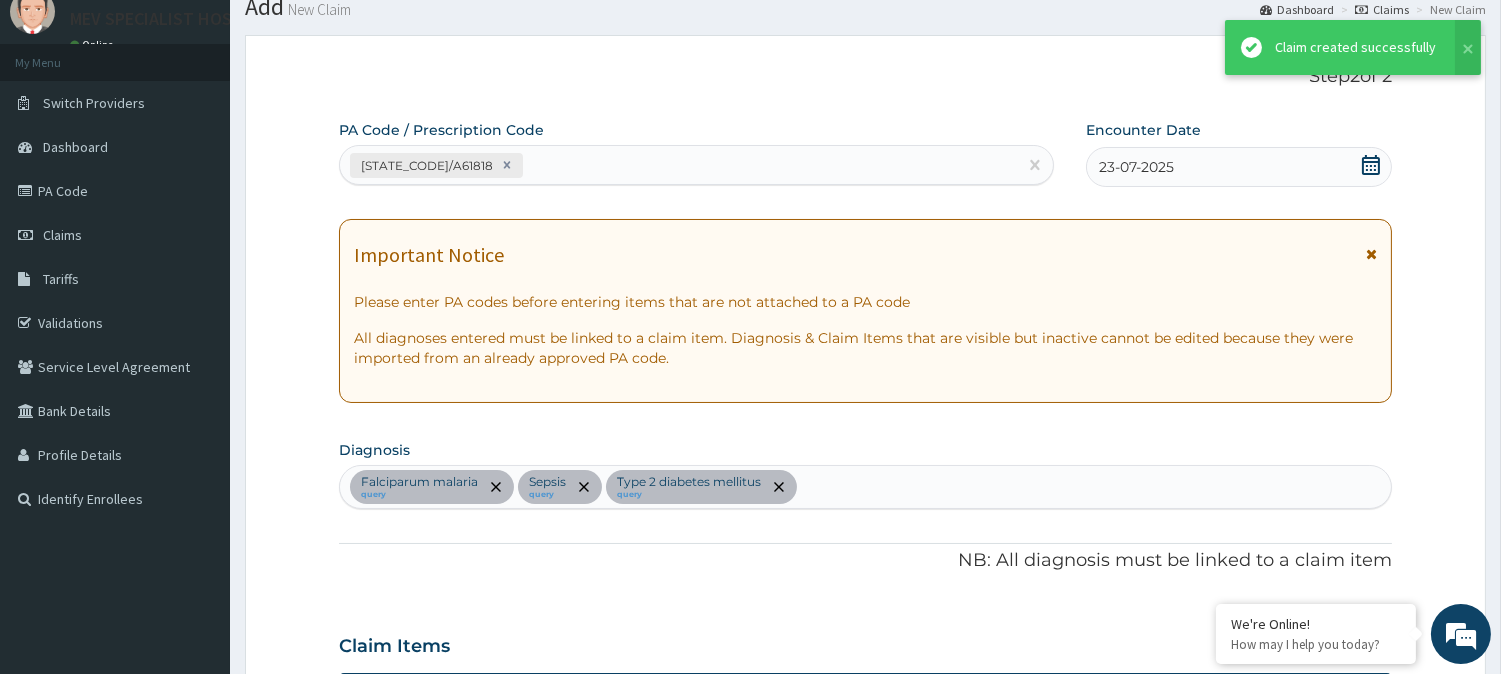 scroll, scrollTop: 880, scrollLeft: 0, axis: vertical 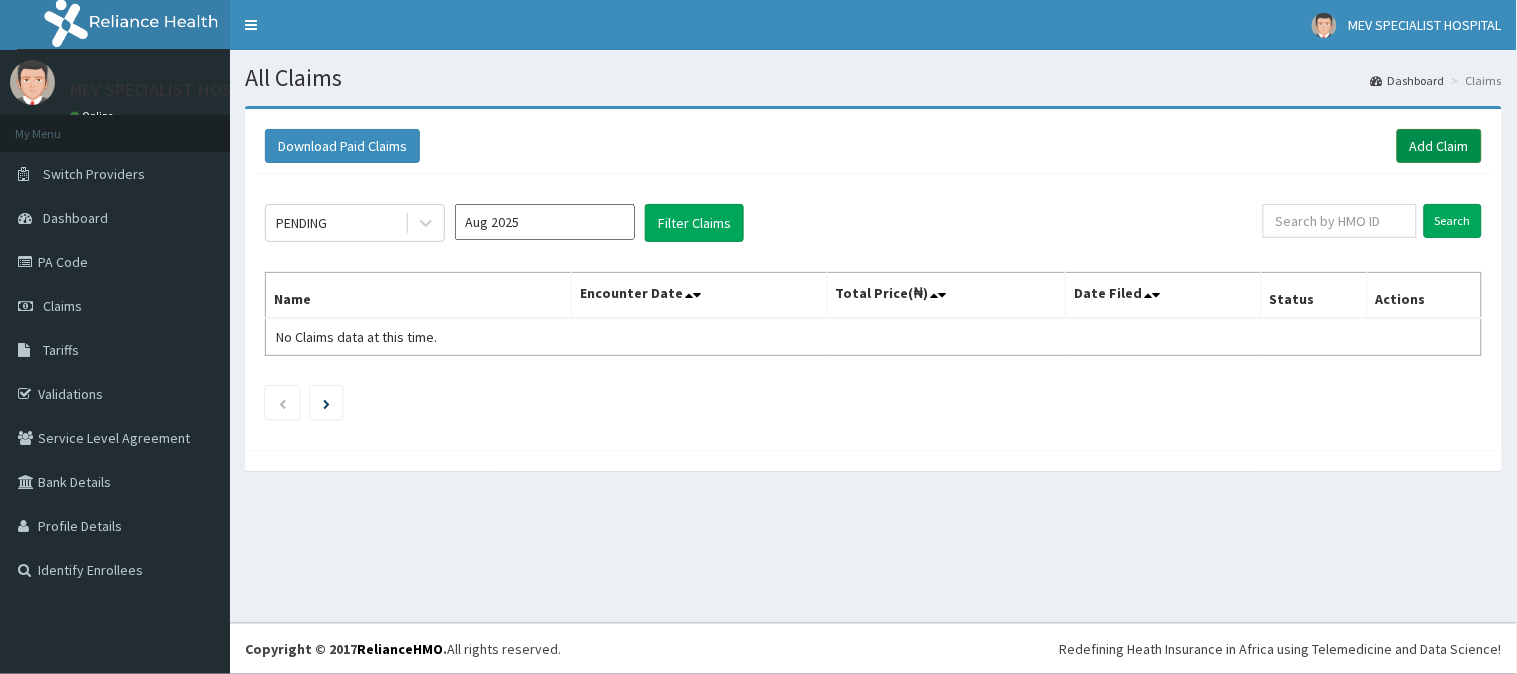 click on "Add Claim" at bounding box center [1439, 146] 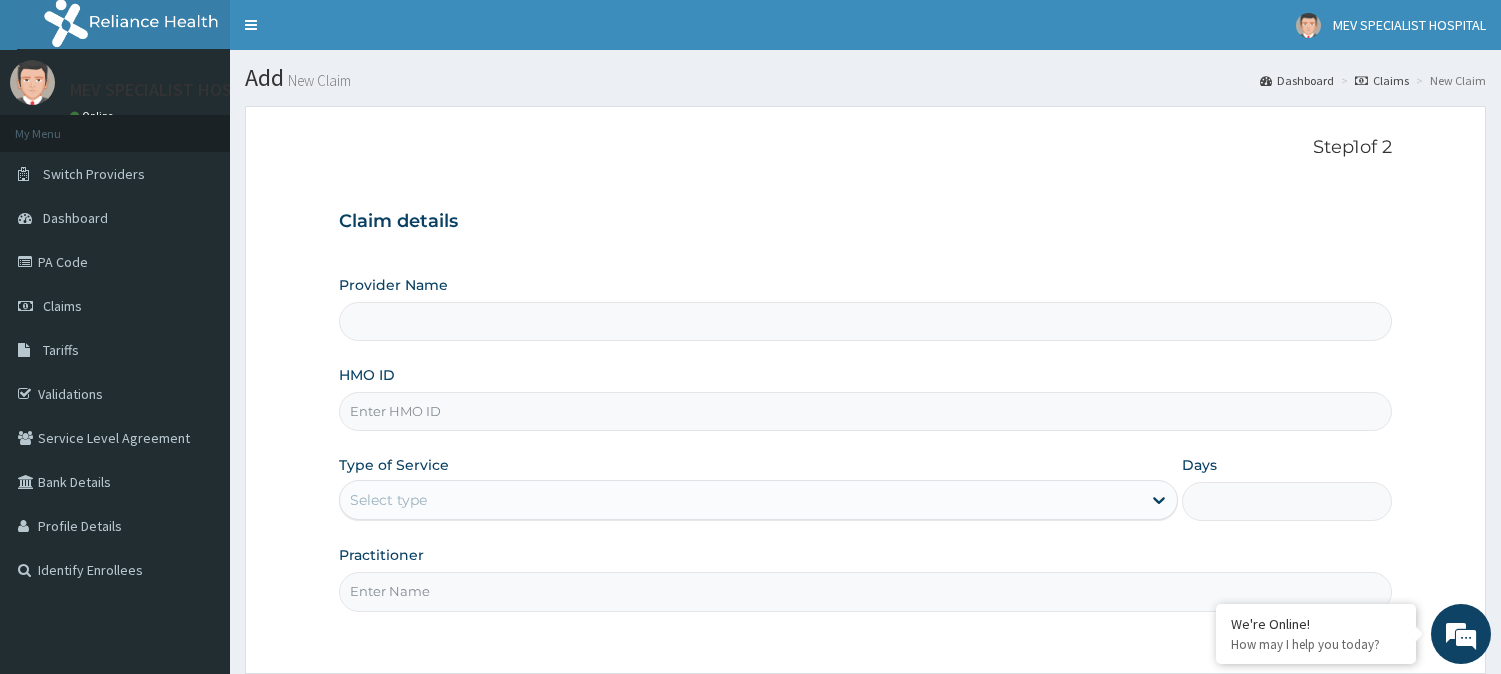 scroll, scrollTop: 0, scrollLeft: 0, axis: both 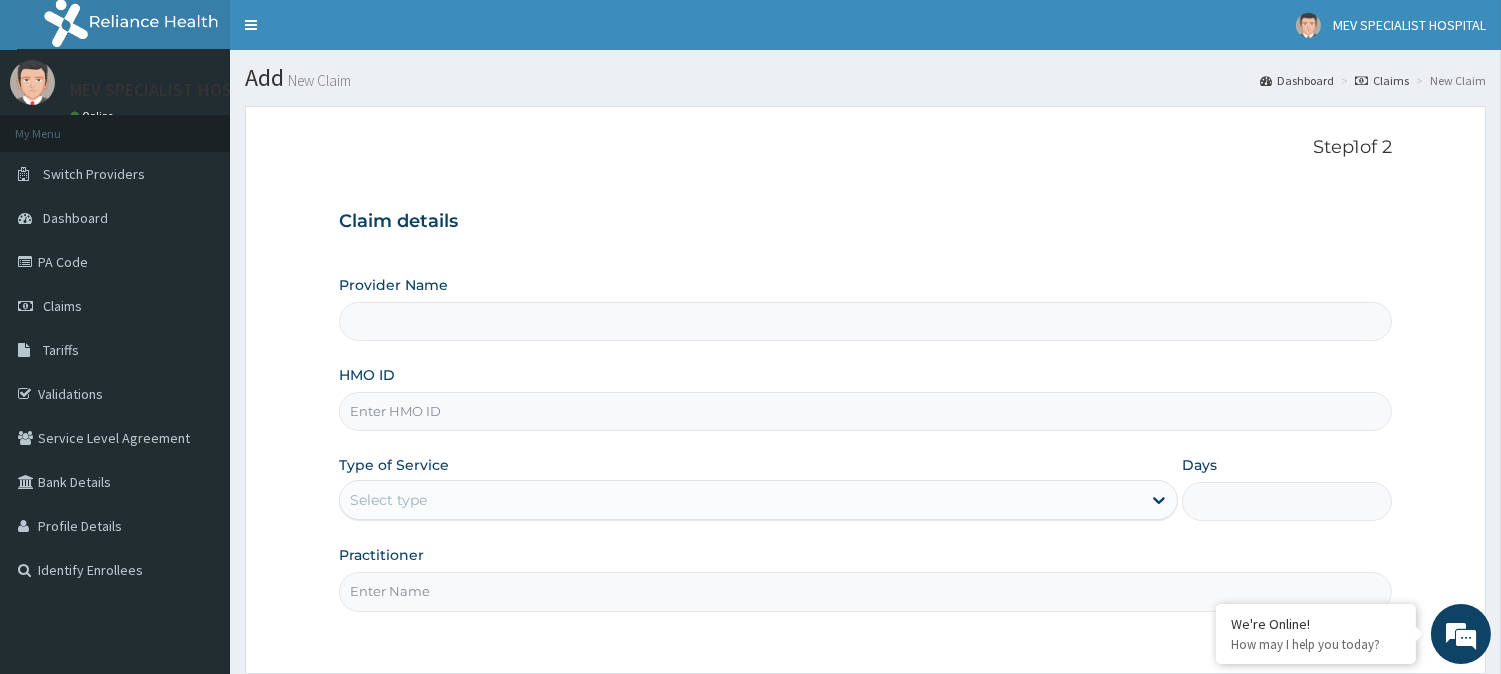 type on "MEV SPECIALIST HOSPITAL" 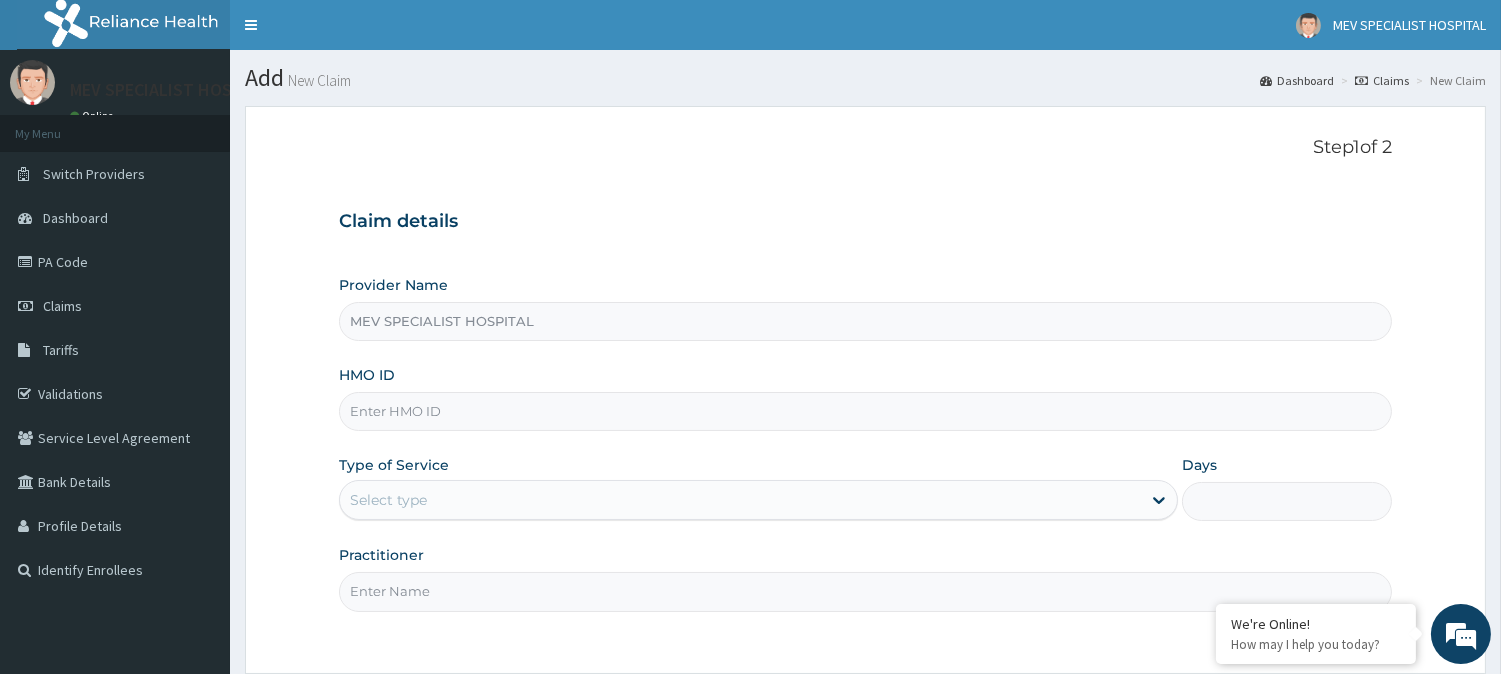 click on "HMO ID" at bounding box center (865, 411) 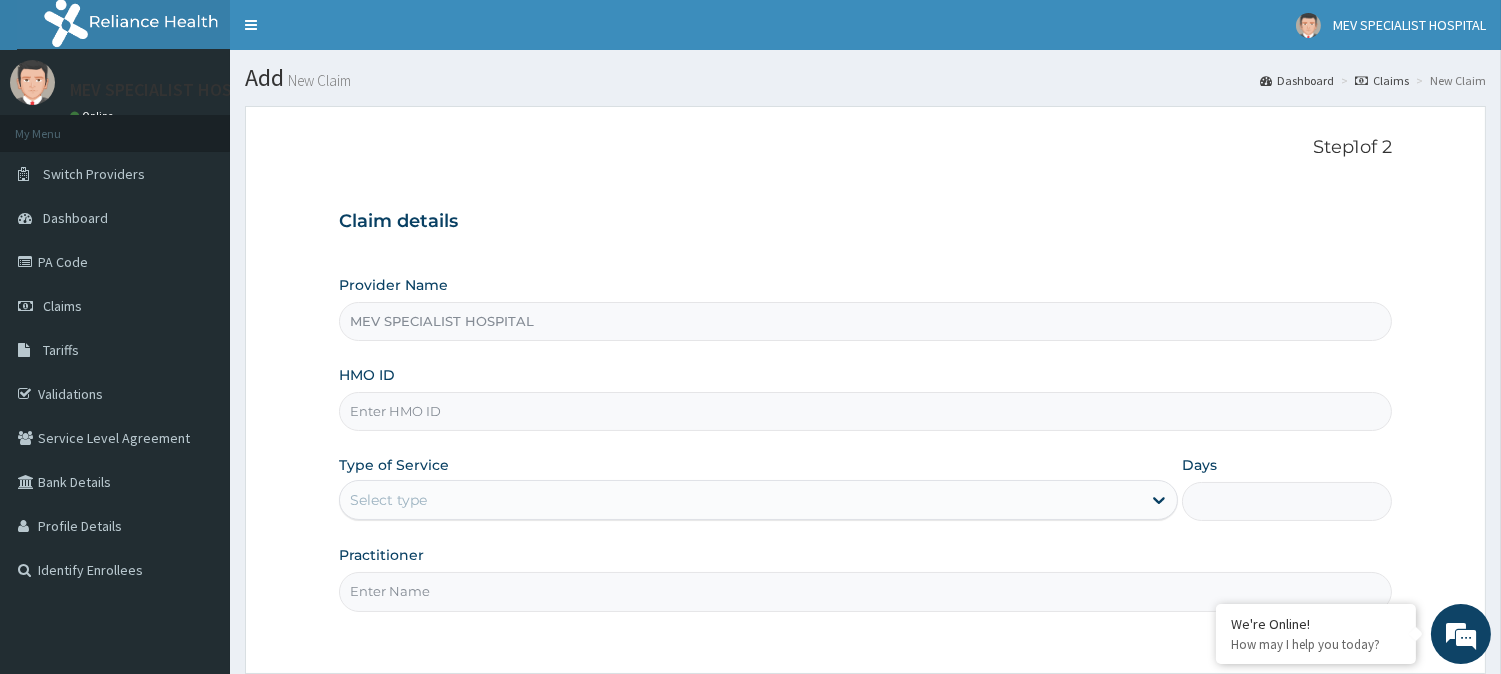 paste on "AGM/10004/A" 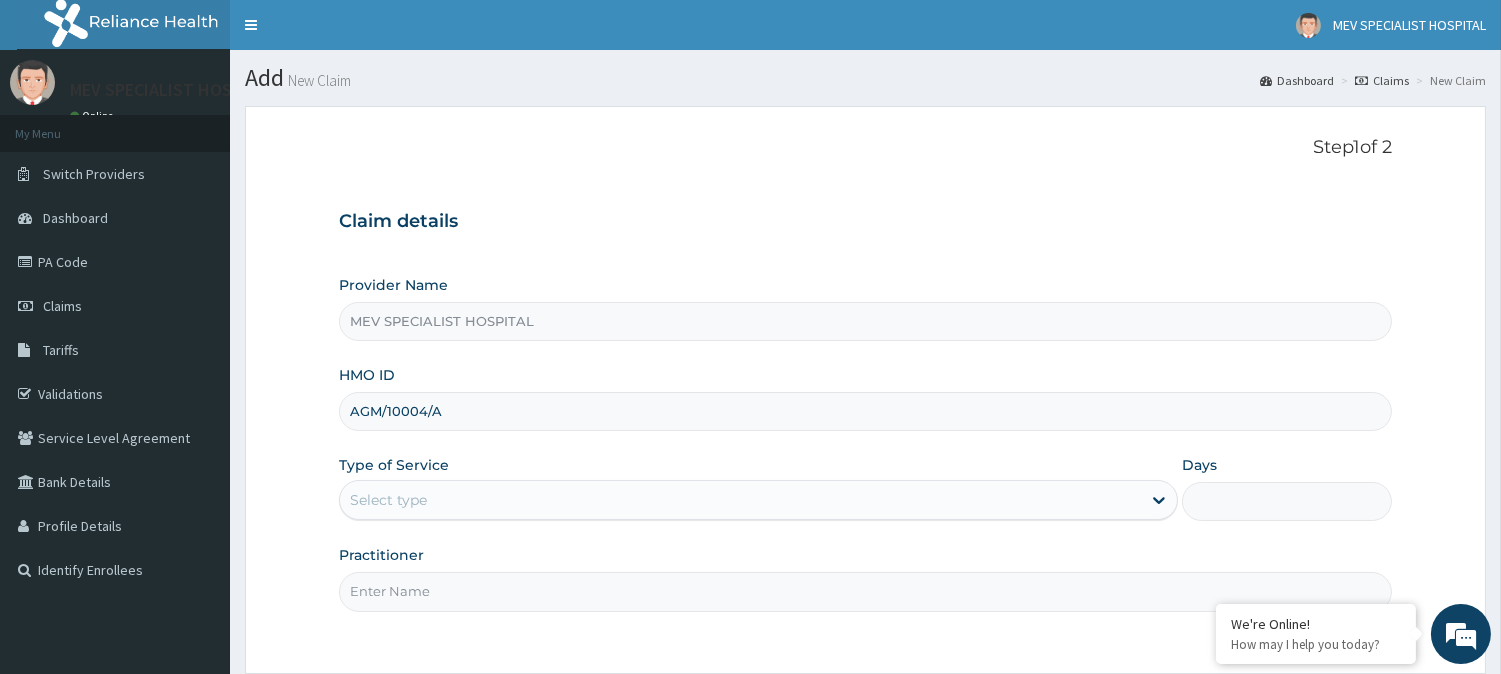 type on "AGM/10004/A" 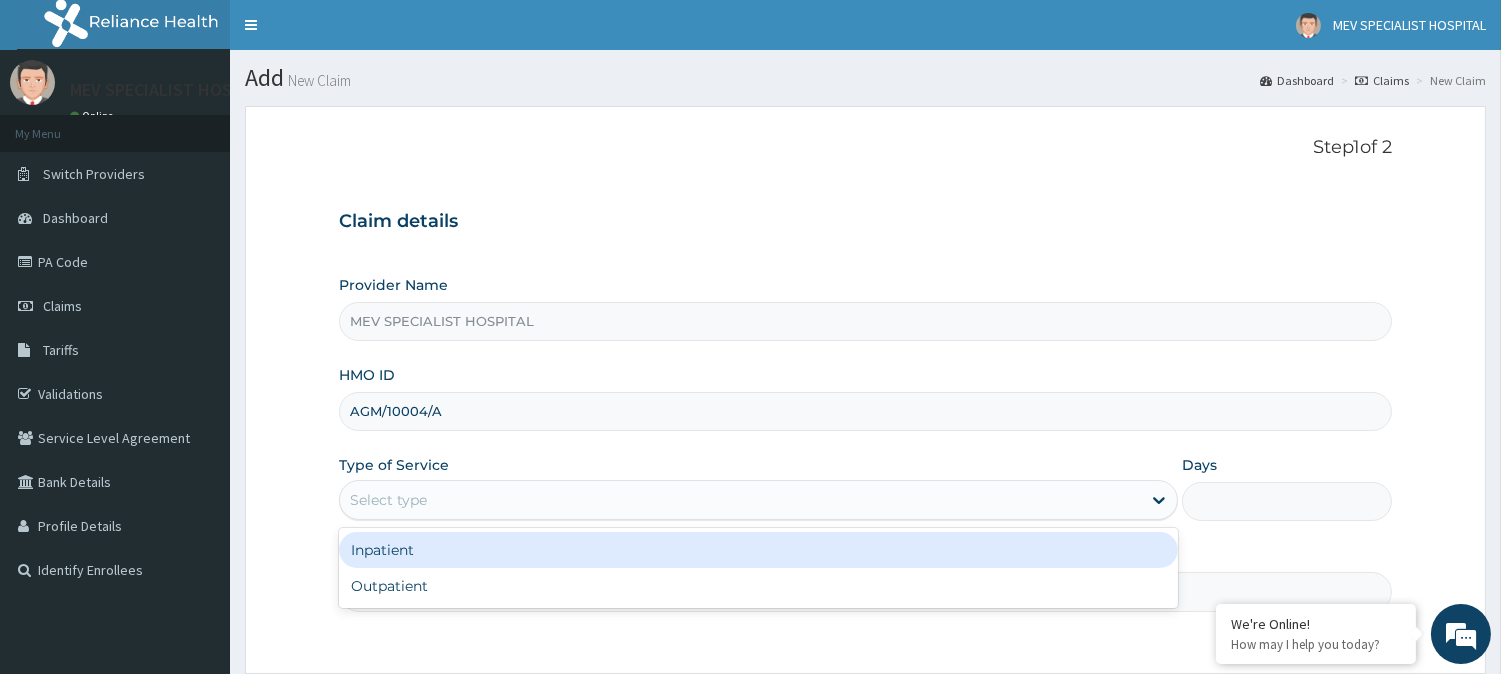 click on "Select type" at bounding box center [740, 500] 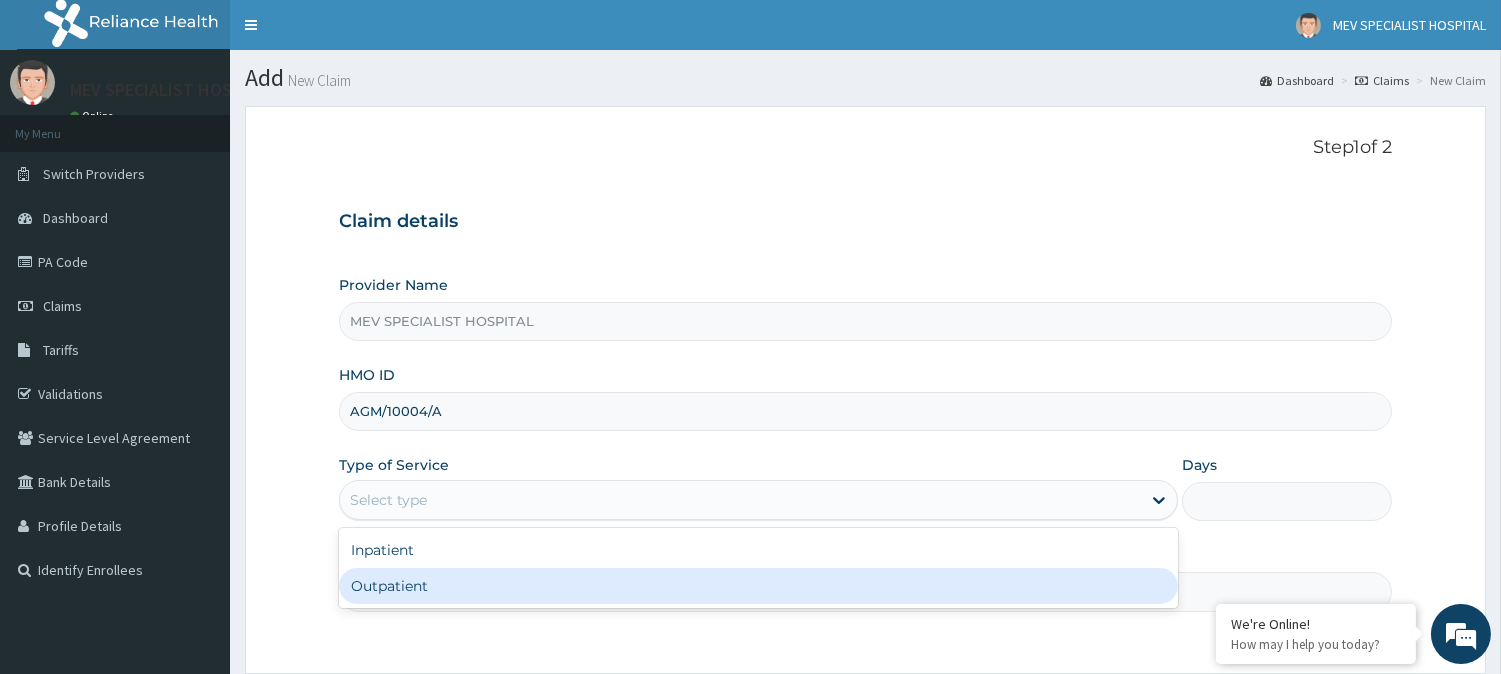 click on "Outpatient" at bounding box center [758, 586] 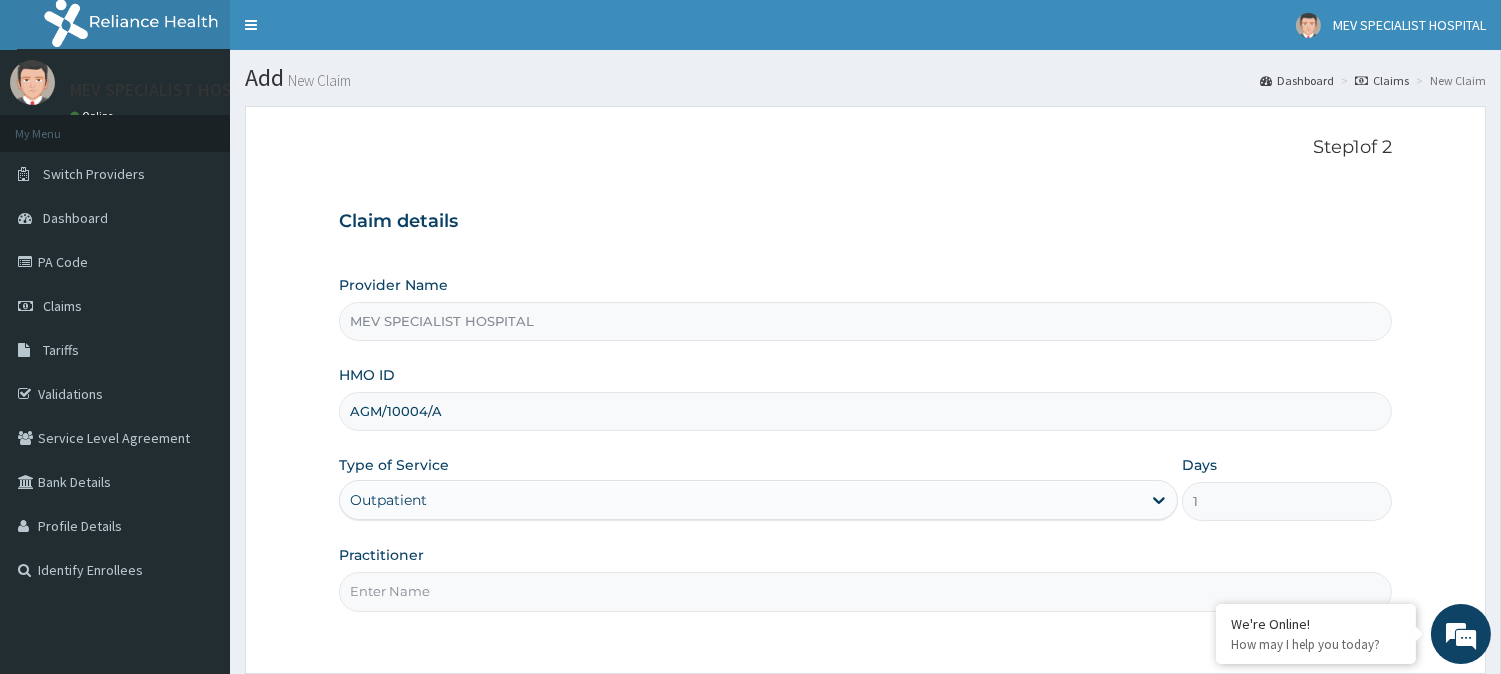 click on "Practitioner" at bounding box center (865, 591) 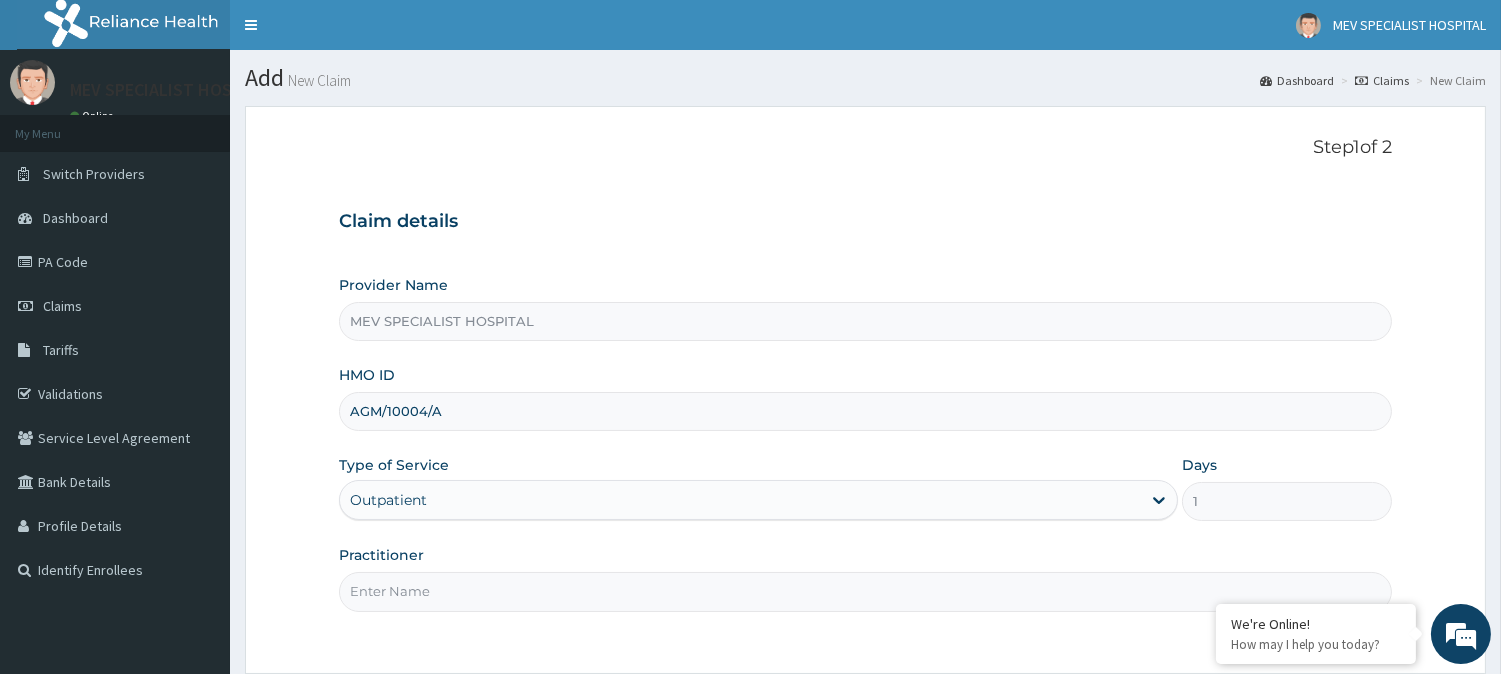 scroll, scrollTop: 0, scrollLeft: 0, axis: both 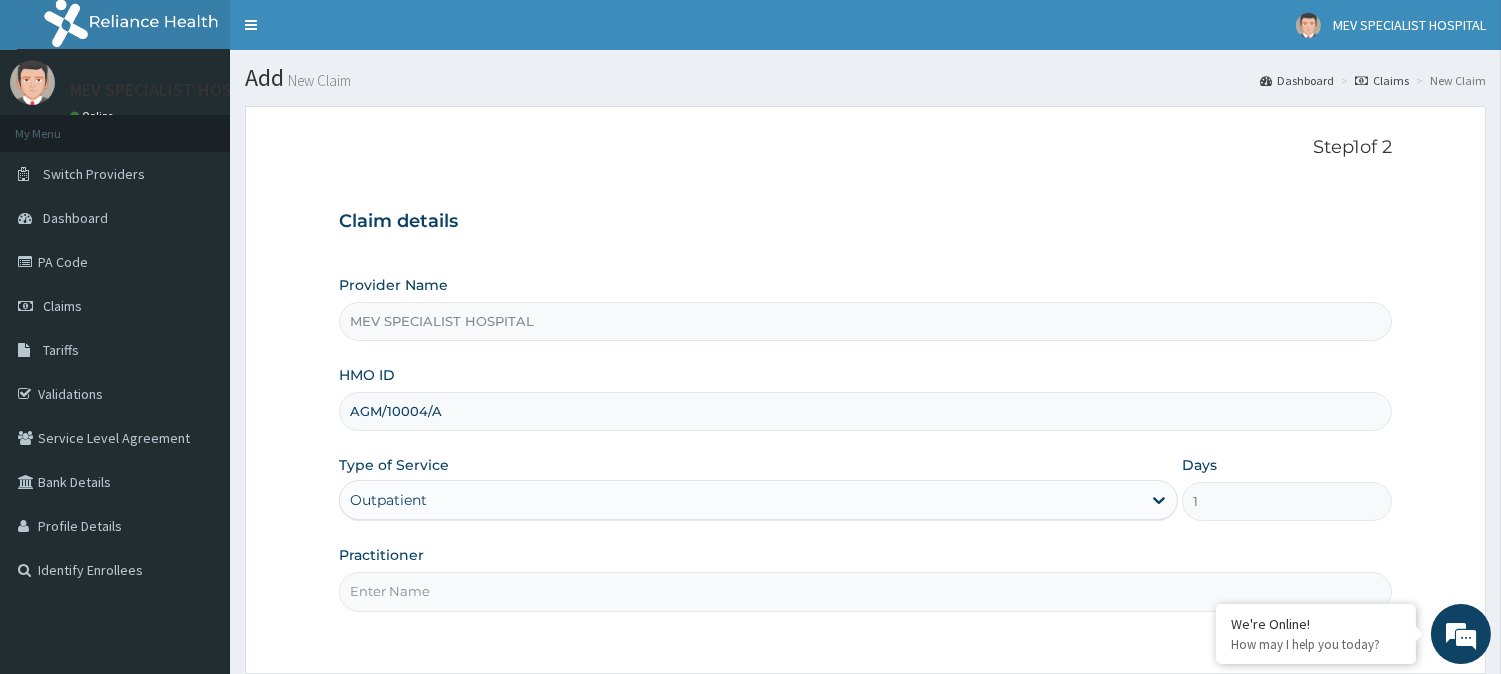type on "[TITLE] [LAST]" 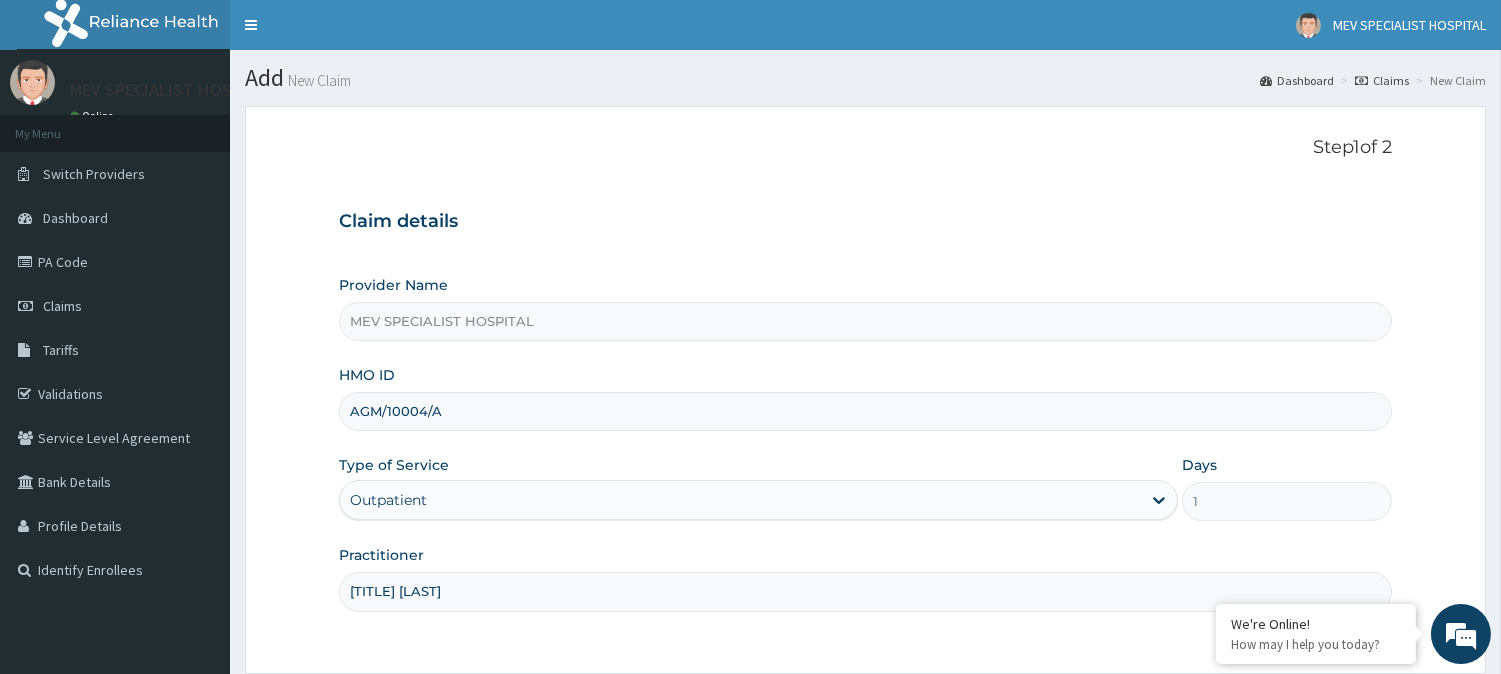 scroll, scrollTop: 178, scrollLeft: 0, axis: vertical 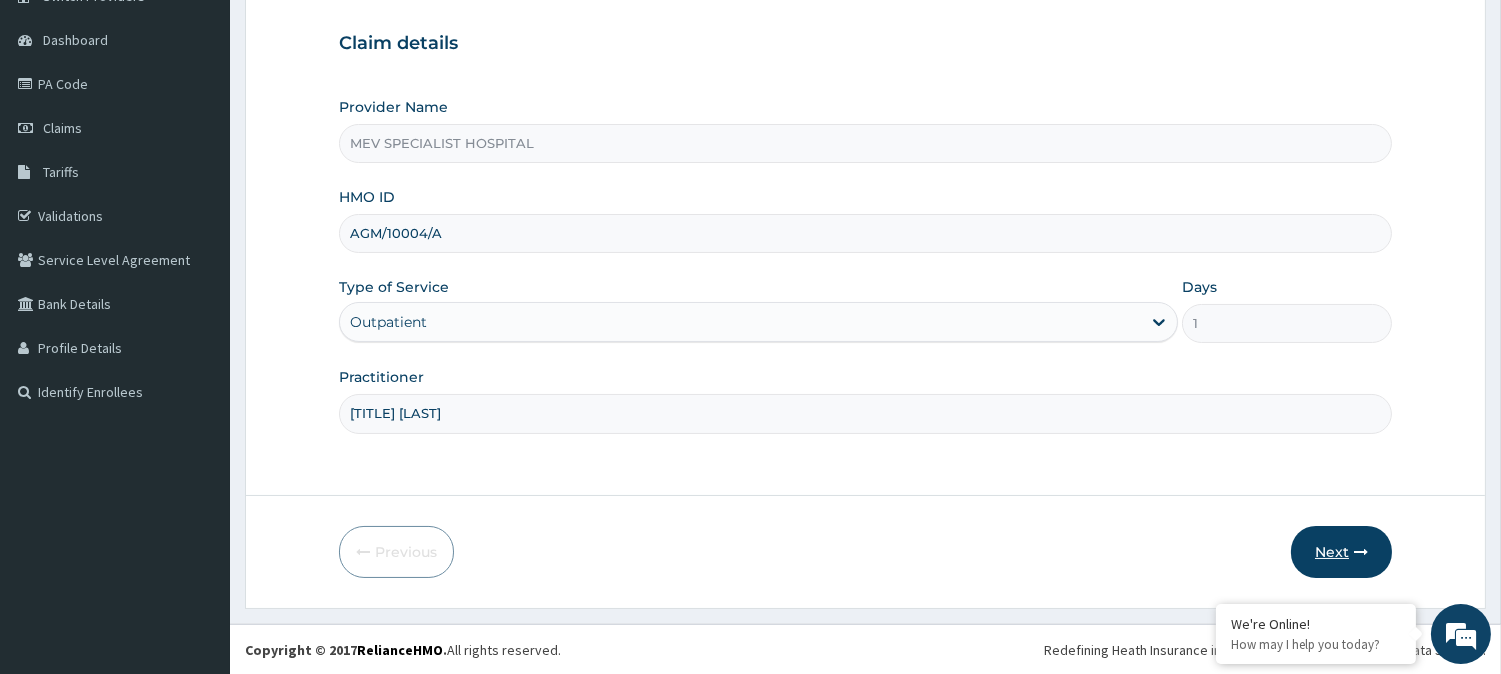 click on "Next" at bounding box center [1341, 552] 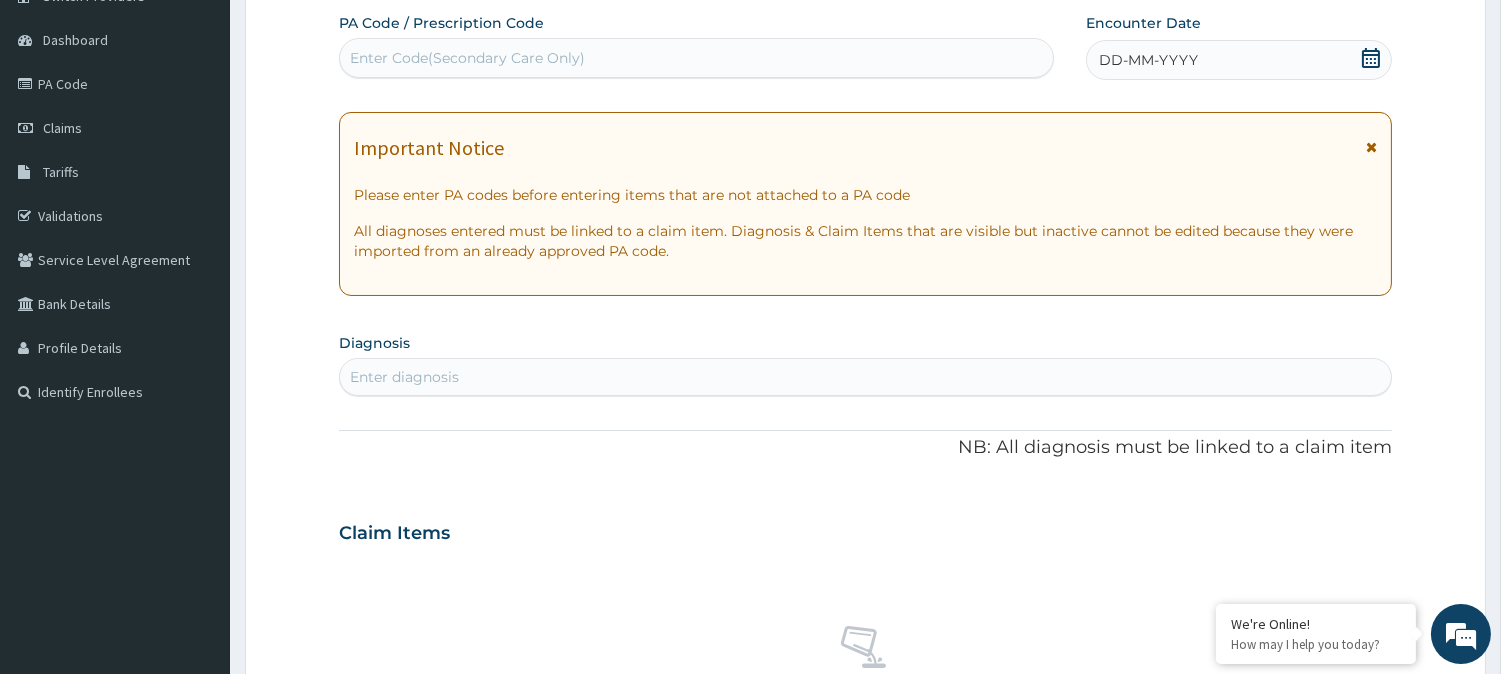click on "Enter Code(Secondary Care Only)" at bounding box center (696, 58) 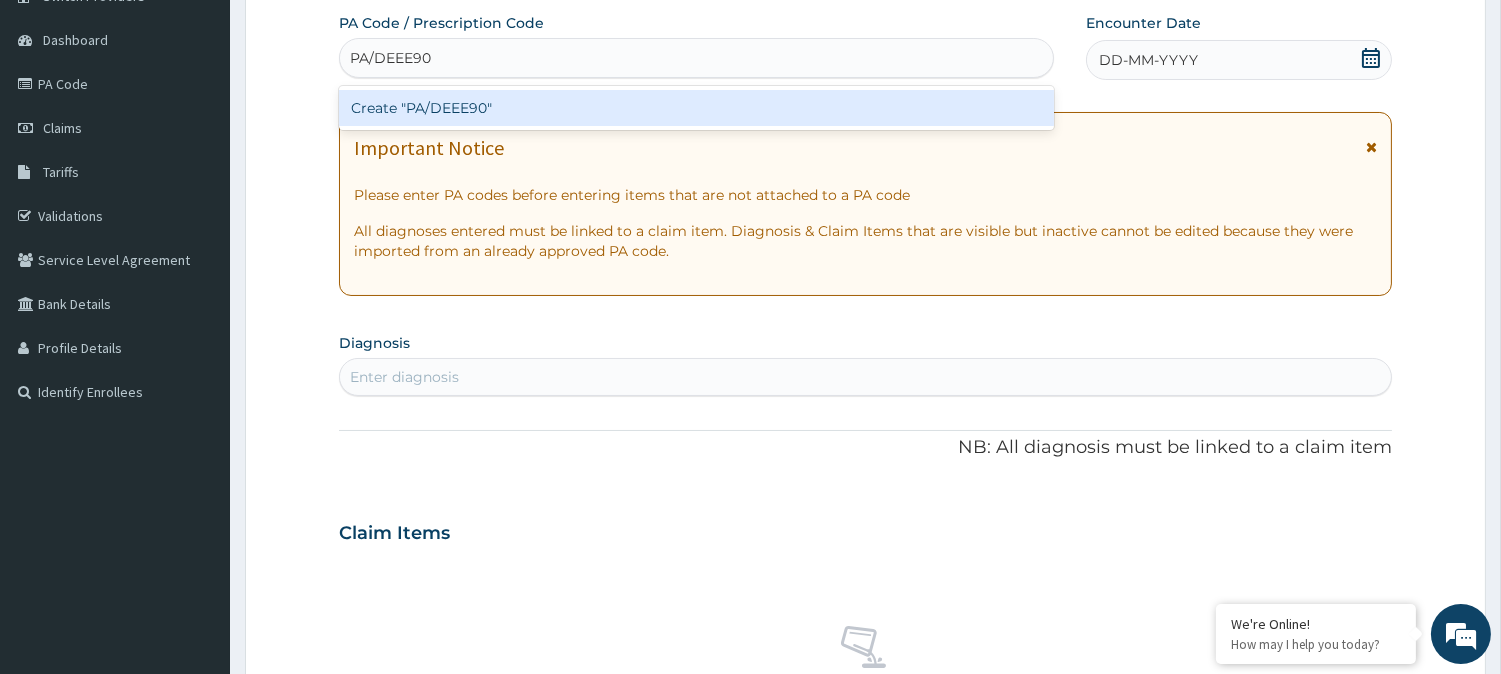 click on "Create "PA/DEEE90"" at bounding box center (696, 108) 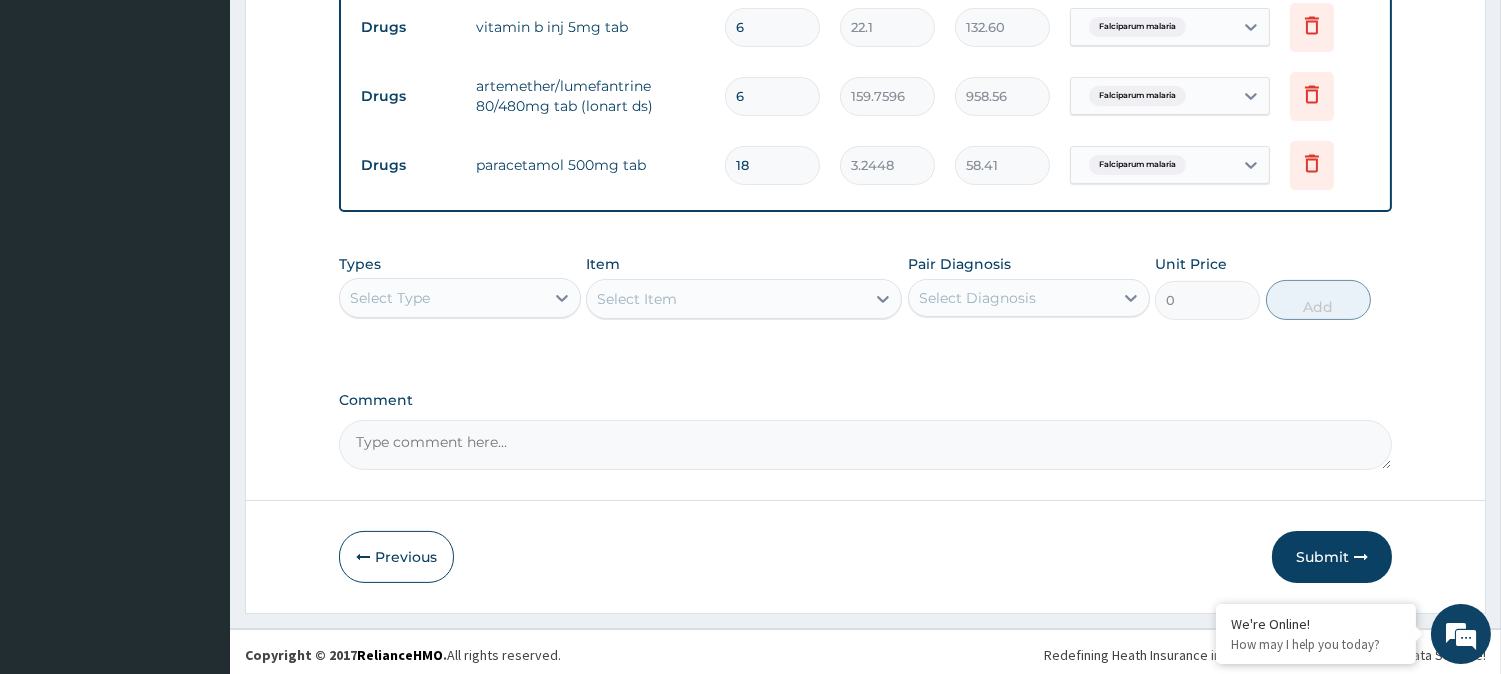 scroll, scrollTop: 810, scrollLeft: 0, axis: vertical 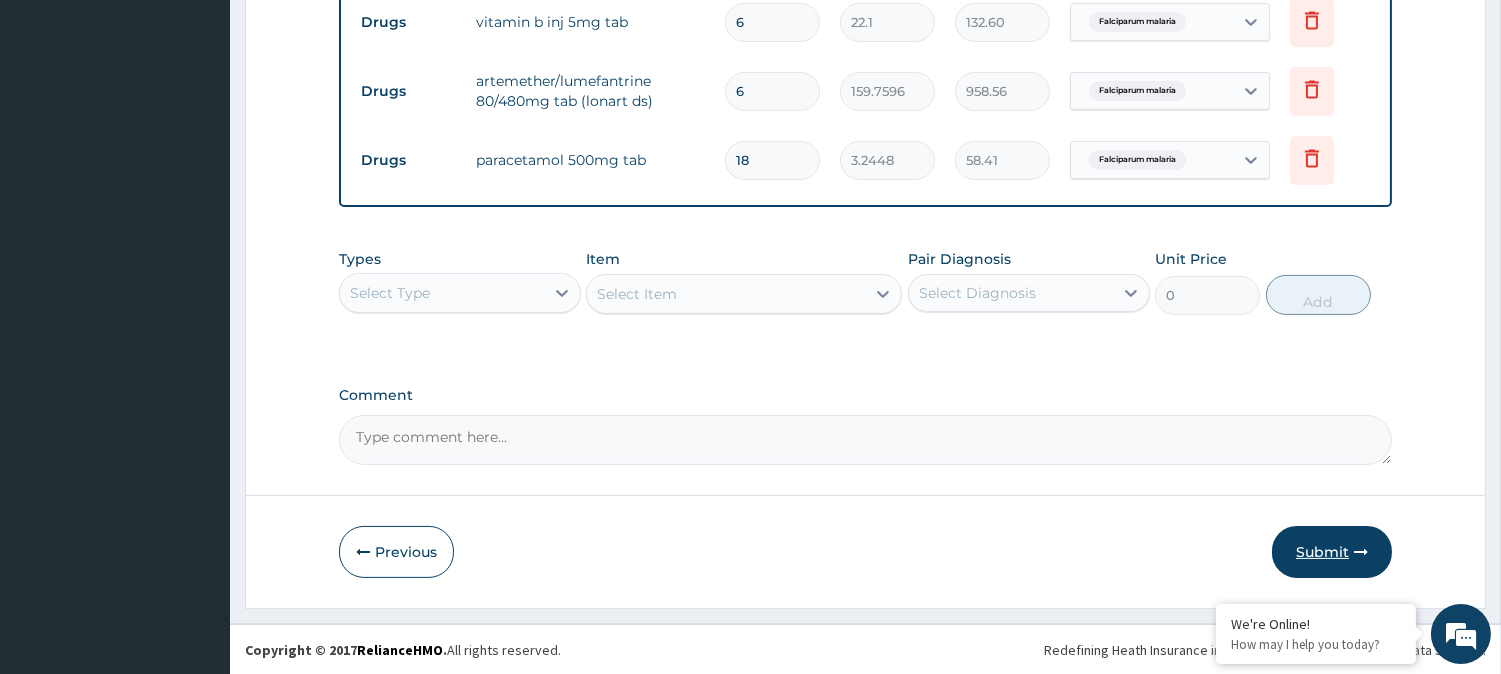 click on "Submit" at bounding box center [1332, 552] 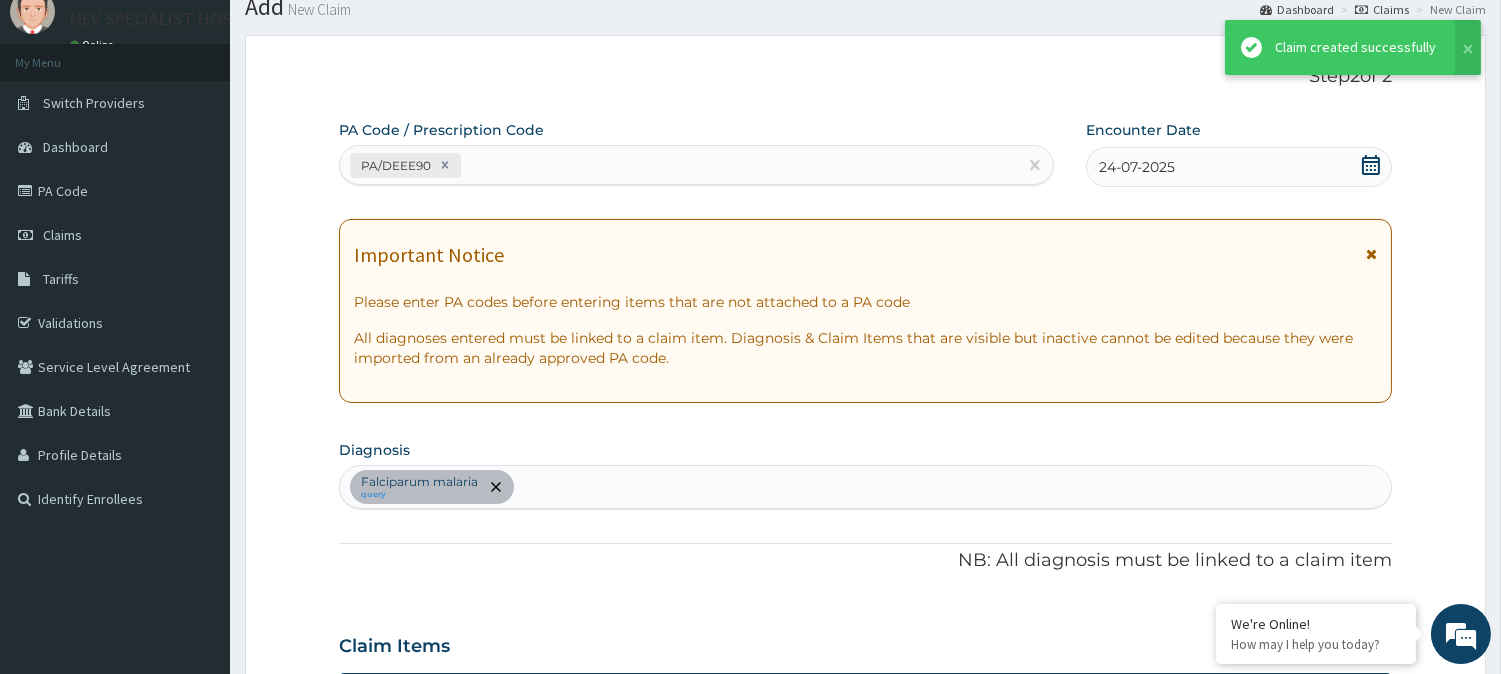 scroll, scrollTop: 810, scrollLeft: 0, axis: vertical 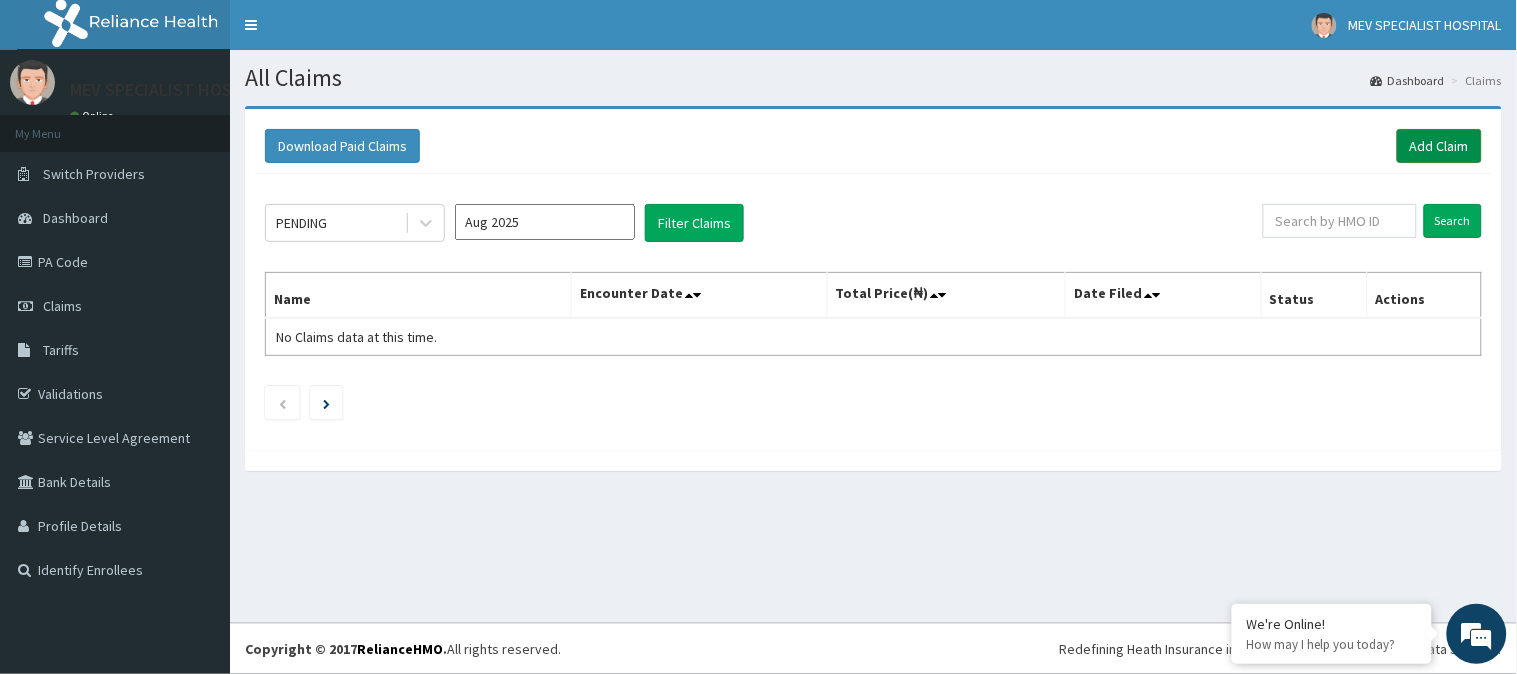 click on "Add Claim" at bounding box center (1439, 146) 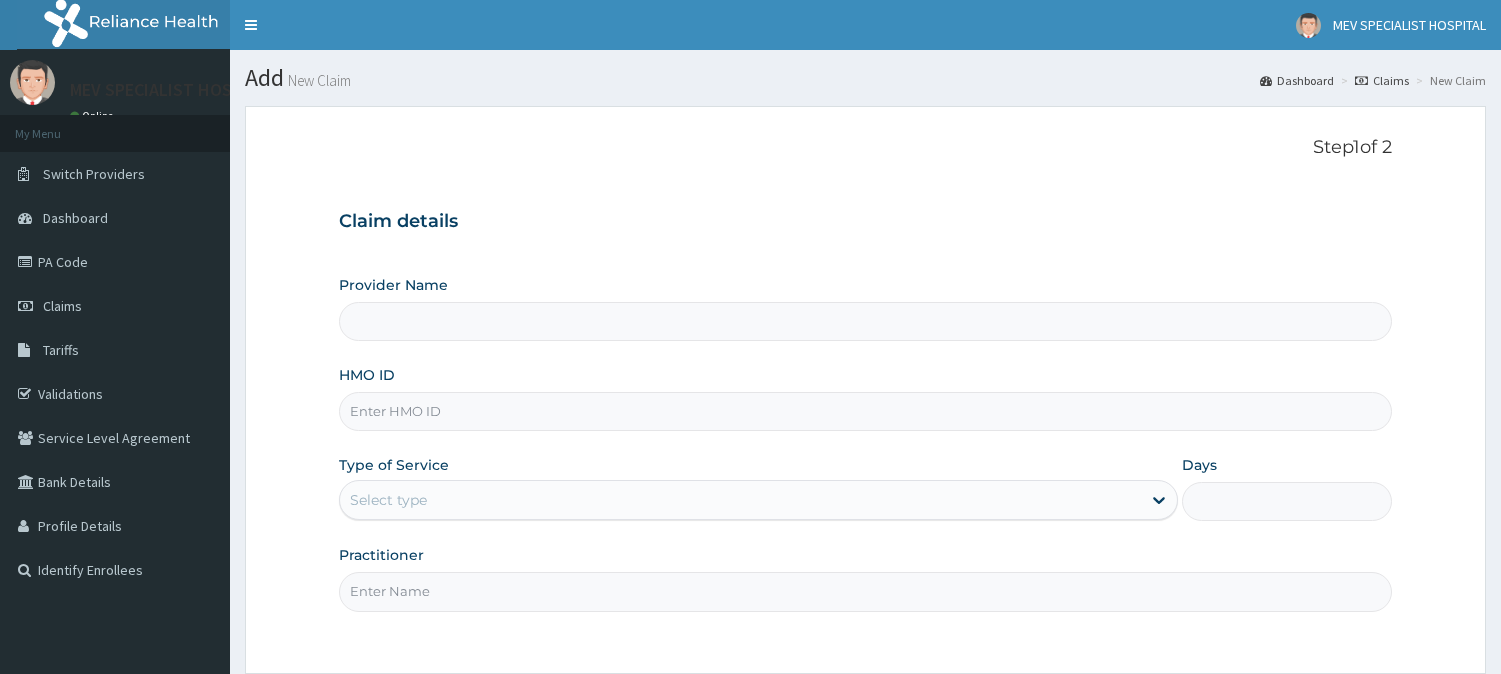 type on "MEV SPECIALIST HOSPITAL" 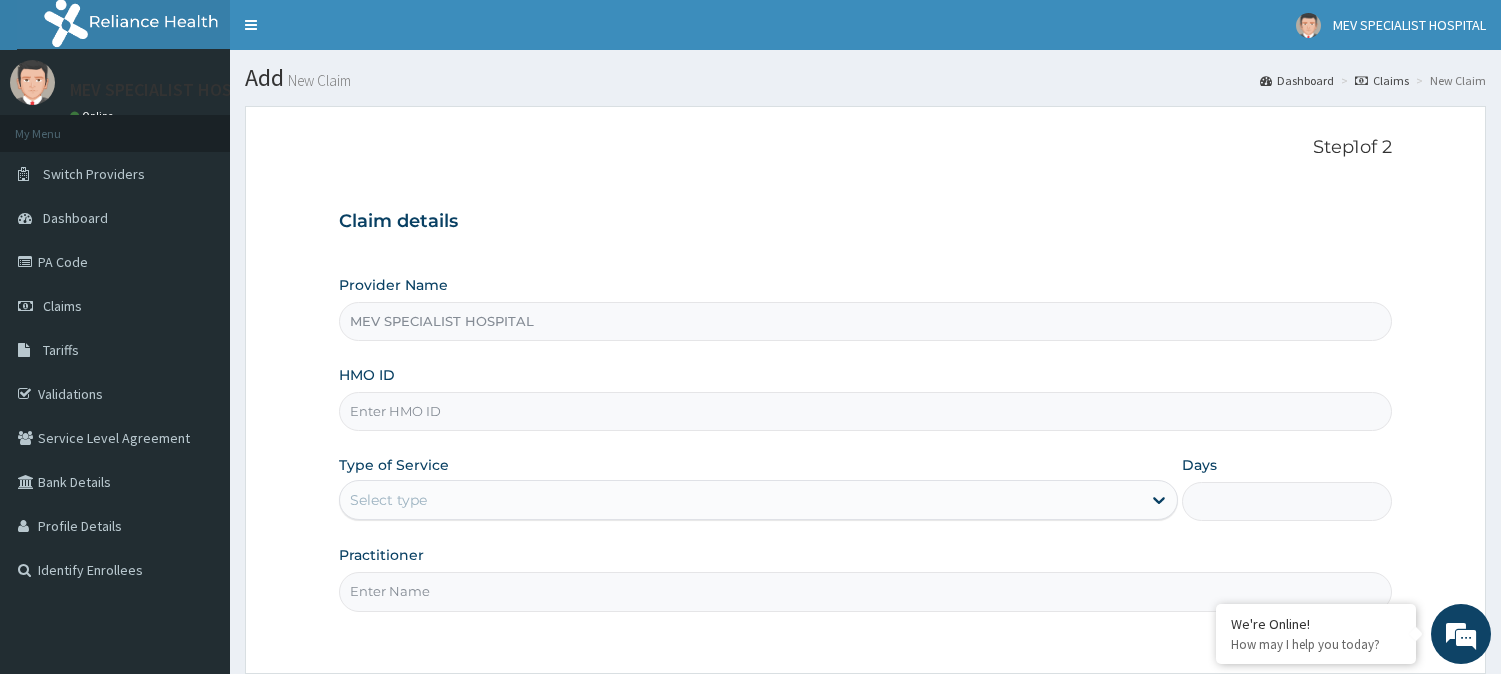 scroll, scrollTop: 0, scrollLeft: 0, axis: both 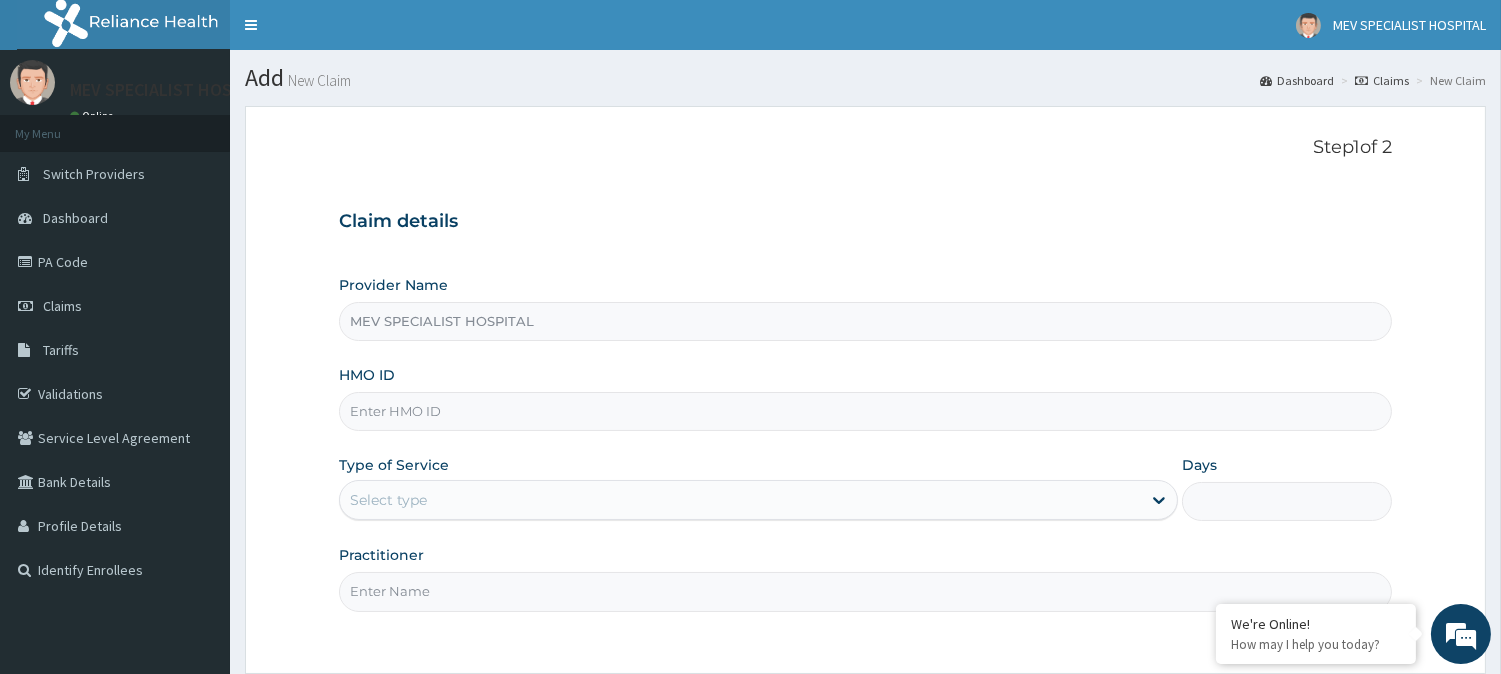 click on "HMO ID" at bounding box center [865, 411] 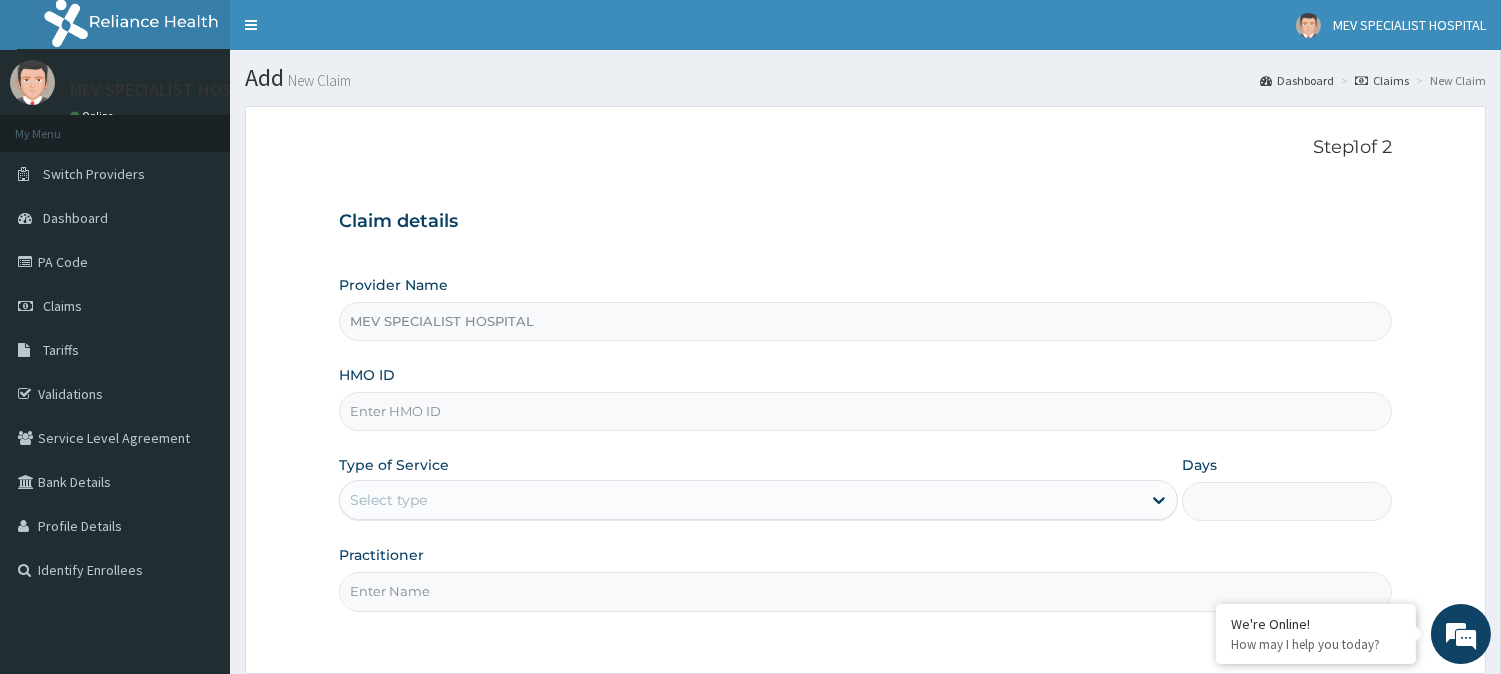 paste on "AEB/10016/A" 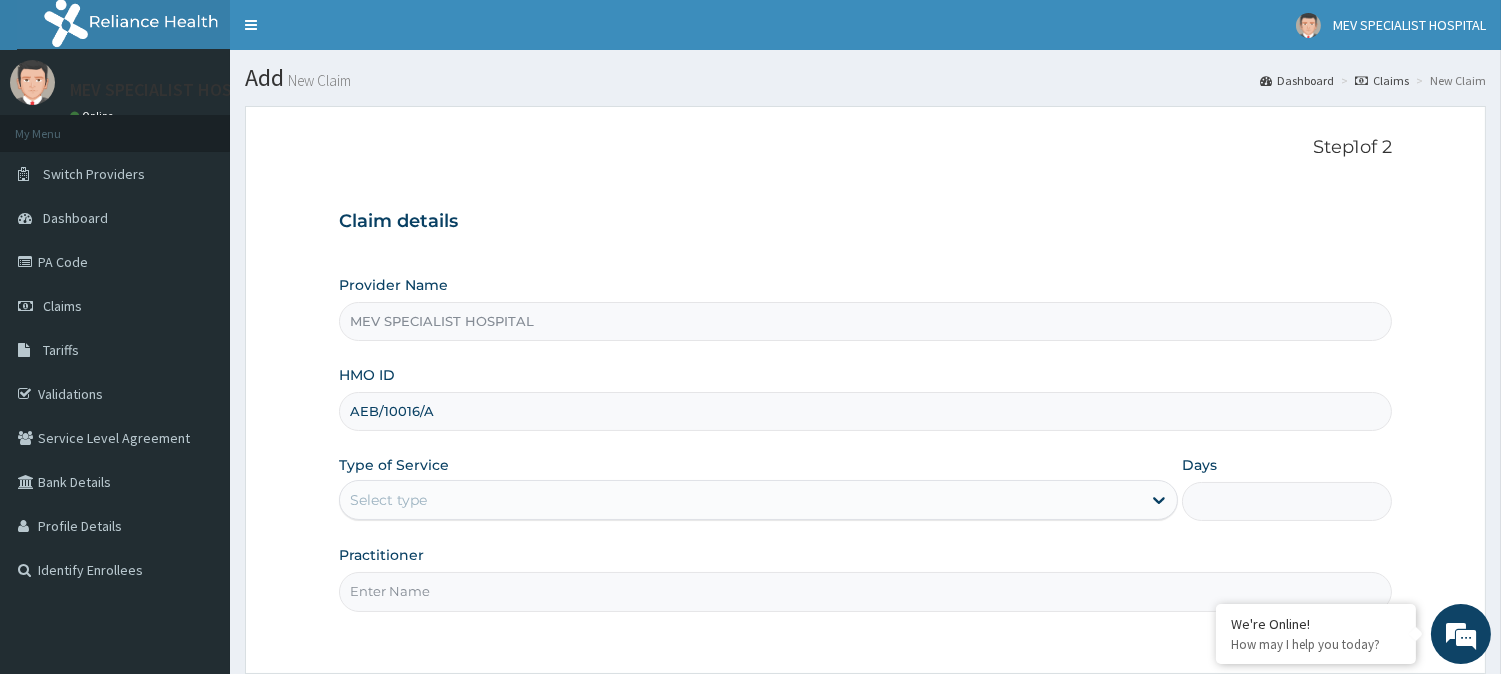 type on "AEB/10016/A" 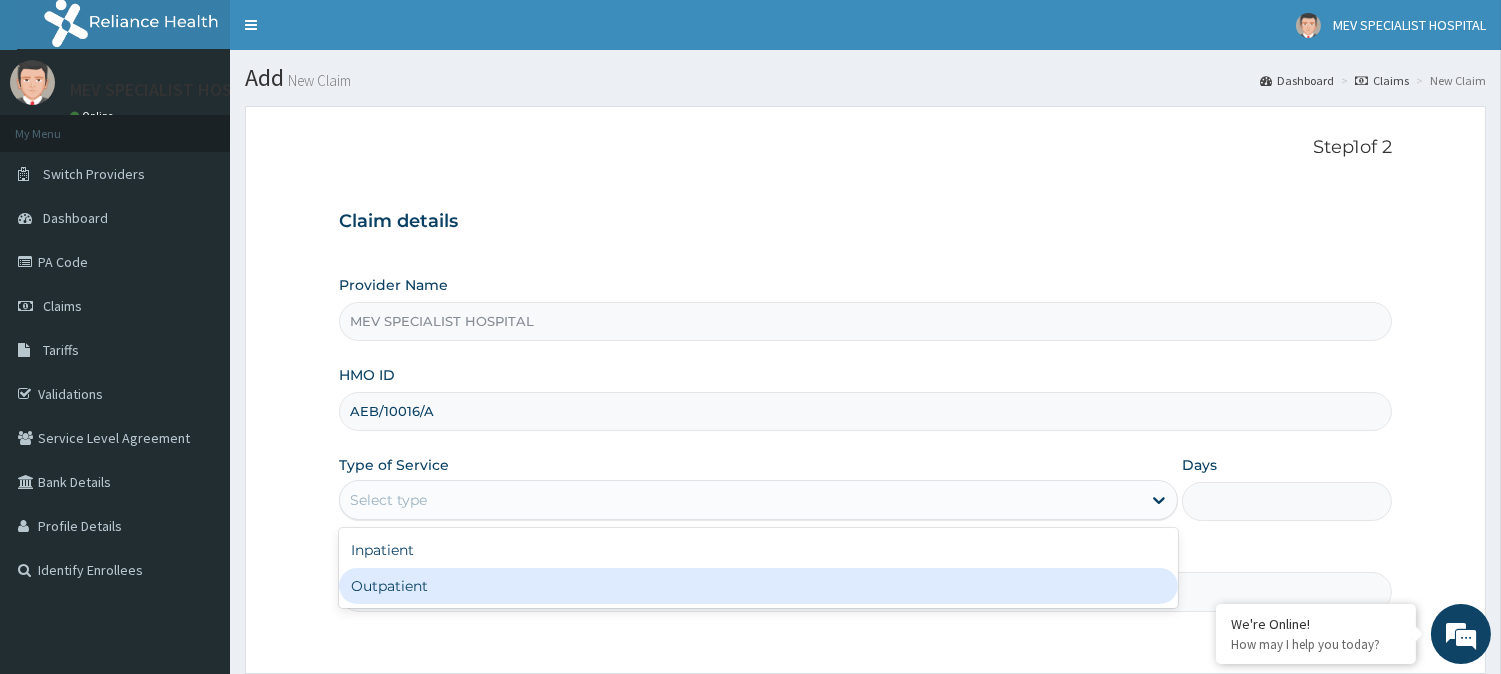 click on "Outpatient" at bounding box center [758, 586] 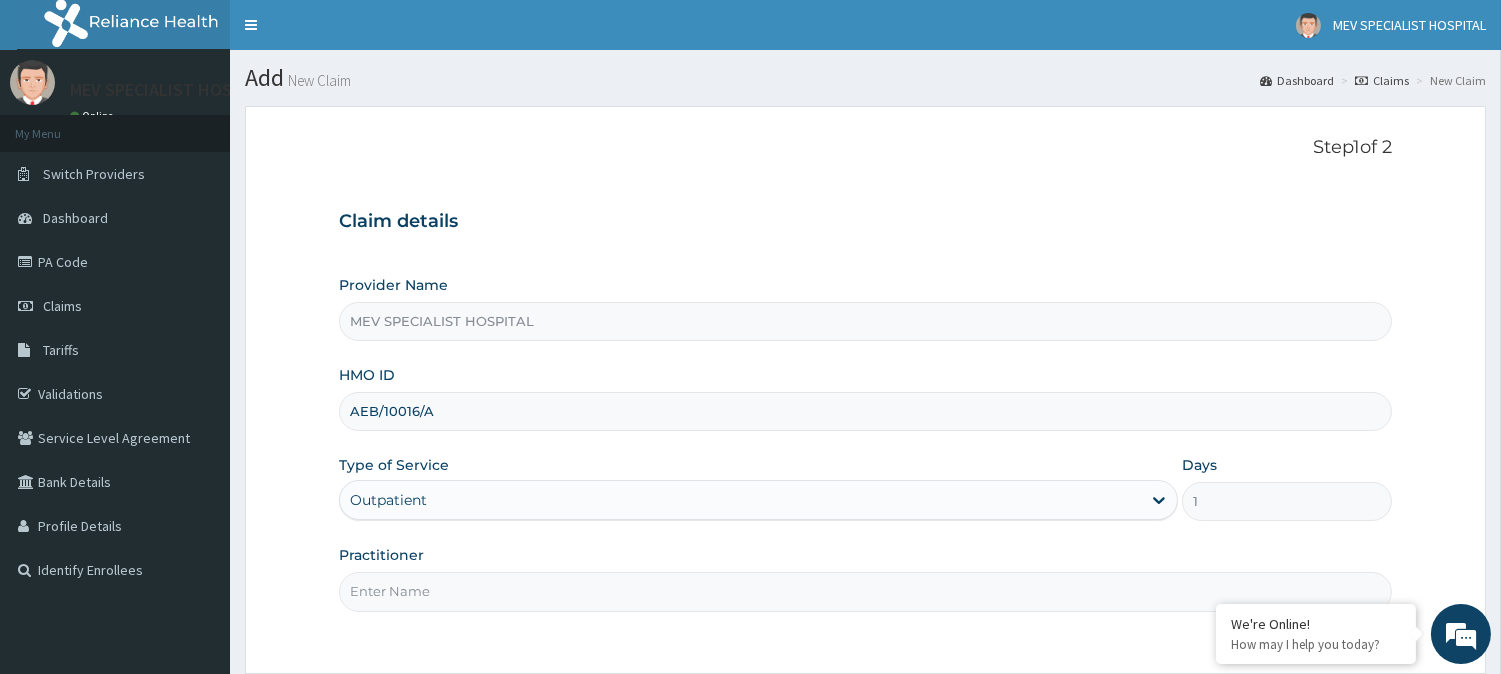 click on "Practitioner" at bounding box center (865, 591) 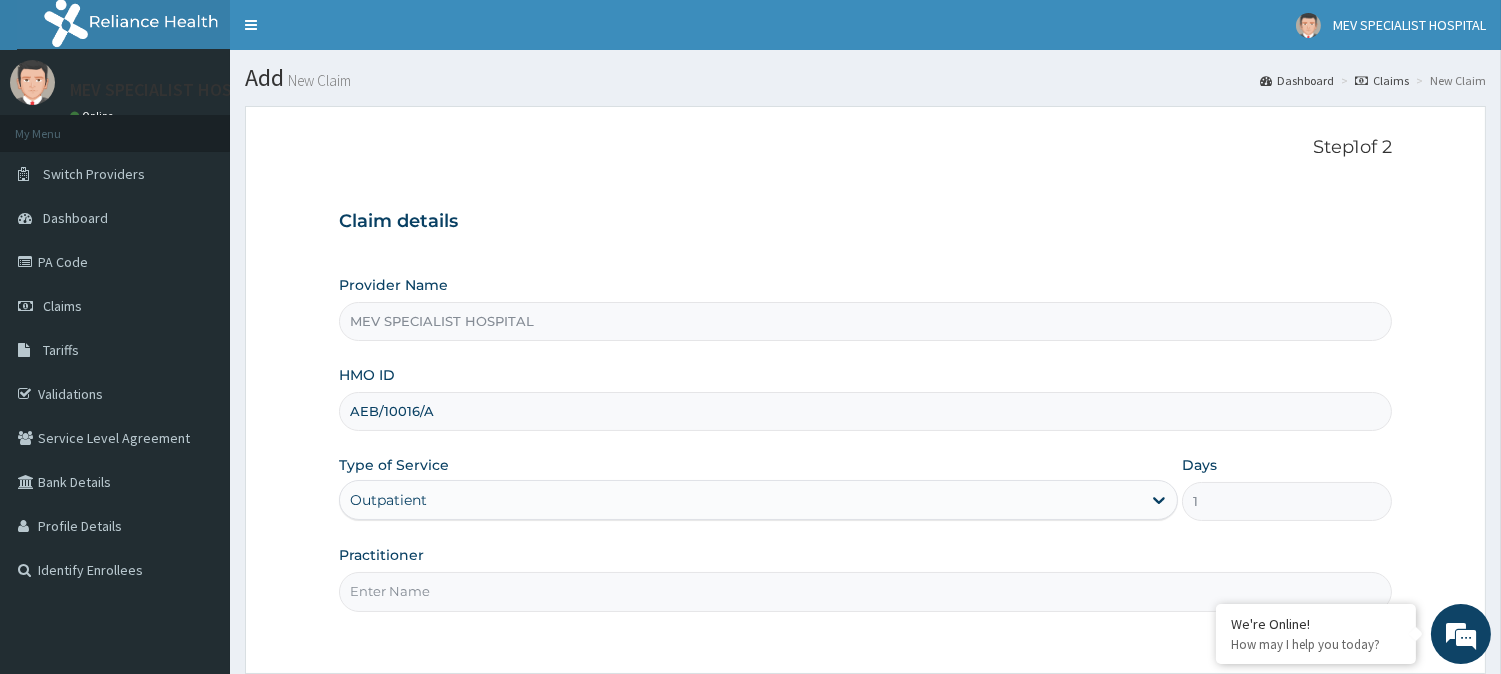 type on "[TITLE] [LAST]" 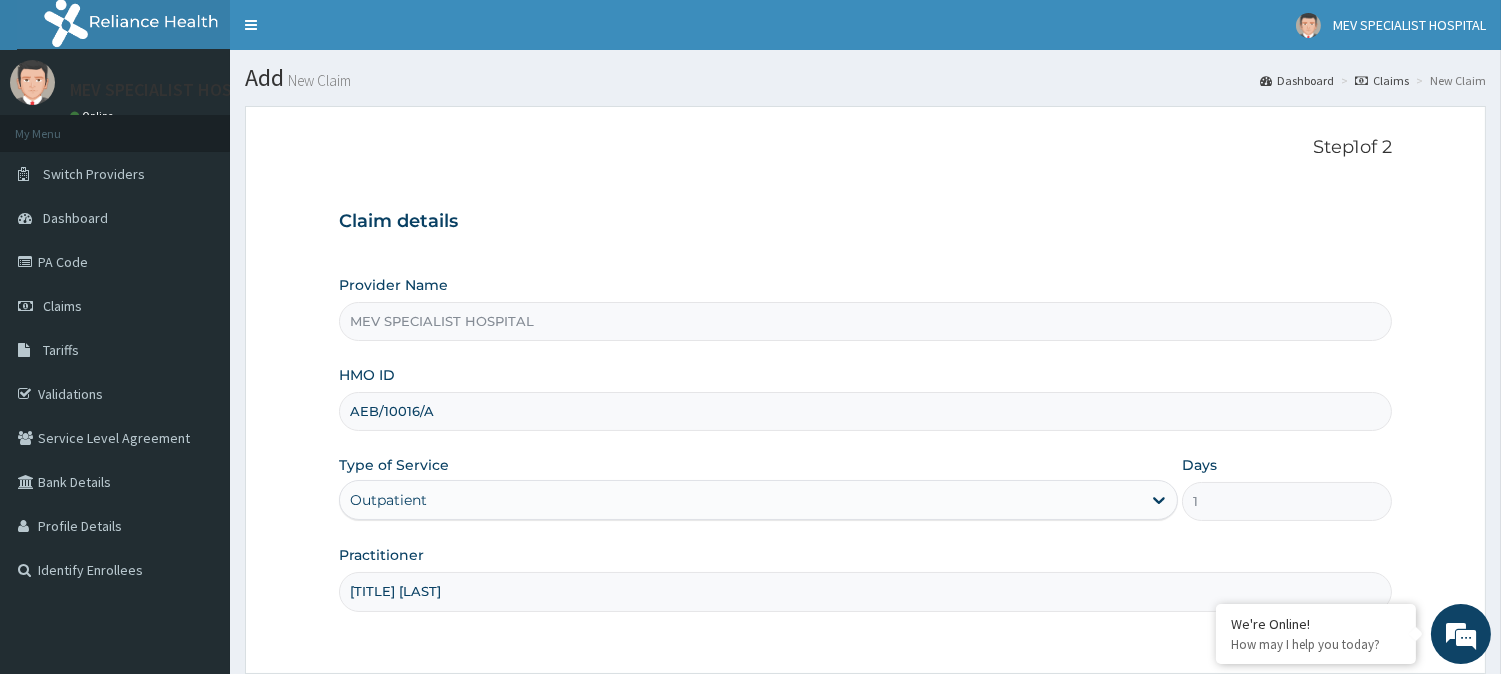 scroll, scrollTop: 178, scrollLeft: 0, axis: vertical 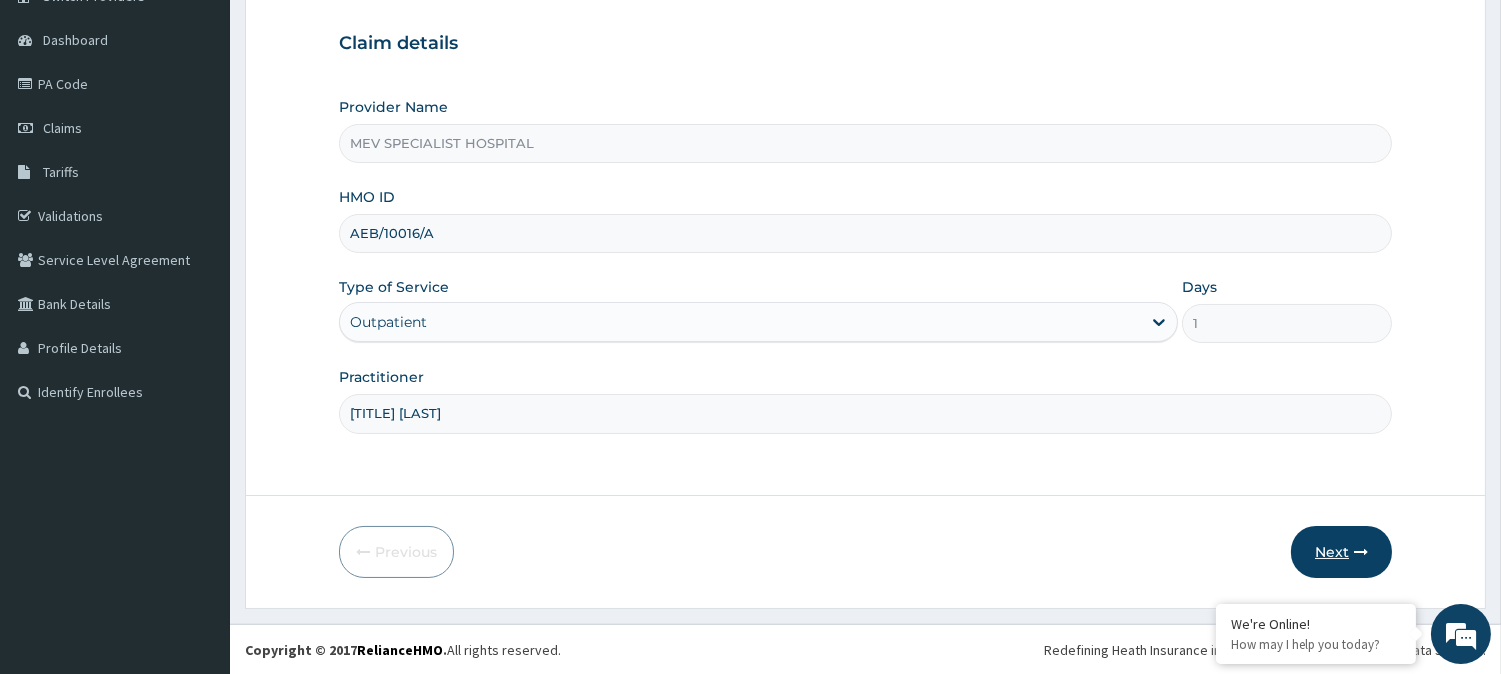 click on "Next" at bounding box center (1341, 552) 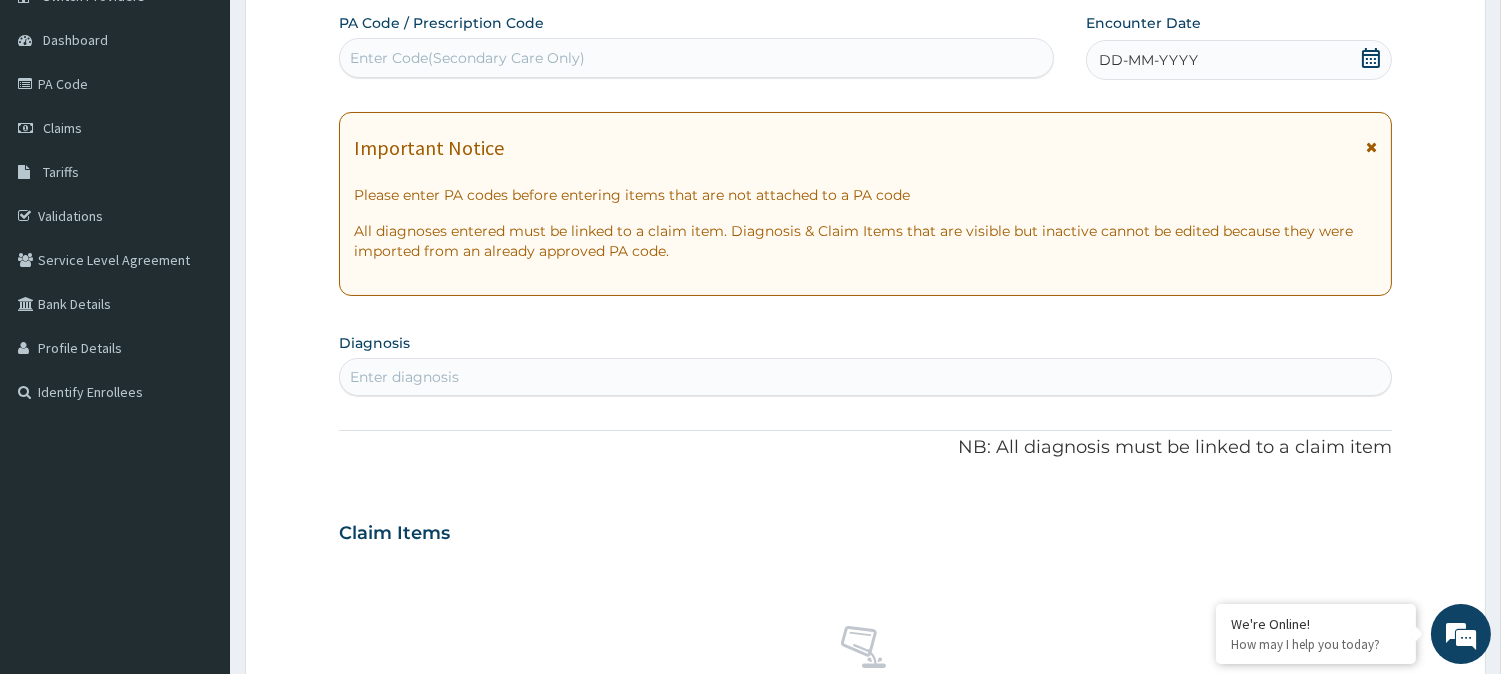 click on "Enter Code(Secondary Care Only)" at bounding box center [467, 58] 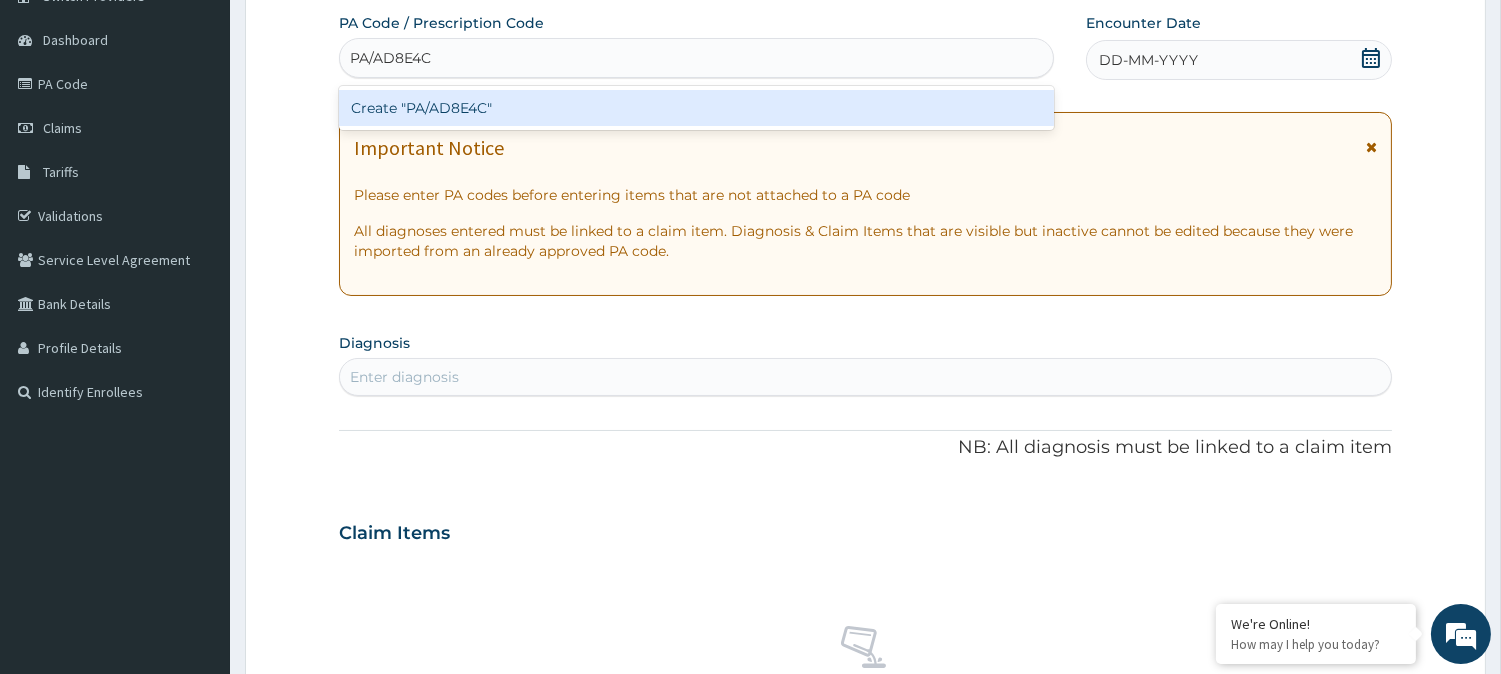 click on "Create "PA/AD8E4C"" at bounding box center [696, 108] 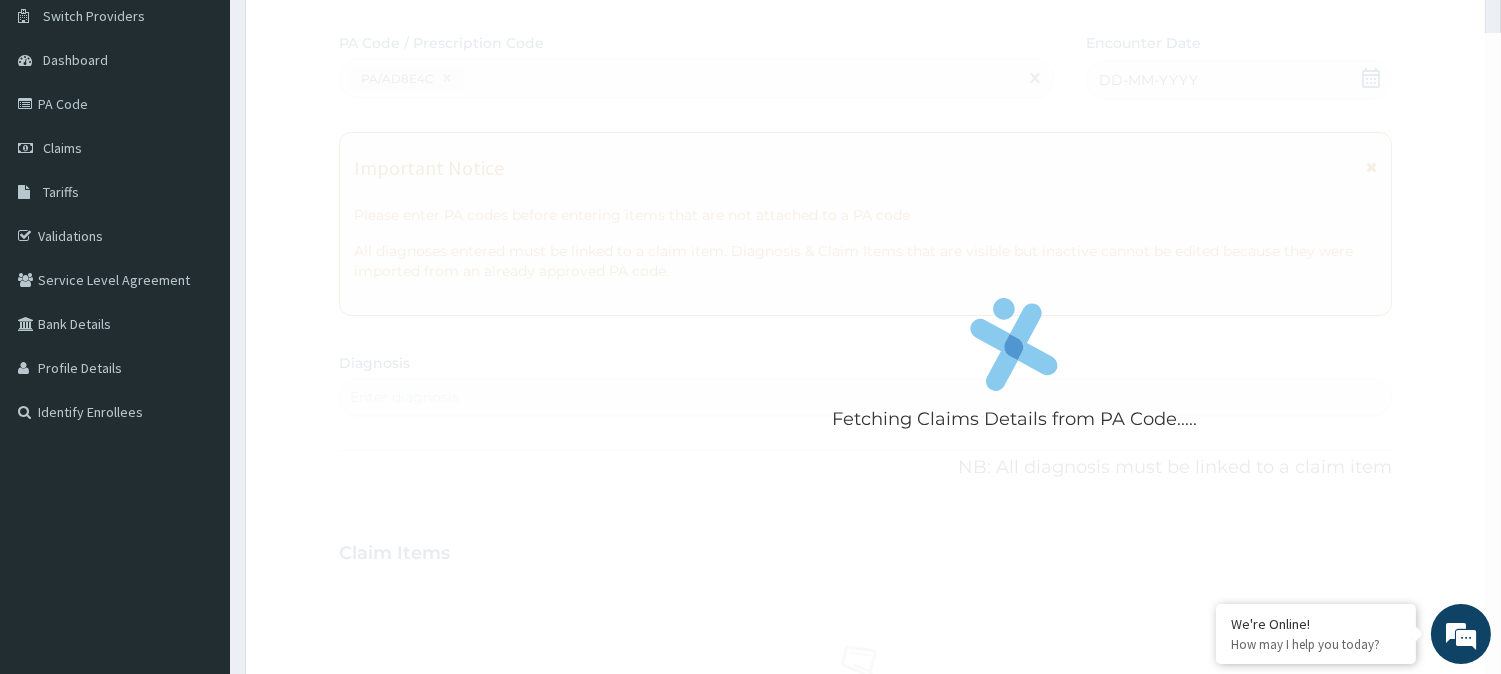 scroll, scrollTop: 0, scrollLeft: 0, axis: both 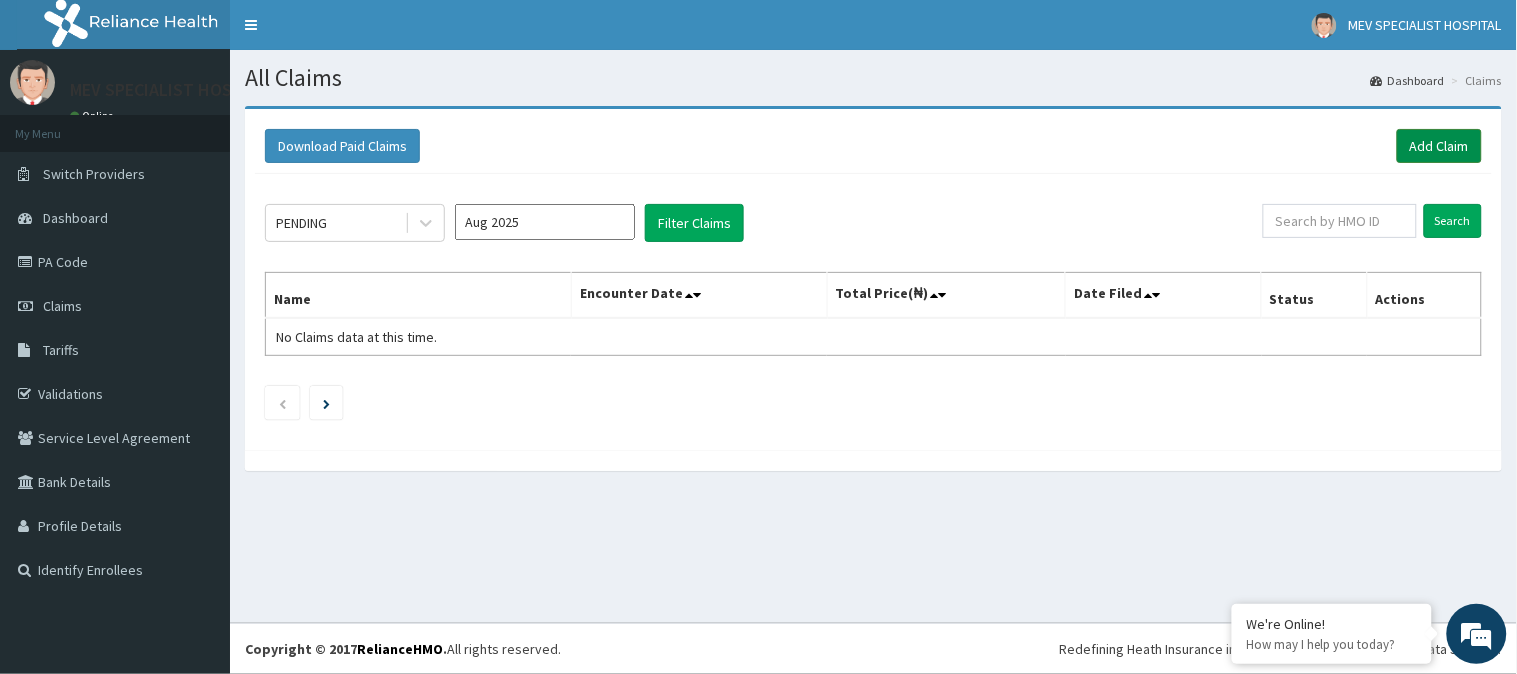 click on "Add Claim" at bounding box center [1439, 146] 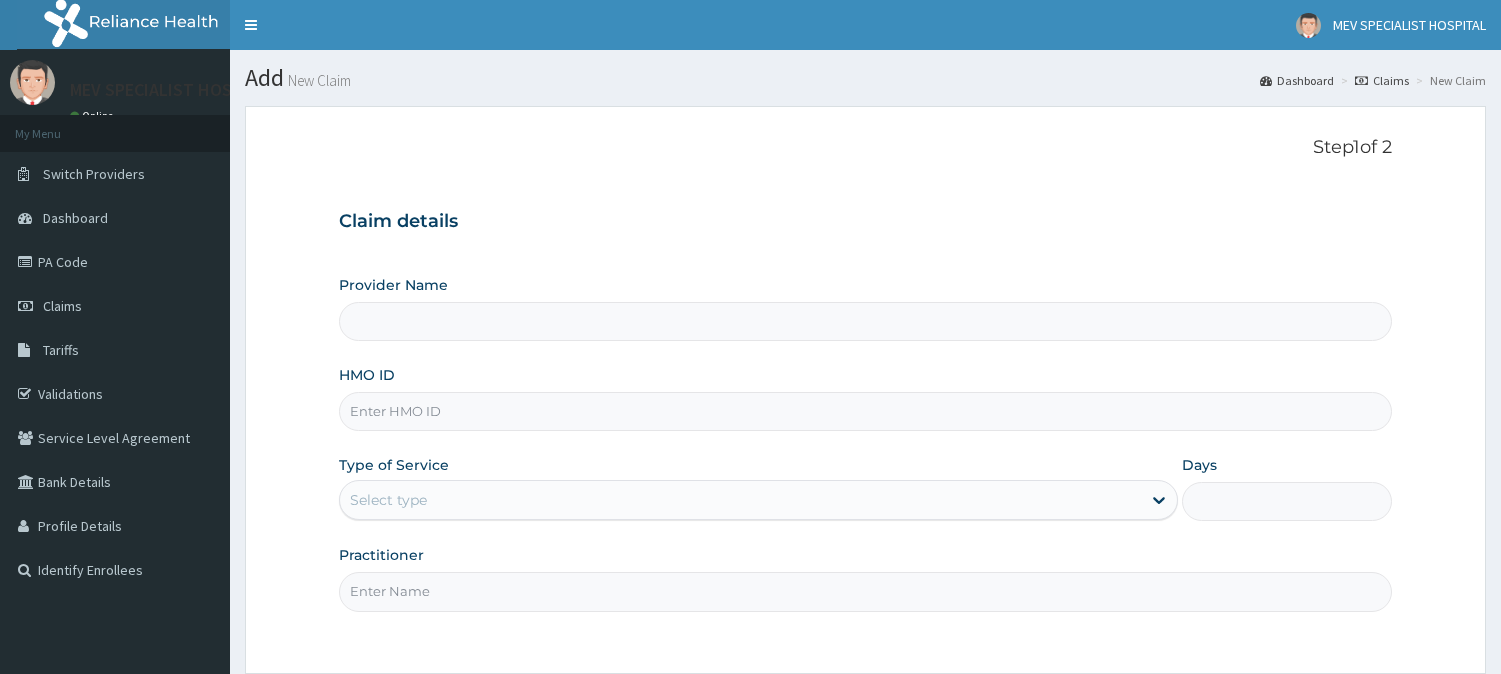click on "HMO ID" at bounding box center (865, 411) 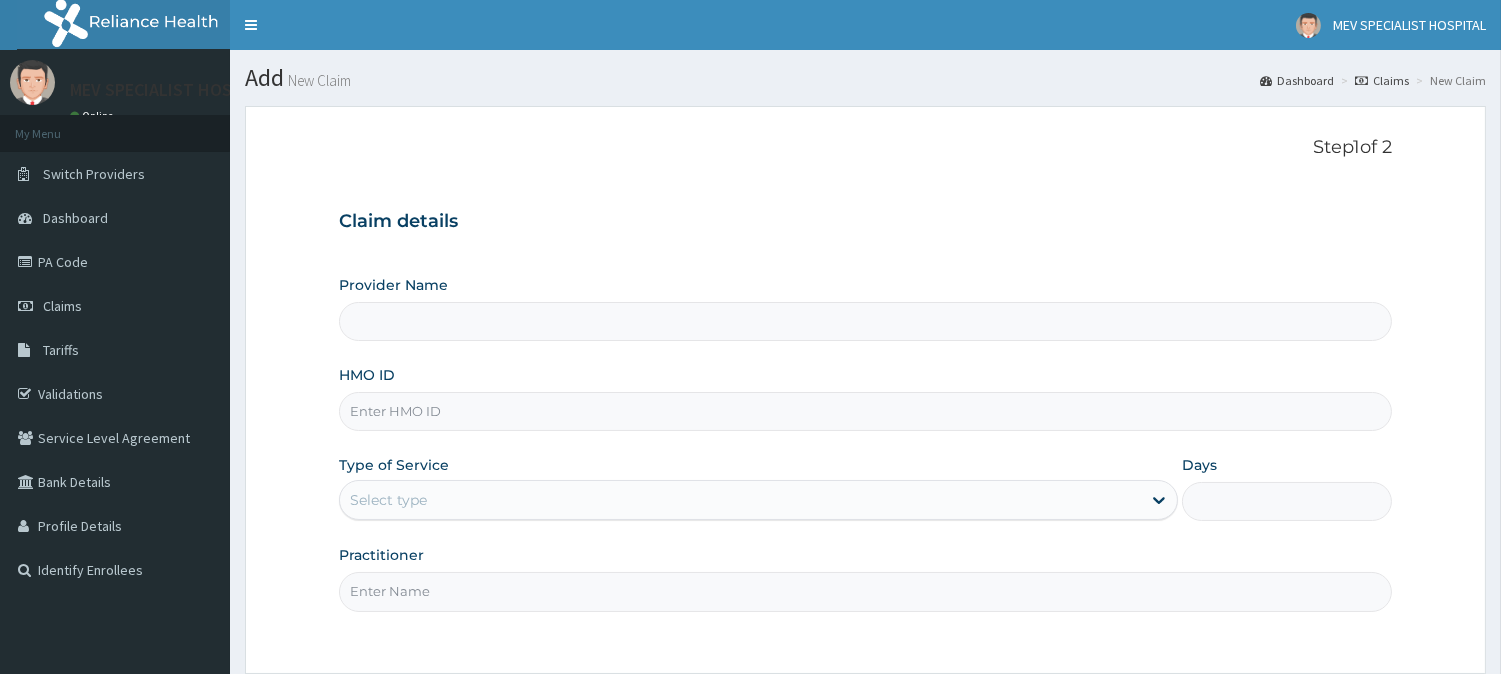 scroll, scrollTop: 0, scrollLeft: 0, axis: both 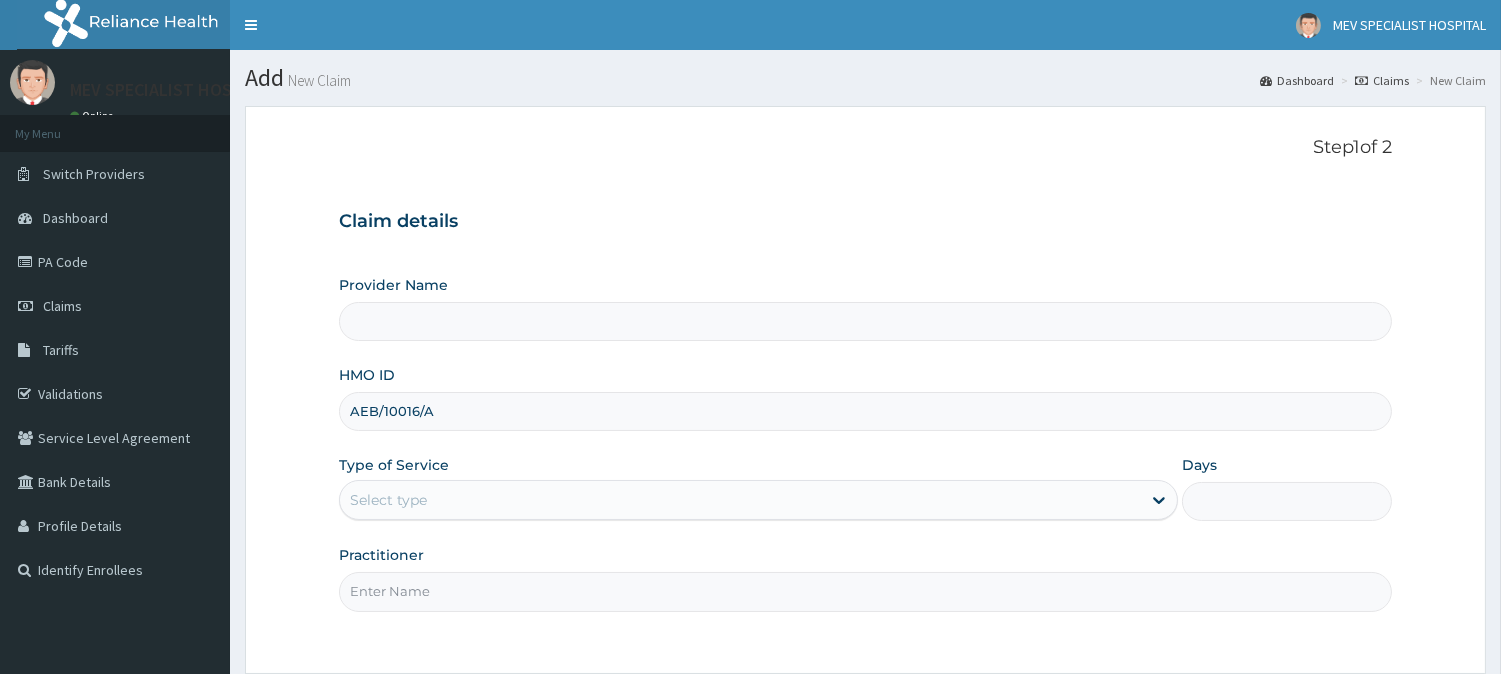 type on "AEB/10016/A" 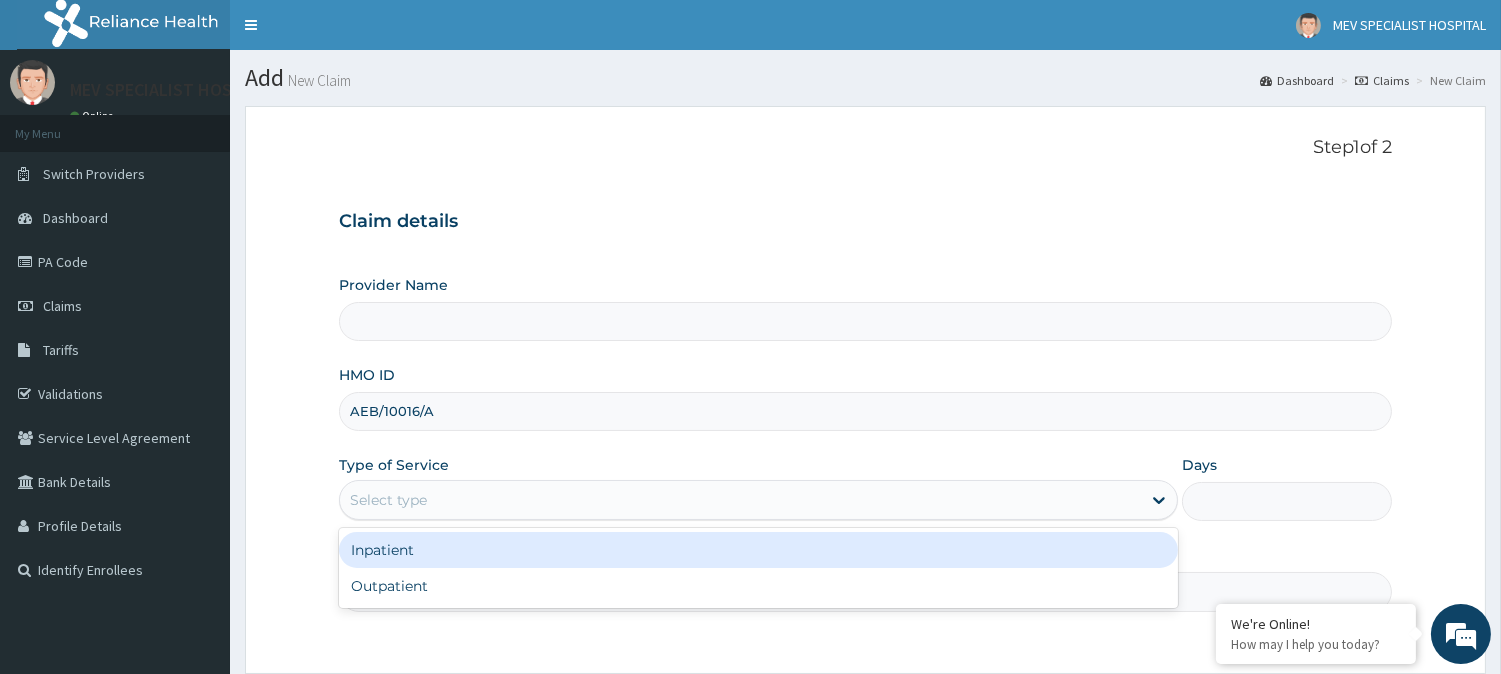 type on "MEV SPECIALIST HOSPITAL" 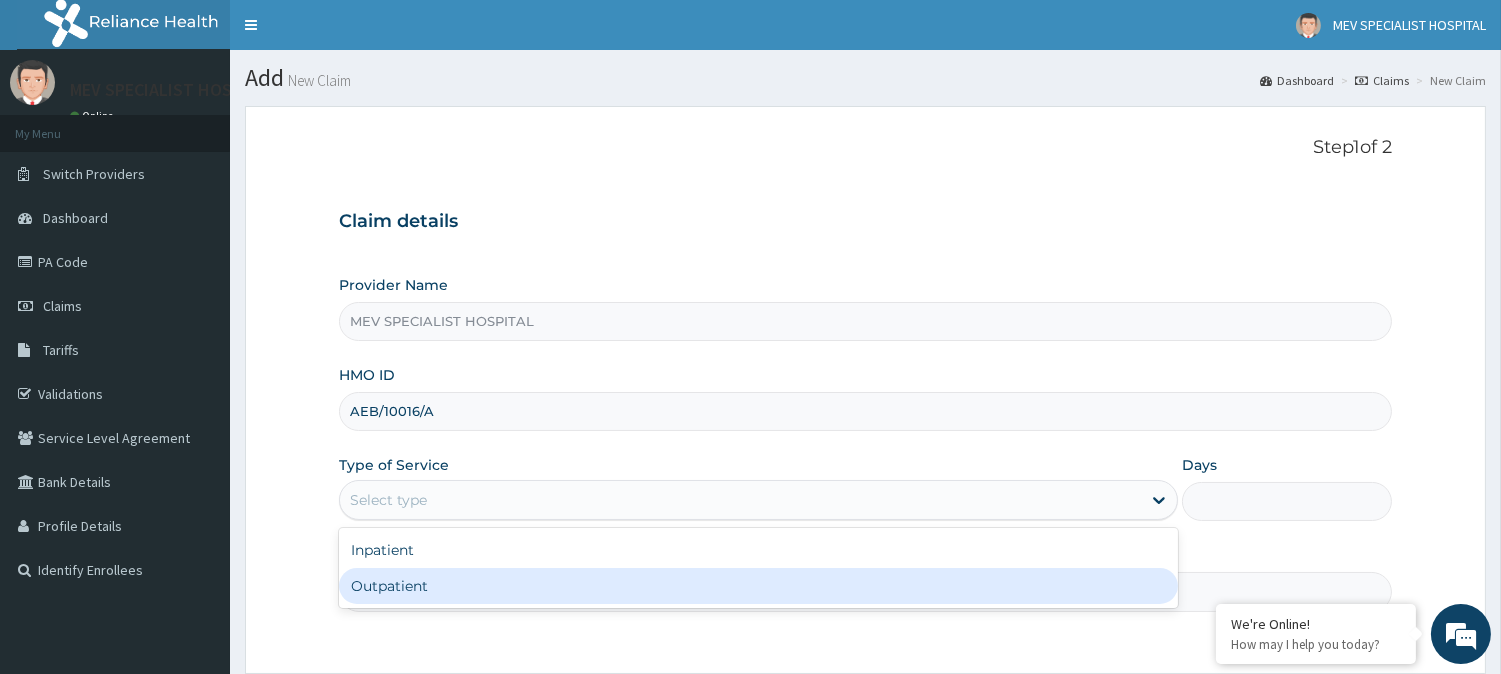 click on "Outpatient" at bounding box center [758, 586] 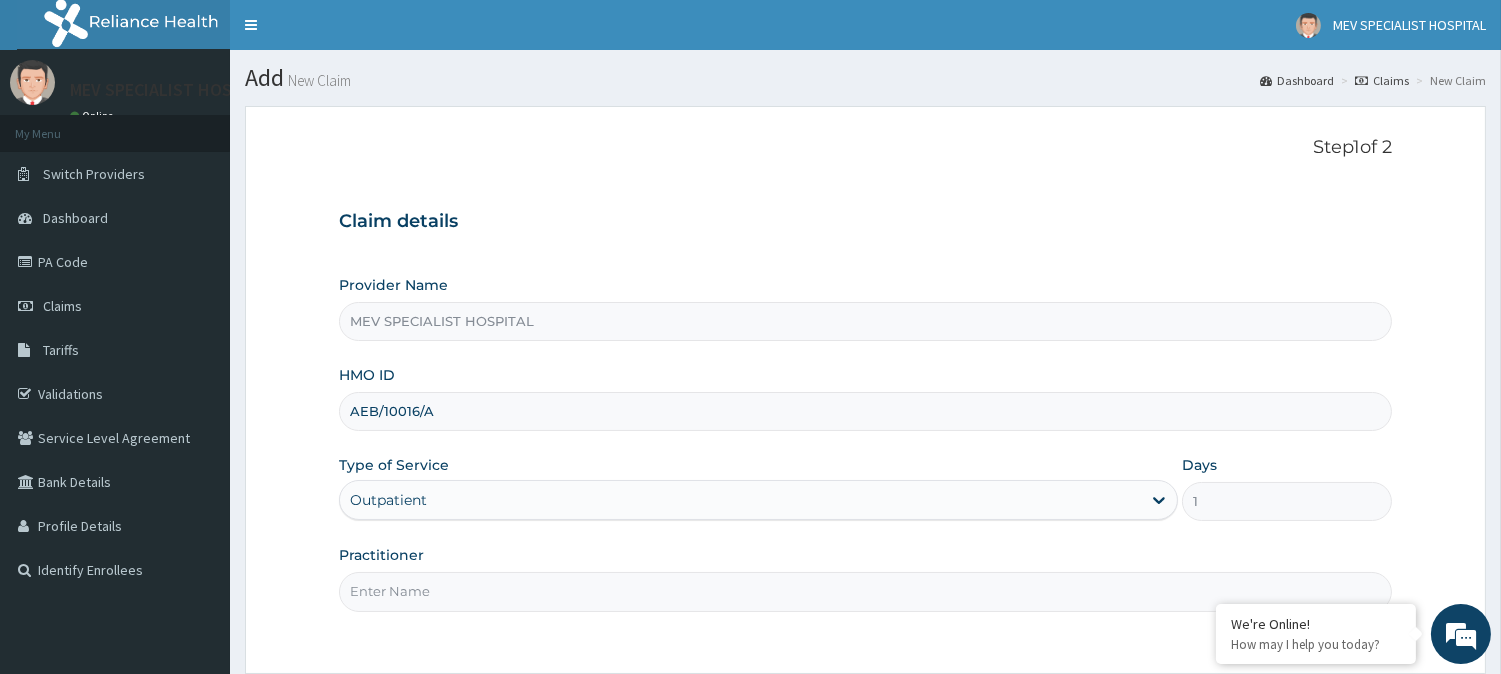 click on "Practitioner" at bounding box center [865, 591] 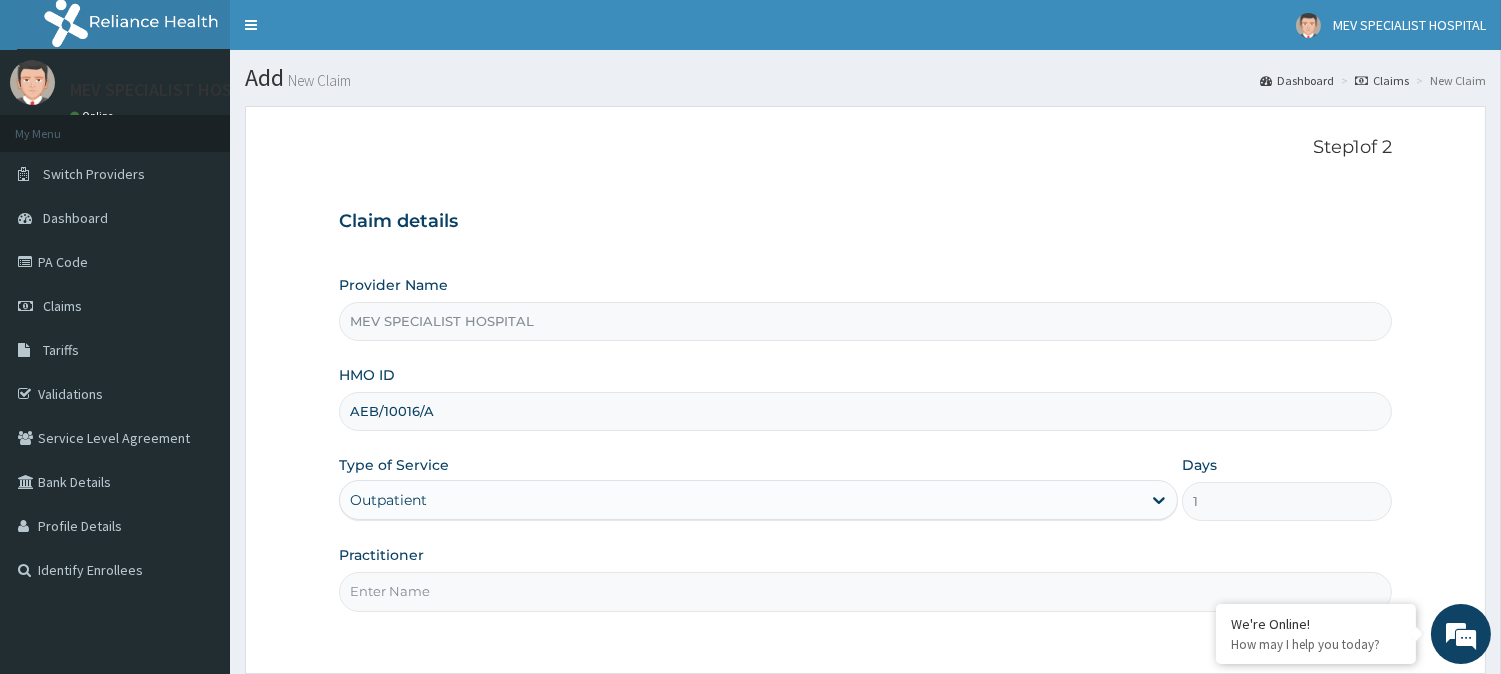 type on "[TITLE] [LAST]" 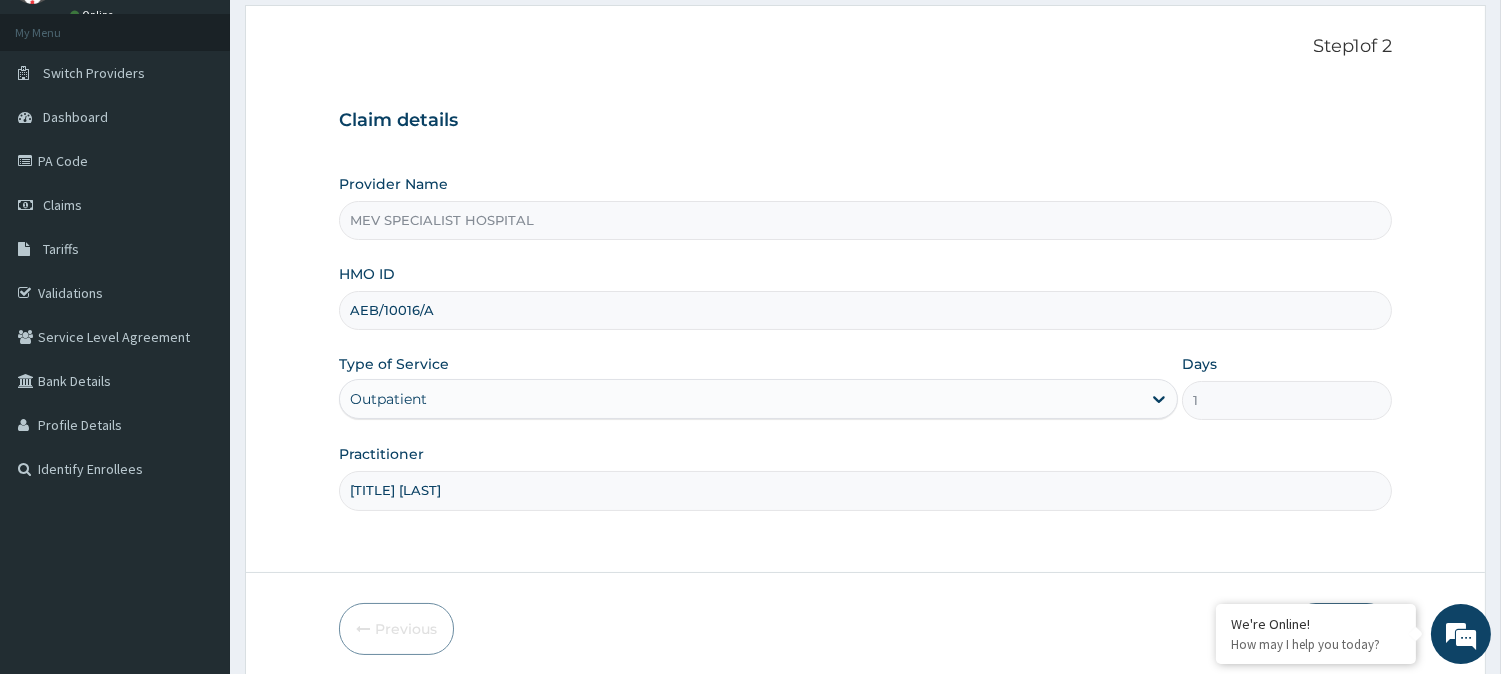 scroll, scrollTop: 178, scrollLeft: 0, axis: vertical 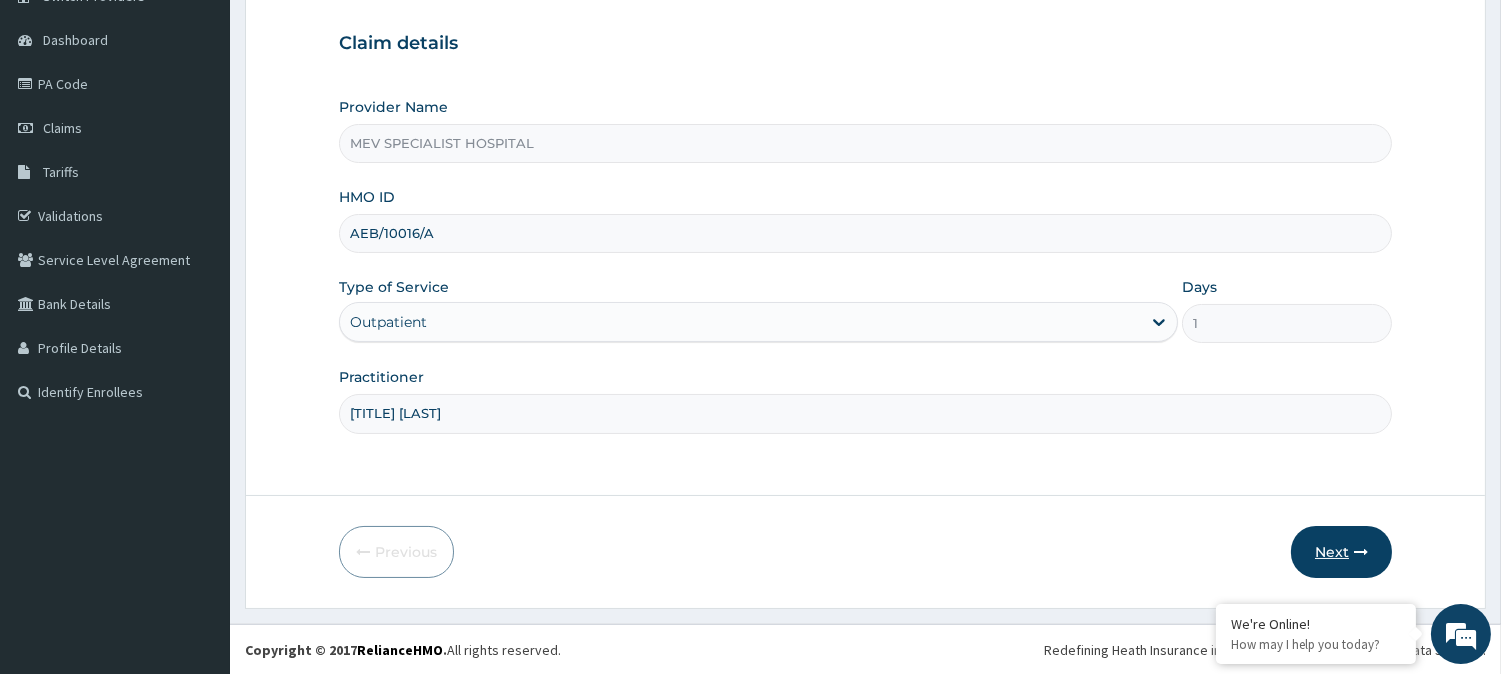 click on "Next" at bounding box center (1341, 552) 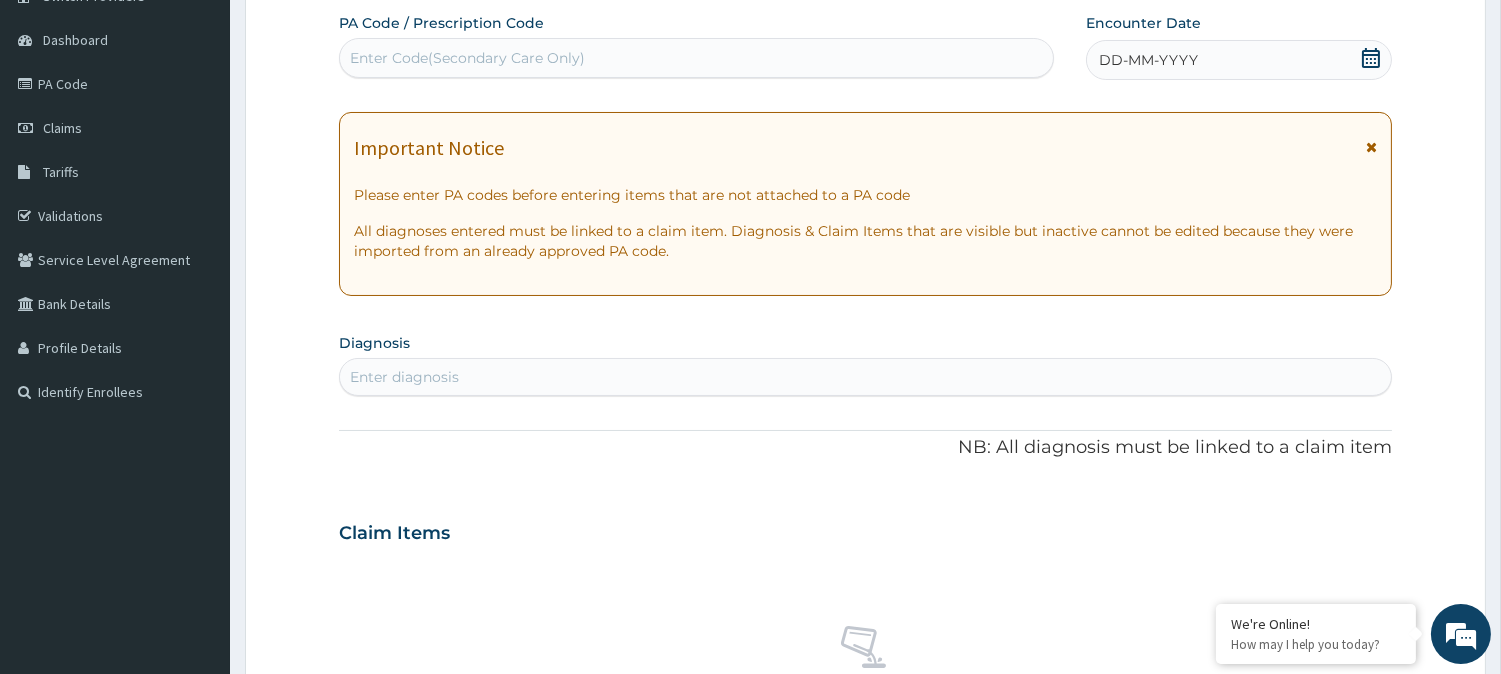 scroll, scrollTop: 0, scrollLeft: 0, axis: both 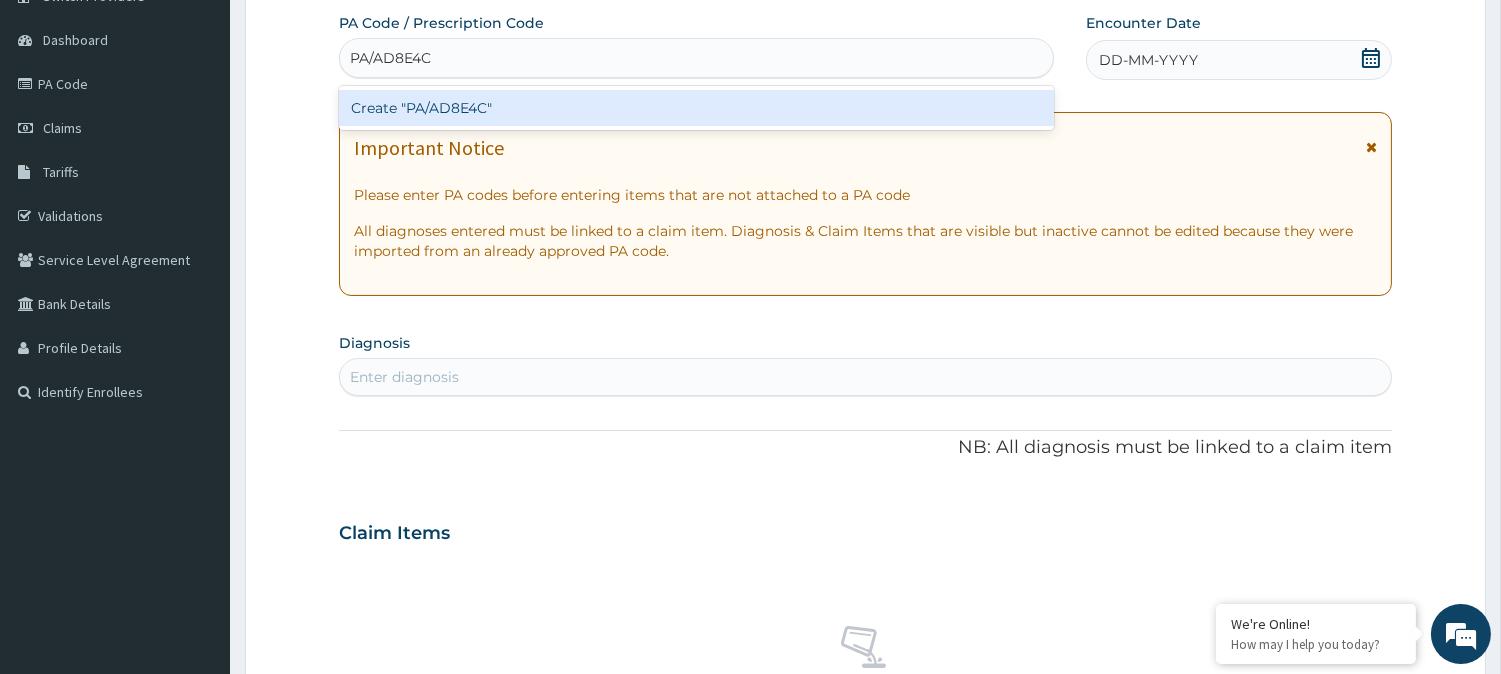 click on "Create "PA/AD8E4C"" at bounding box center (696, 108) 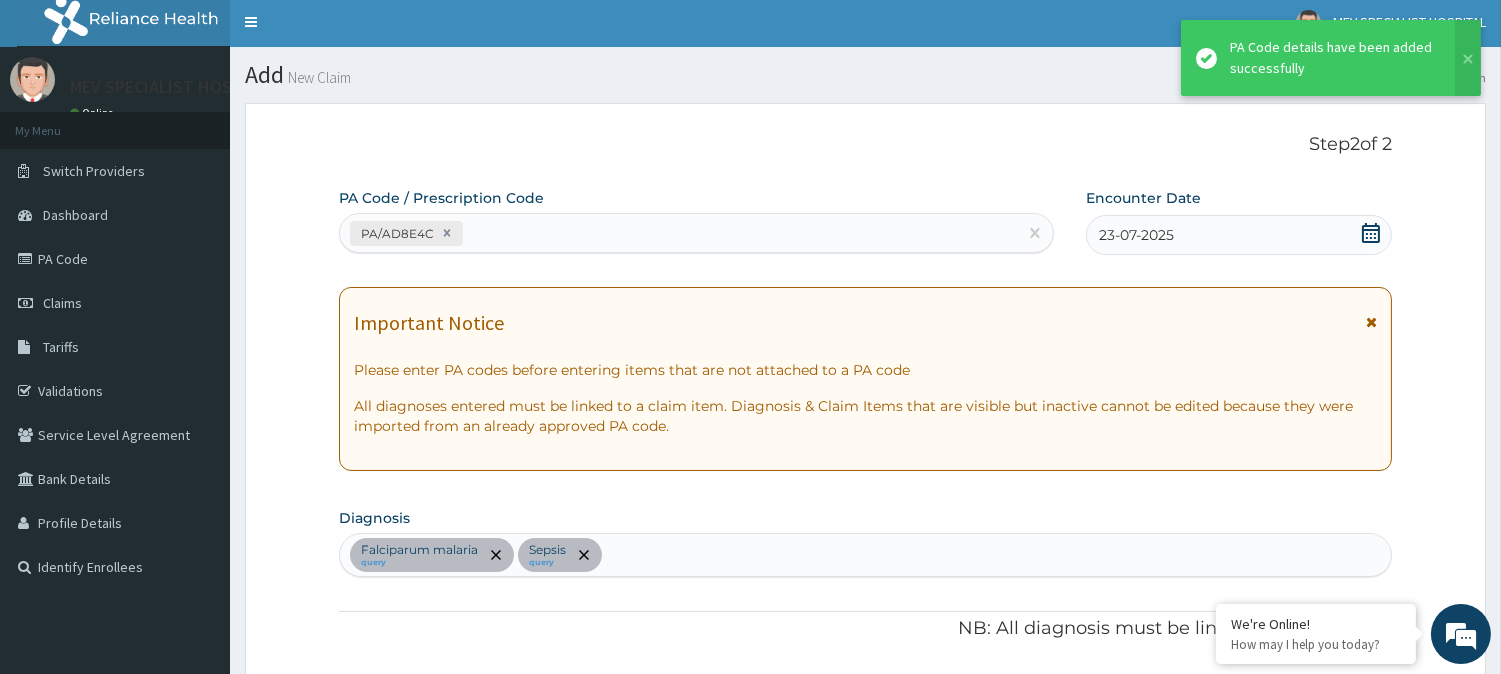 scroll, scrollTop: 0, scrollLeft: 0, axis: both 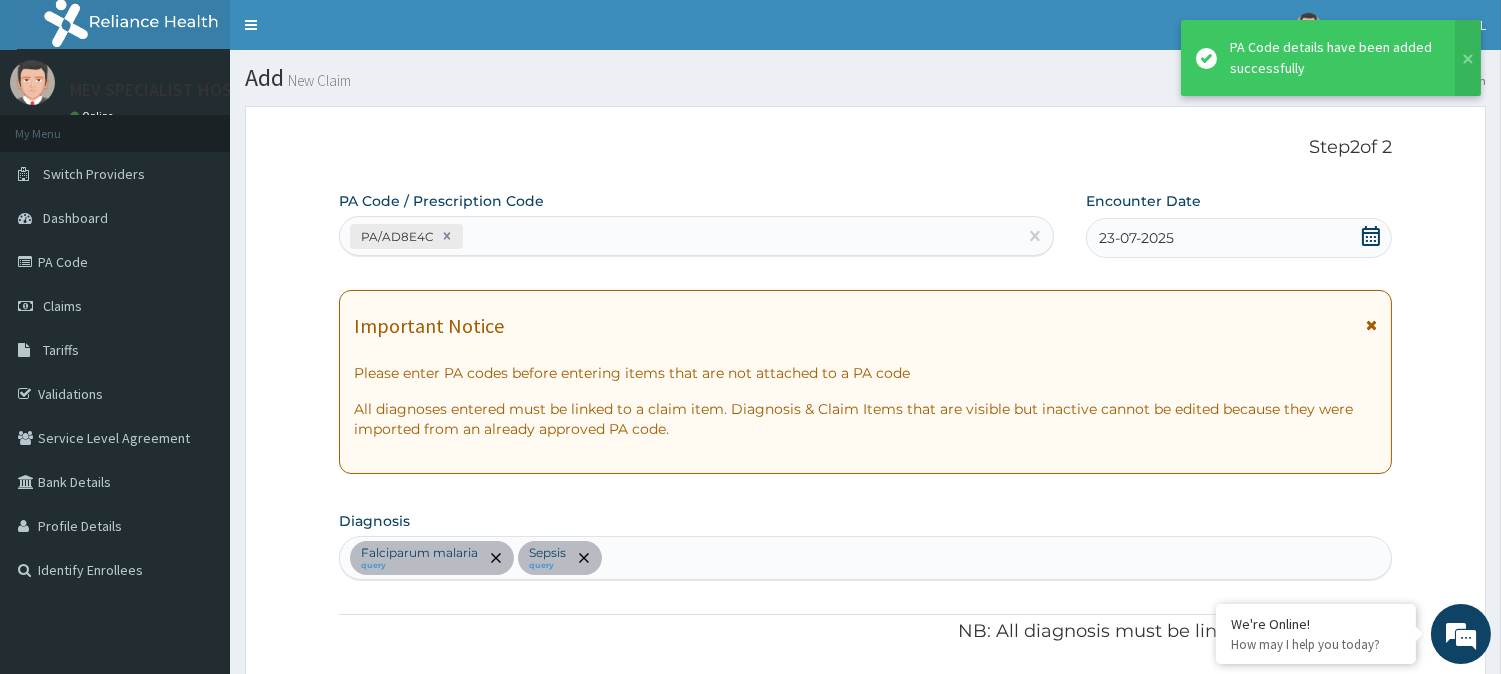 click on "PA/AD8E4C" at bounding box center [678, 236] 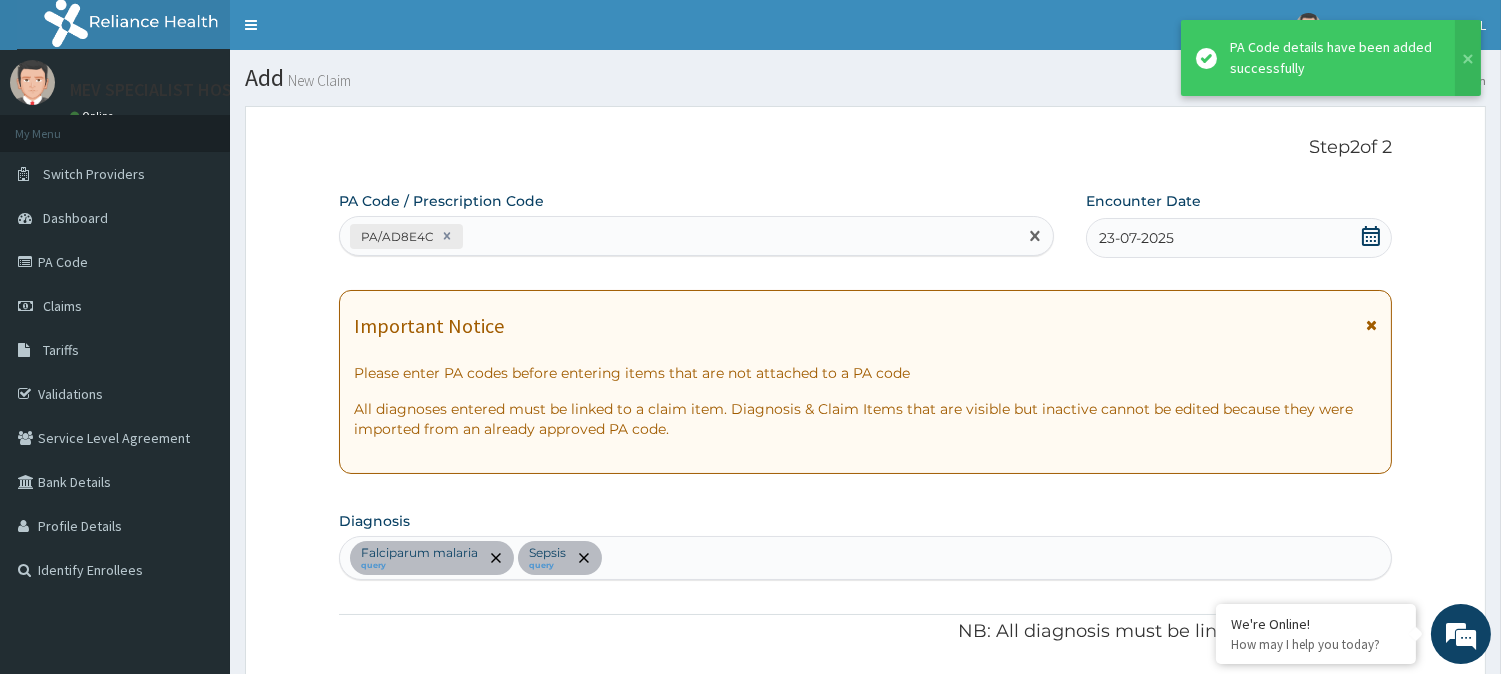 paste on "PA/C6A841" 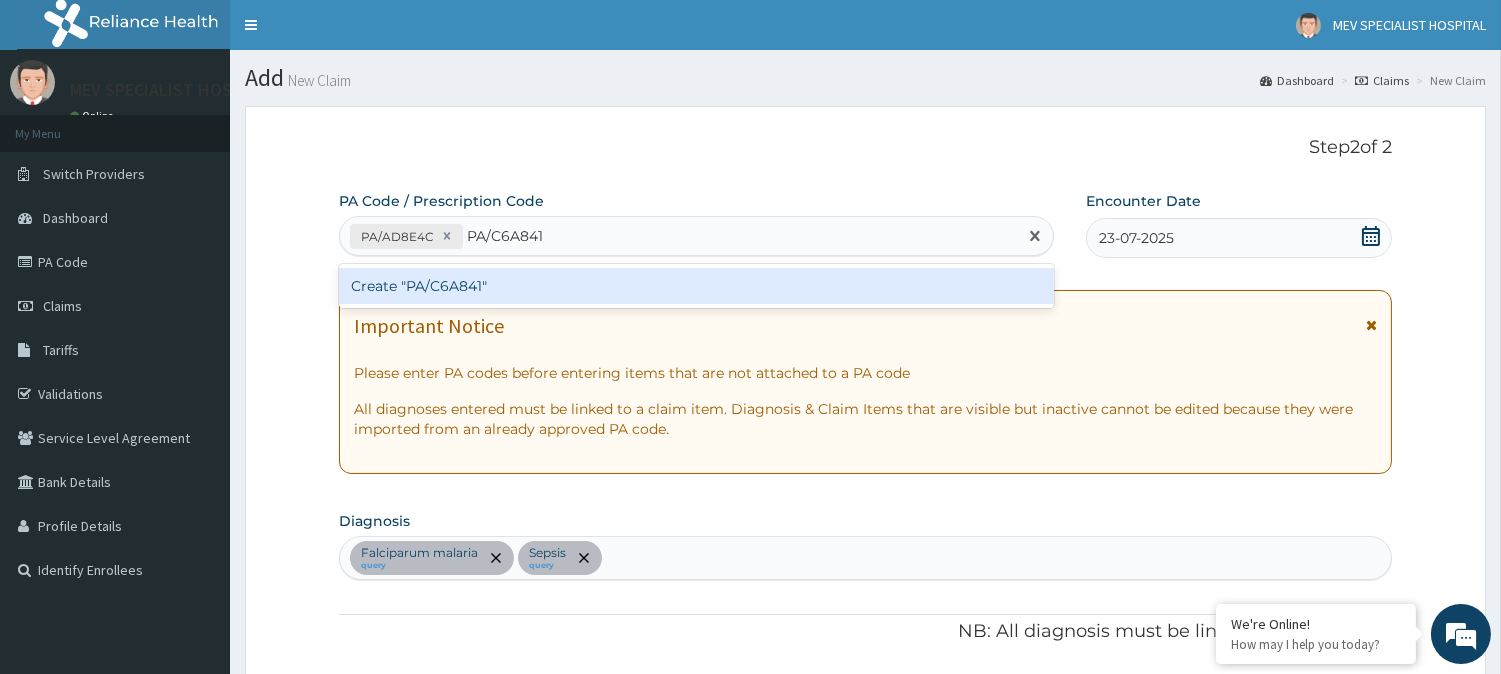 click on "Create "PA/C6A841"" at bounding box center (696, 286) 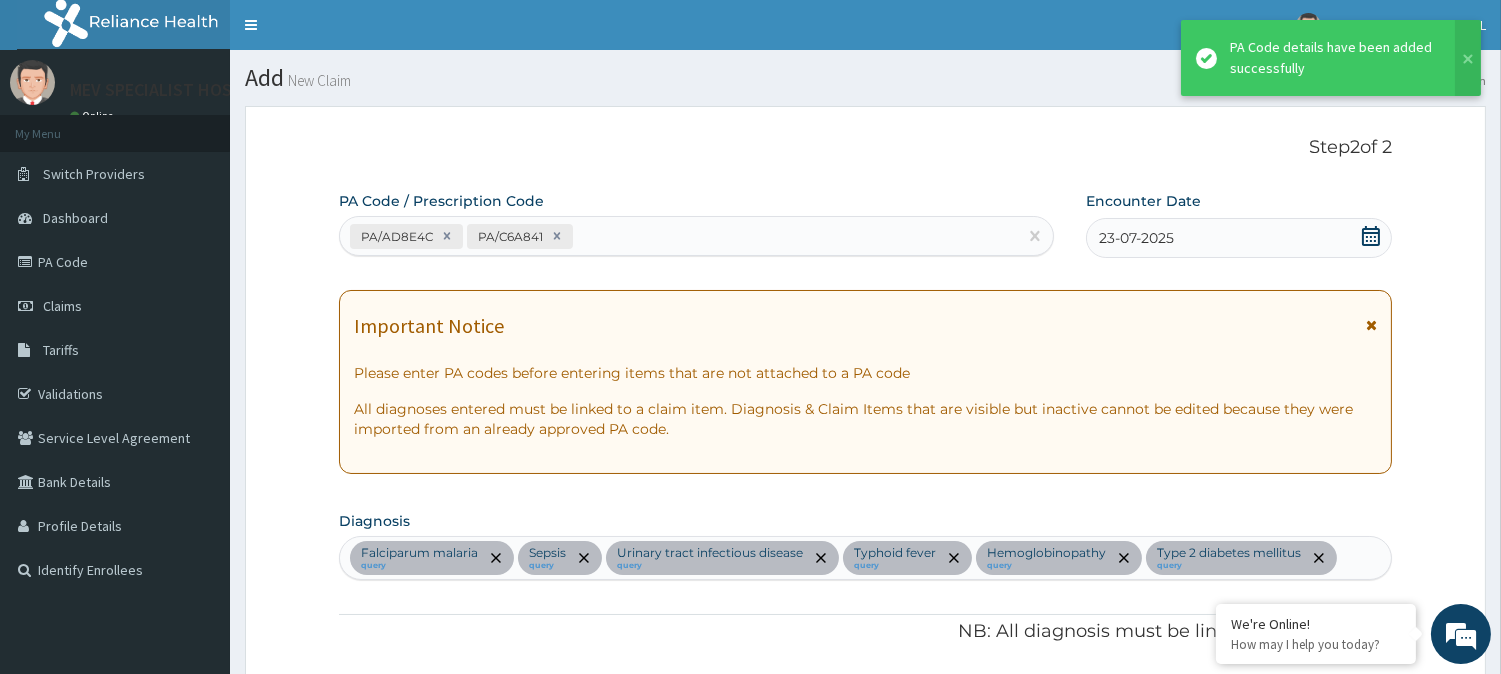 scroll, scrollTop: 981, scrollLeft: 0, axis: vertical 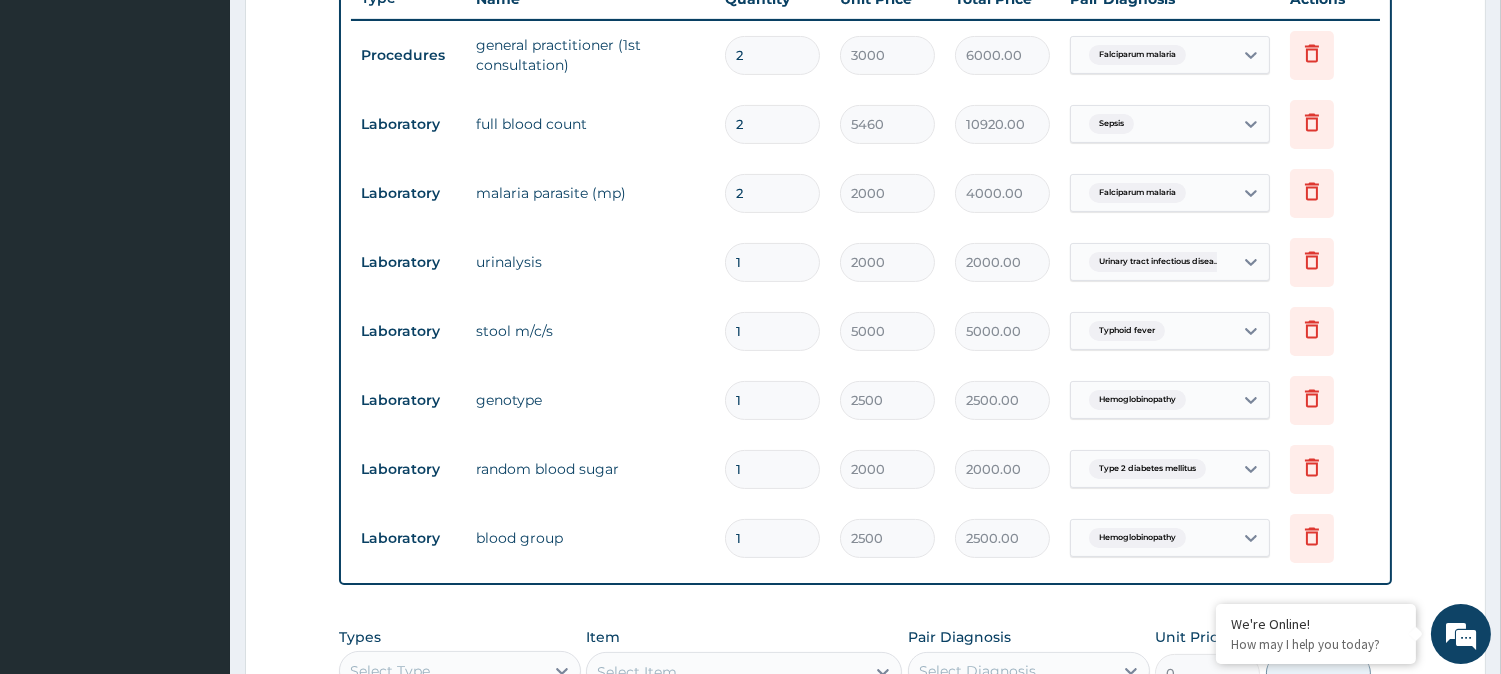 click on "2" at bounding box center [772, 193] 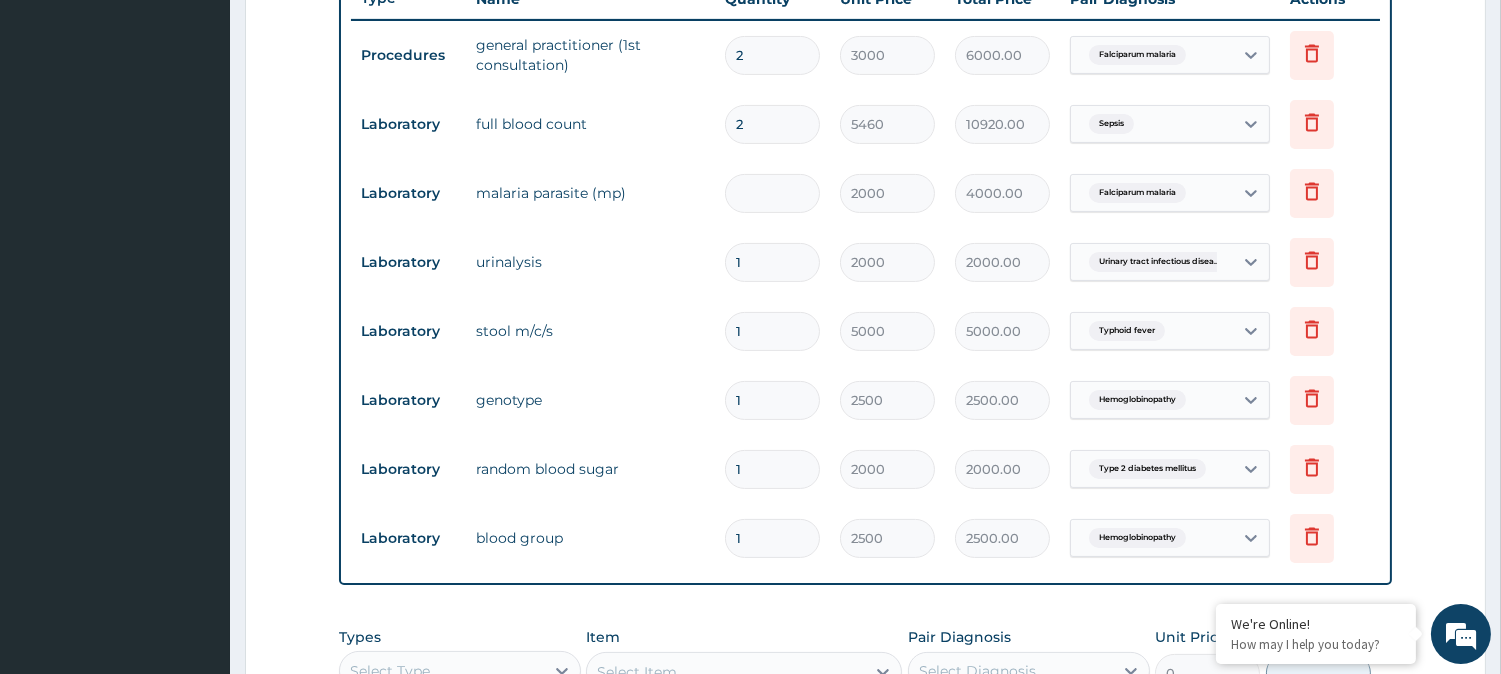 type on "0.00" 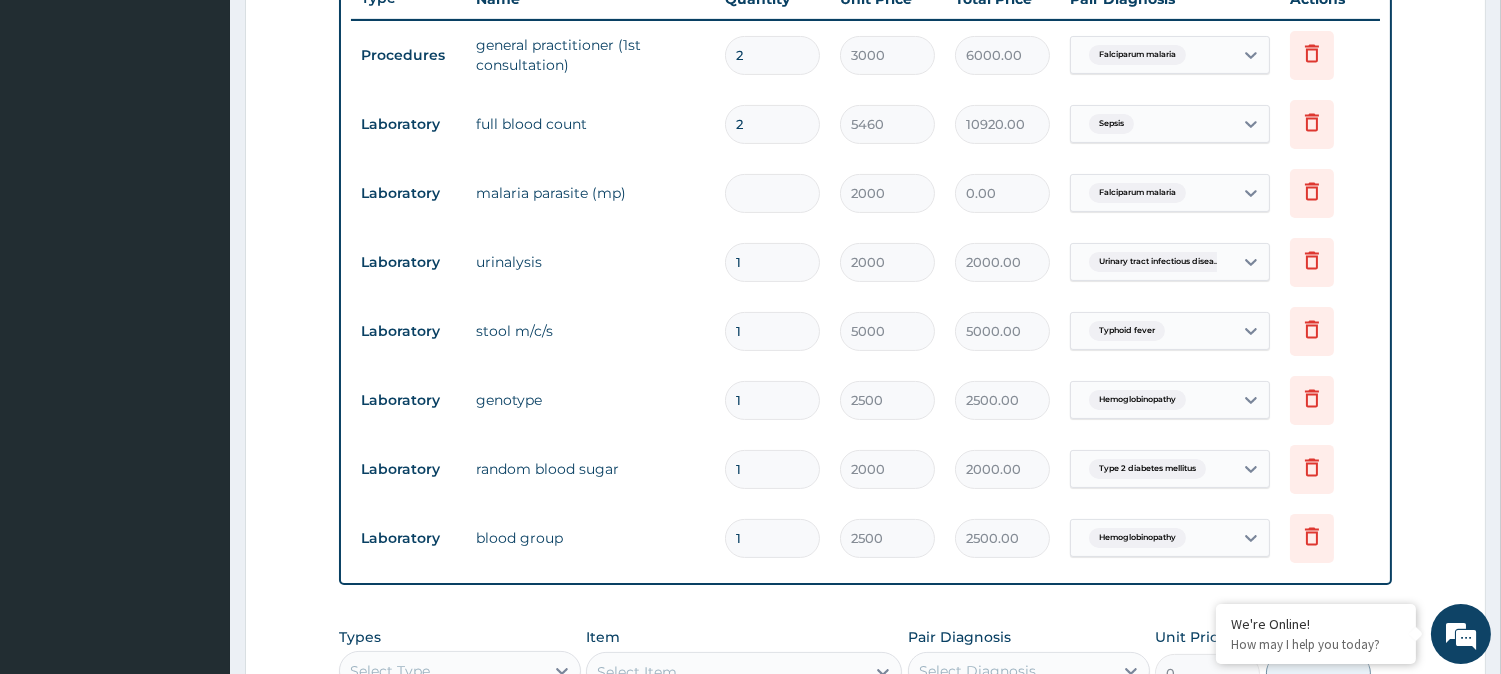 type on "1" 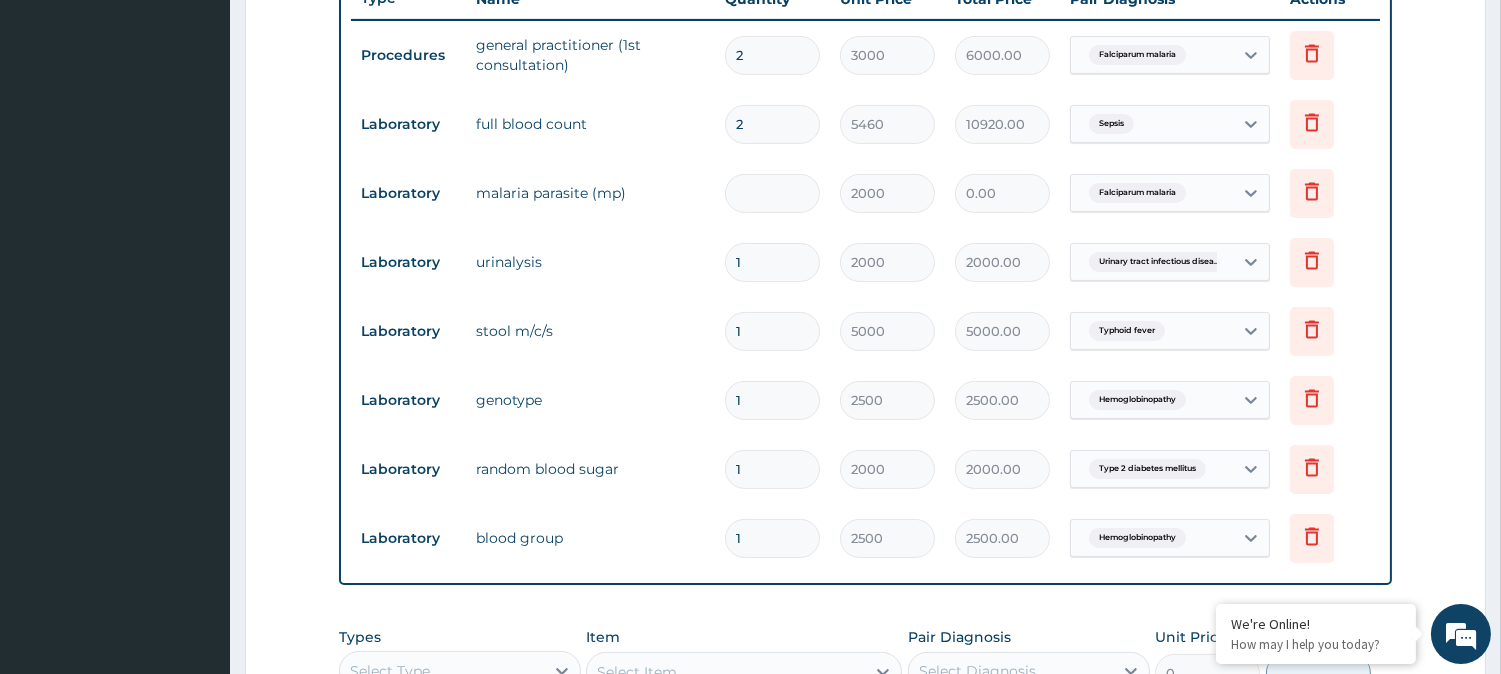 type on "2000.00" 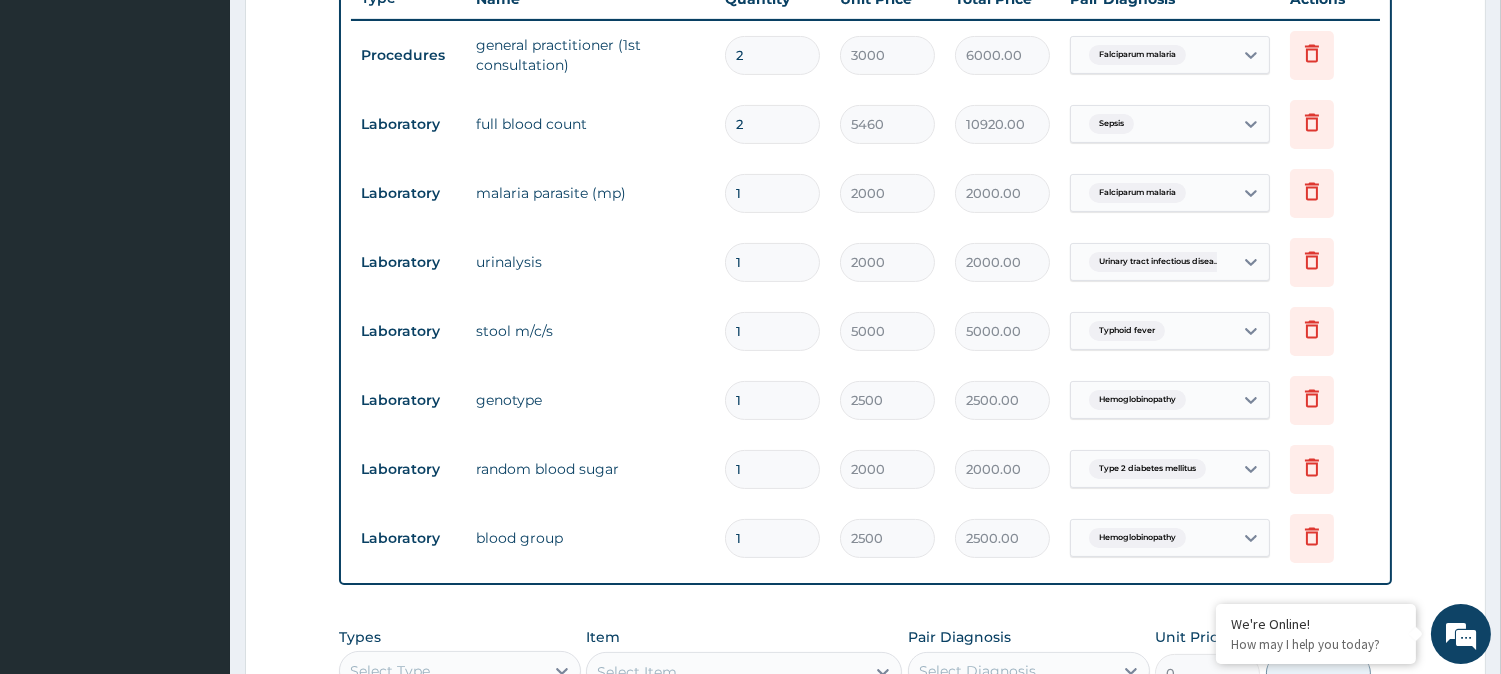 type on "1" 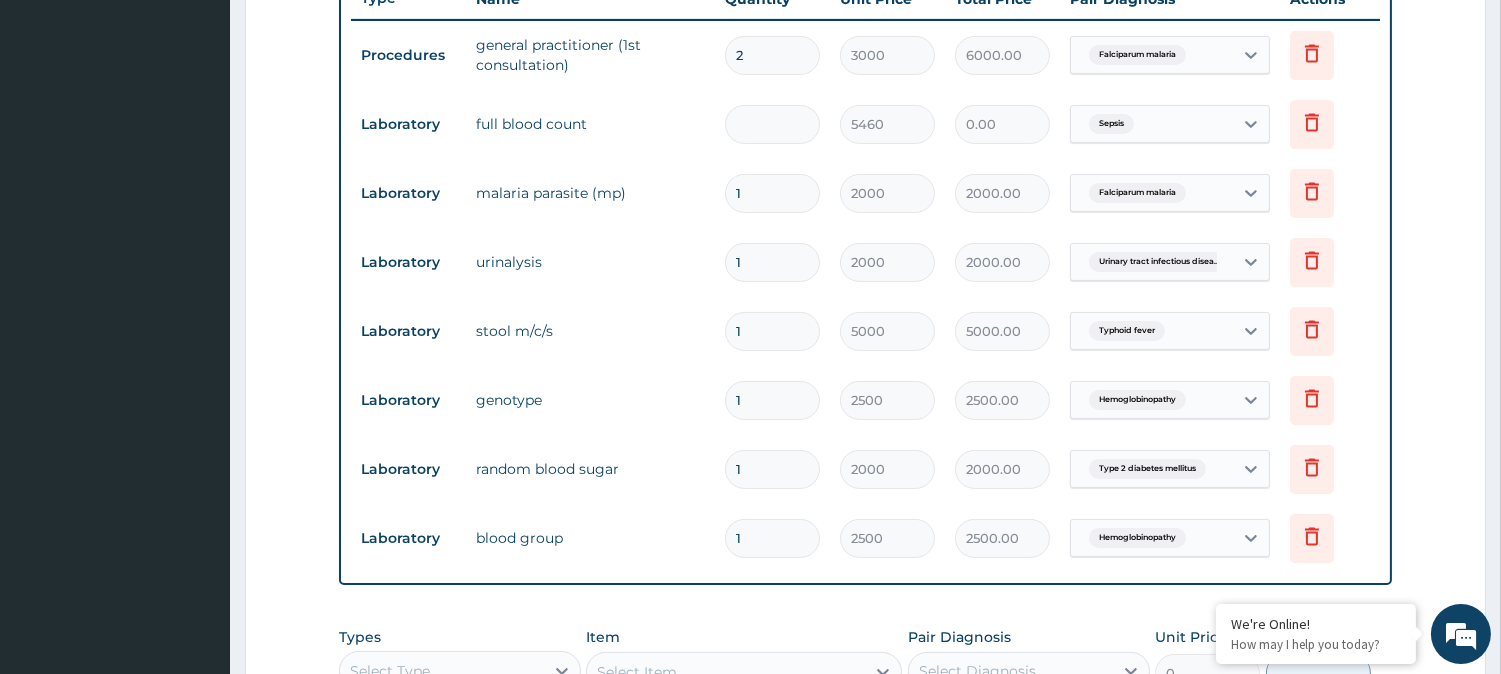 type on "1" 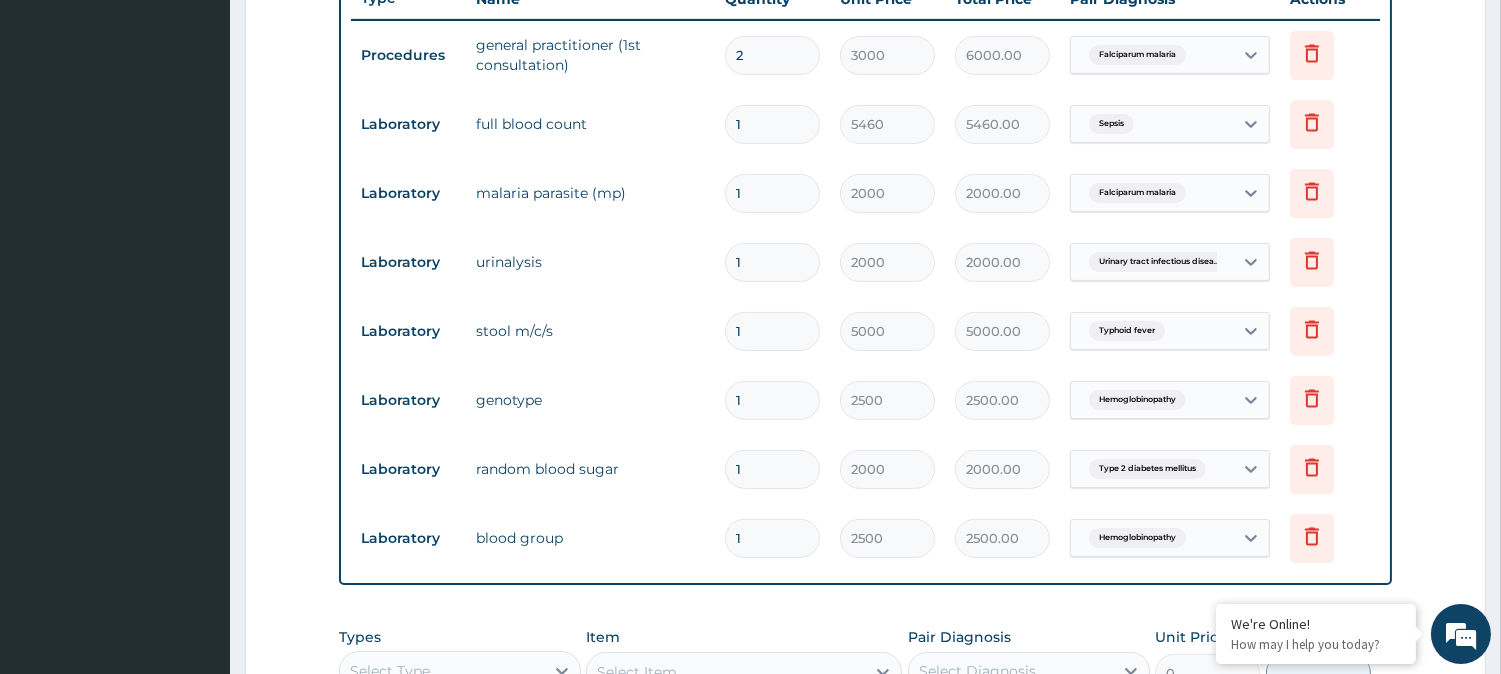 type on "1" 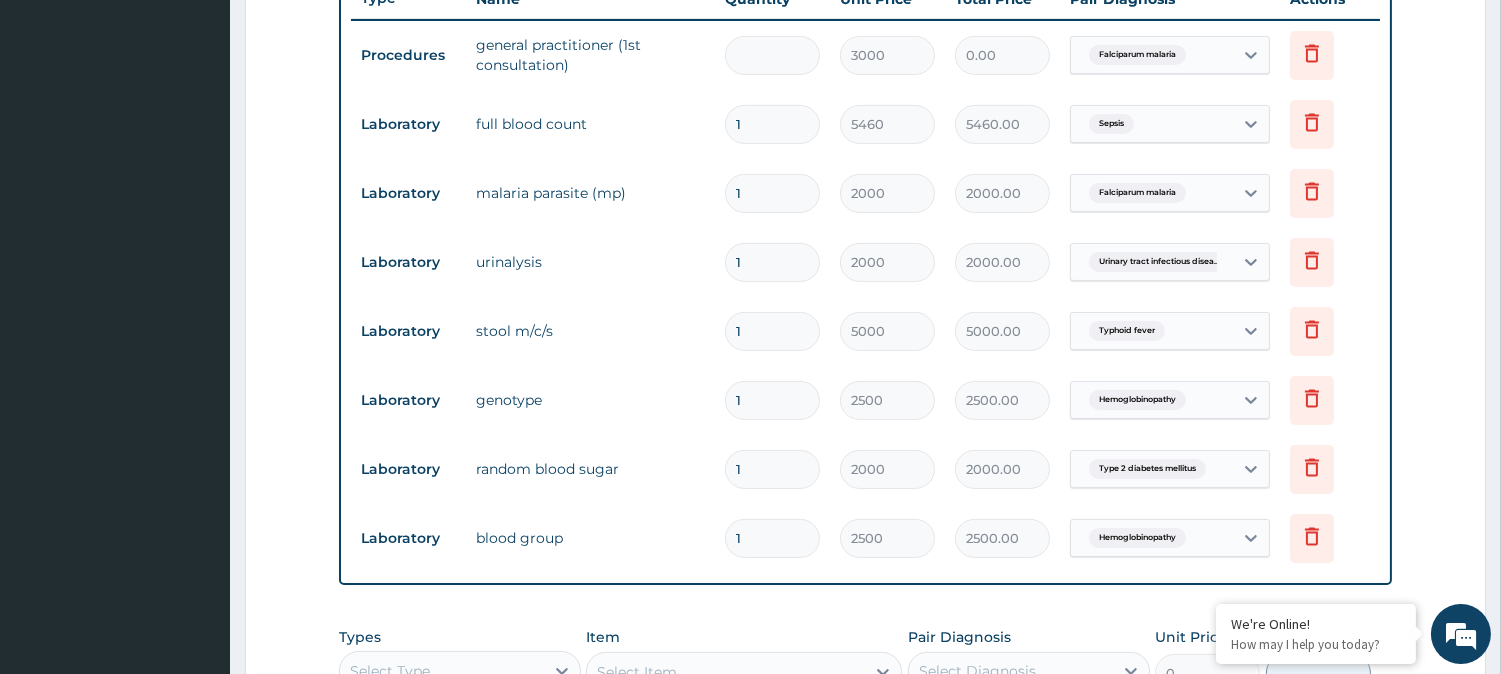 type on "1" 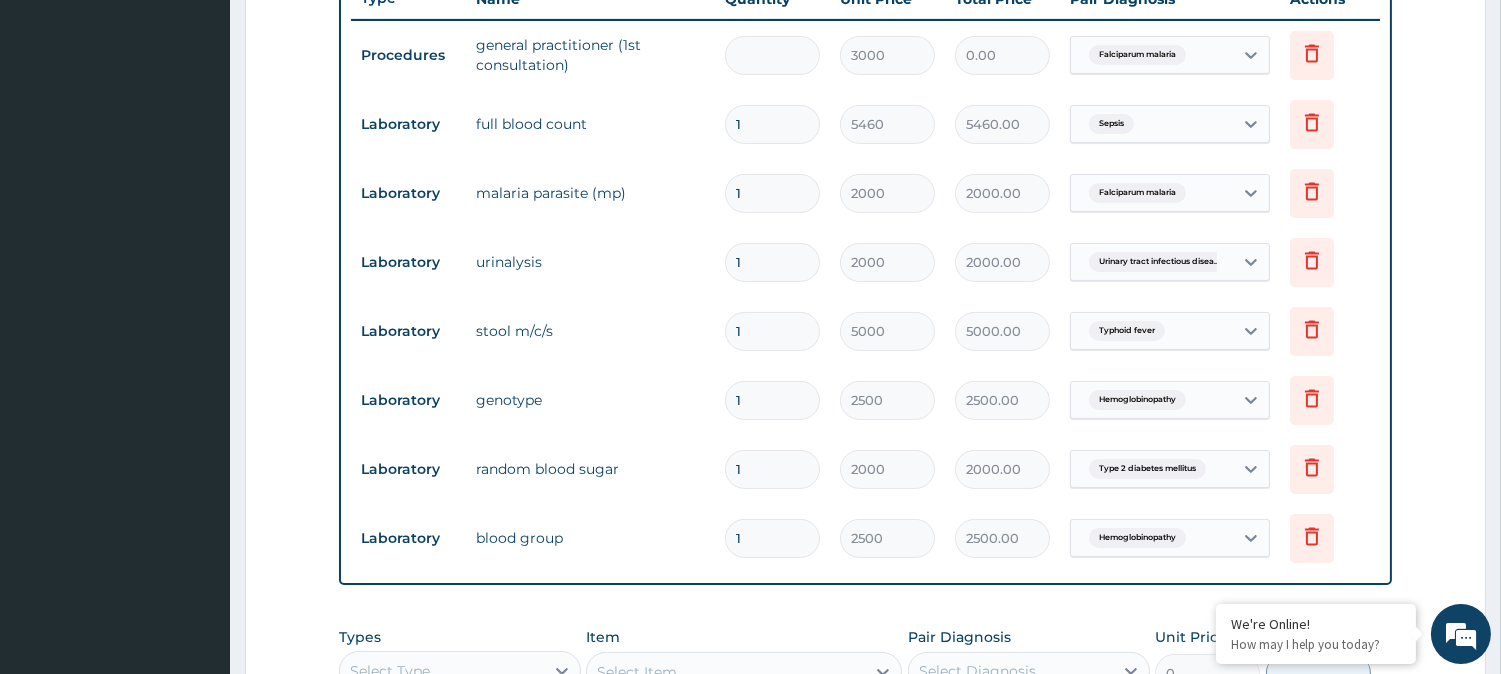 type on "3000.00" 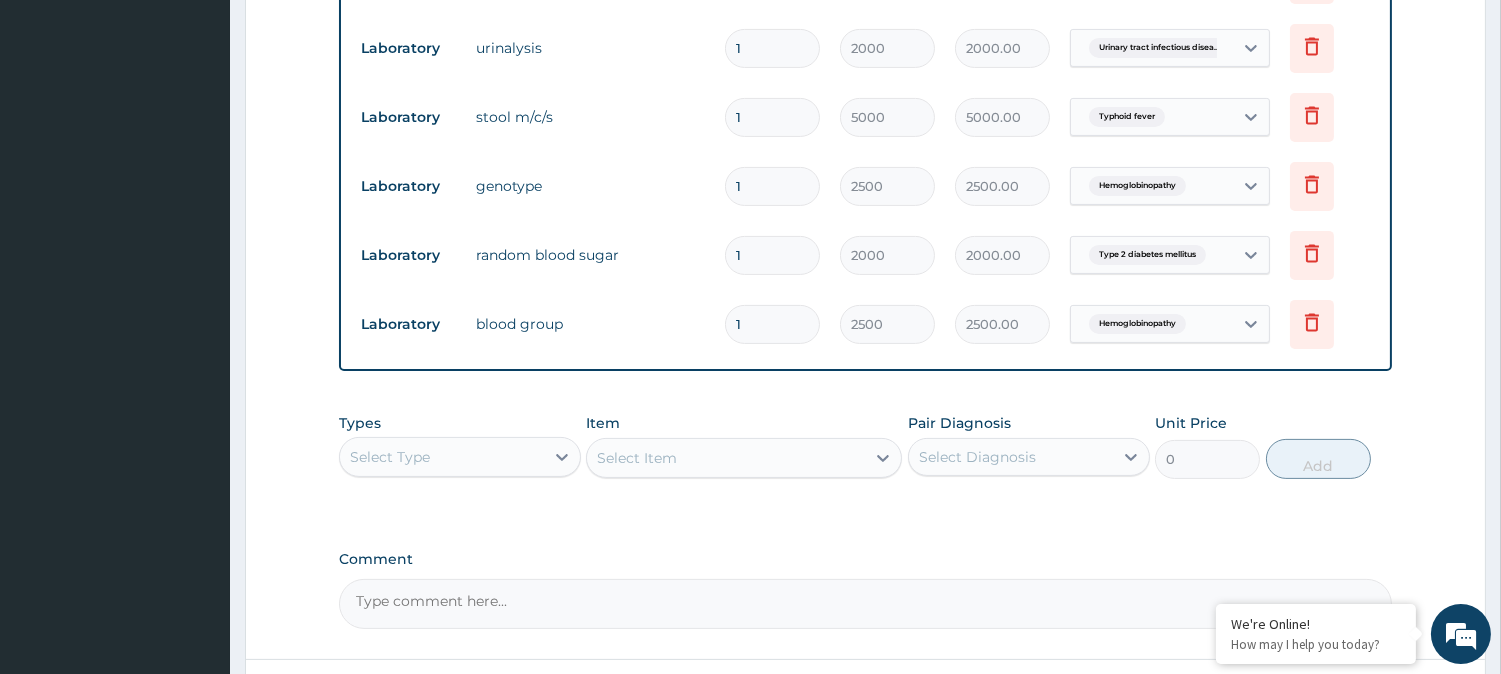 scroll, scrollTop: 1157, scrollLeft: 0, axis: vertical 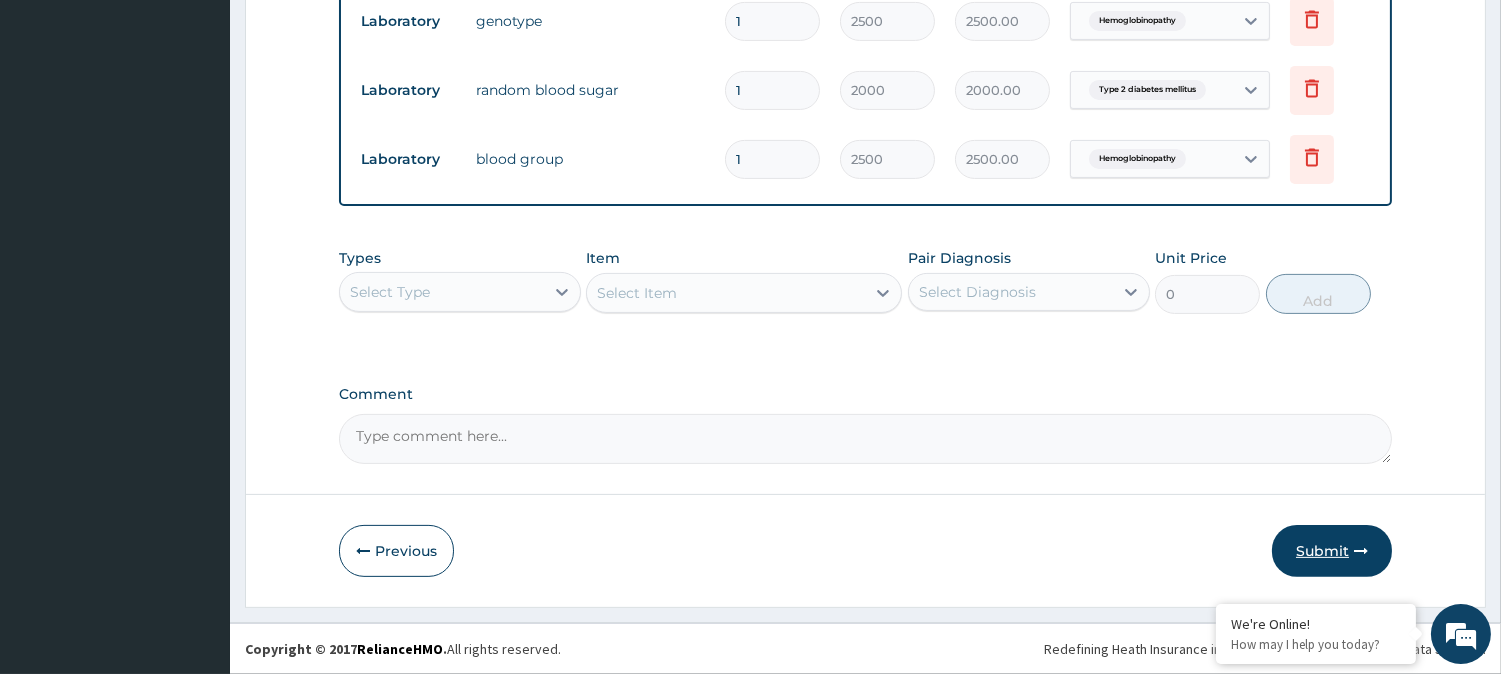 type on "1" 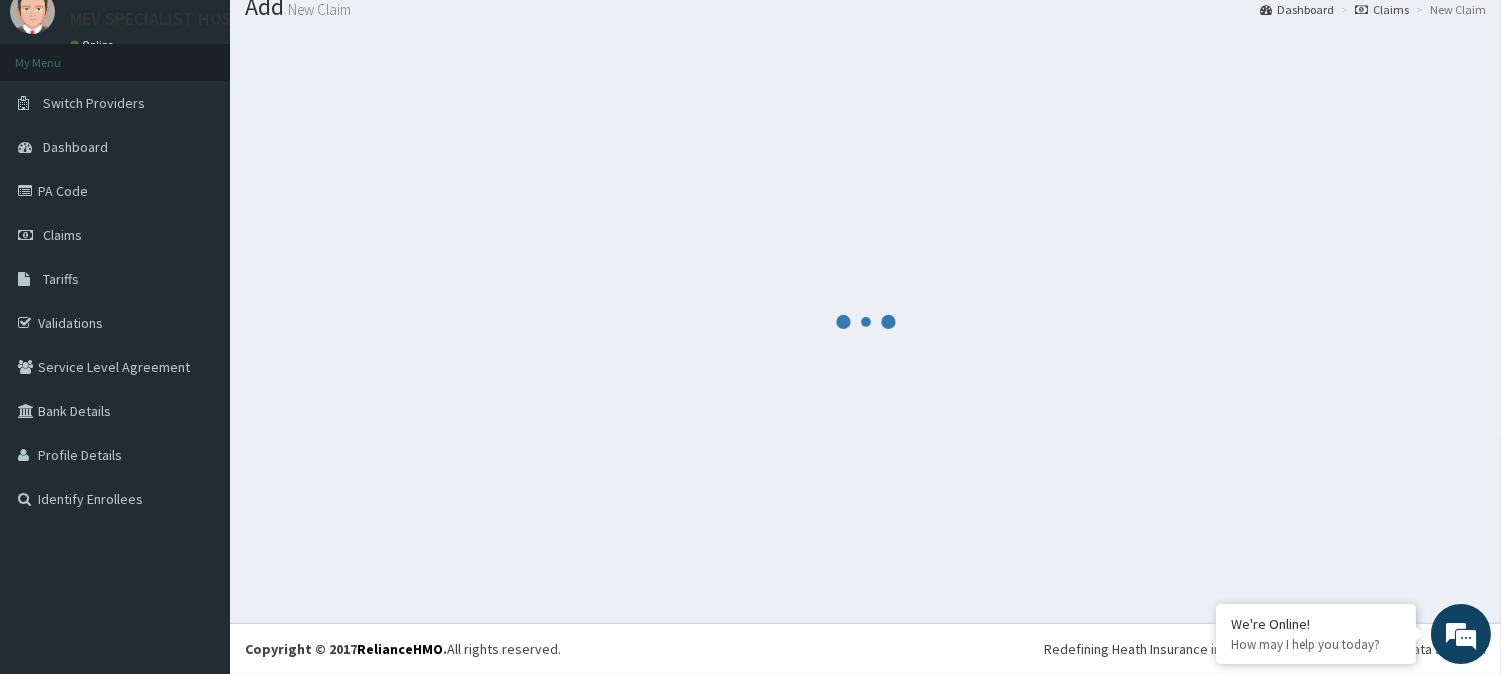 scroll, scrollTop: 71, scrollLeft: 0, axis: vertical 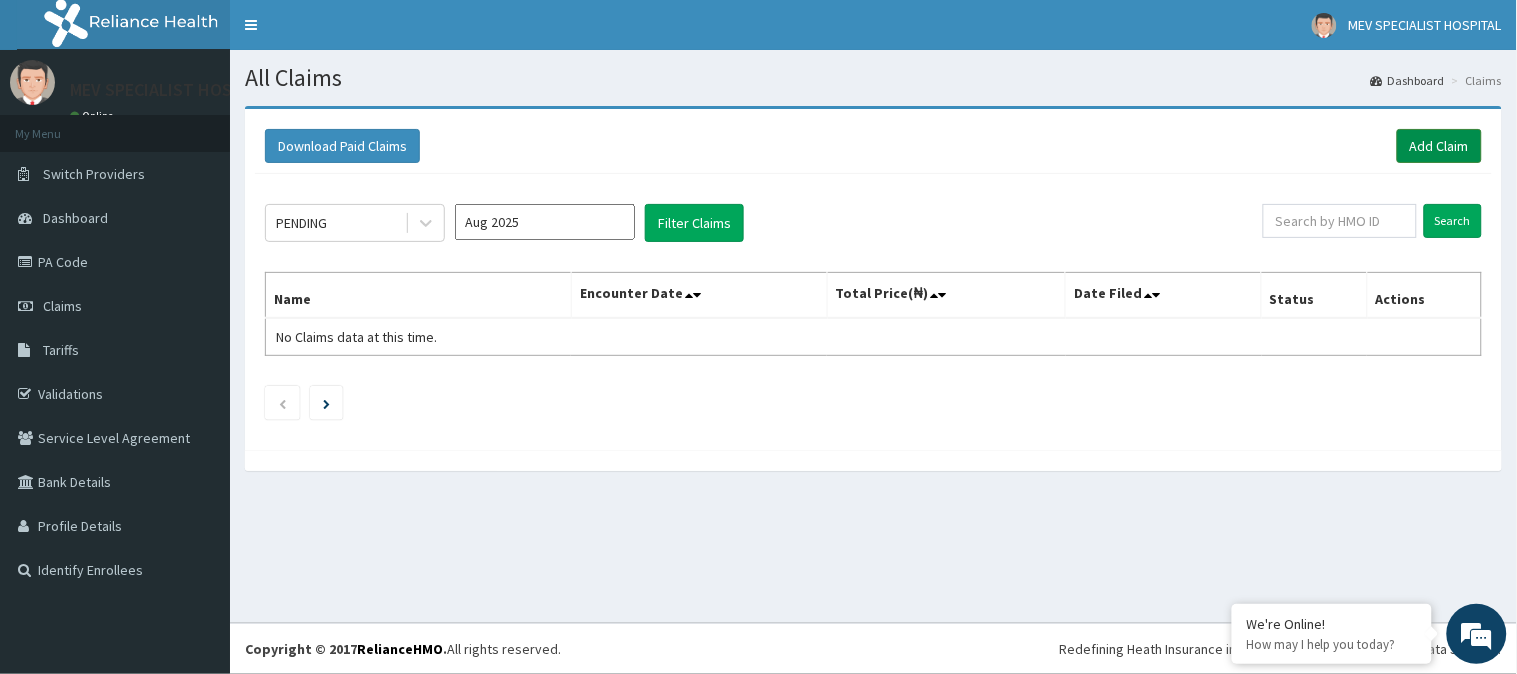 click on "Add Claim" at bounding box center [1439, 146] 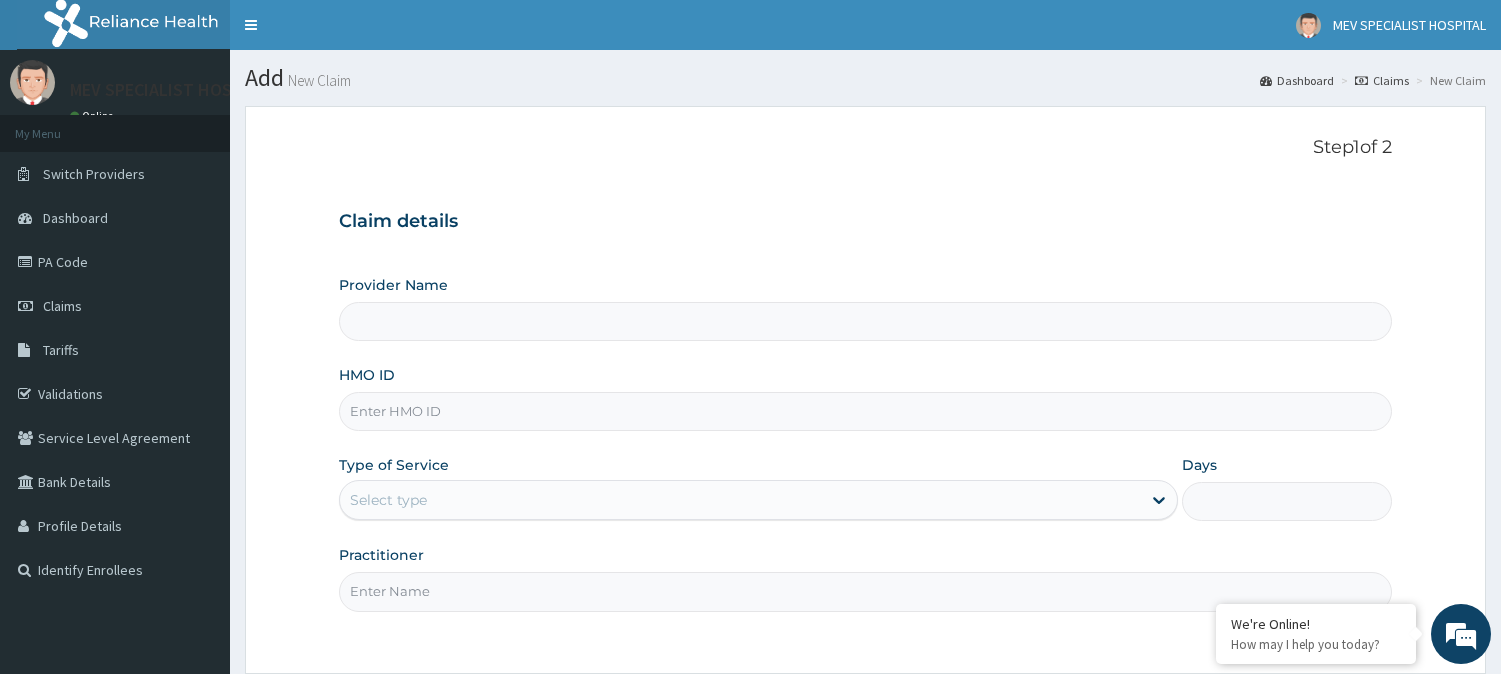 scroll, scrollTop: 0, scrollLeft: 0, axis: both 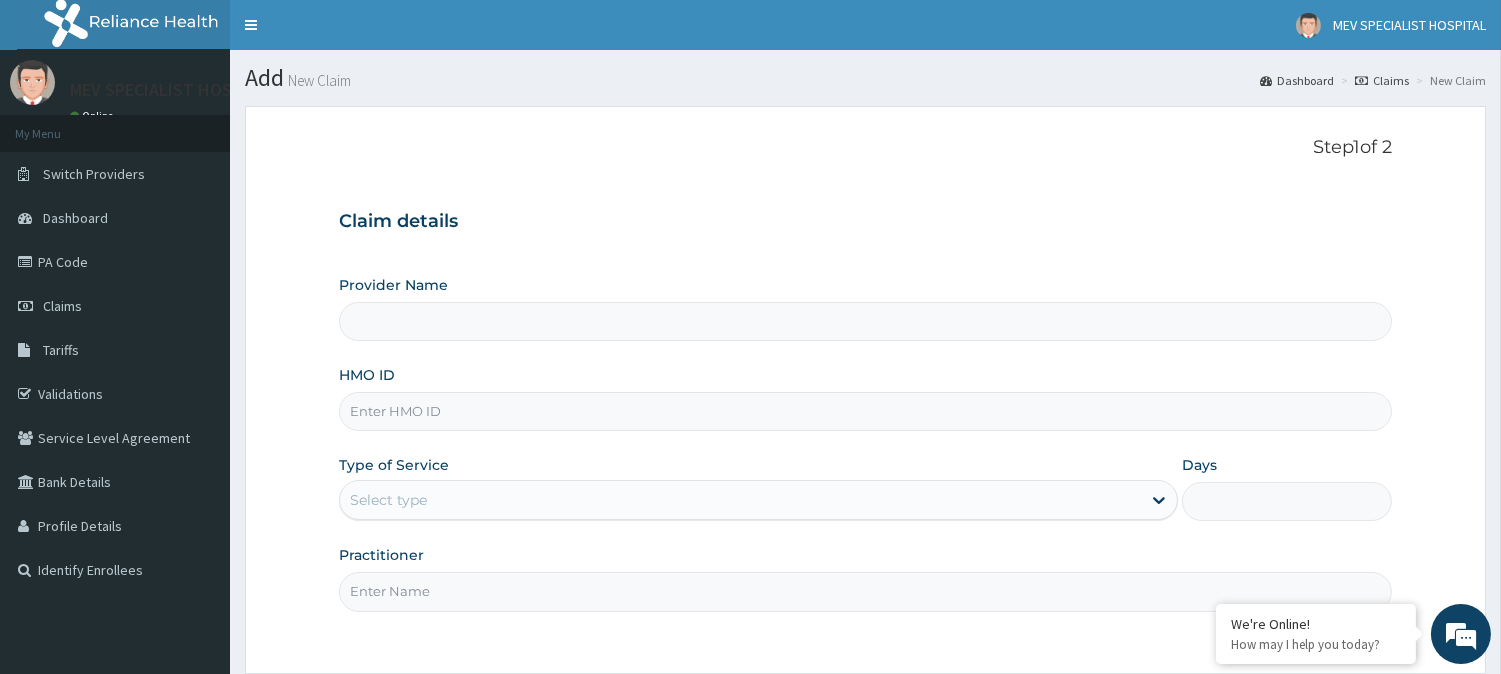 type on "MEV SPECIALIST HOSPITAL" 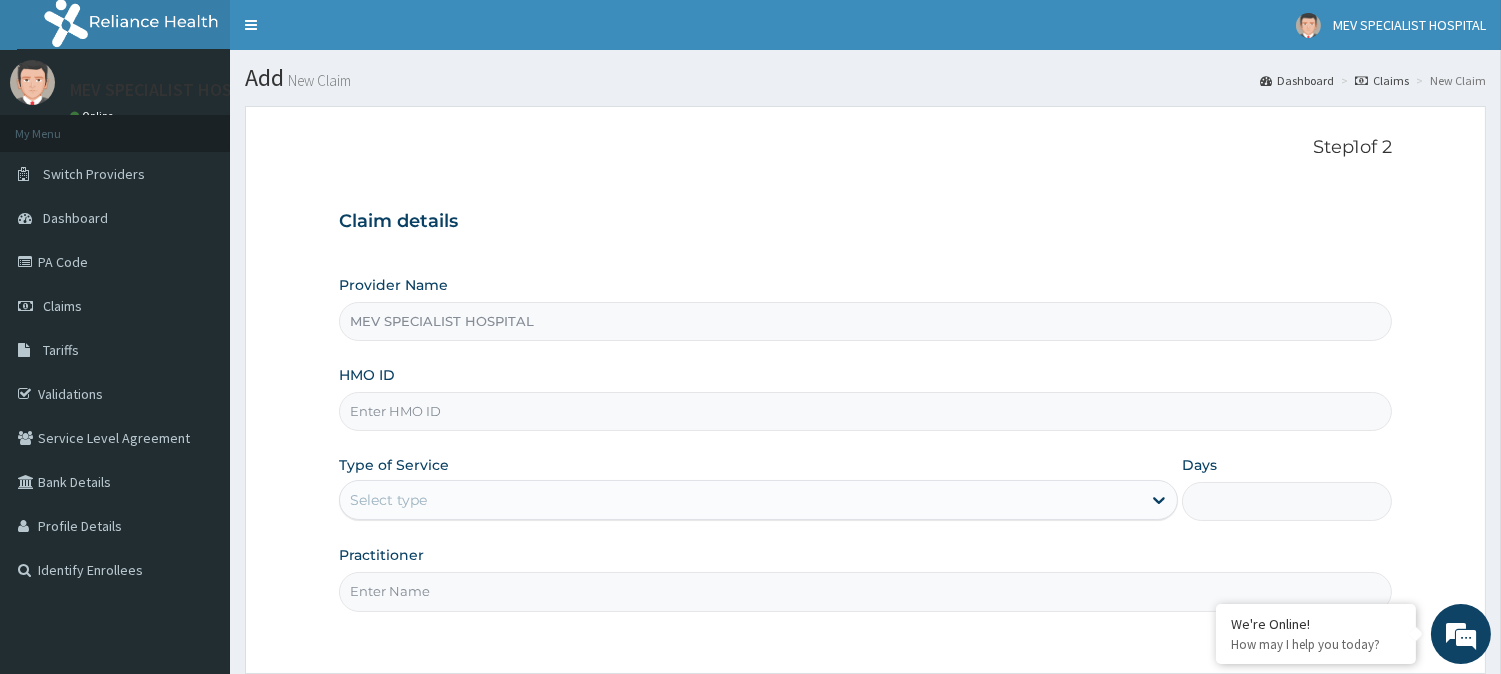click on "HMO ID" at bounding box center (865, 411) 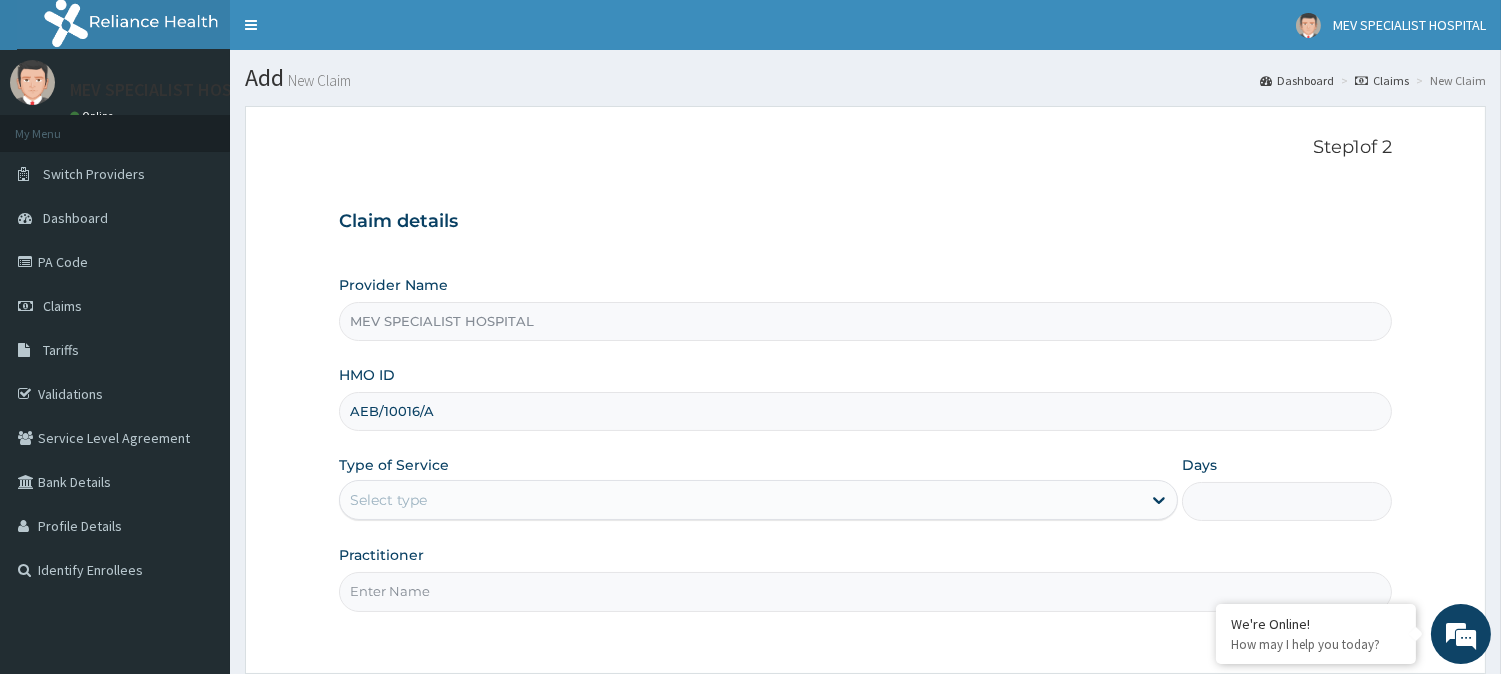 type on "AEB/10016/A" 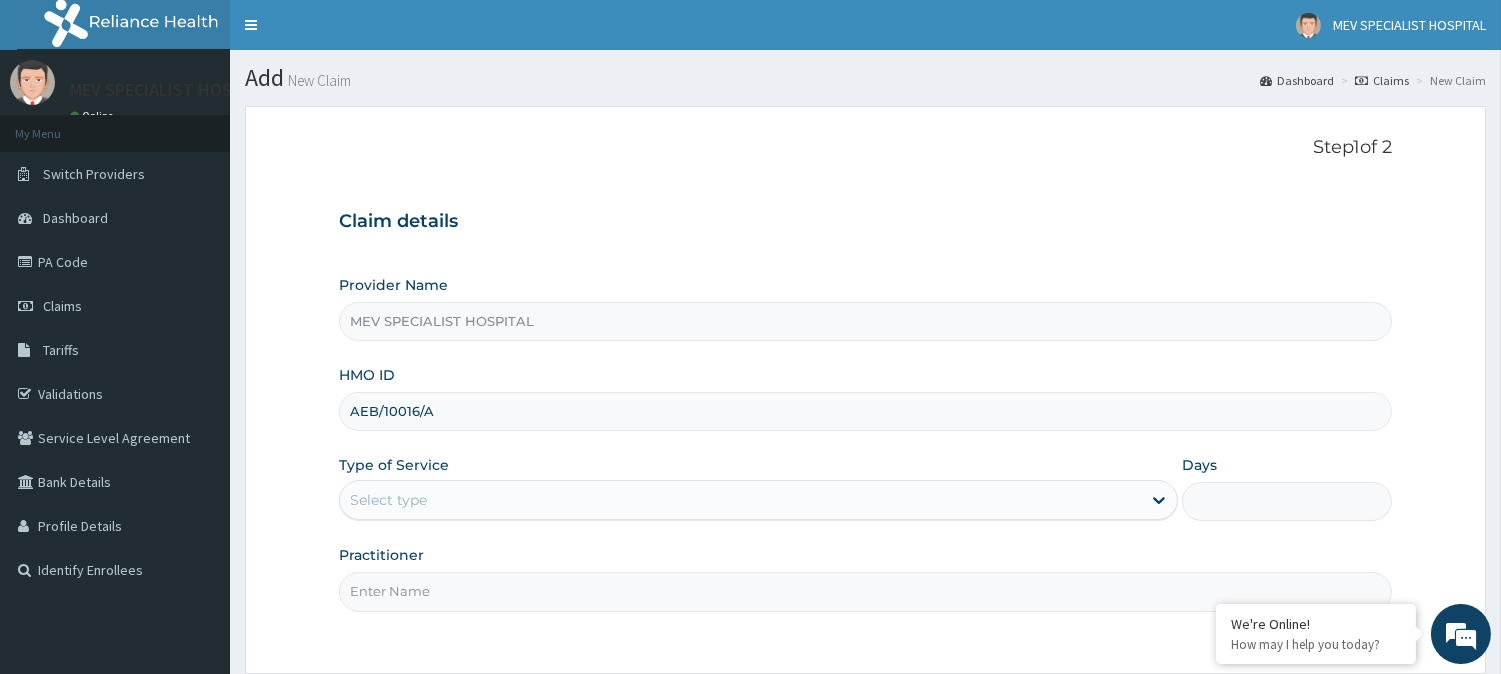 scroll, scrollTop: 0, scrollLeft: 0, axis: both 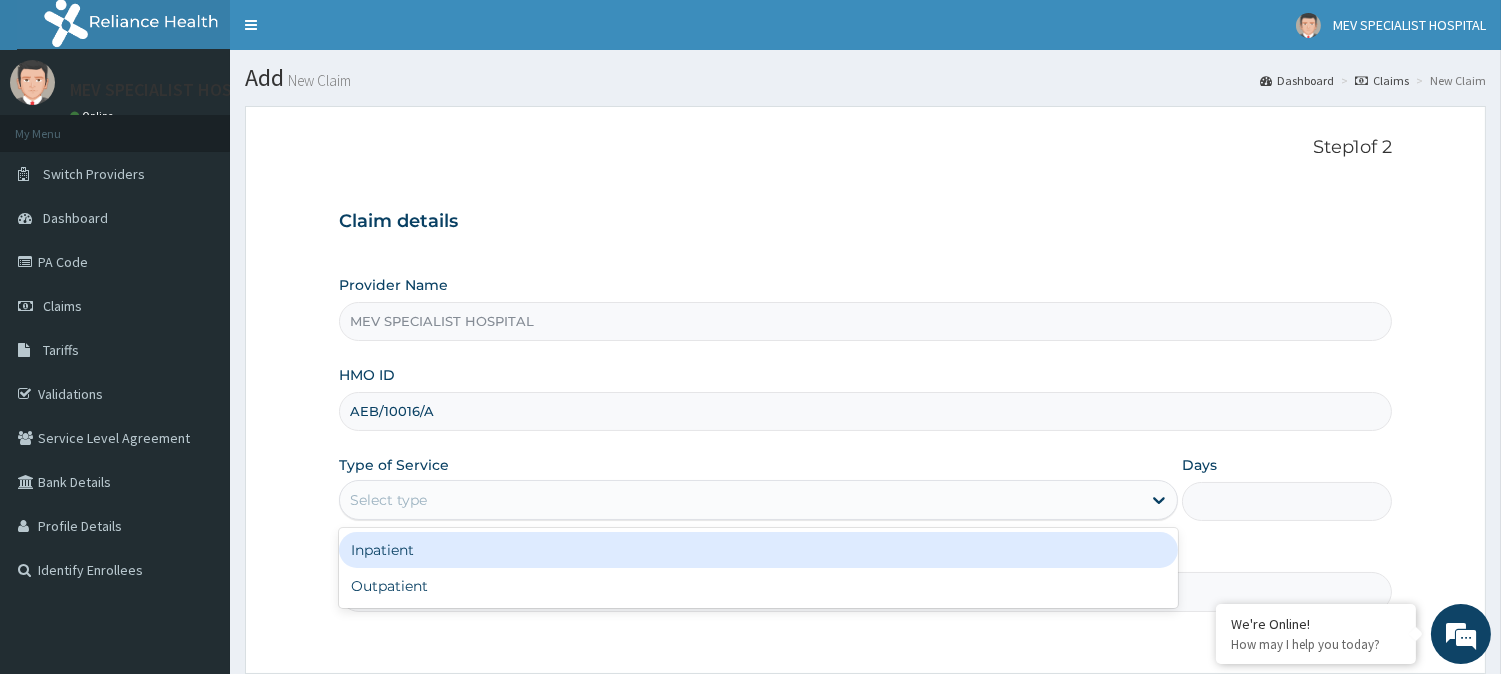 click on "Select type" at bounding box center (740, 500) 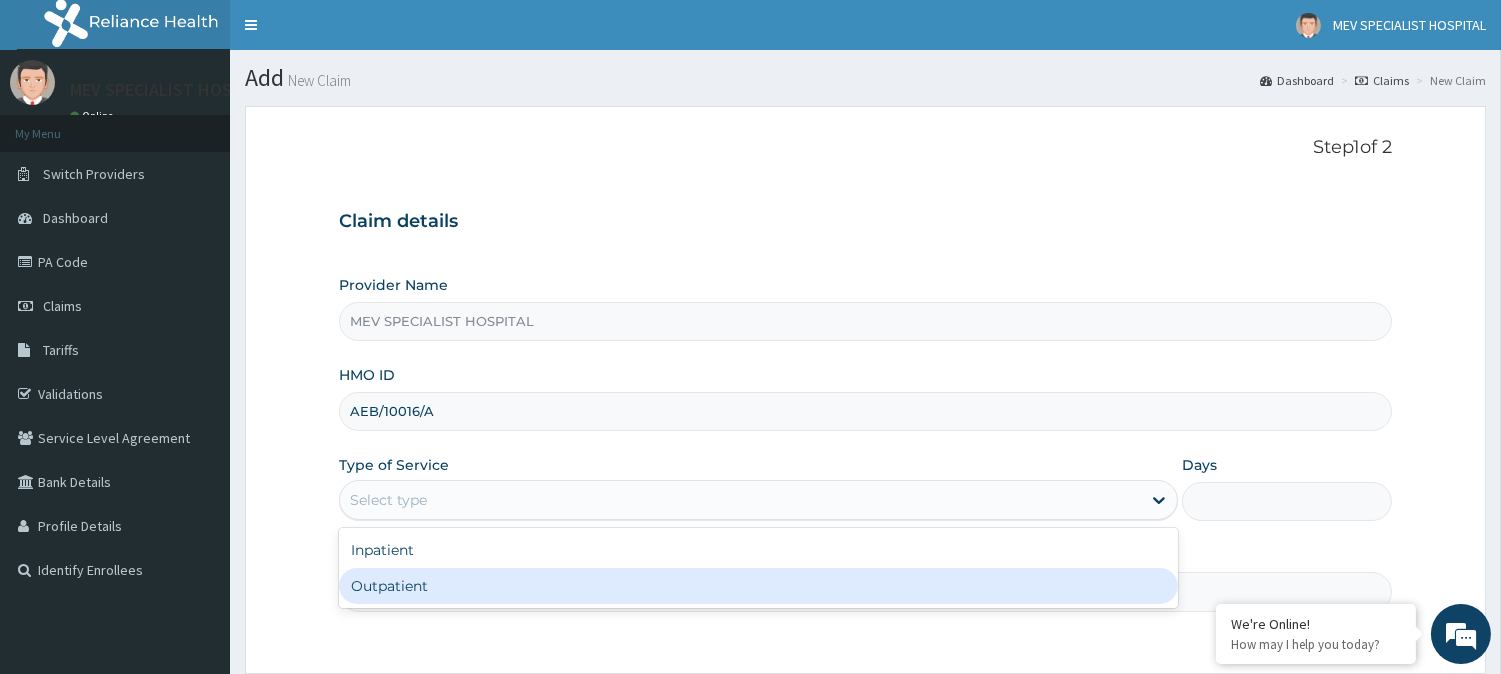click on "Outpatient" at bounding box center (758, 586) 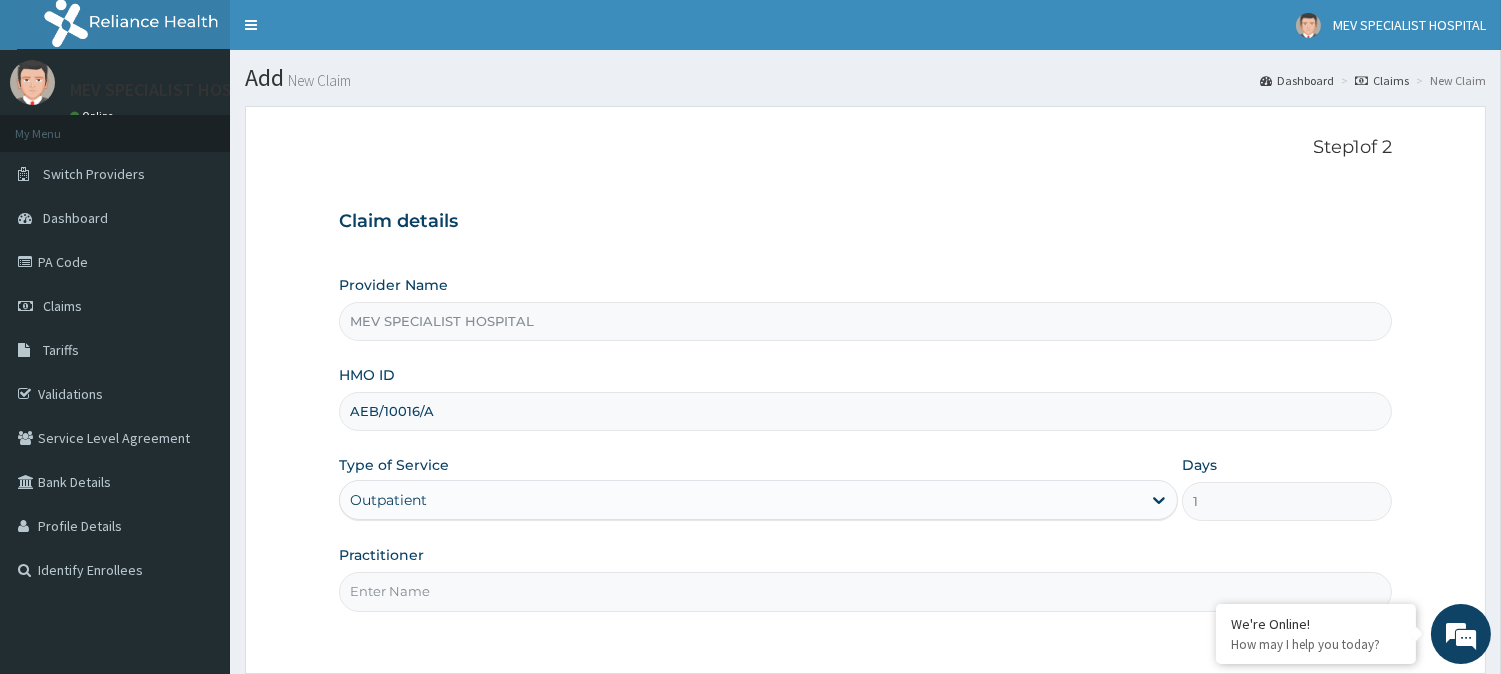 click on "Practitioner" at bounding box center [865, 591] 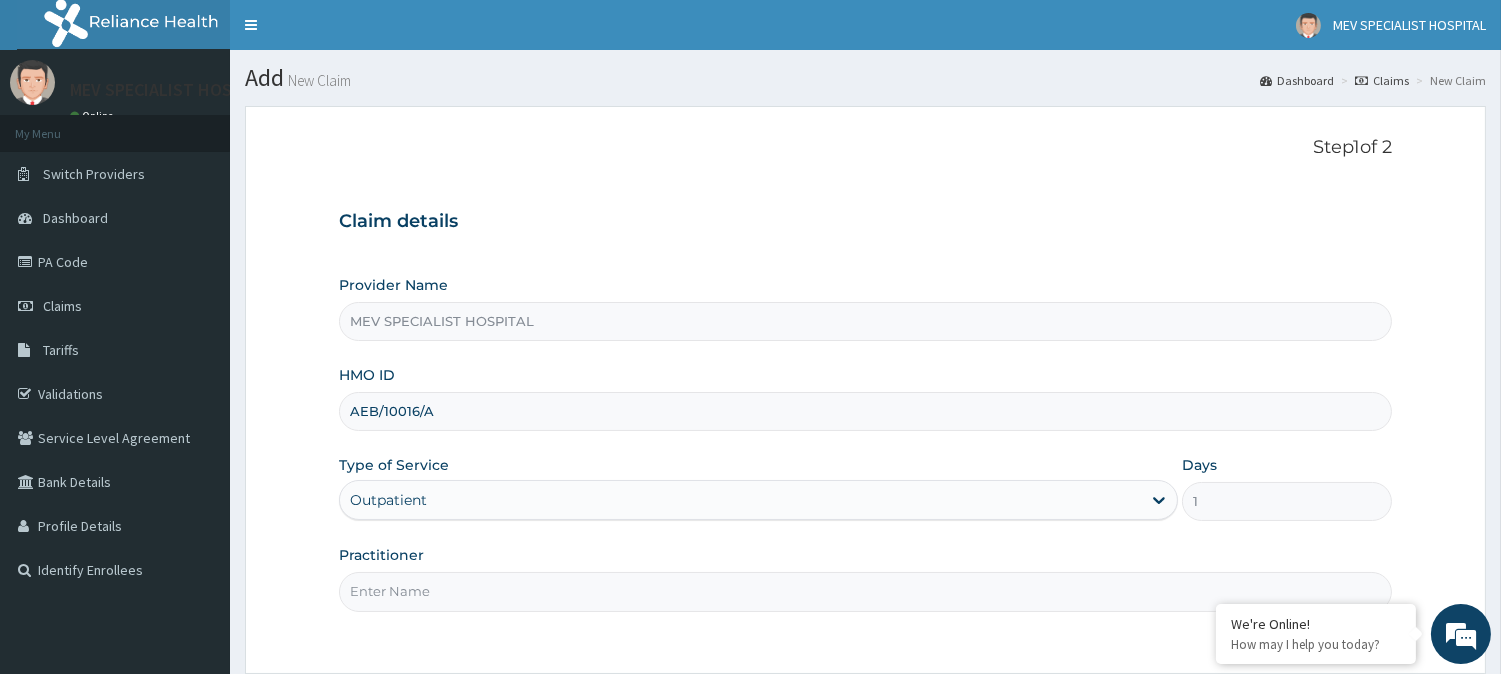 type on "DR JOY" 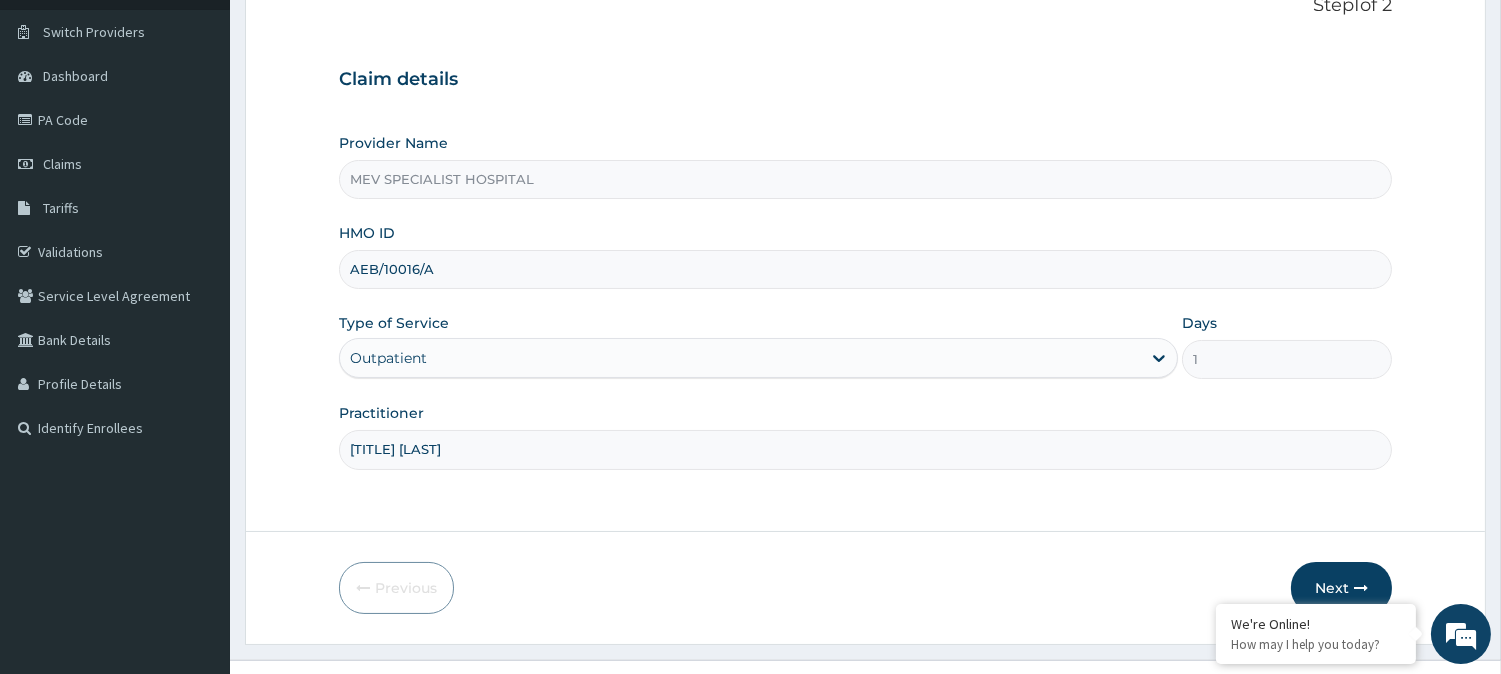 scroll, scrollTop: 178, scrollLeft: 0, axis: vertical 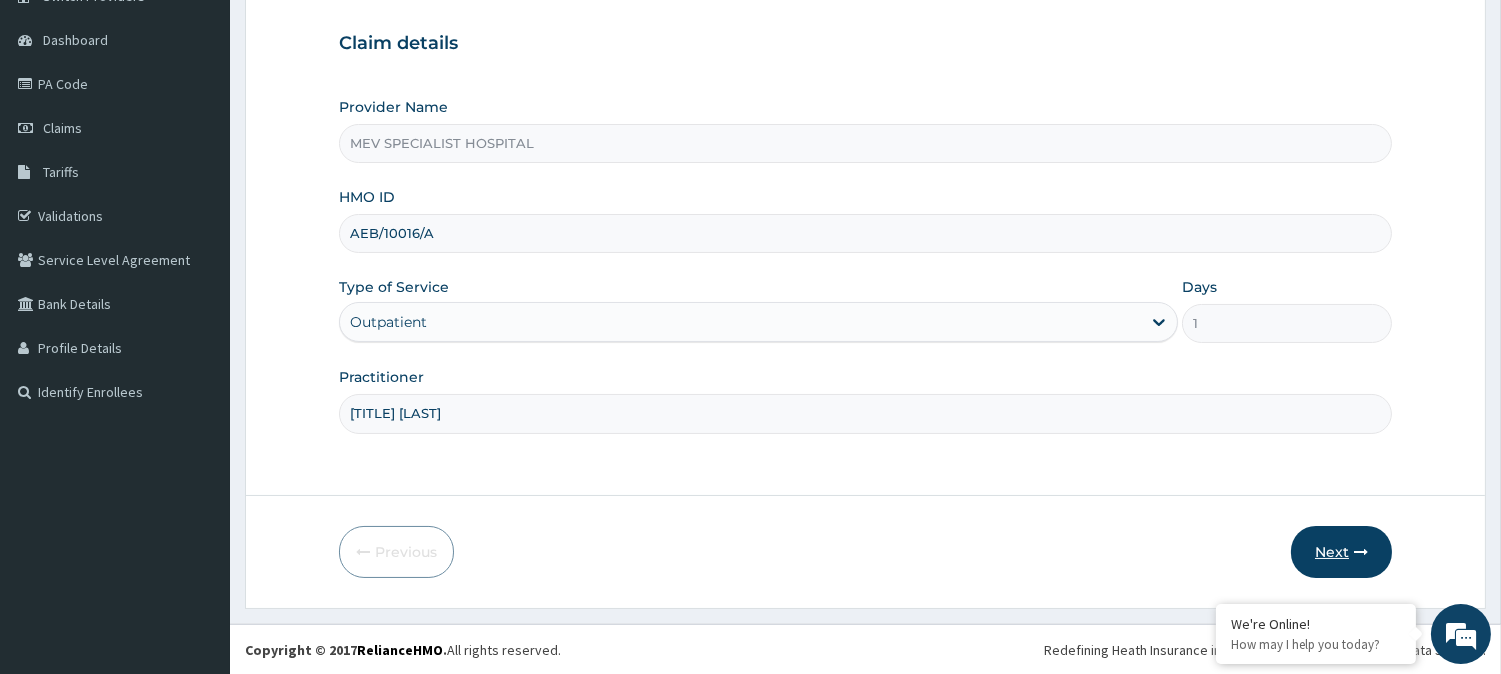 click on "Next" at bounding box center (1341, 552) 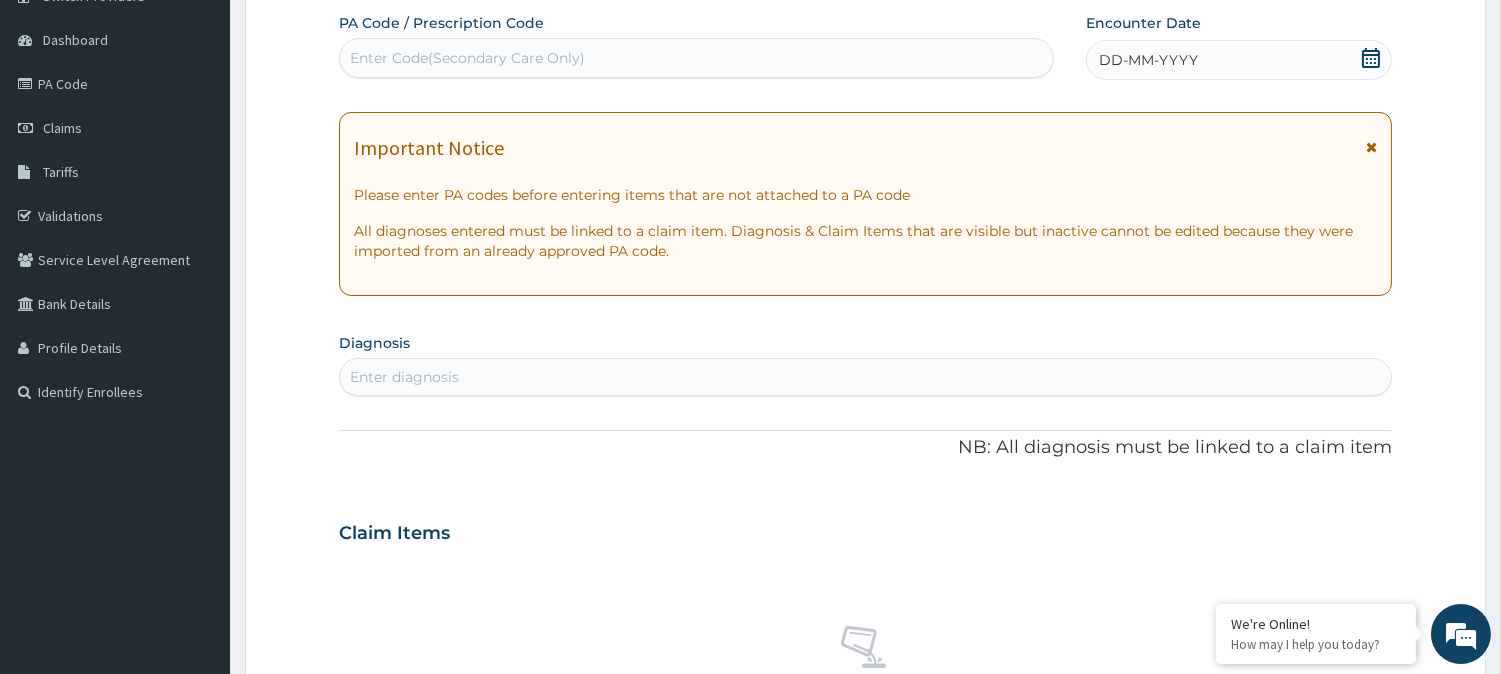 click on "Enter Code(Secondary Care Only)" at bounding box center [696, 58] 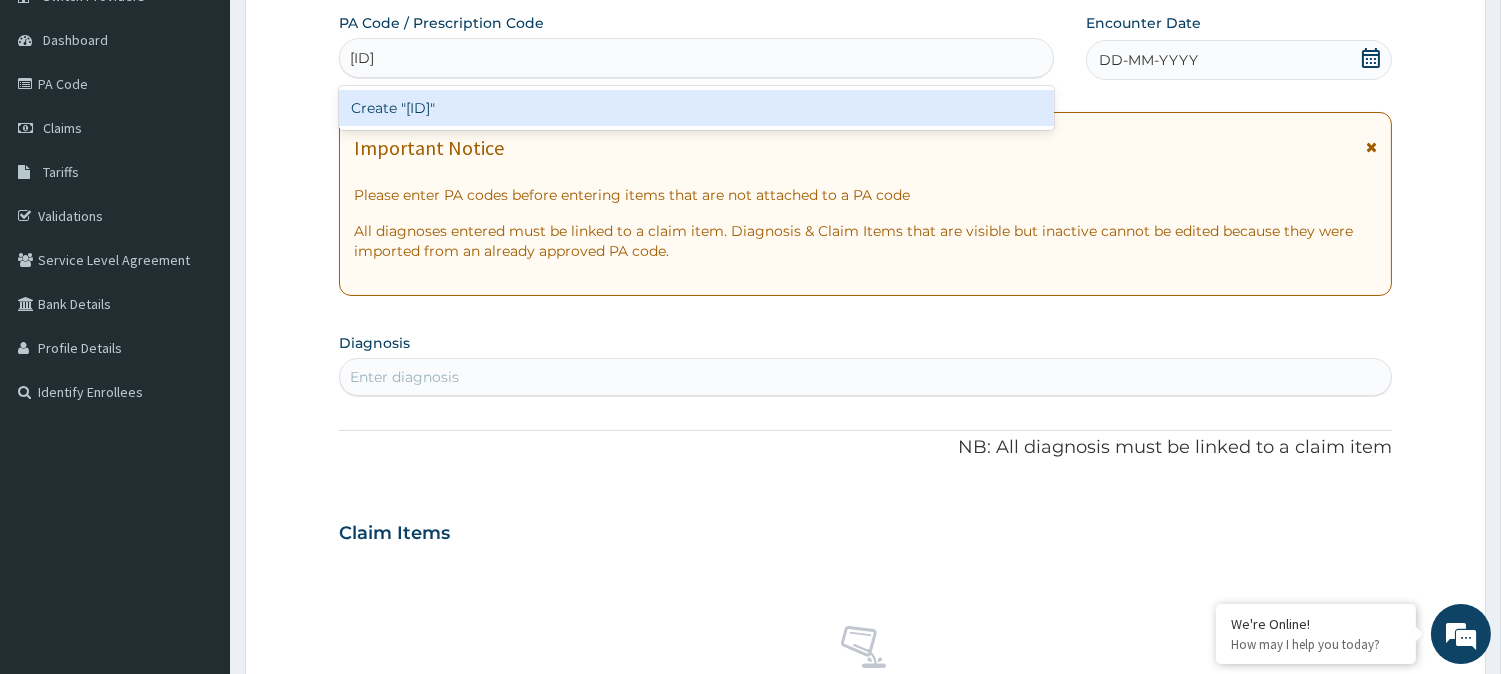 click on "Create "PA/9D8E74"" at bounding box center (696, 108) 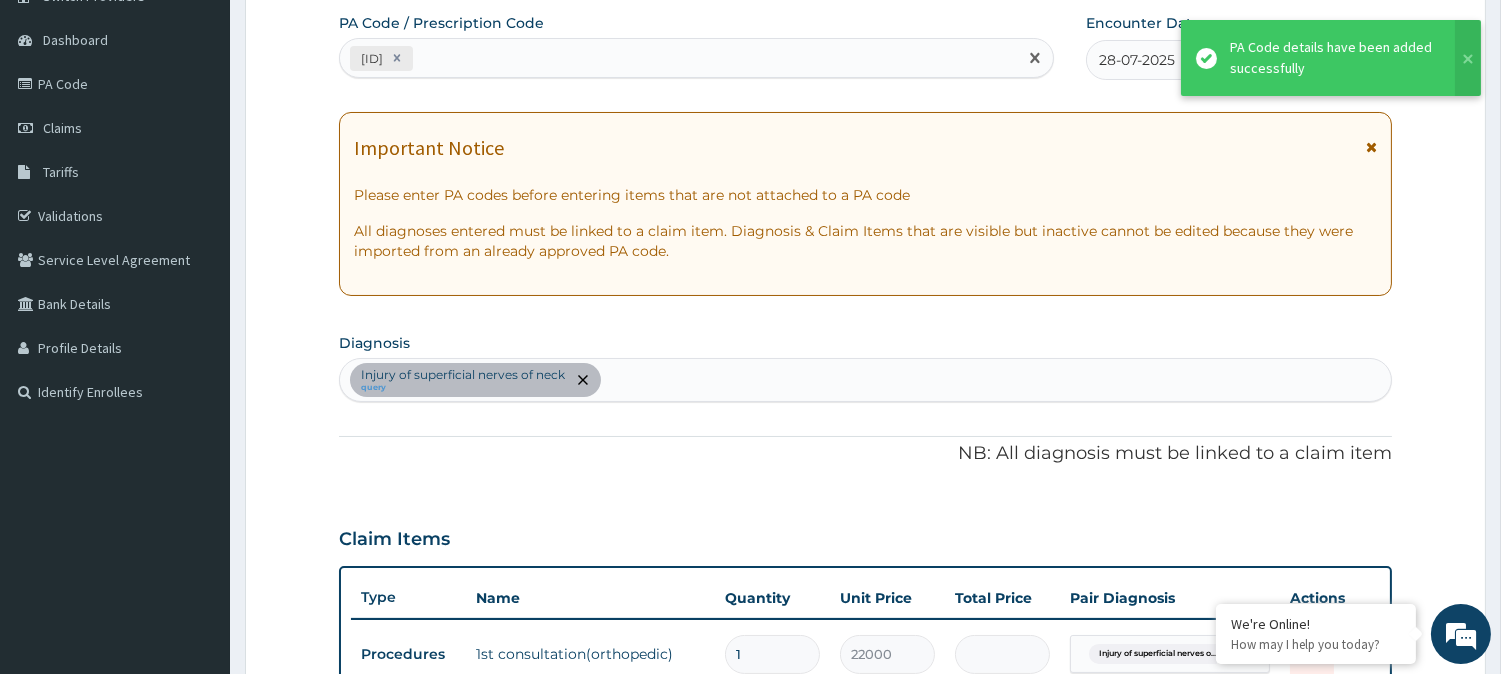 click on "PA/9D8E74" at bounding box center (678, 58) 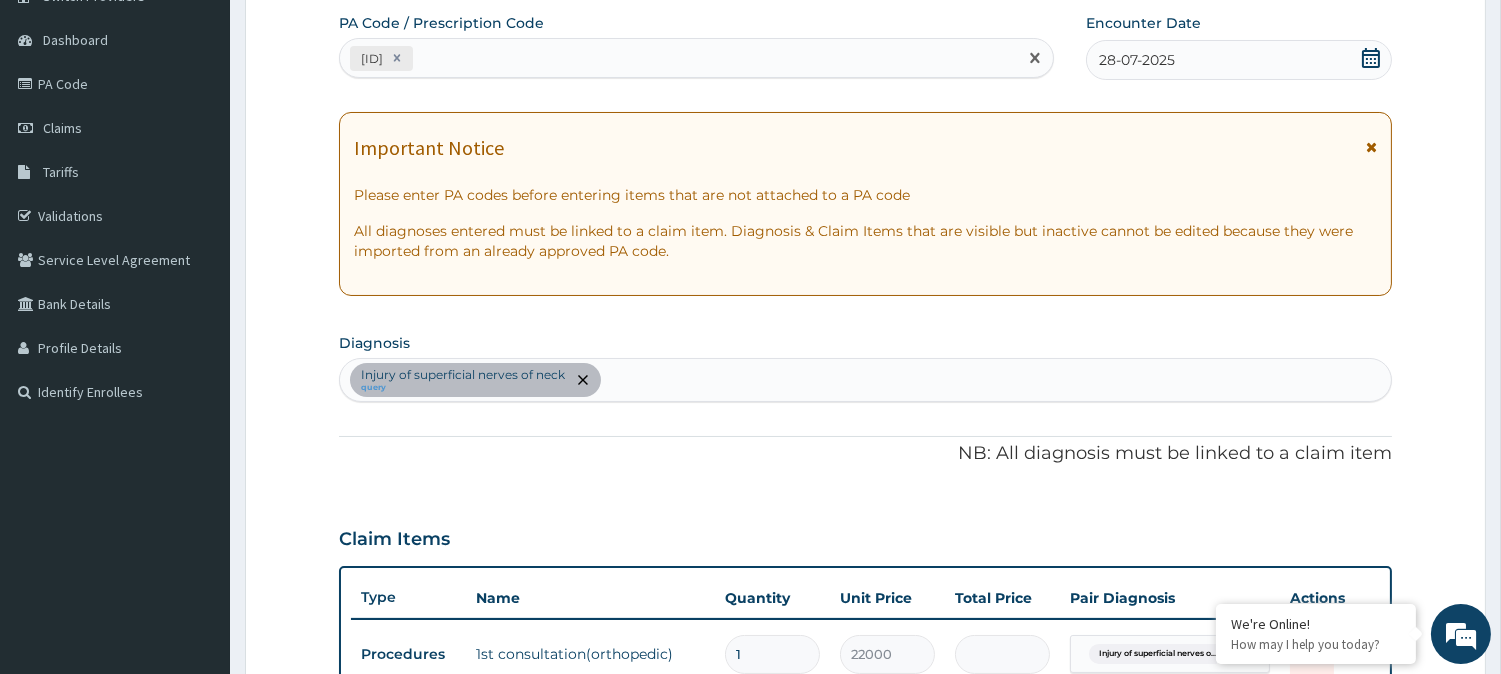 paste on "PA/76C329" 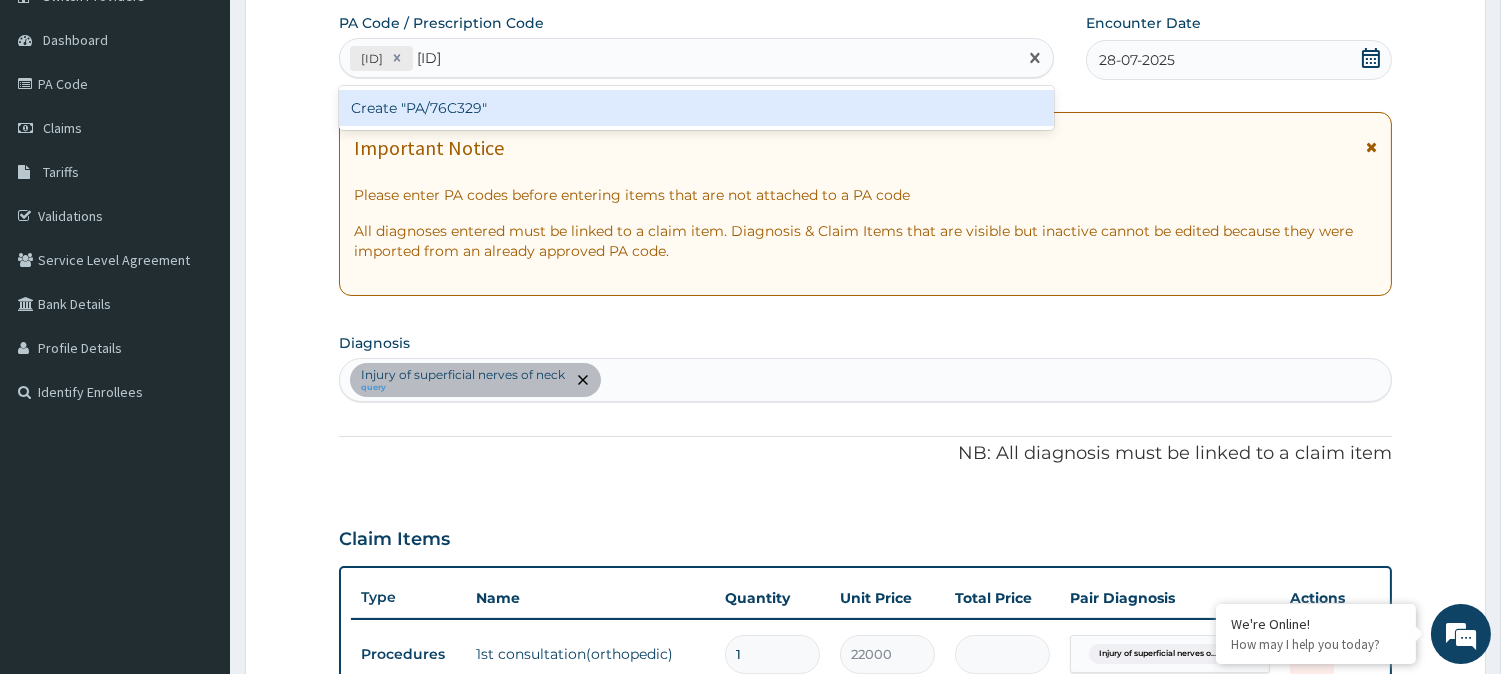click on "Create "PA/76C329"" at bounding box center (696, 108) 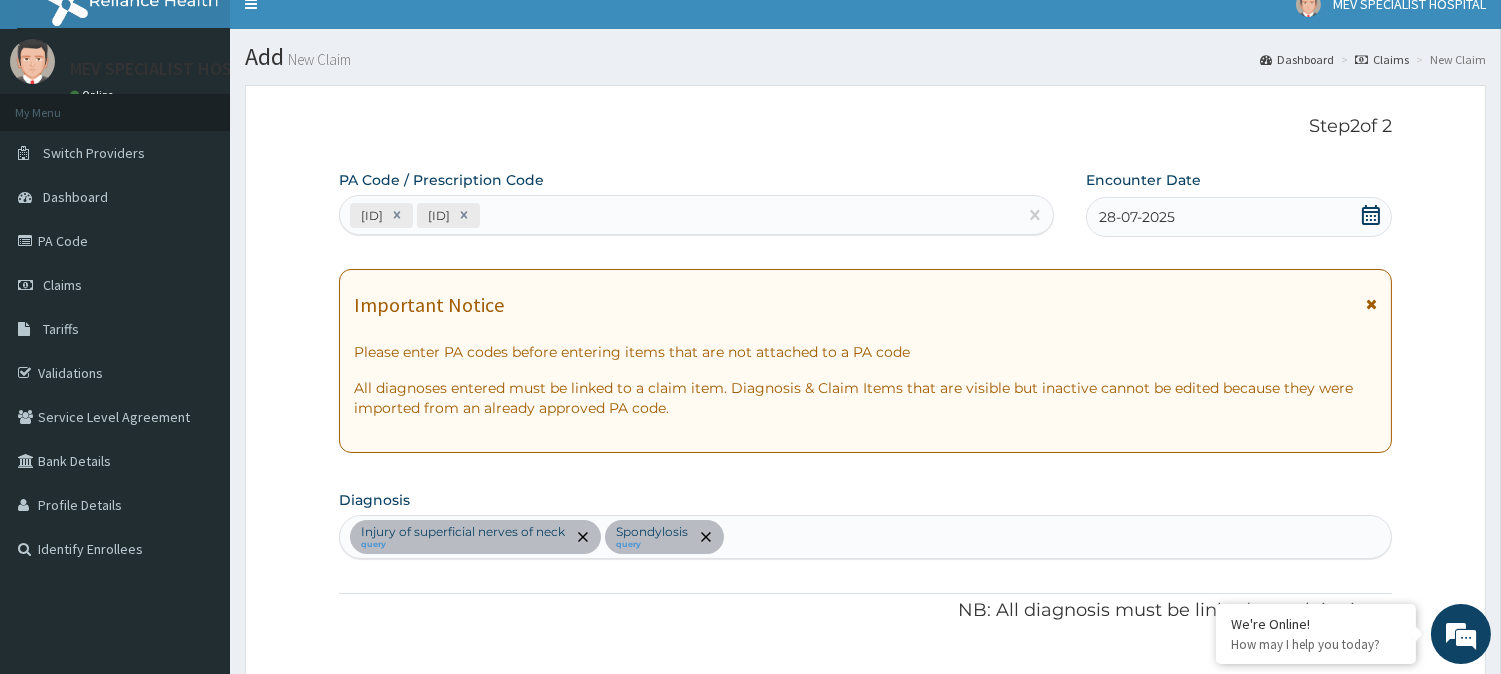 scroll, scrollTop: 34, scrollLeft: 0, axis: vertical 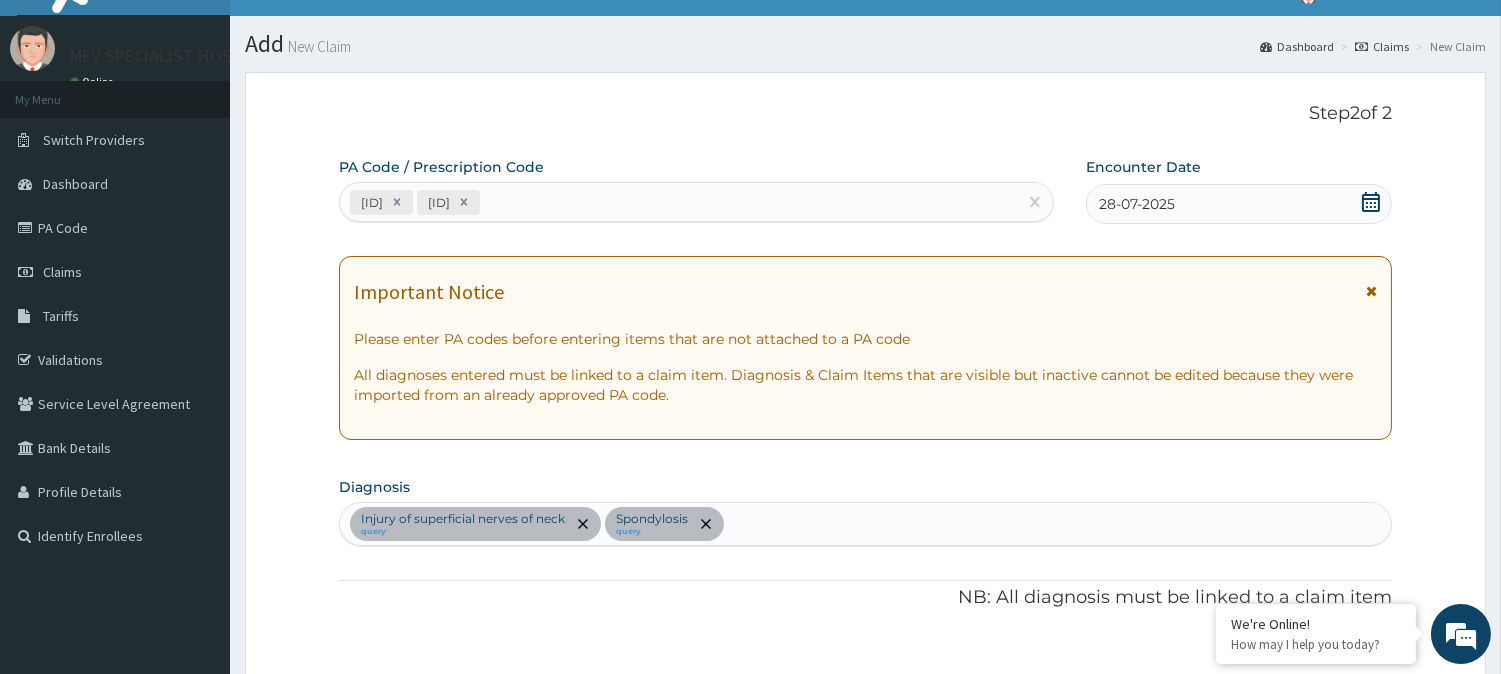 click on "PA/9D8E74 PA/76C329" at bounding box center (678, 202) 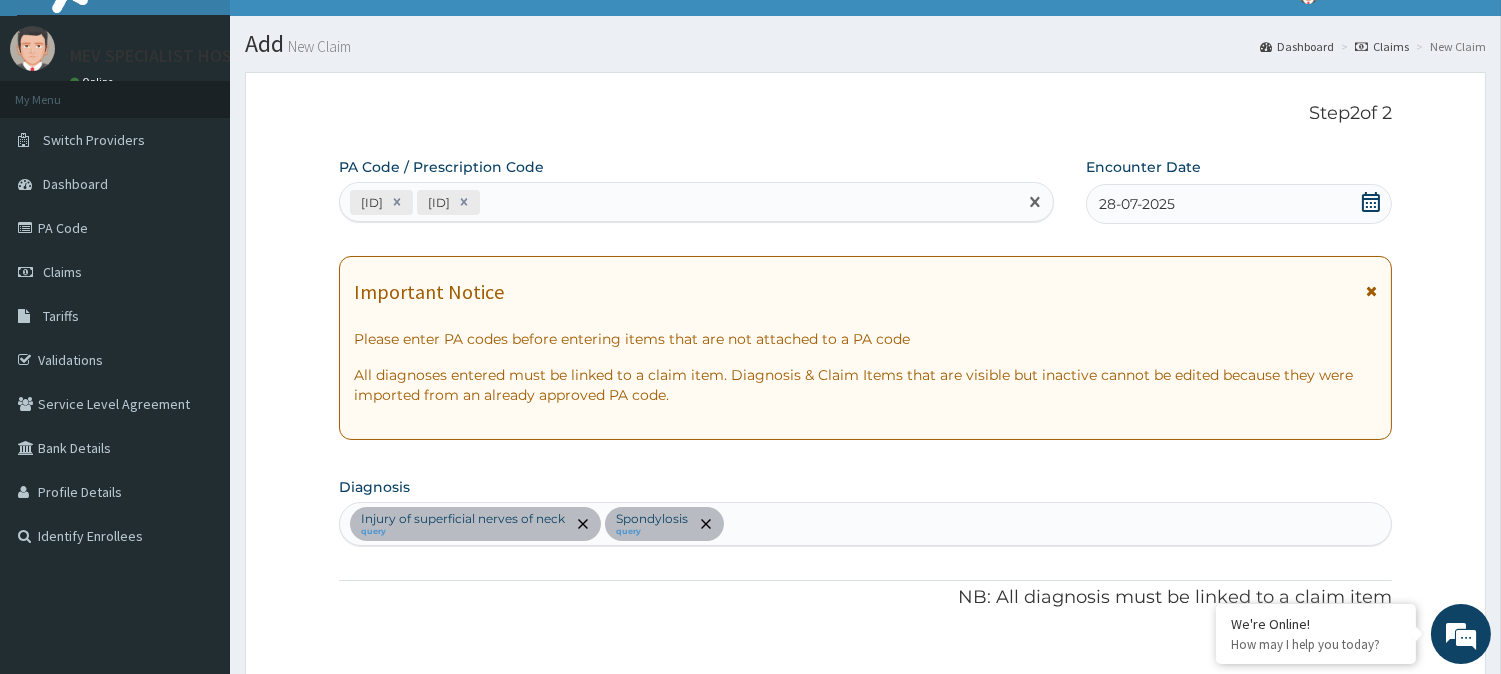paste on "PA/1AA62E" 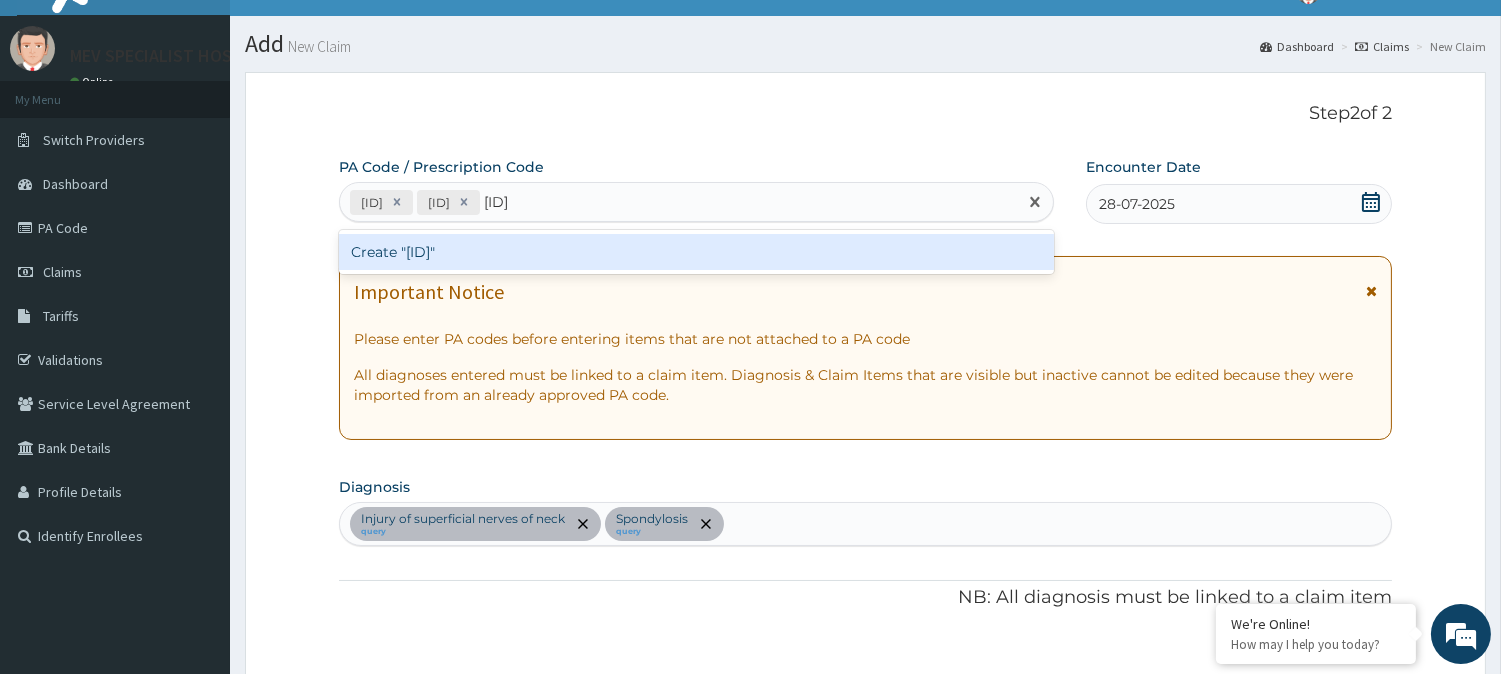 click on "Create "PA/1AA62E"" at bounding box center [696, 252] 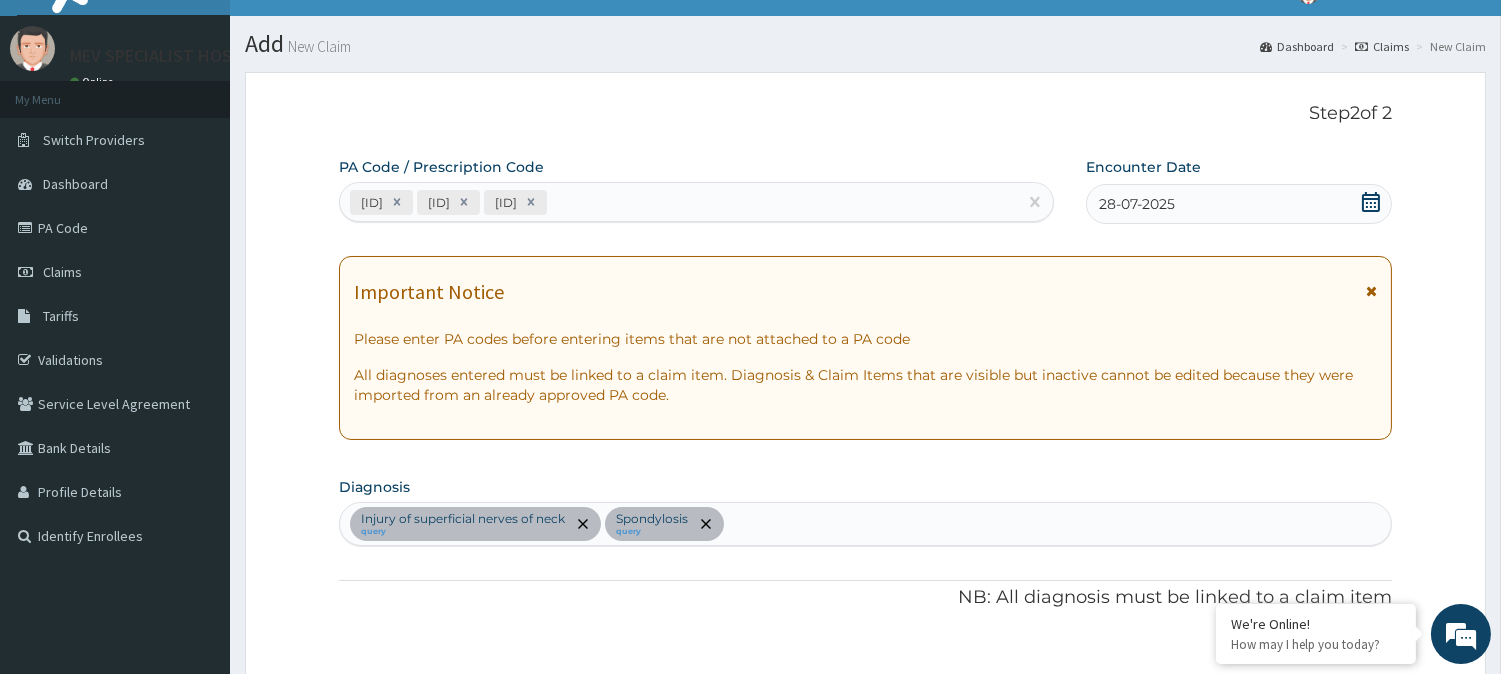 scroll, scrollTop: 571, scrollLeft: 0, axis: vertical 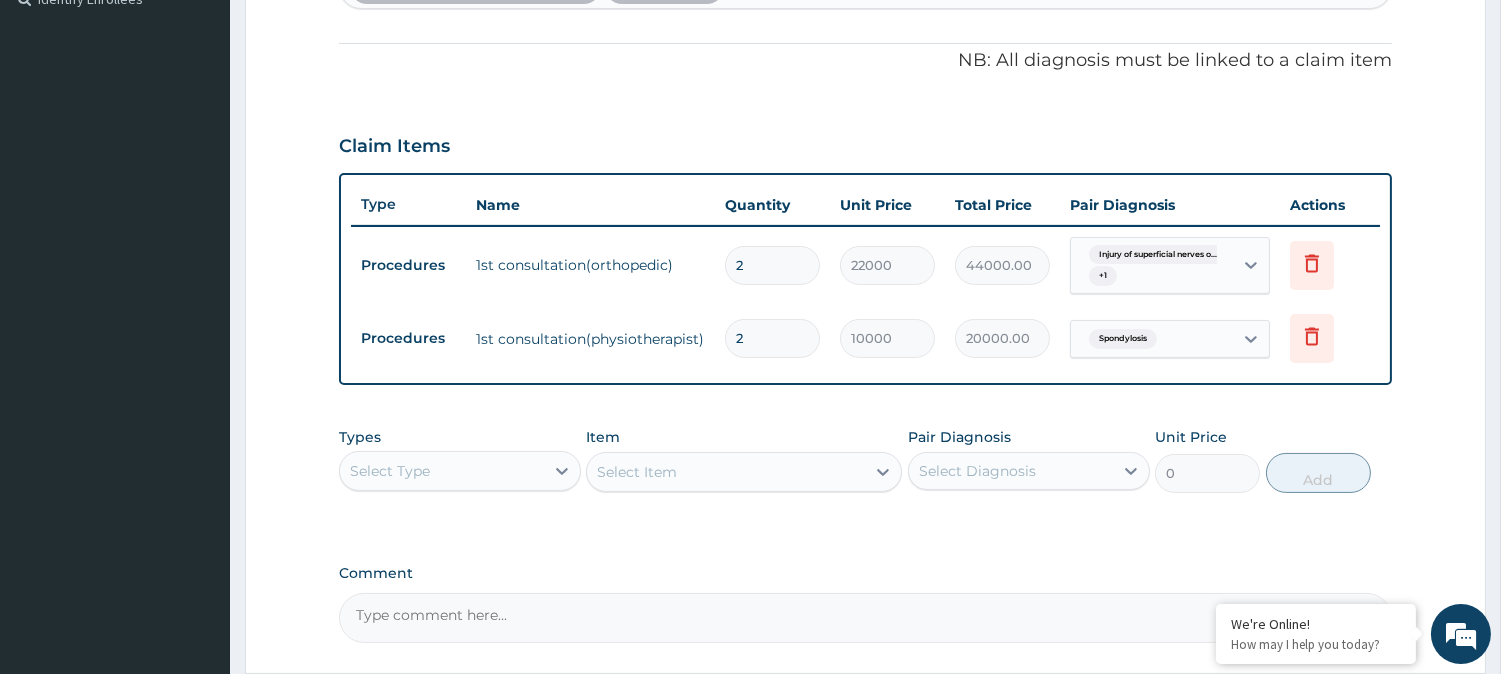 click on "2" at bounding box center [772, 265] 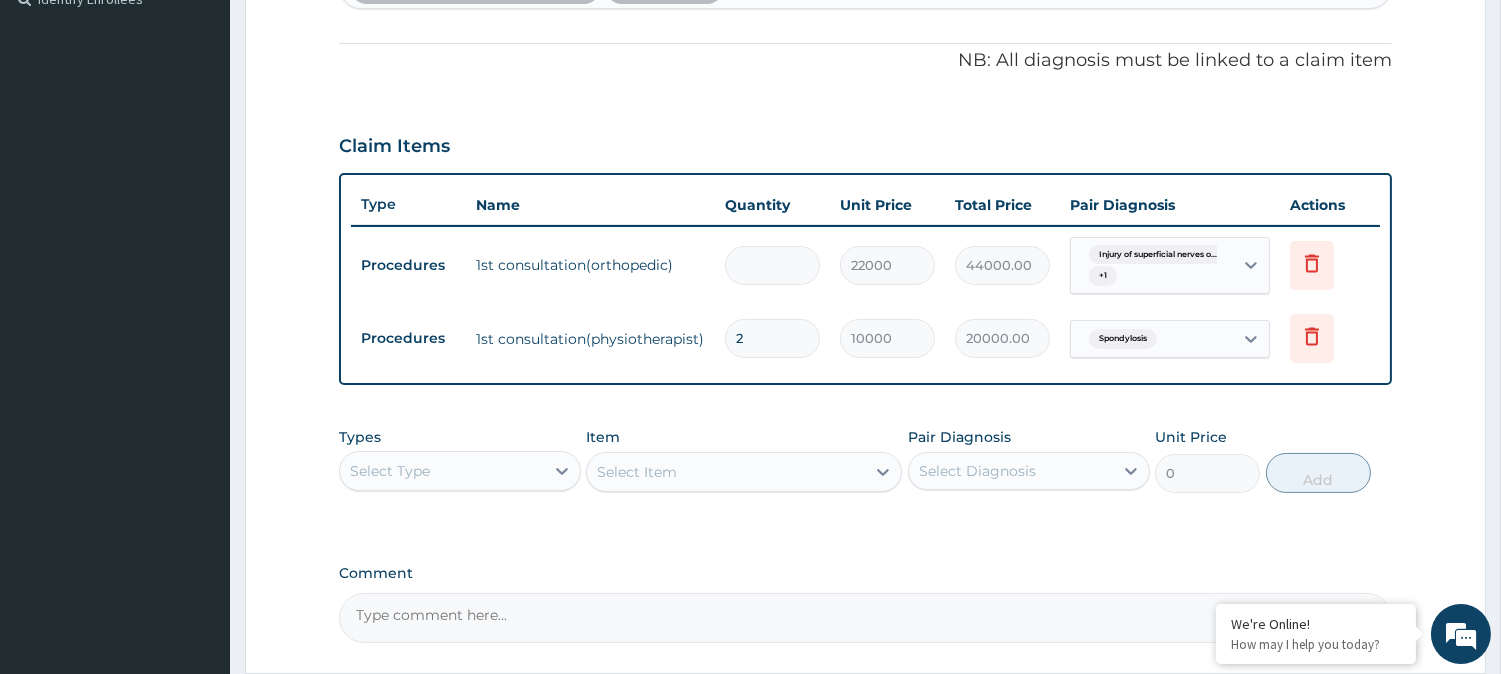 type on "0.00" 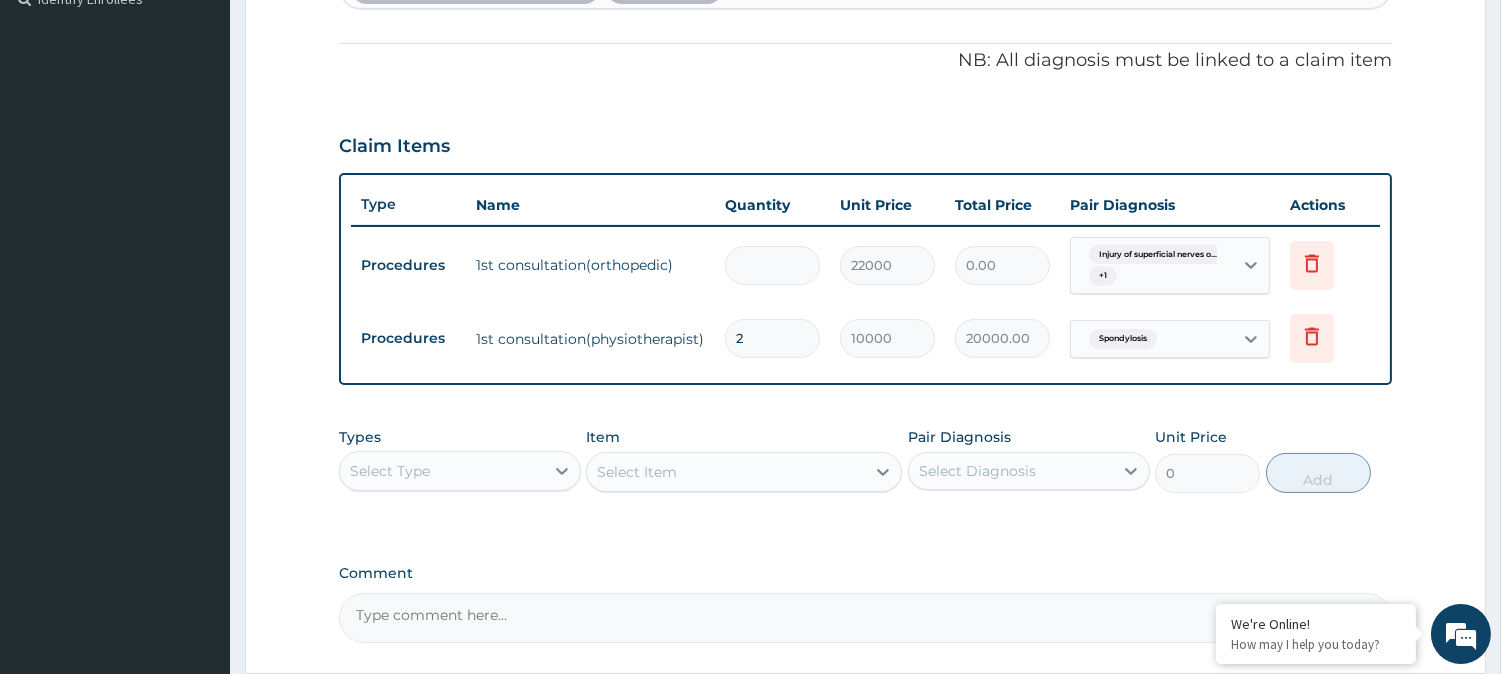 type on "1" 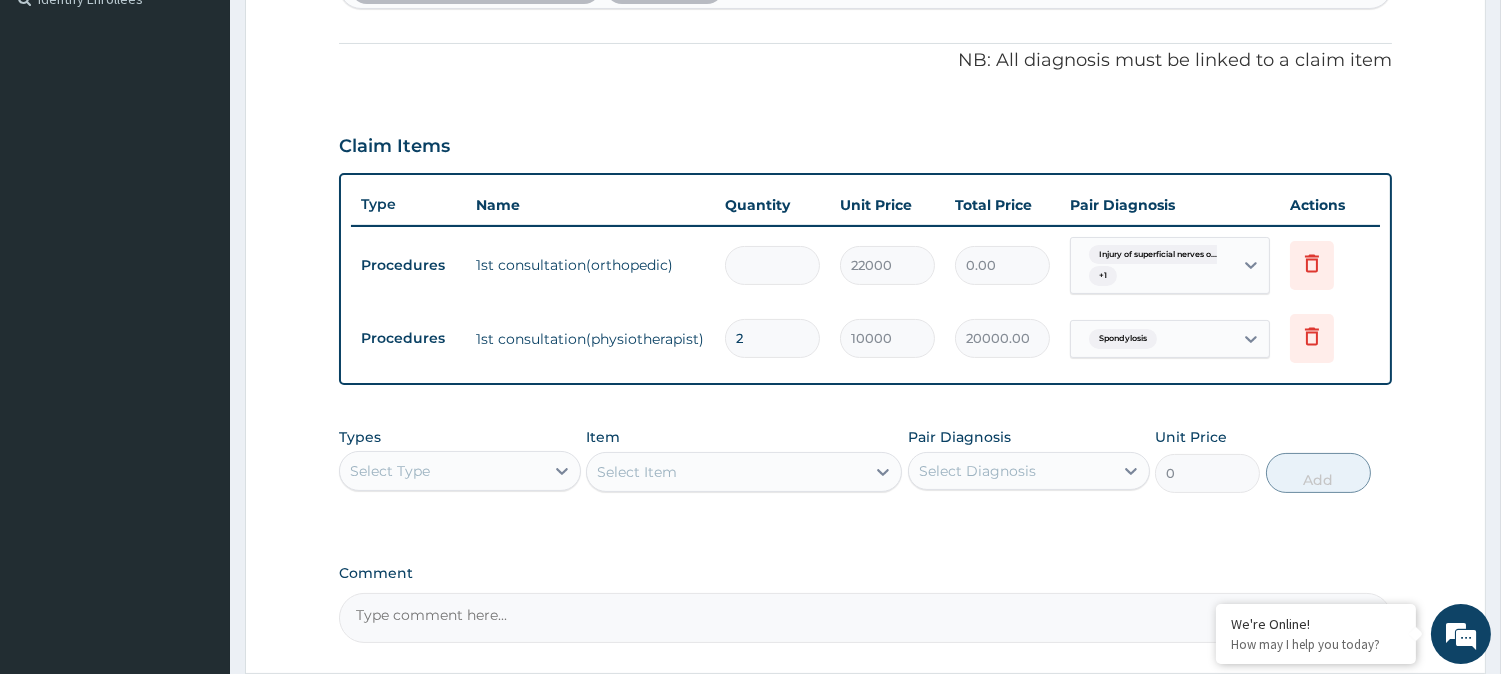 type on "22000.00" 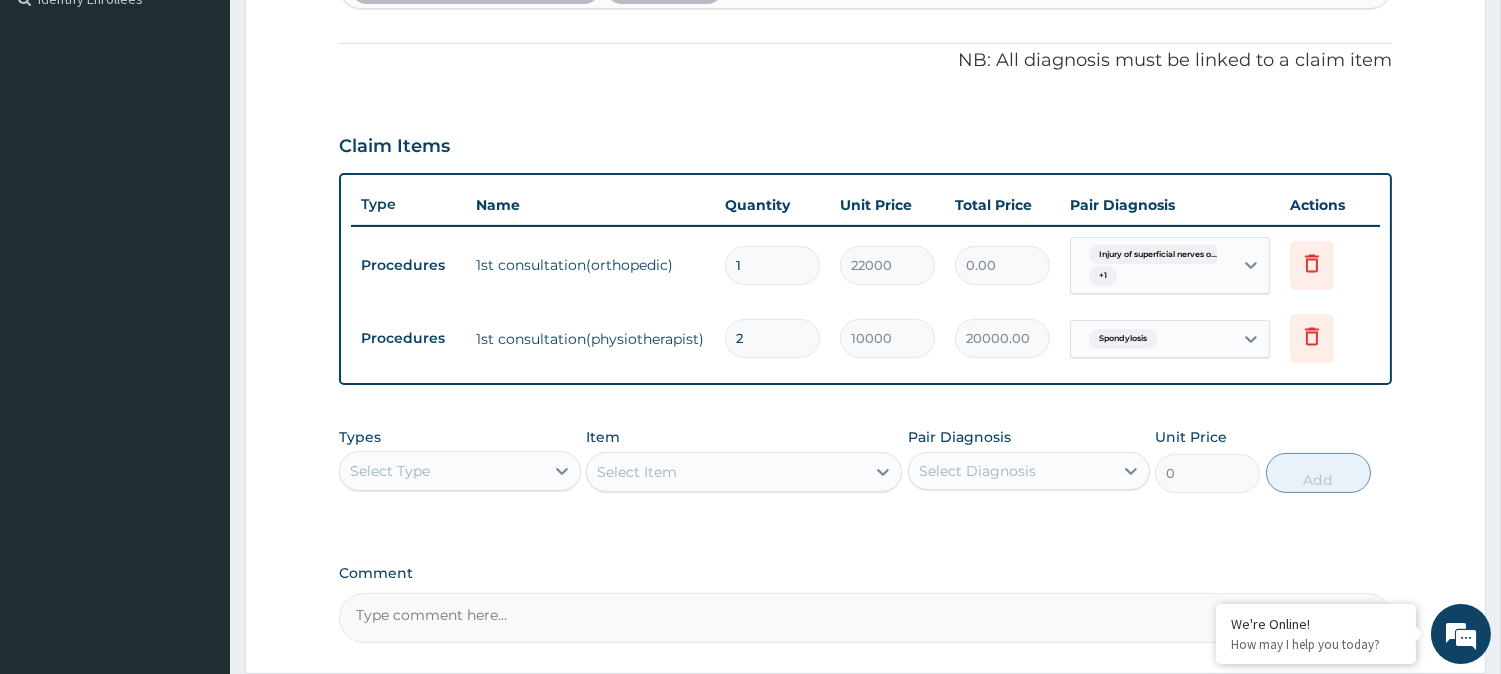 type on "1" 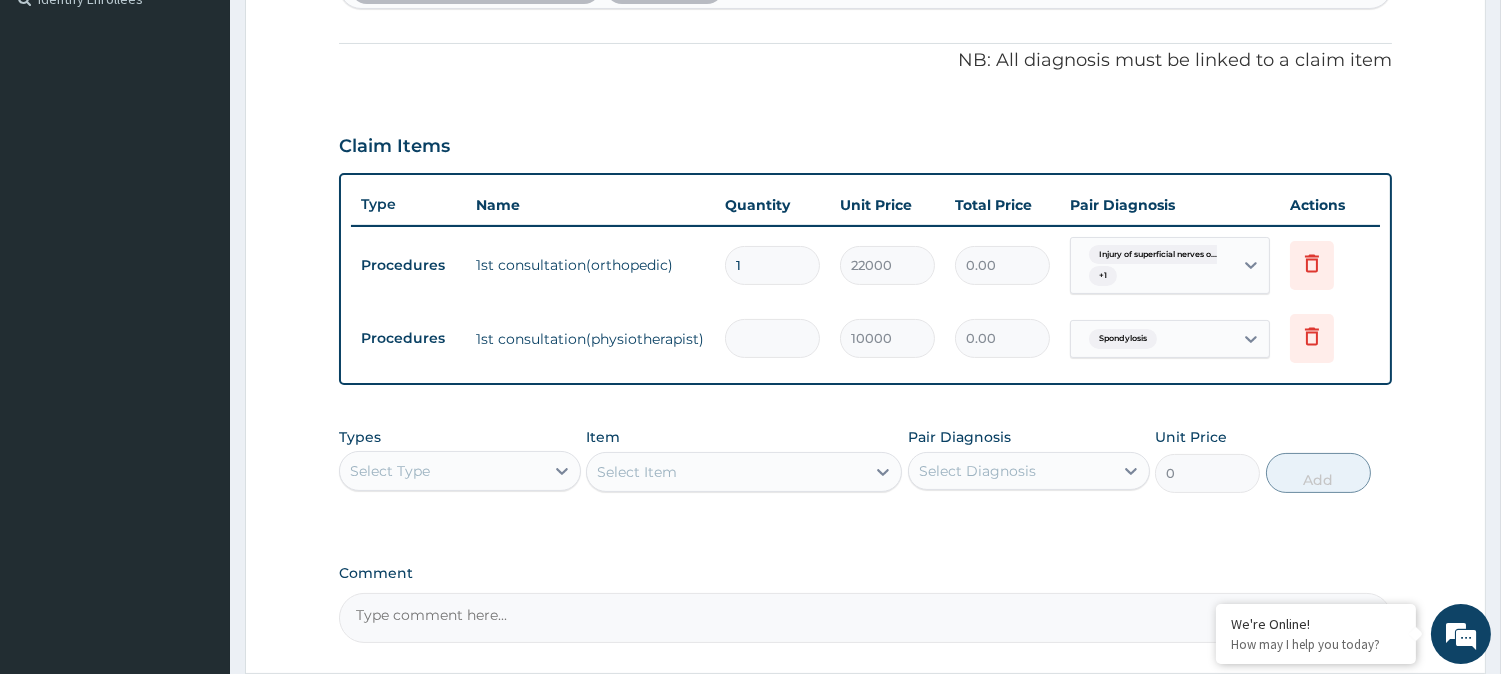 type on "1" 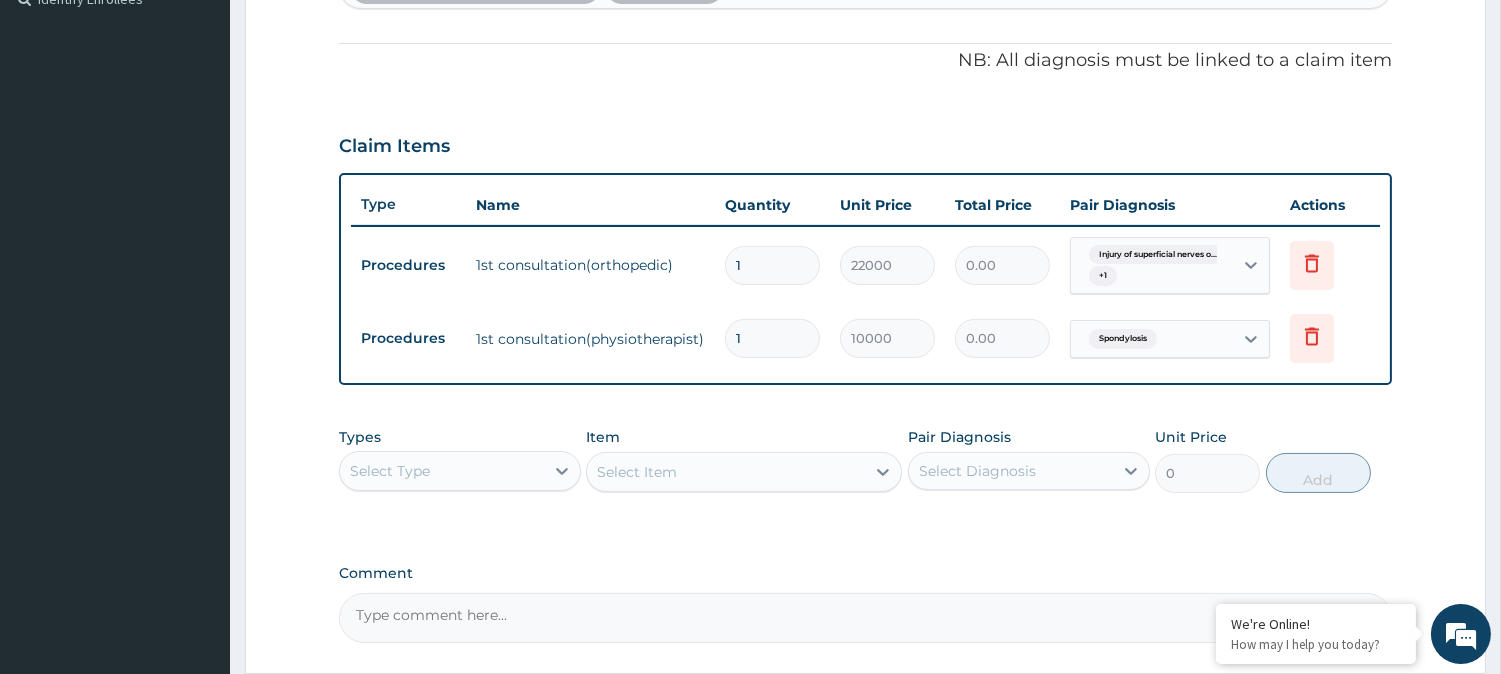 type on "10000.00" 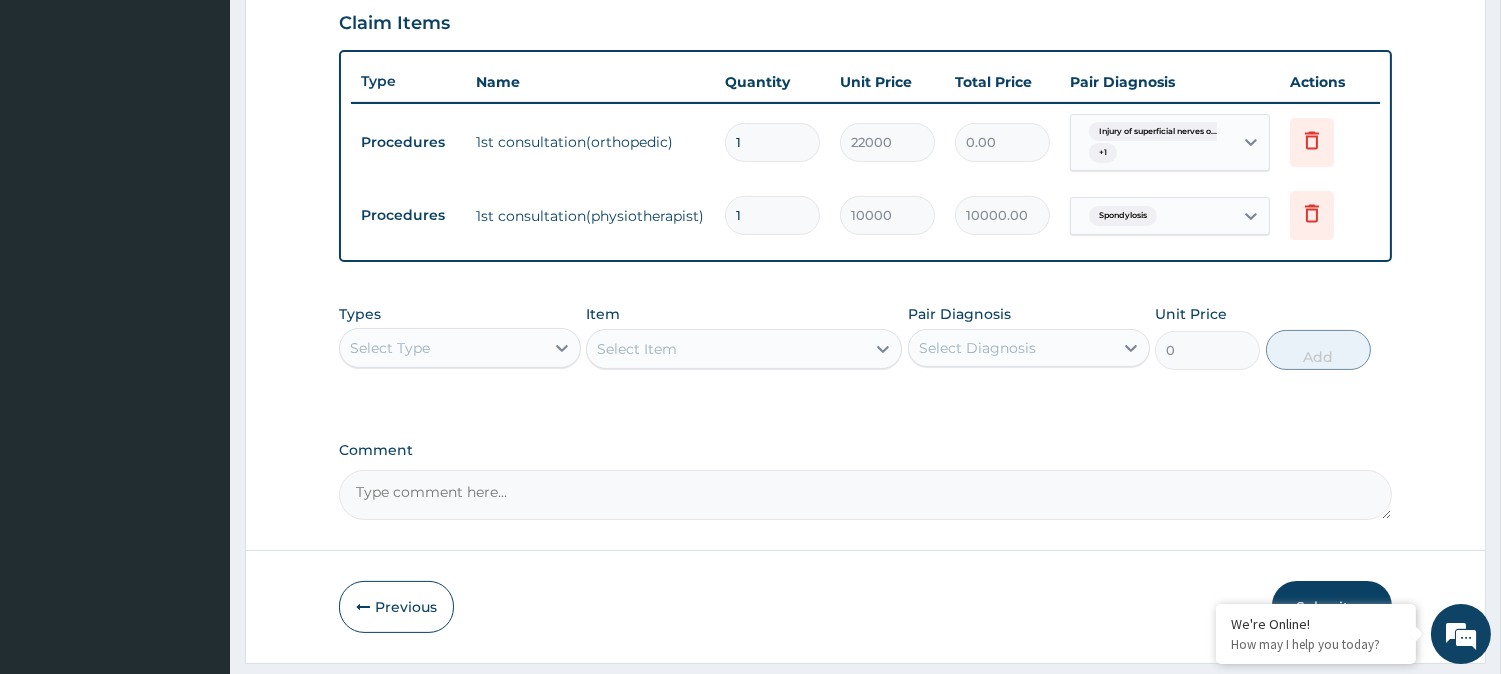 scroll, scrollTop: 748, scrollLeft: 0, axis: vertical 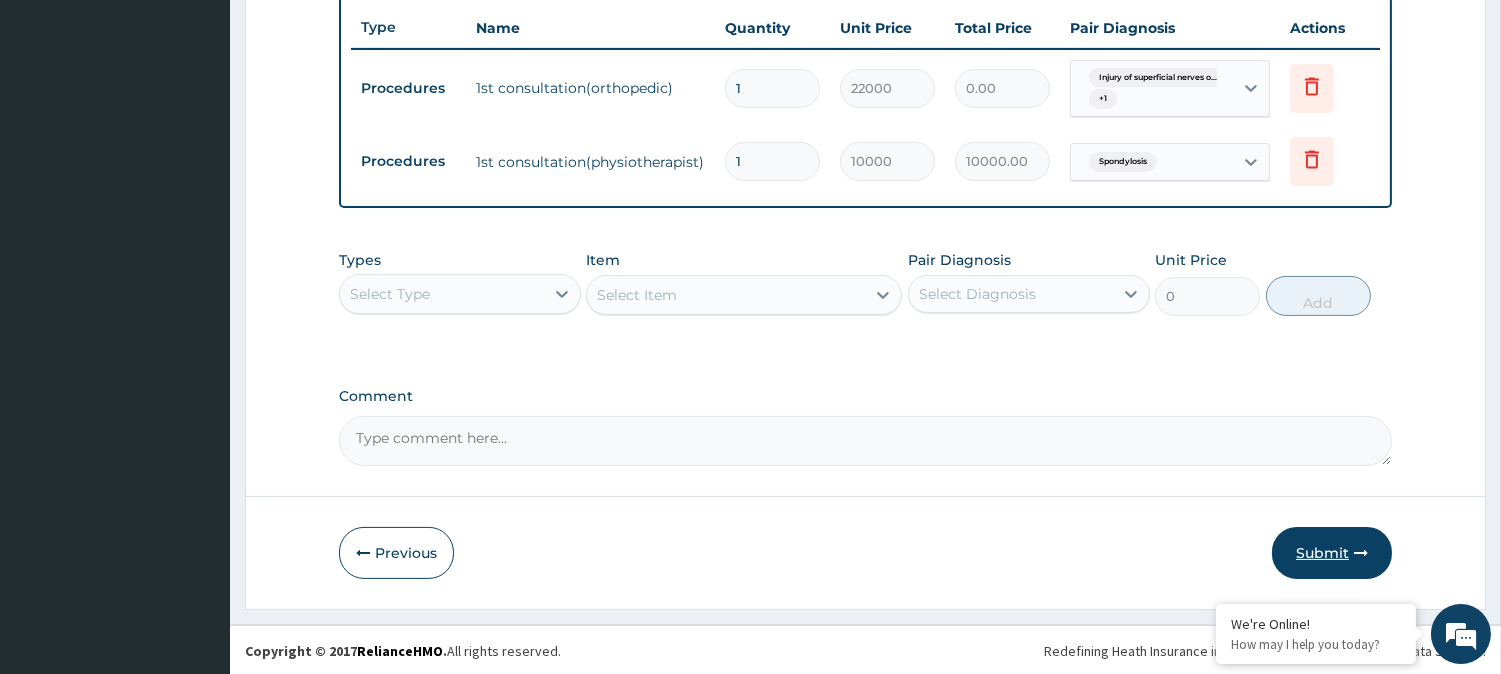 type on "1" 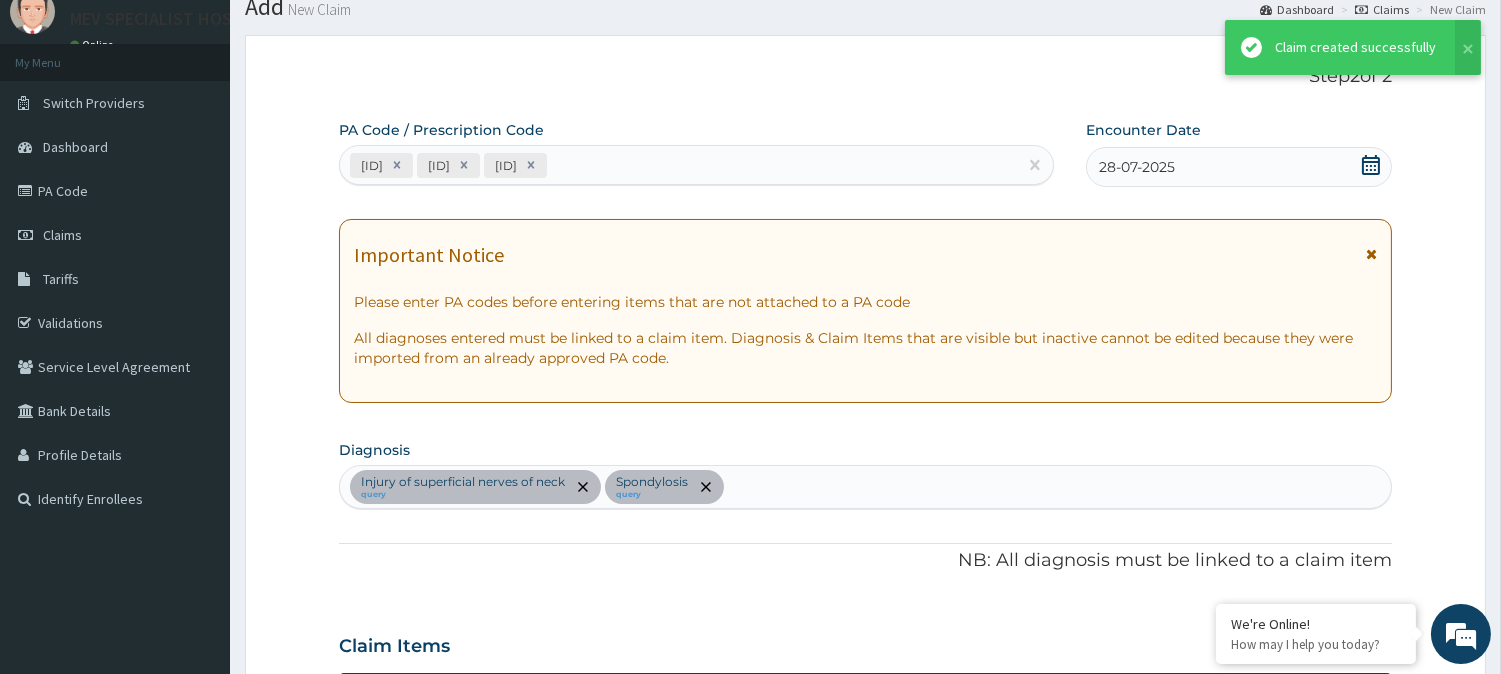 scroll, scrollTop: 748, scrollLeft: 0, axis: vertical 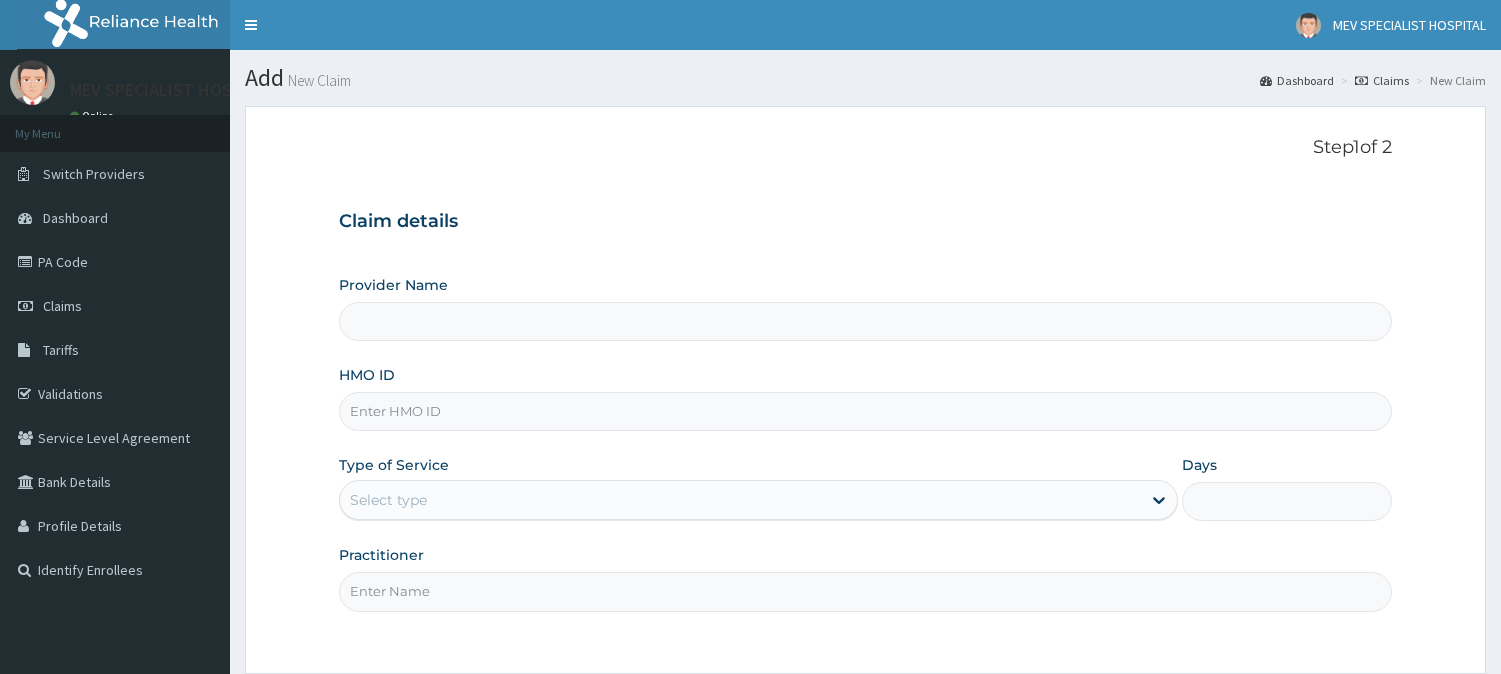 type on "MEV SPECIALIST HOSPITAL" 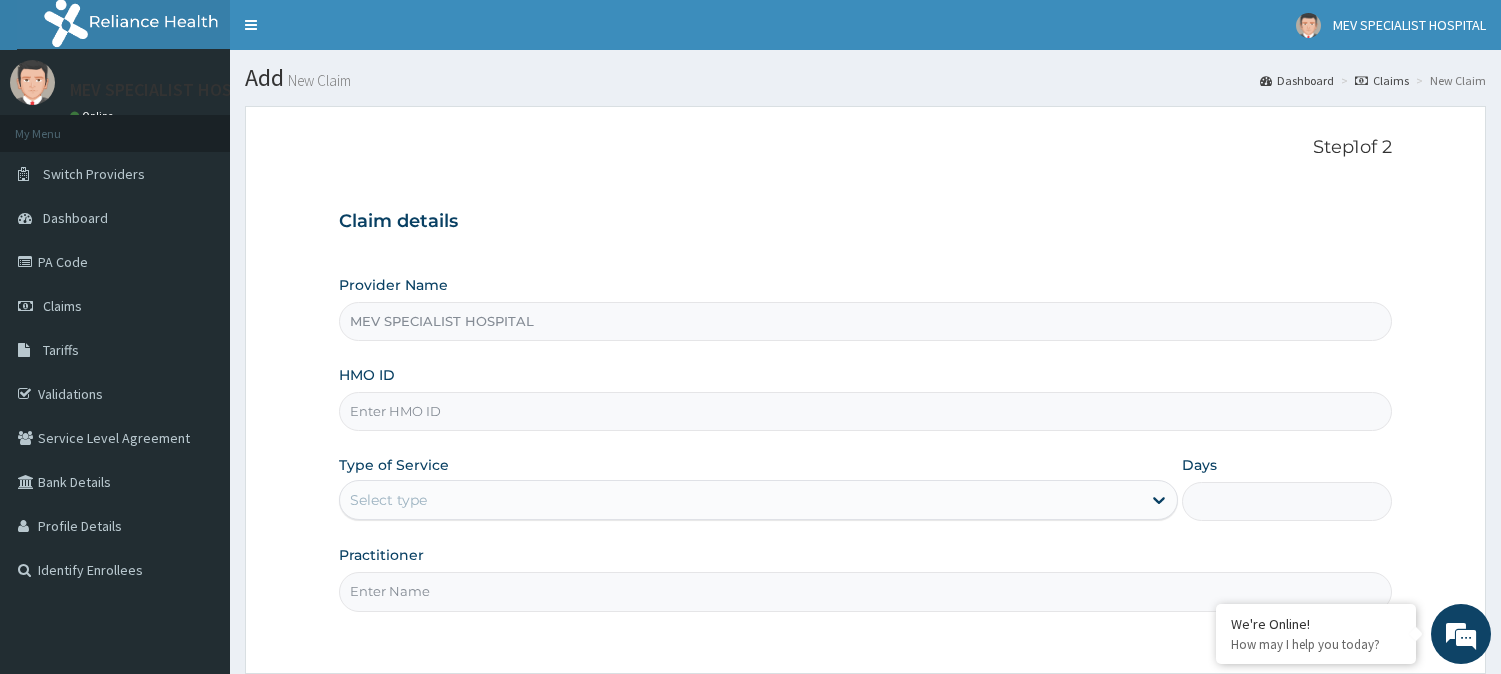 scroll, scrollTop: 0, scrollLeft: 0, axis: both 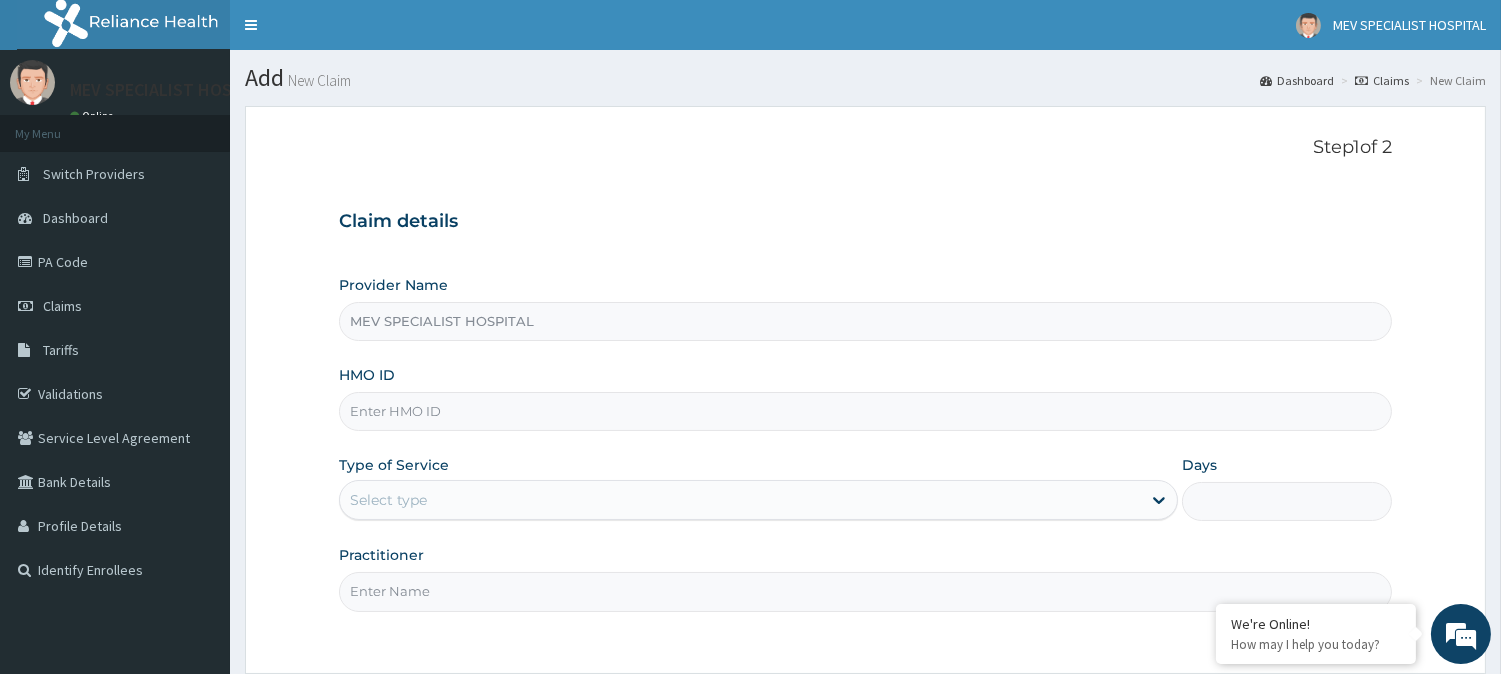 click on "HMO ID" at bounding box center (865, 411) 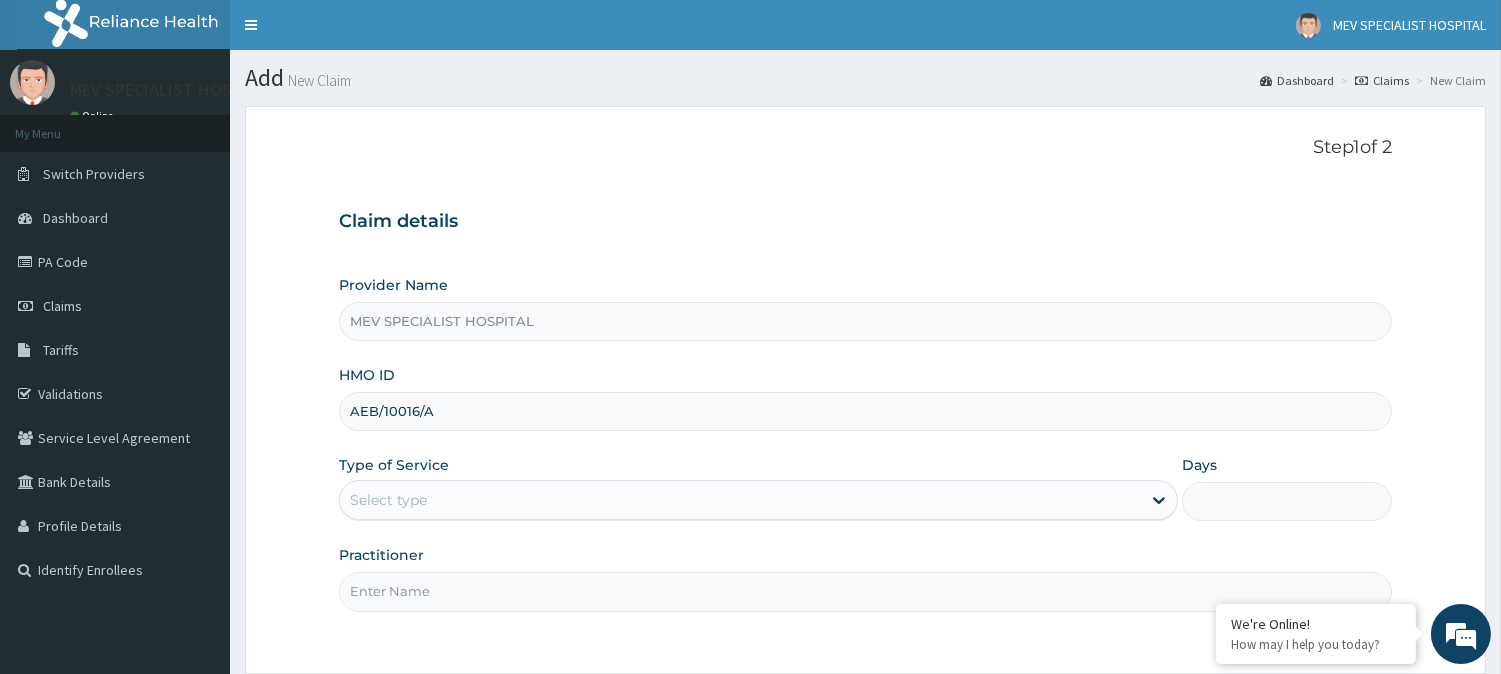 type on "AEB/10016/A" 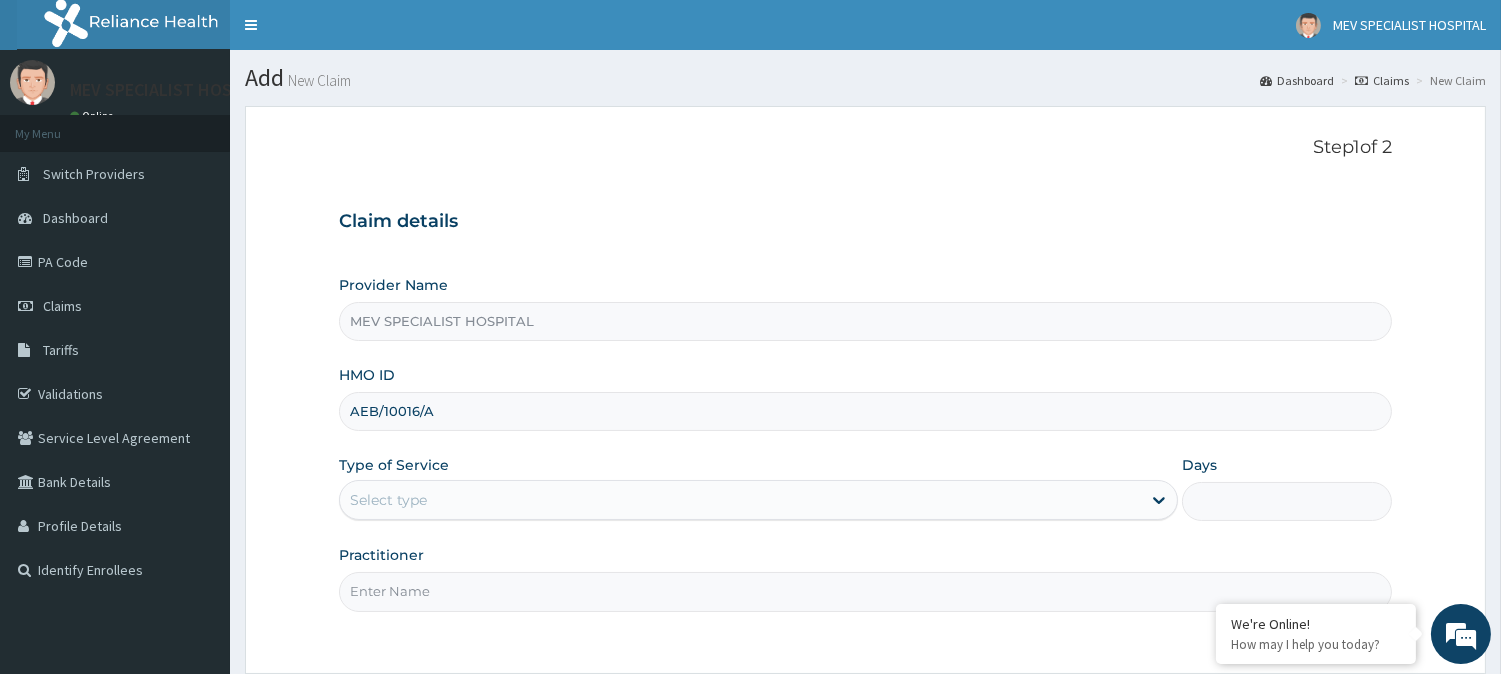 scroll, scrollTop: 0, scrollLeft: 0, axis: both 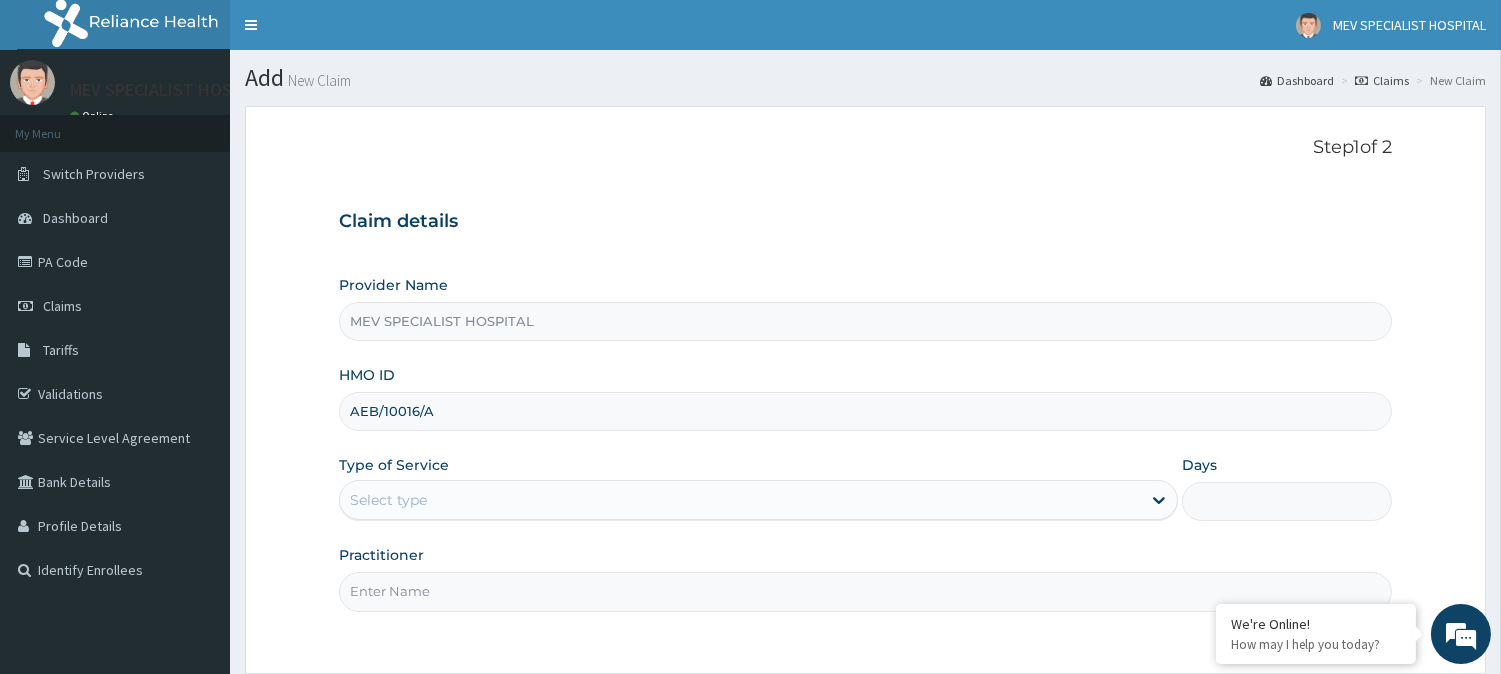 click on "Select type" at bounding box center [740, 500] 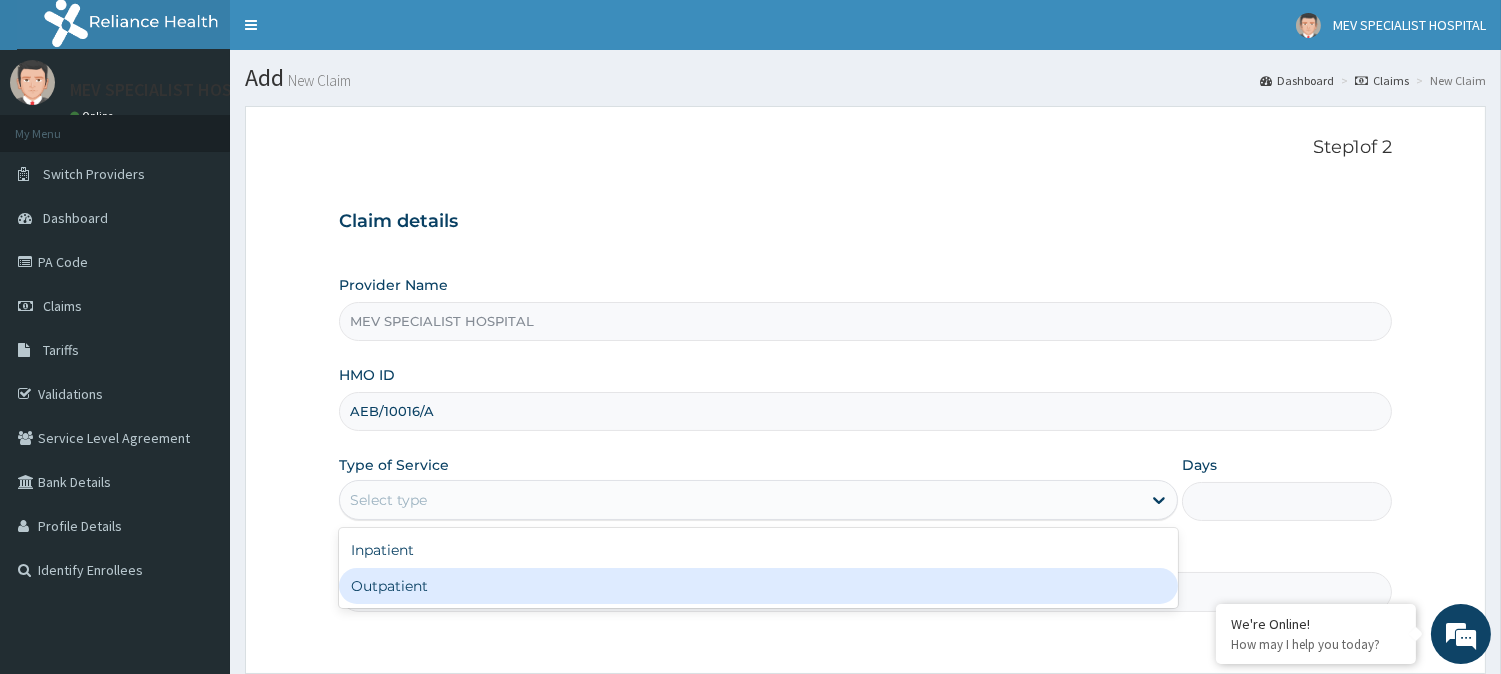 click on "Outpatient" at bounding box center [758, 586] 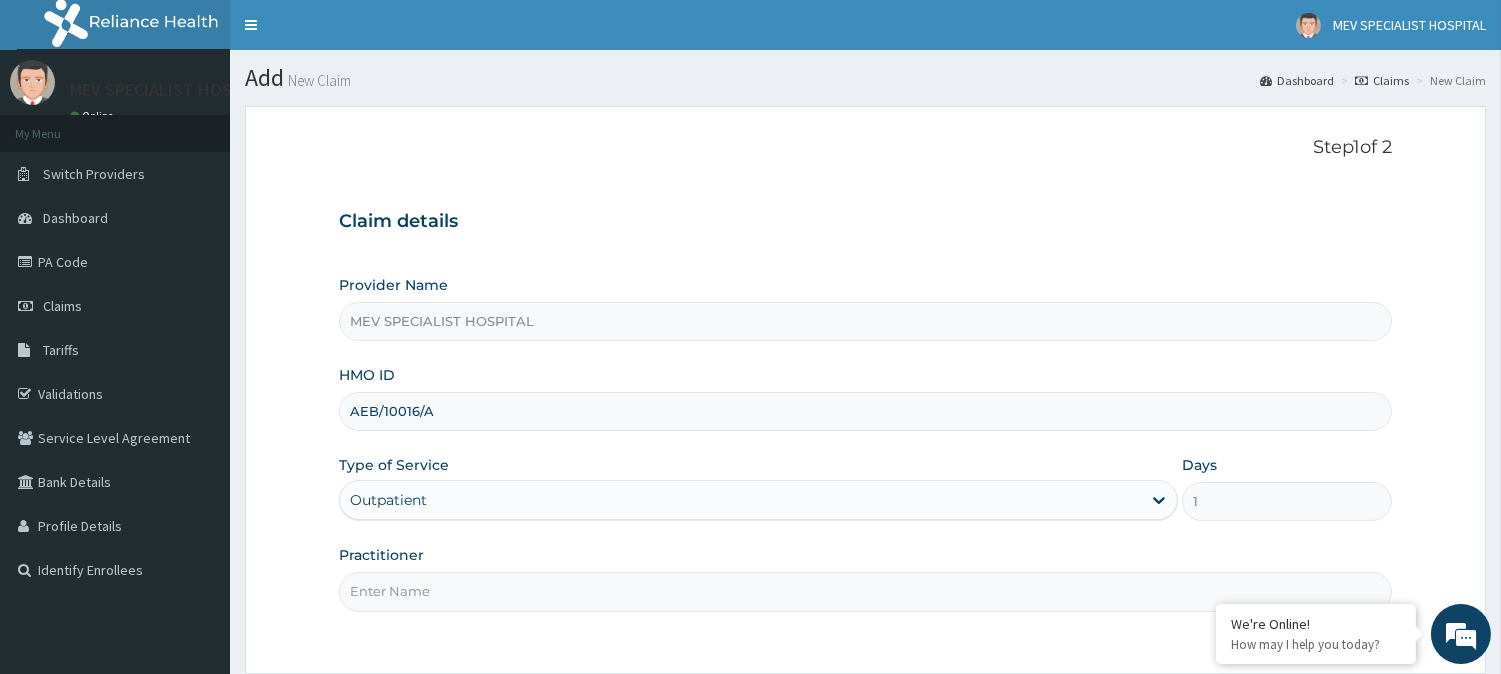 click on "Practitioner" at bounding box center (865, 591) 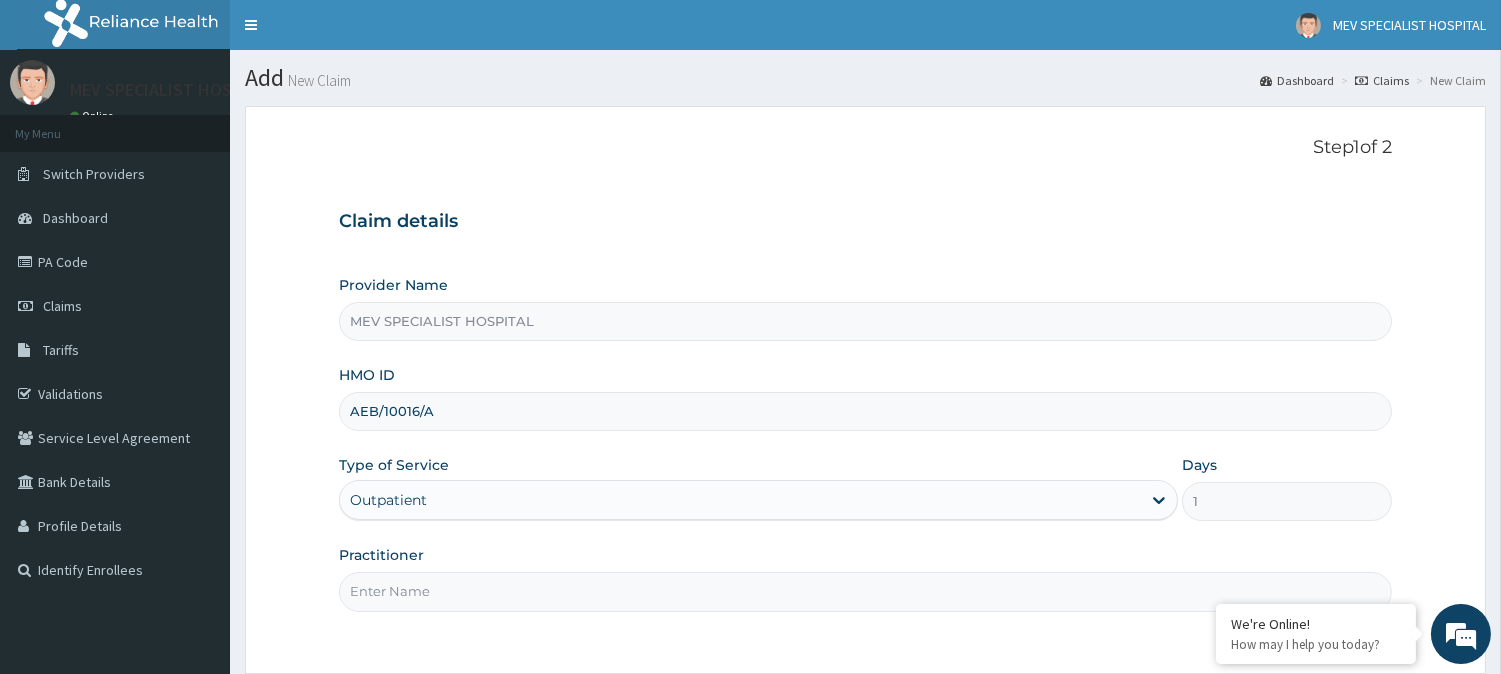 type on "DR JOY" 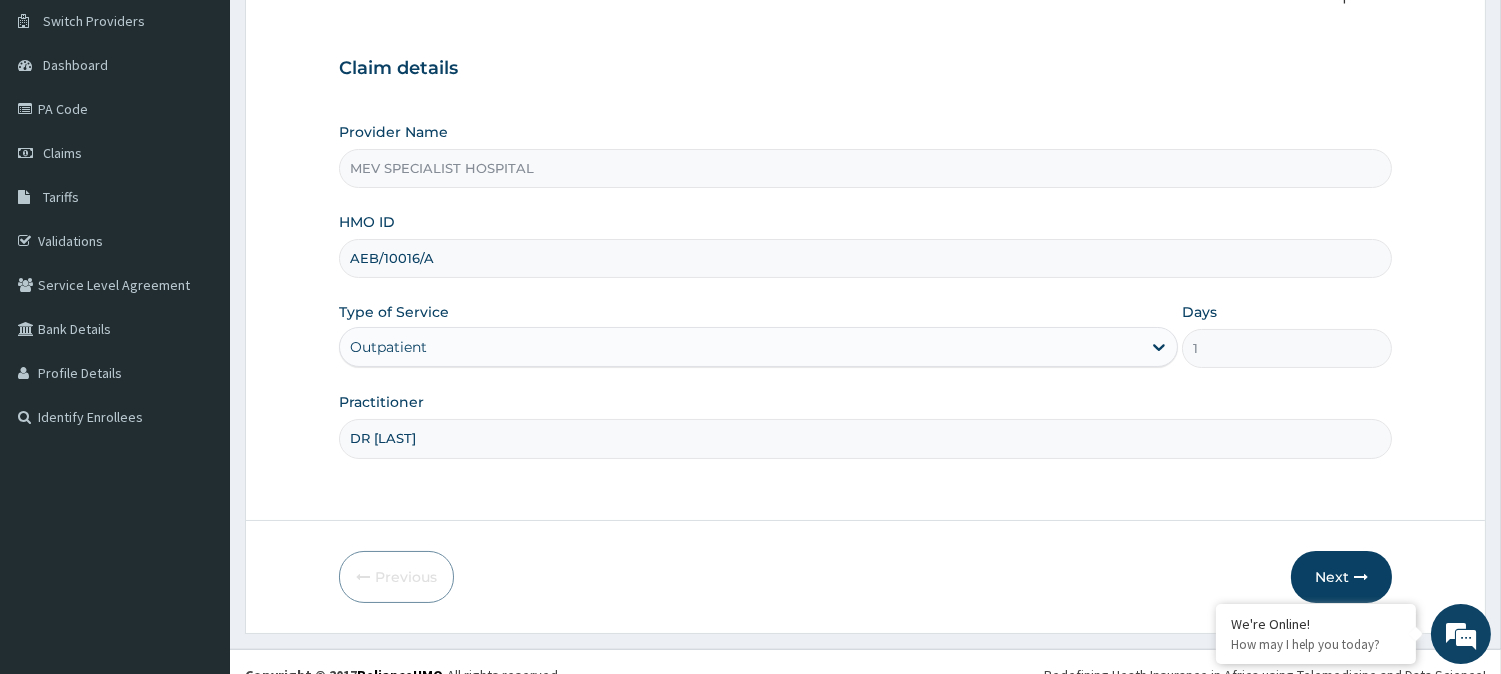 scroll, scrollTop: 178, scrollLeft: 0, axis: vertical 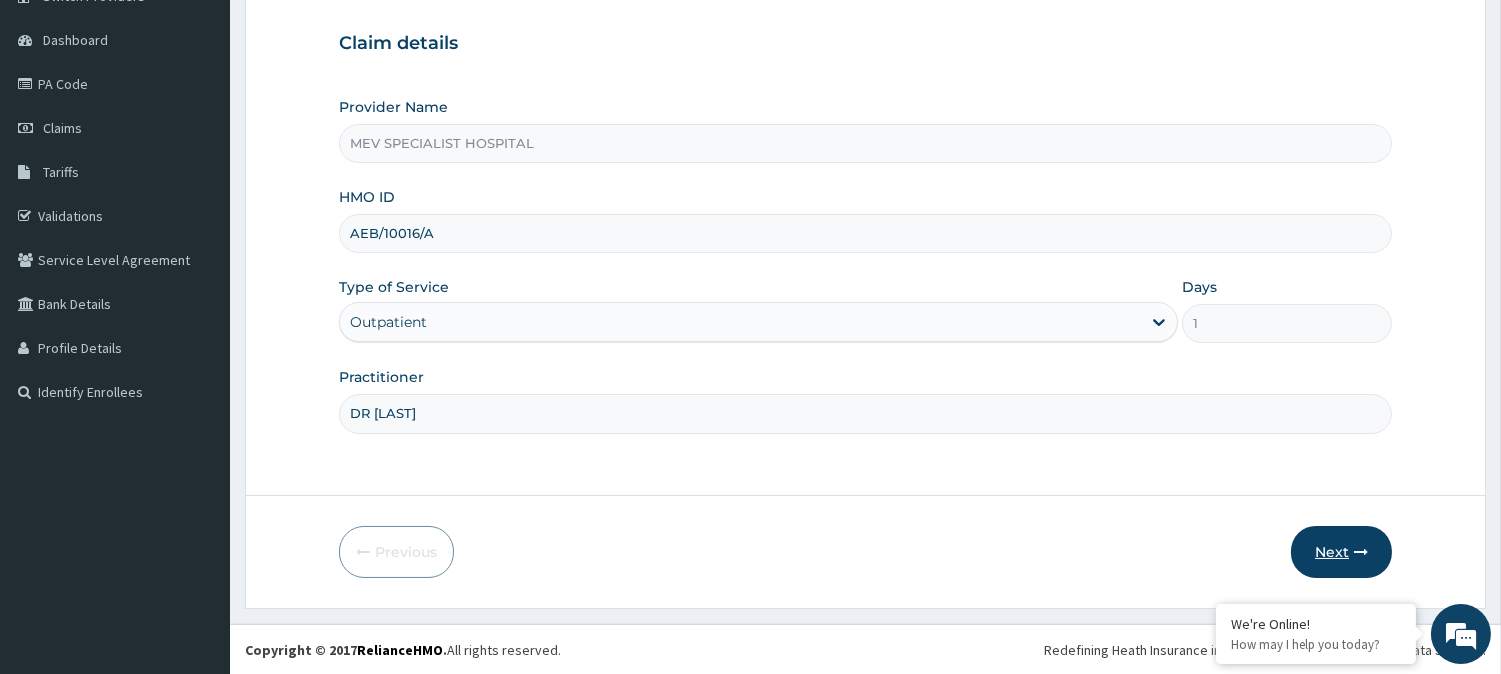 click on "Next" at bounding box center [1341, 552] 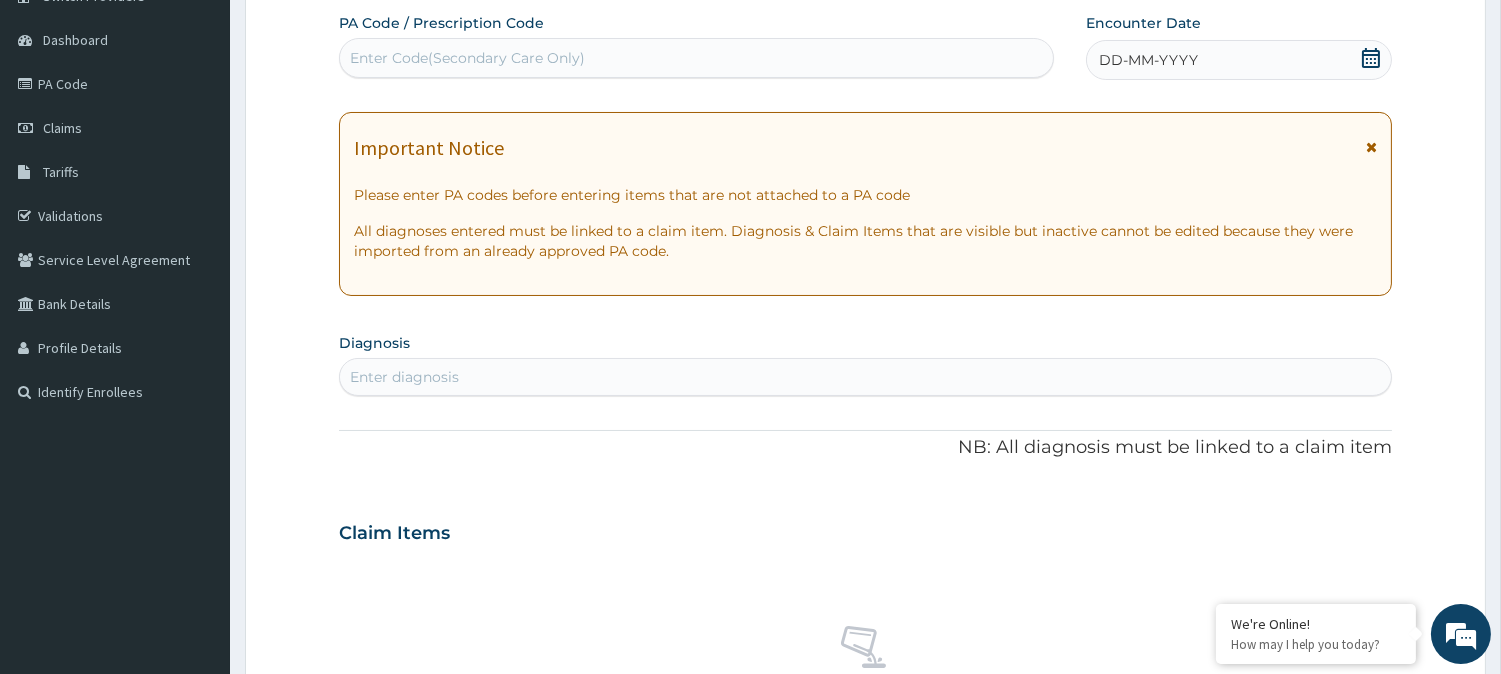 click on "Enter Code(Secondary Care Only)" at bounding box center (467, 58) 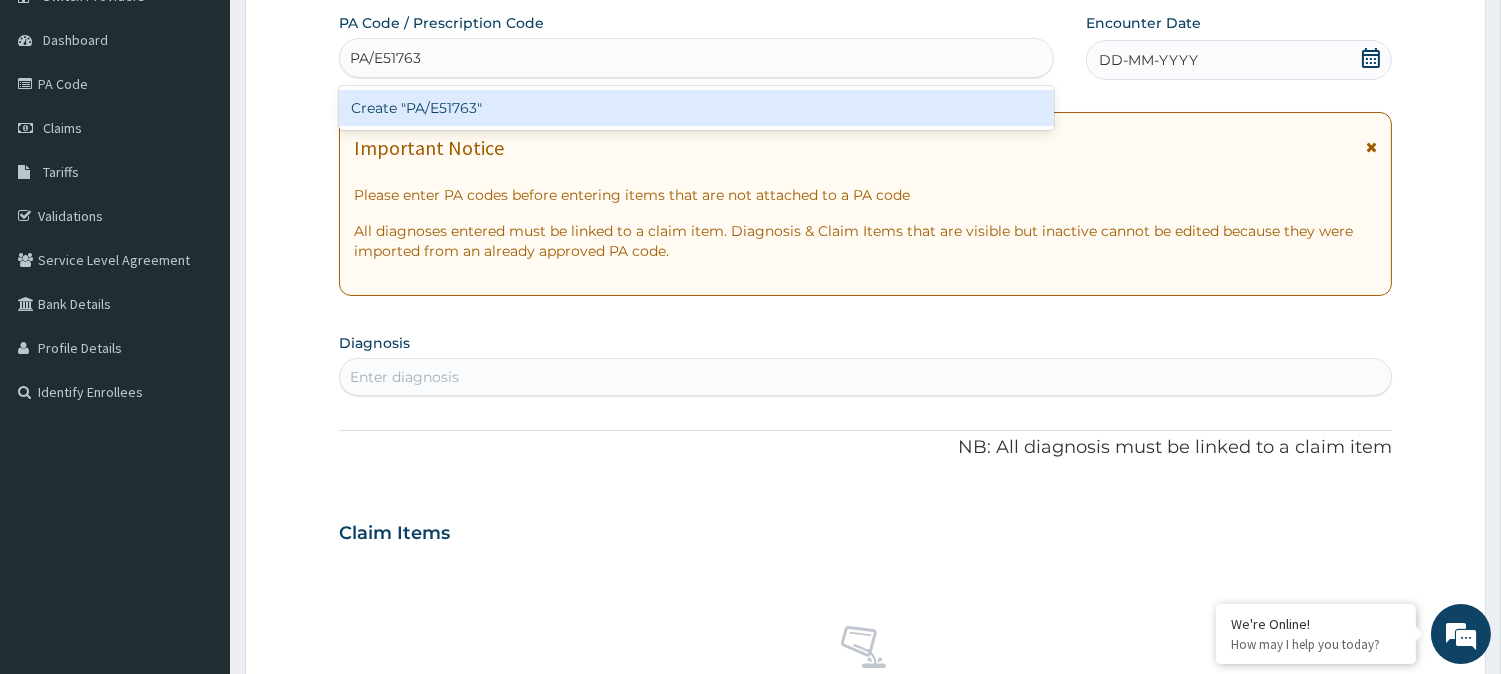 click on "Create "PA/E51763"" at bounding box center [696, 108] 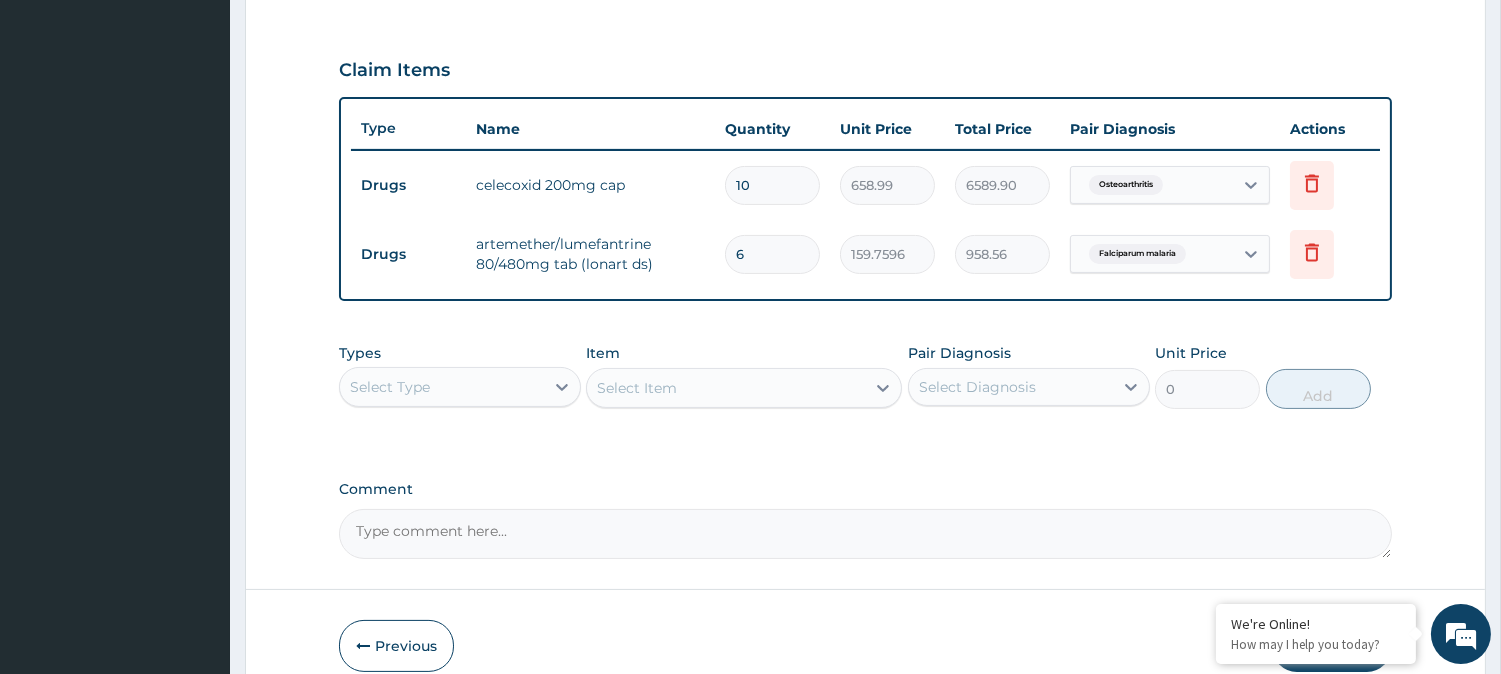 scroll, scrollTop: 740, scrollLeft: 0, axis: vertical 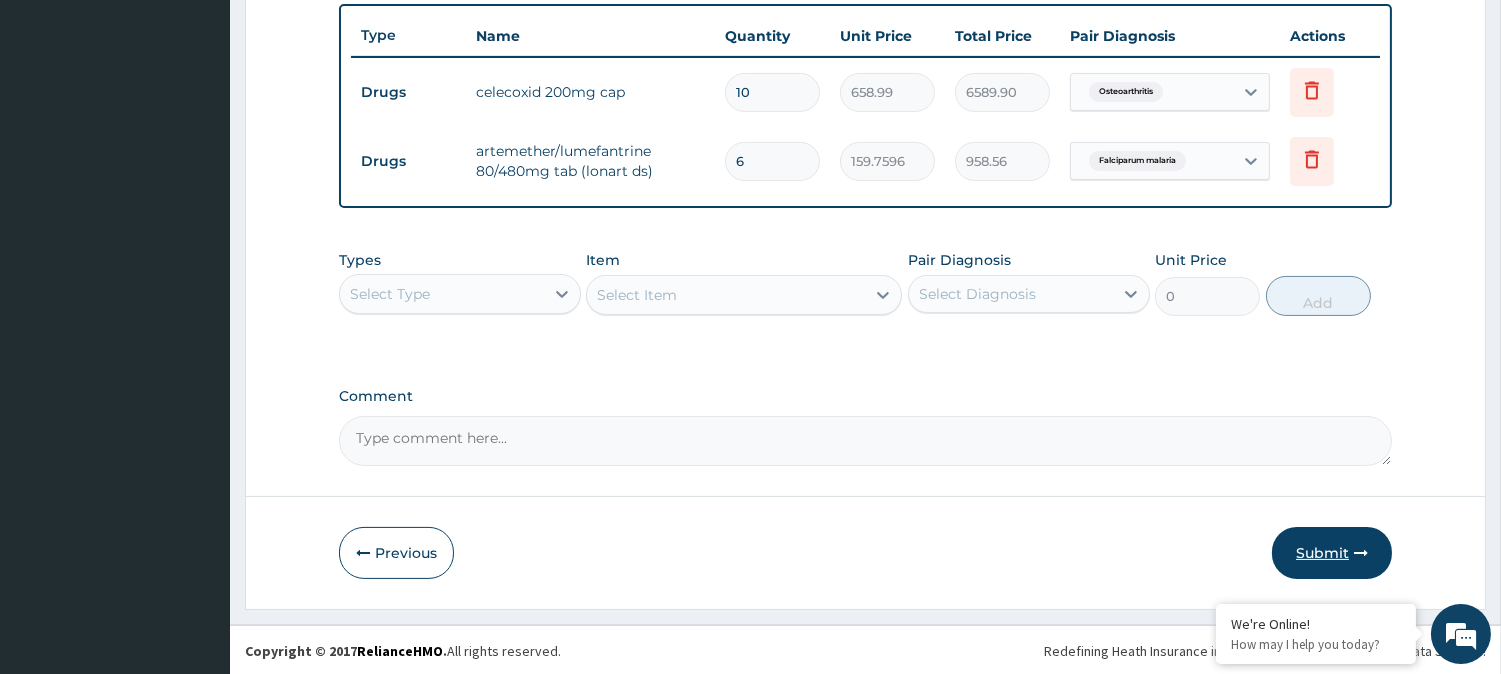 click on "Submit" at bounding box center [1332, 553] 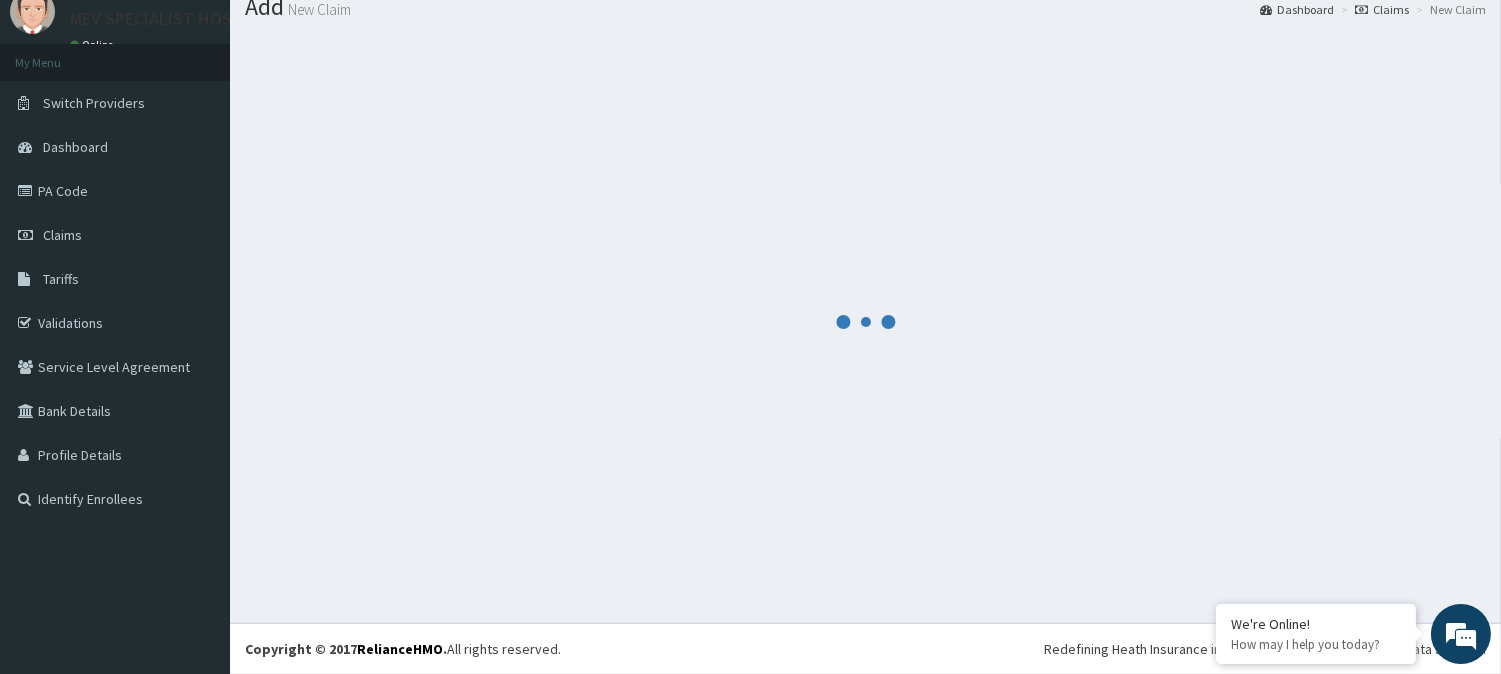 scroll, scrollTop: 740, scrollLeft: 0, axis: vertical 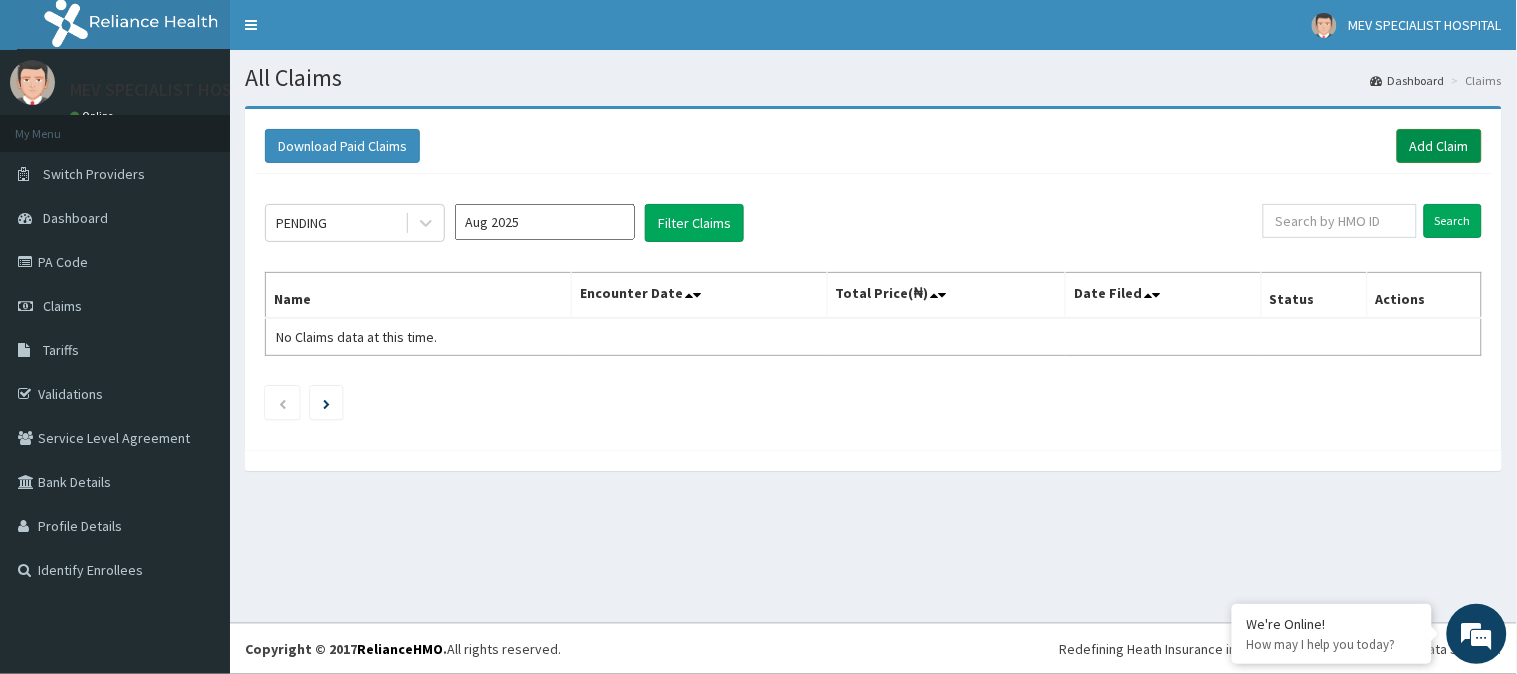 click on "Add Claim" at bounding box center [1439, 146] 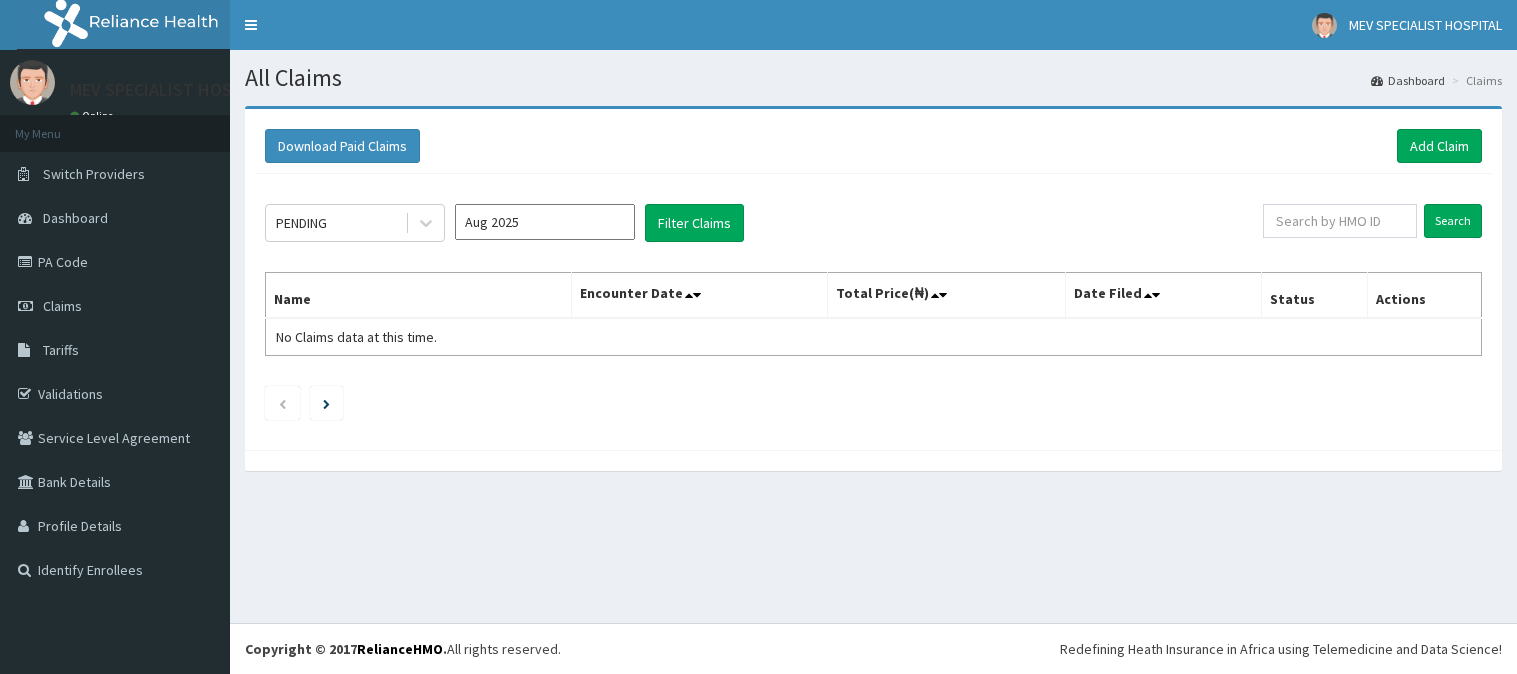 scroll, scrollTop: 0, scrollLeft: 0, axis: both 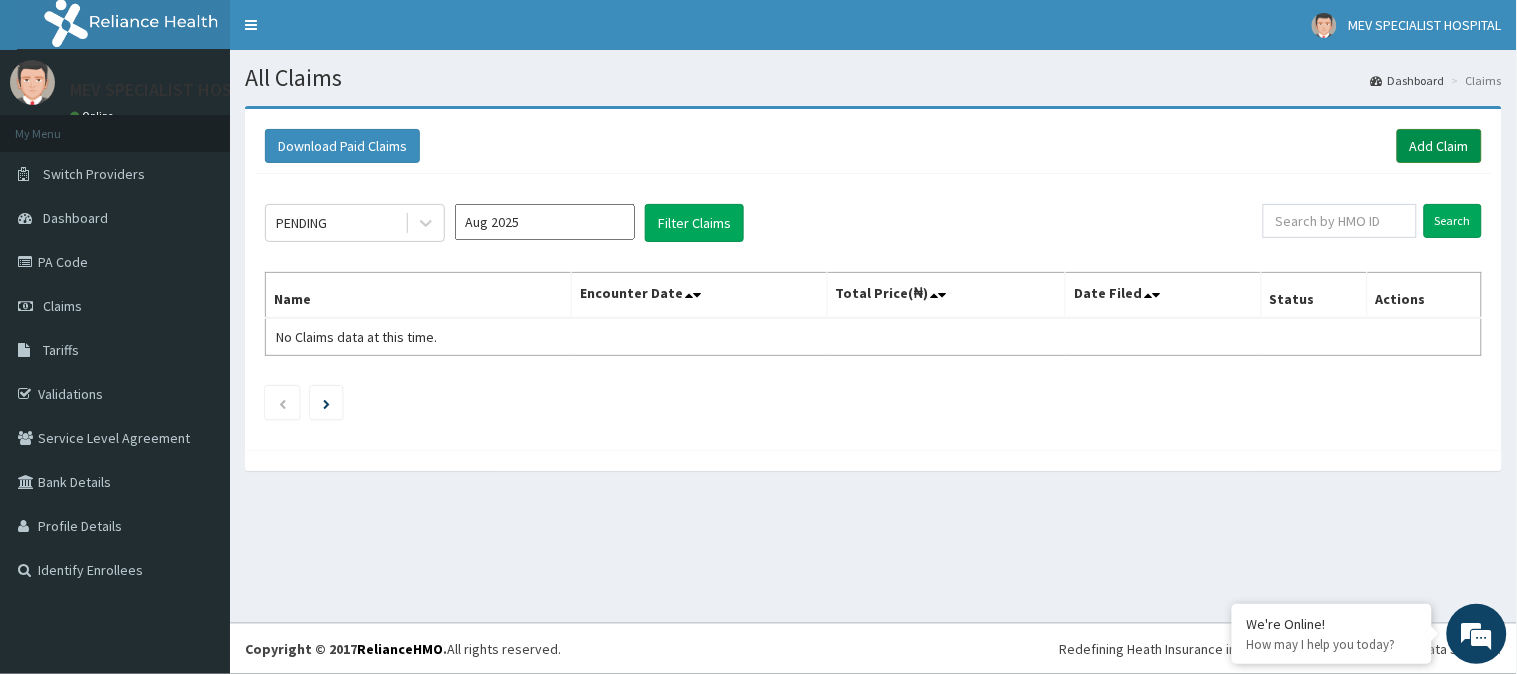 click on "Add Claim" at bounding box center [1439, 146] 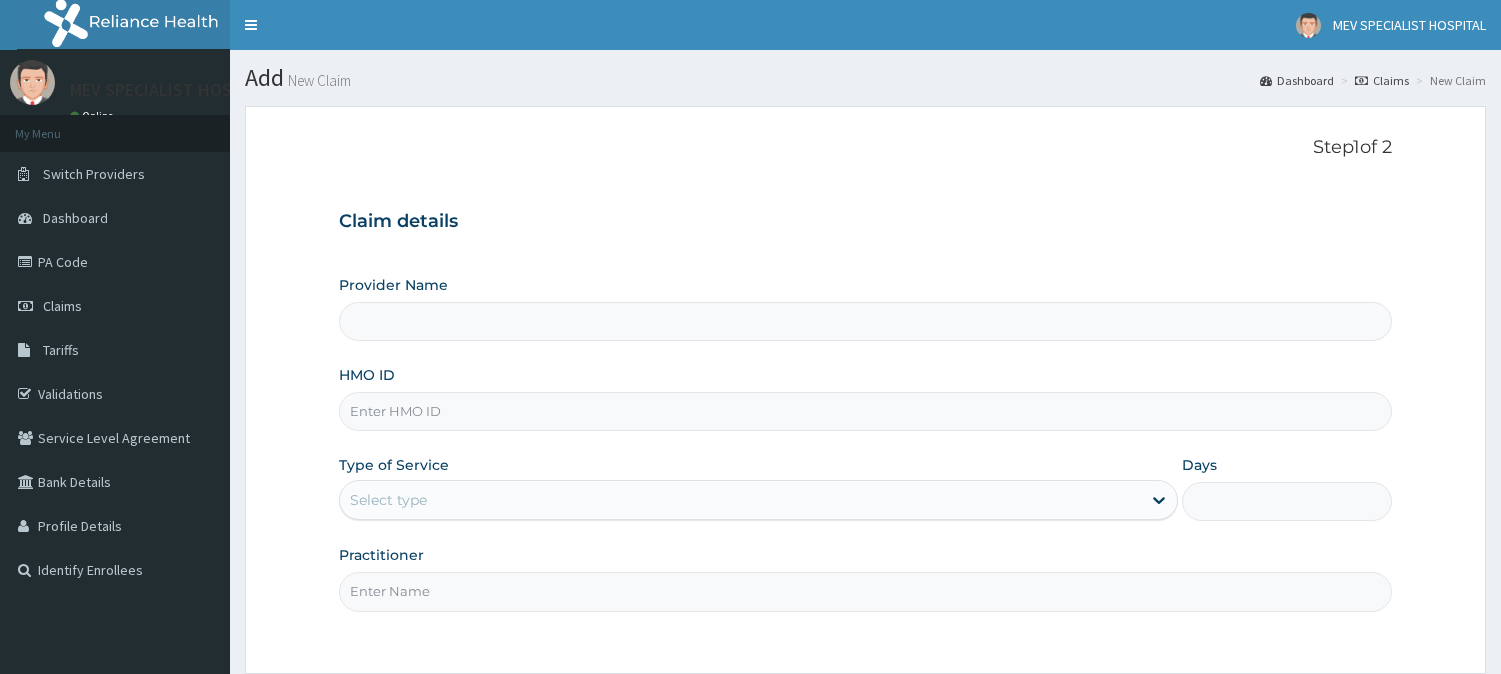 type on "MEV SPECIALIST HOSPITAL" 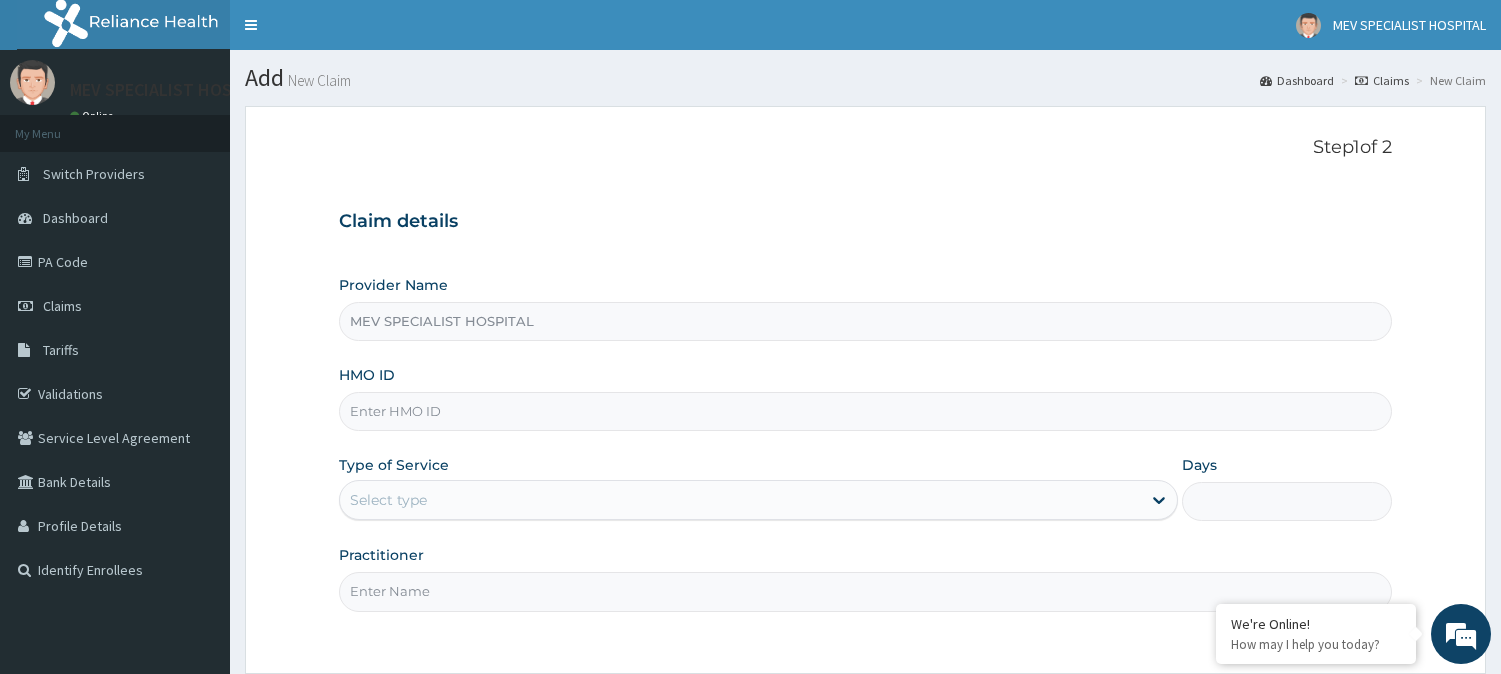 scroll, scrollTop: 0, scrollLeft: 0, axis: both 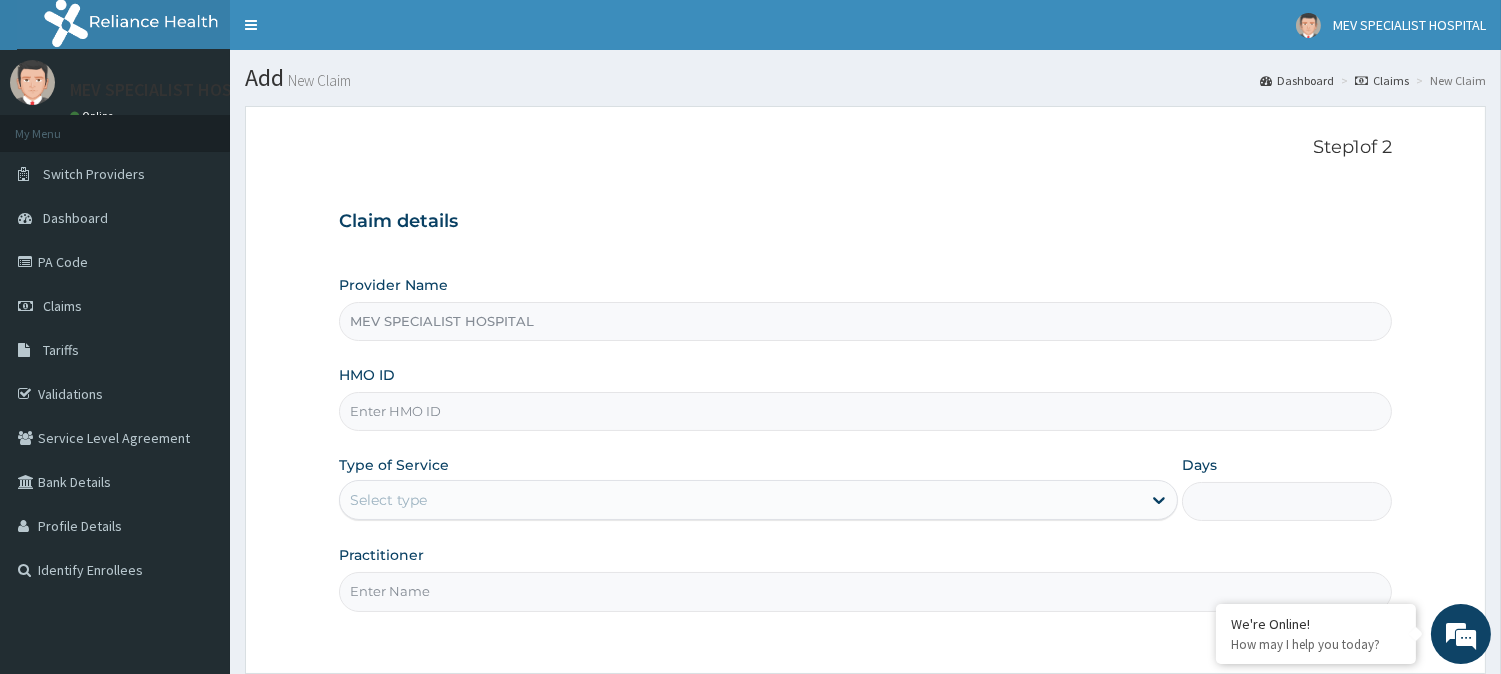 click on "HMO ID" at bounding box center [865, 411] 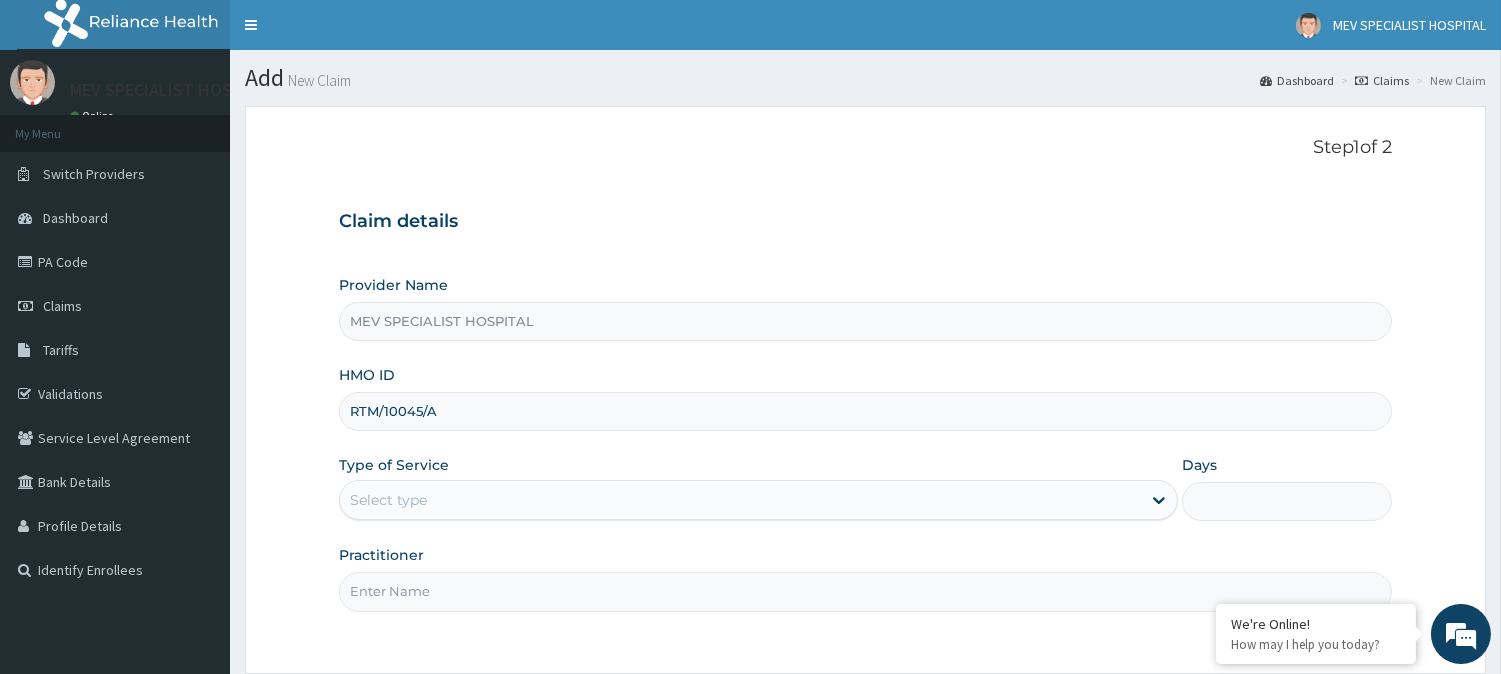 type on "RTM/10045/A" 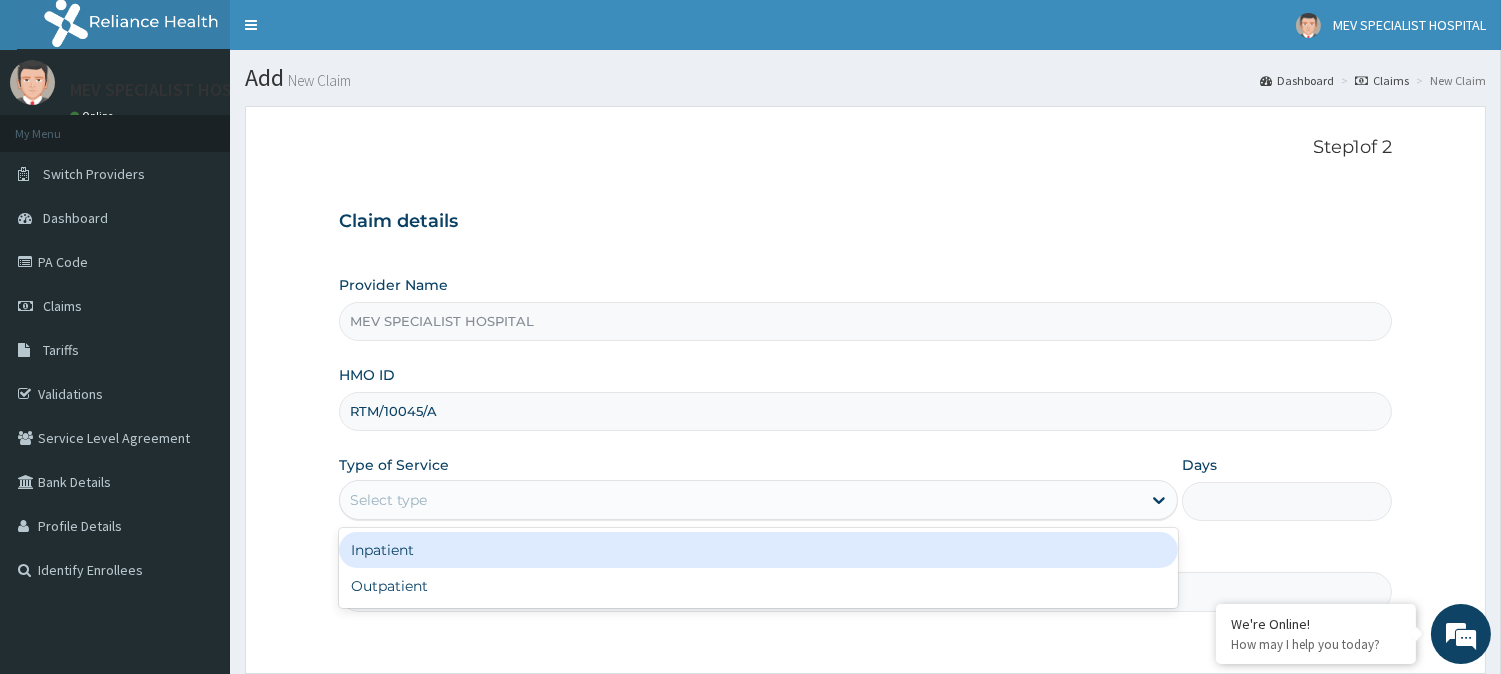 click on "Select type" at bounding box center (740, 500) 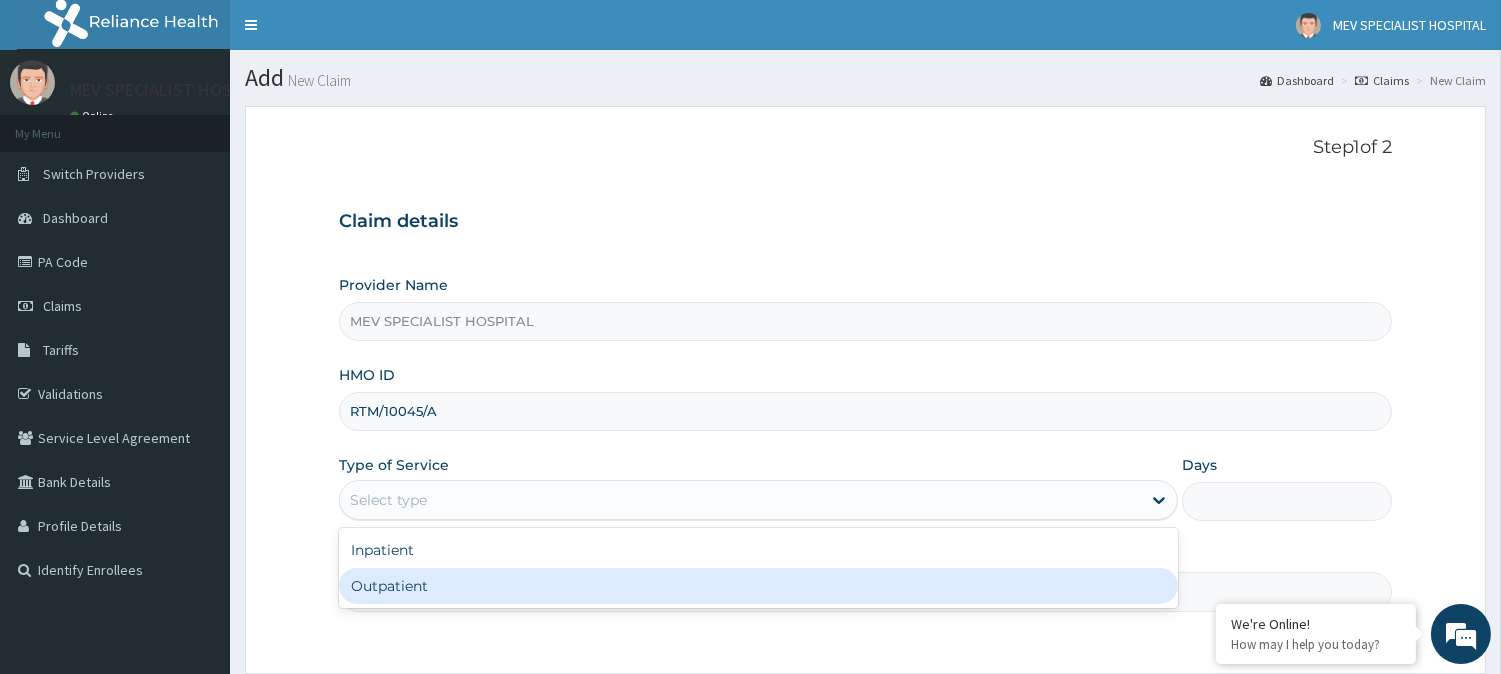 click on "Outpatient" at bounding box center [758, 586] 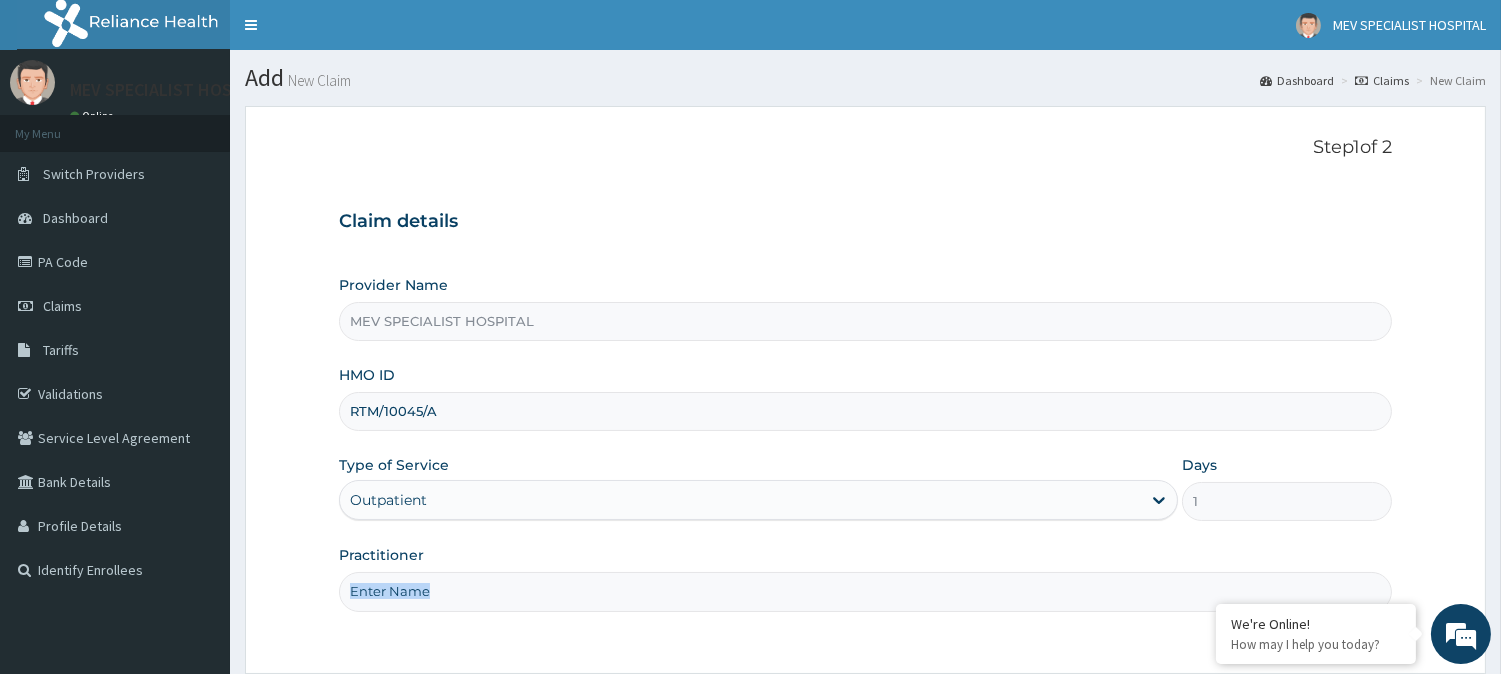 click on "Practitioner" at bounding box center (865, 578) 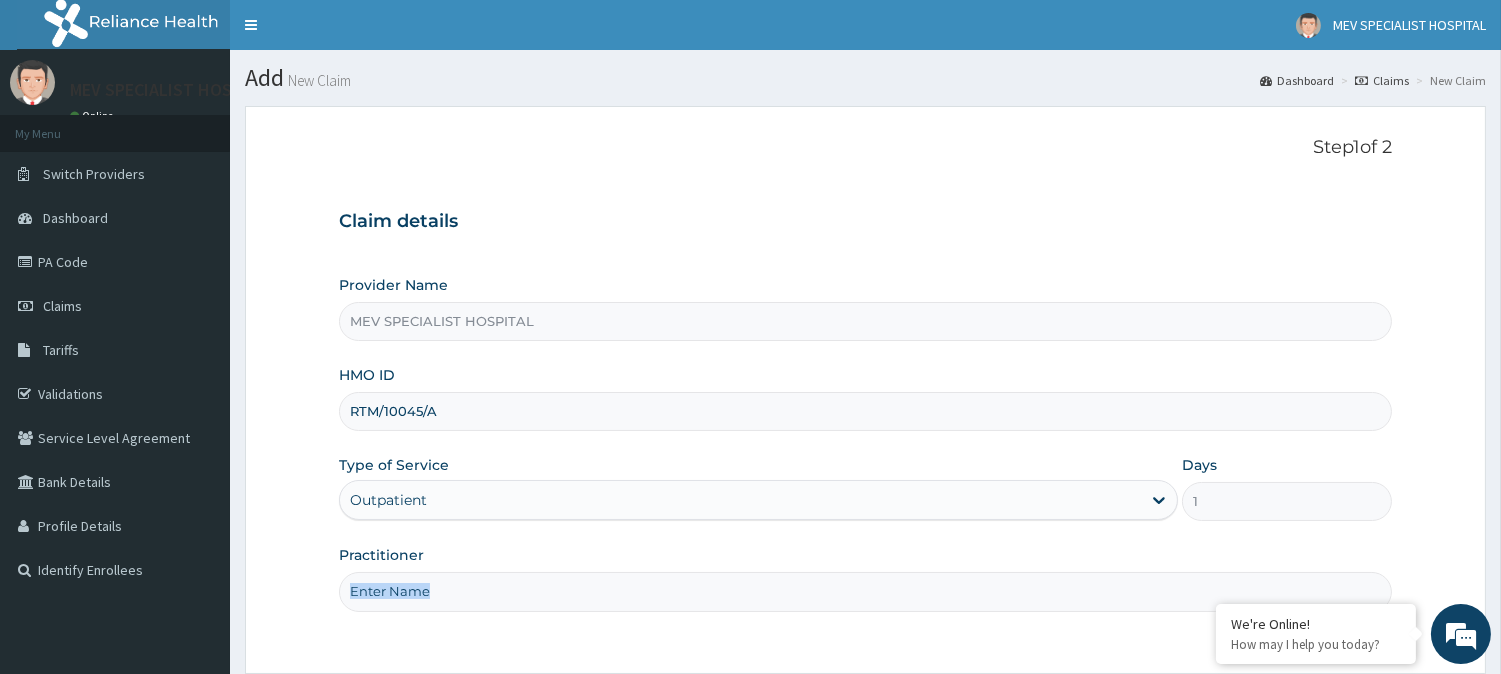 click on "Practitioner" at bounding box center [865, 591] 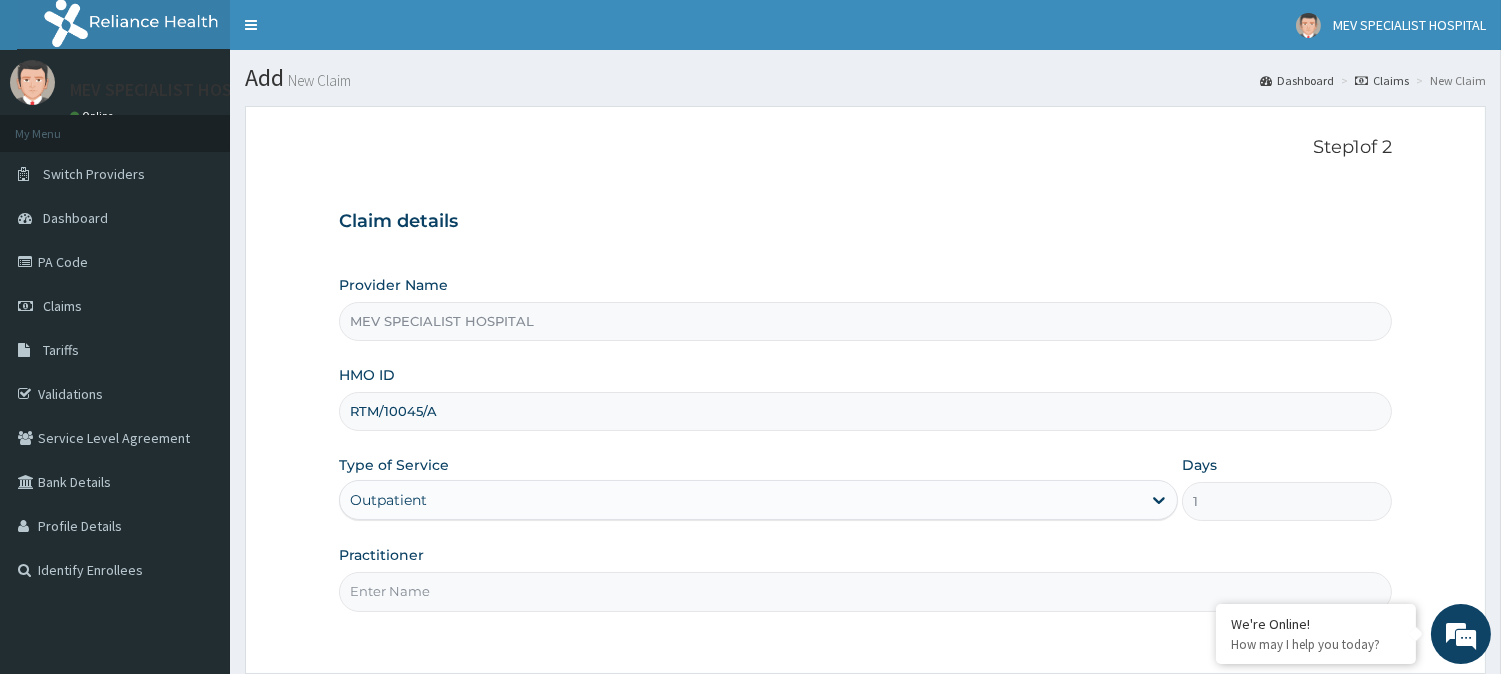 type on "DR JOY" 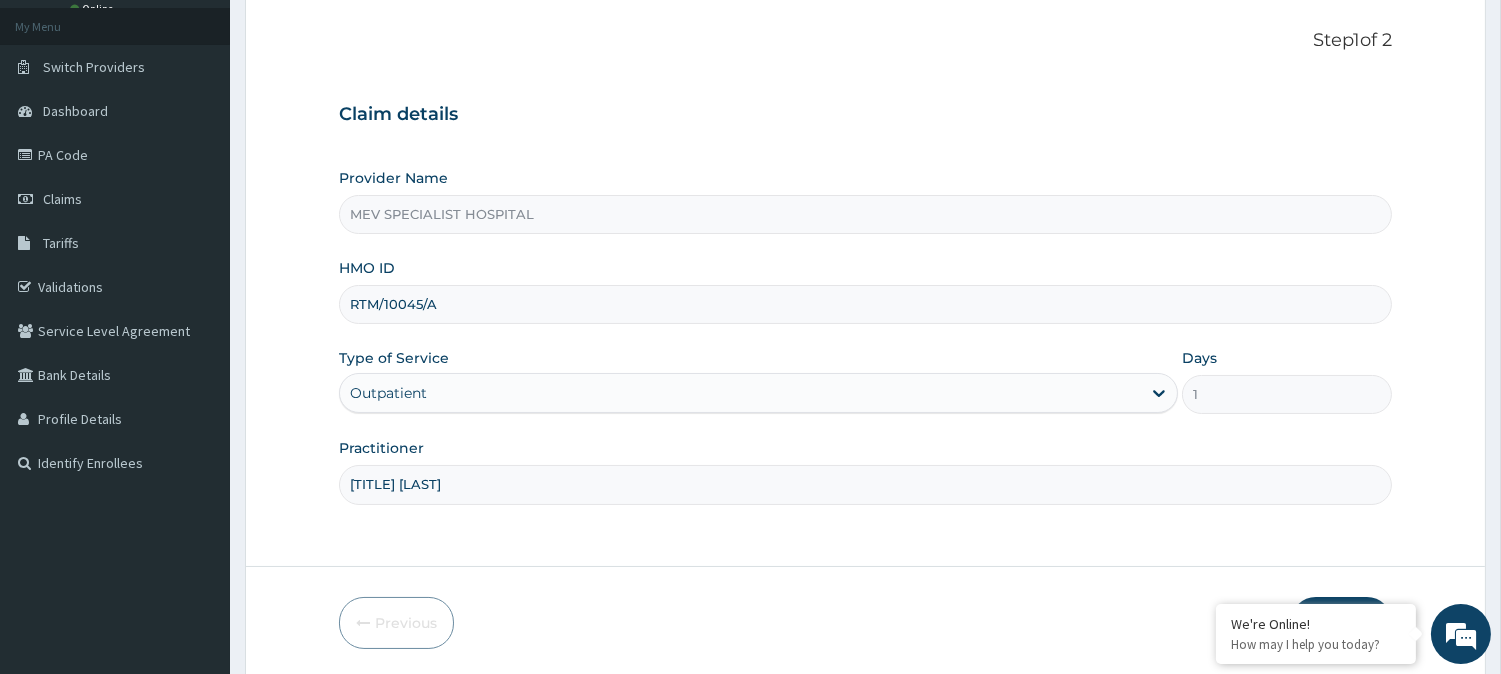 scroll, scrollTop: 178, scrollLeft: 0, axis: vertical 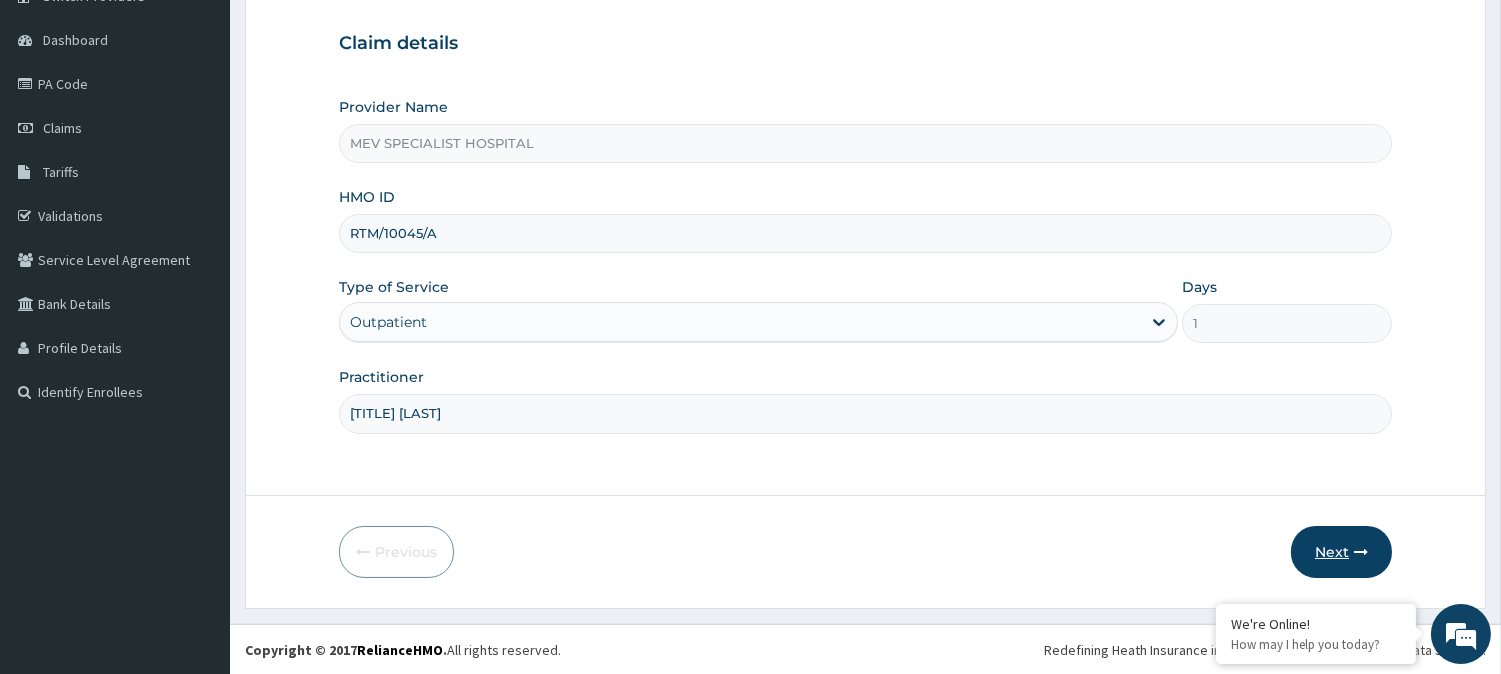 click on "Next" at bounding box center [1341, 552] 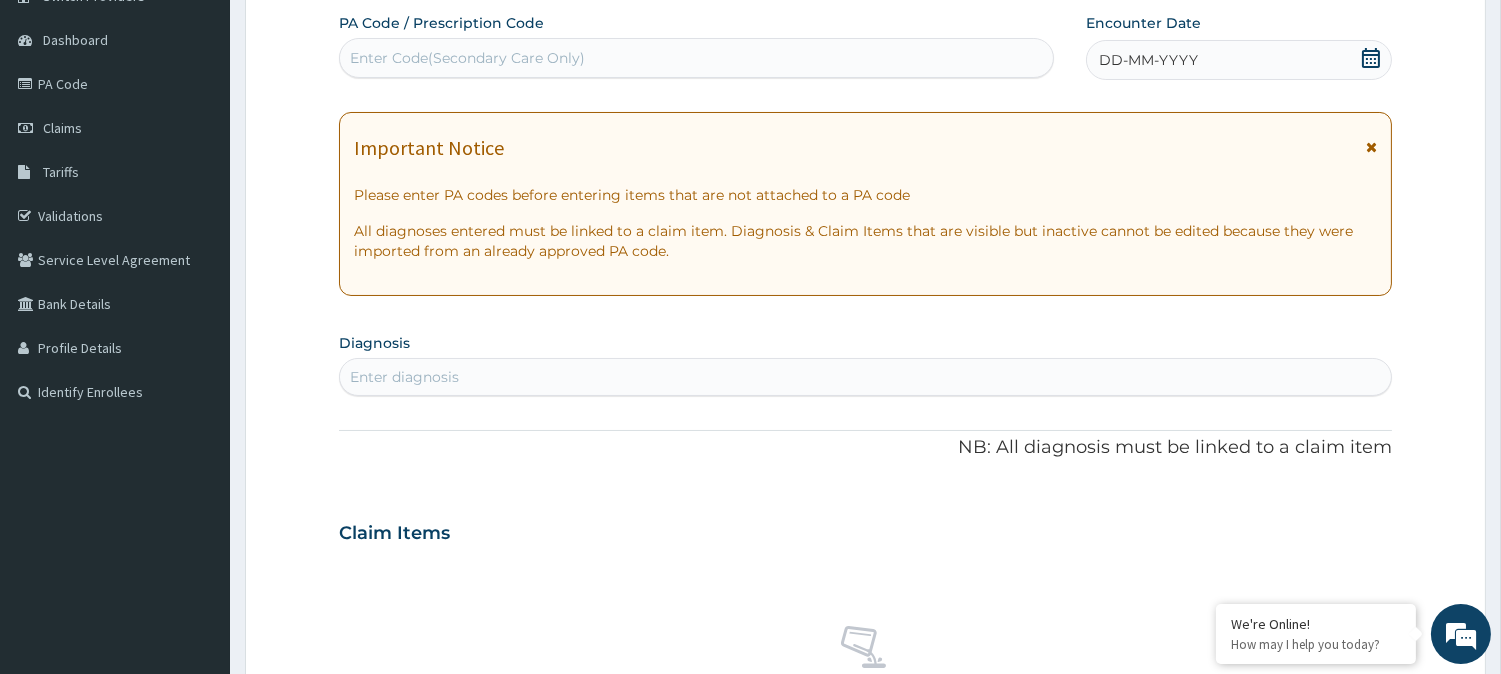 click on "Enter Code(Secondary Care Only)" at bounding box center [696, 58] 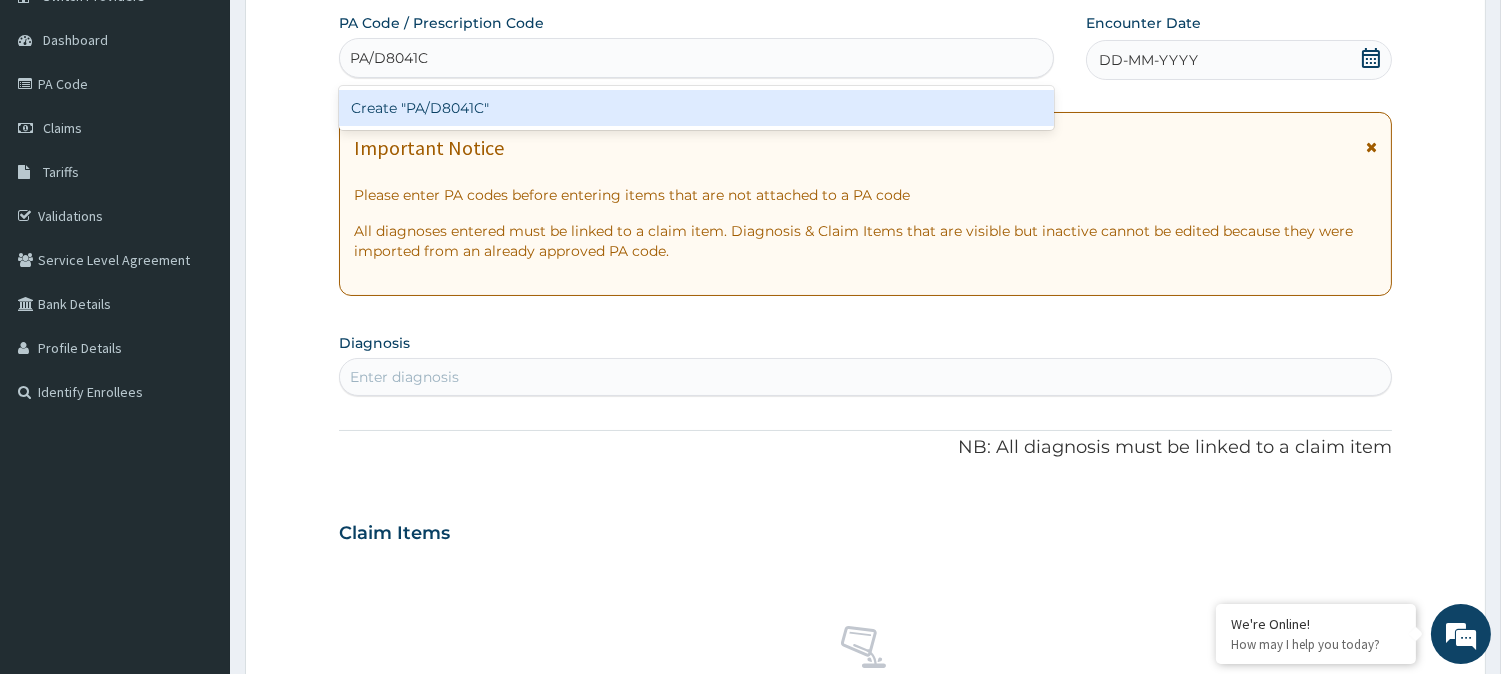 click on "Create "PA/D8041C"" at bounding box center (696, 108) 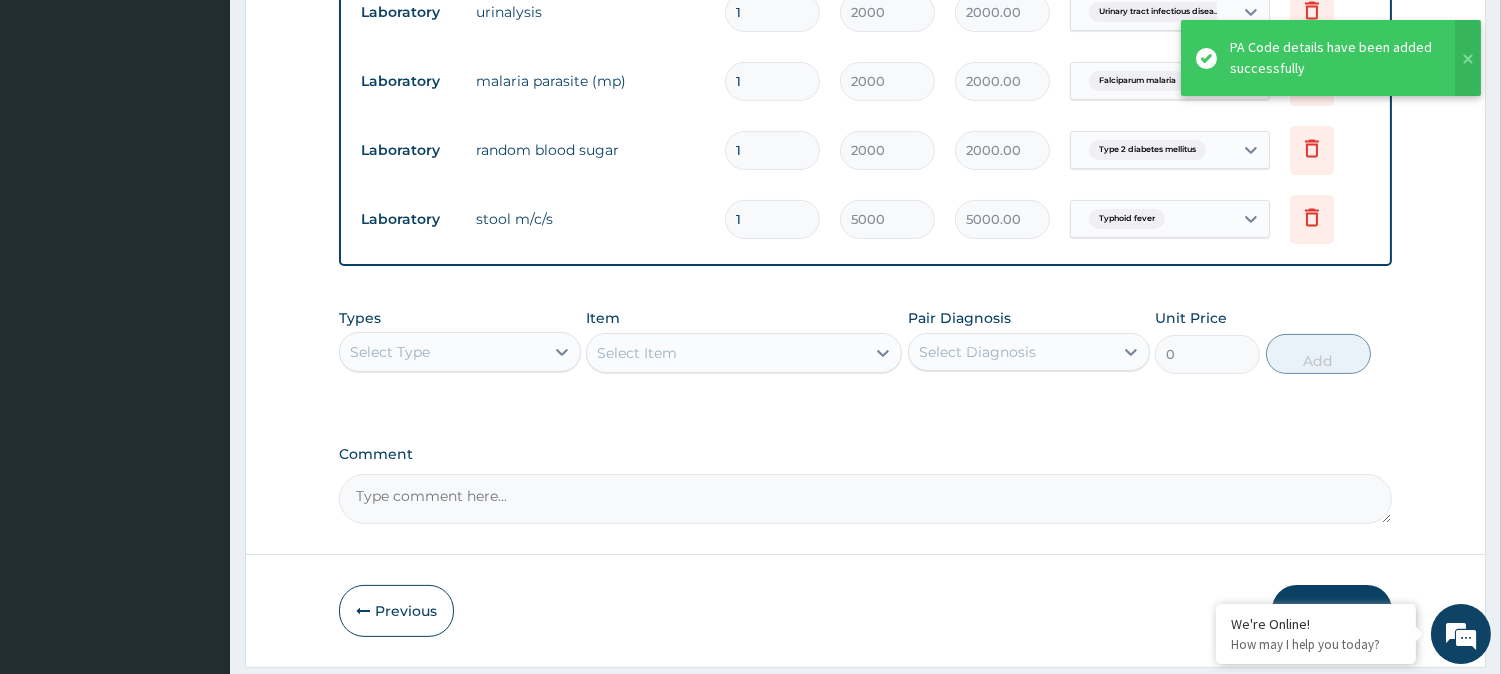 scroll, scrollTop: 1157, scrollLeft: 0, axis: vertical 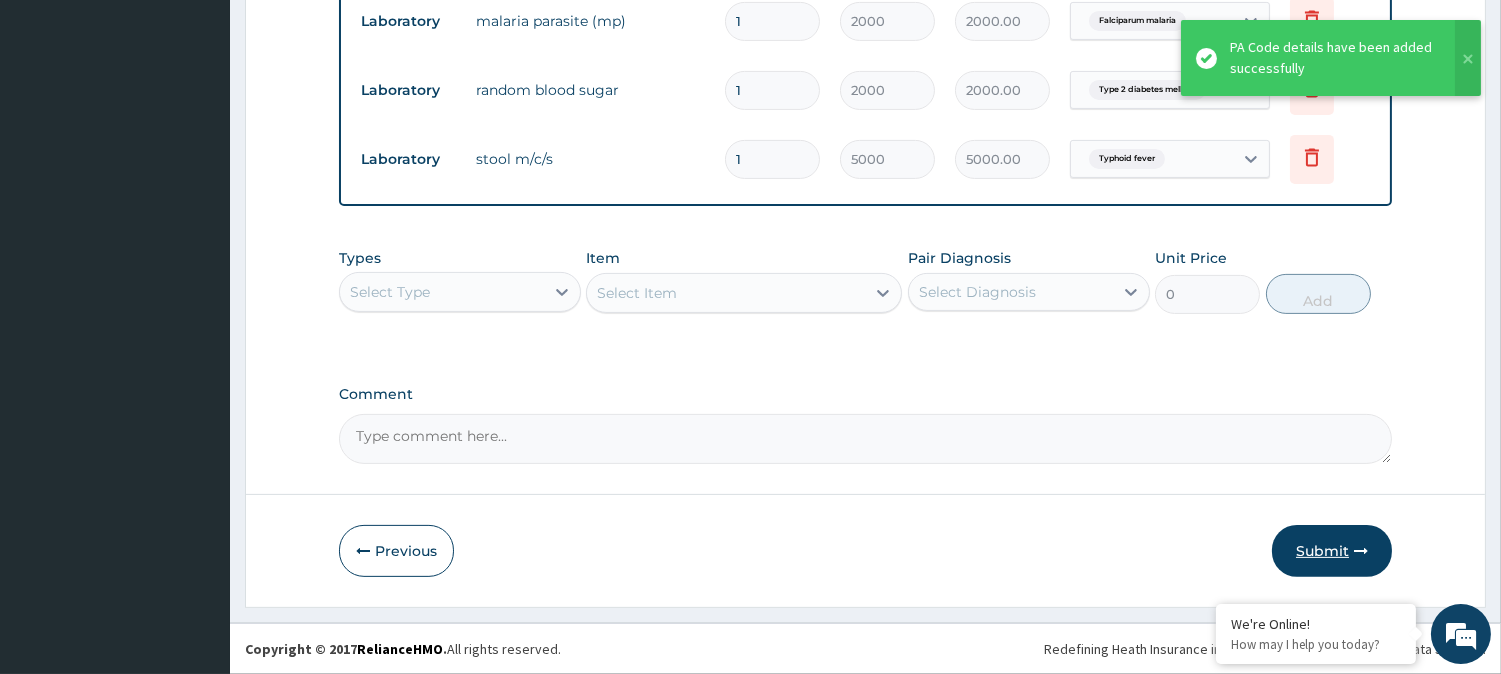 click on "Submit" at bounding box center [1332, 551] 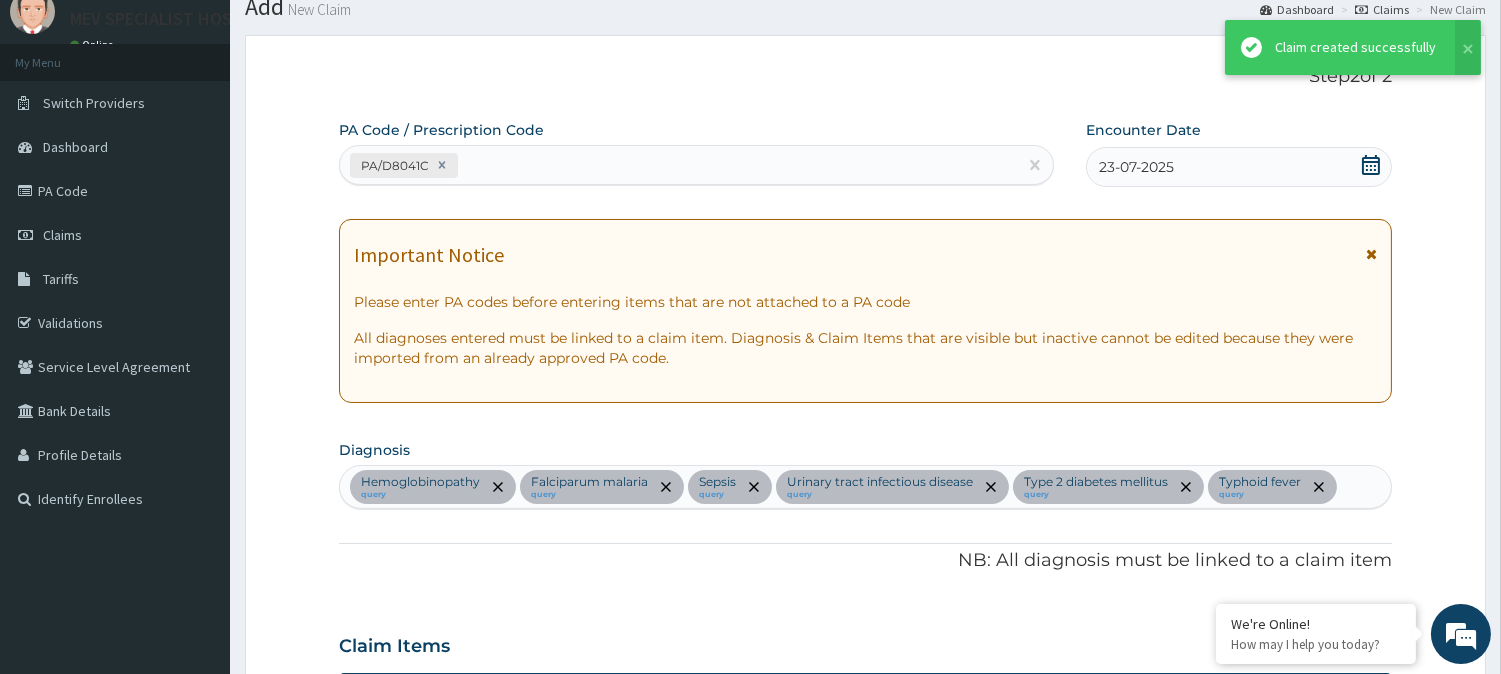 scroll, scrollTop: 1157, scrollLeft: 0, axis: vertical 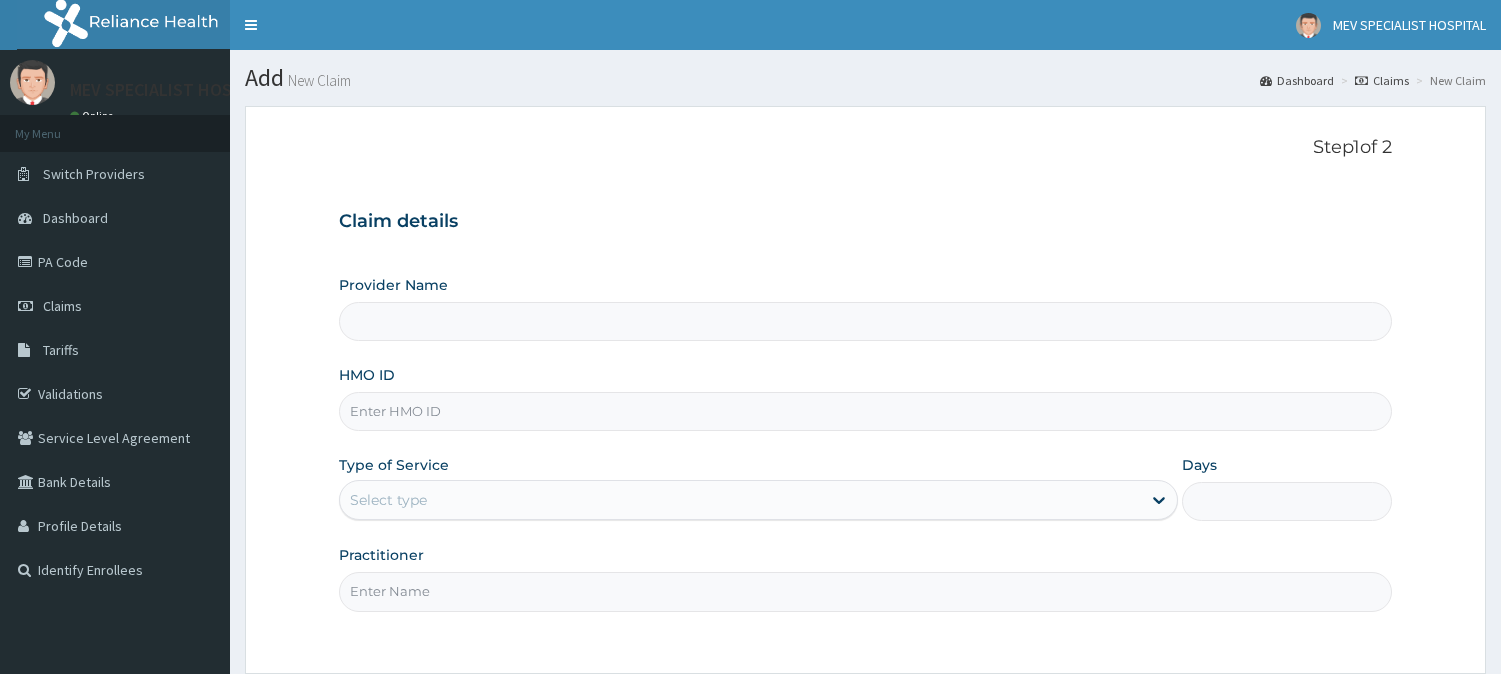 type on "MEV SPECIALIST HOSPITAL" 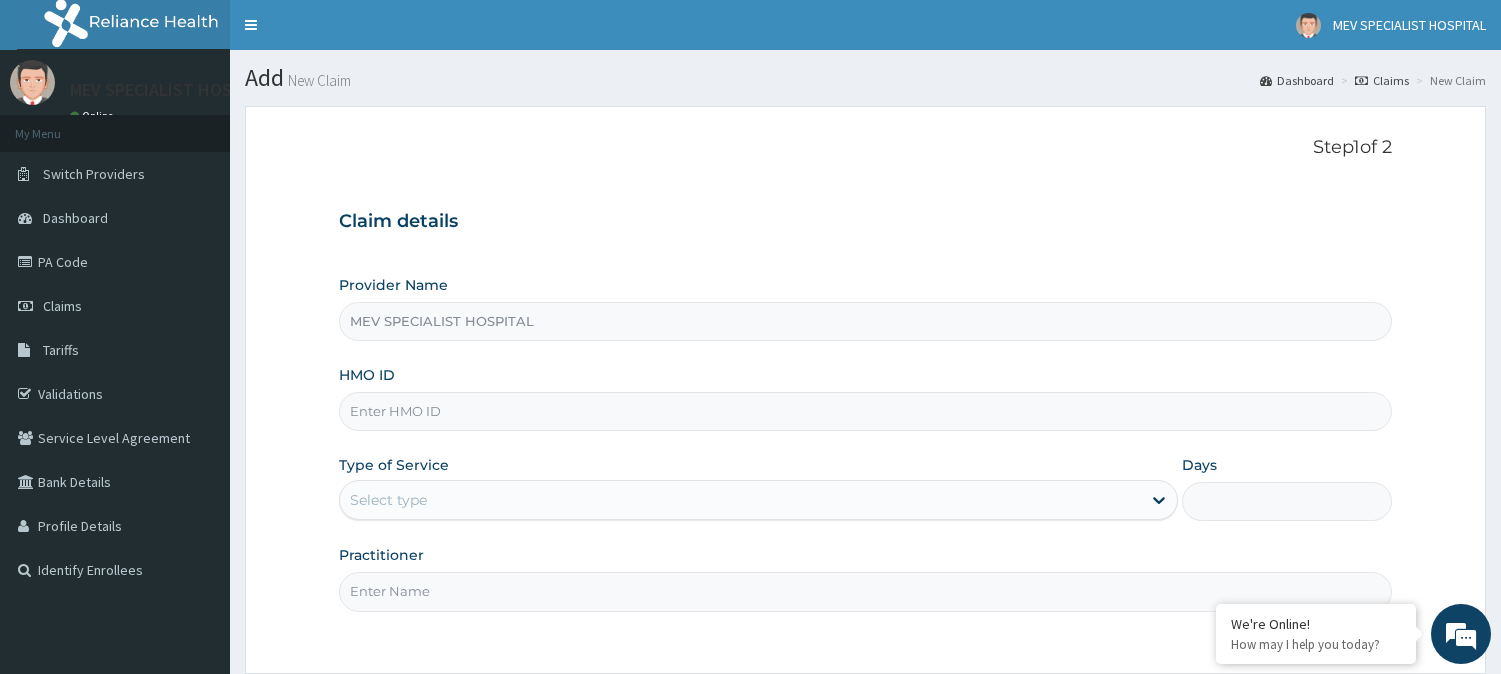 scroll, scrollTop: 0, scrollLeft: 0, axis: both 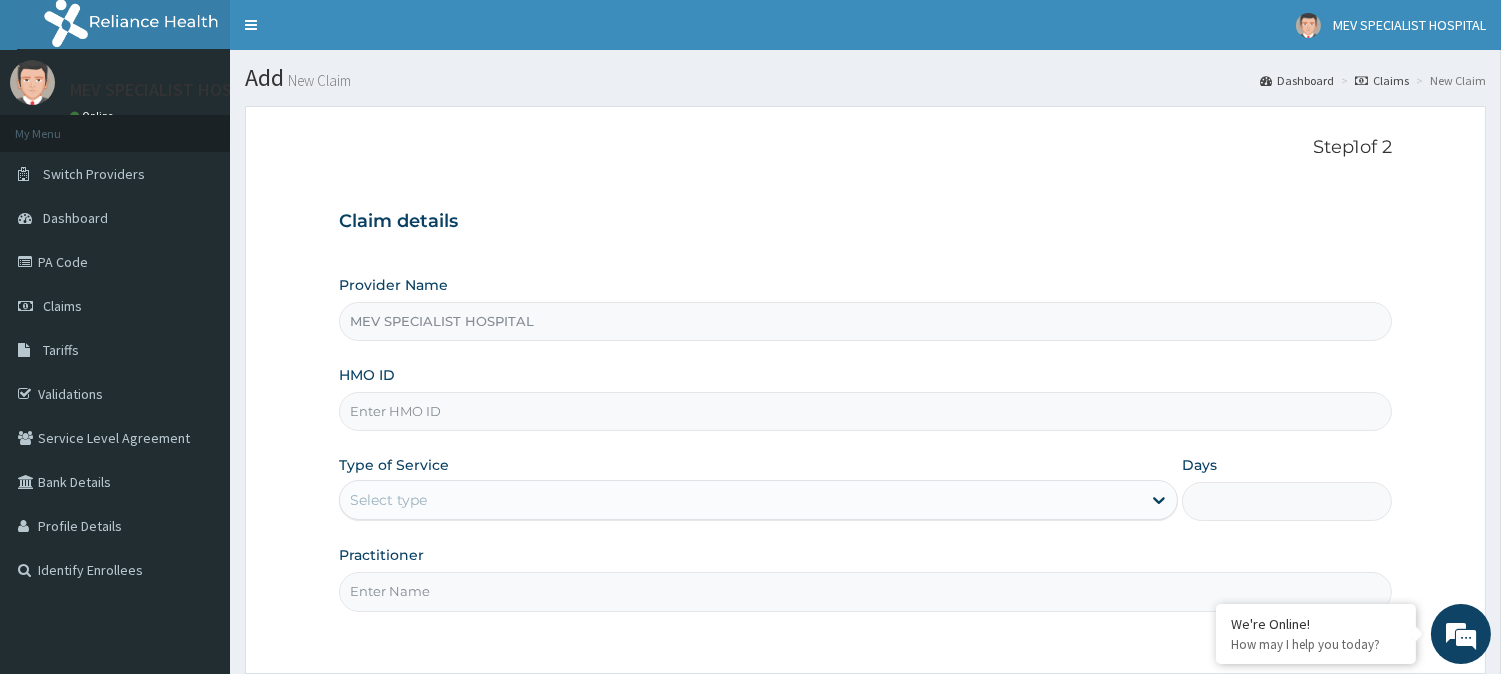 click on "HMO ID" at bounding box center (865, 411) 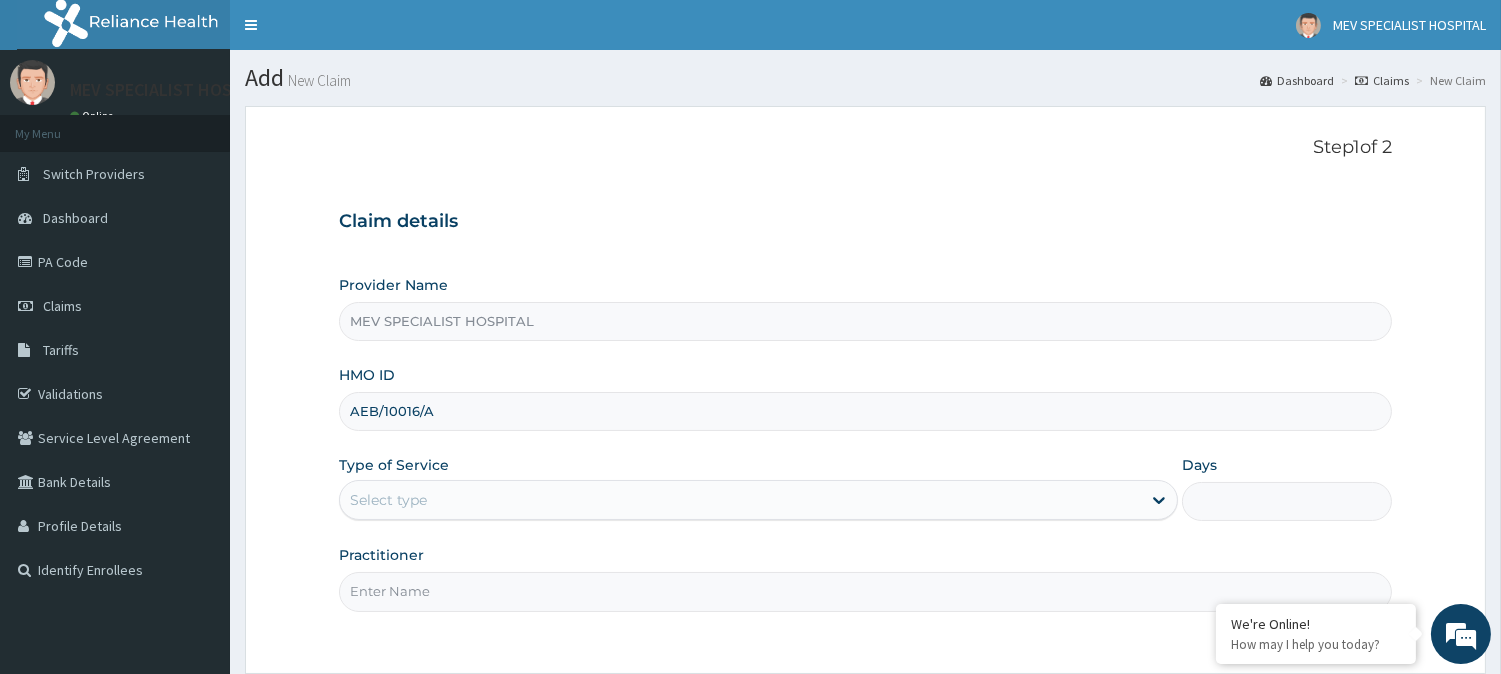 type on "AEB/10016/A" 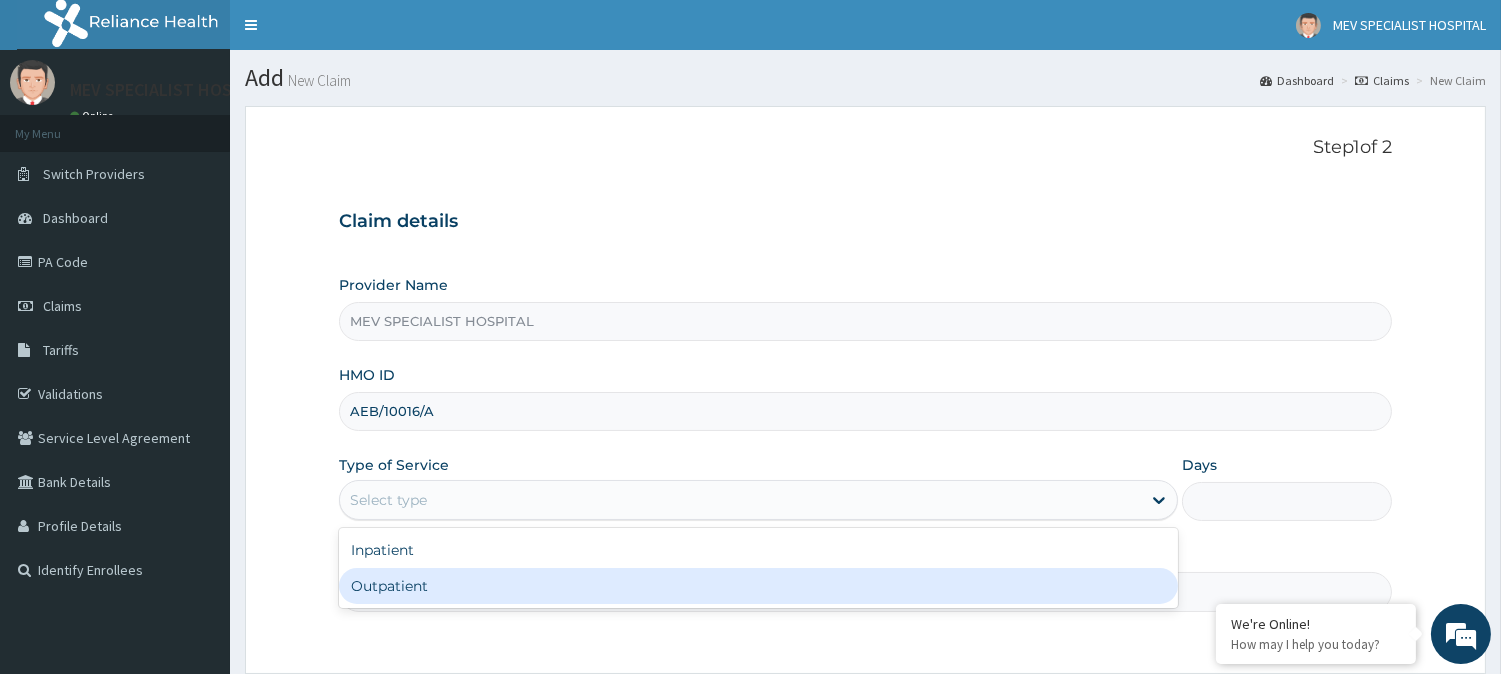 click on "Outpatient" at bounding box center [758, 586] 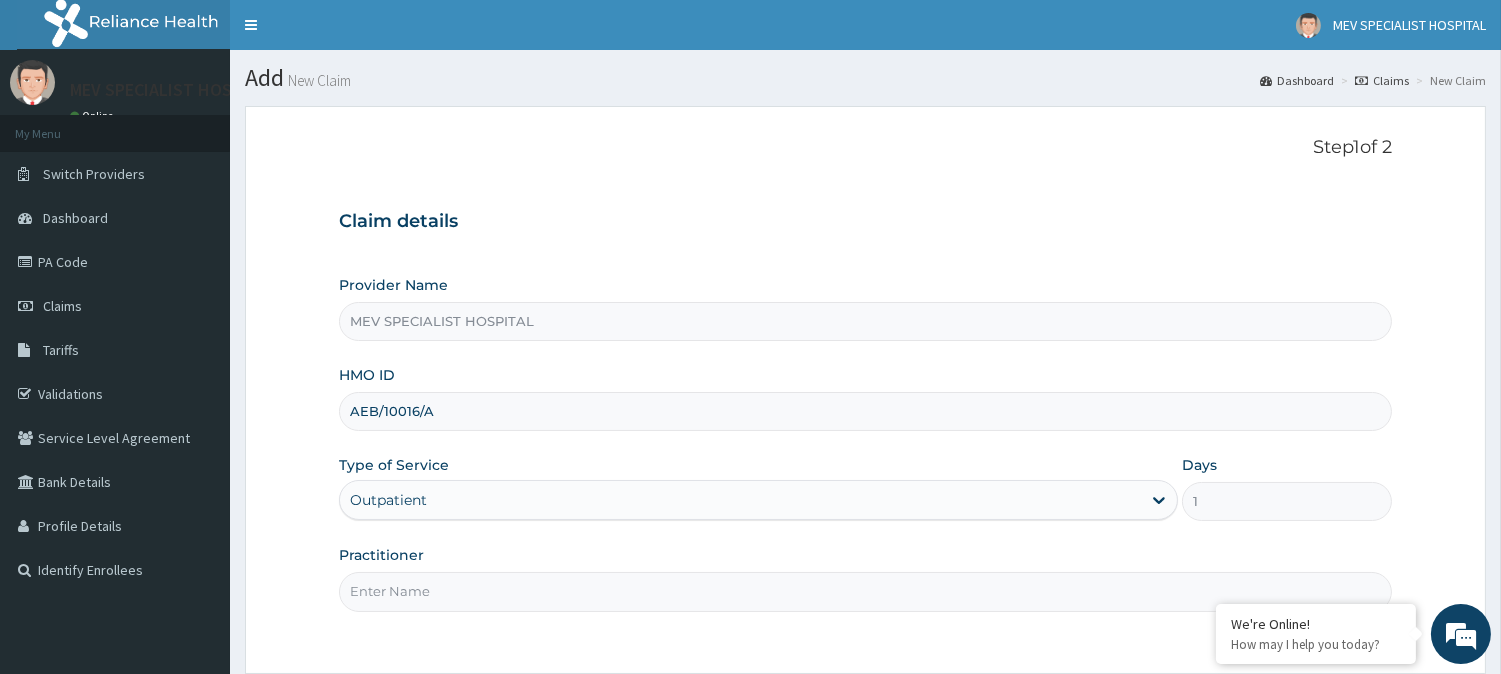 click on "Practitioner" at bounding box center (865, 591) 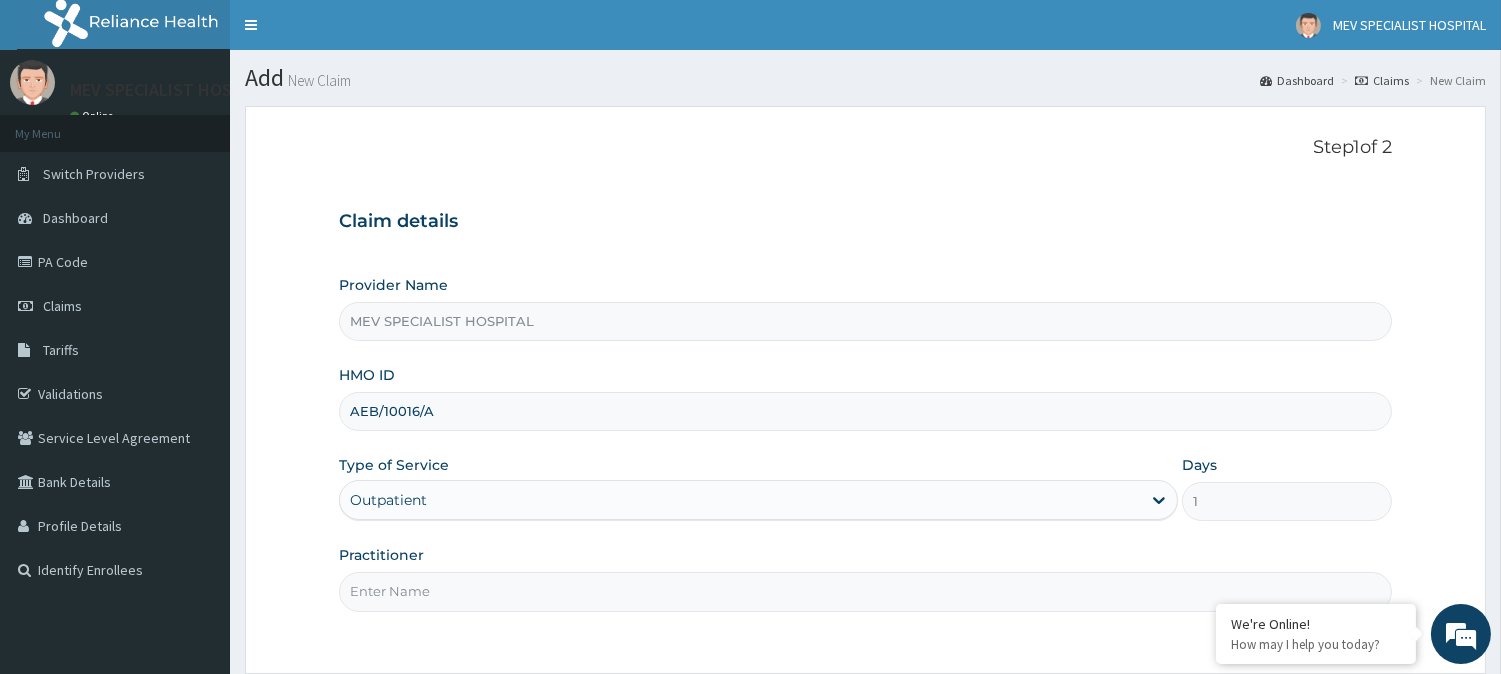 type on "DR JOY" 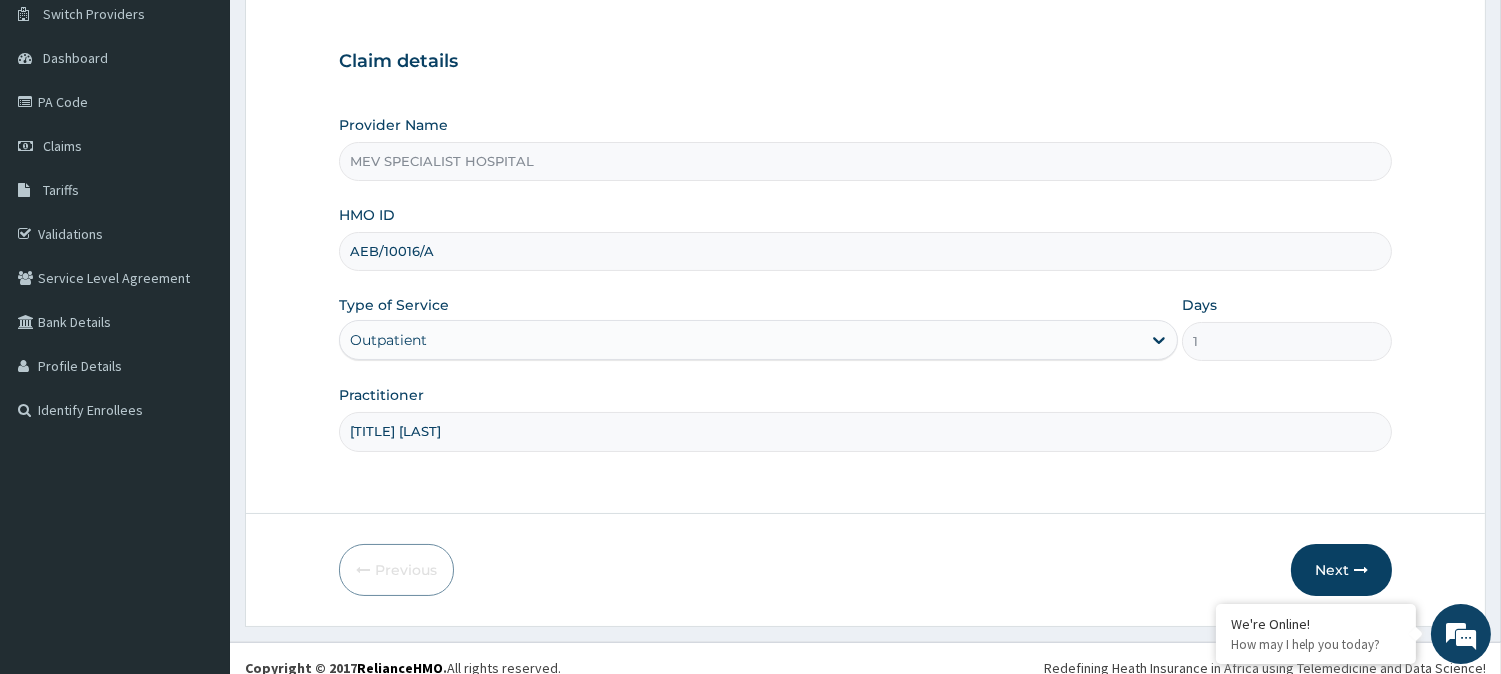 scroll, scrollTop: 178, scrollLeft: 0, axis: vertical 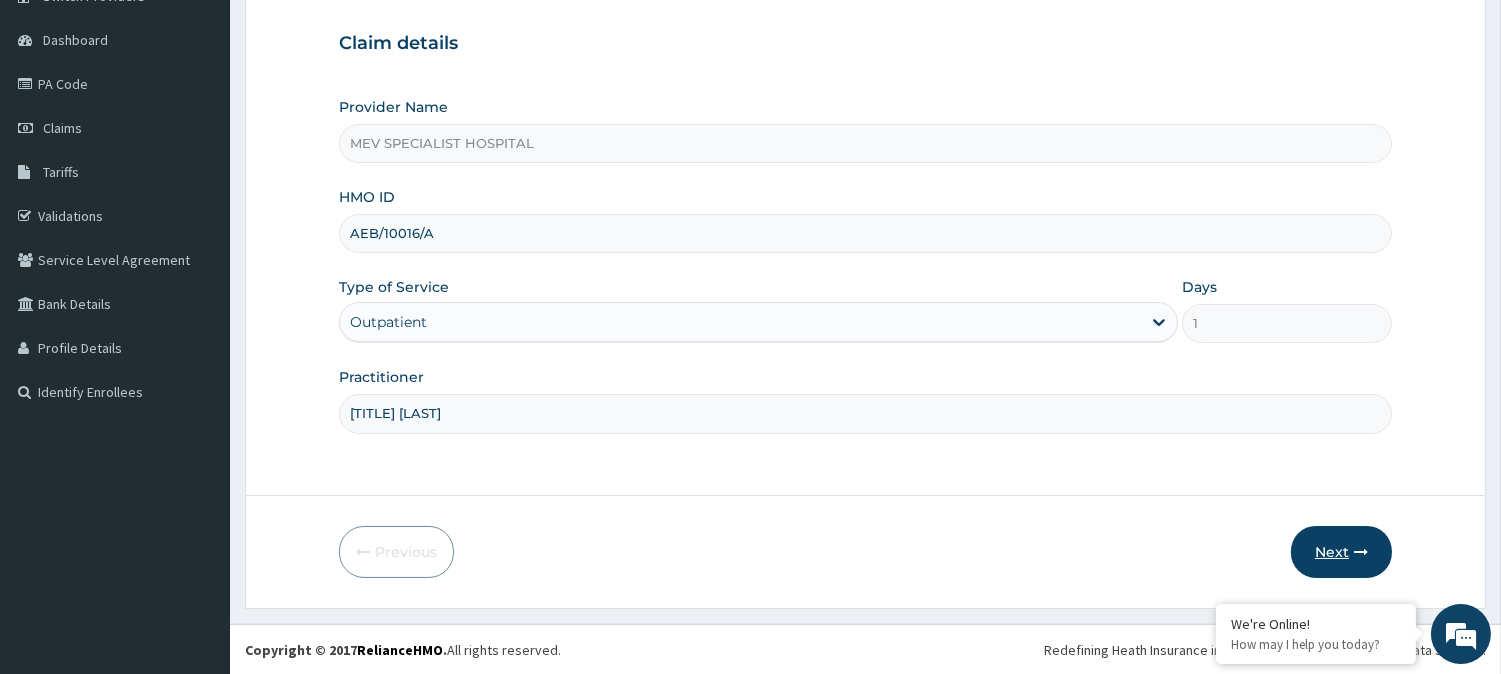 click on "Next" at bounding box center (1341, 552) 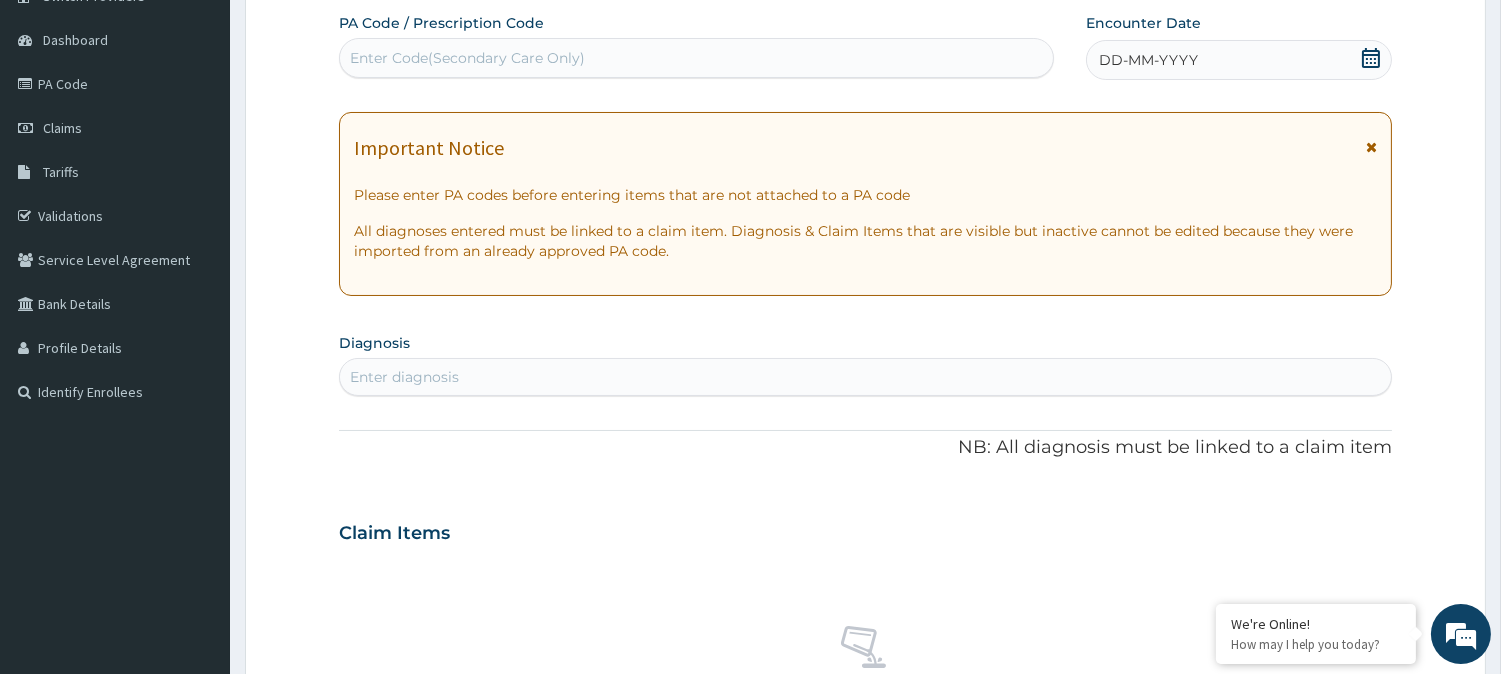 click on "Enter Code(Secondary Care Only)" at bounding box center (696, 58) 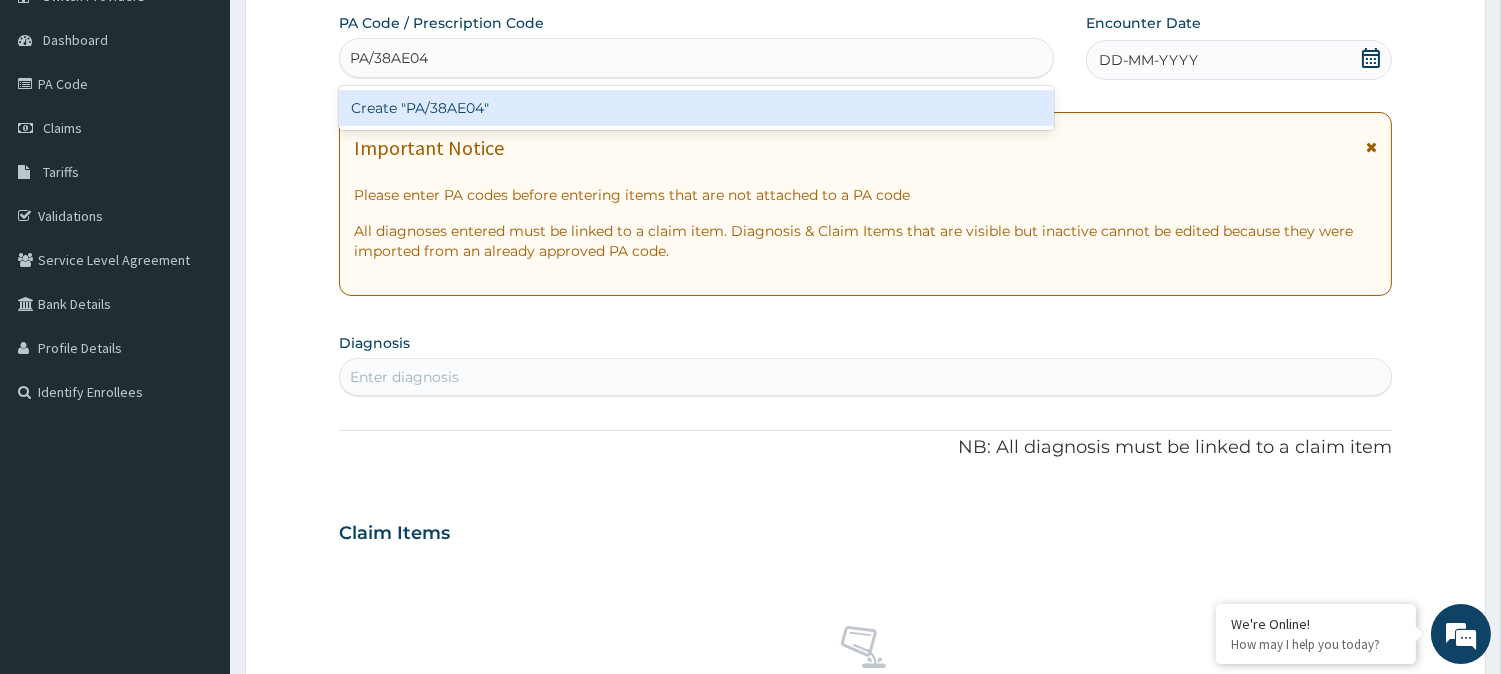 click on "Create "PA/38AE04"" at bounding box center [696, 108] 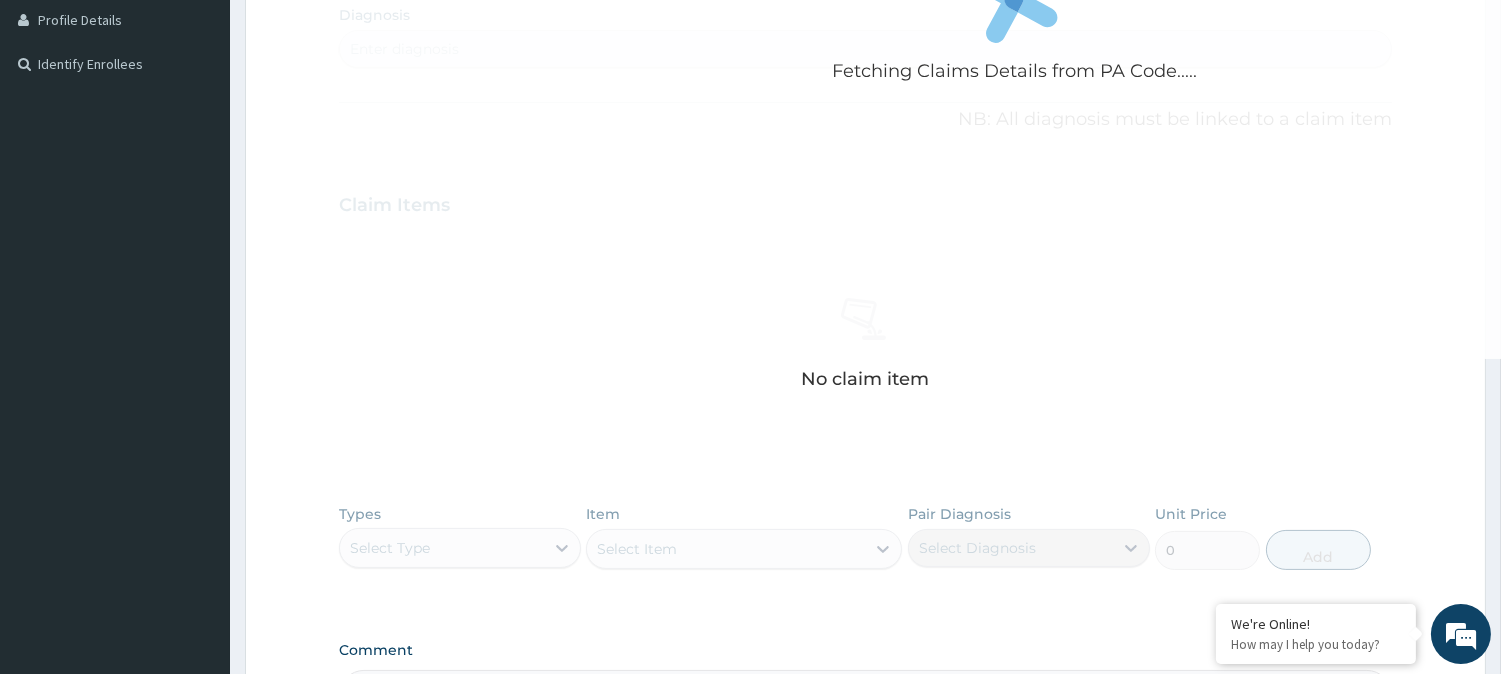 scroll, scrollTop: 485, scrollLeft: 0, axis: vertical 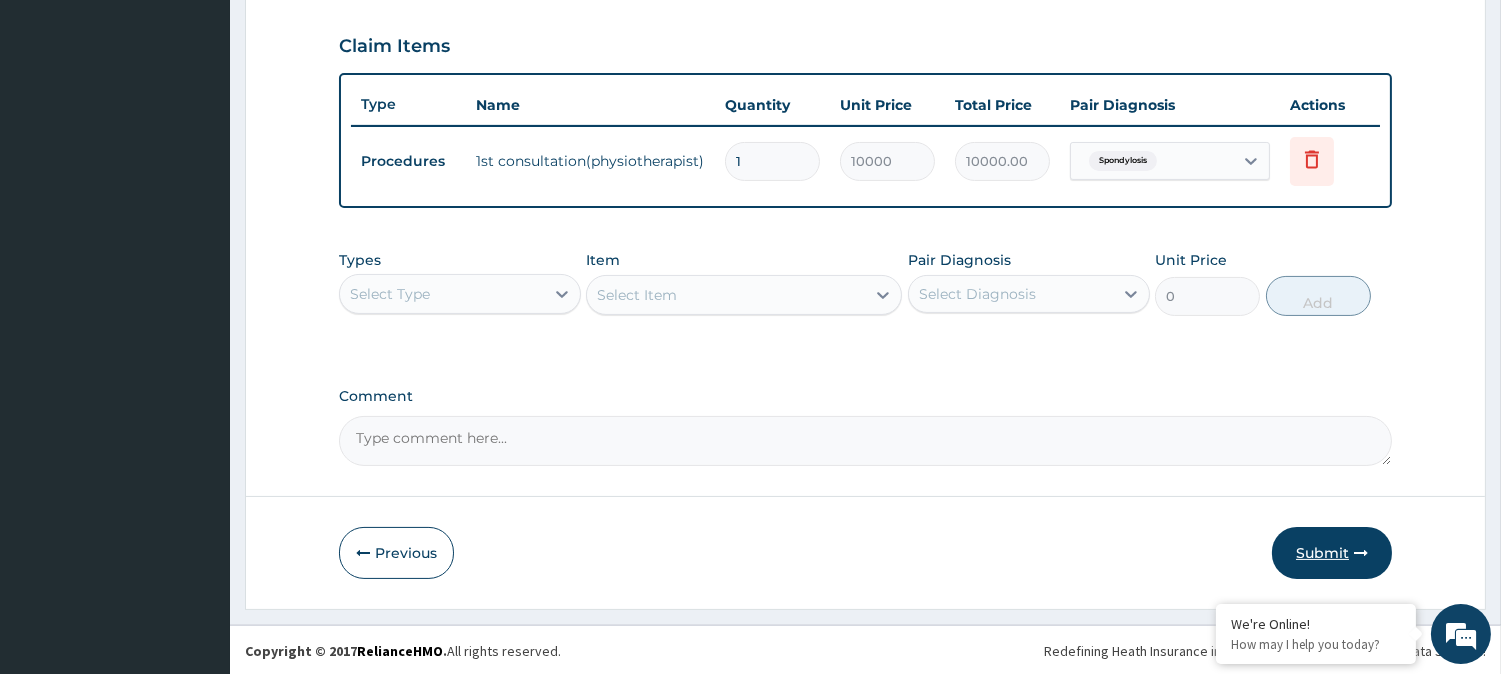 click on "Submit" at bounding box center [1332, 553] 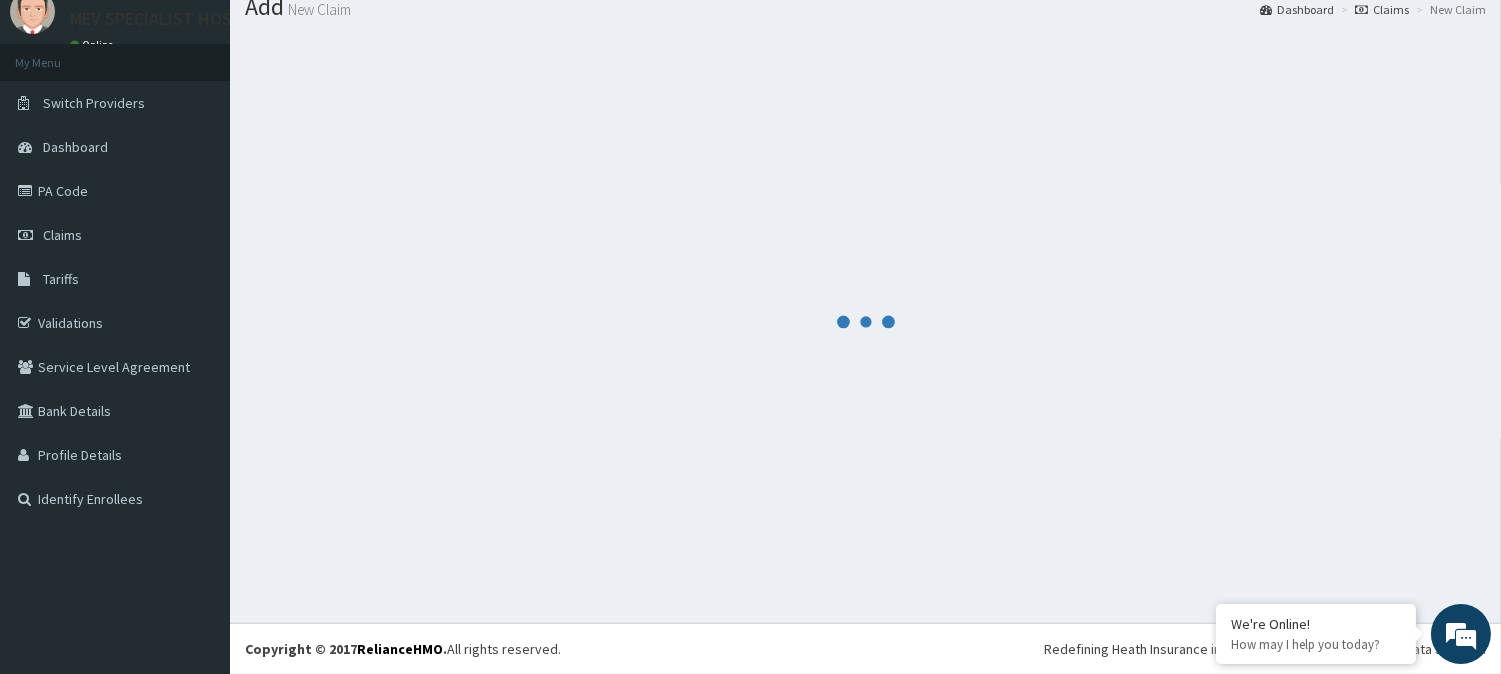 scroll, scrollTop: 671, scrollLeft: 0, axis: vertical 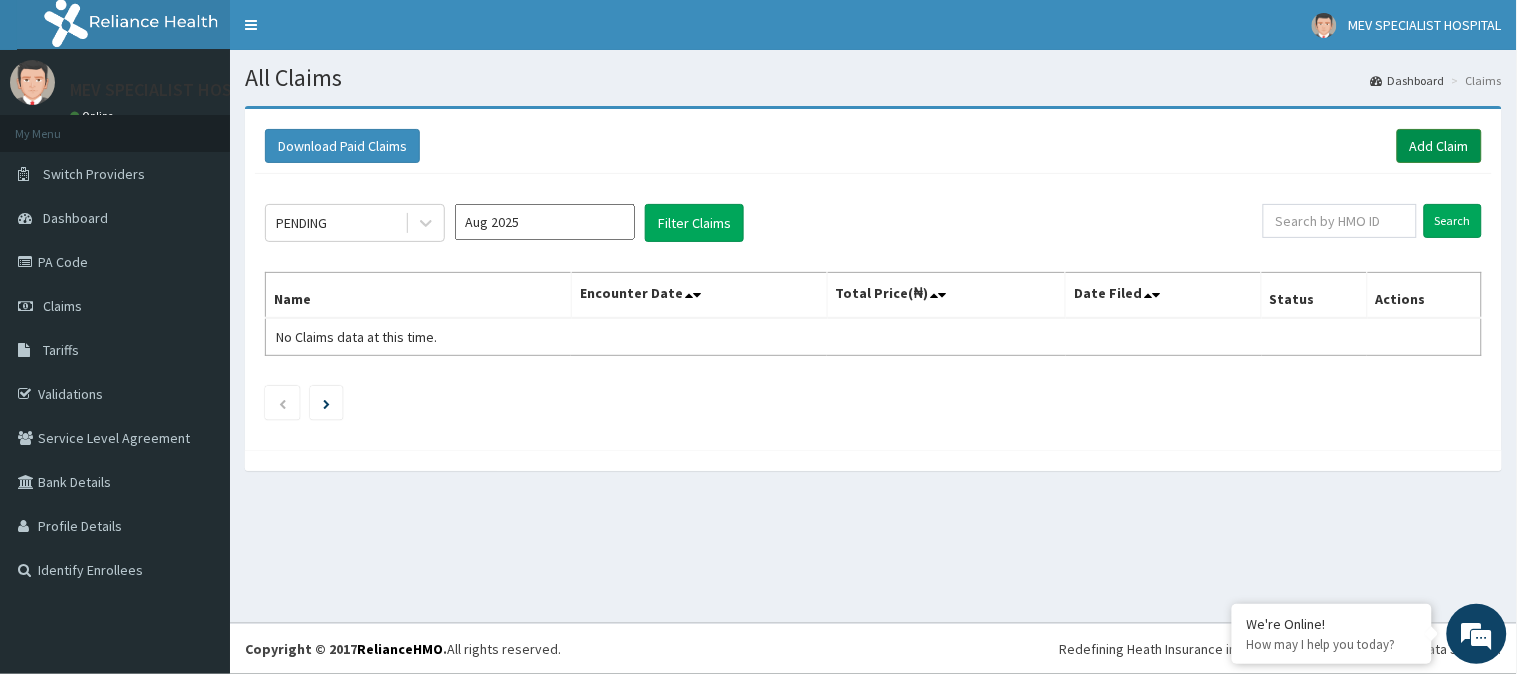 click on "Add Claim" at bounding box center [1439, 146] 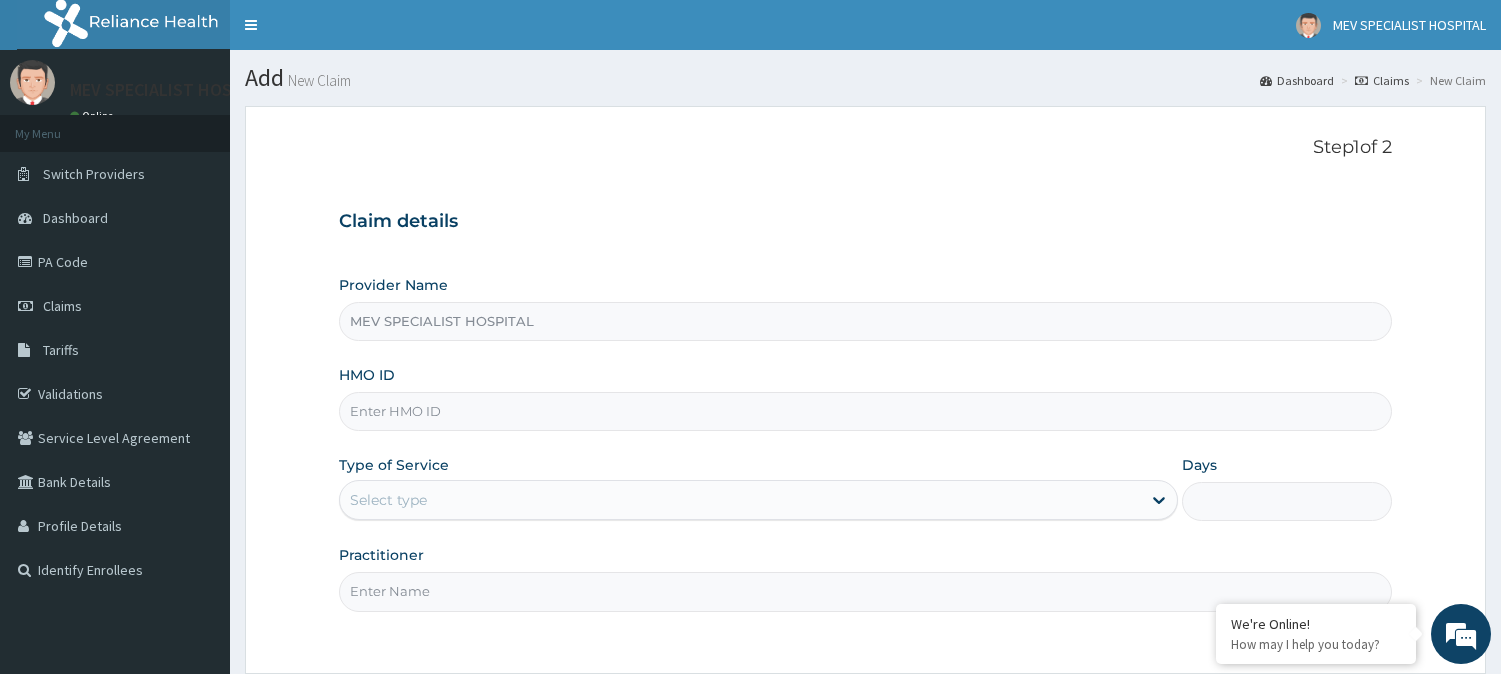 scroll, scrollTop: 0, scrollLeft: 0, axis: both 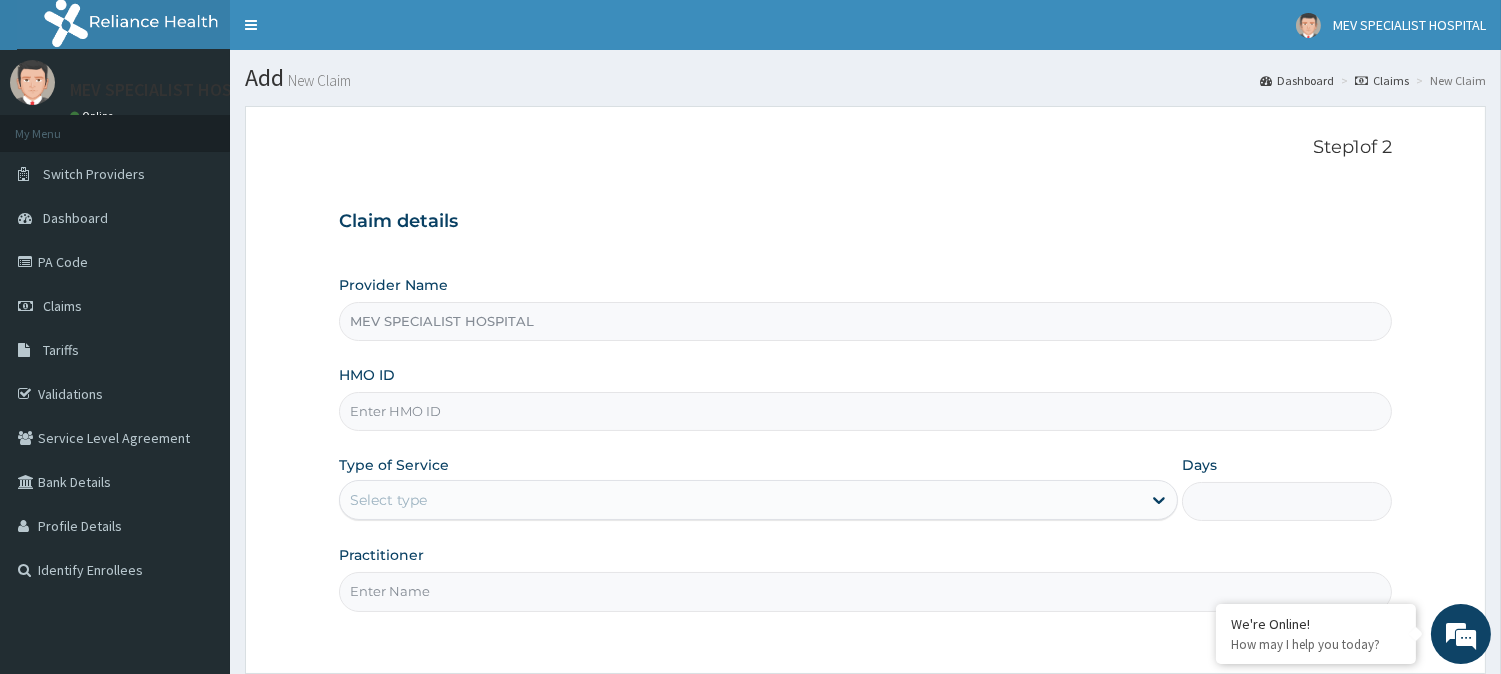 click on "HMO ID" at bounding box center [865, 411] 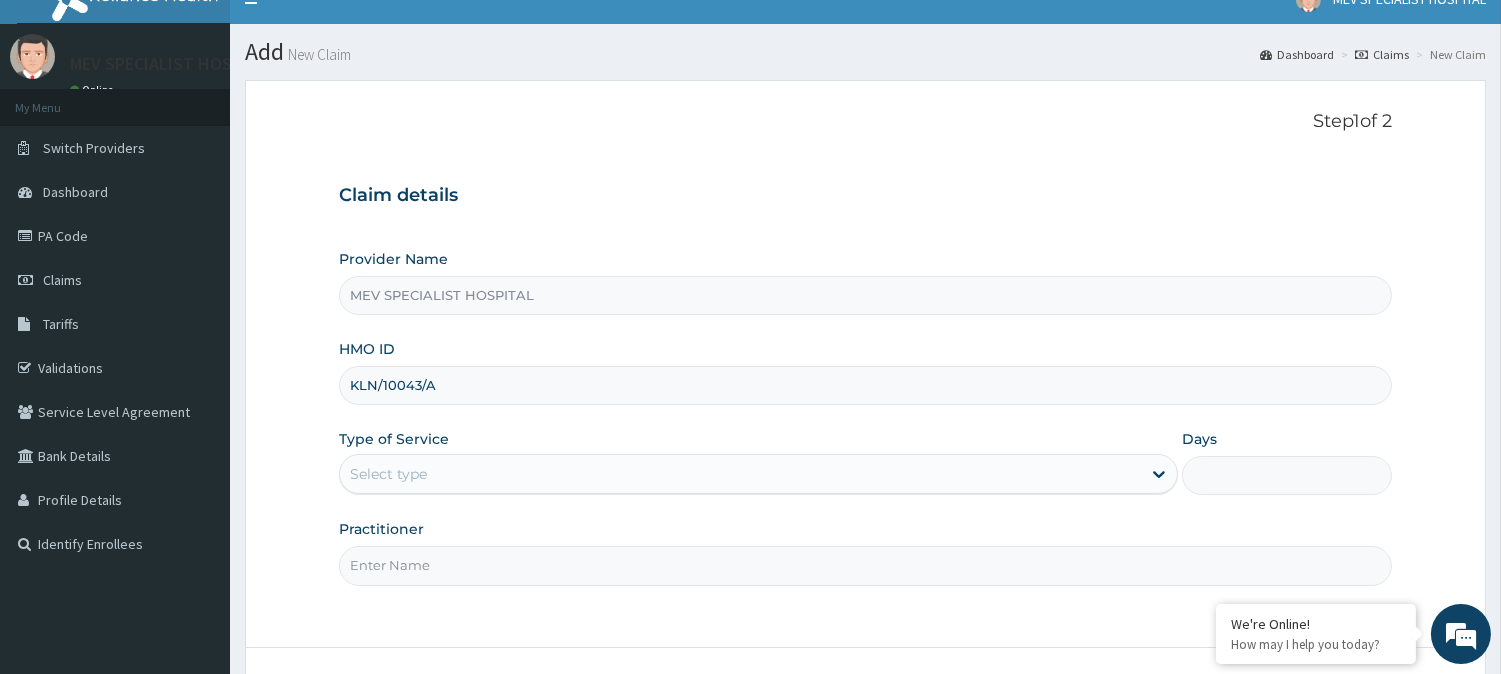 scroll, scrollTop: 34, scrollLeft: 0, axis: vertical 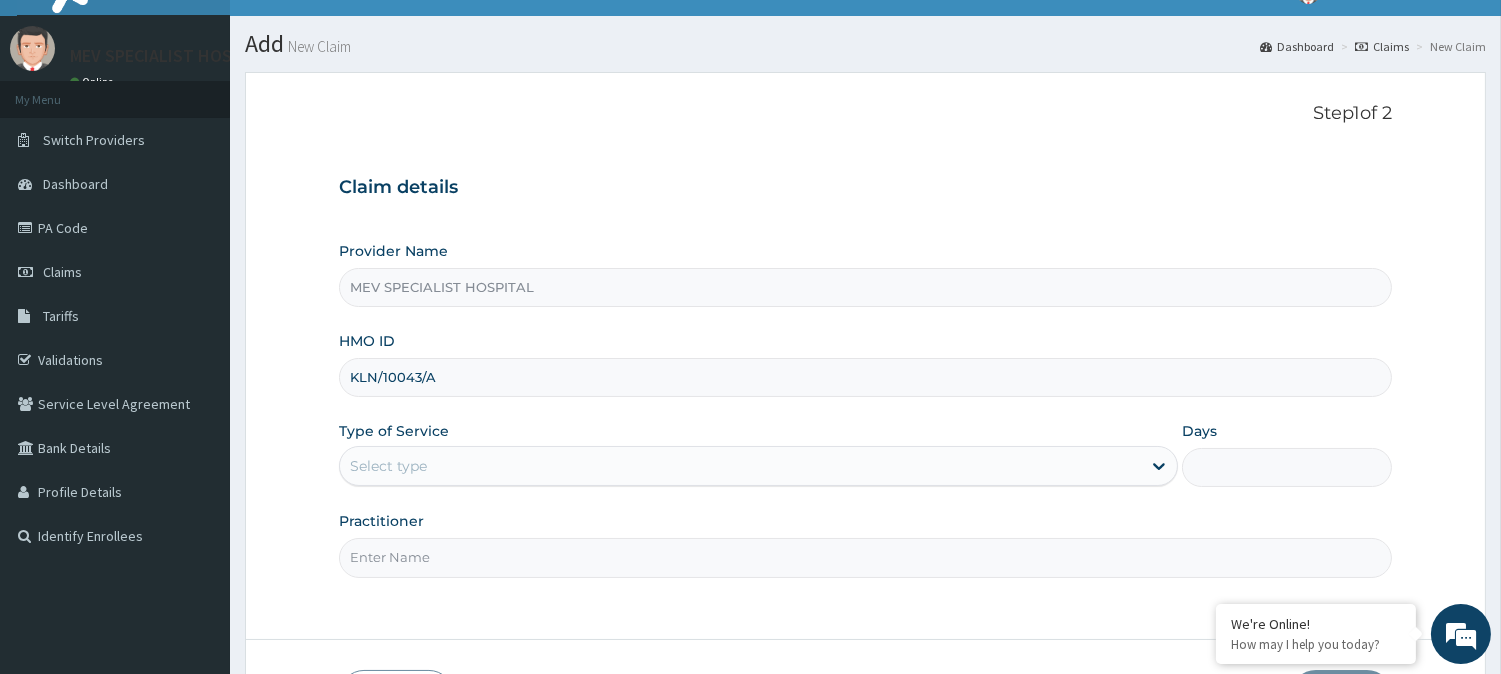 type on "KLN/10043/A" 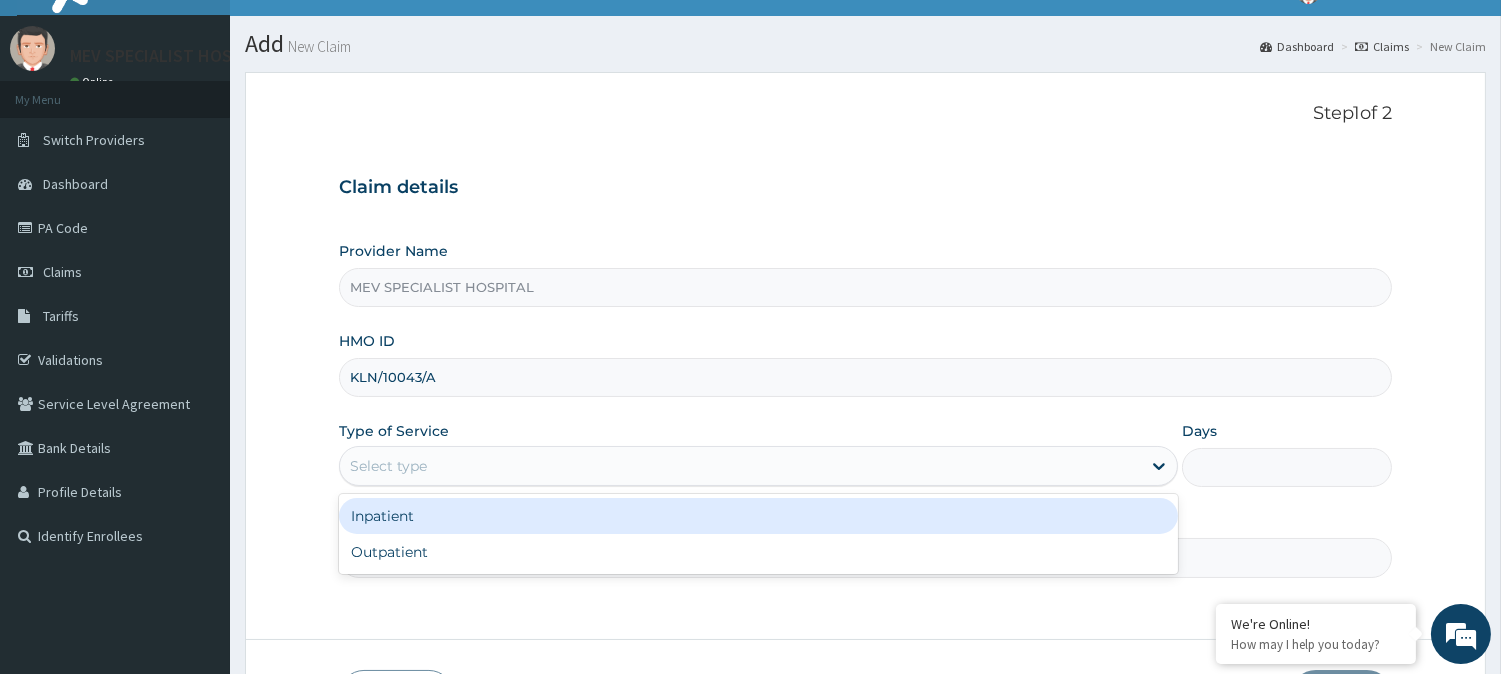 click on "Select type" at bounding box center (388, 466) 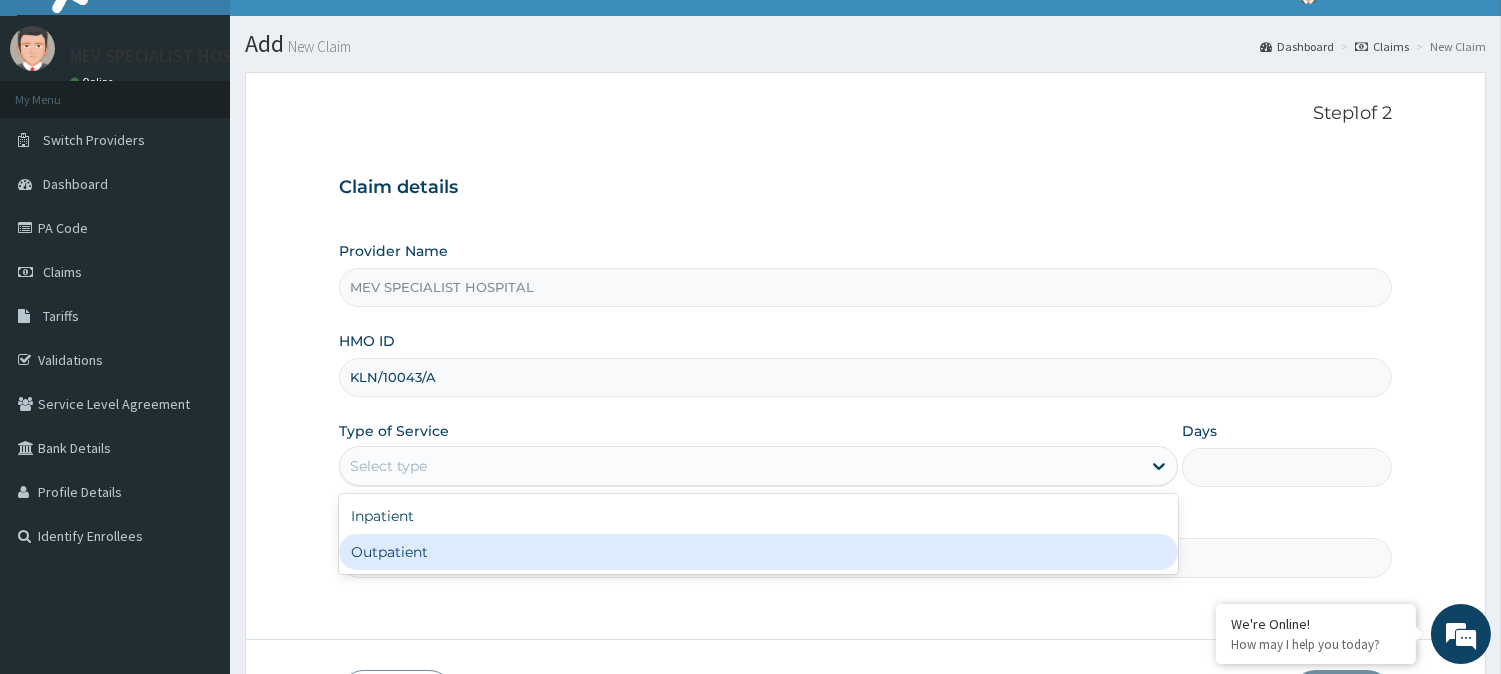 click on "Outpatient" at bounding box center [758, 552] 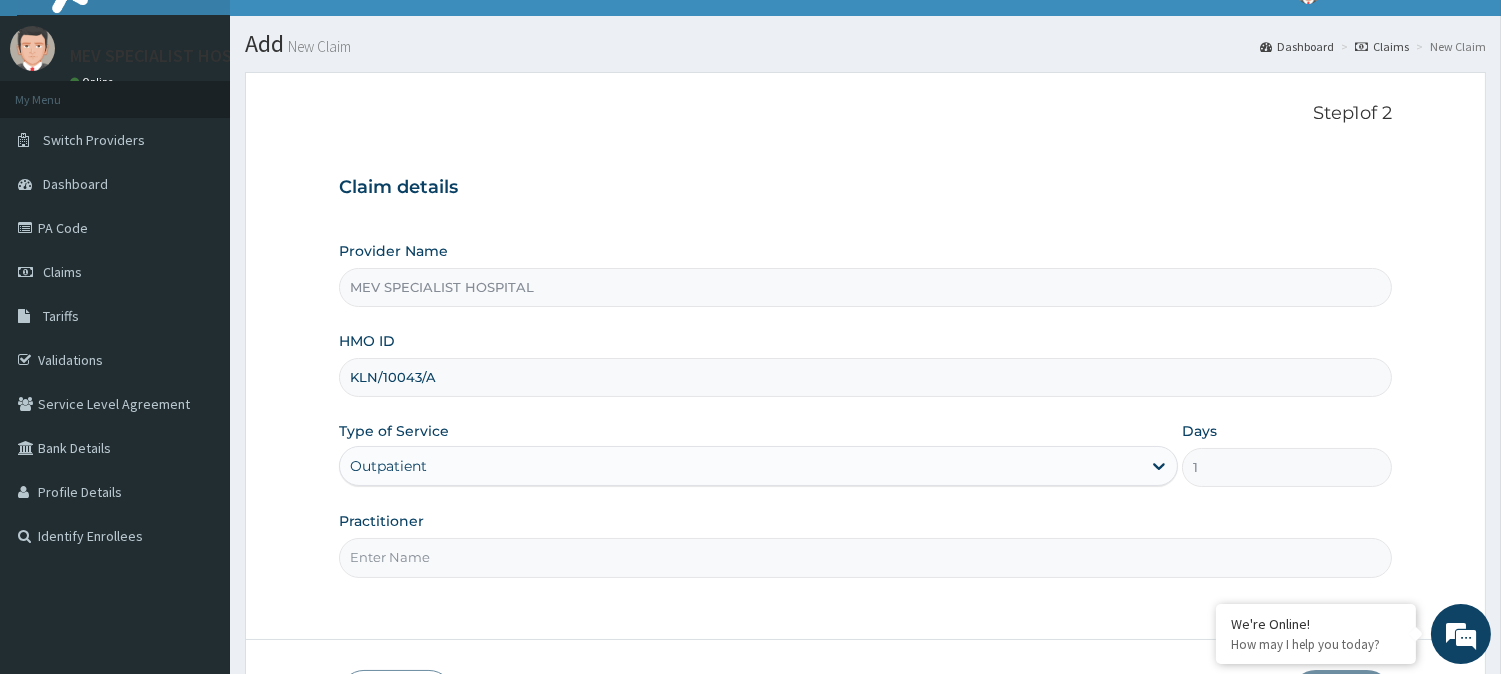 click on "Practitioner" at bounding box center [865, 557] 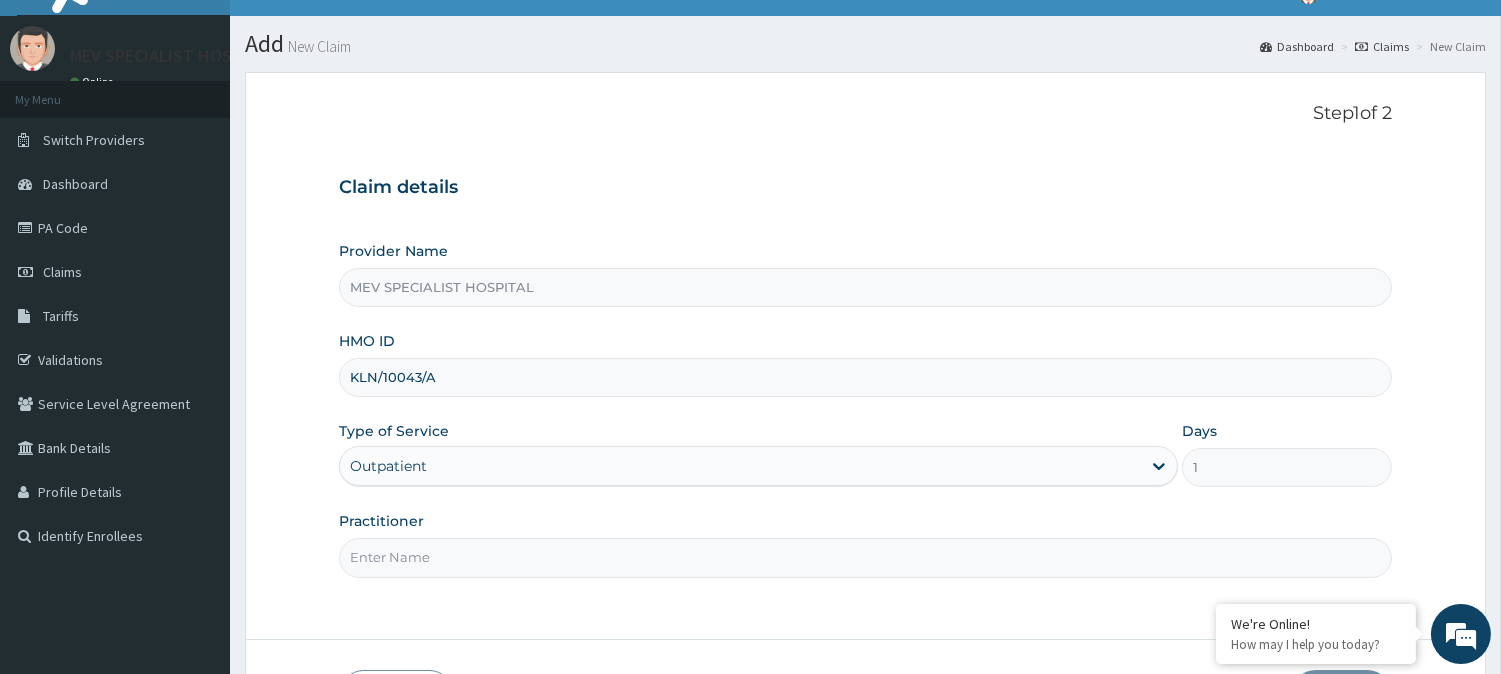 type on "[TITLE] [LAST]" 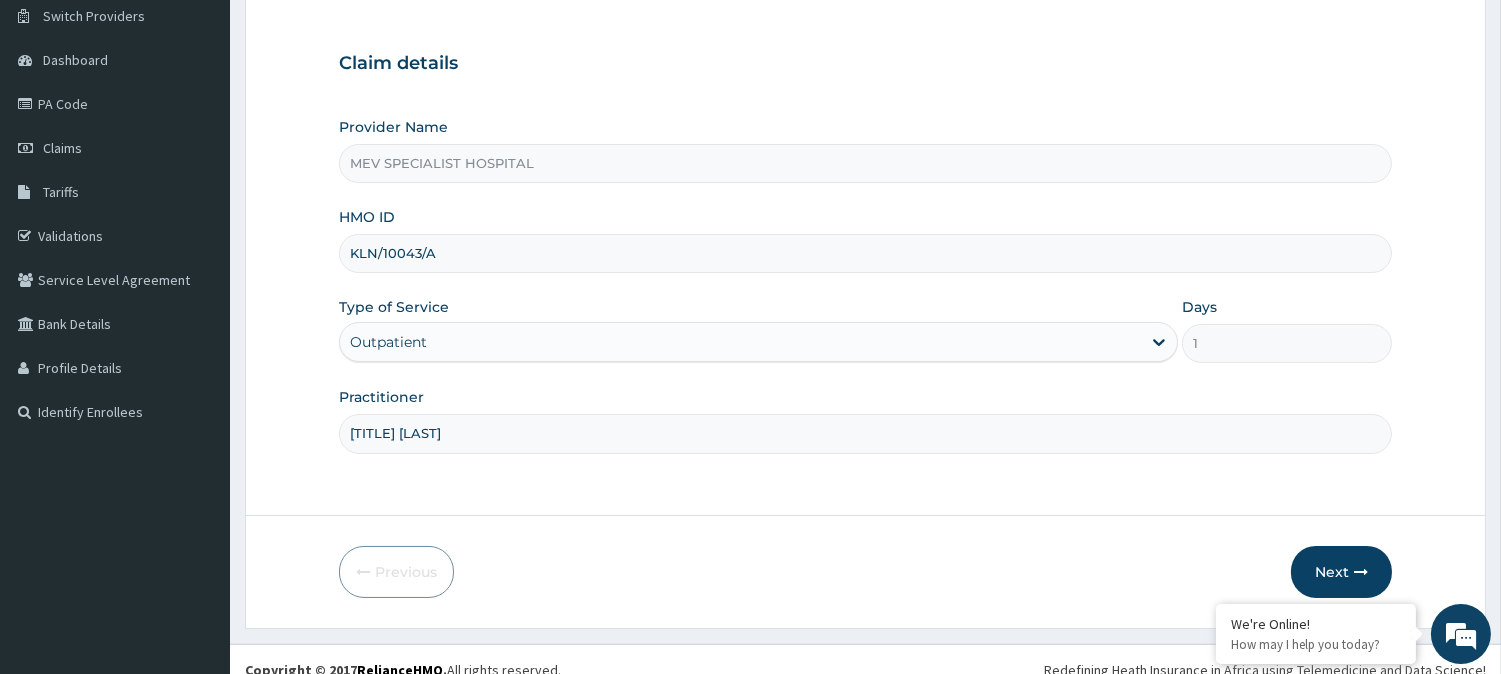 scroll, scrollTop: 178, scrollLeft: 0, axis: vertical 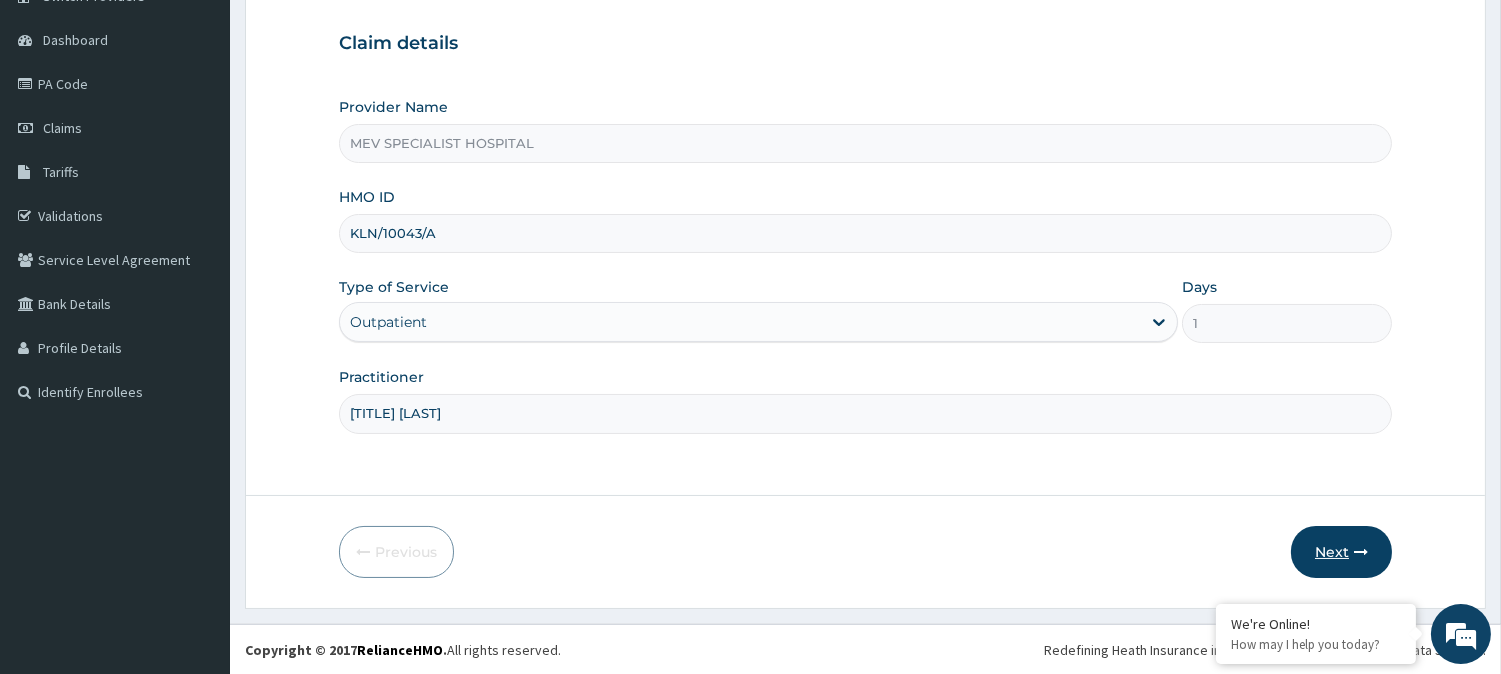 click on "Next" at bounding box center (1341, 552) 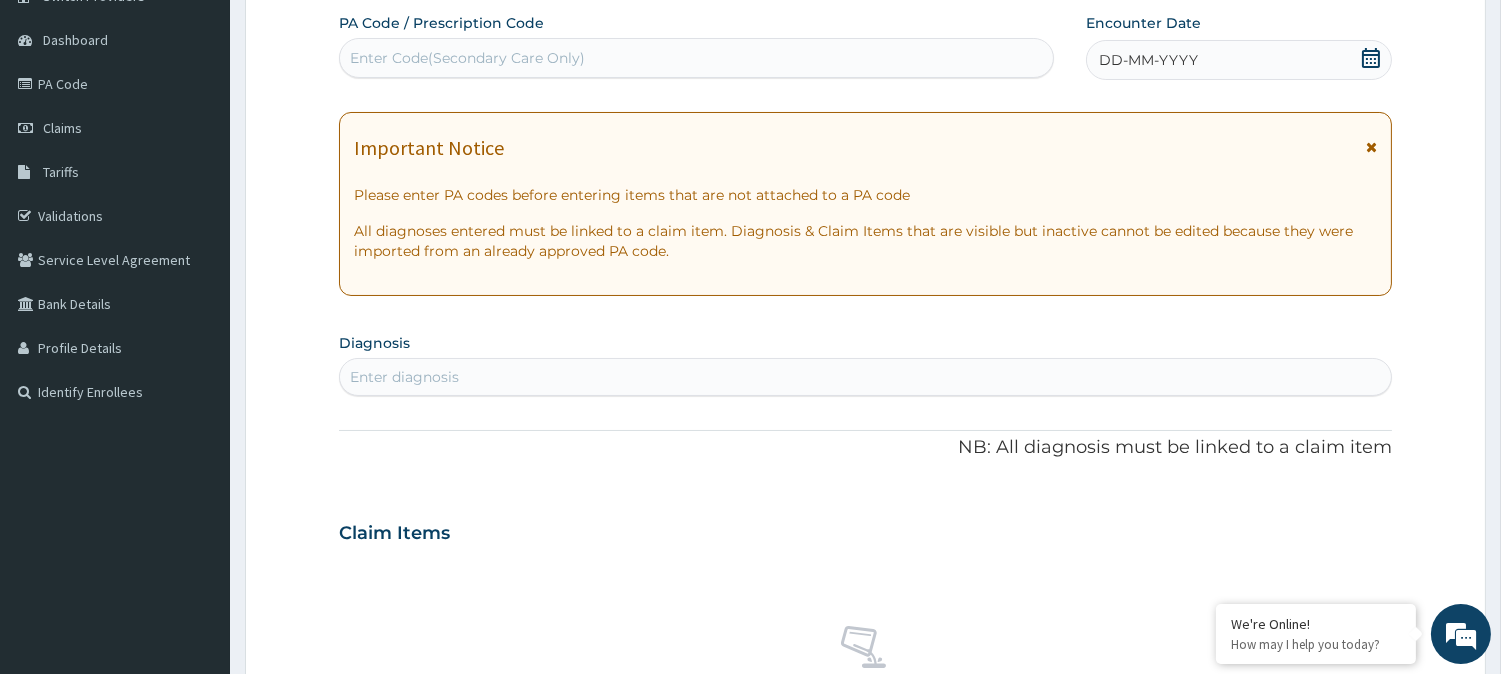 click on "Enter Code(Secondary Care Only)" at bounding box center [467, 58] 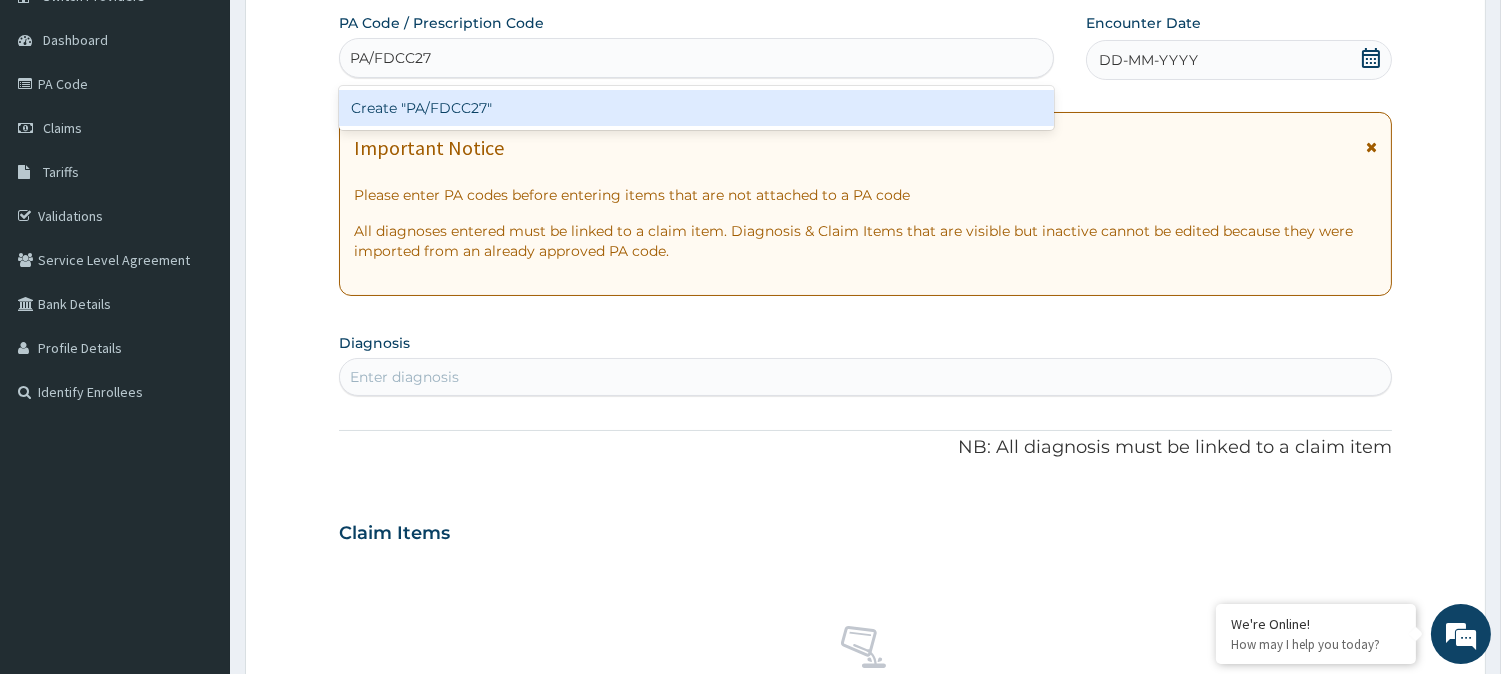 click on "Create "PA/FDCC27"" at bounding box center (696, 108) 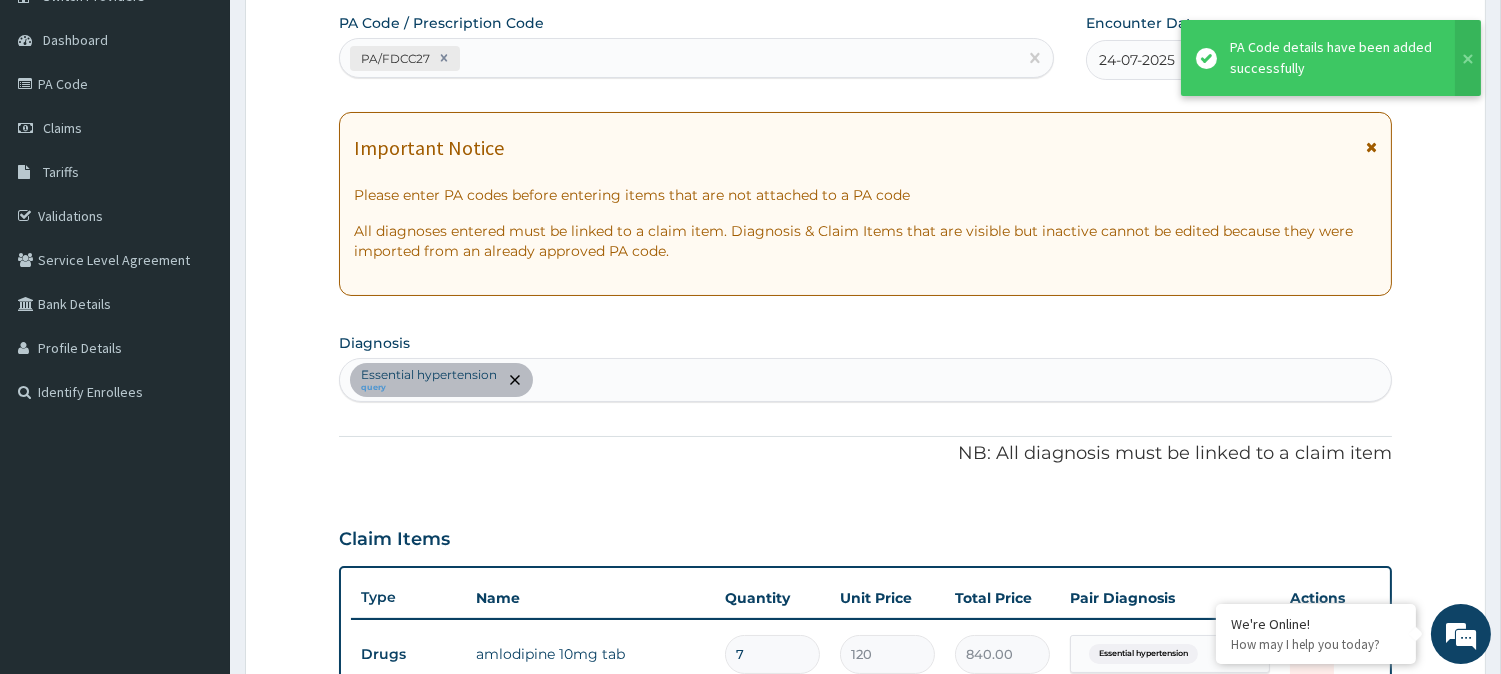 click on "PA/FDCC27" at bounding box center [678, 58] 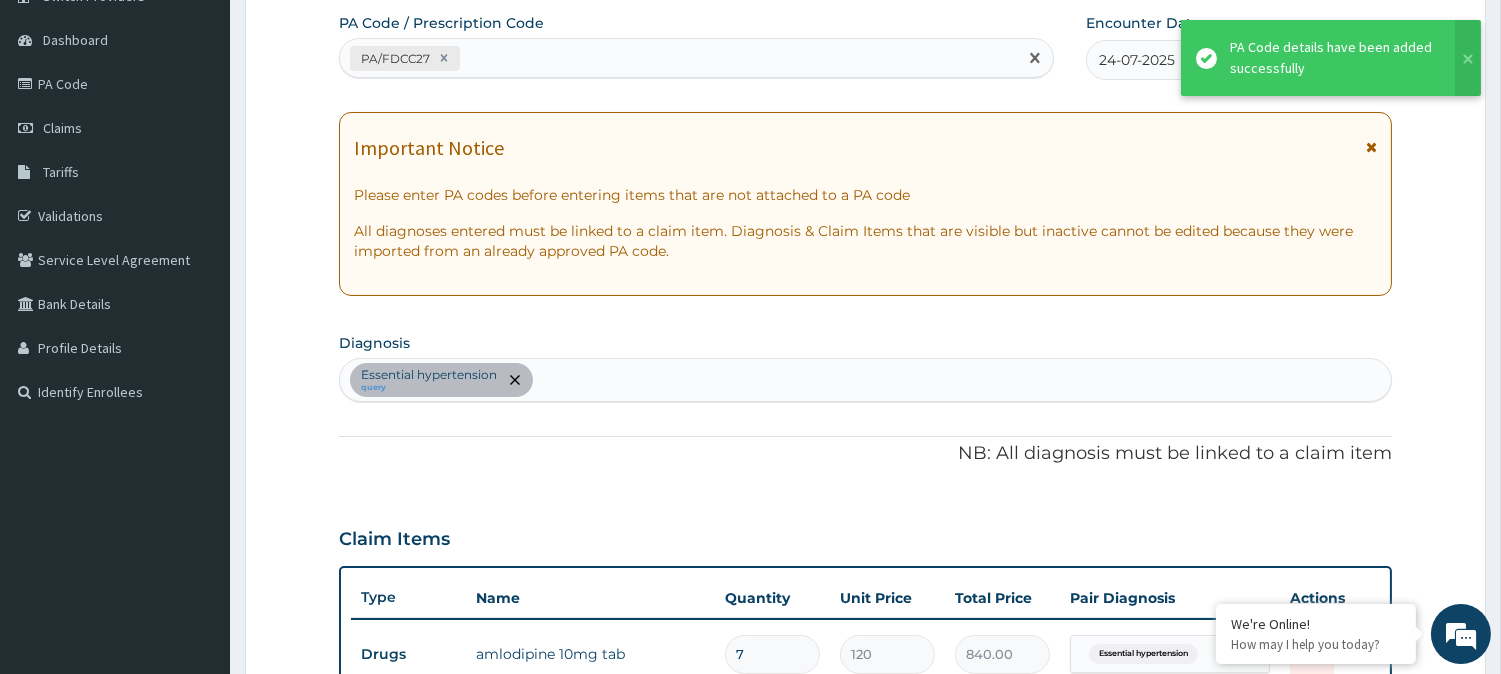 paste on "PA/AC428A" 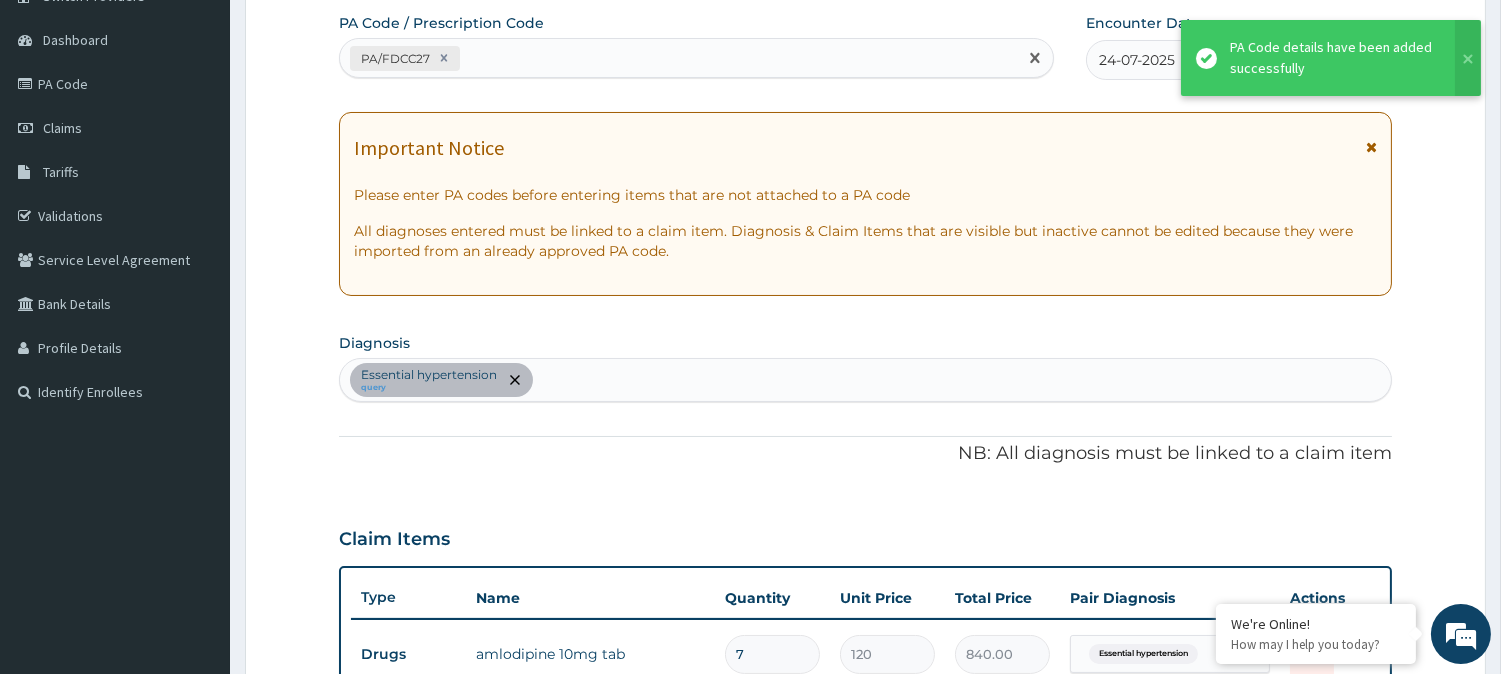 type on "PA/AC428A" 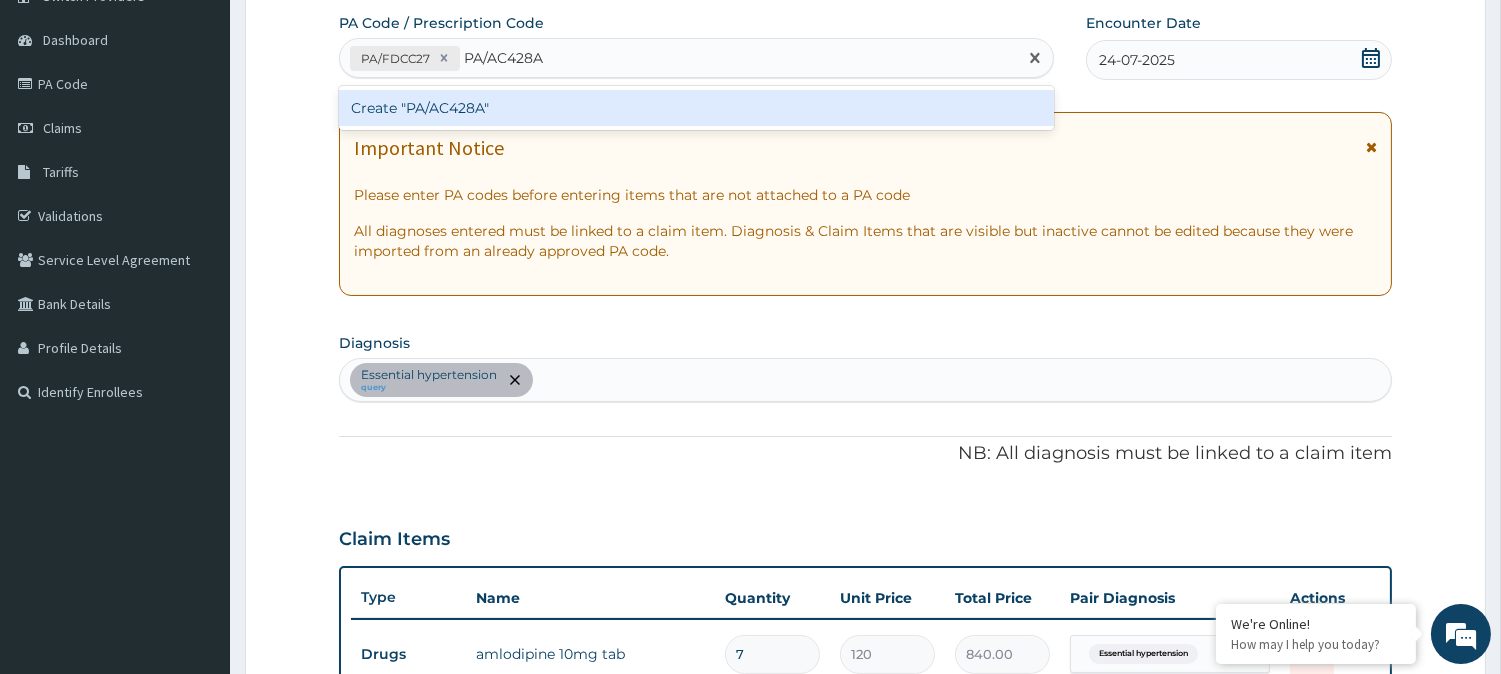 click on "Create "PA/AC428A"" at bounding box center (696, 108) 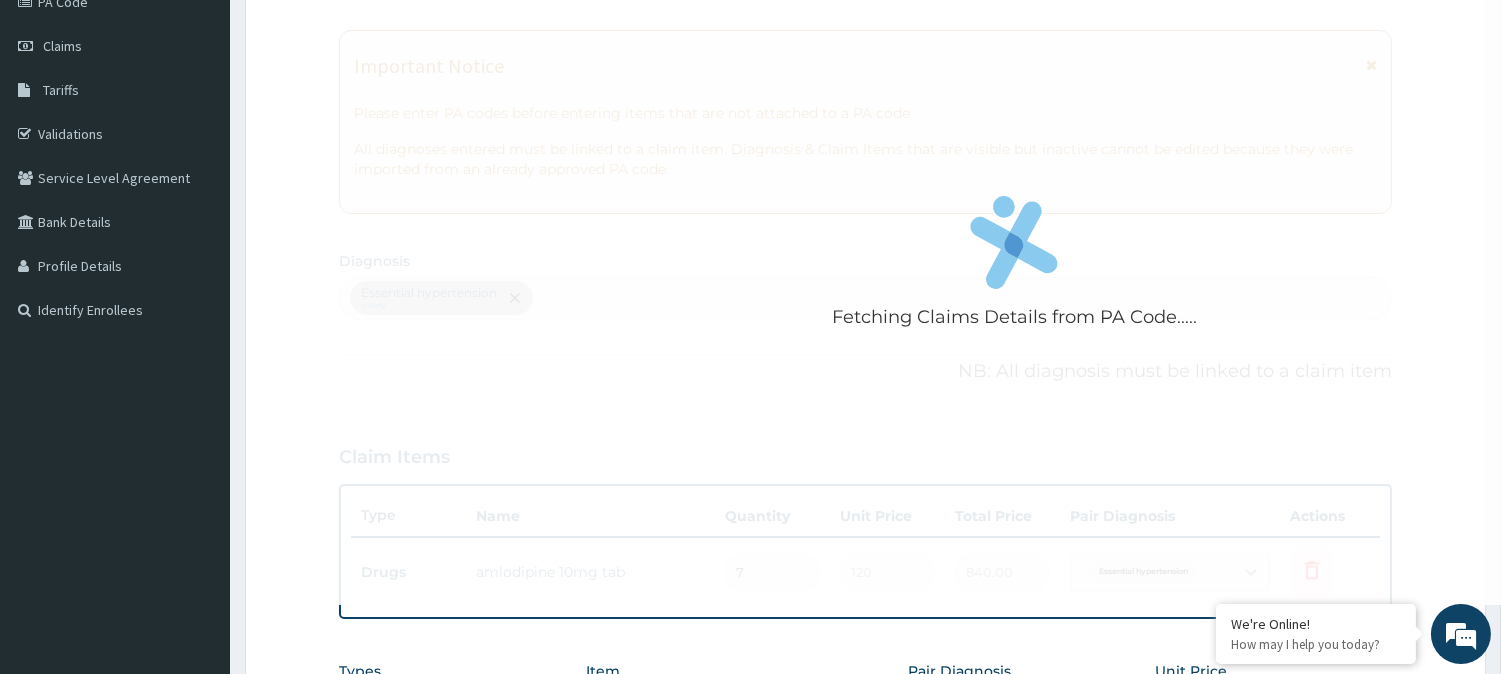 scroll, scrollTop: 671, scrollLeft: 0, axis: vertical 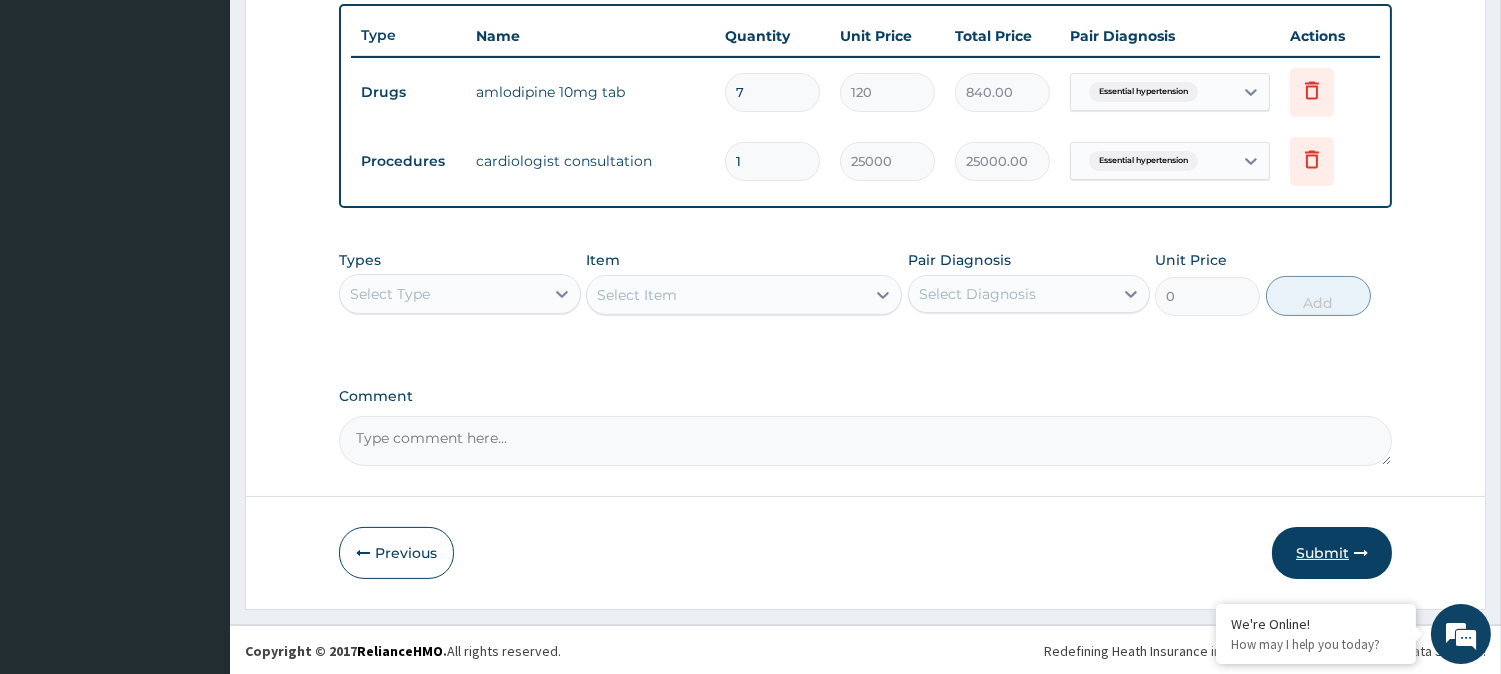 click on "Submit" at bounding box center (1332, 553) 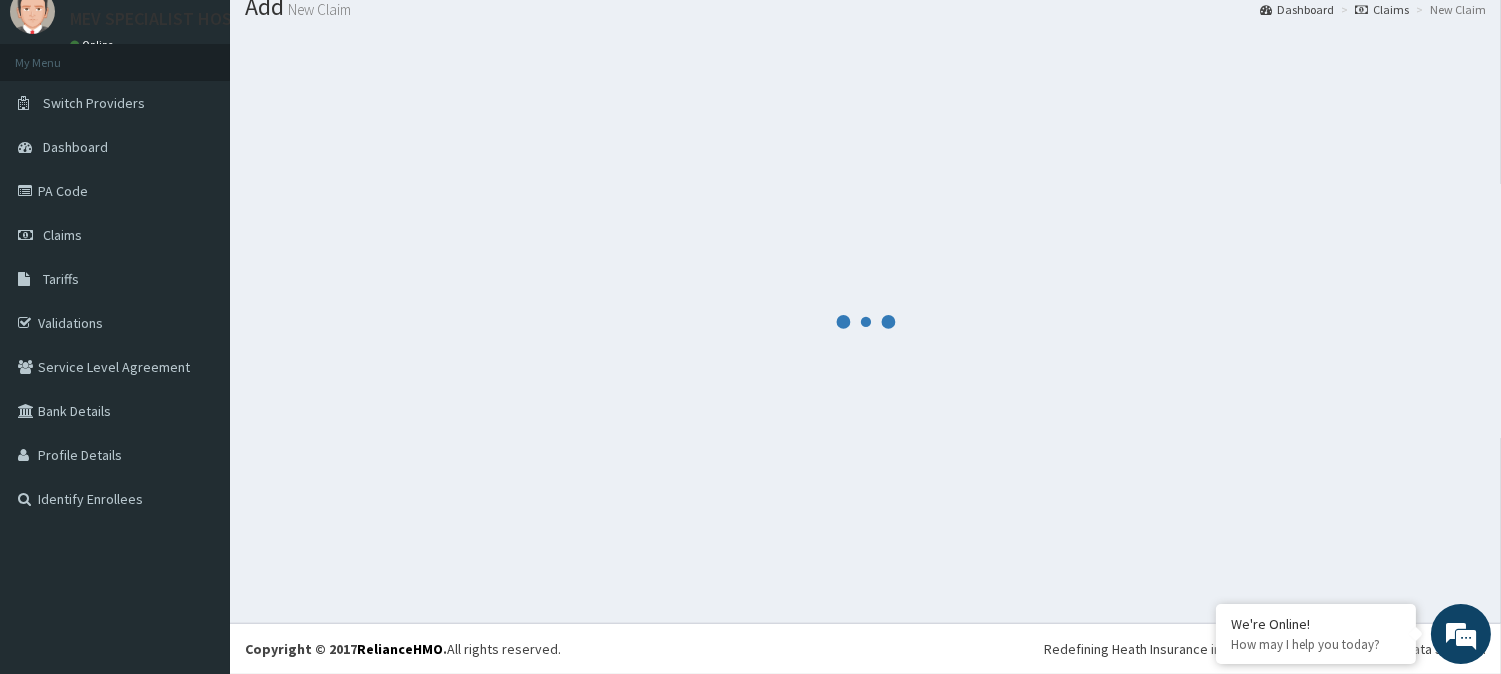 scroll, scrollTop: 71, scrollLeft: 0, axis: vertical 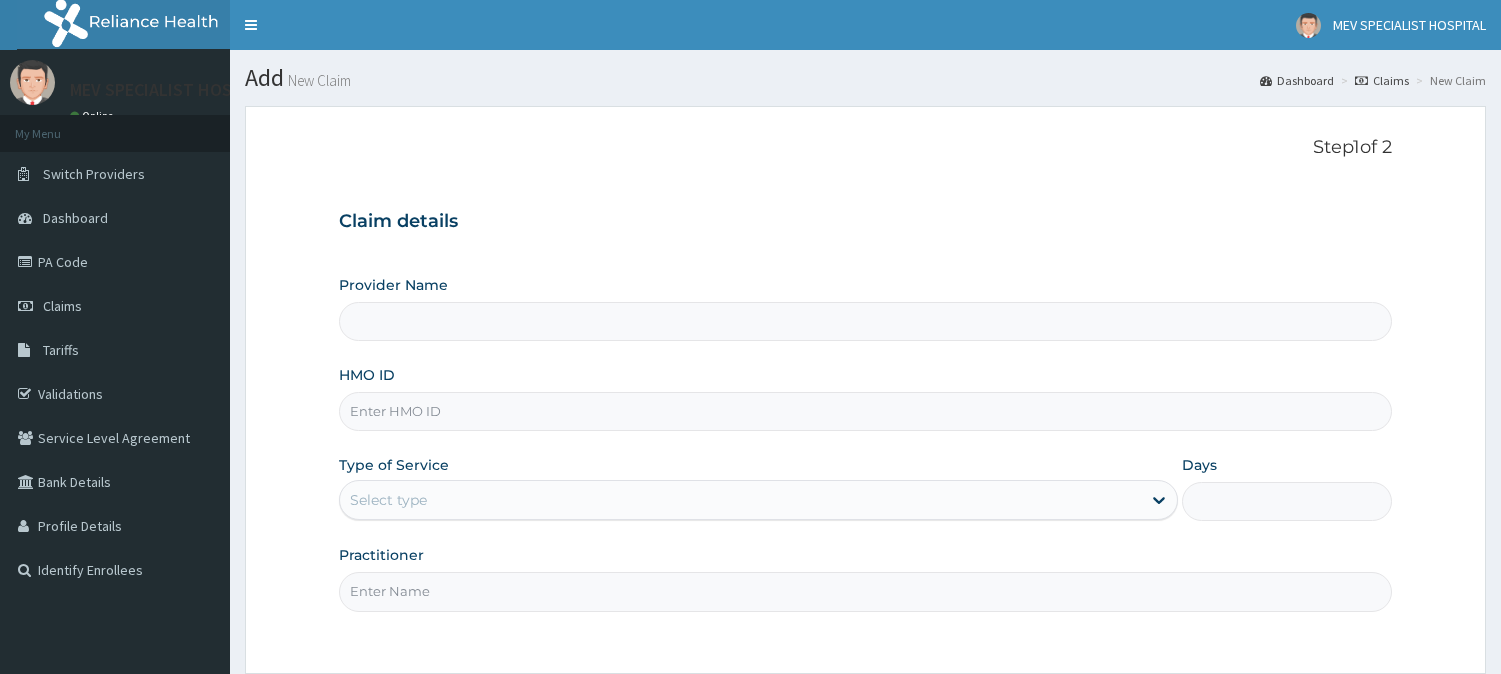 type on "MEV SPECIALIST HOSPITAL" 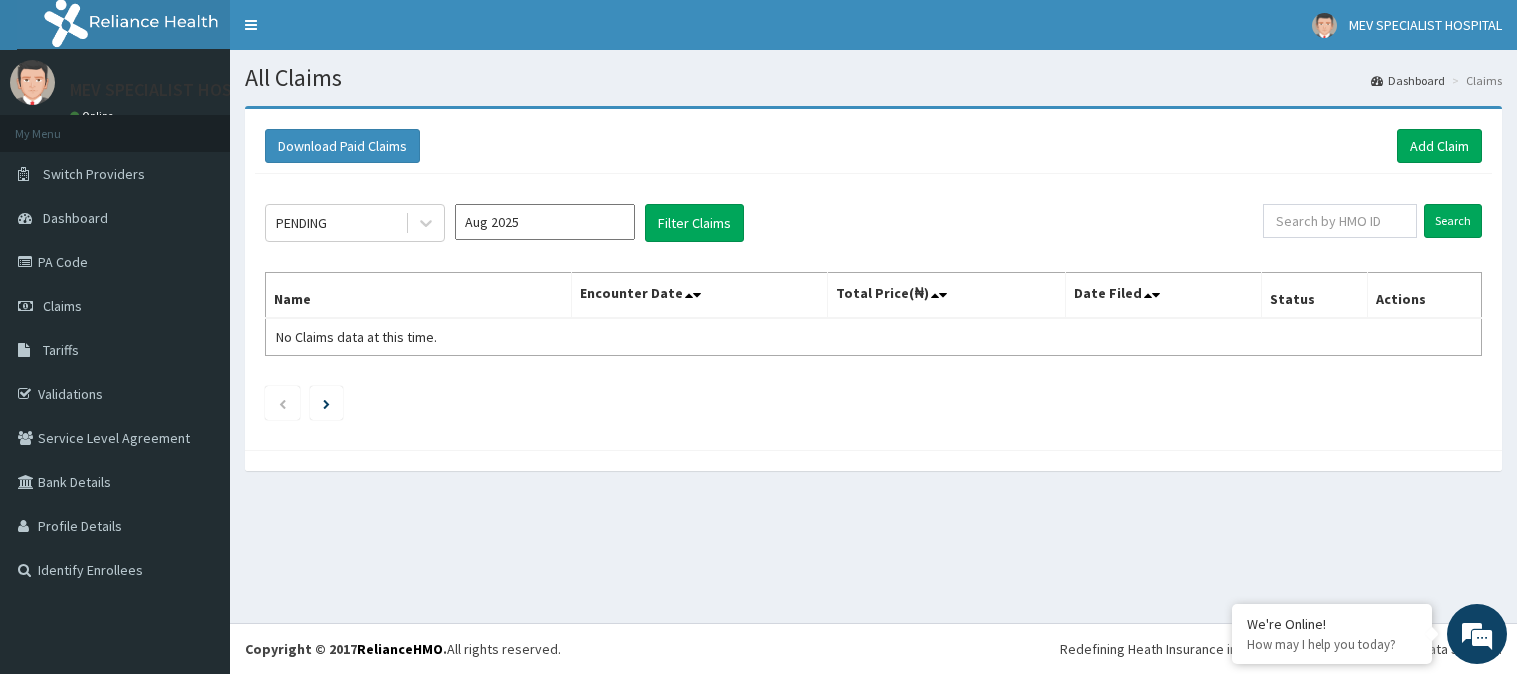 scroll, scrollTop: 0, scrollLeft: 0, axis: both 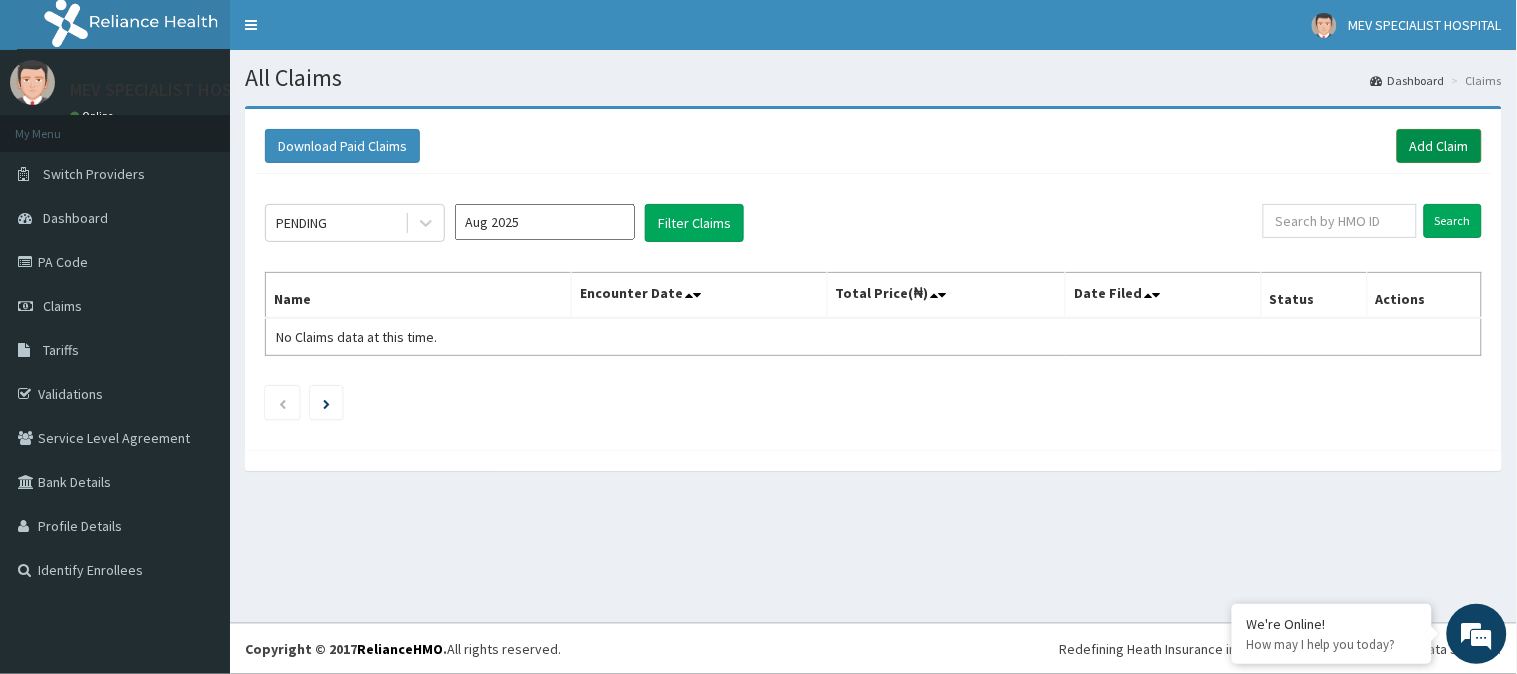 click on "Add Claim" at bounding box center (1439, 146) 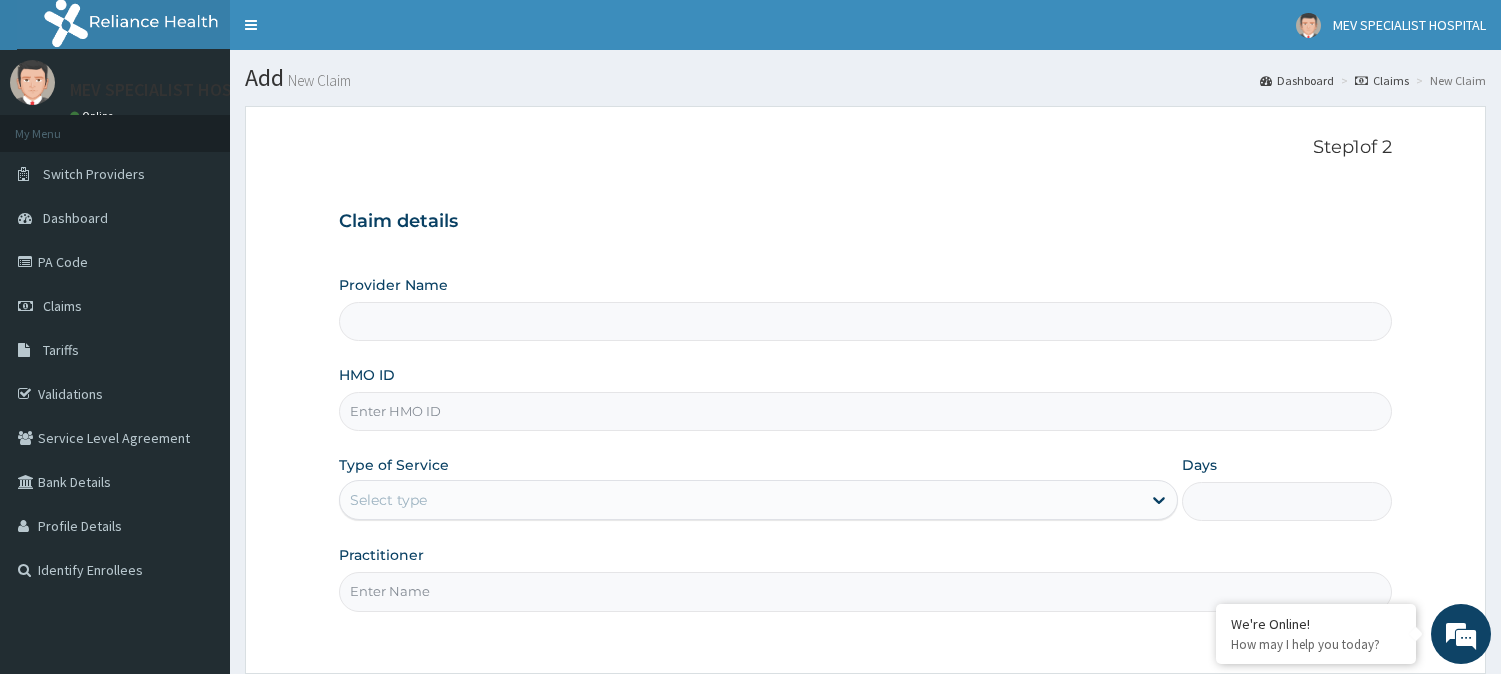 scroll, scrollTop: 0, scrollLeft: 0, axis: both 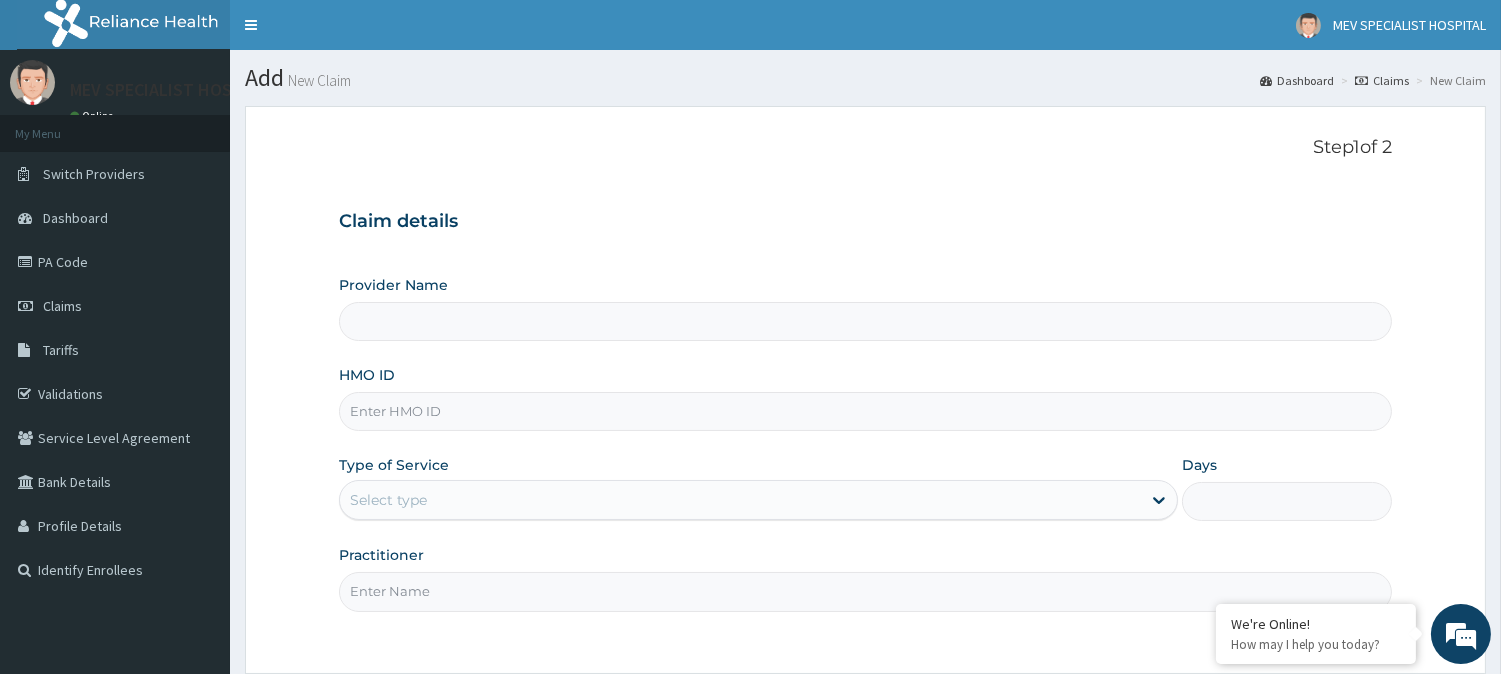 type on "MEV SPECIALIST HOSPITAL" 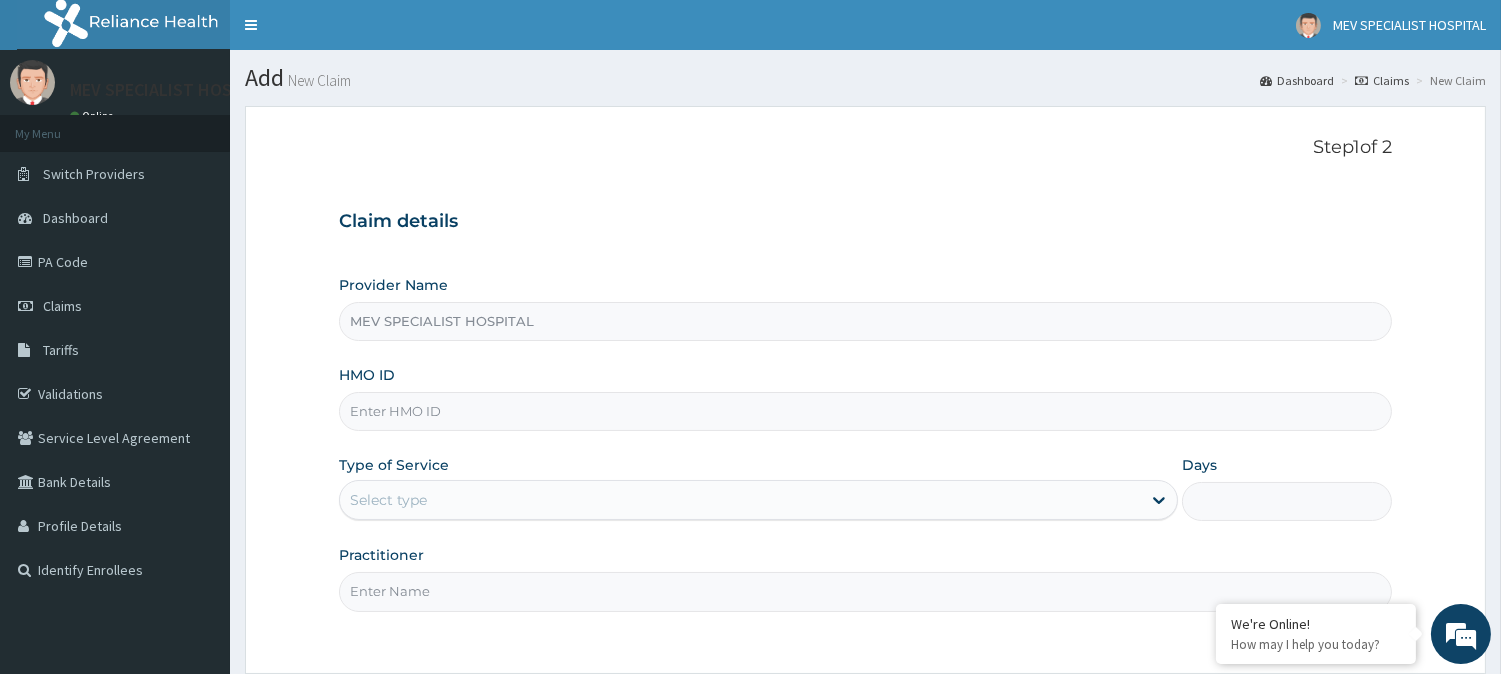 scroll, scrollTop: 0, scrollLeft: 0, axis: both 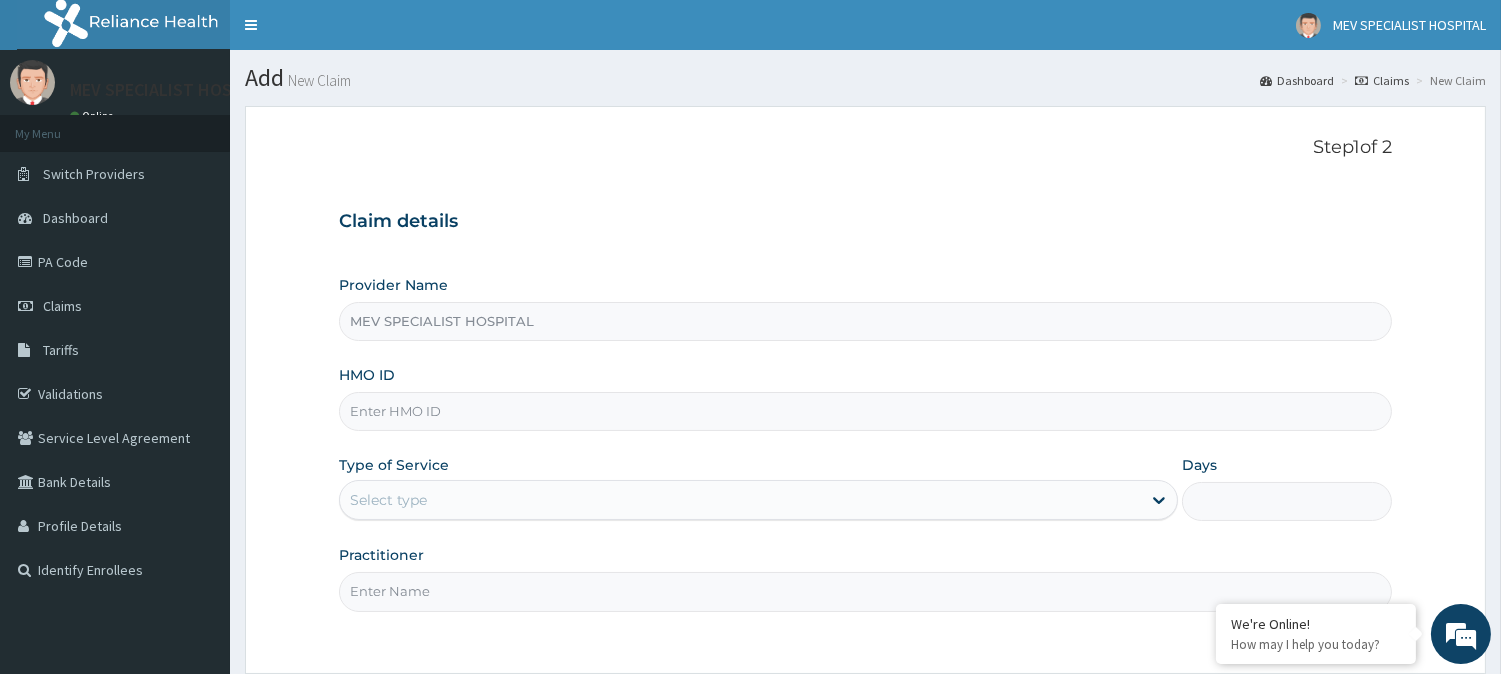 click on "HMO ID" at bounding box center [865, 411] 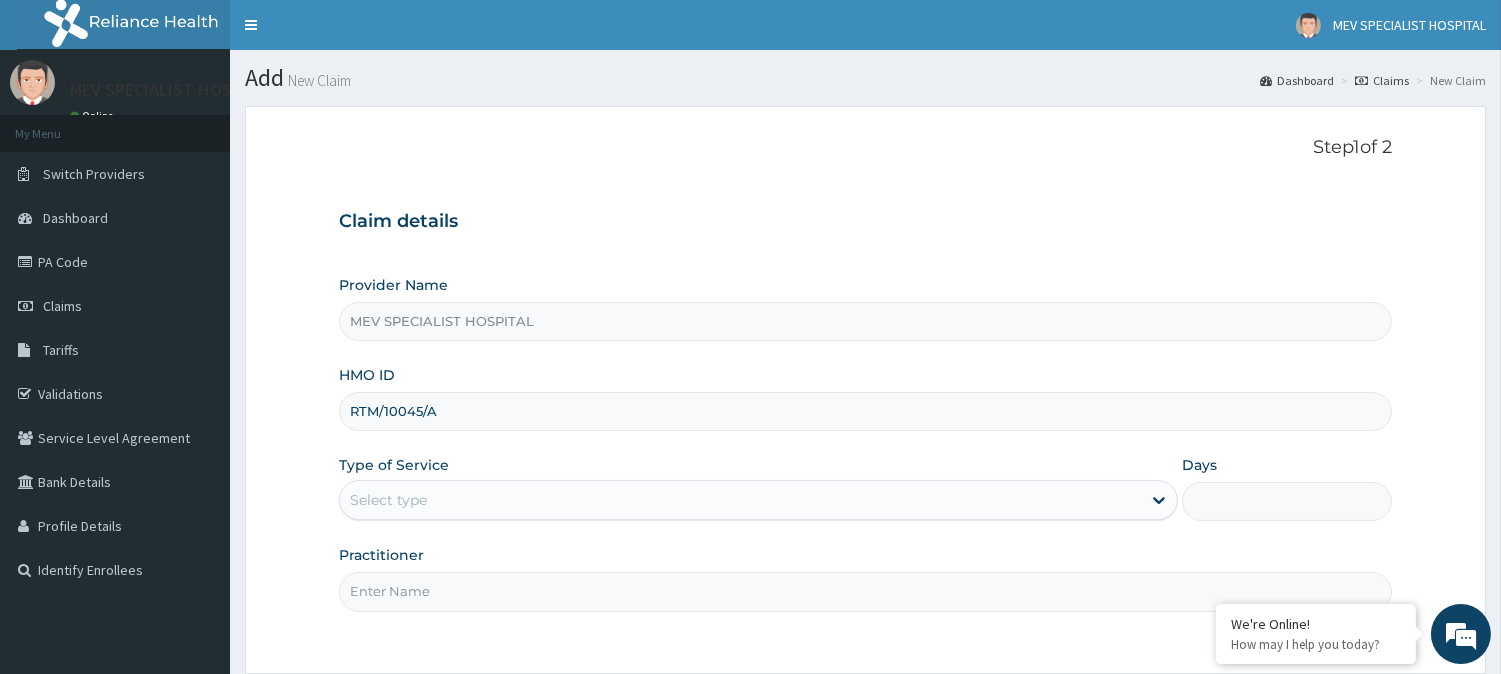 type on "RTM/10045/A" 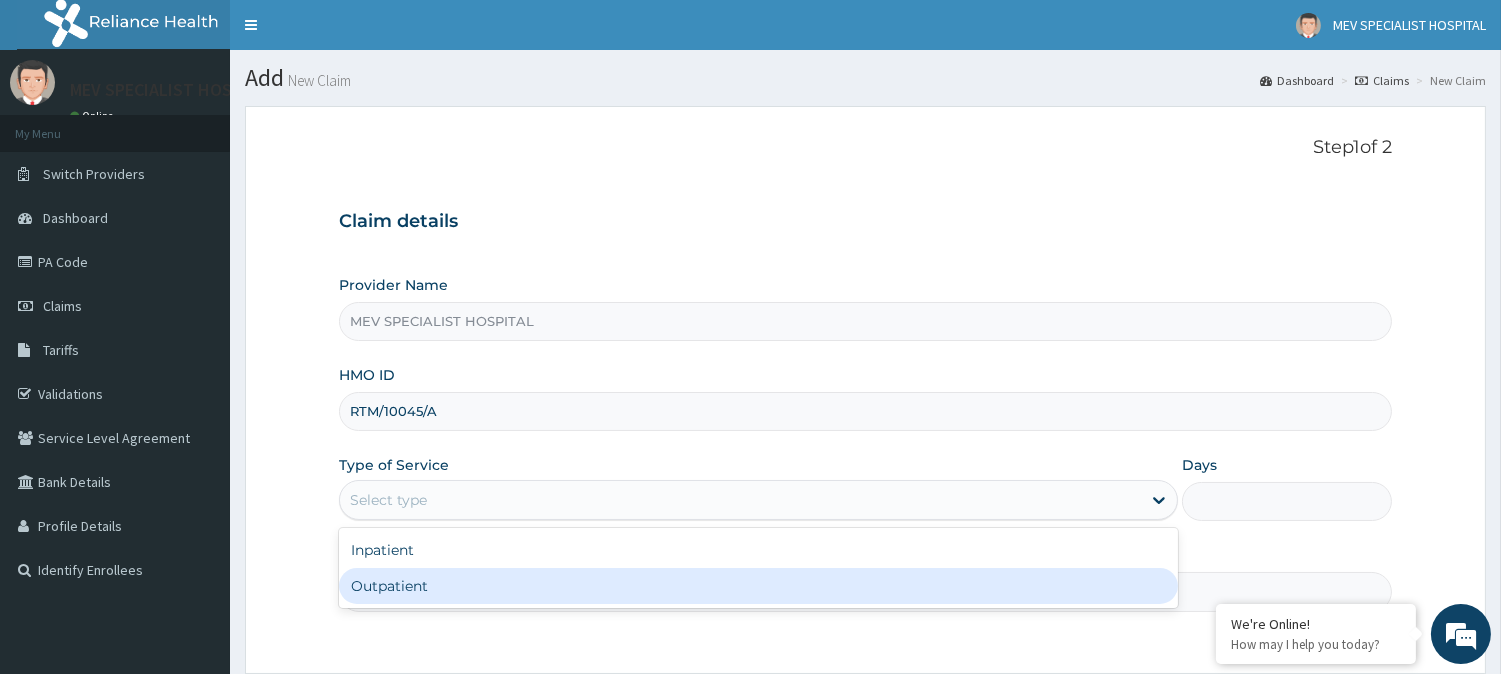 click on "Outpatient" at bounding box center [758, 586] 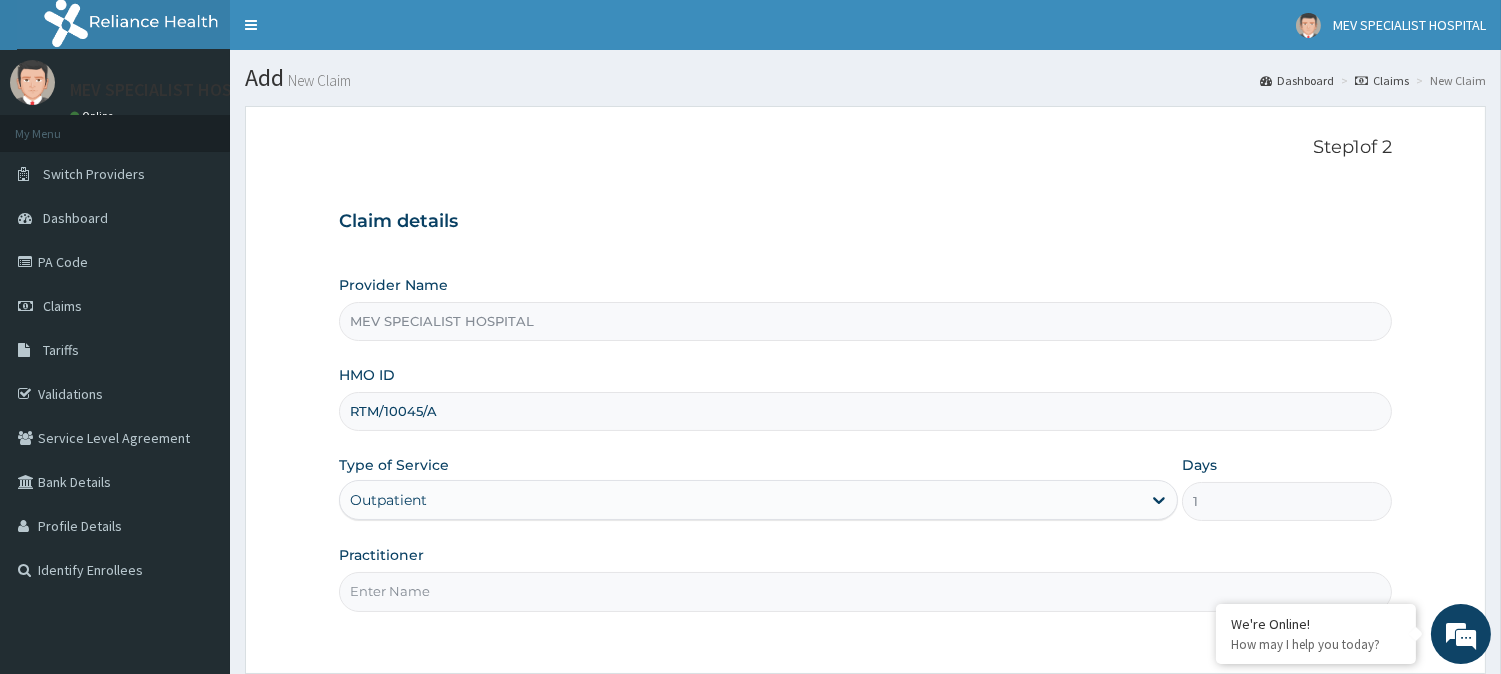 click on "Practitioner" at bounding box center [865, 591] 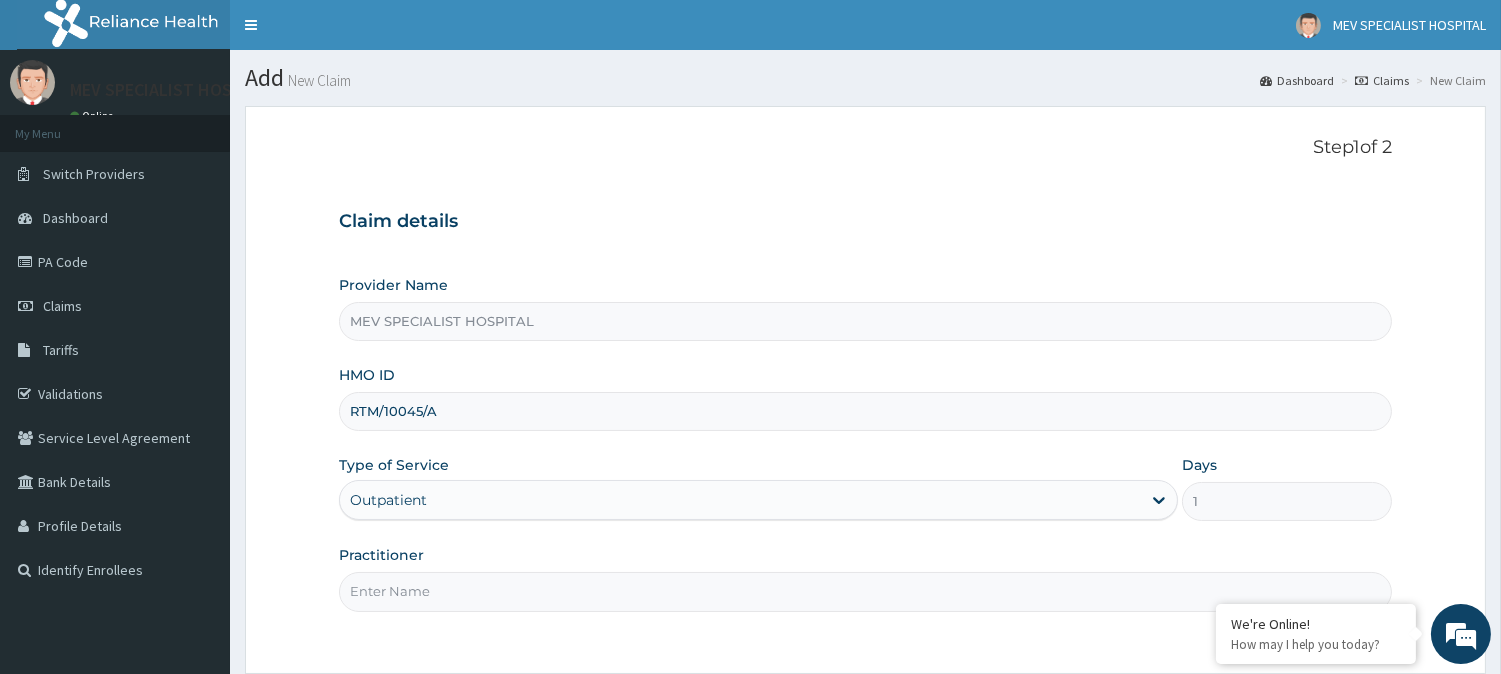type on "DR JOY" 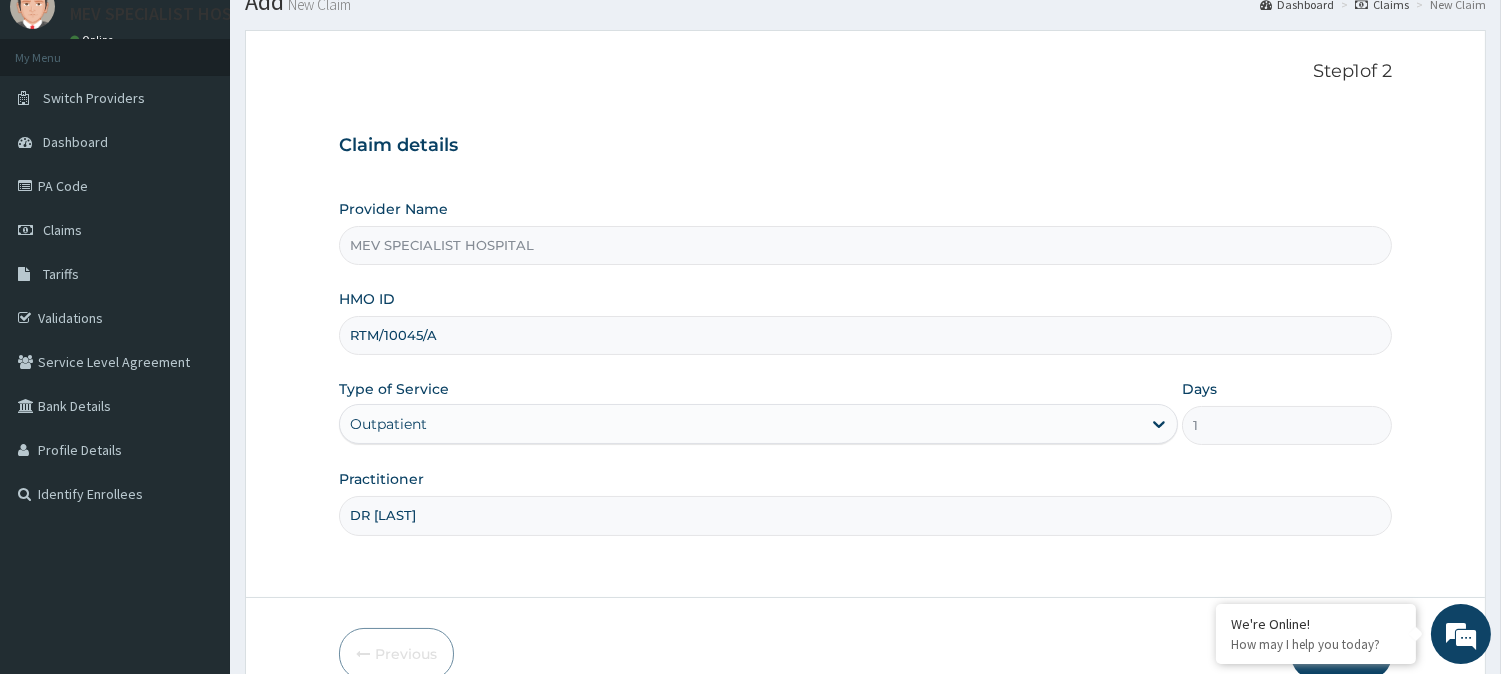 scroll, scrollTop: 178, scrollLeft: 0, axis: vertical 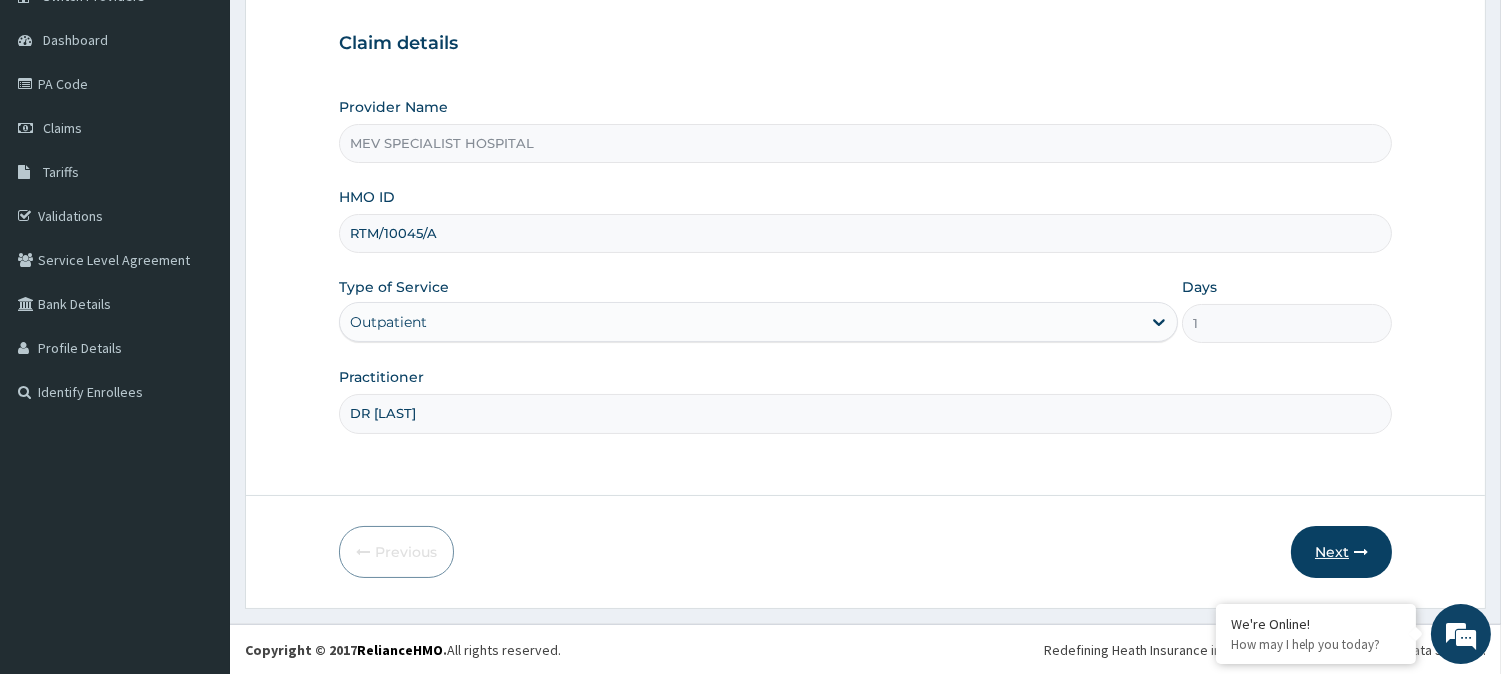 click on "Next" at bounding box center [1341, 552] 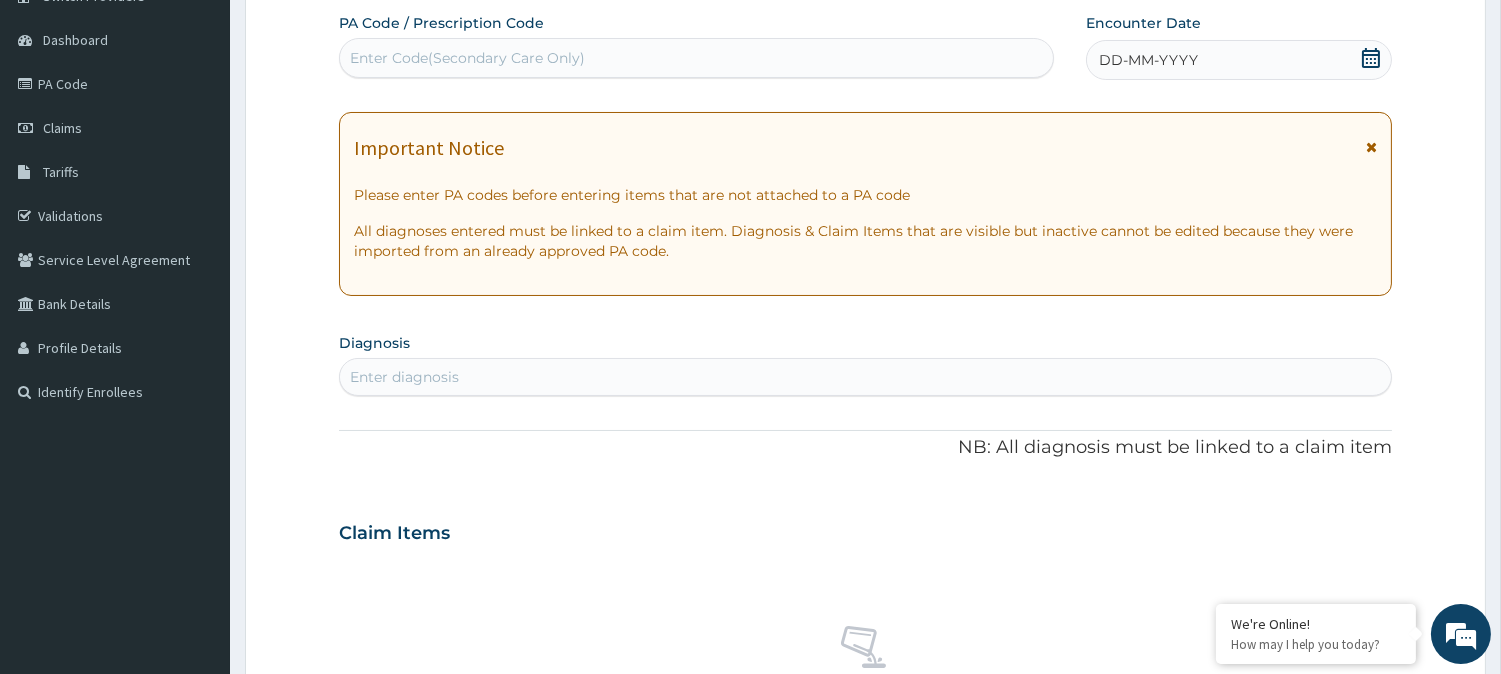 click on "Enter Code(Secondary Care Only)" at bounding box center (467, 58) 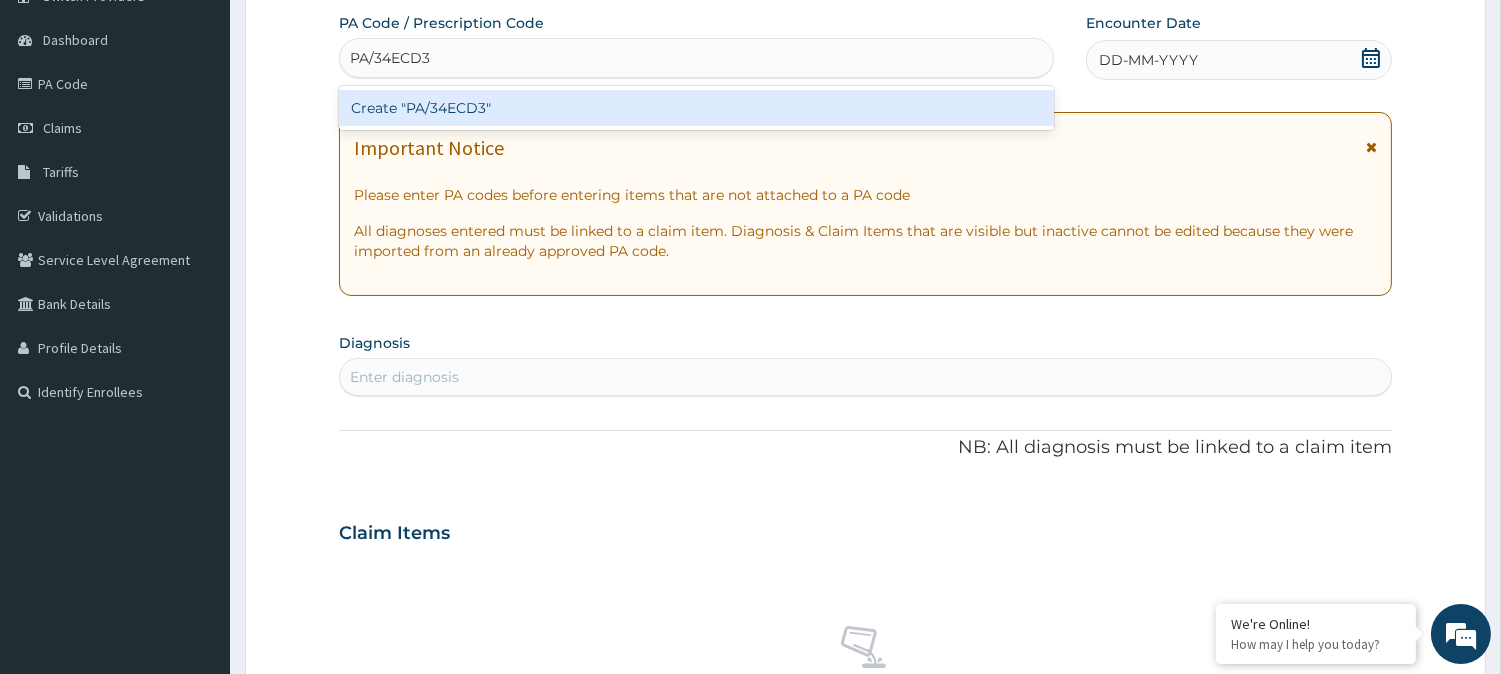 click on "Create "PA/34ECD3"" at bounding box center [696, 108] 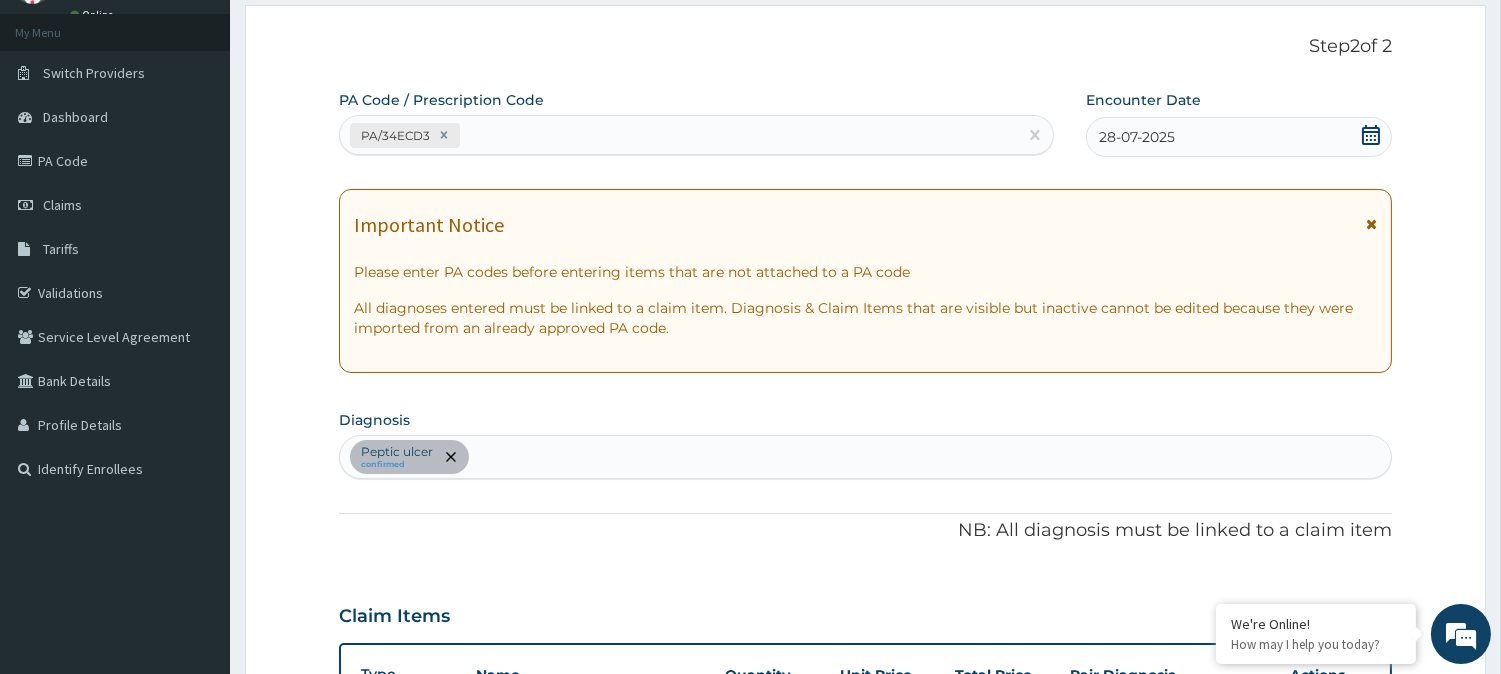 scroll, scrollTop: 0, scrollLeft: 0, axis: both 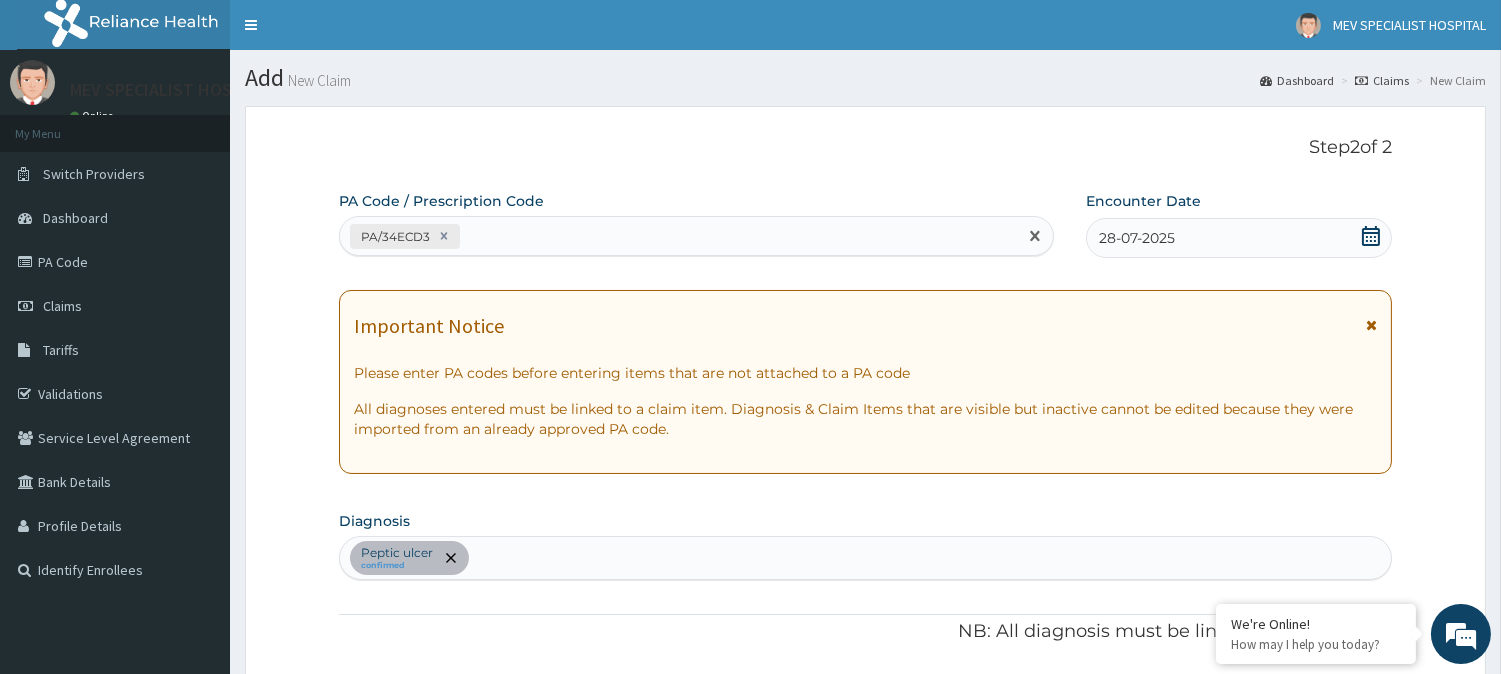 click on "PA/34ECD3" at bounding box center (678, 236) 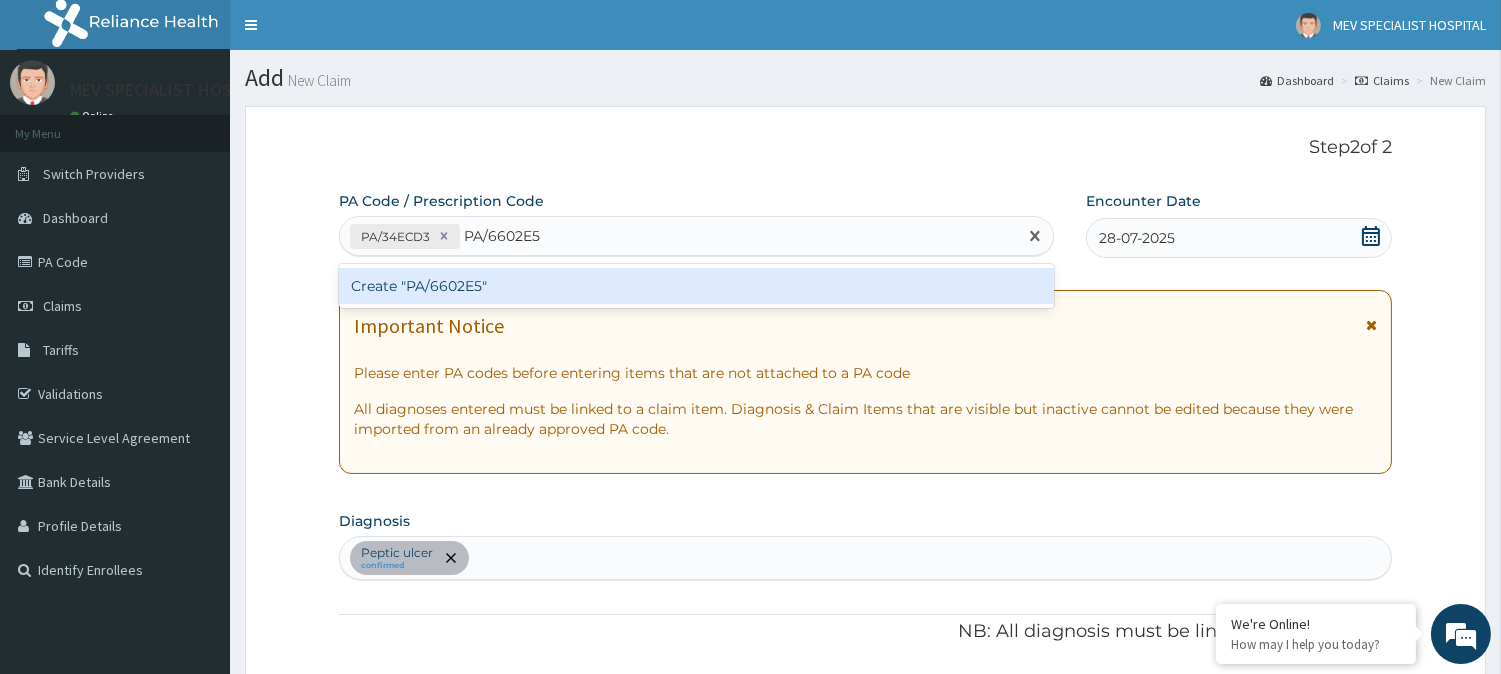 click on "Create "PA/6602E5"" at bounding box center [696, 286] 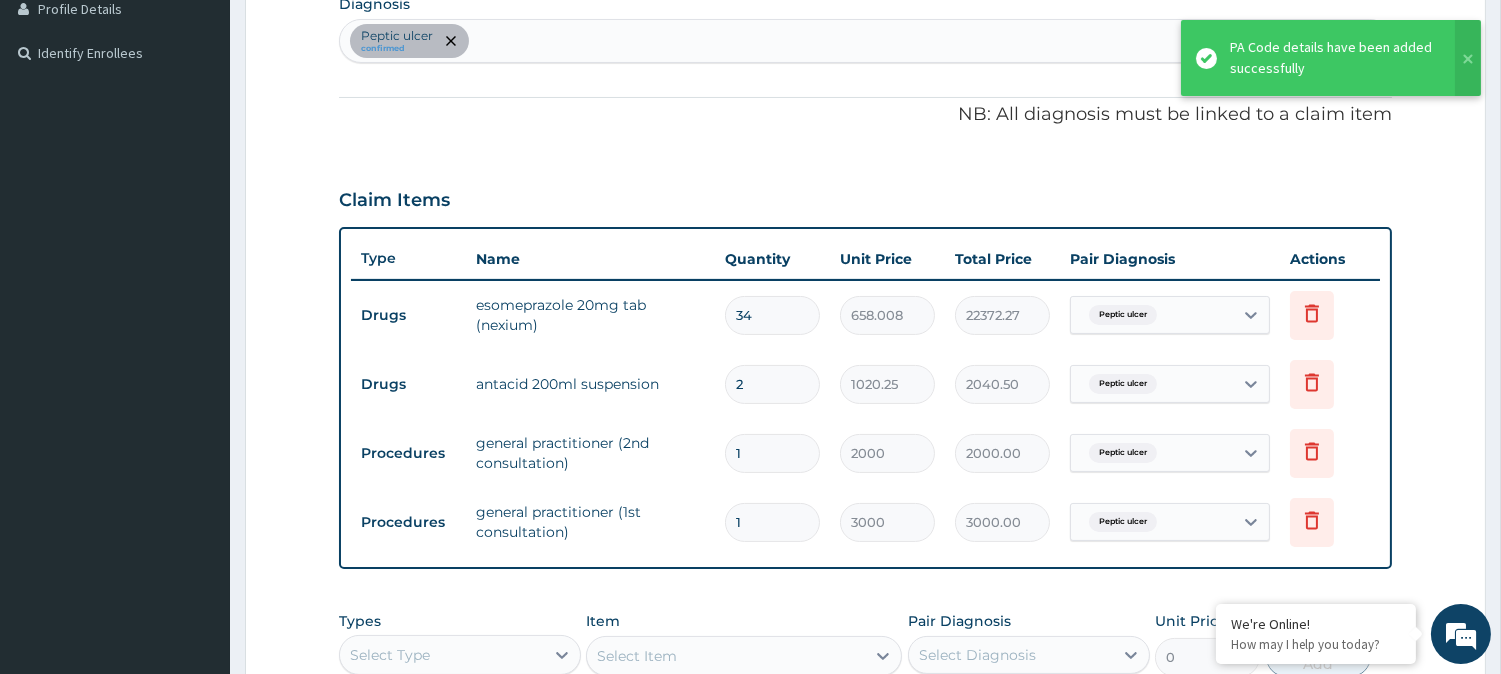 scroll, scrollTop: 516, scrollLeft: 0, axis: vertical 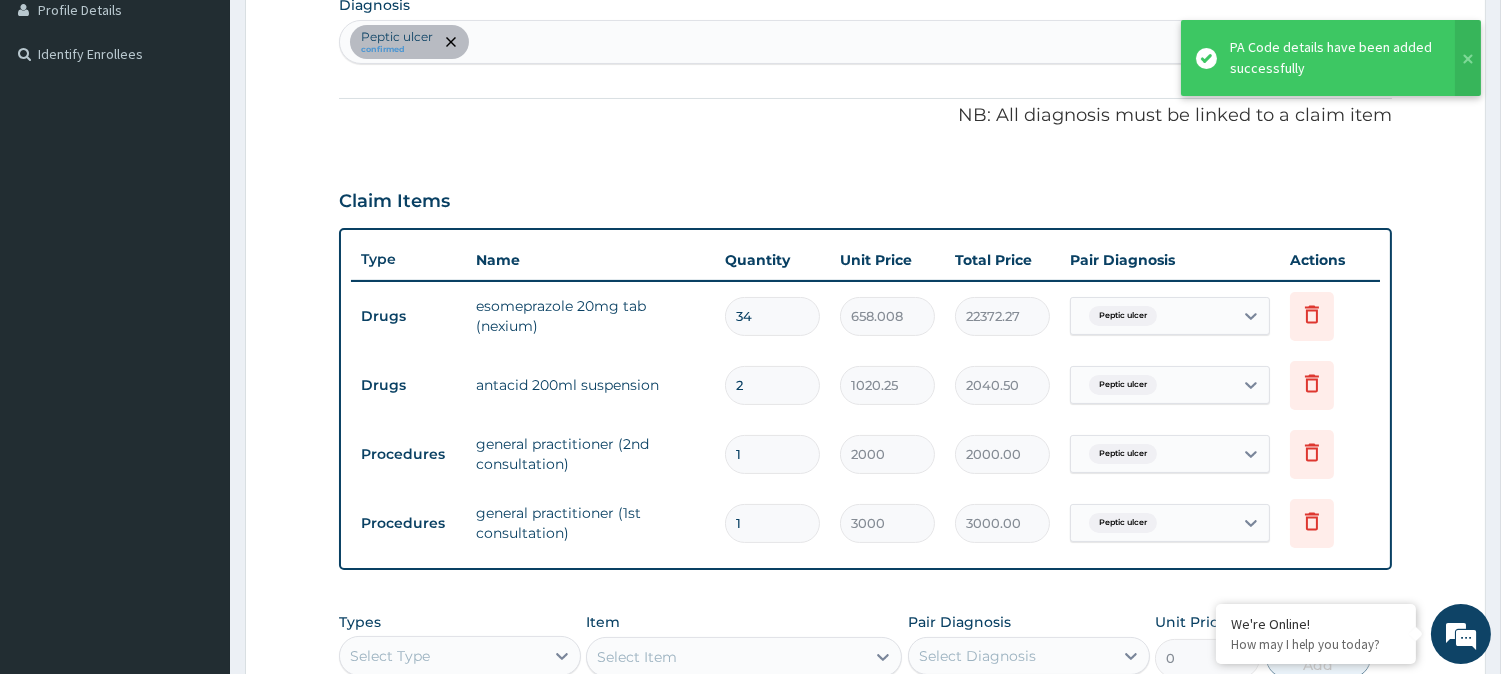 click on "2" at bounding box center (772, 385) 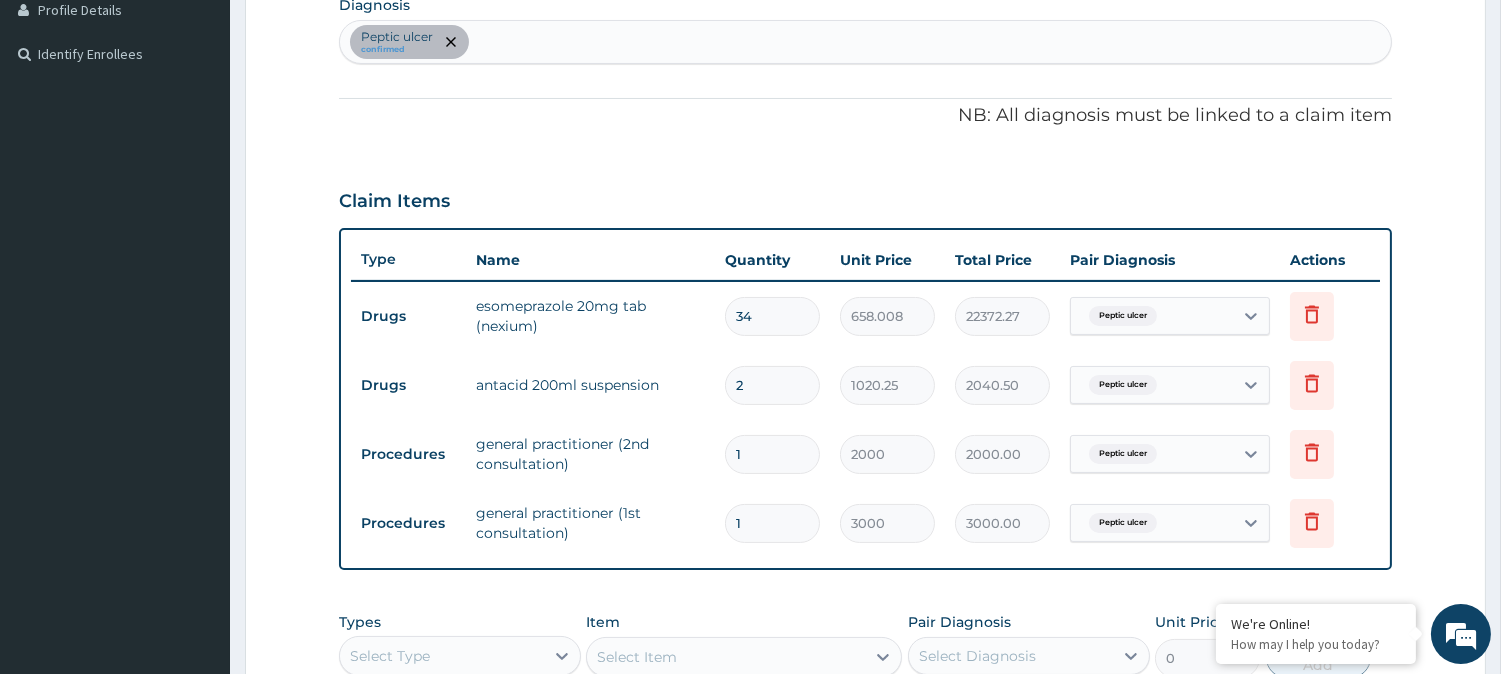 type 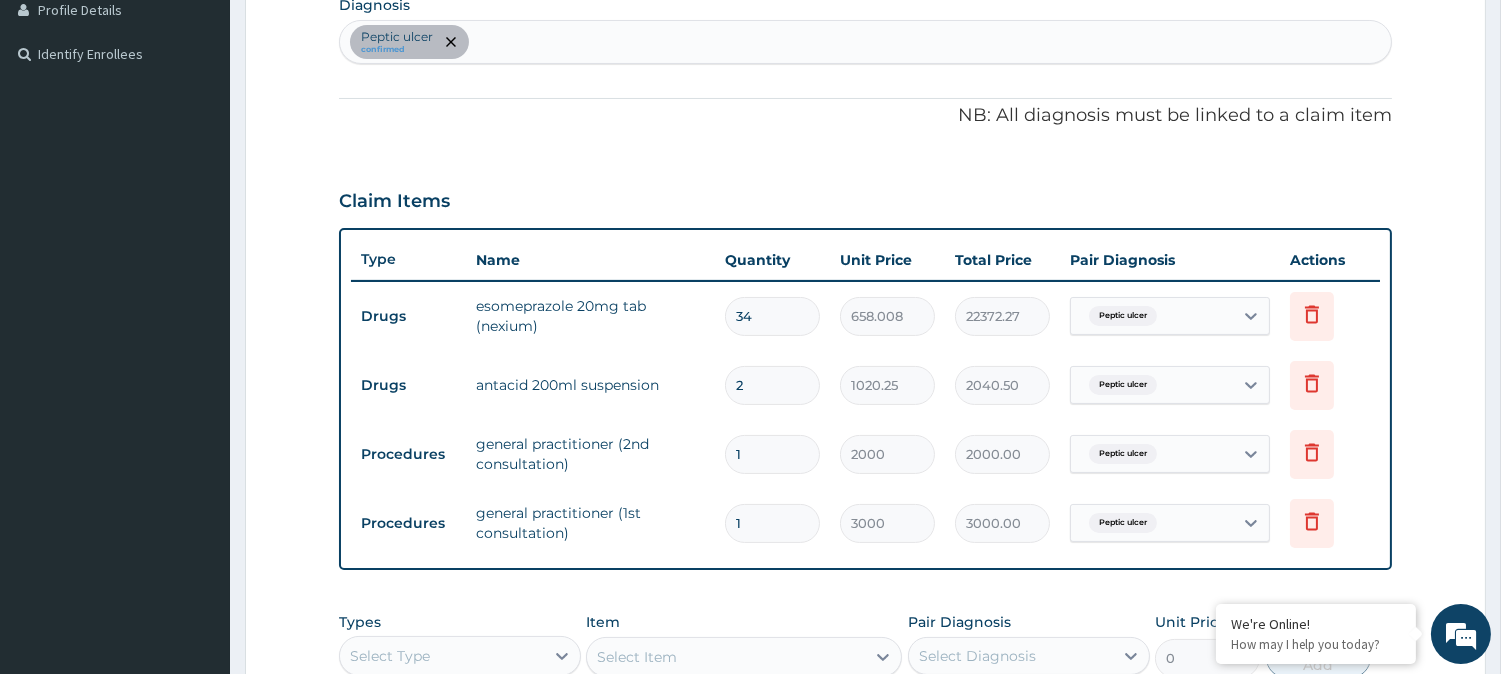 type on "0.00" 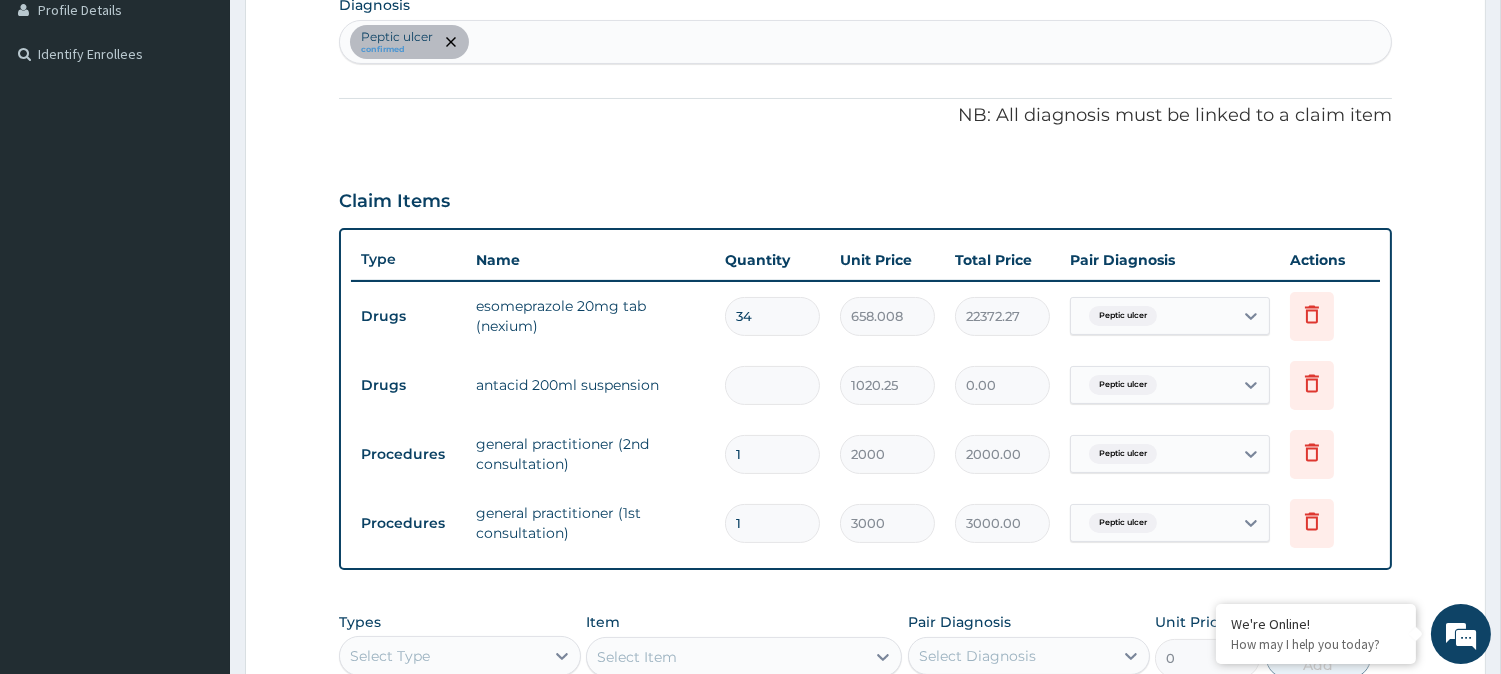 type on "1" 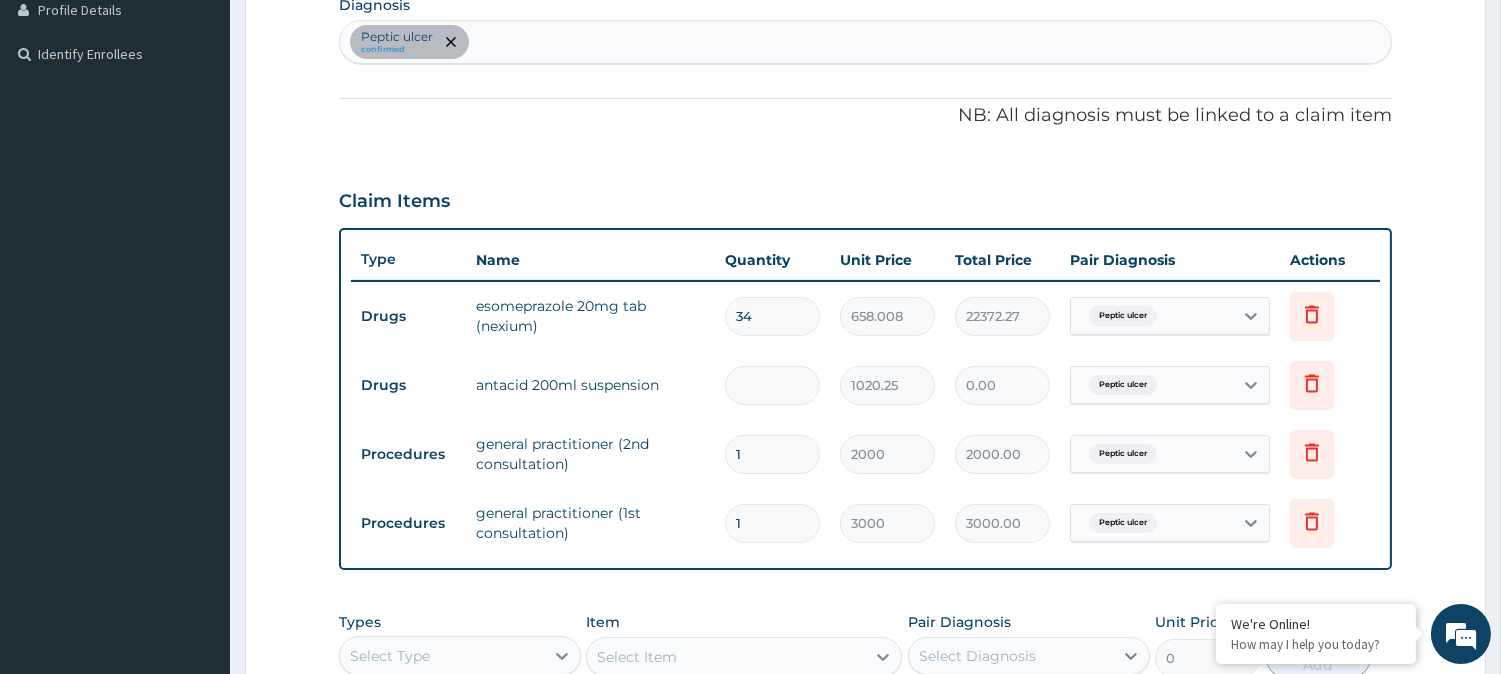 type on "1020.25" 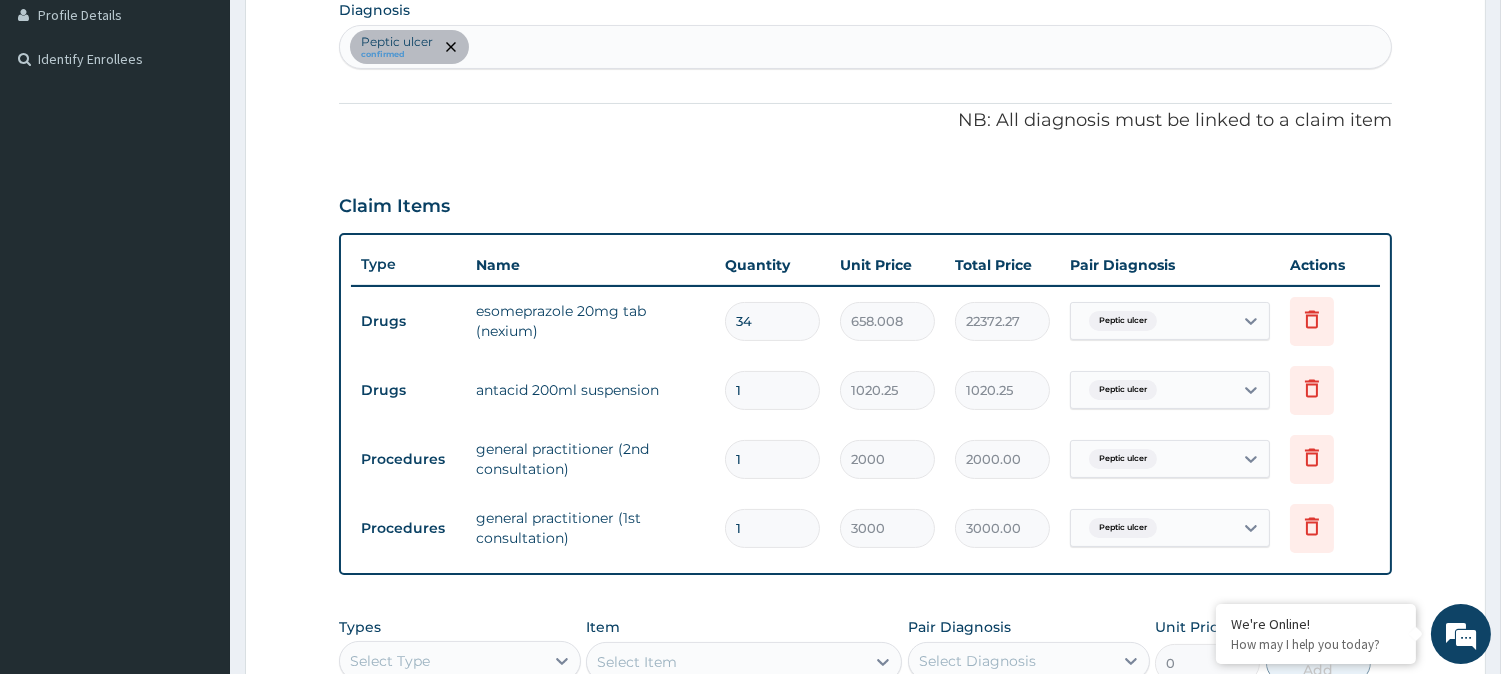 type on "2" 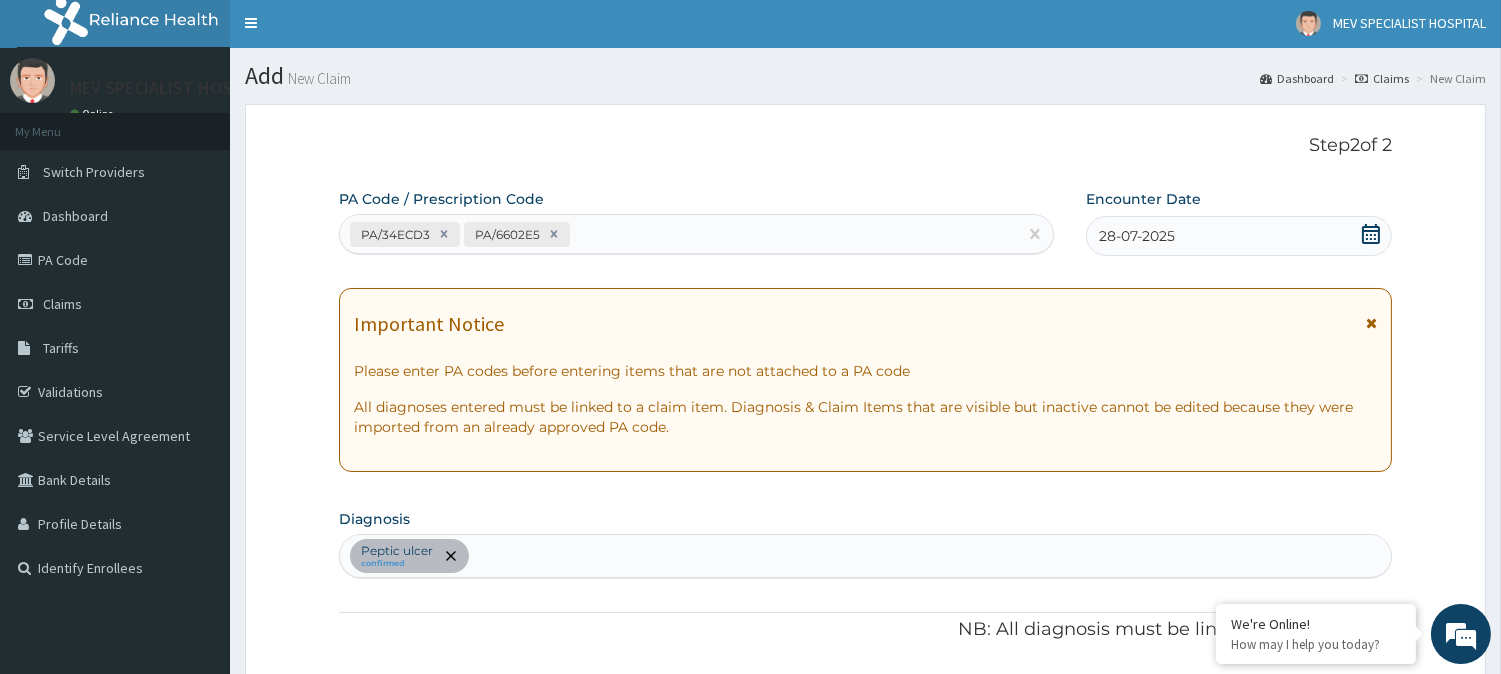 scroll, scrollTop: 0, scrollLeft: 0, axis: both 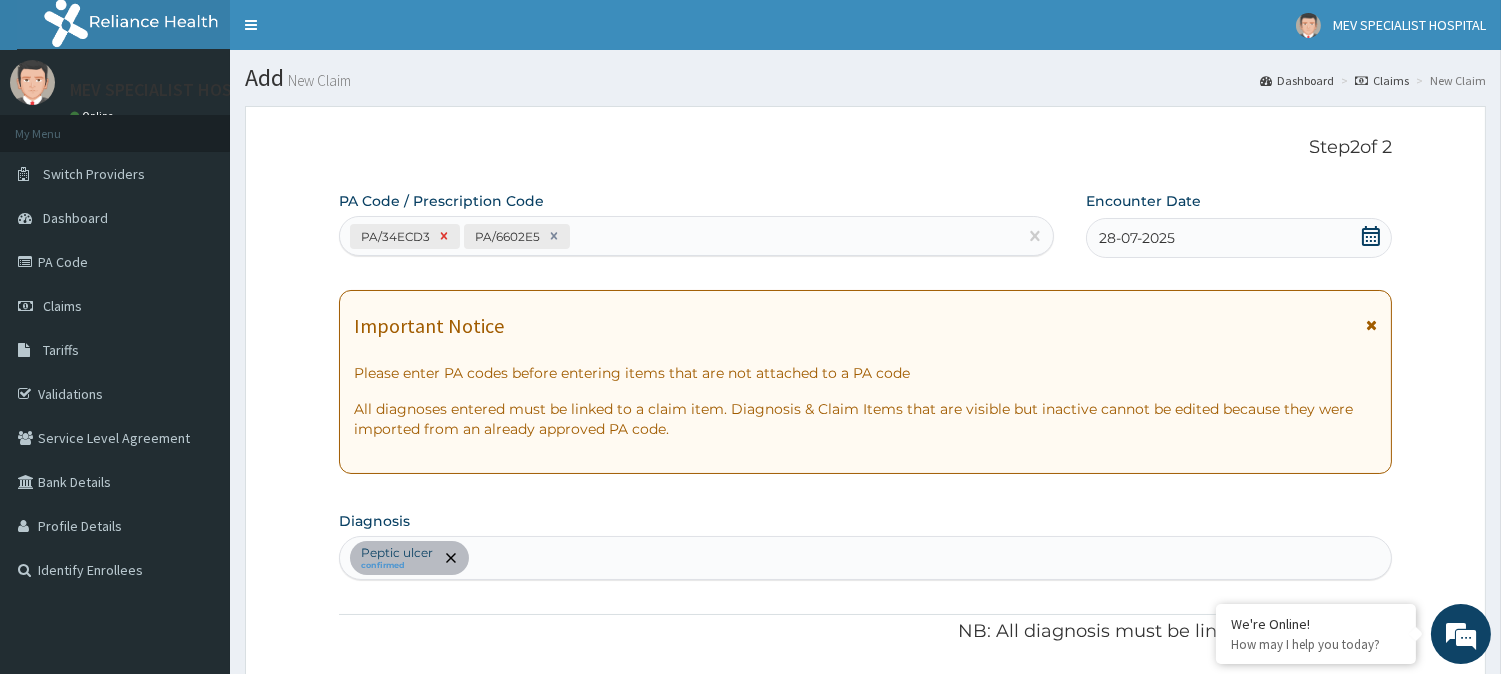 click 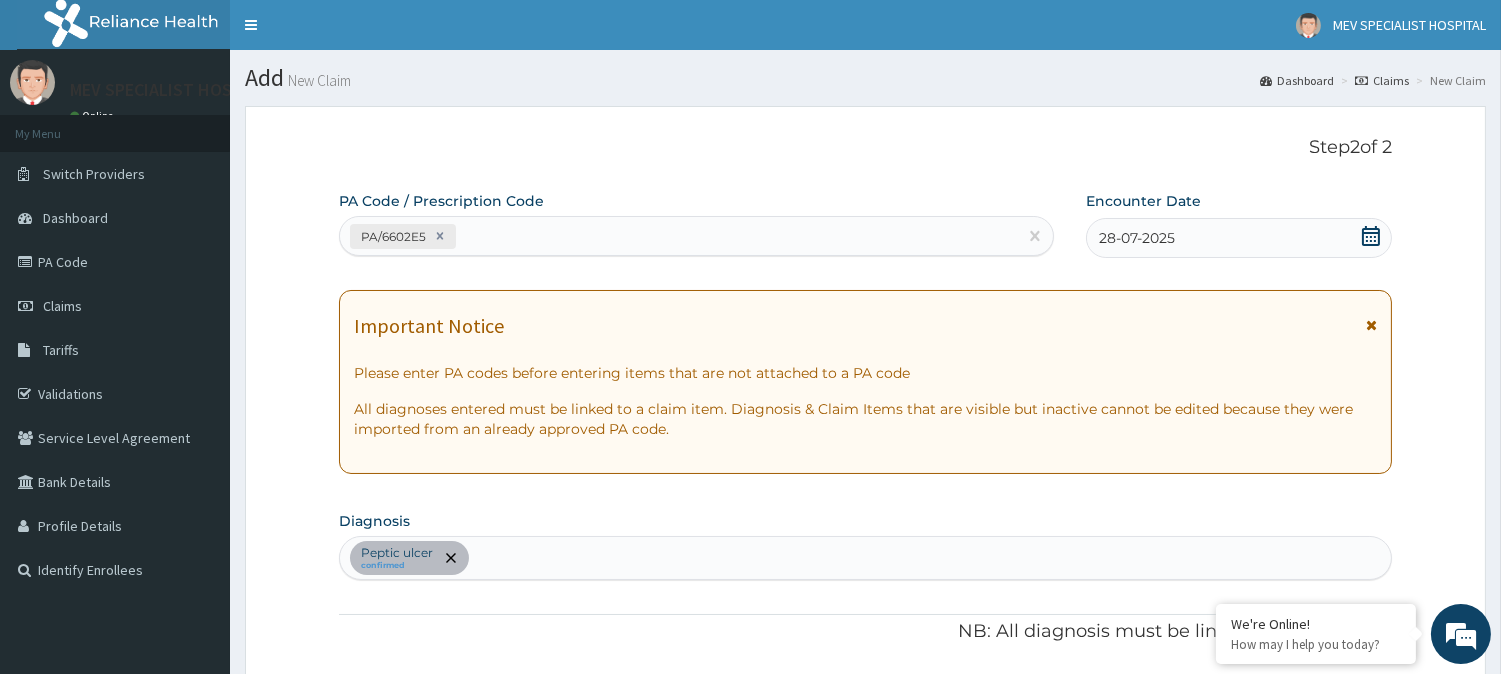 scroll, scrollTop: 633, scrollLeft: 0, axis: vertical 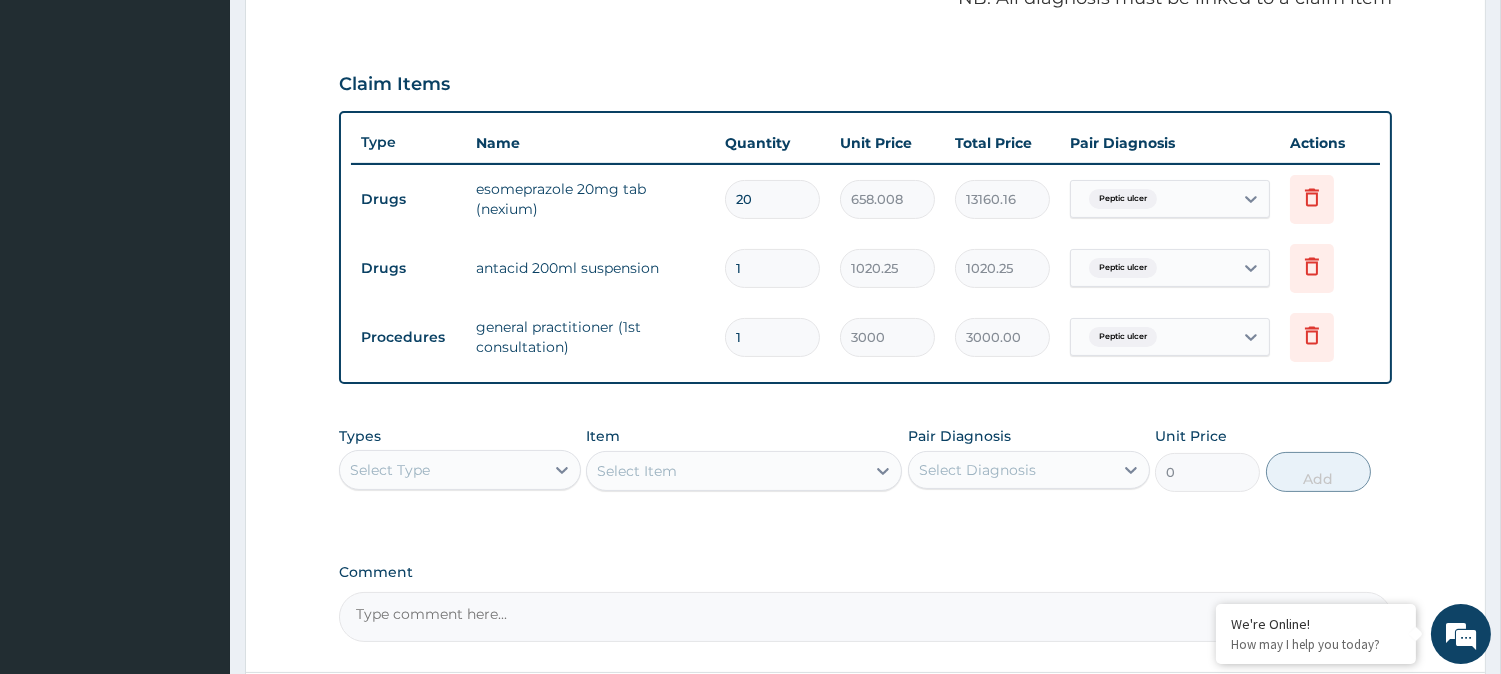 click on "20" at bounding box center [772, 199] 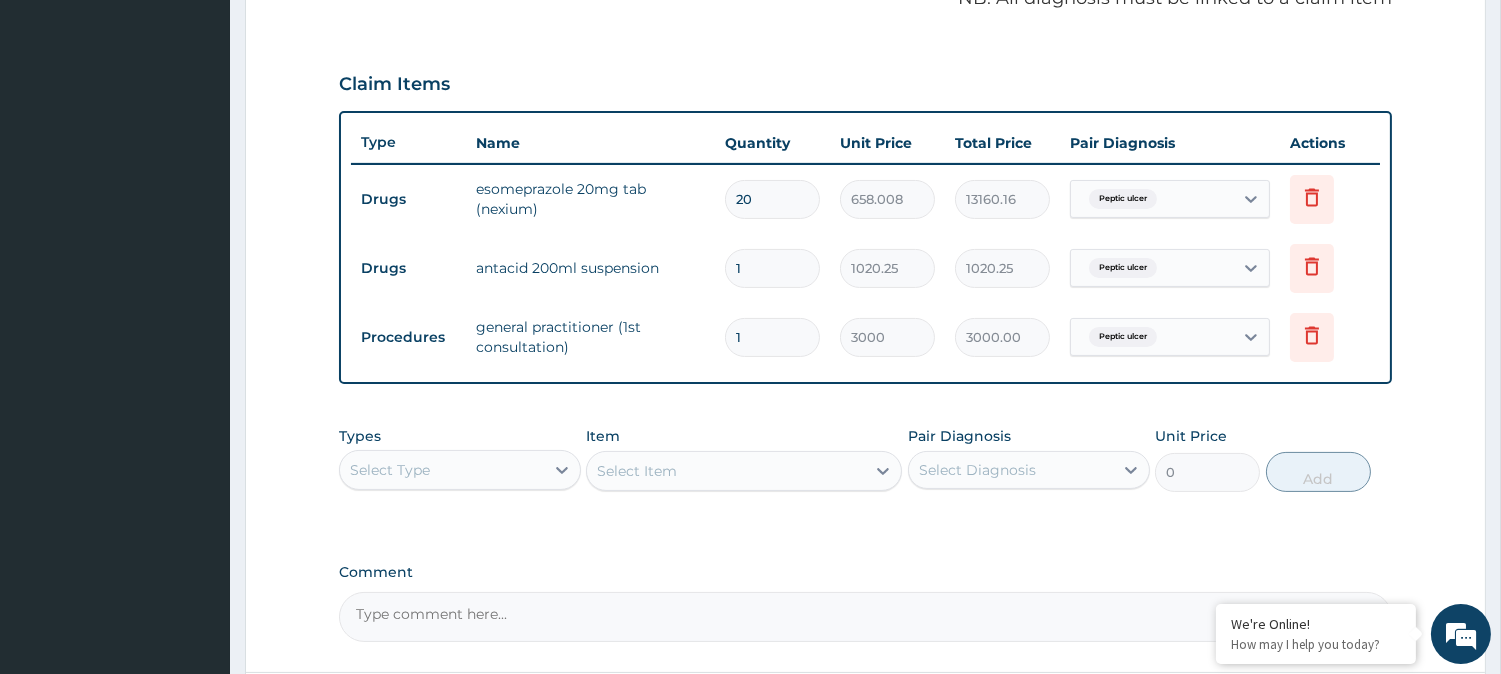 scroll, scrollTop: 810, scrollLeft: 0, axis: vertical 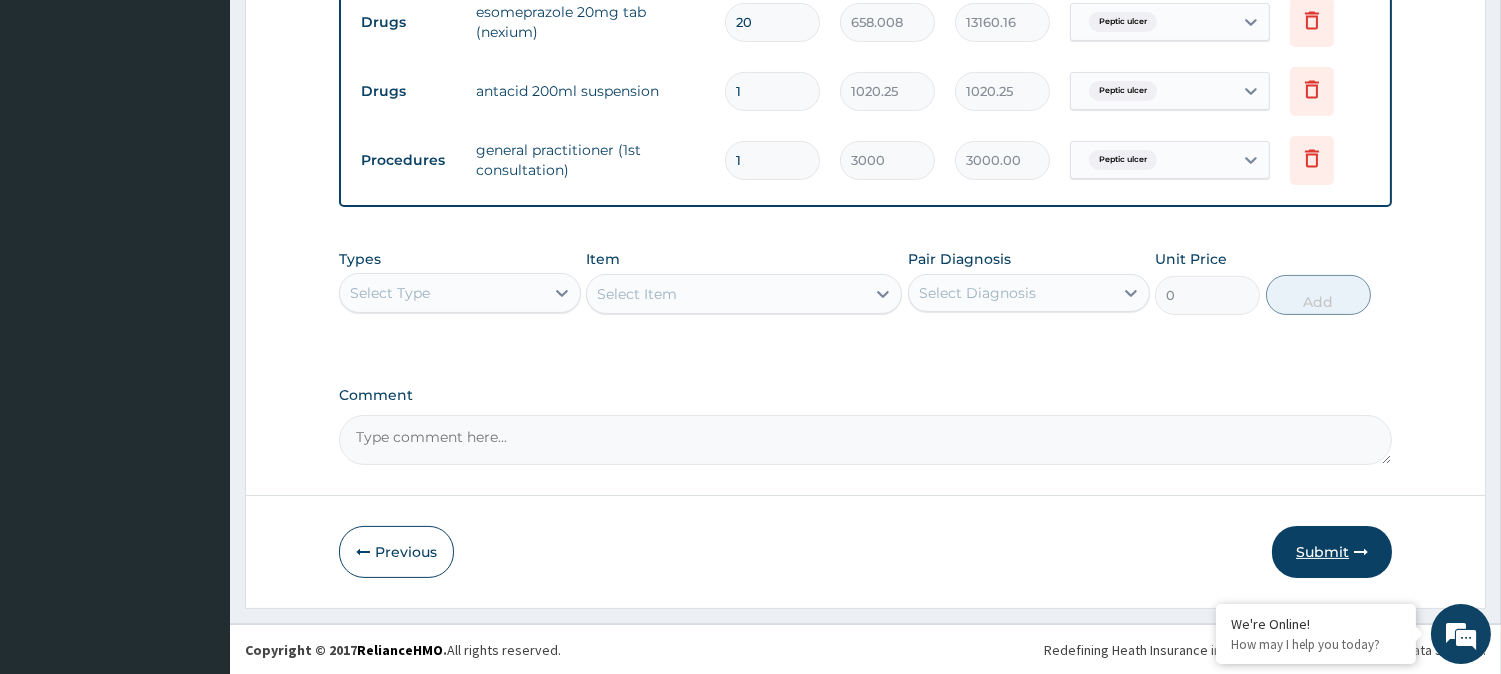 click on "Submit" at bounding box center [1332, 552] 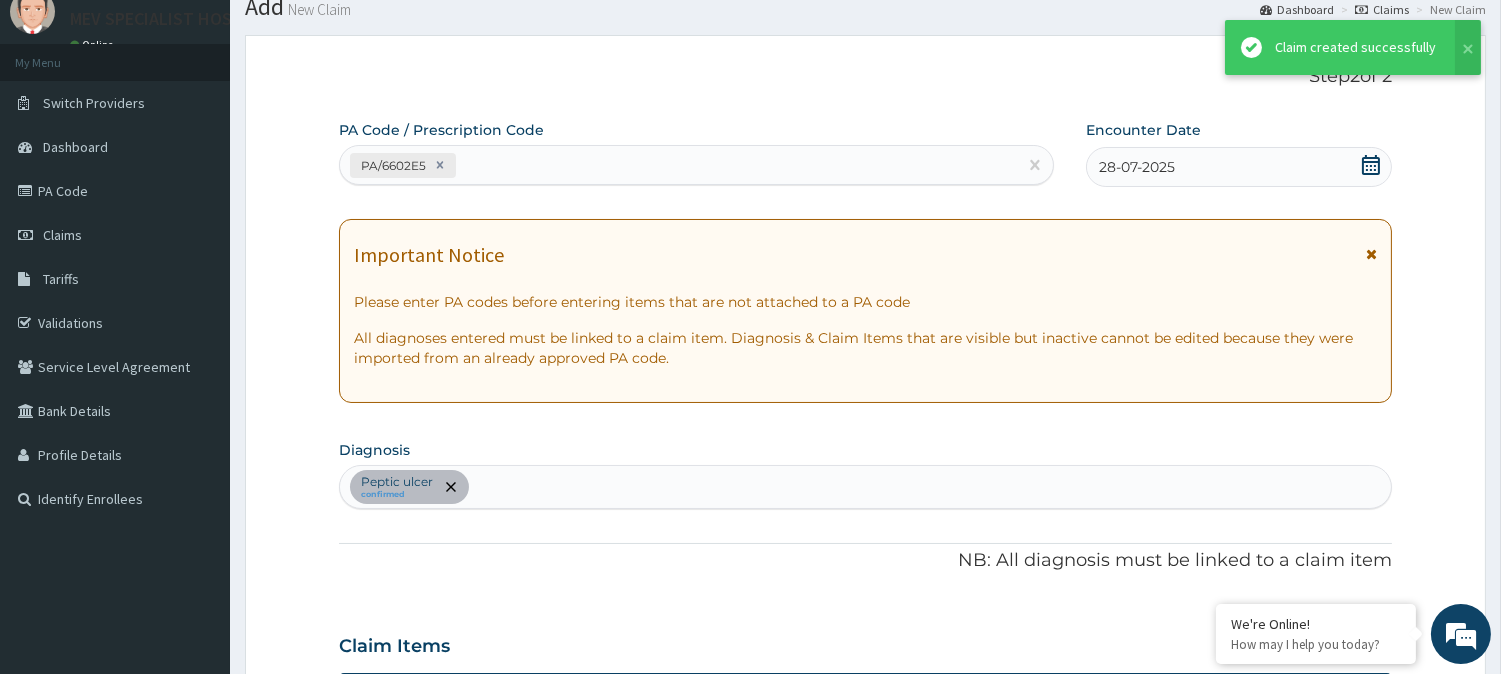 scroll, scrollTop: 810, scrollLeft: 0, axis: vertical 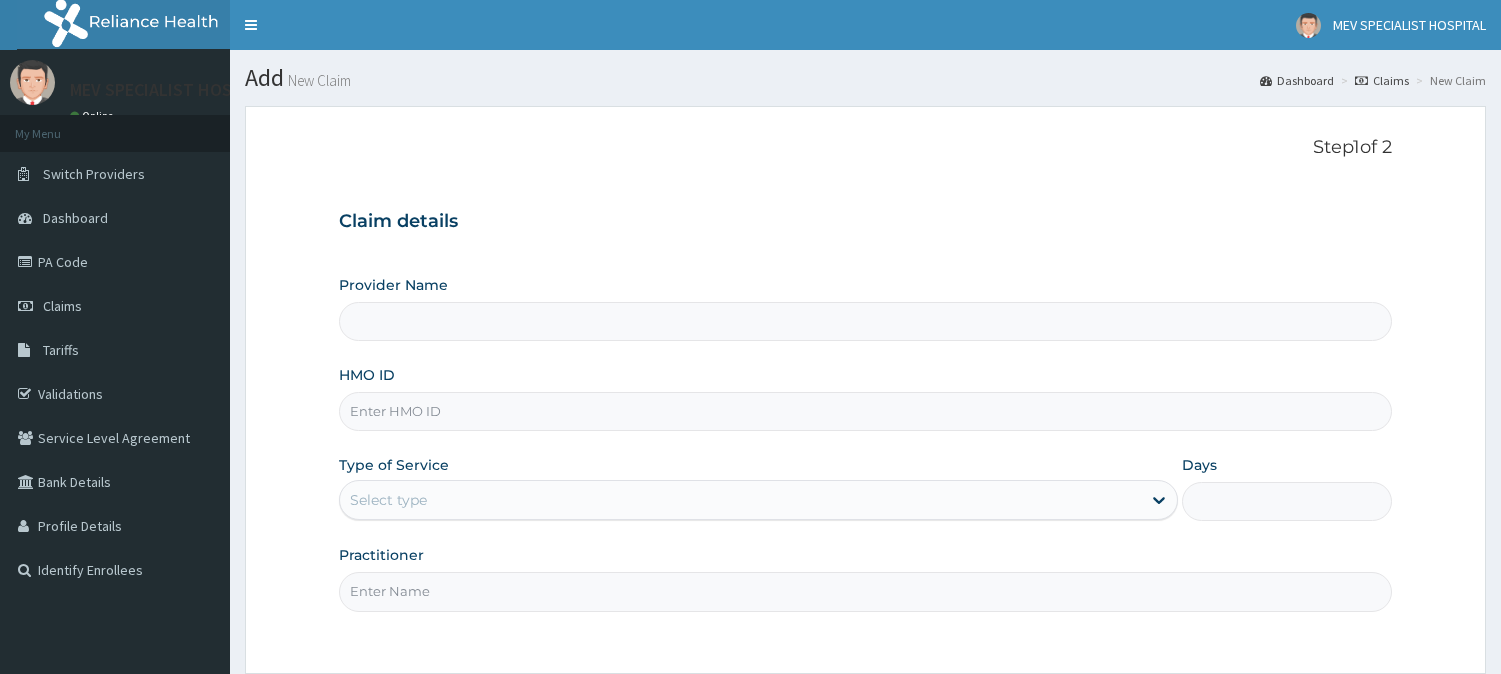 type on "MEV SPECIALIST HOSPITAL" 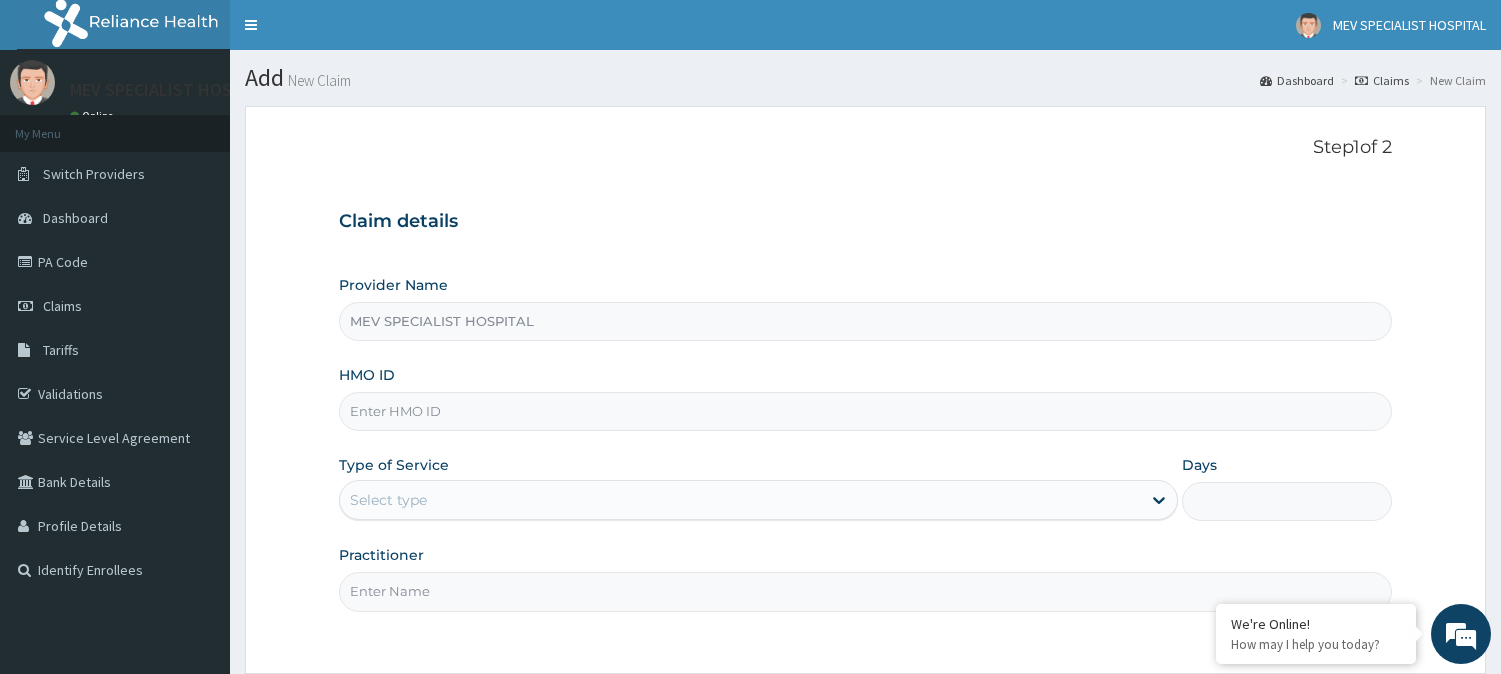 scroll, scrollTop: 0, scrollLeft: 0, axis: both 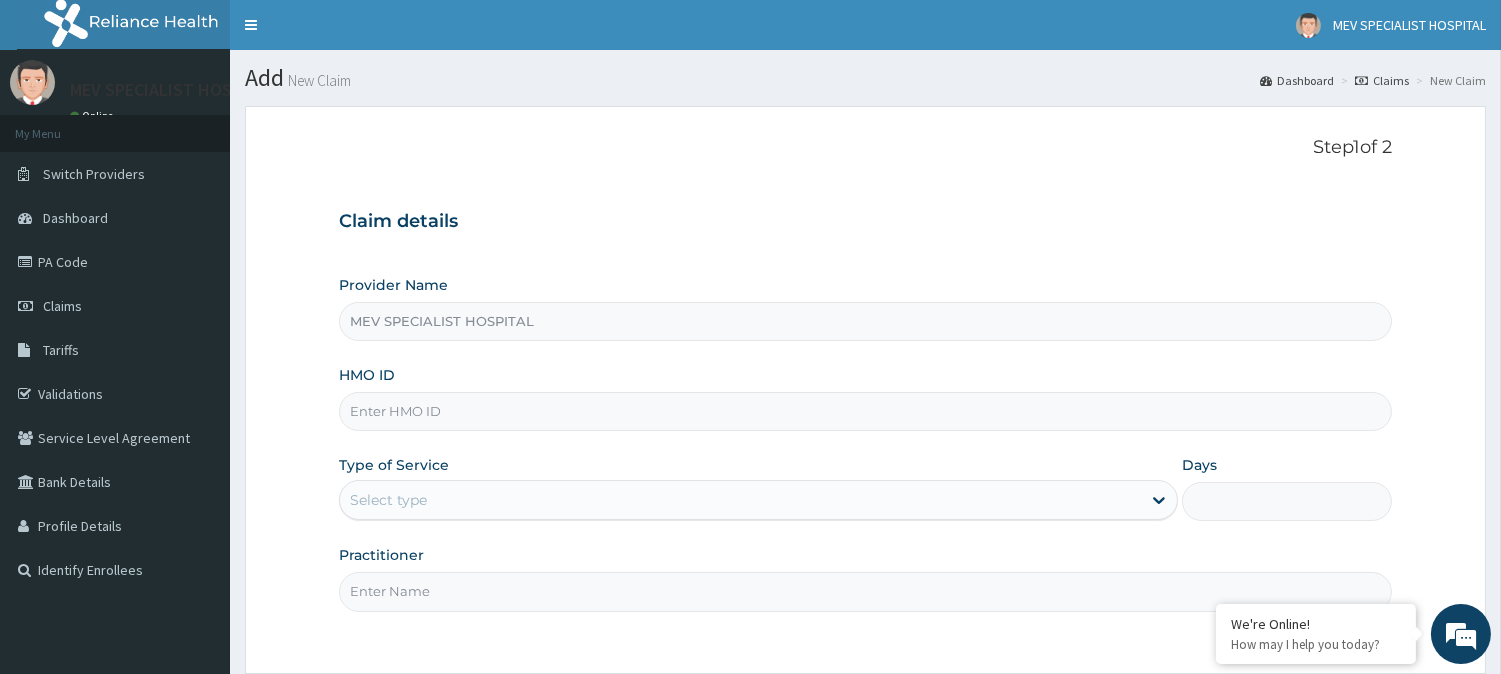 click on "HMO ID" at bounding box center (865, 411) 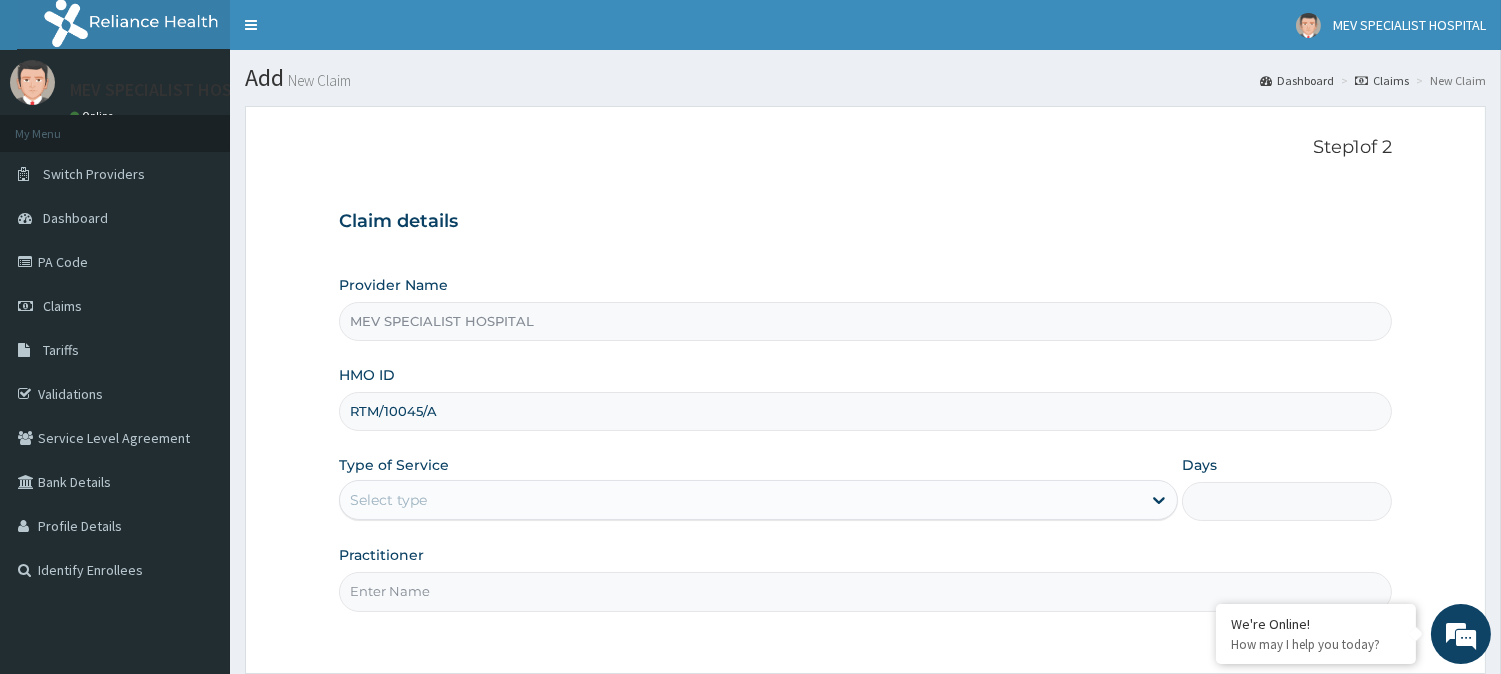 type on "RTM/10045/A" 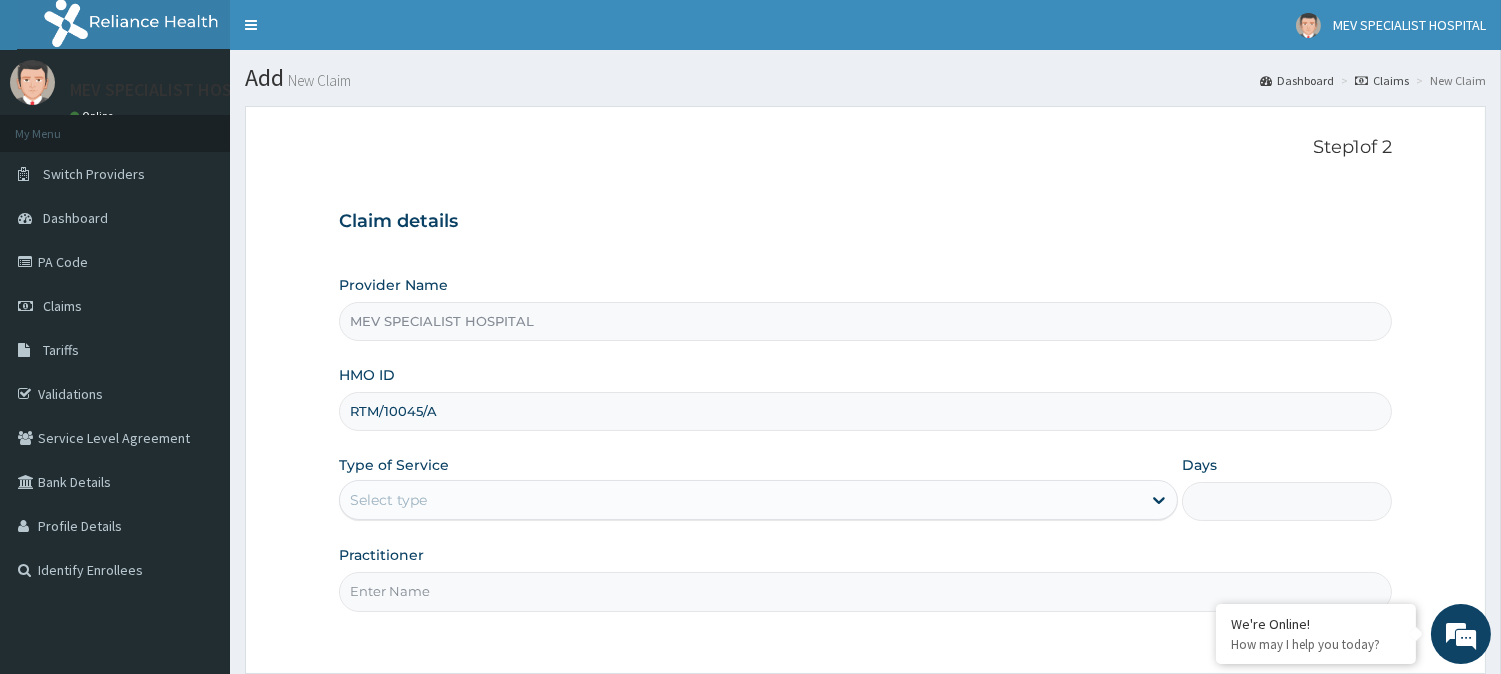 click on "Select type" at bounding box center [740, 500] 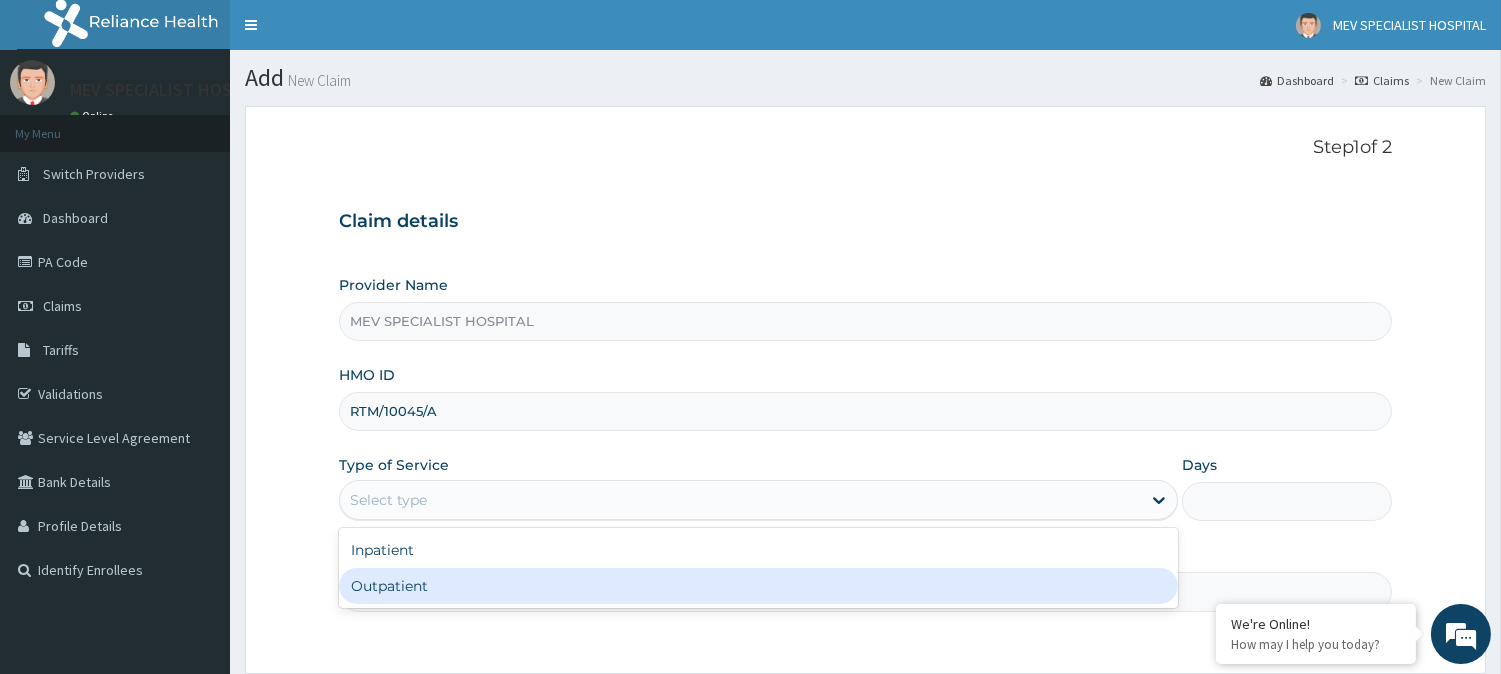 click on "Outpatient" at bounding box center (758, 586) 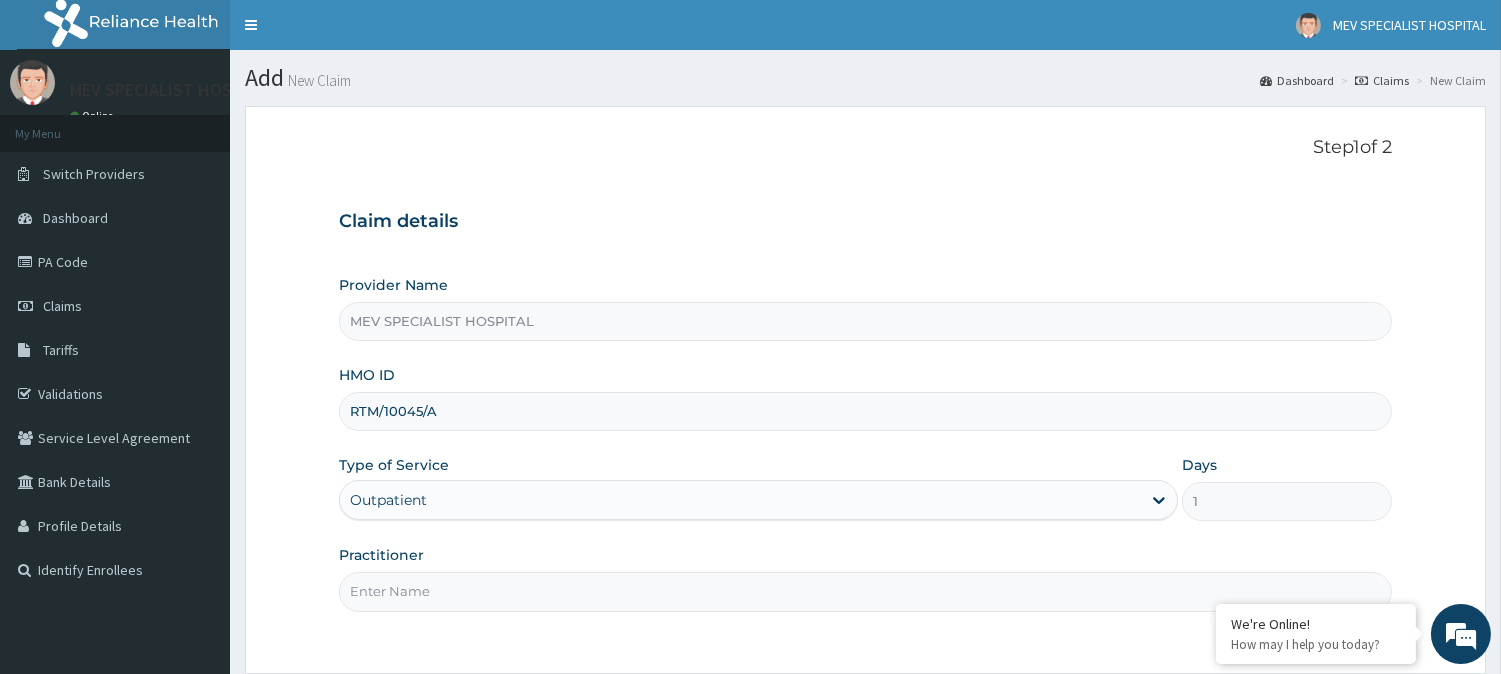 click on "Practitioner" at bounding box center [865, 591] 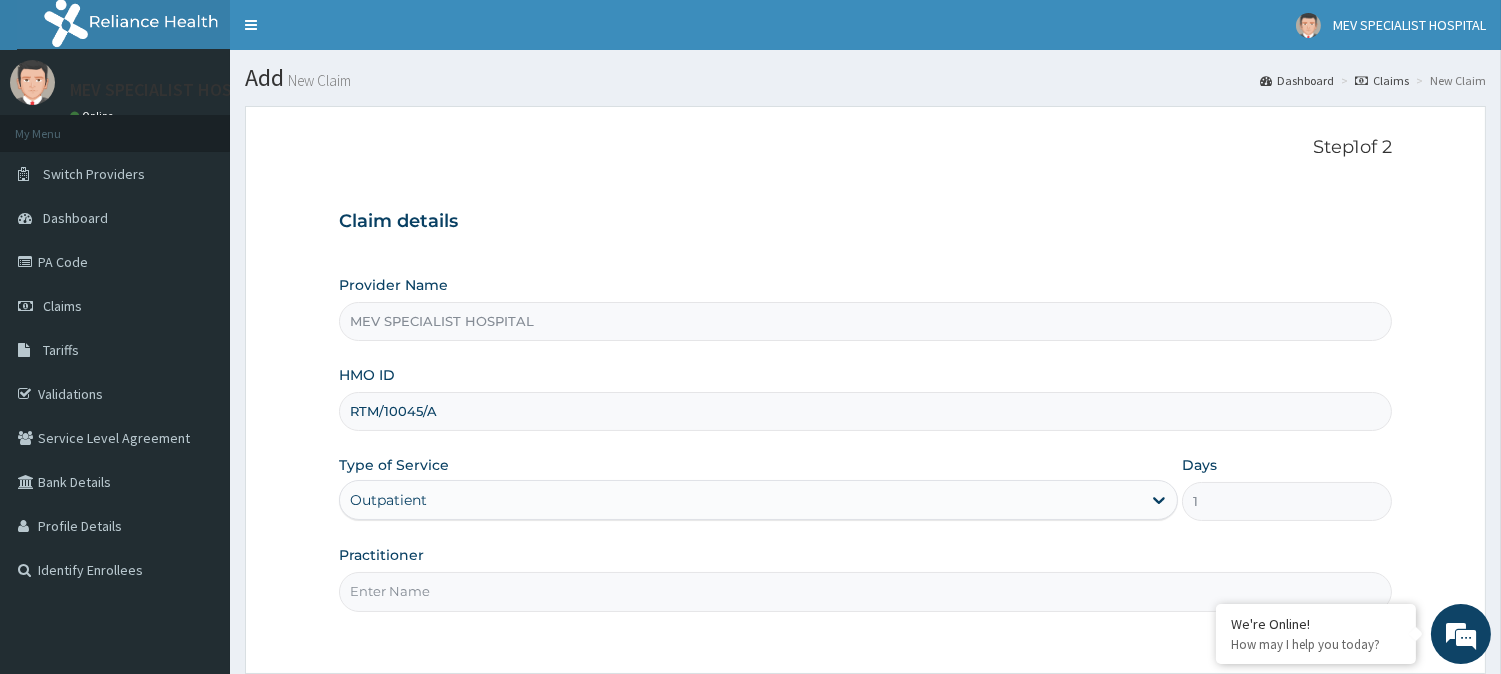 type on "DR JOY" 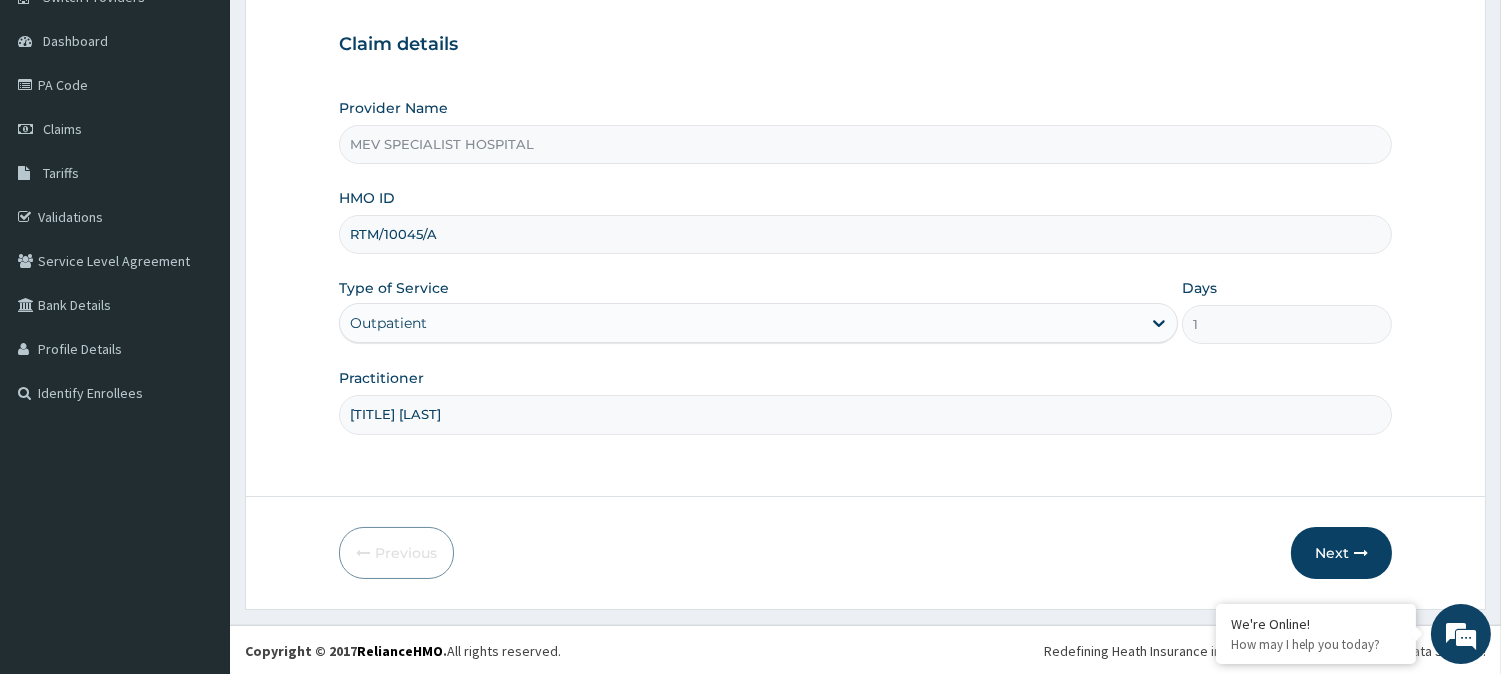 scroll, scrollTop: 178, scrollLeft: 0, axis: vertical 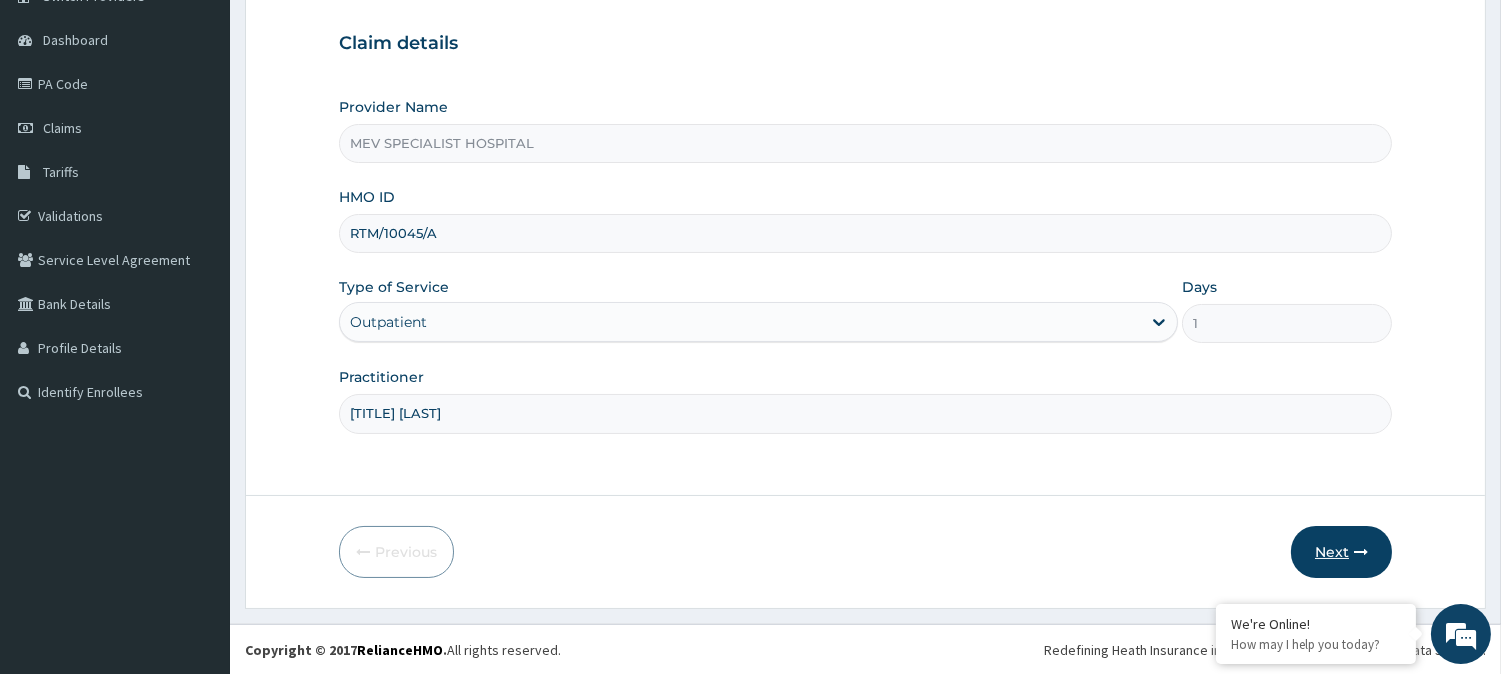 click on "Next" at bounding box center (1341, 552) 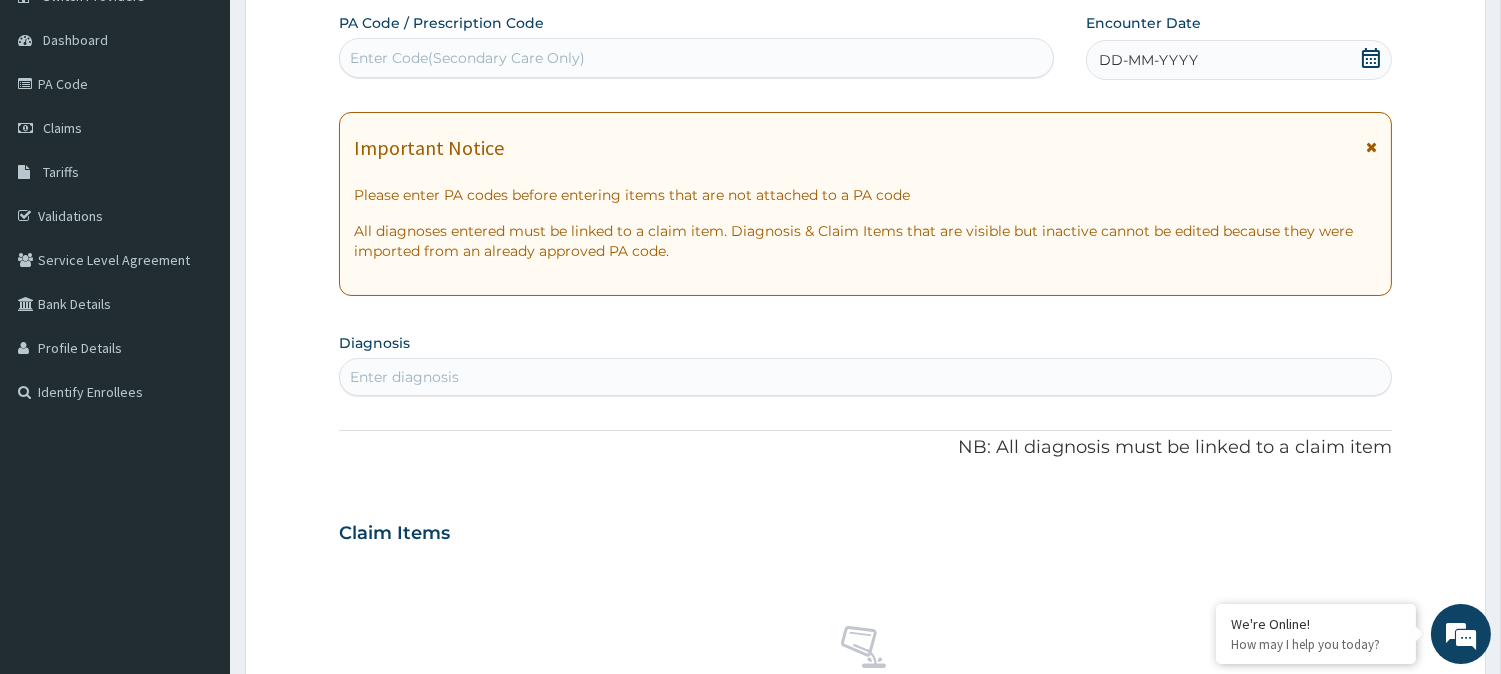 click on "Enter Code(Secondary Care Only)" at bounding box center (467, 58) 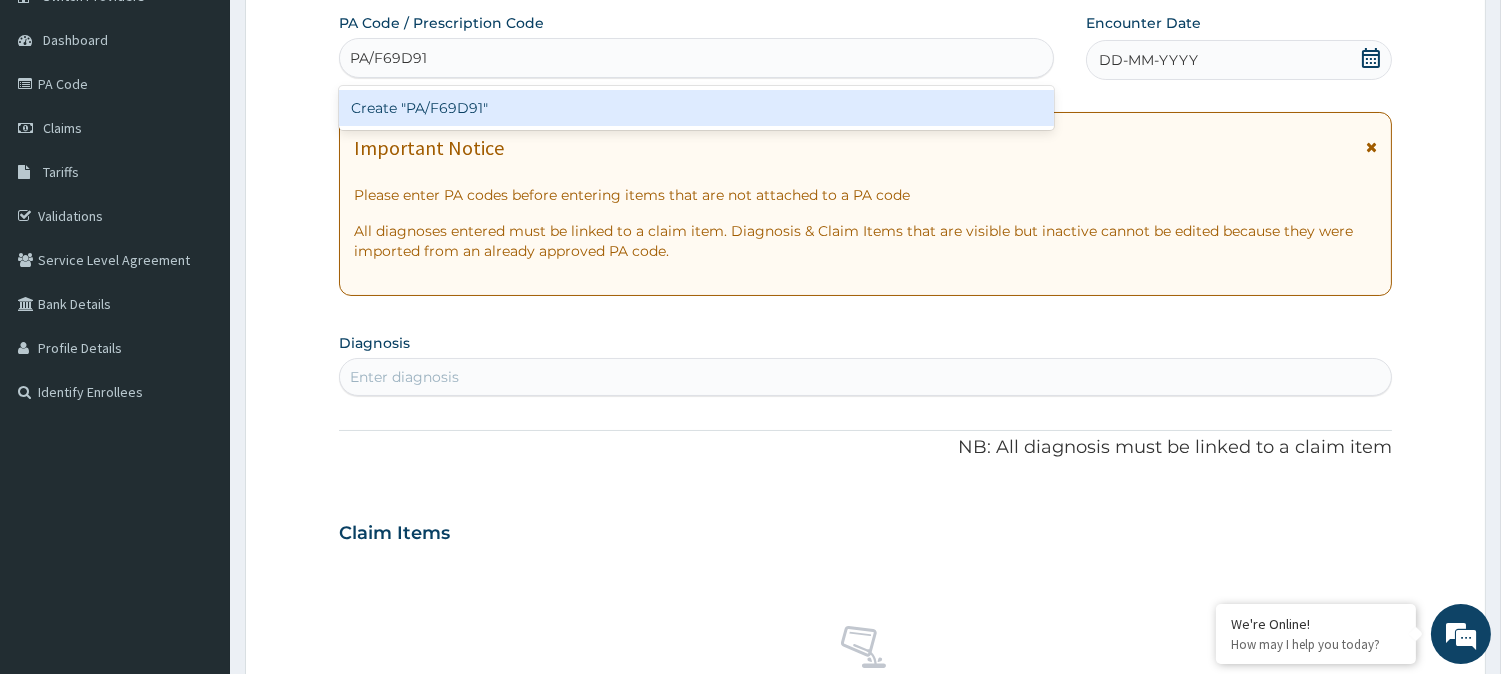 click on "Create "PA/F69D91"" at bounding box center (696, 108) 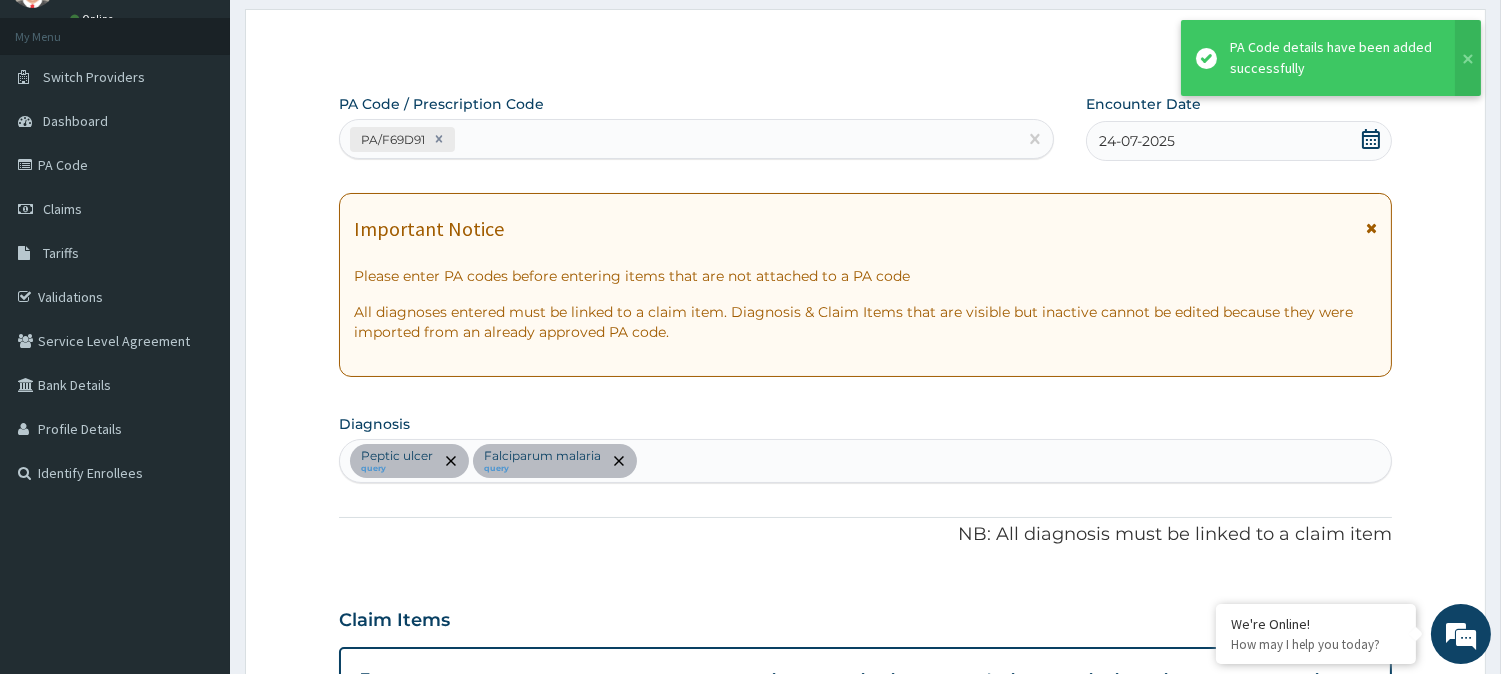 scroll, scrollTop: 0, scrollLeft: 0, axis: both 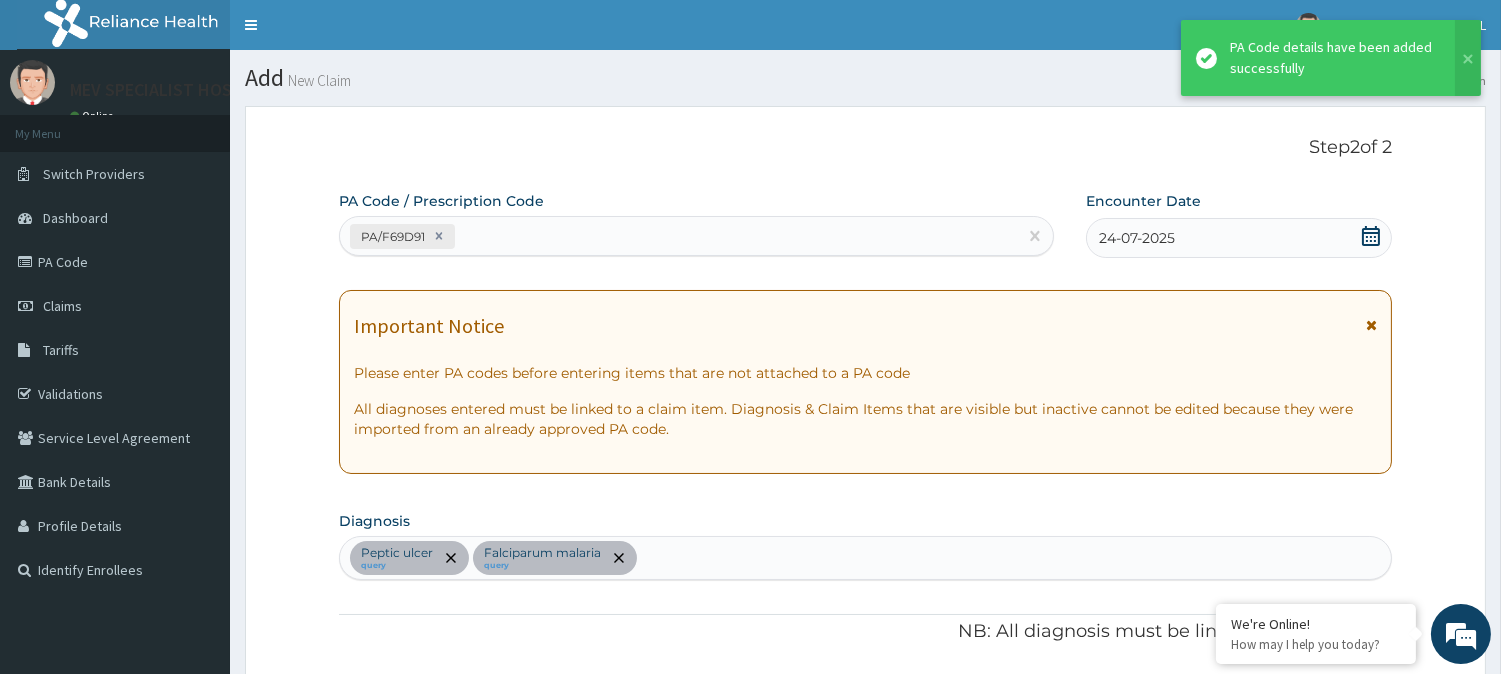 click on "PA/F69D91" at bounding box center (678, 236) 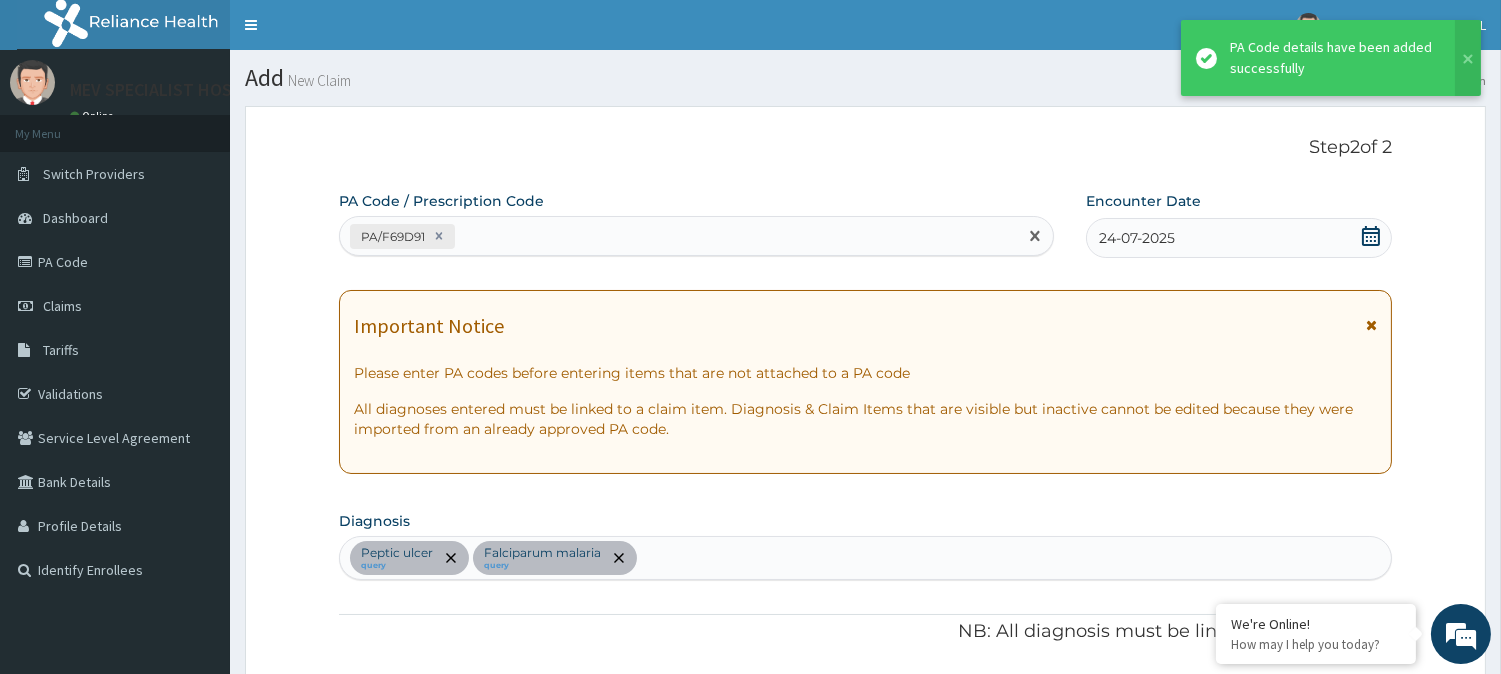 paste on "PA/F69D91" 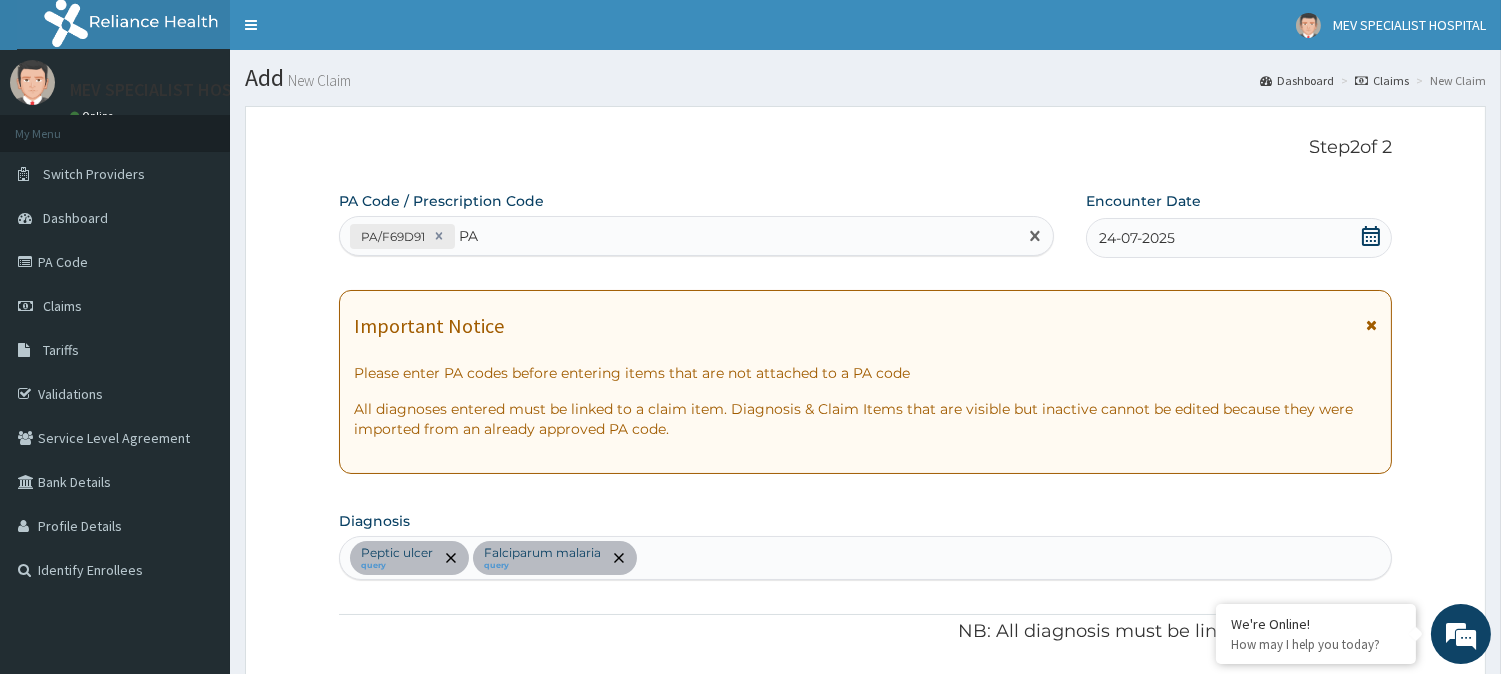 type on "P" 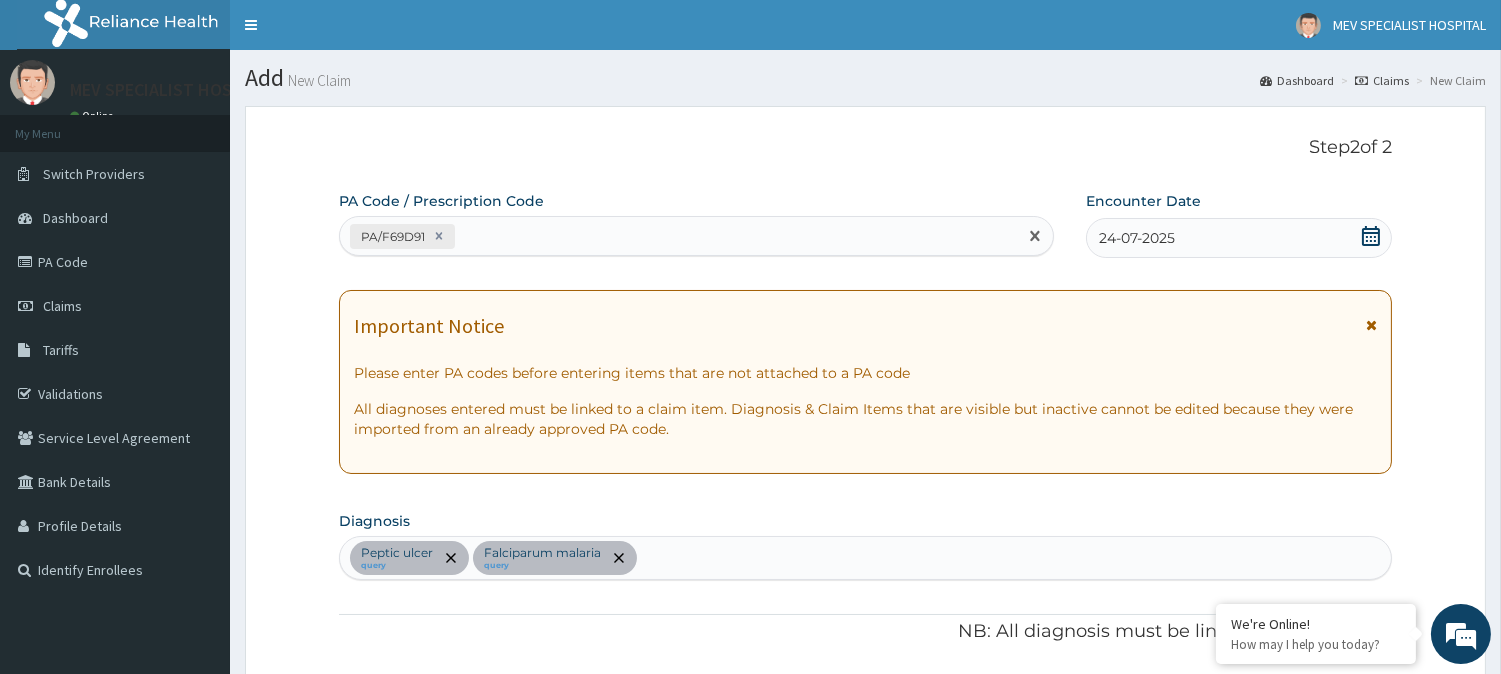 paste on "PA/1FC495" 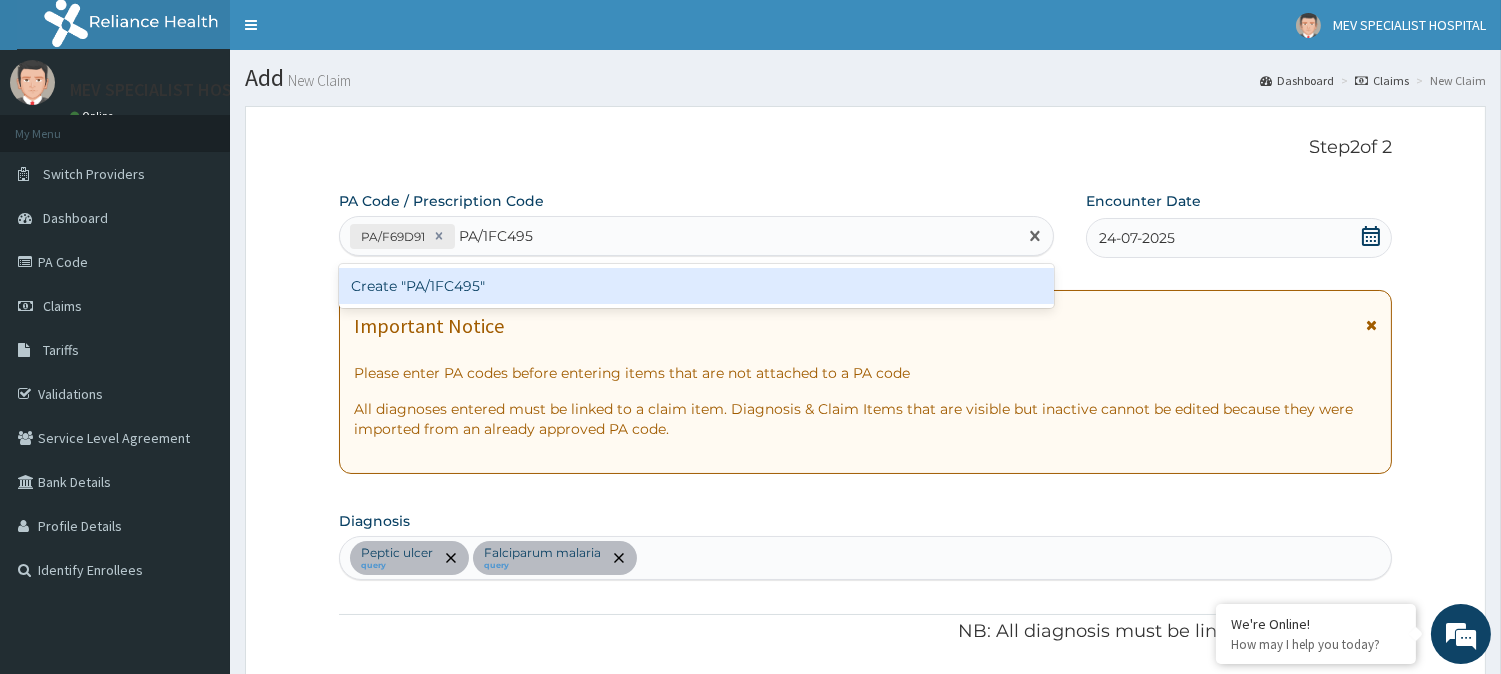 click on "Create "PA/1FC495"" at bounding box center [696, 286] 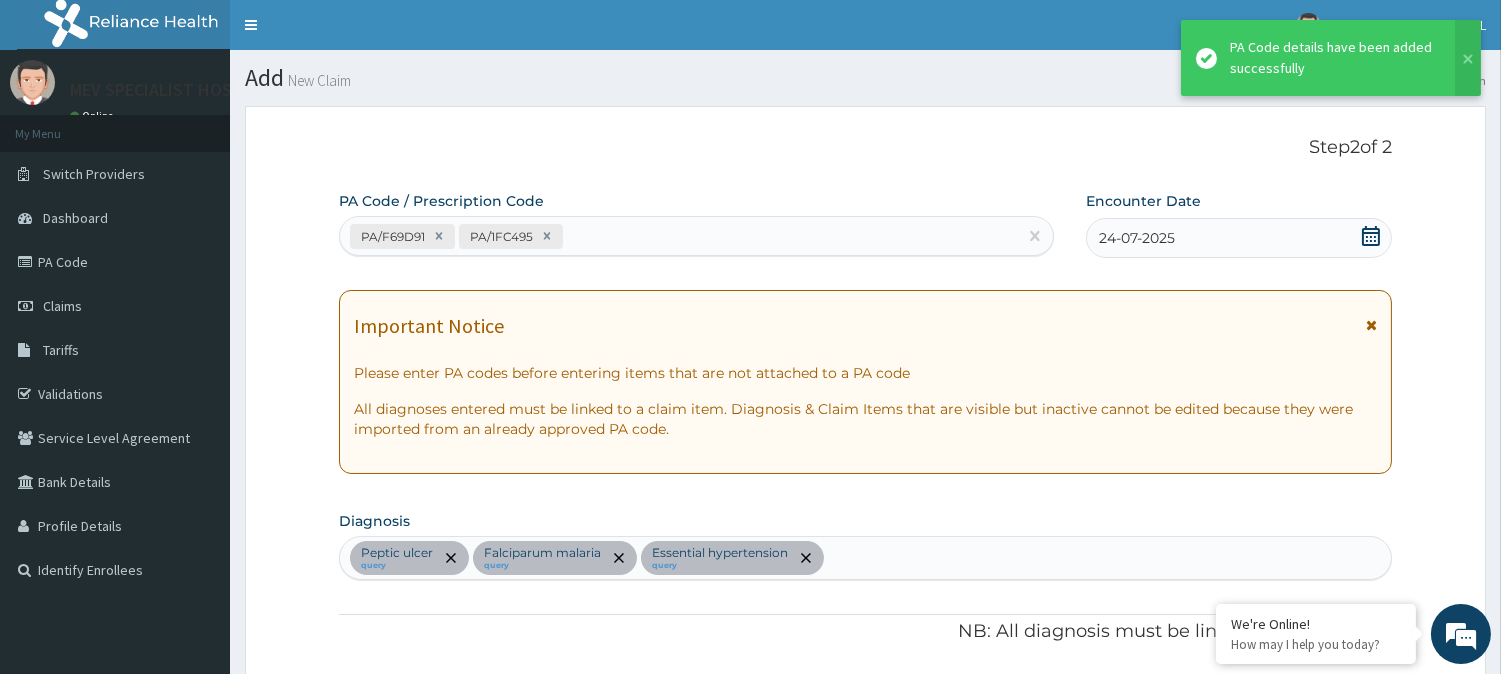 scroll, scrollTop: 911, scrollLeft: 0, axis: vertical 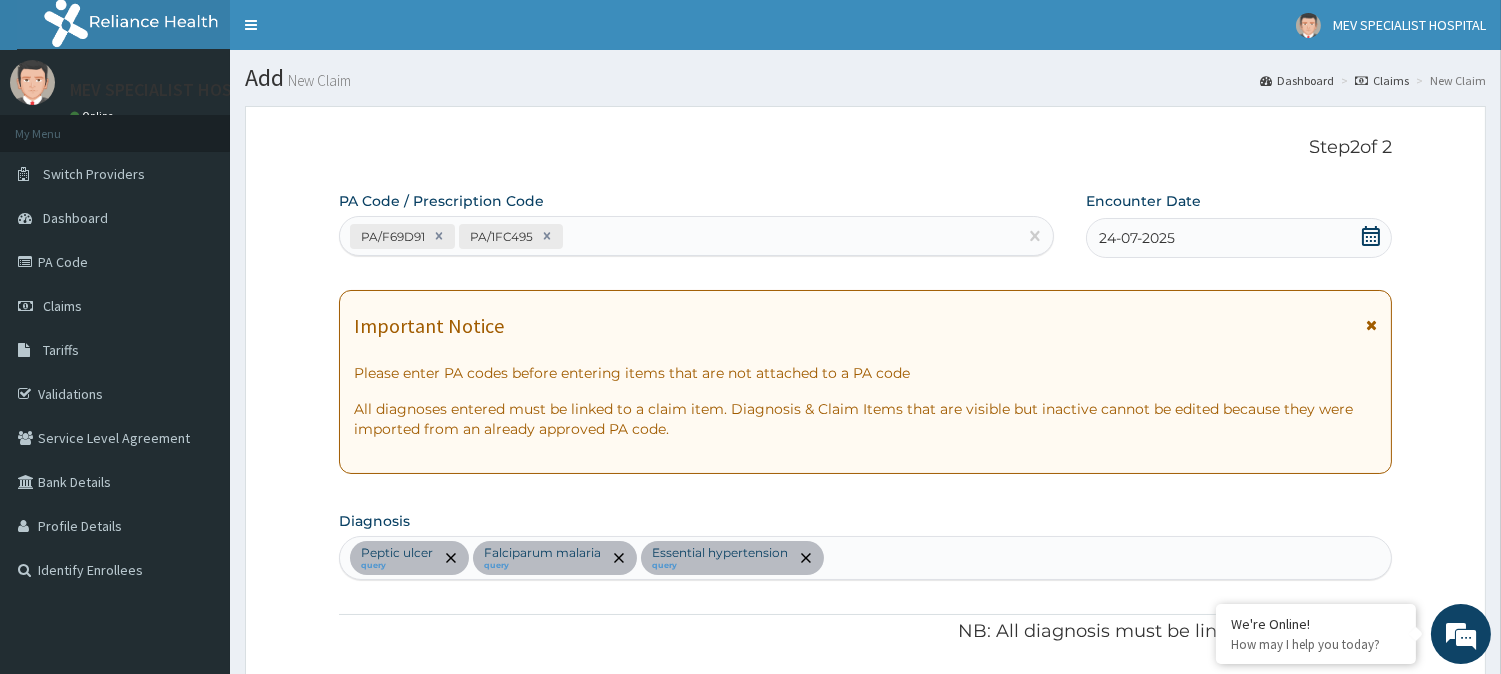 click on "PA/F69D91 PA/1FC495" at bounding box center (678, 236) 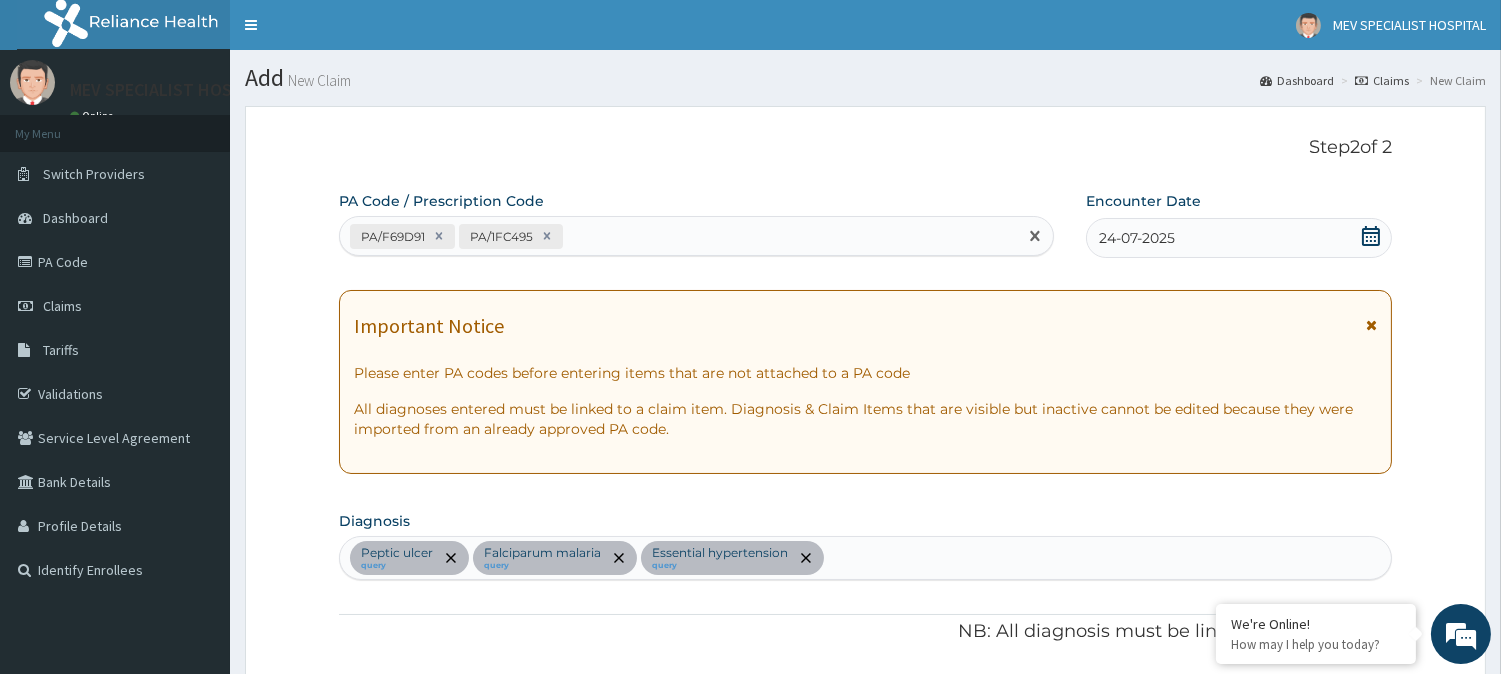 paste on "PA/C86F12" 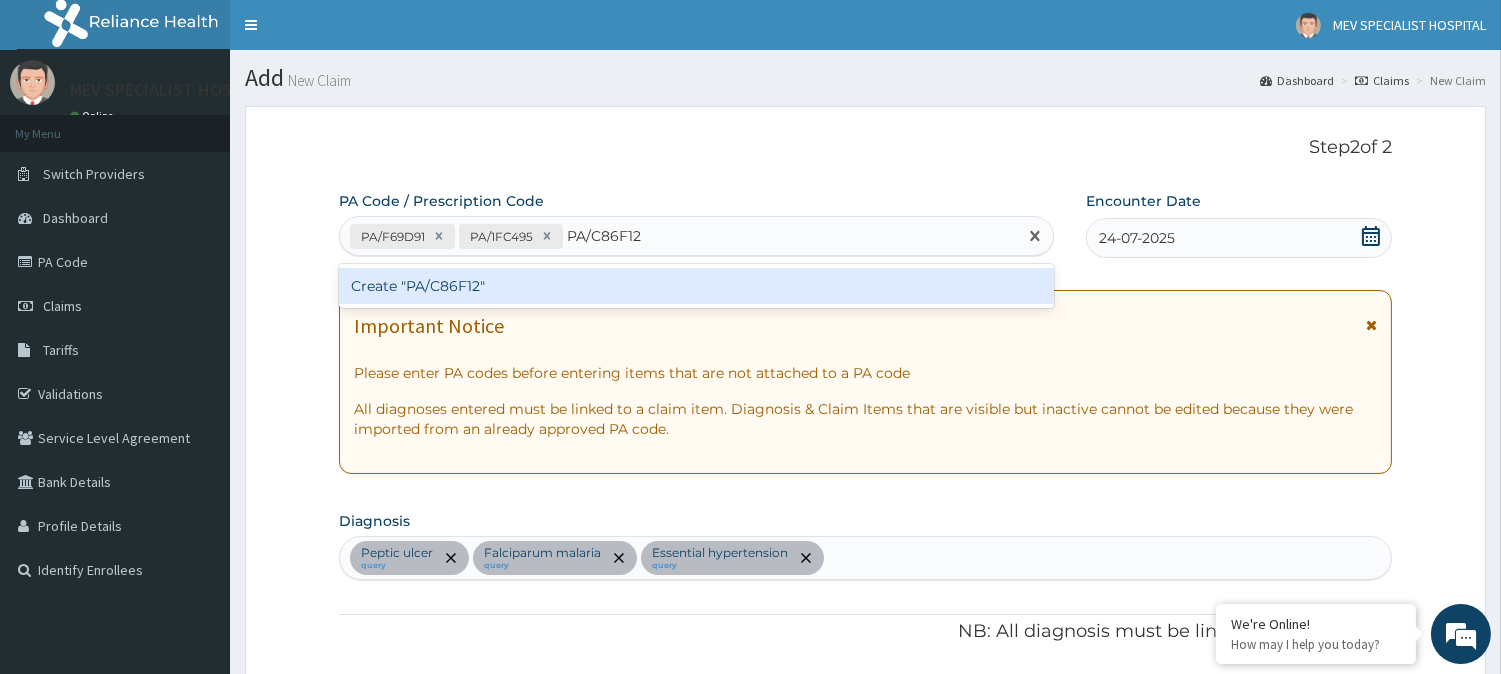 click on "Create "PA/C86F12"" at bounding box center [696, 286] 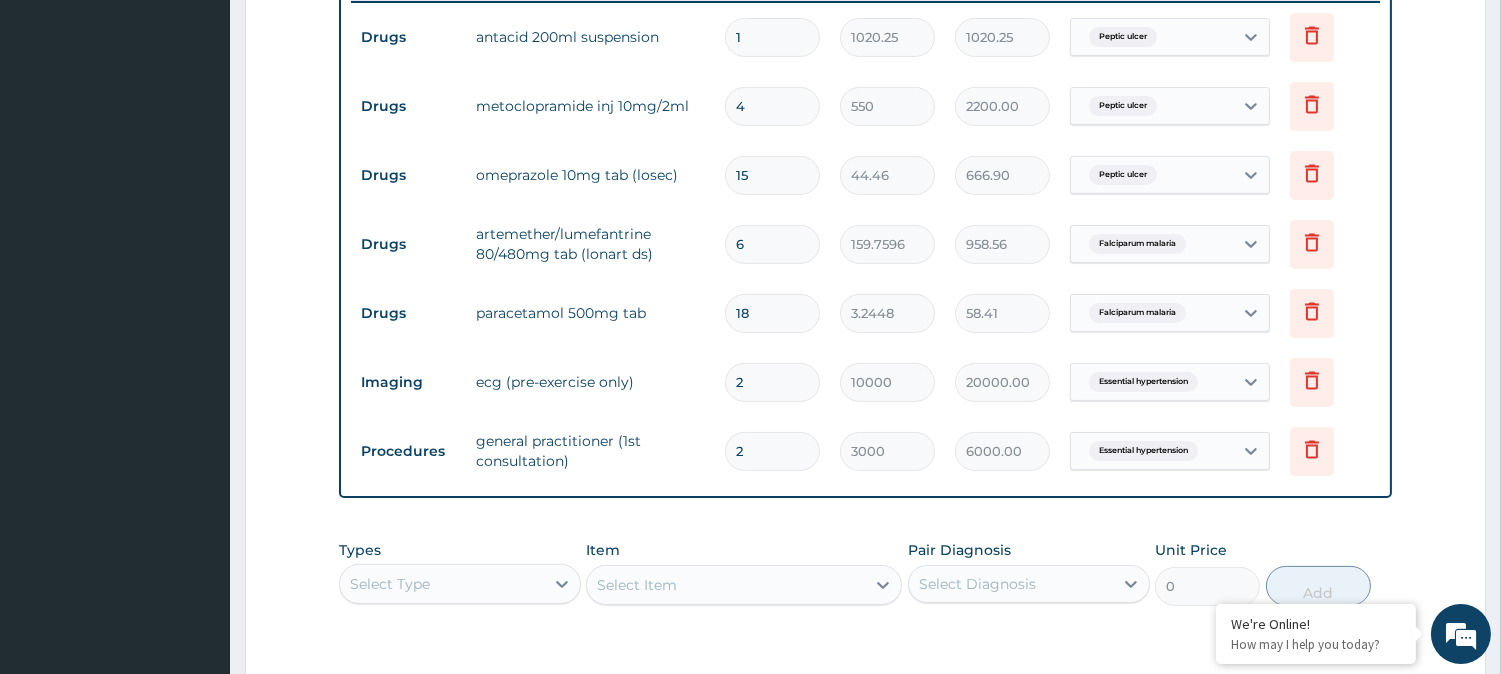 scroll, scrollTop: 787, scrollLeft: 0, axis: vertical 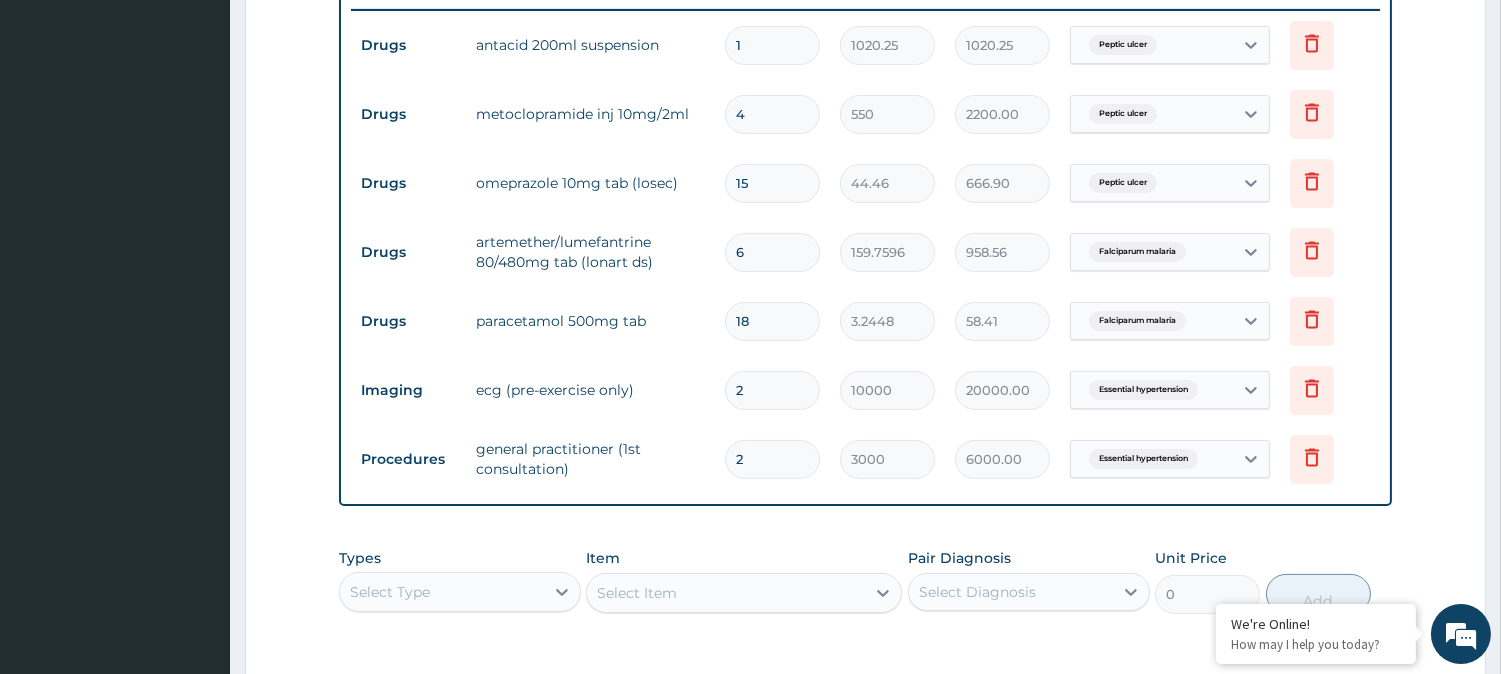 click on "2" at bounding box center [772, 390] 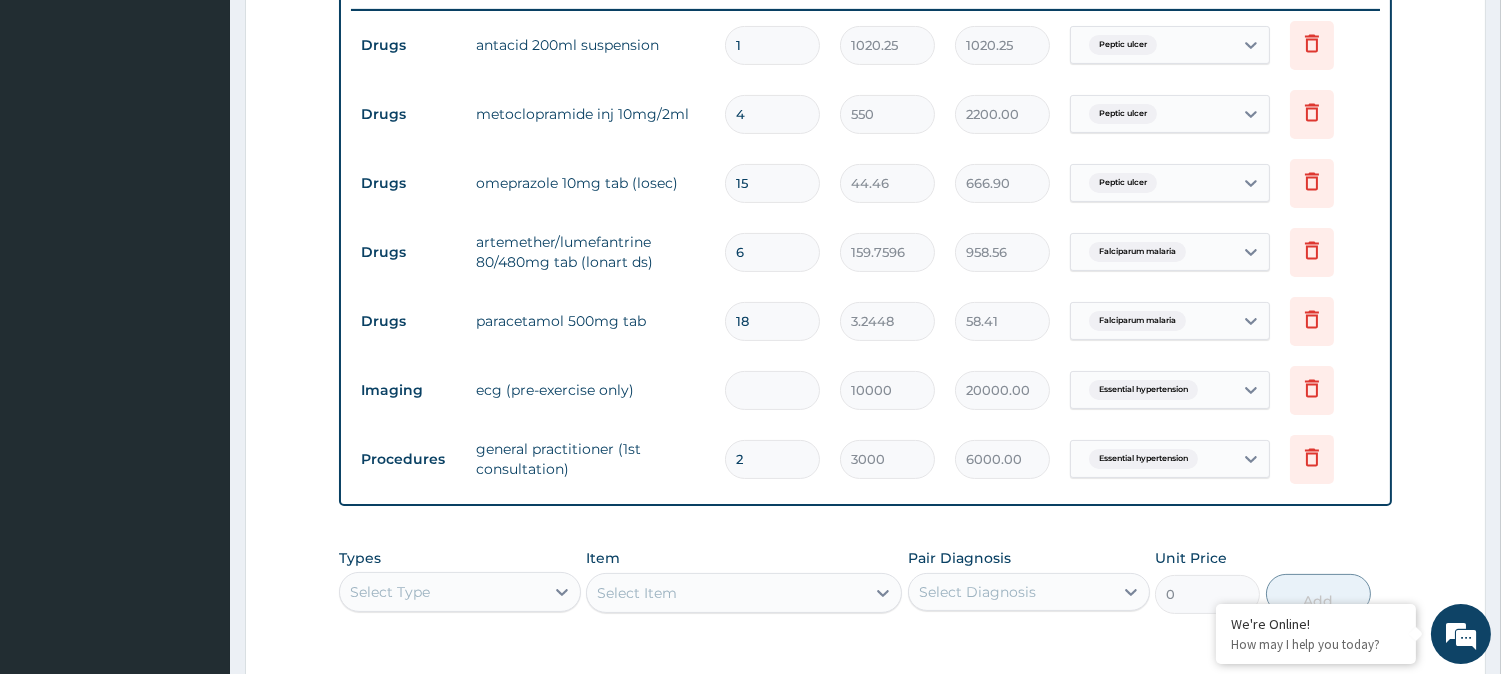 type on "0.00" 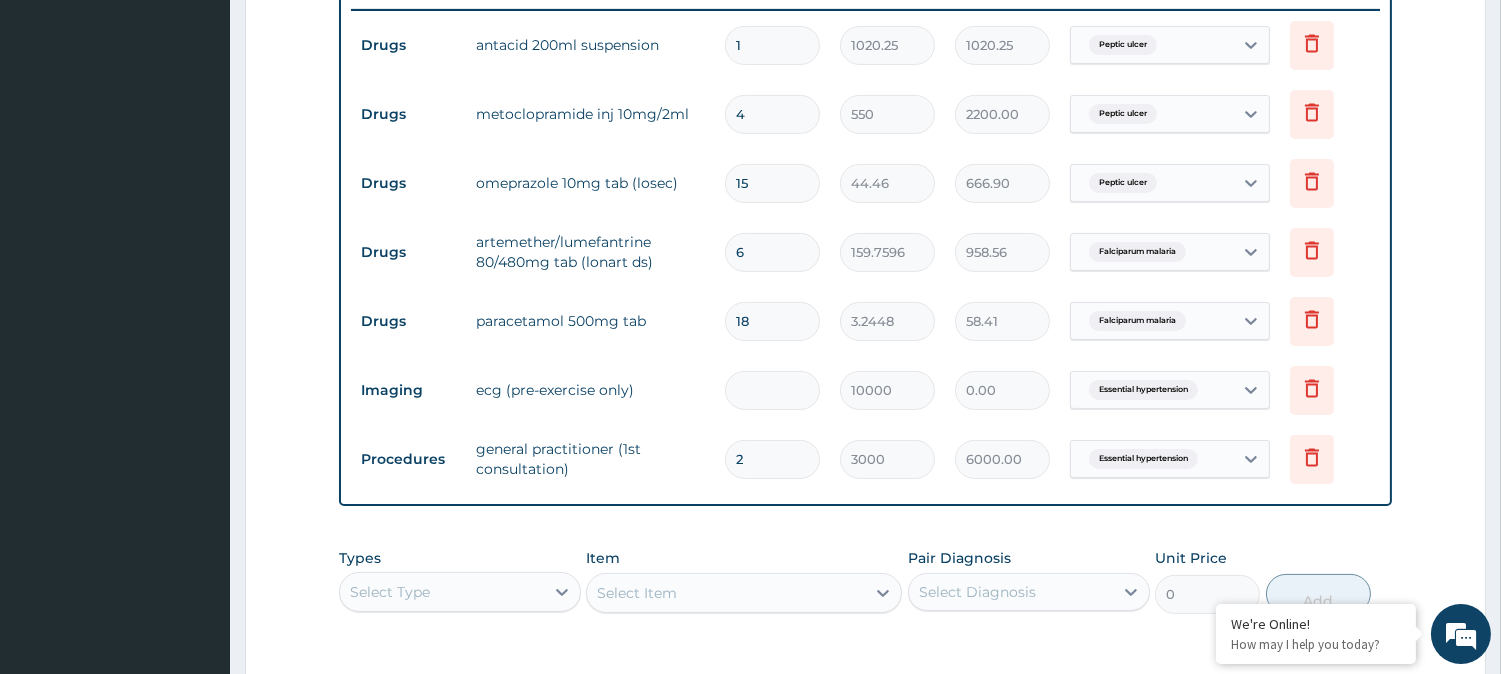 type on "1" 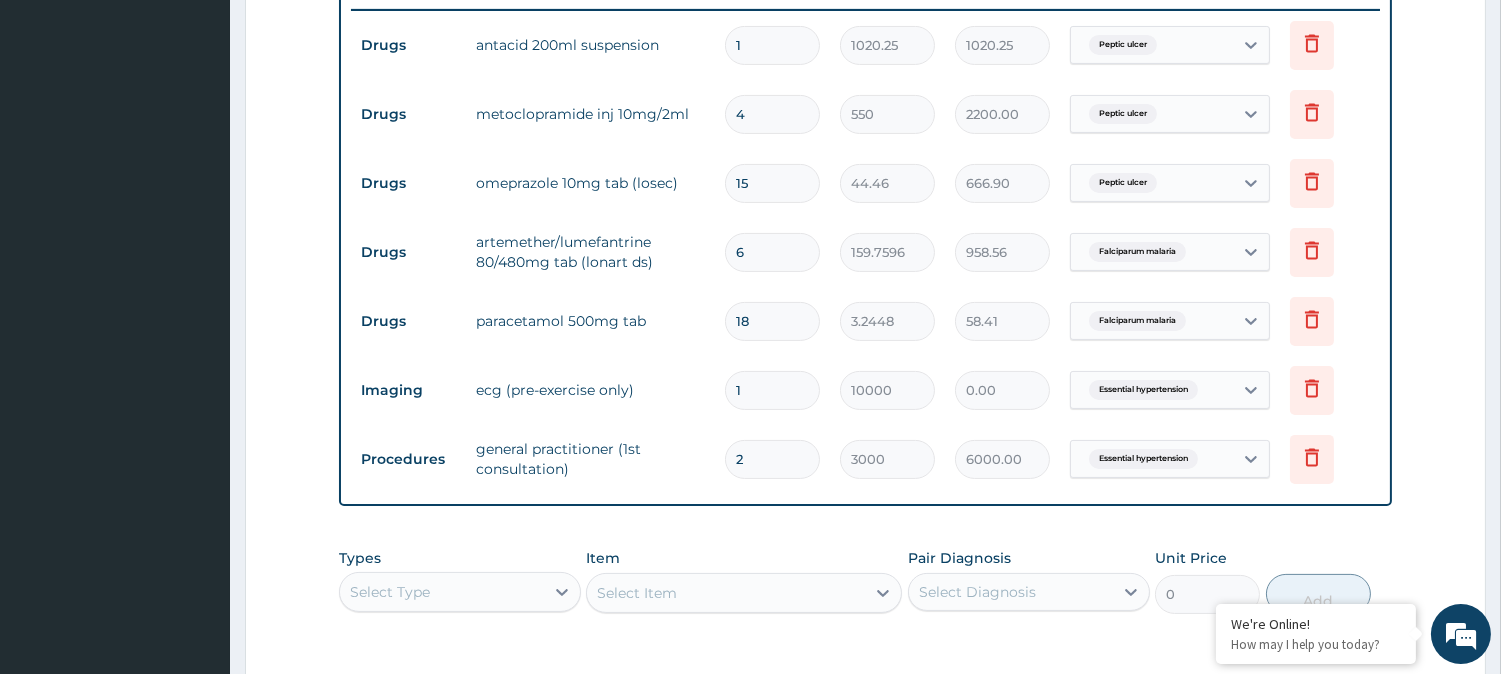 type on "10000.00" 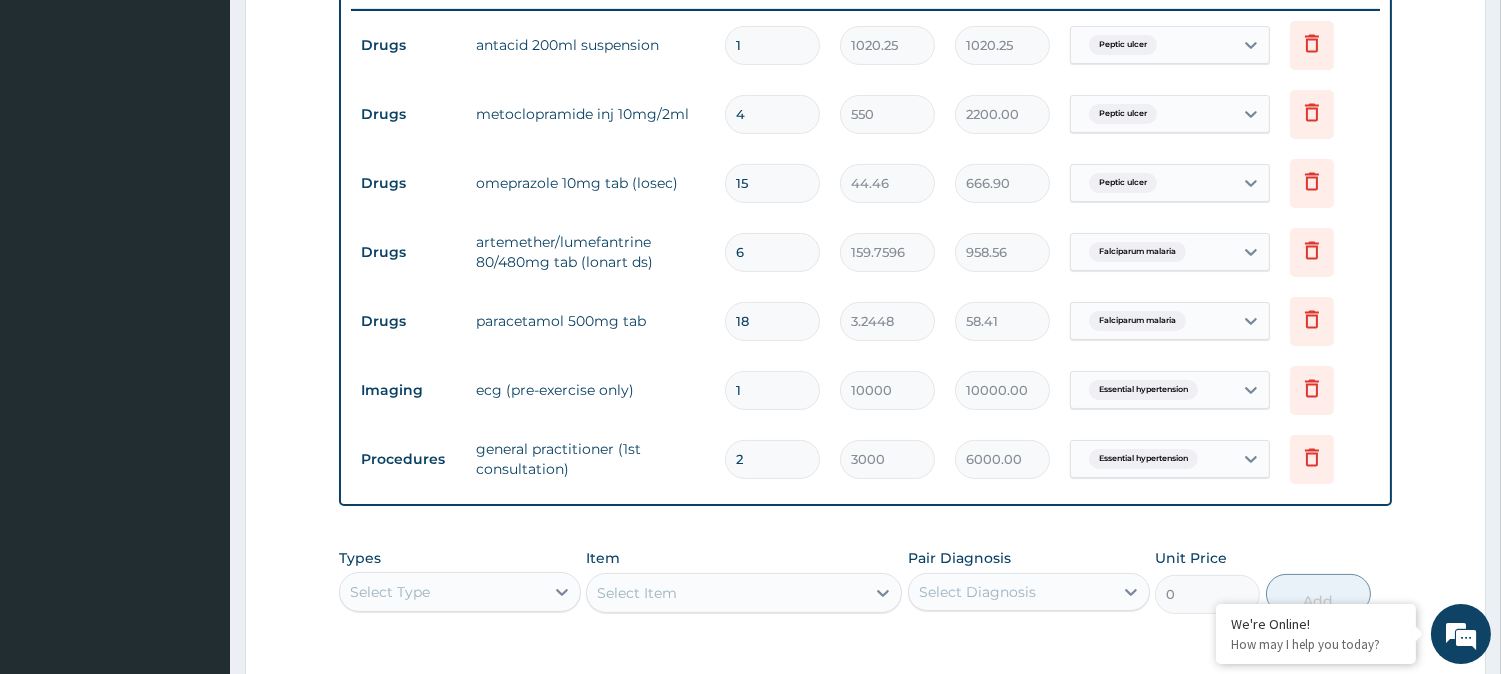 type on "1" 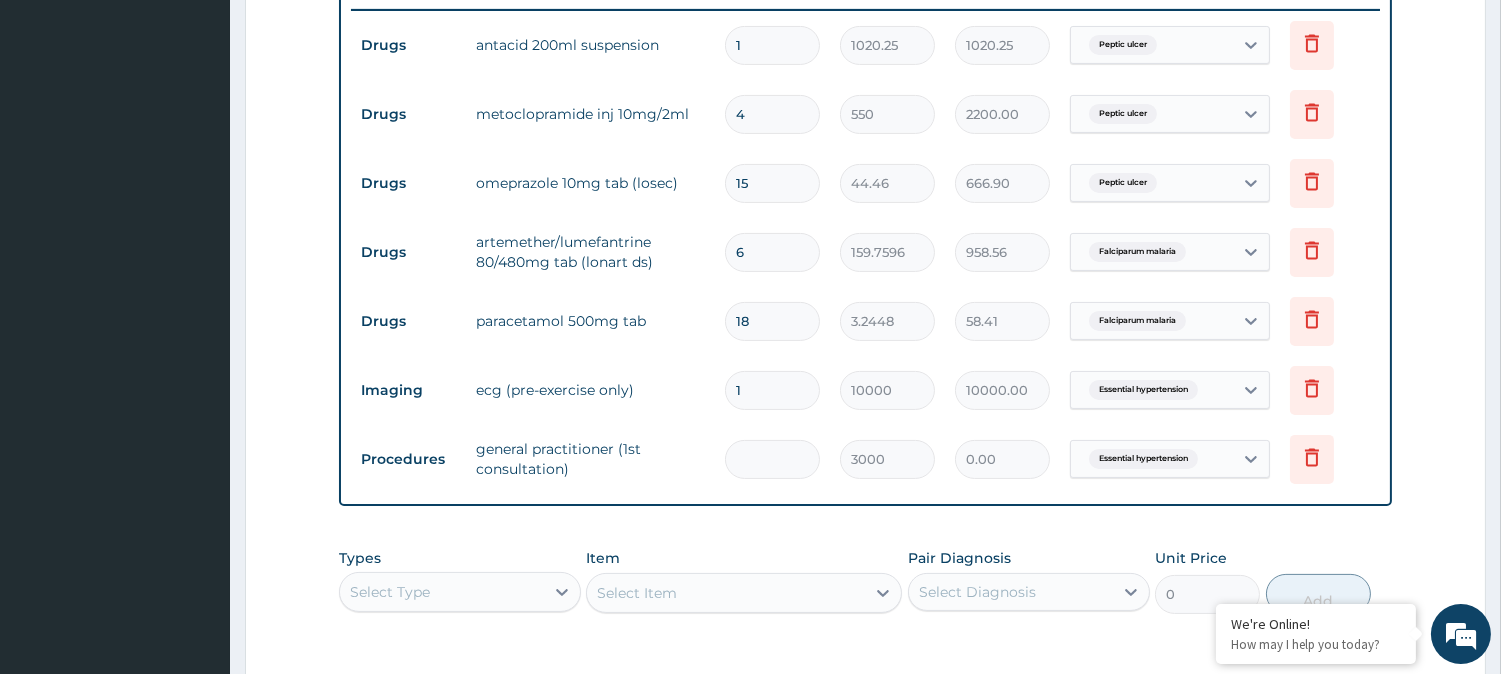 type on "1" 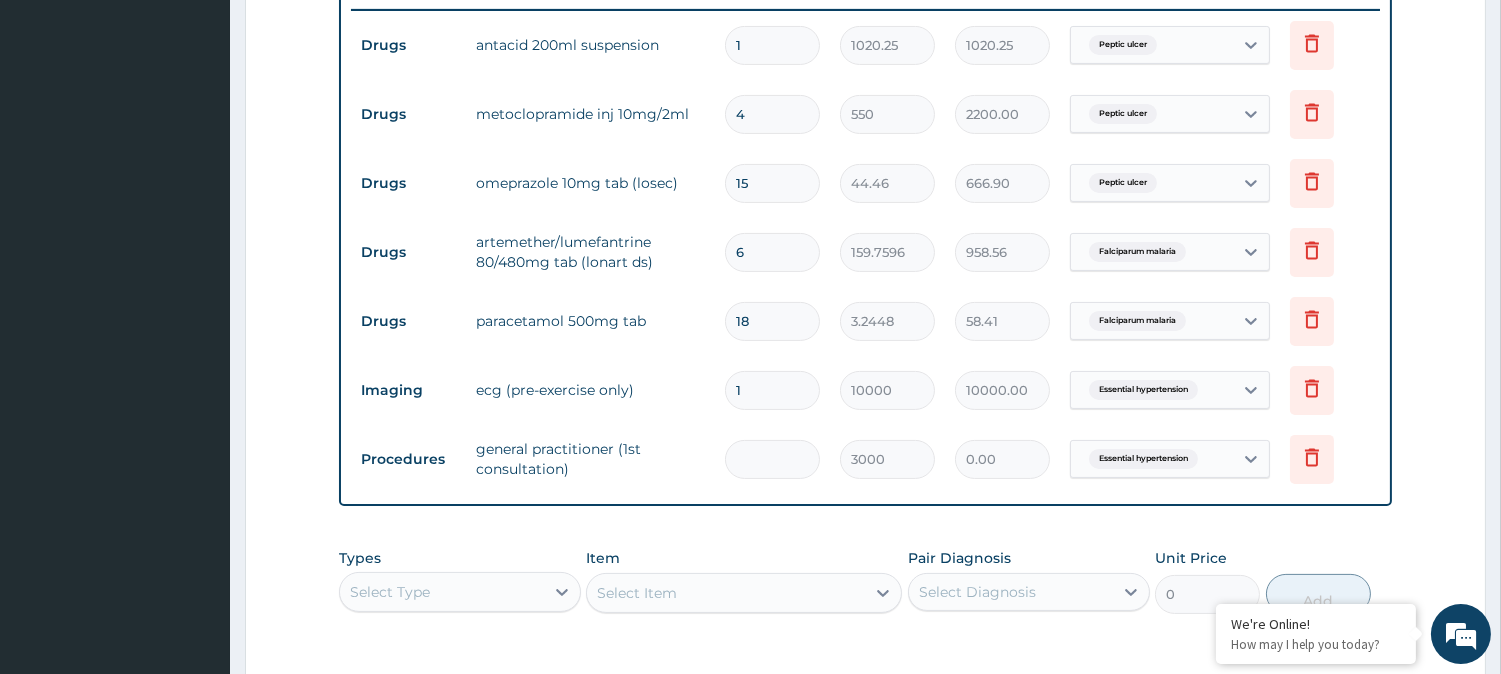 type on "3000.00" 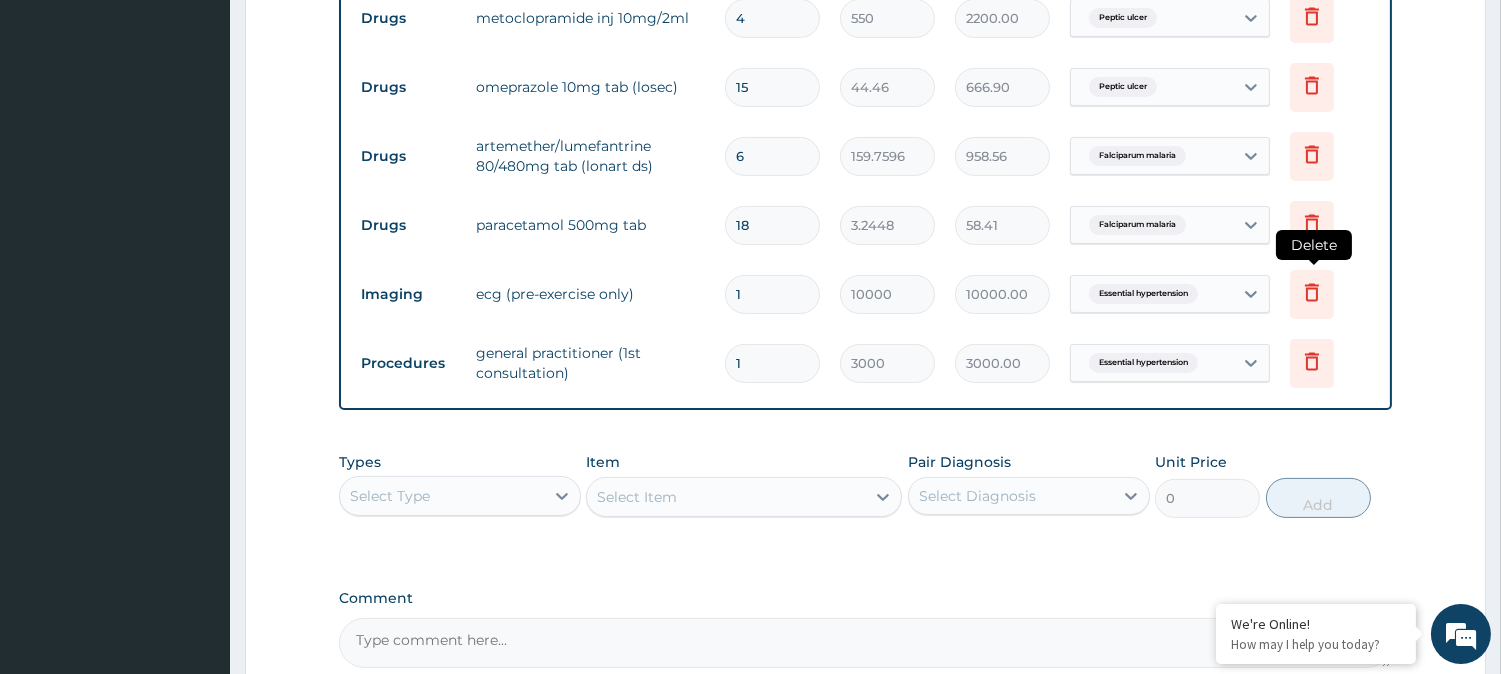 scroll, scrollTop: 1087, scrollLeft: 0, axis: vertical 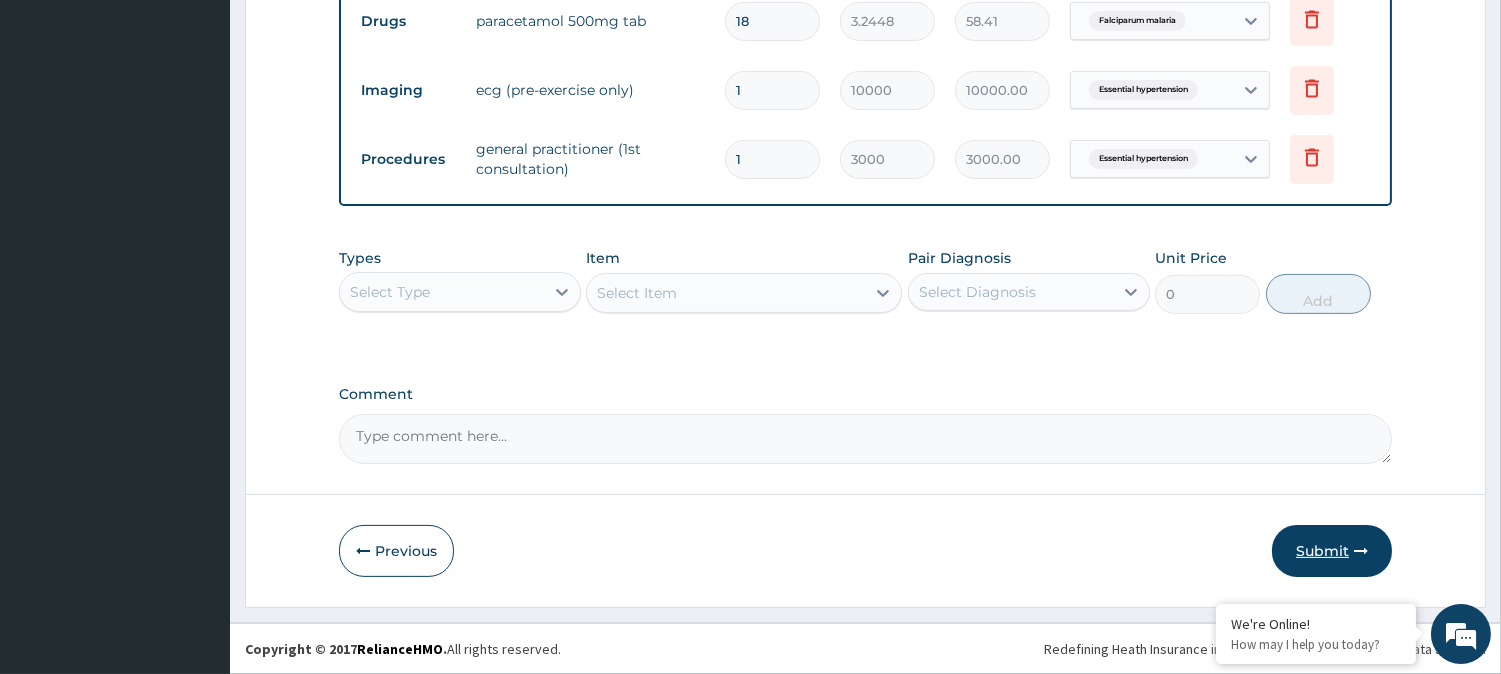 type on "1" 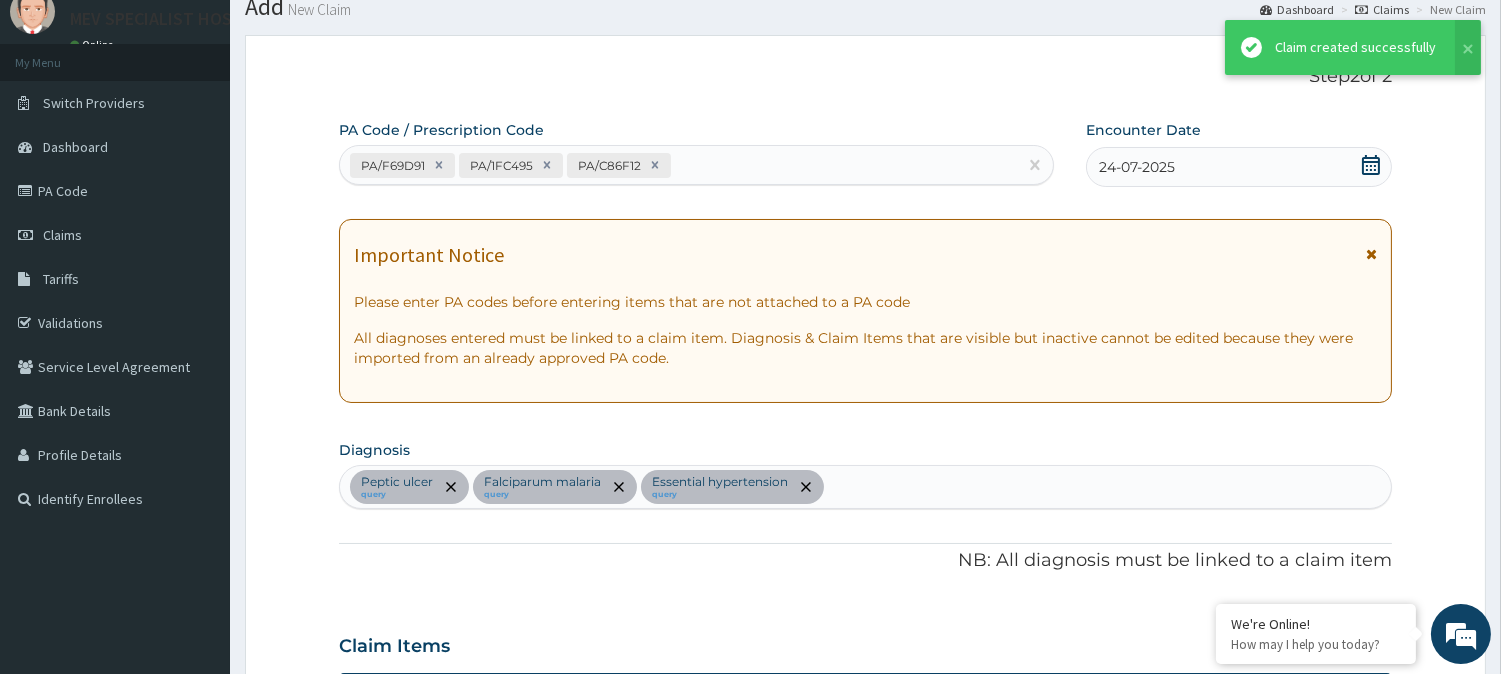 scroll, scrollTop: 1087, scrollLeft: 0, axis: vertical 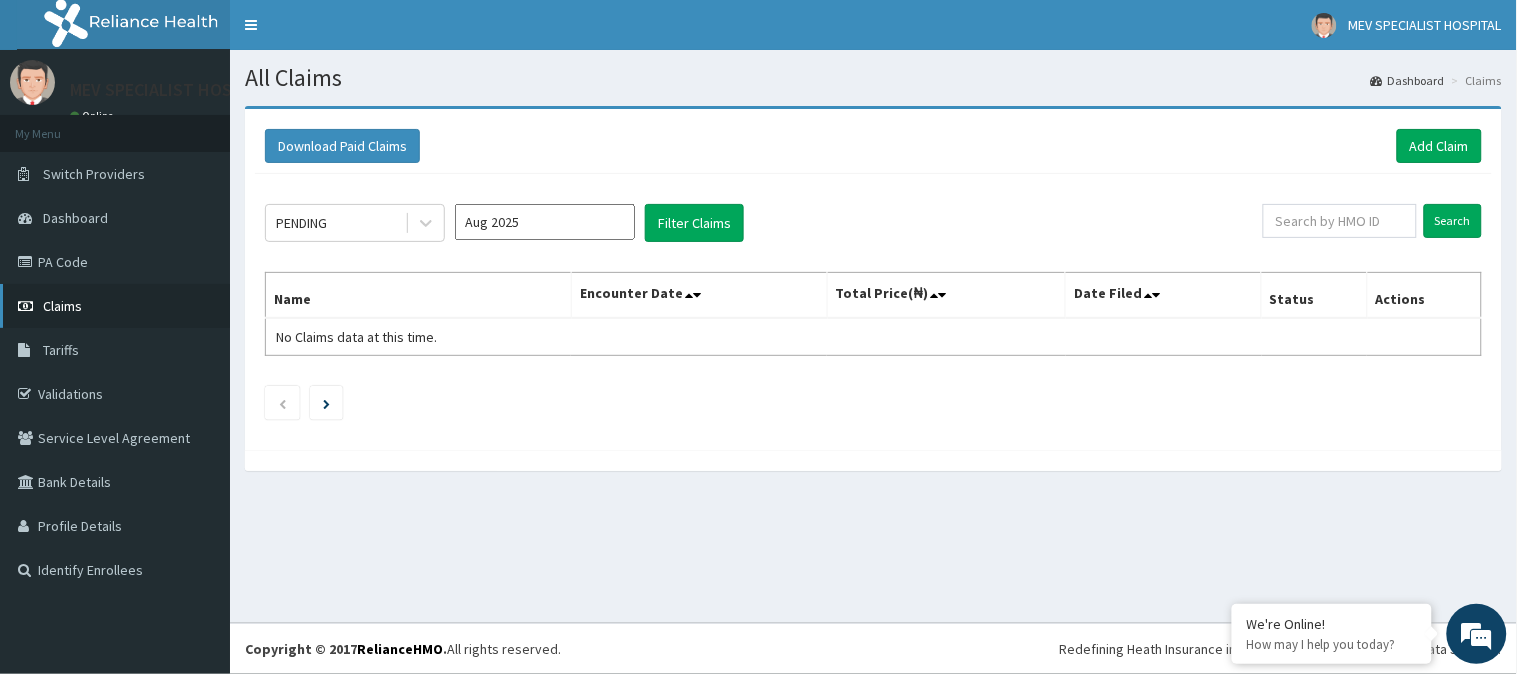 click on "Claims" at bounding box center (62, 306) 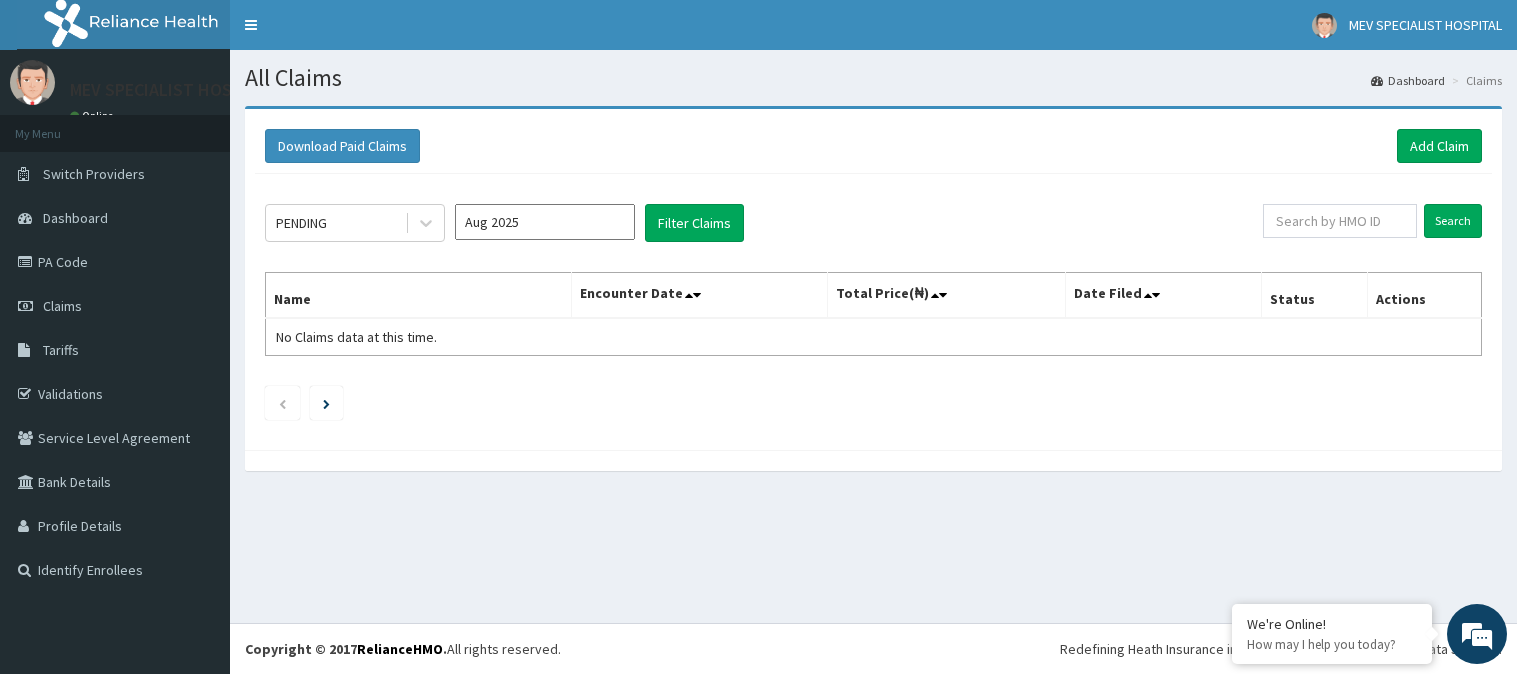 scroll, scrollTop: 0, scrollLeft: 0, axis: both 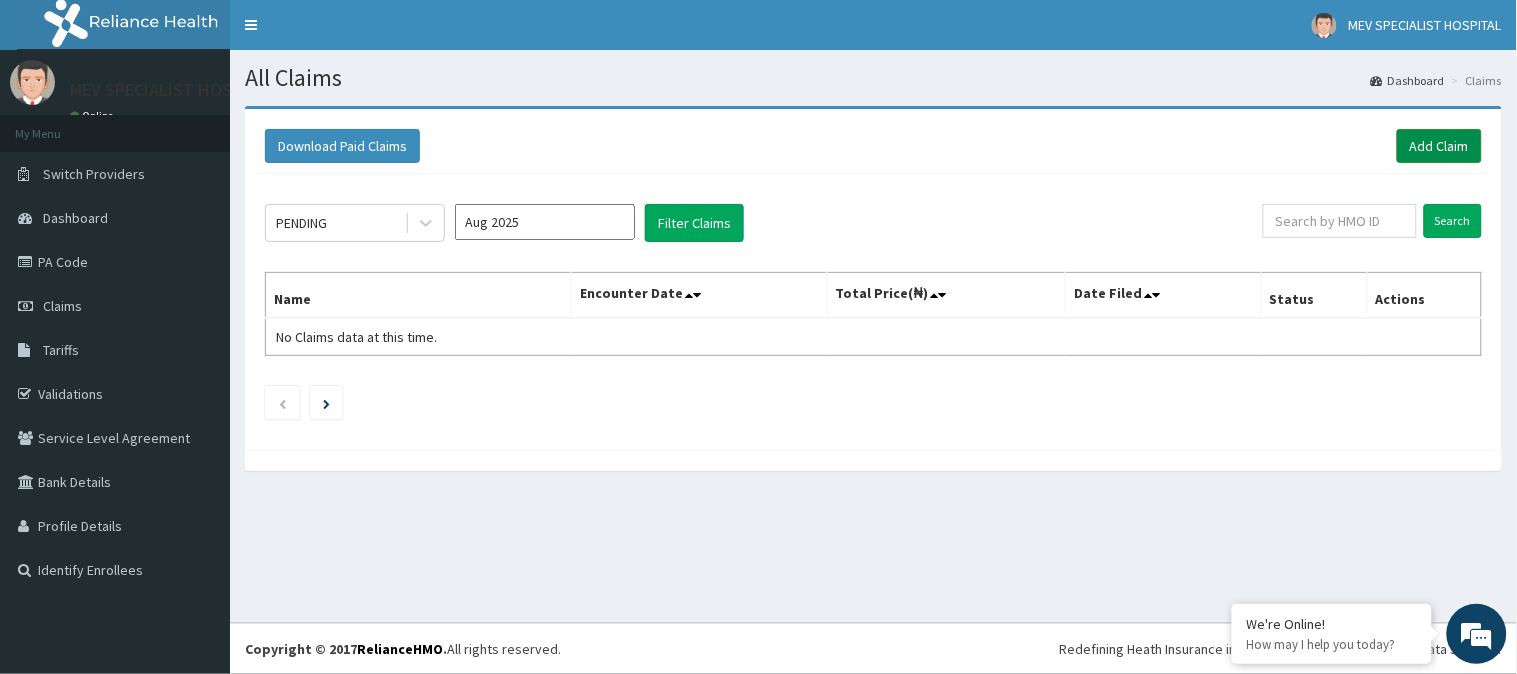 click on "Add Claim" at bounding box center [1439, 146] 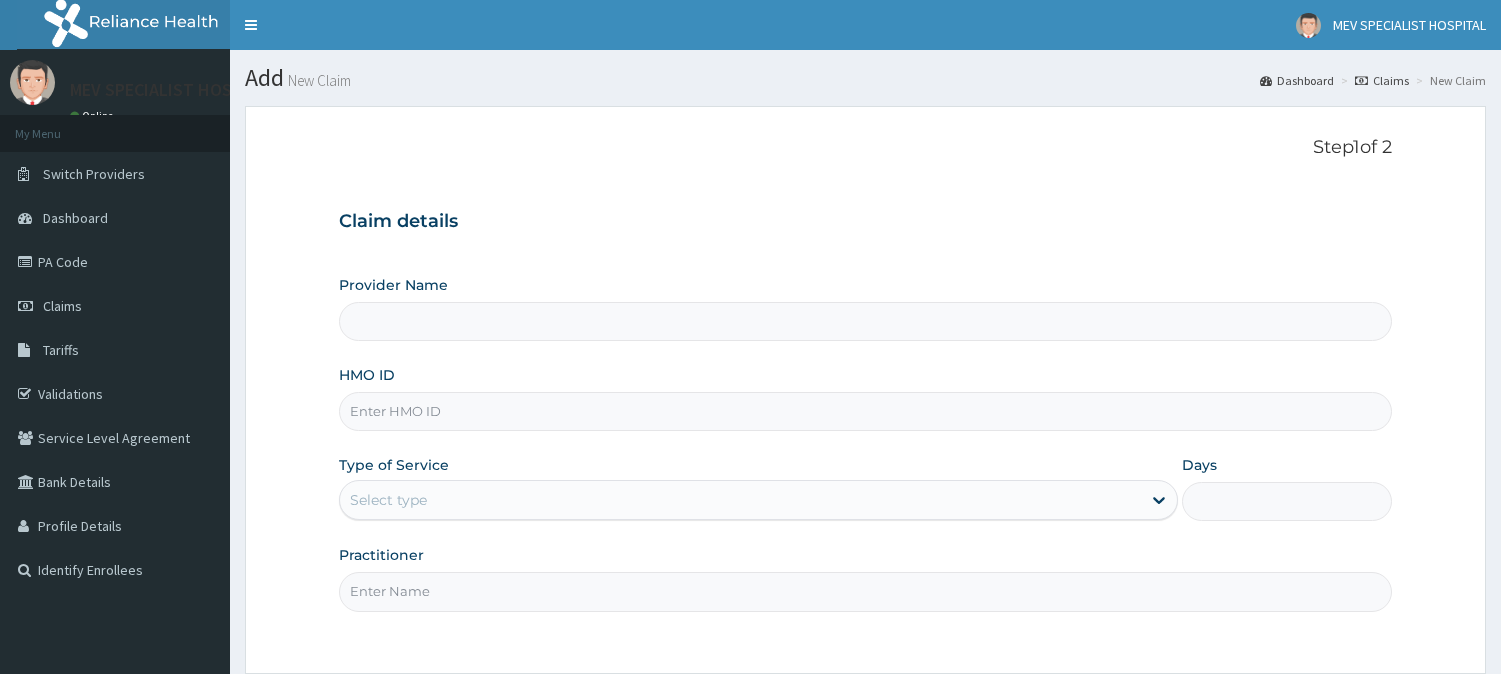 scroll, scrollTop: 0, scrollLeft: 0, axis: both 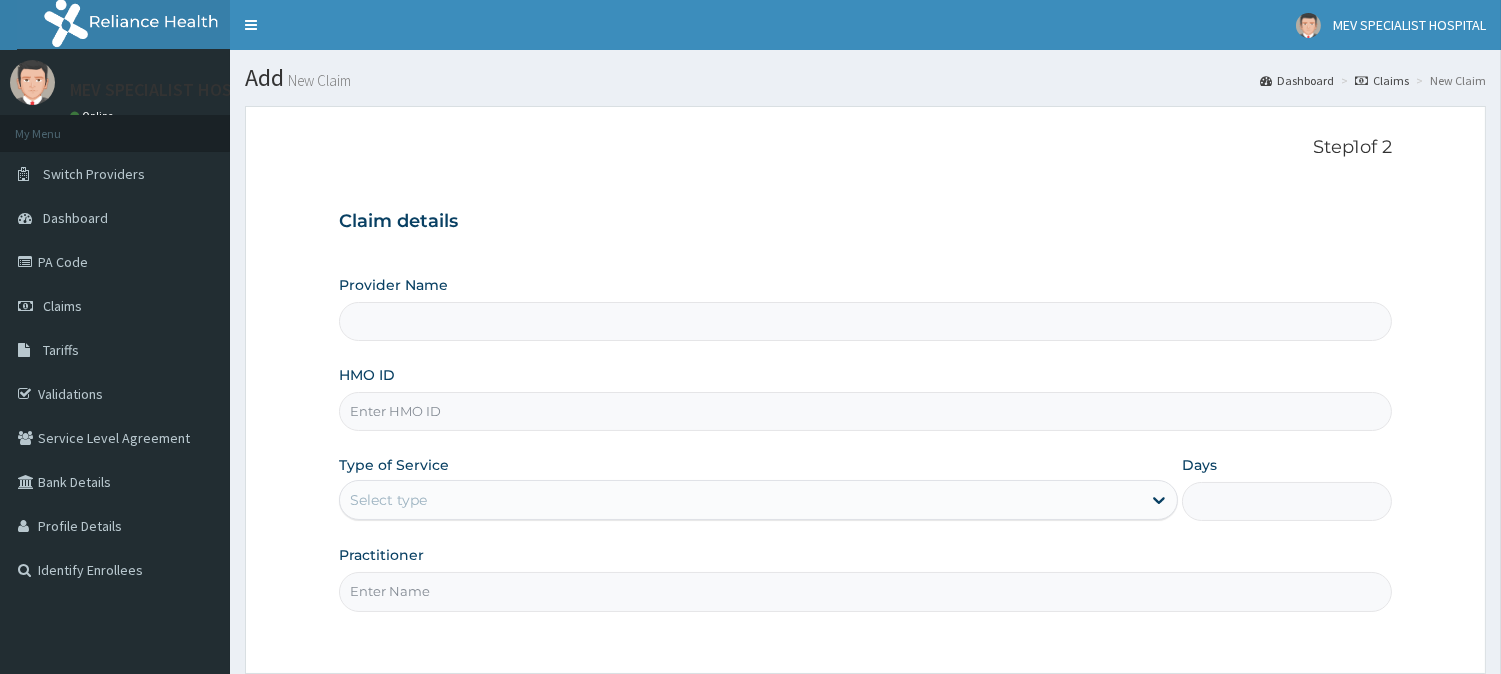 drag, startPoint x: 0, startPoint y: 0, endPoint x: 386, endPoint y: 426, distance: 574.86694 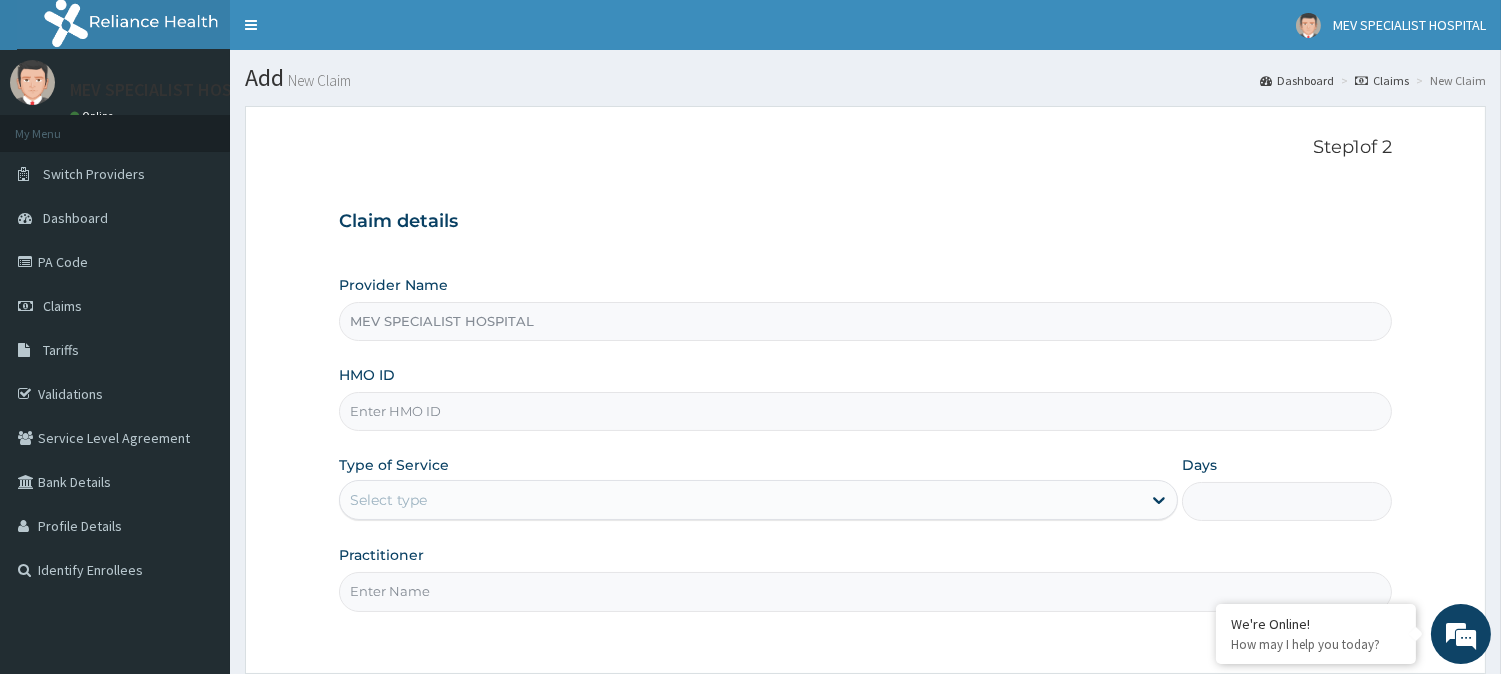 paste on "QGH/10012/A" 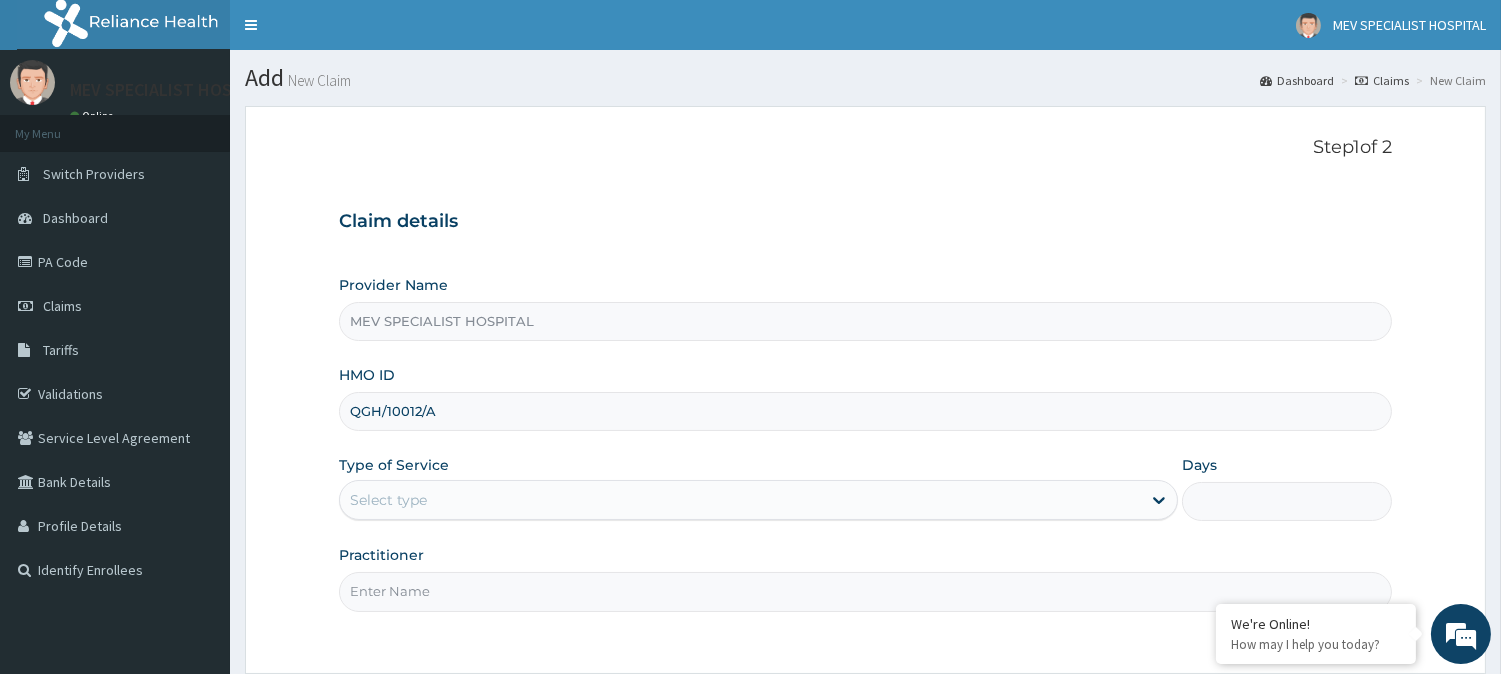 type on "QGH/10012/A" 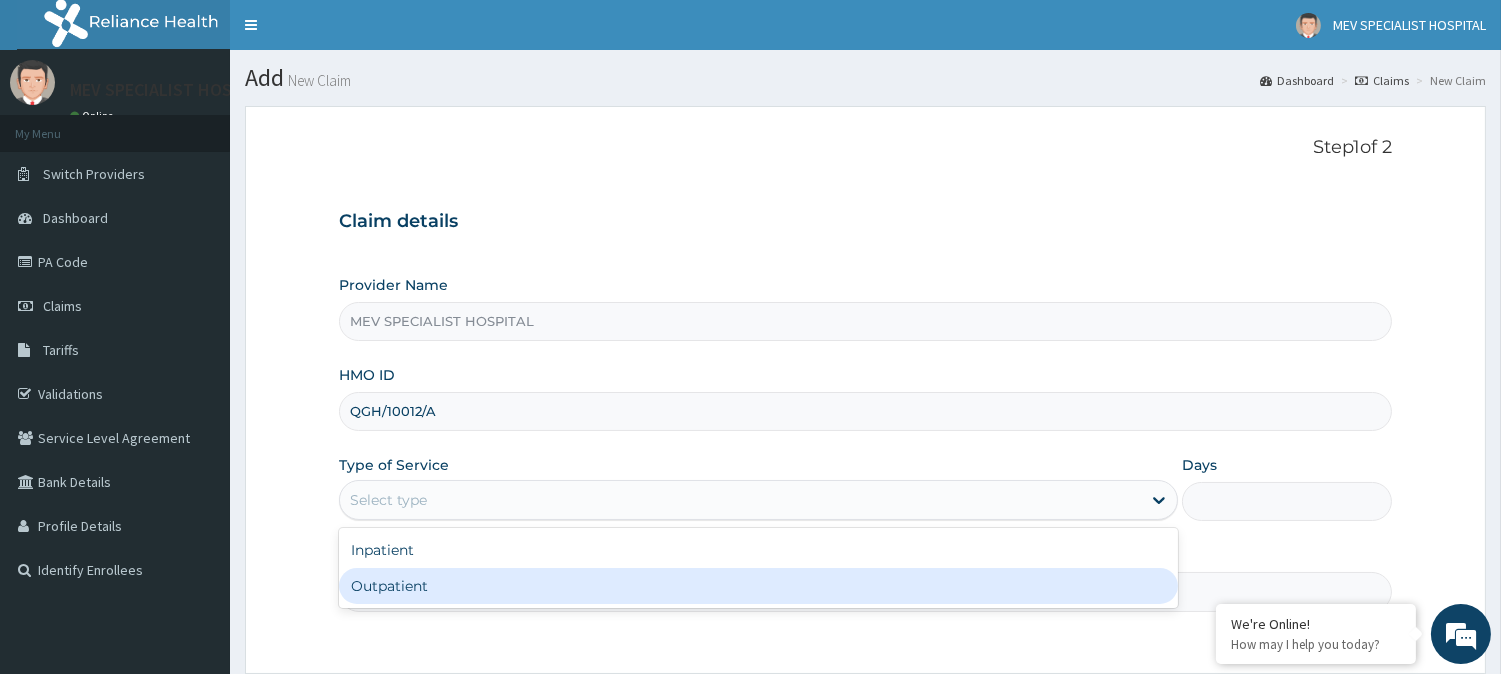 click on "Outpatient" at bounding box center (758, 586) 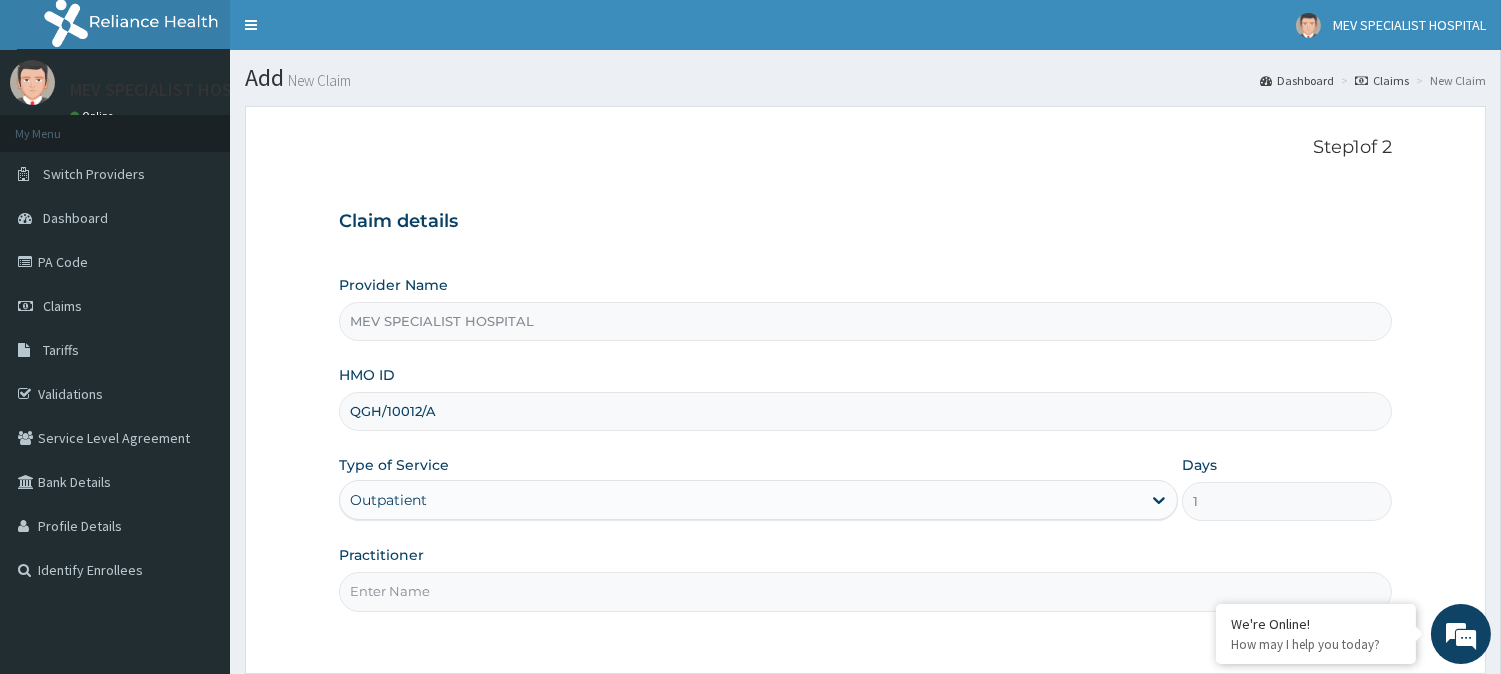 type on "[TITLE] [LAST]" 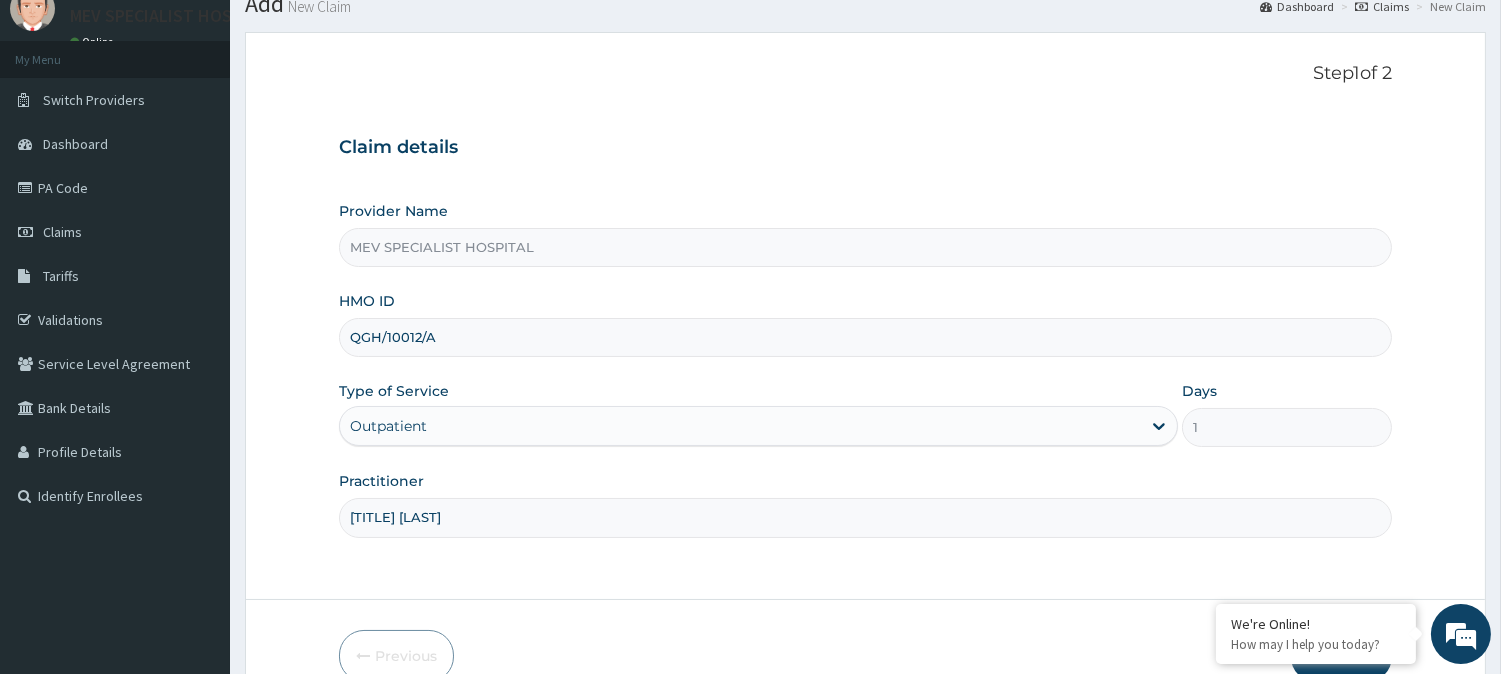 scroll, scrollTop: 178, scrollLeft: 0, axis: vertical 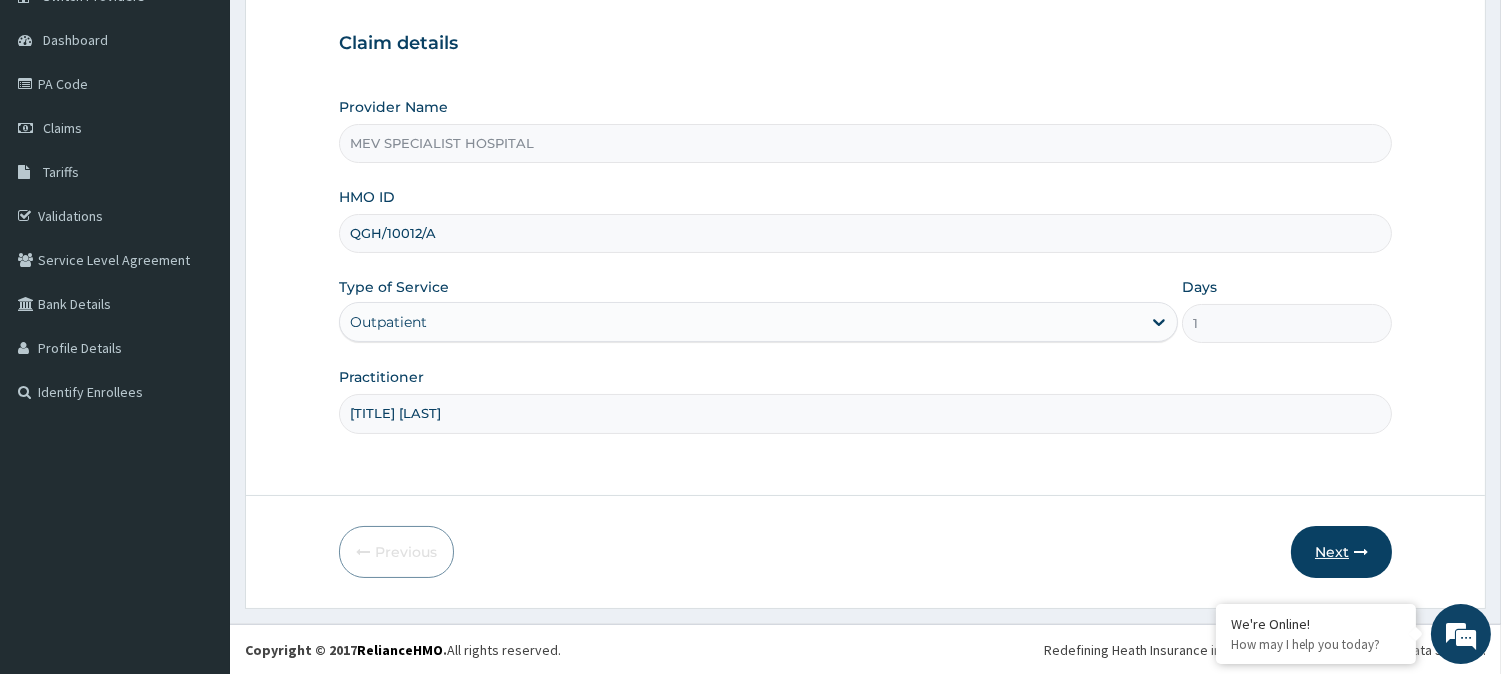 click on "Next" at bounding box center (1341, 552) 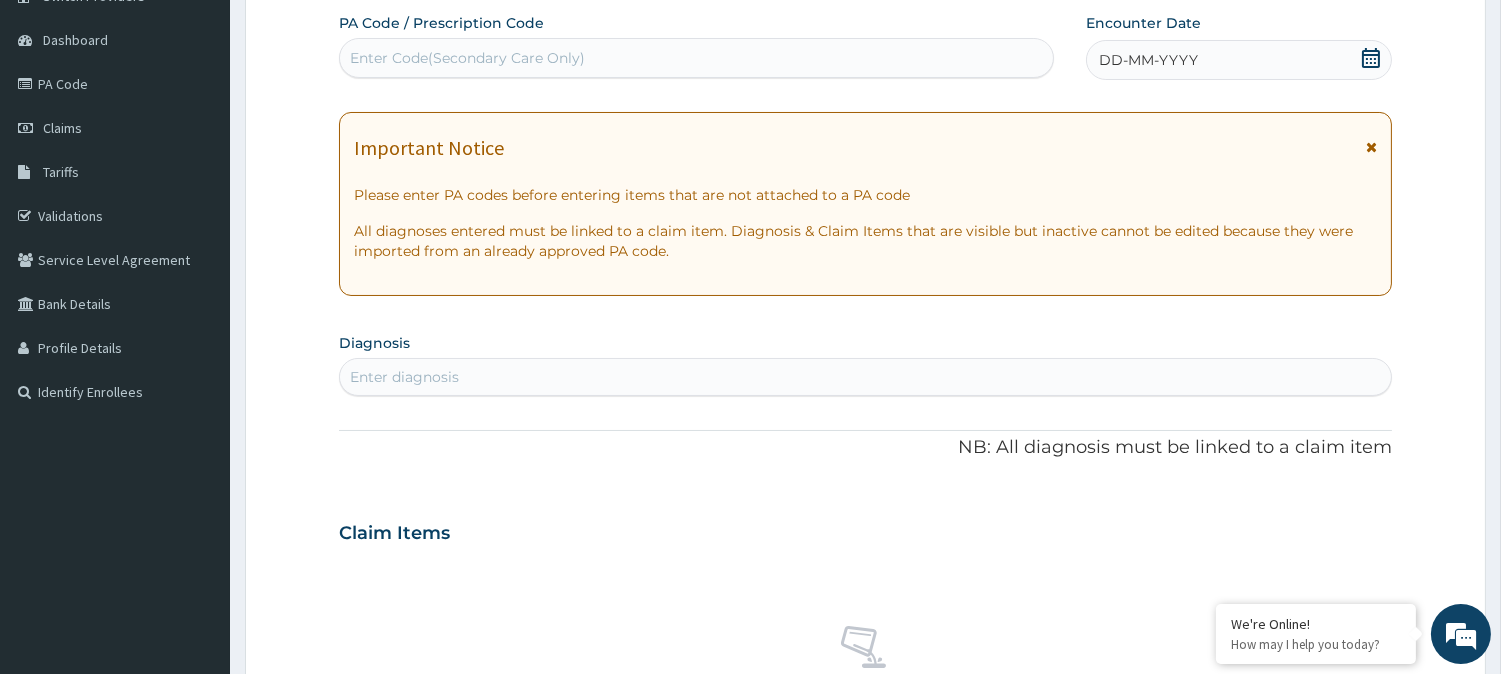 scroll, scrollTop: 0, scrollLeft: 0, axis: both 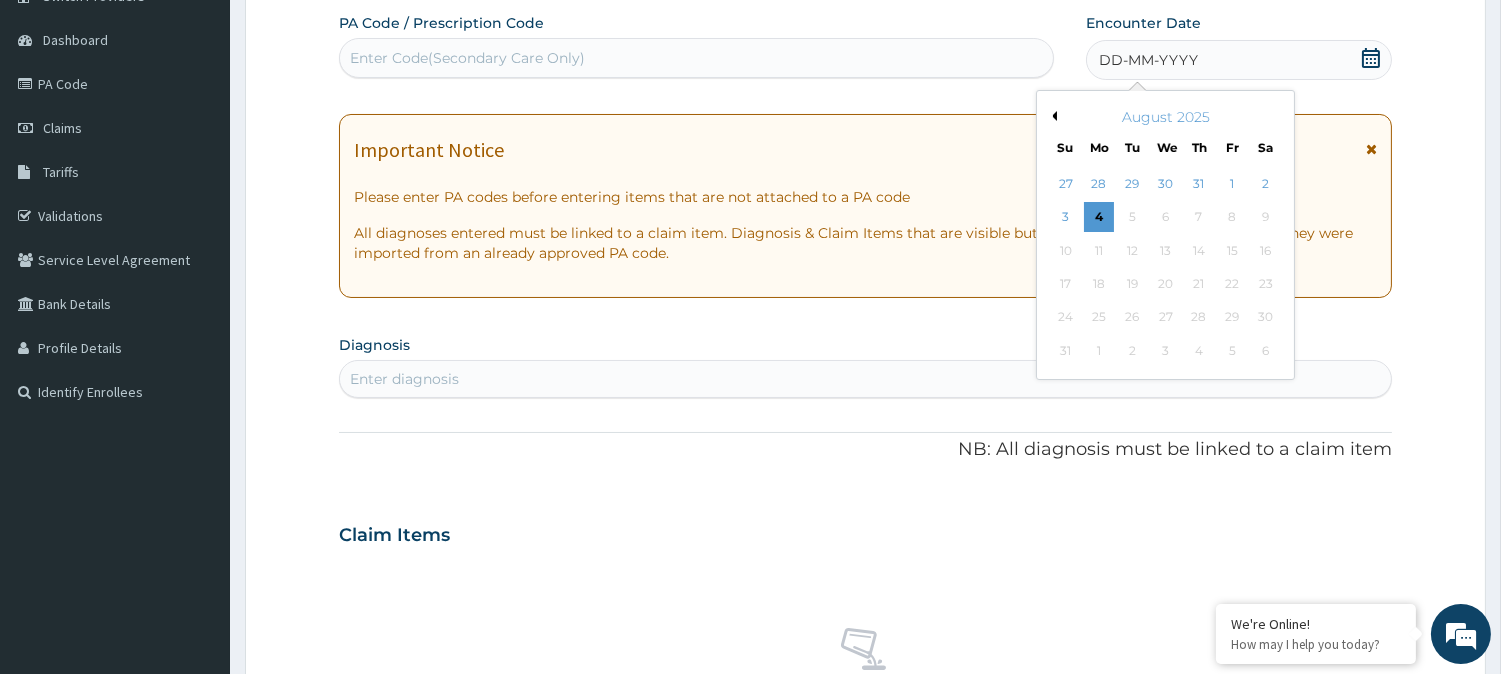 click on "Previous Month" at bounding box center [1052, 116] 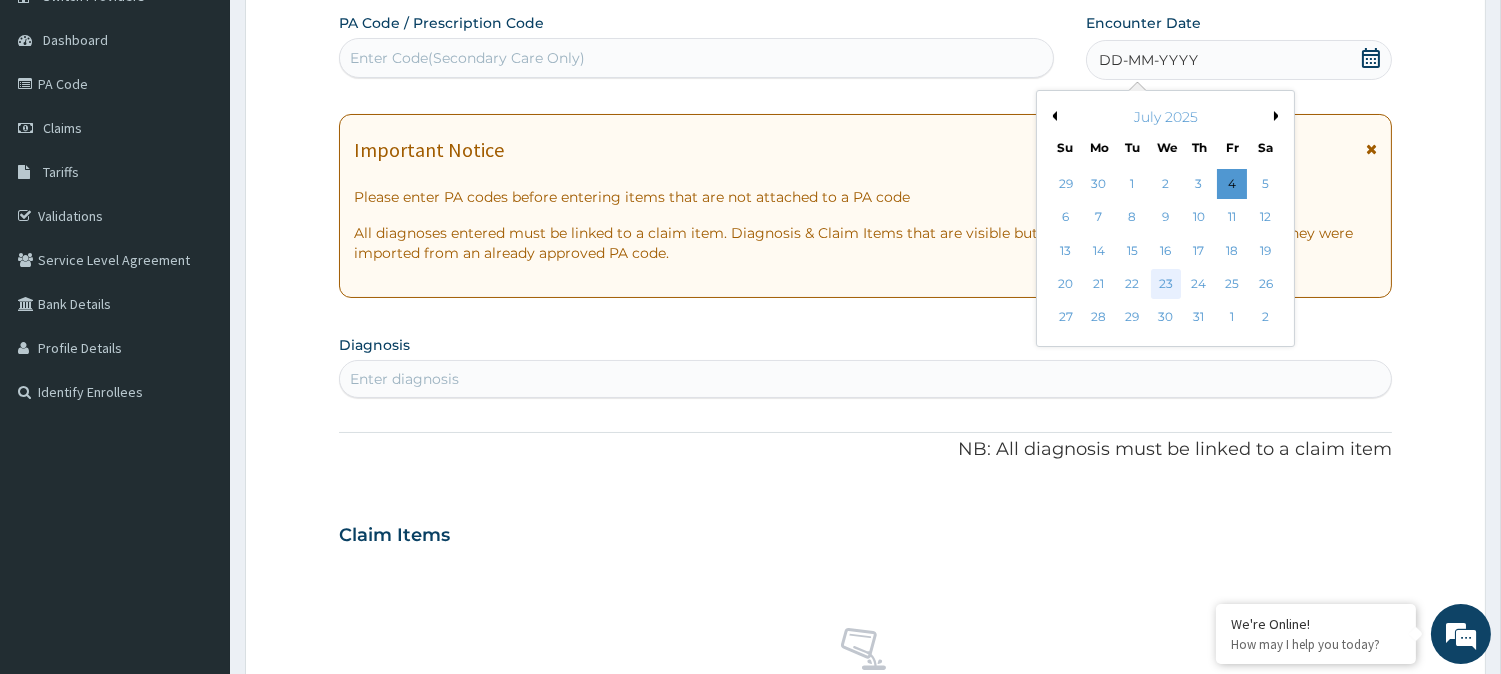 click on "23" at bounding box center (1165, 284) 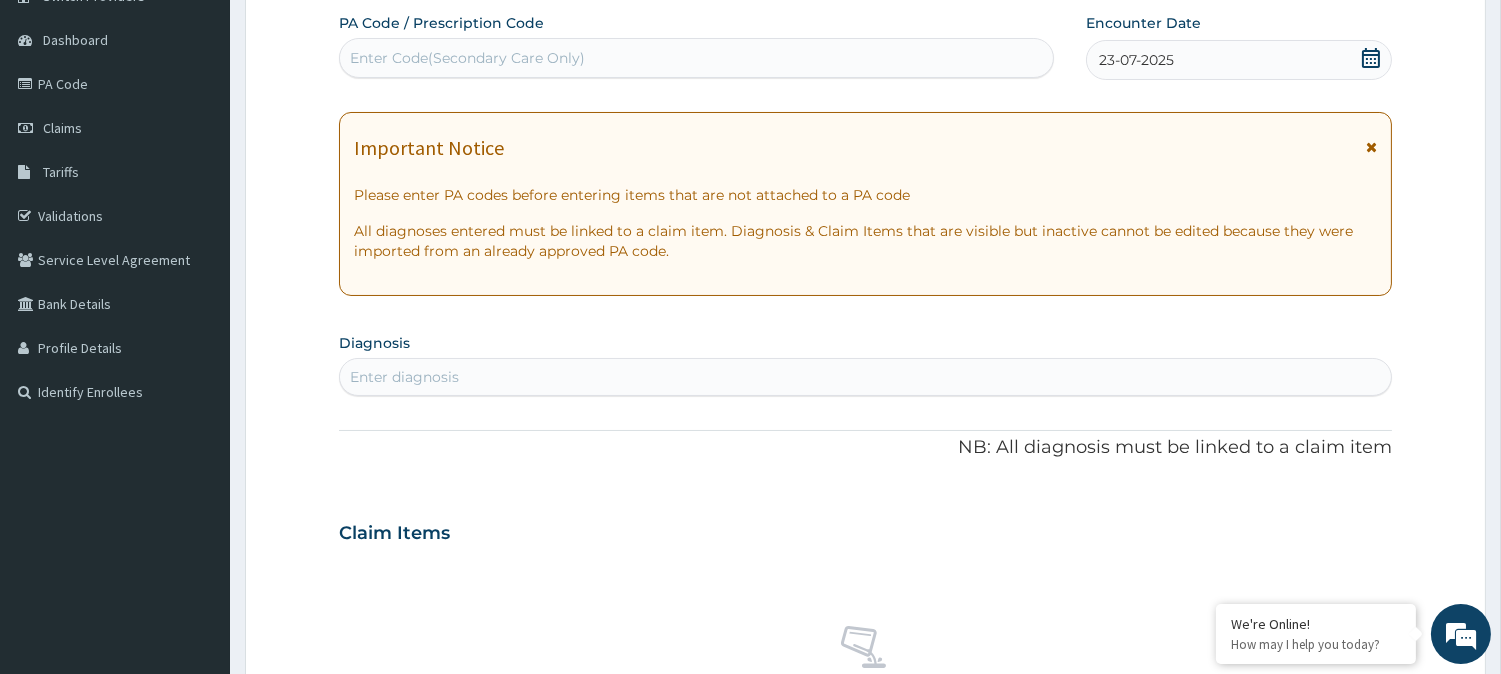 click on "Enter diagnosis" at bounding box center (865, 377) 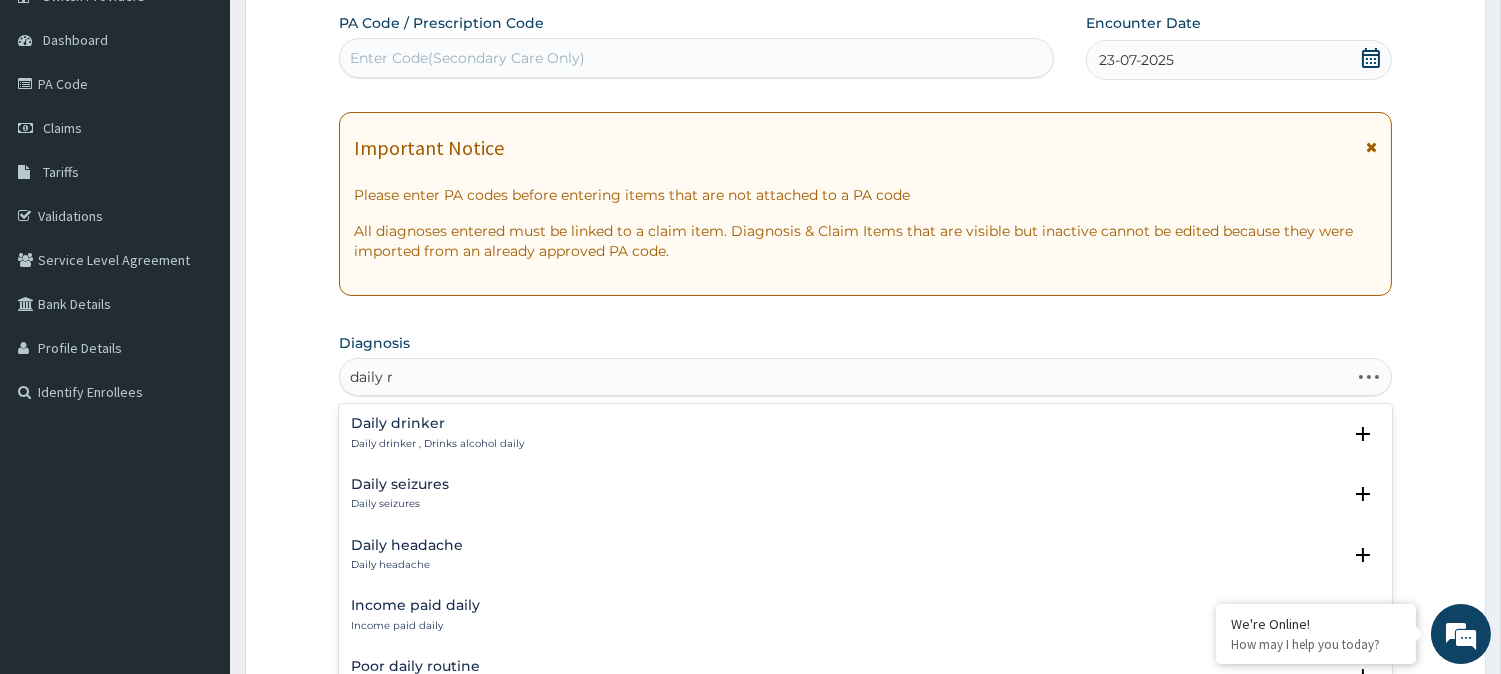 type on "daily re" 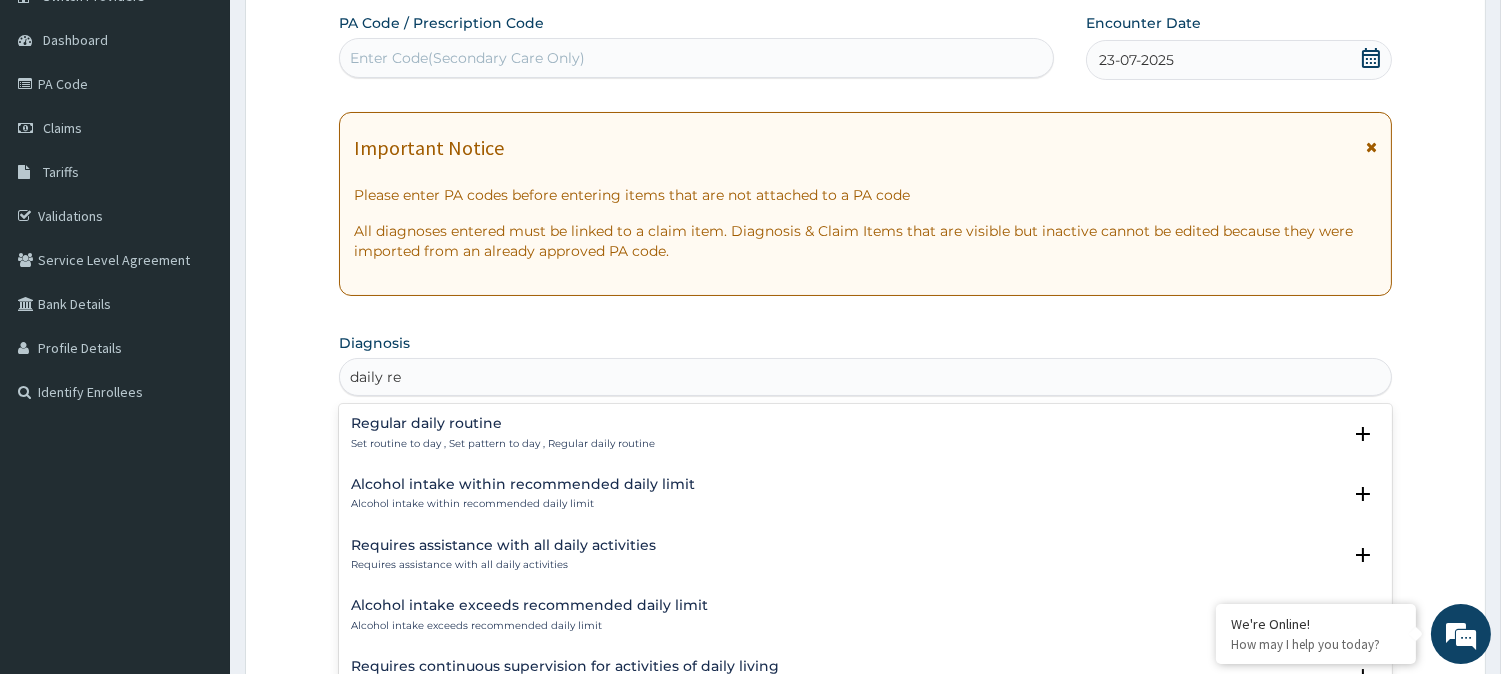click on "Regular daily routine" at bounding box center (503, 423) 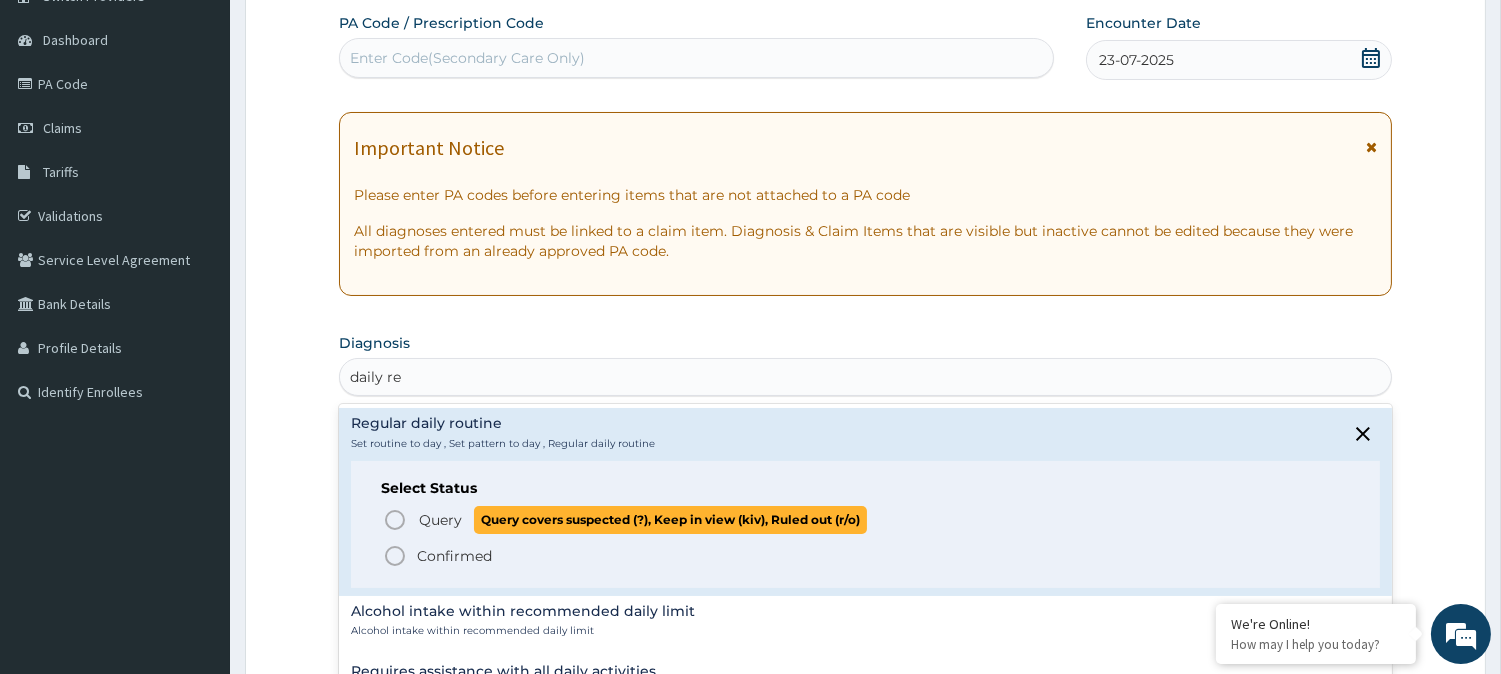 click 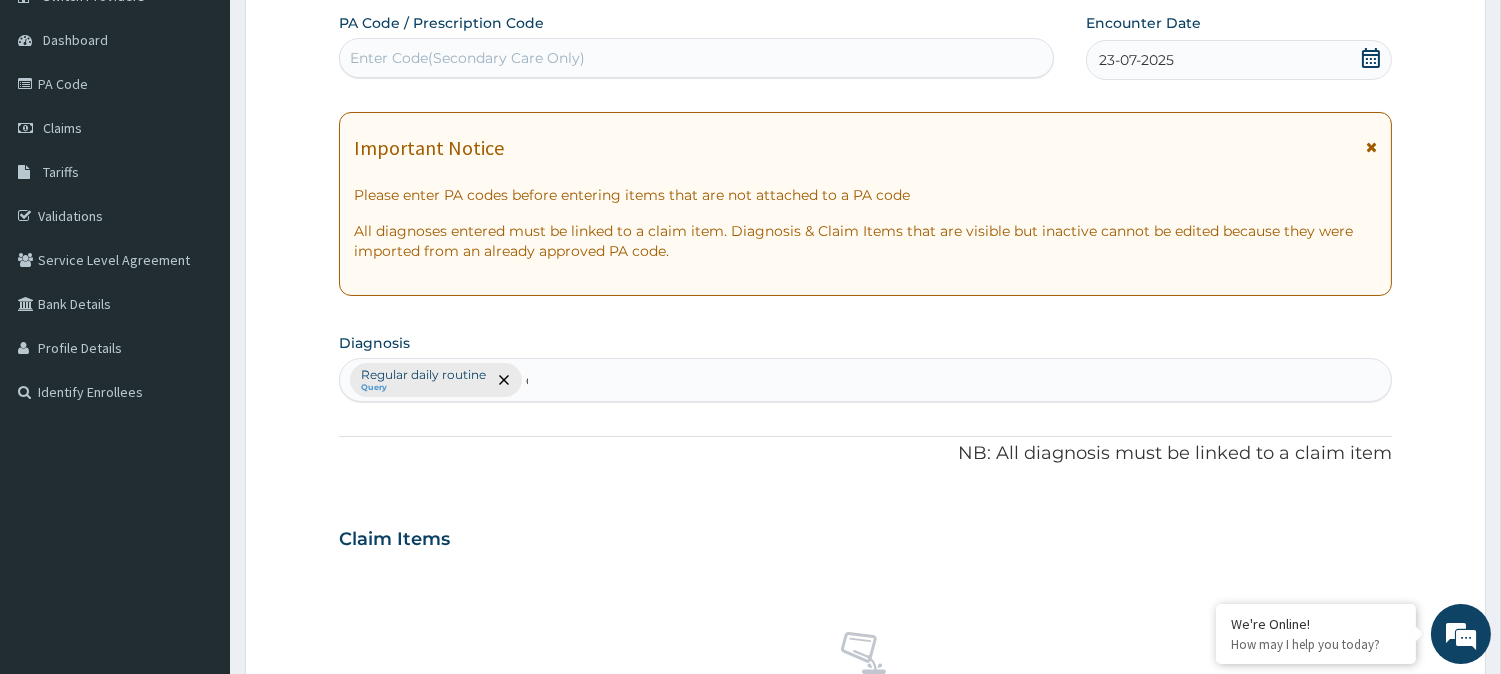 type 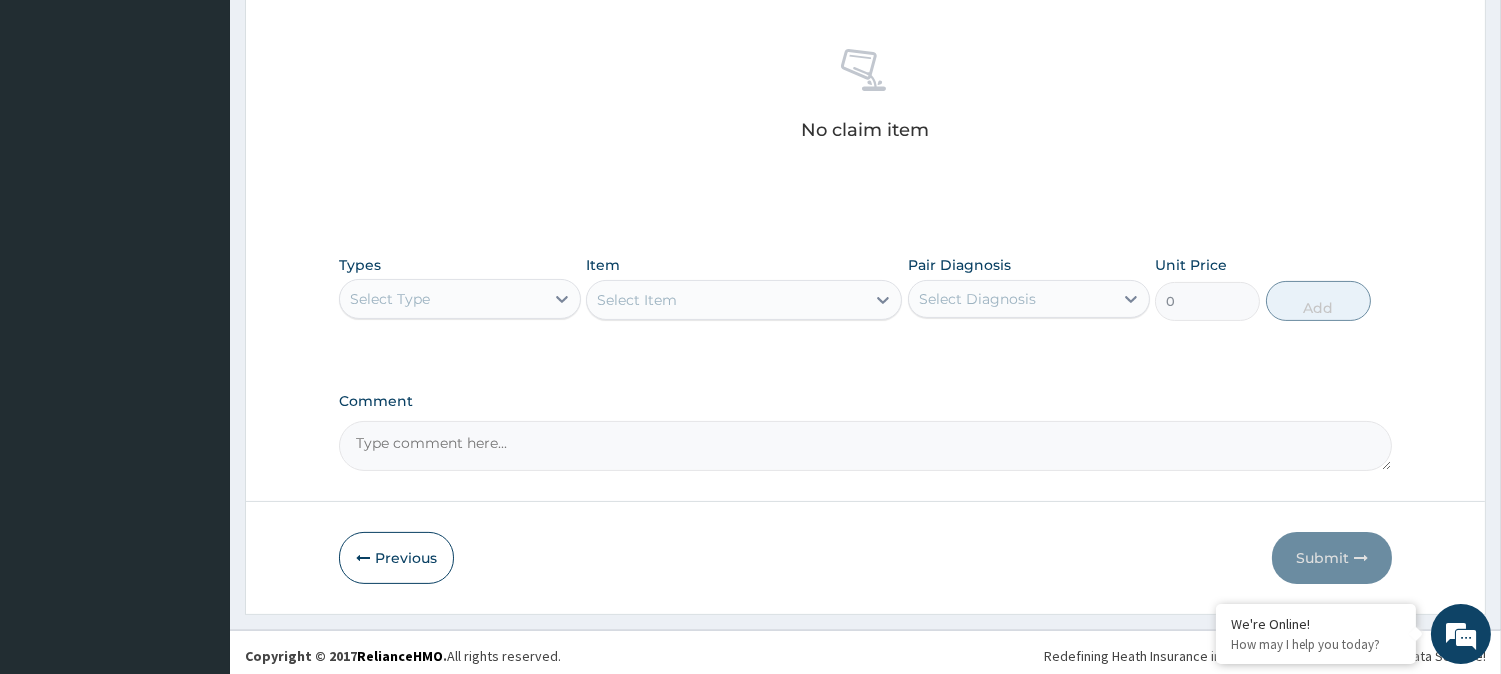 scroll, scrollTop: 766, scrollLeft: 0, axis: vertical 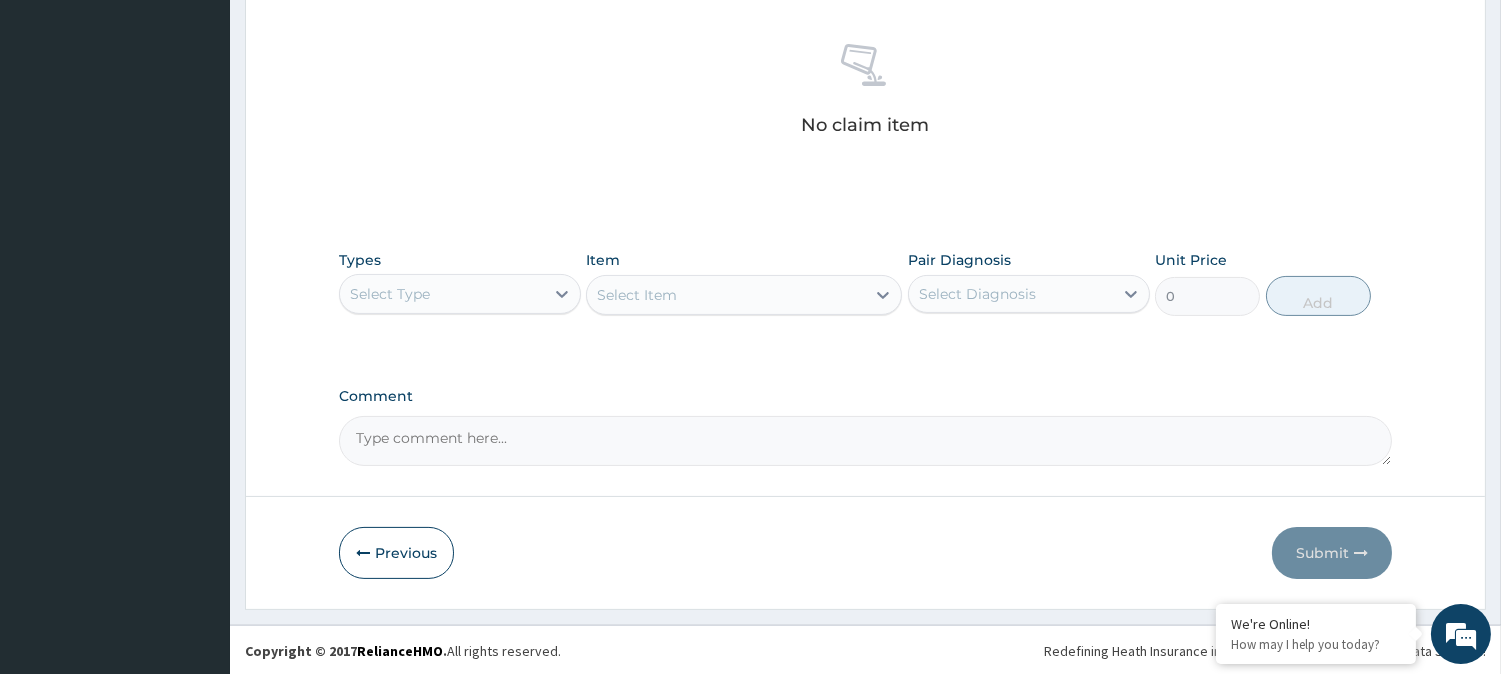 click on "Select Type" at bounding box center [442, 294] 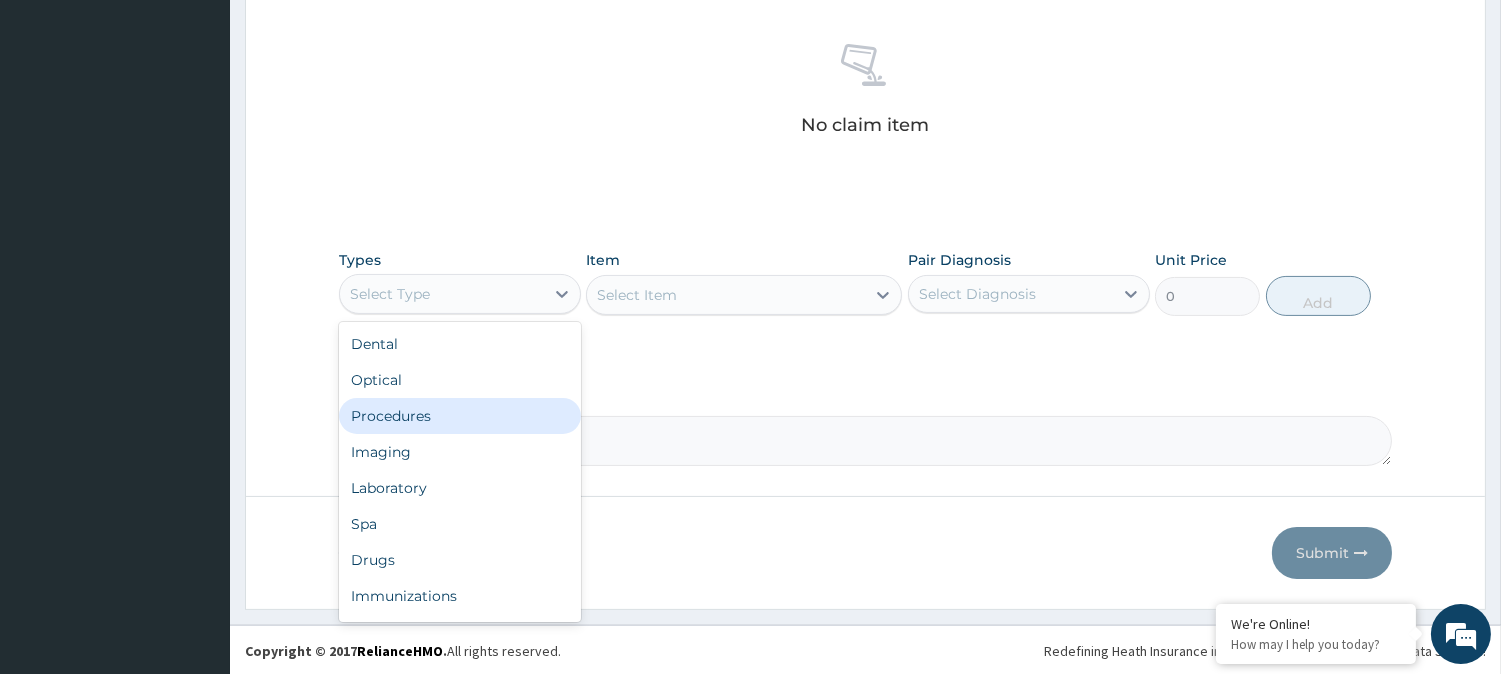 click on "Procedures" at bounding box center [460, 416] 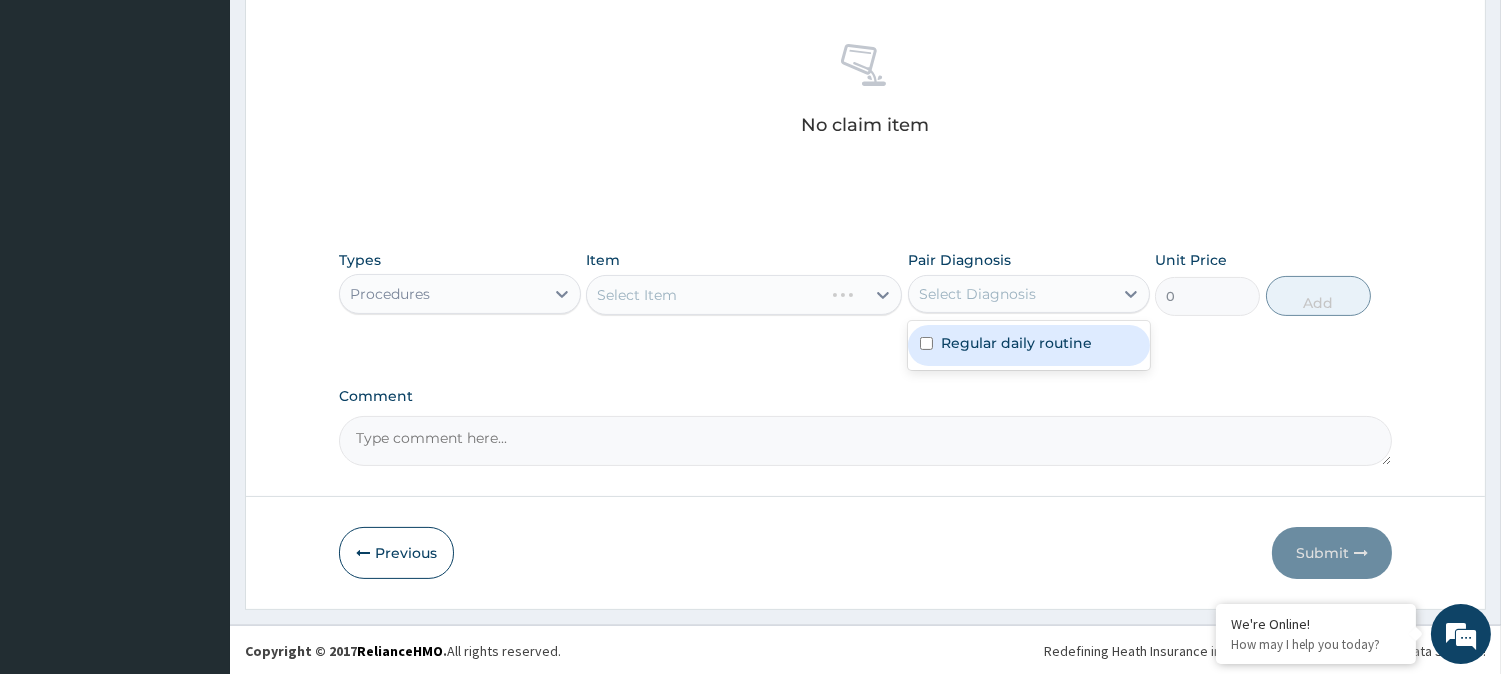 click on "Select Diagnosis" at bounding box center [1011, 294] 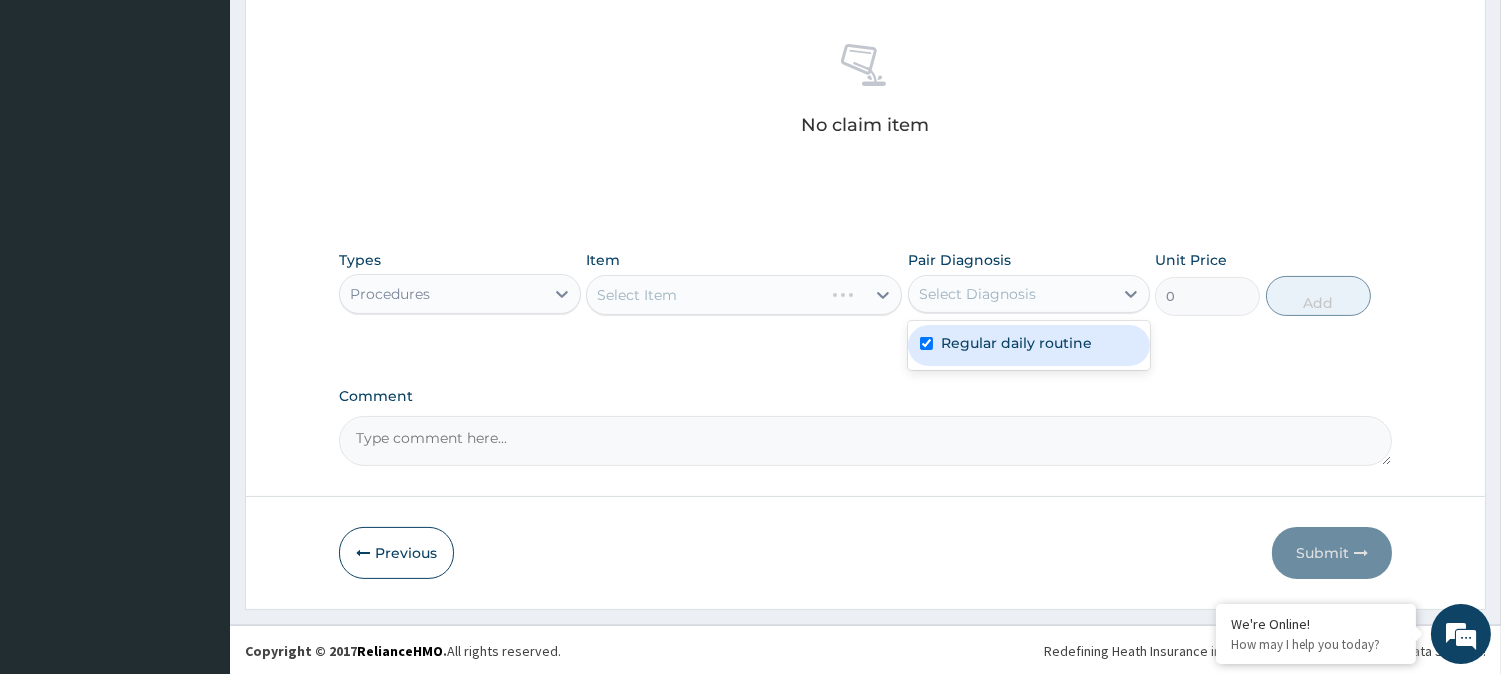 checkbox on "true" 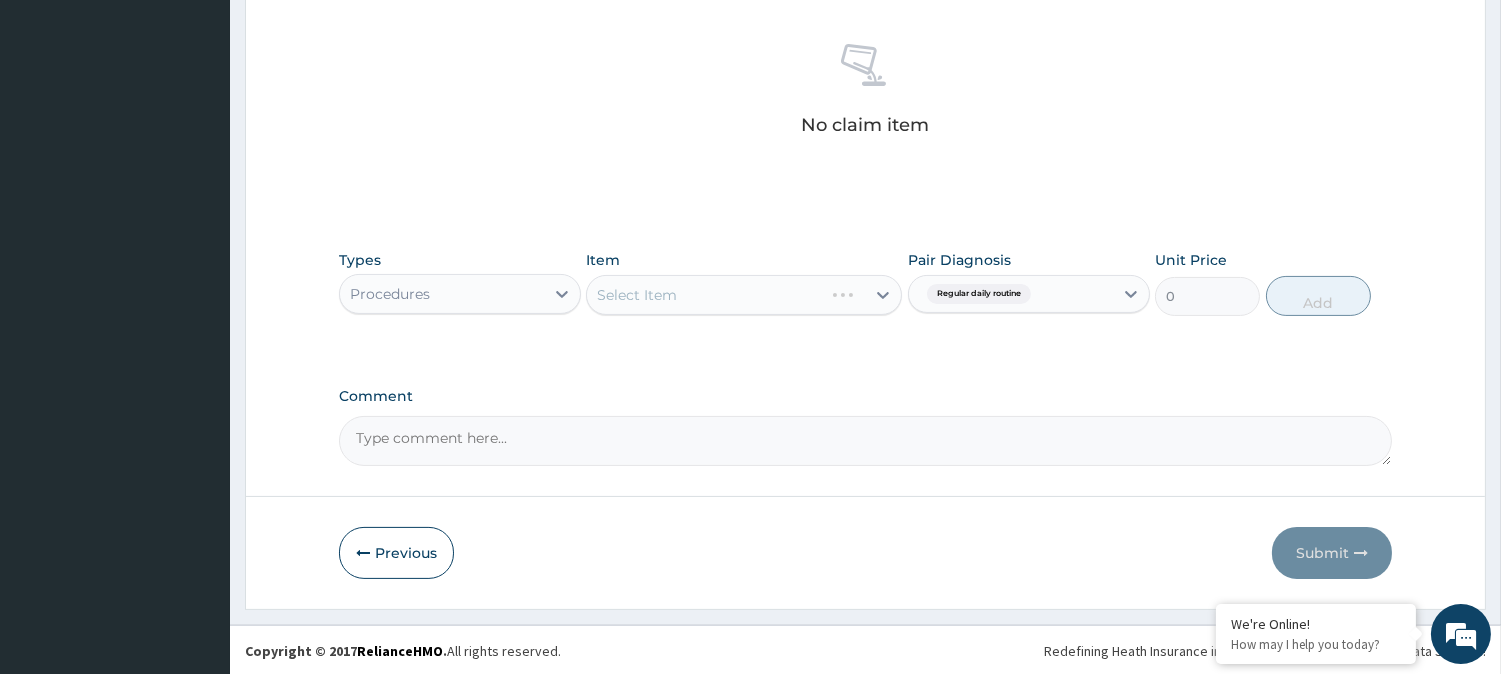 click on "Select Item" at bounding box center [744, 295] 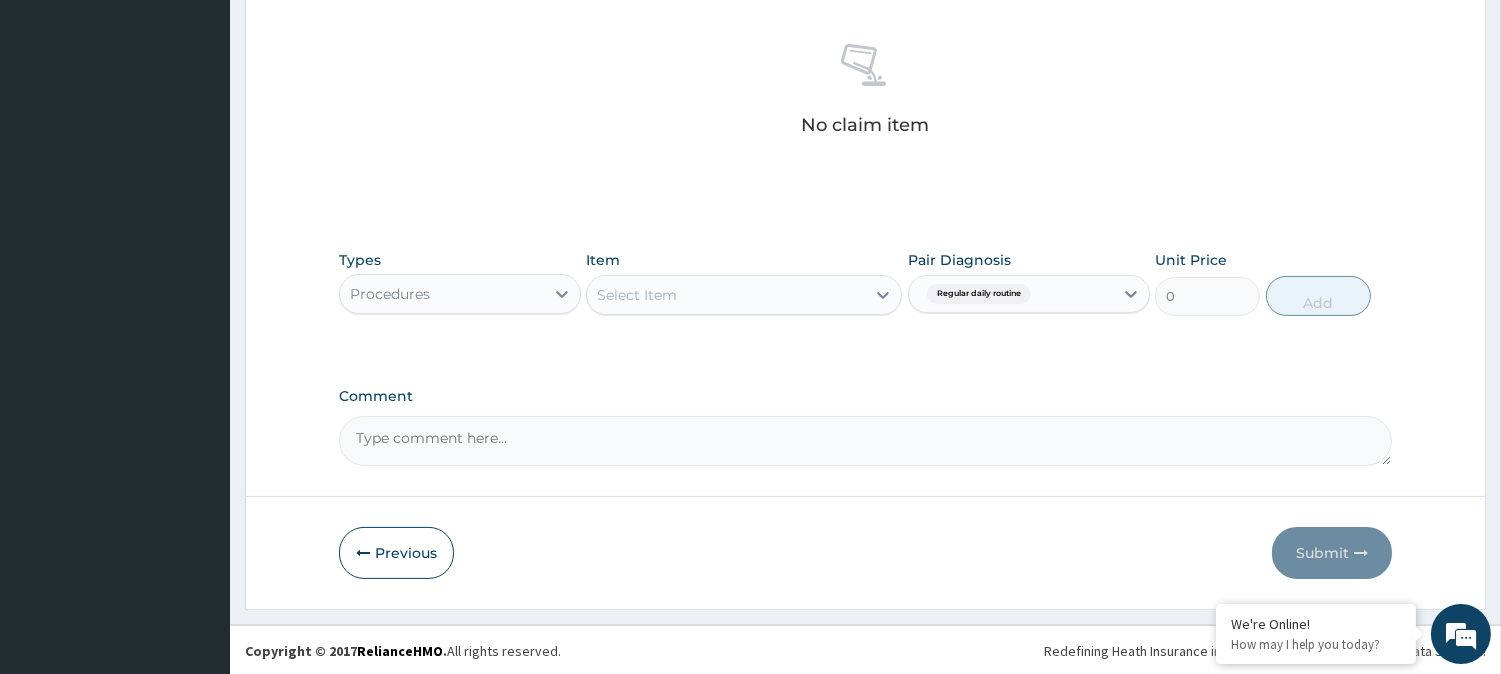 click on "Select Item" at bounding box center [726, 295] 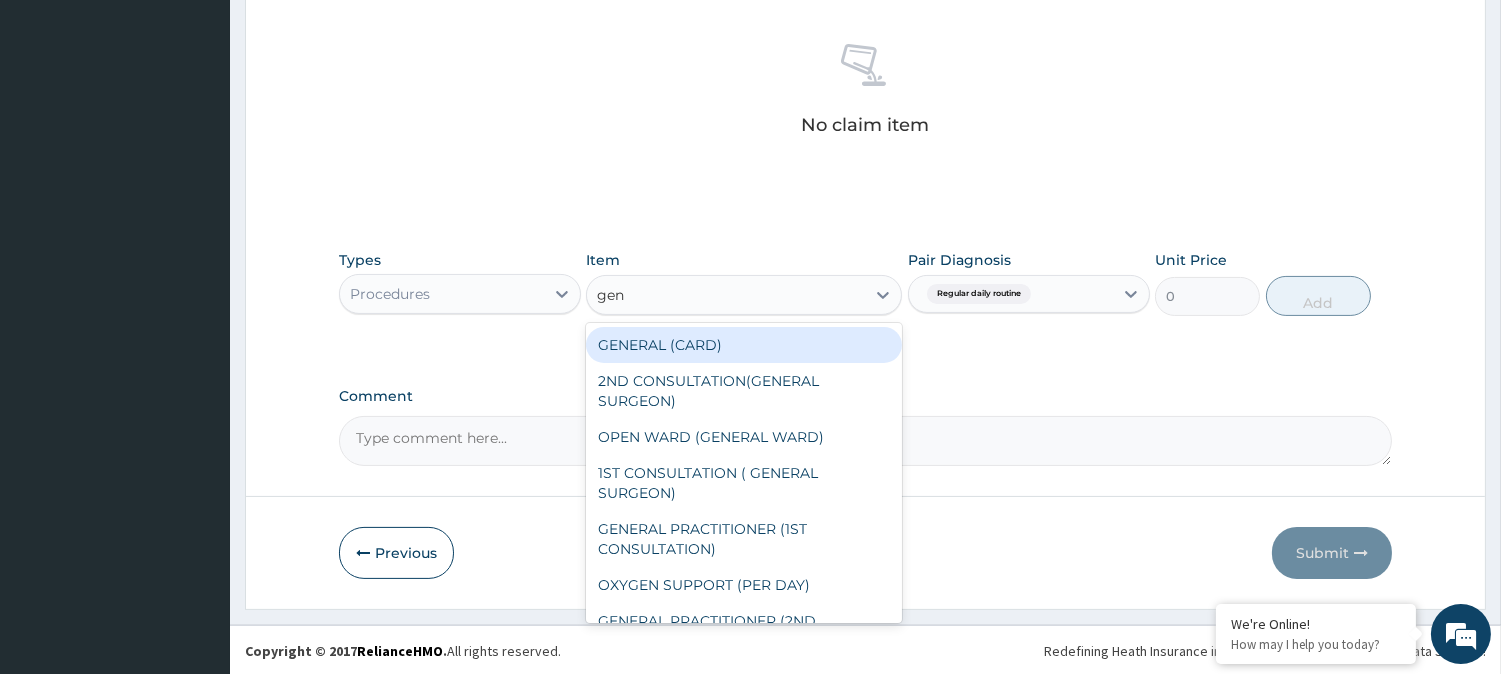 type on "gene" 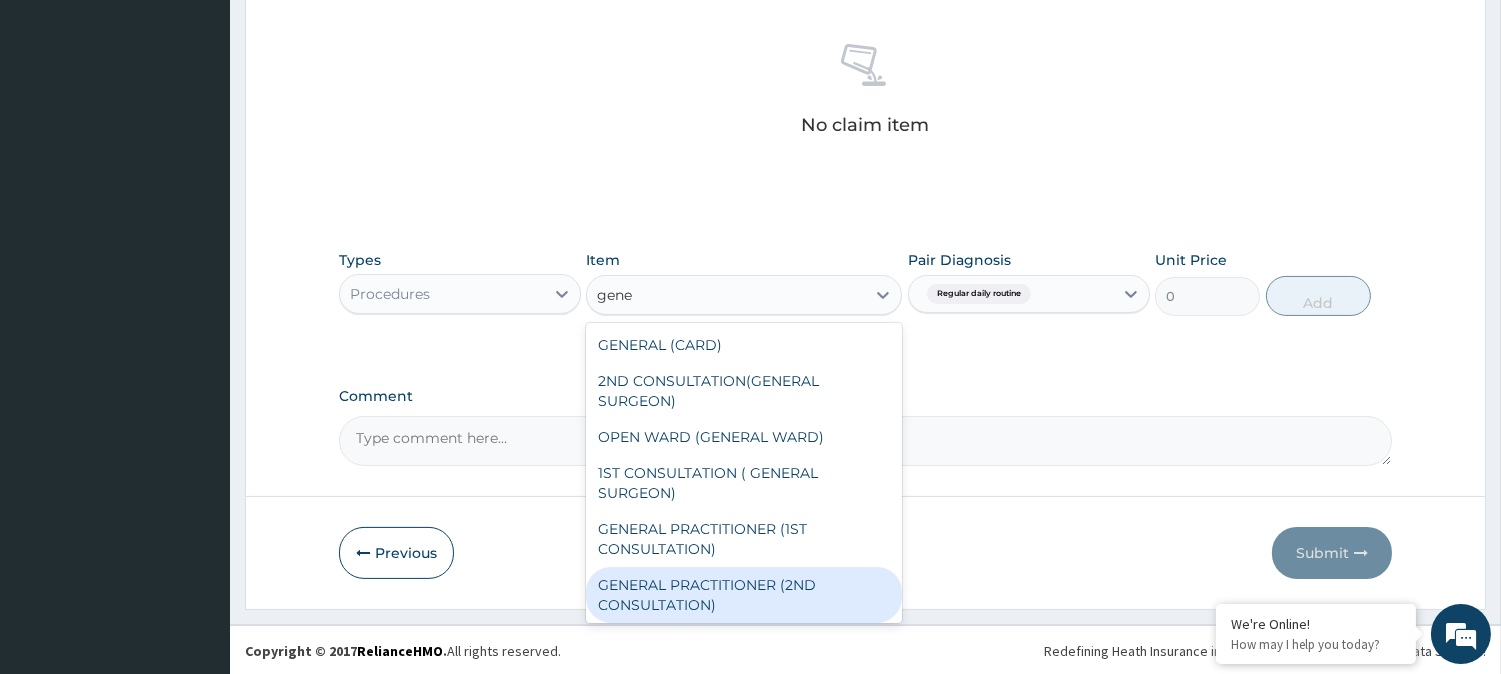 click on "GENERAL PRACTITIONER (2ND CONSULTATION)" at bounding box center (744, 595) 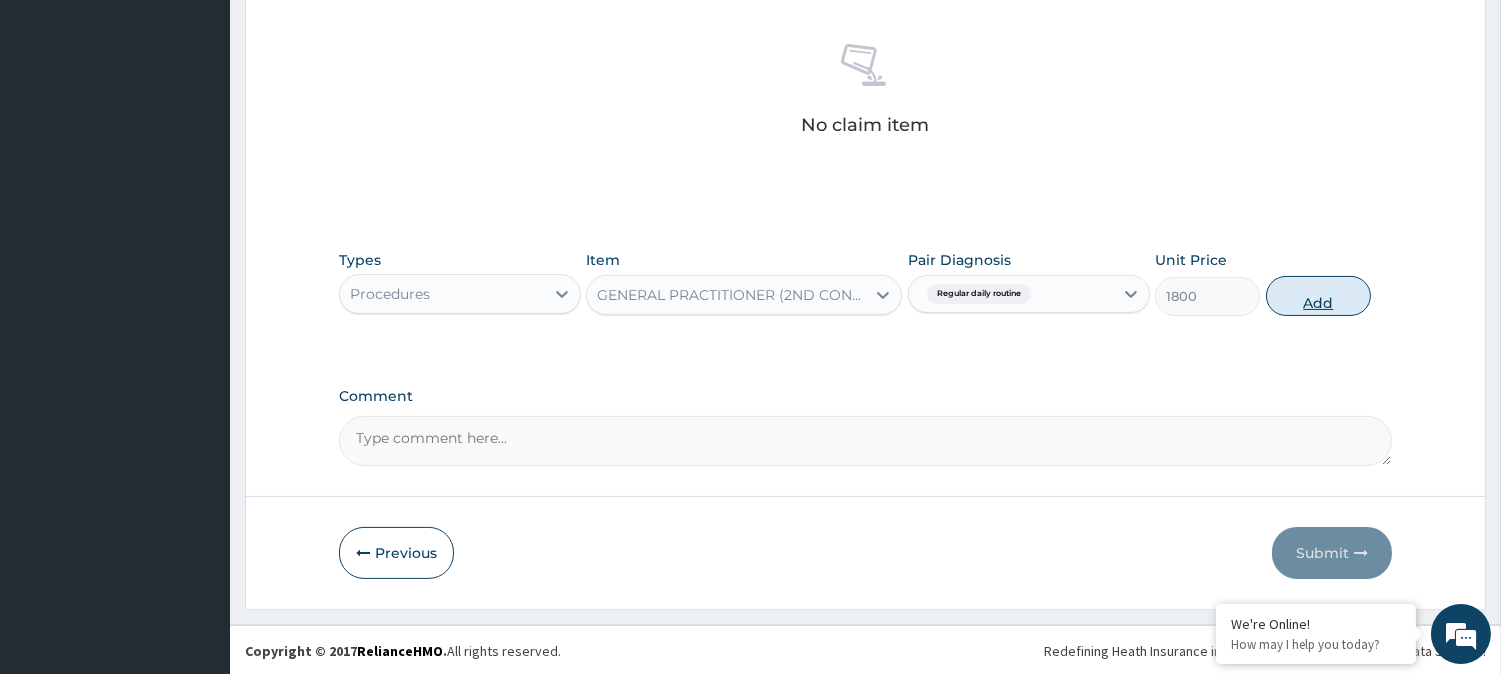 click on "Add" at bounding box center (1318, 296) 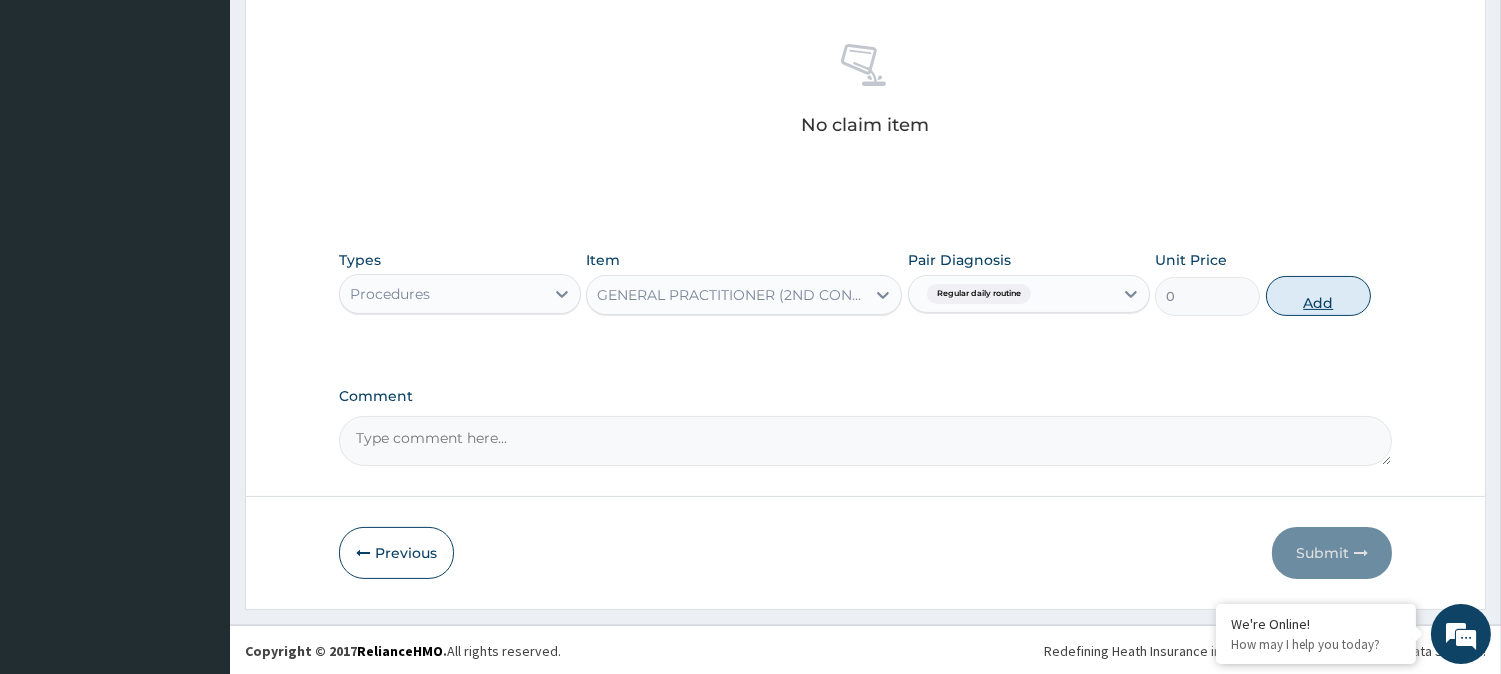 scroll, scrollTop: 671, scrollLeft: 0, axis: vertical 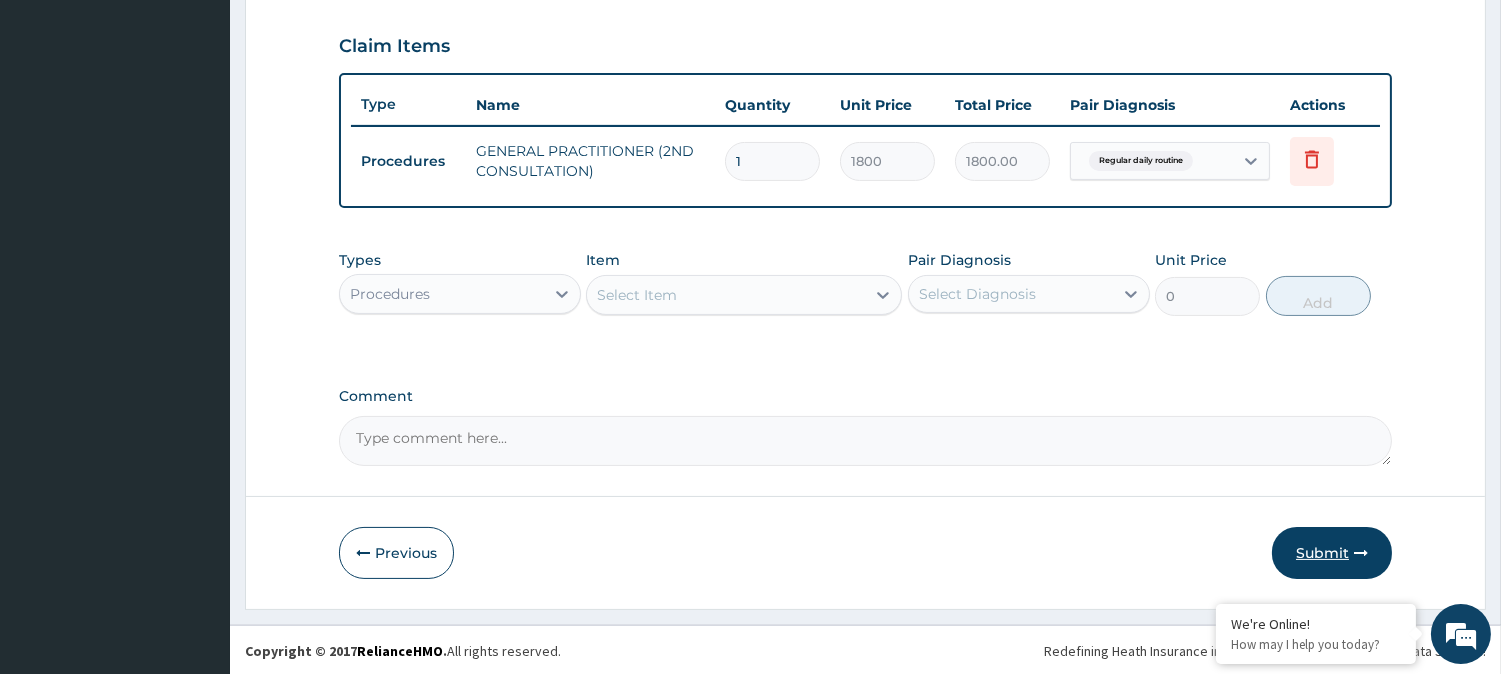 click on "Submit" at bounding box center [1332, 553] 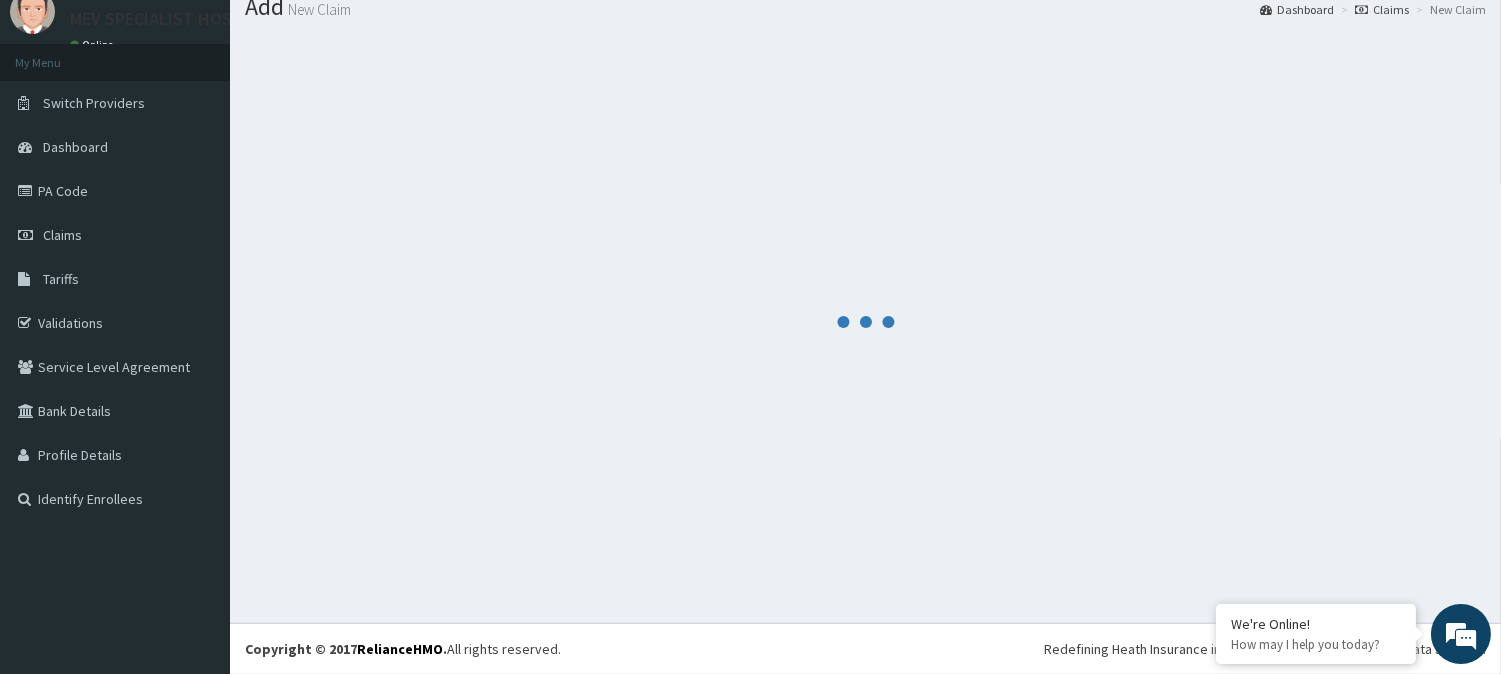 scroll, scrollTop: 671, scrollLeft: 0, axis: vertical 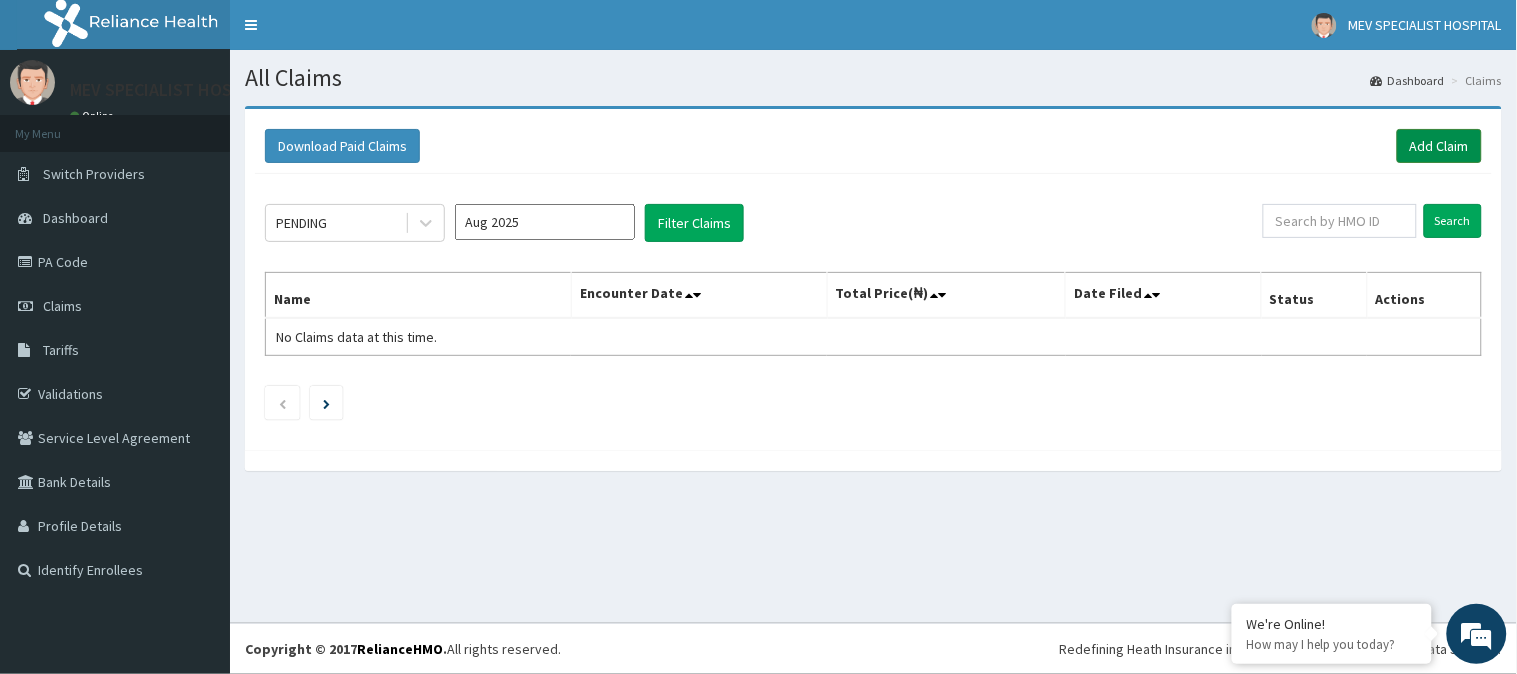 click on "Add Claim" at bounding box center (1439, 146) 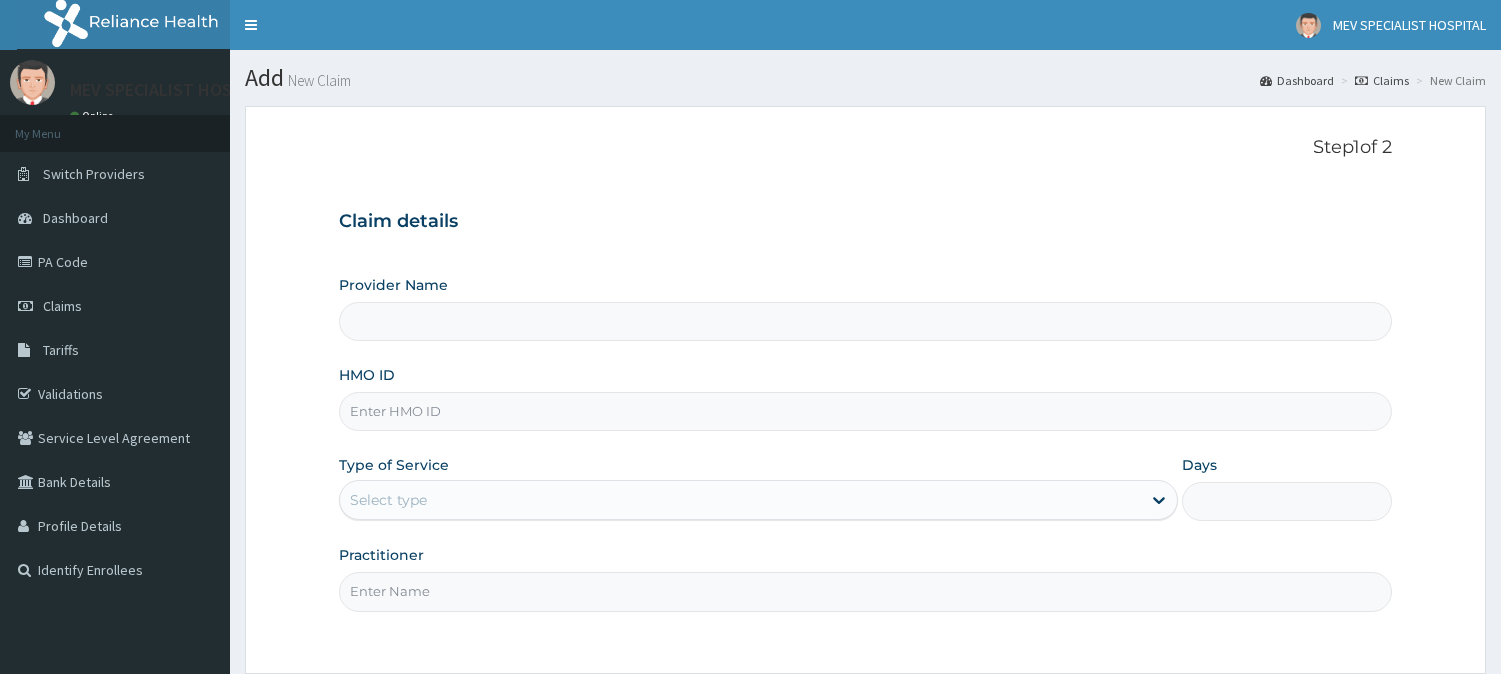 type on "MEV SPECIALIST HOSPITAL" 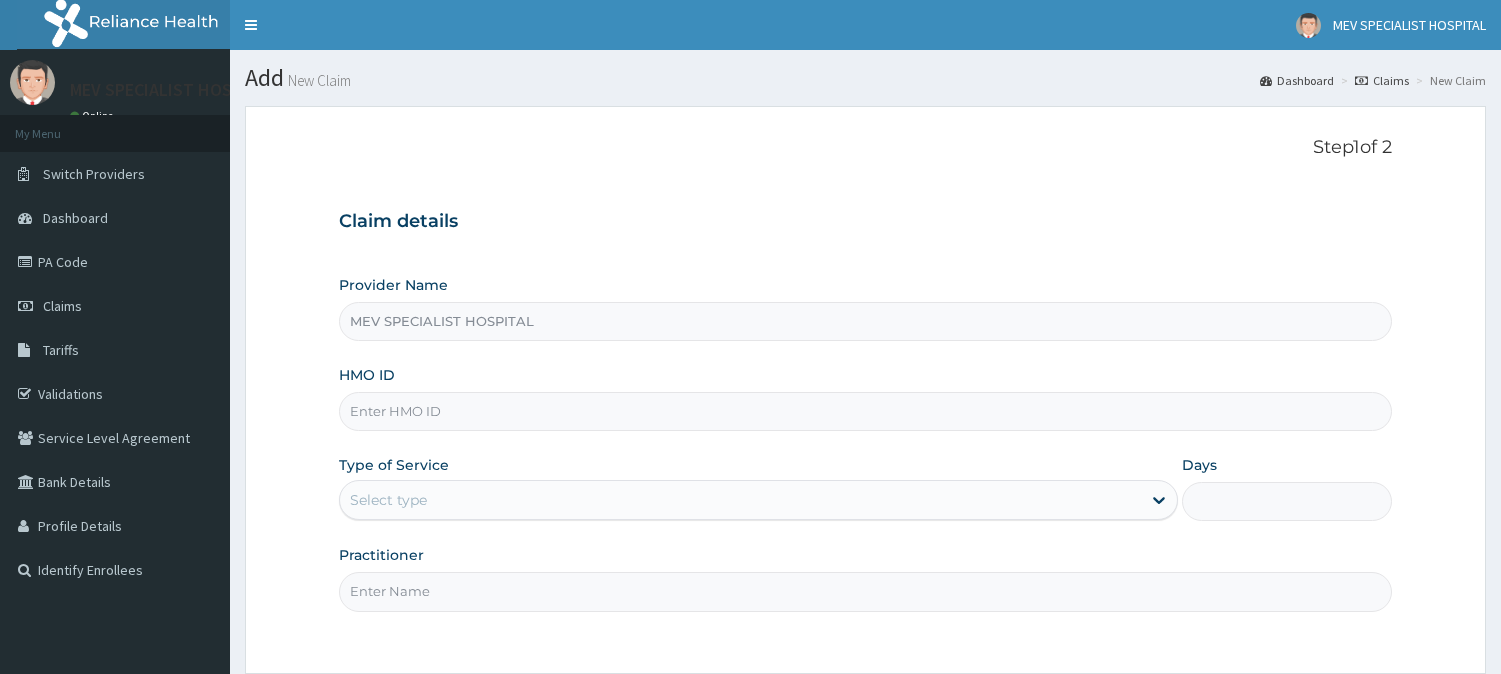 scroll, scrollTop: 0, scrollLeft: 0, axis: both 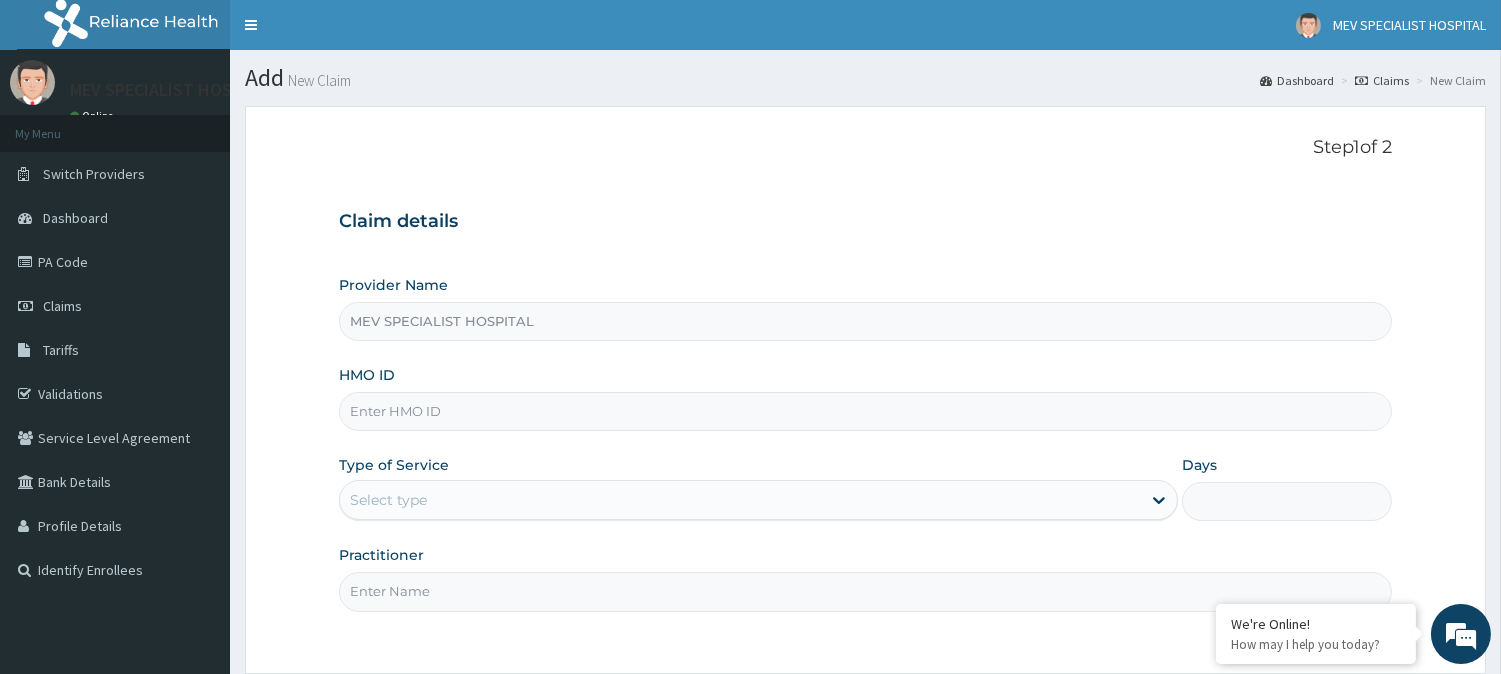 click on "HMO ID" at bounding box center [865, 411] 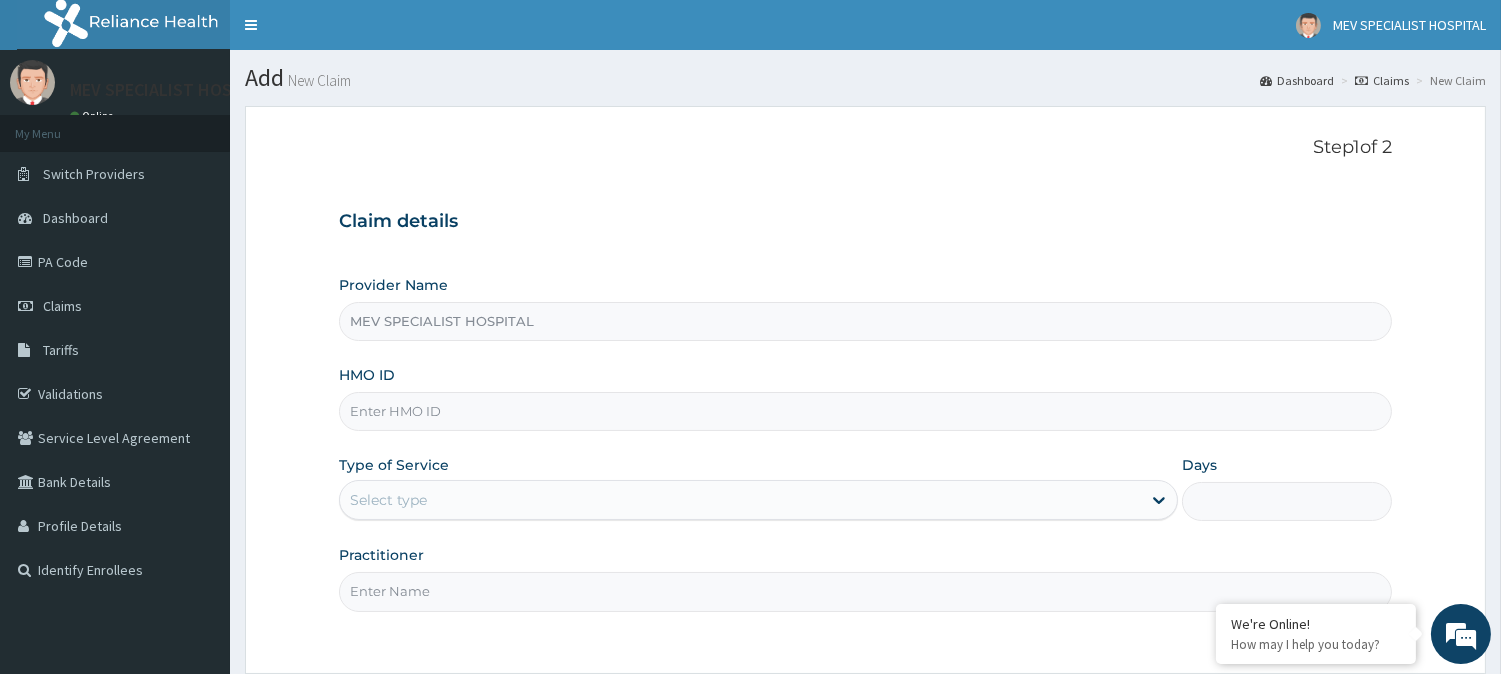 paste on "GFT/10055/A" 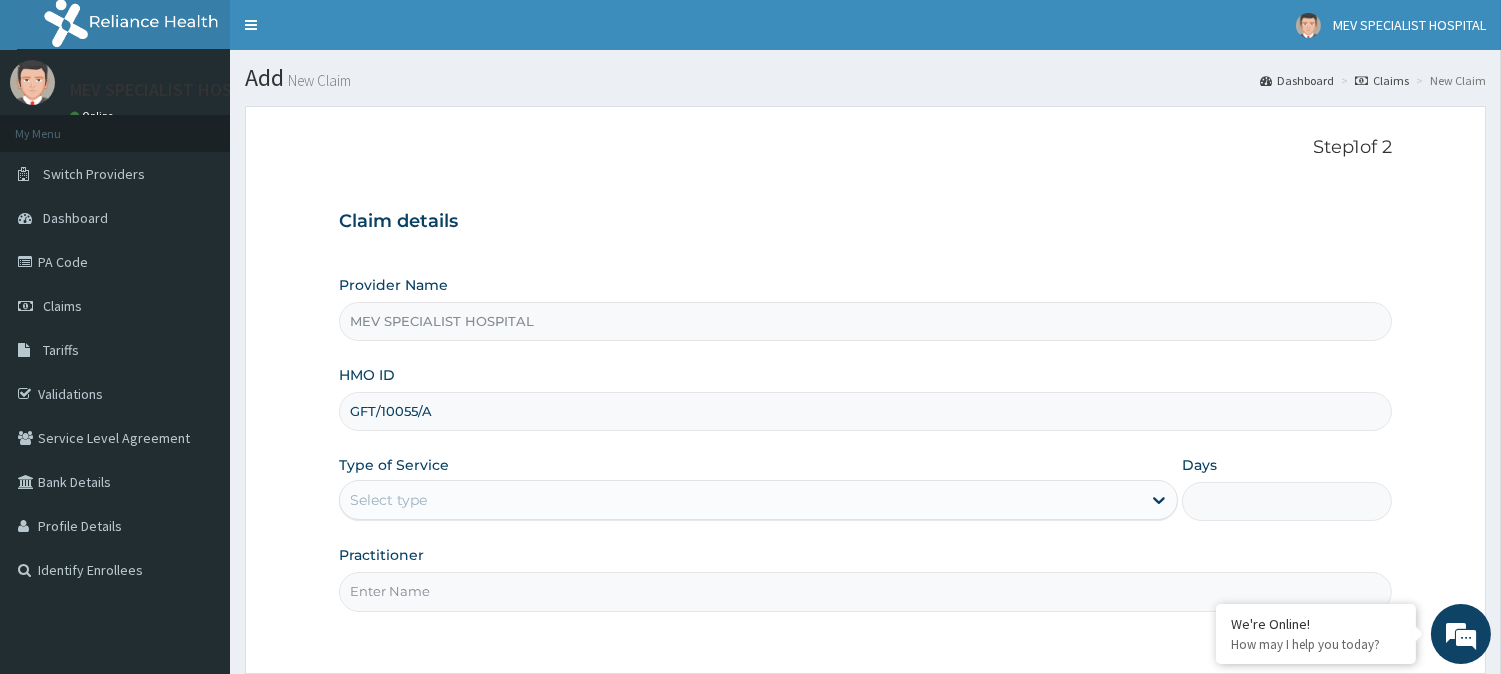 type on "GFT/10055/A" 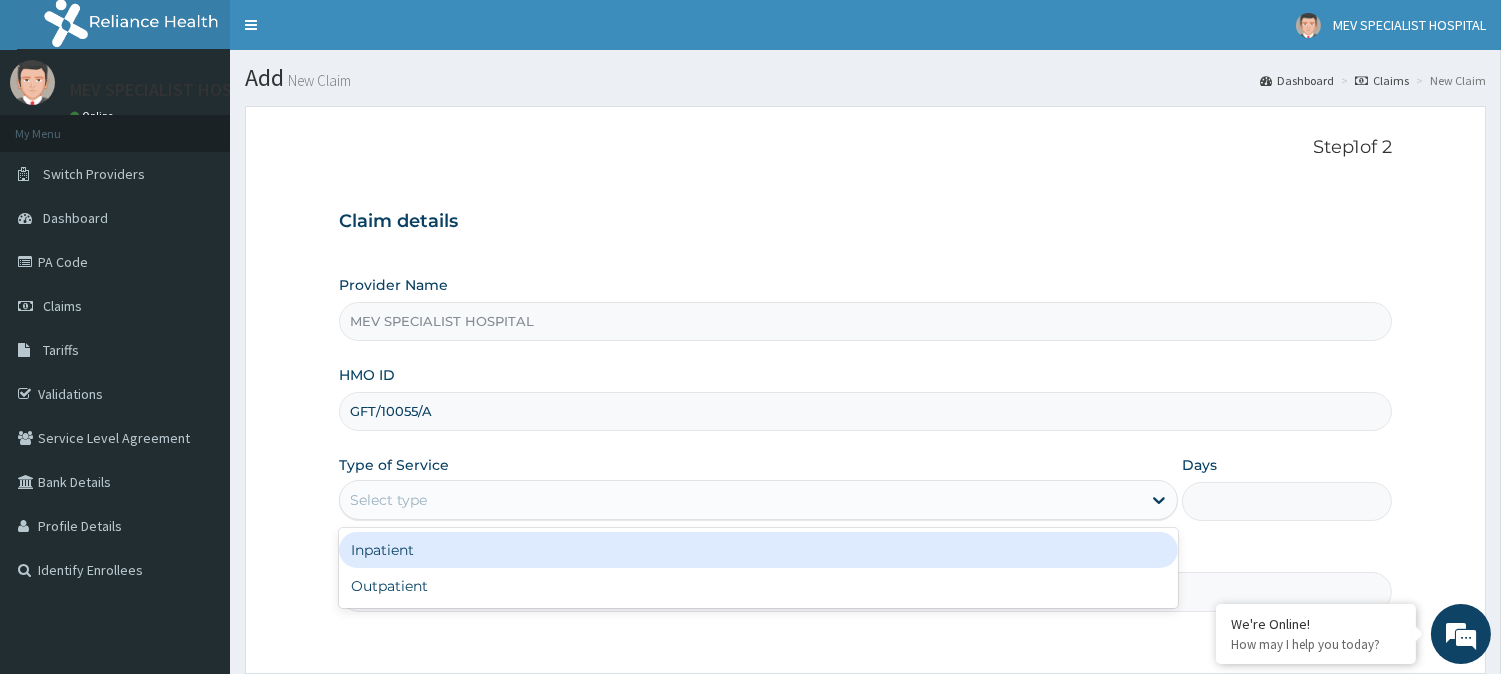 click on "Select type" at bounding box center [740, 500] 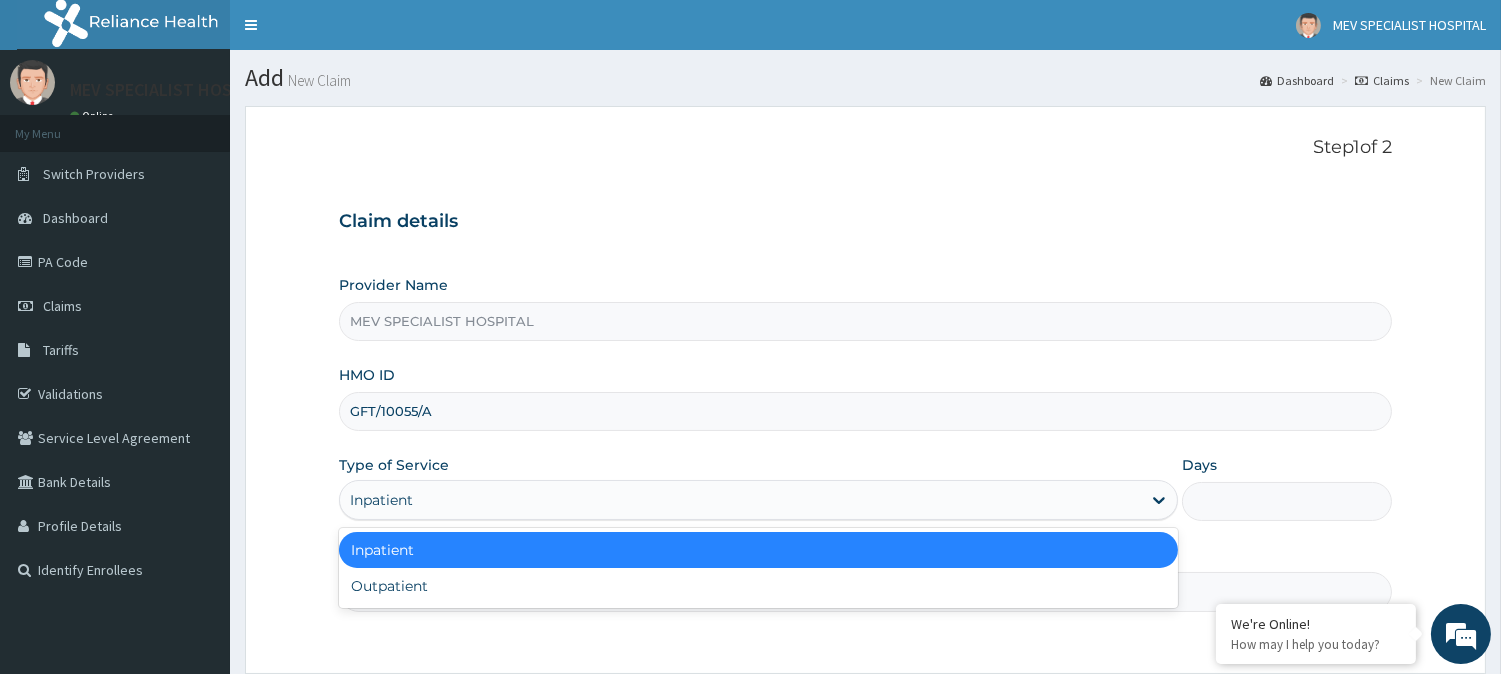 click on "Inpatient" at bounding box center (740, 500) 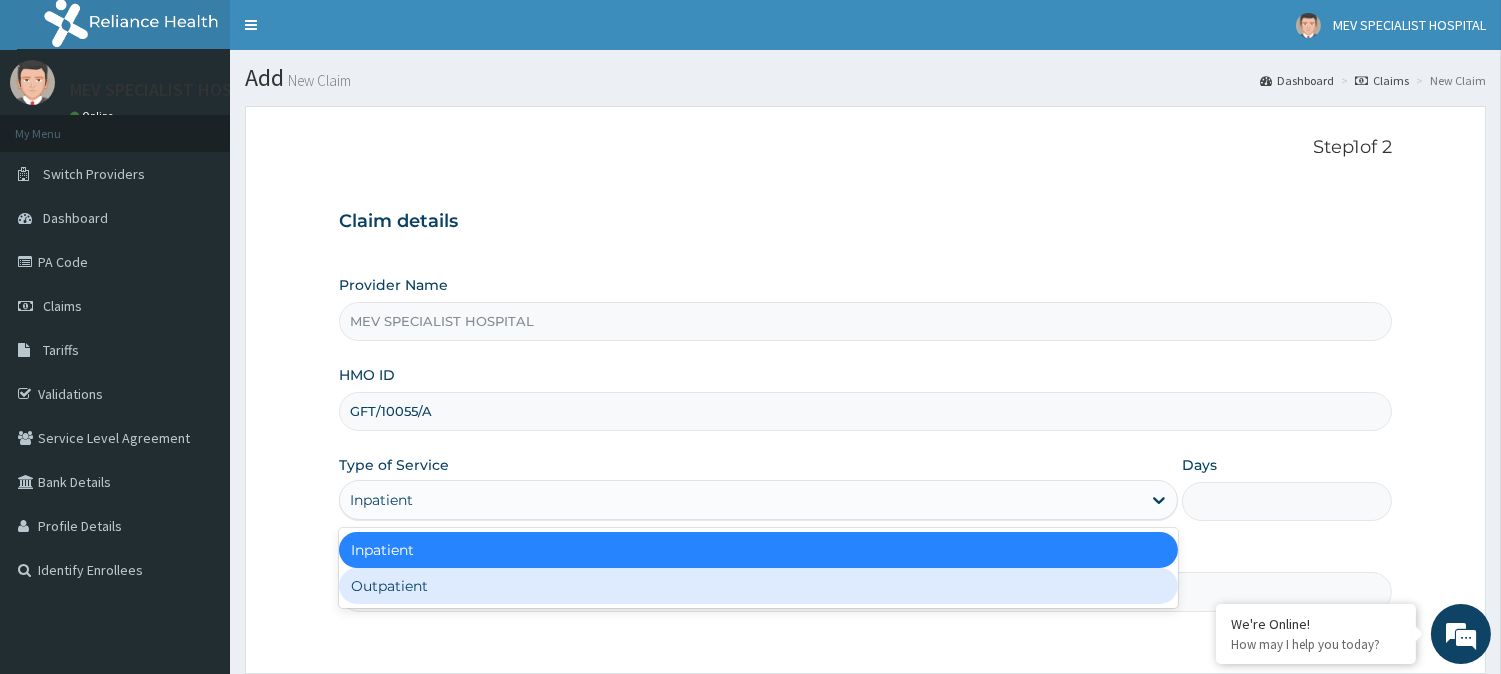 click on "Outpatient" at bounding box center [758, 586] 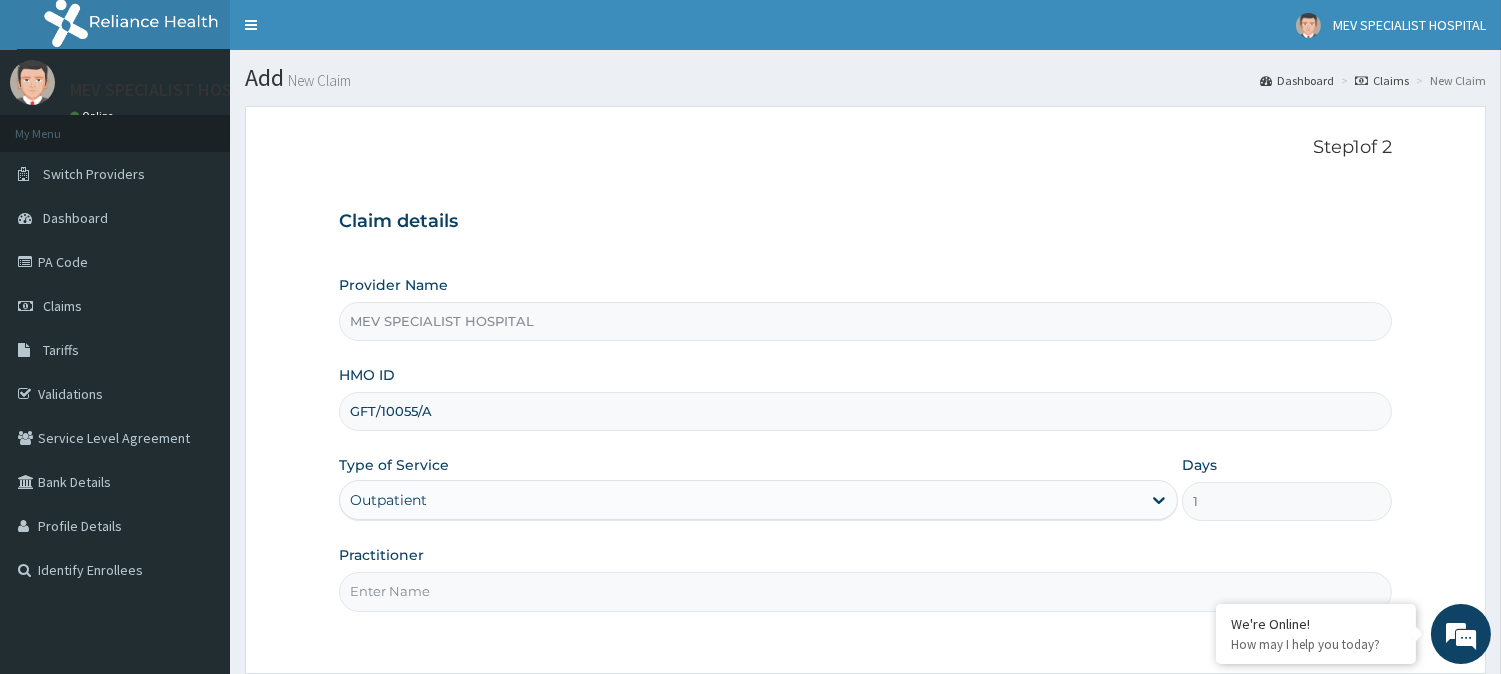 click on "Practitioner" at bounding box center [865, 591] 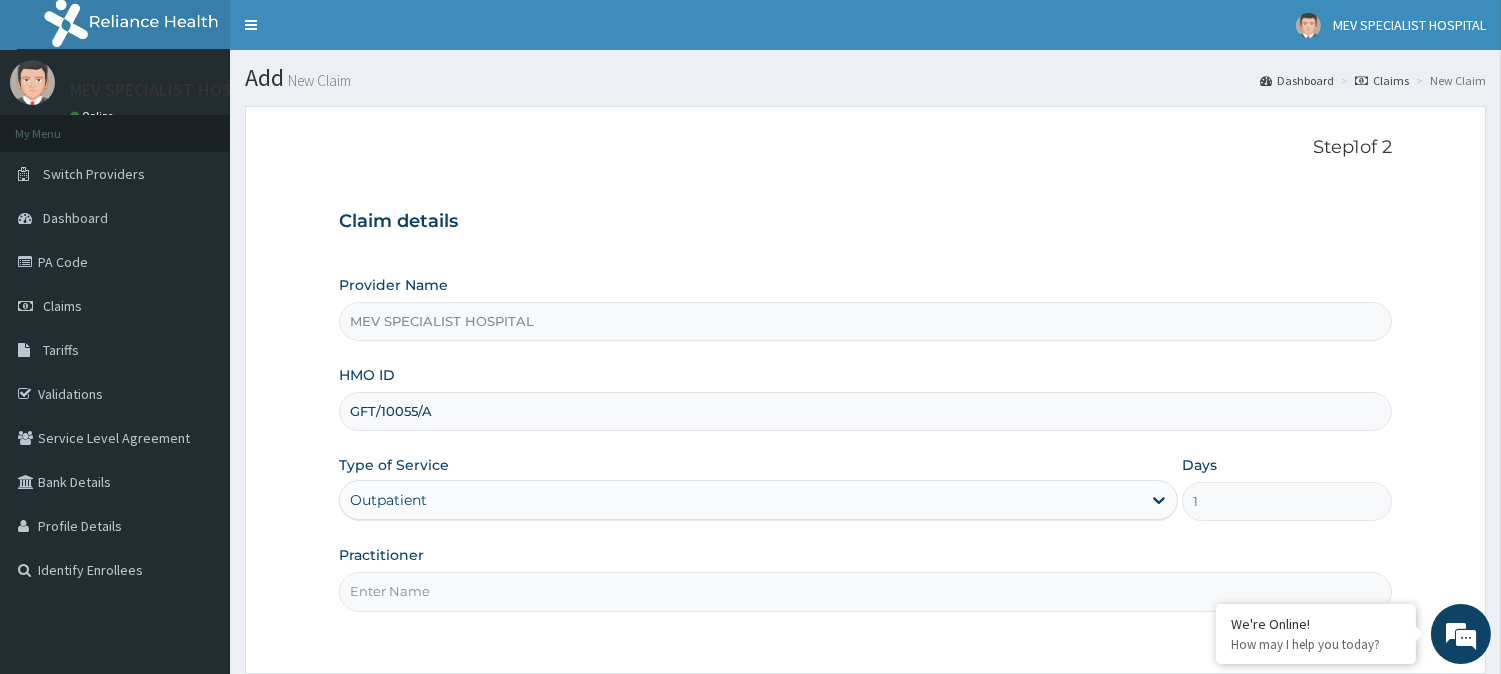 type on "[TITLE] [LAST]" 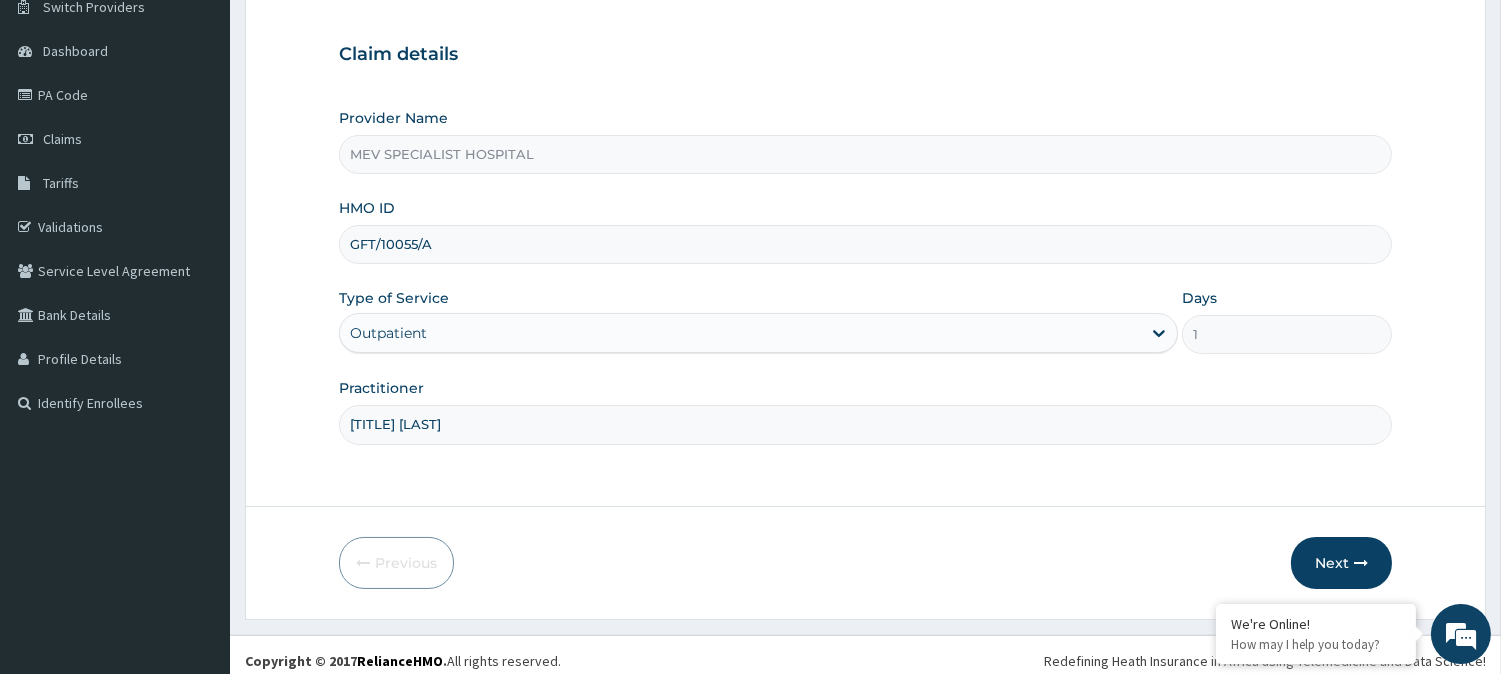 scroll, scrollTop: 178, scrollLeft: 0, axis: vertical 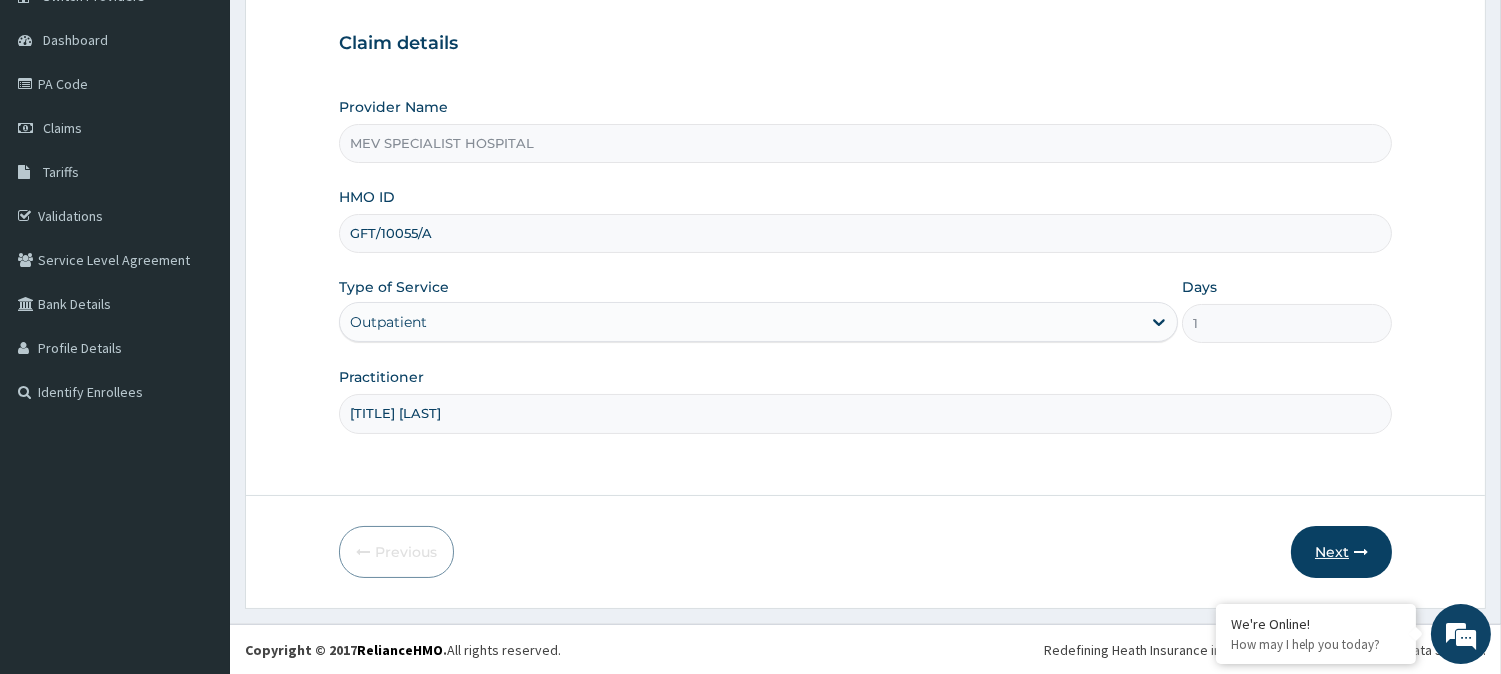 click on "Next" at bounding box center (1341, 552) 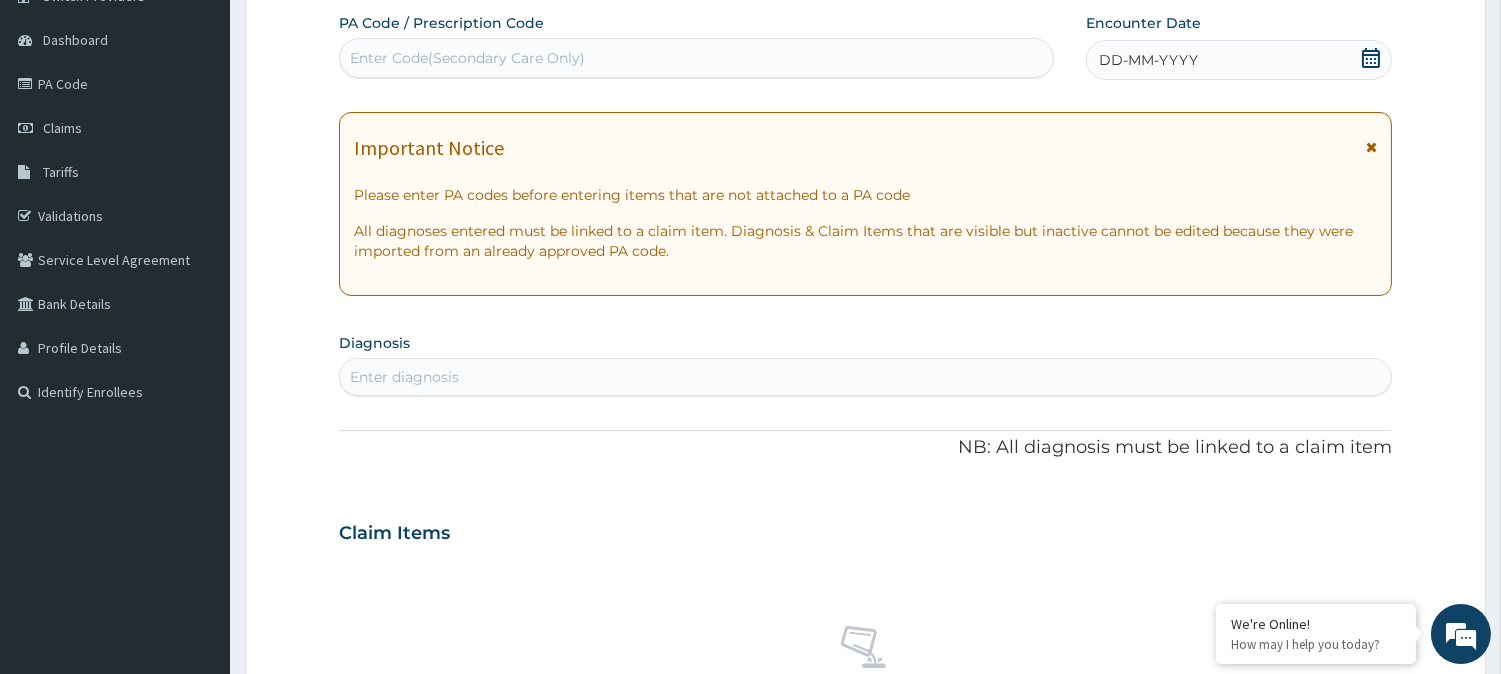 scroll, scrollTop: 0, scrollLeft: 0, axis: both 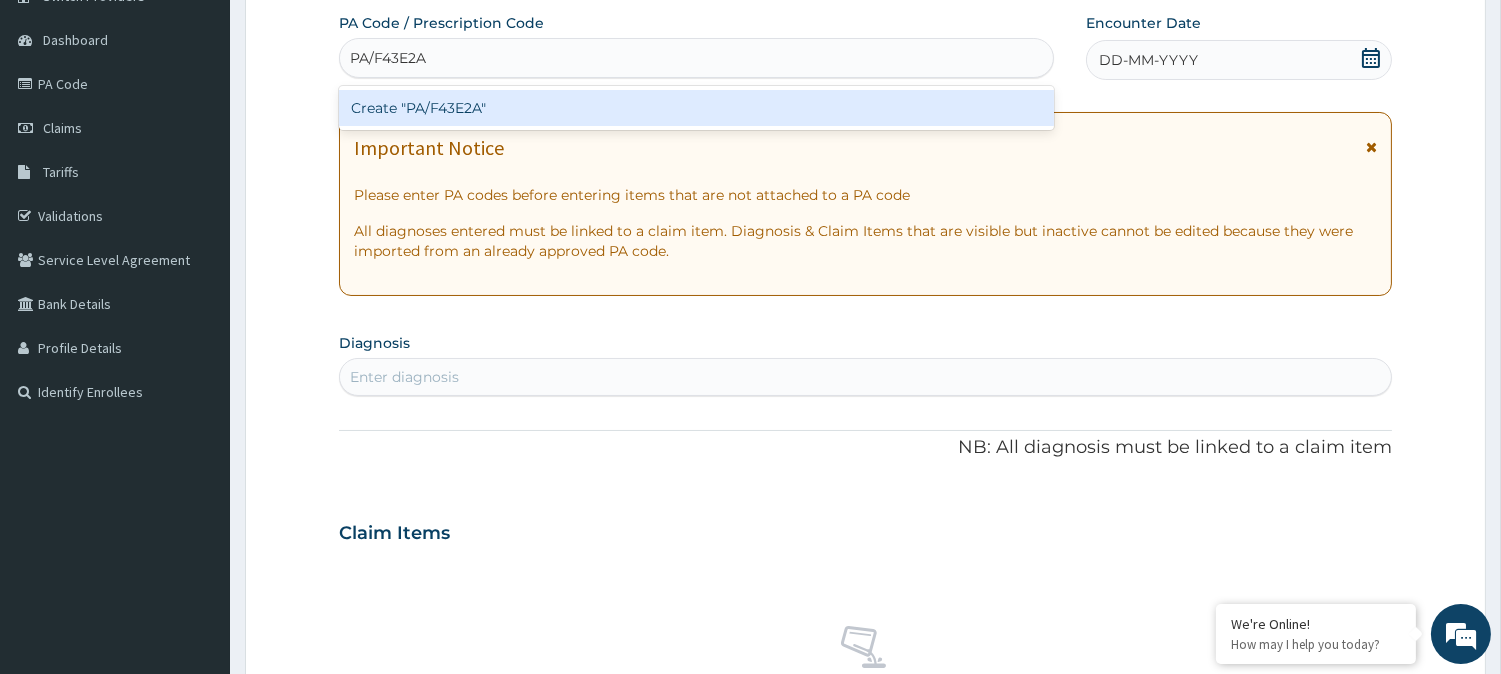 click on "Create "PA/F43E2A"" at bounding box center [696, 108] 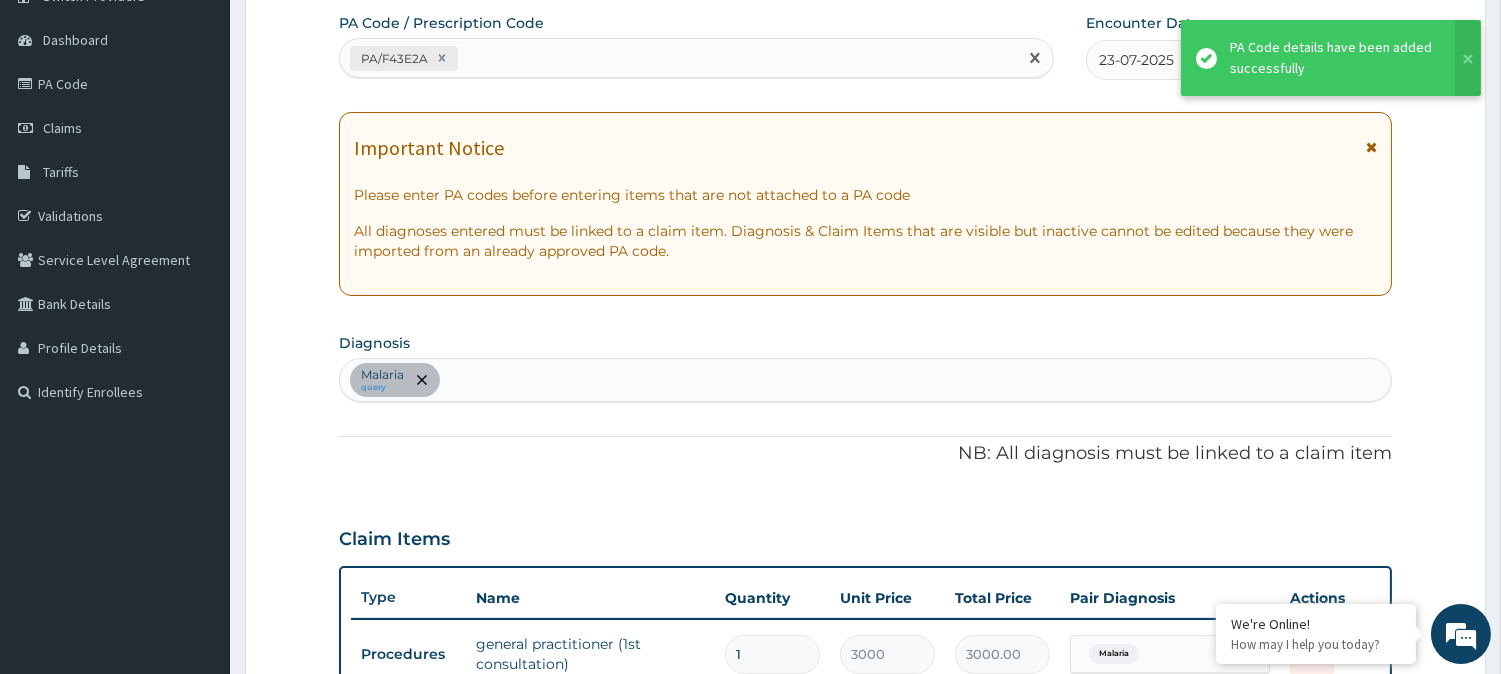 click on "PA/F43E2A" at bounding box center [696, 58] 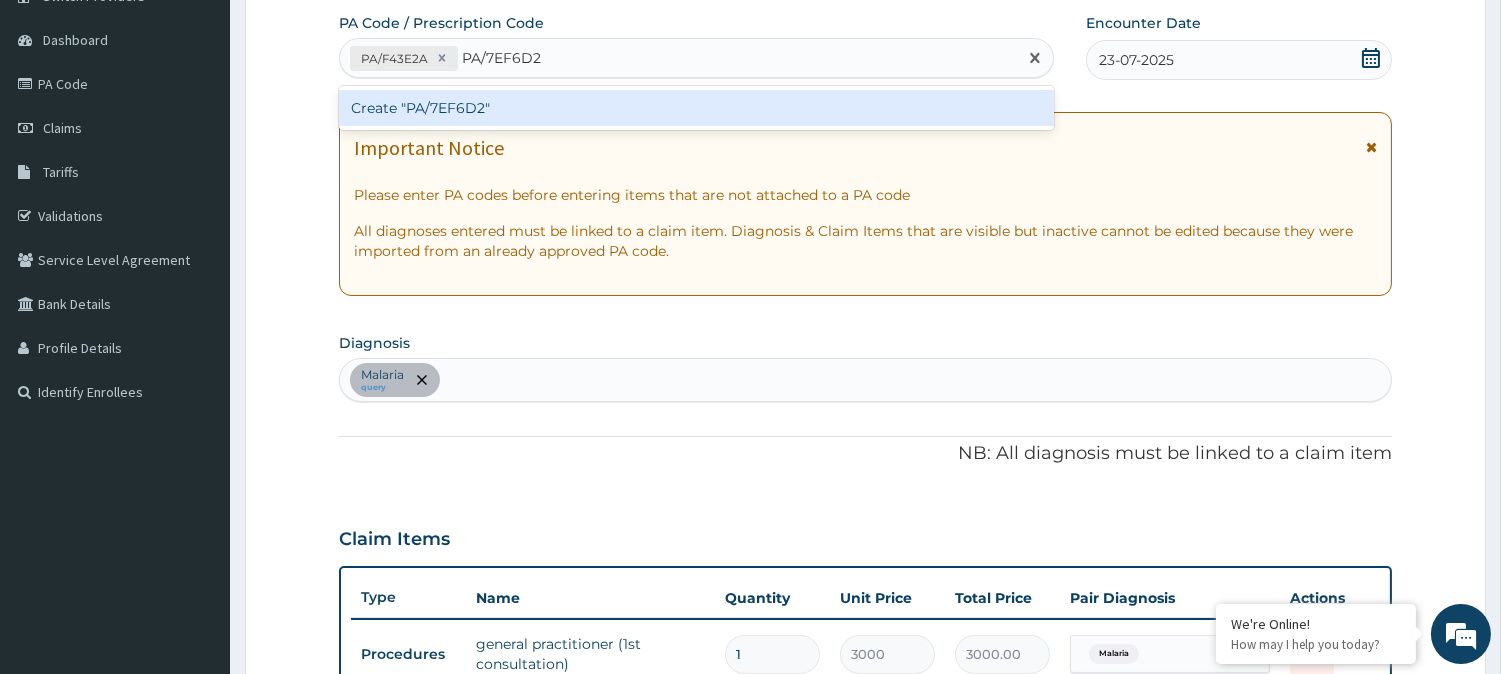click on "Create "PA/7EF6D2"" at bounding box center (696, 108) 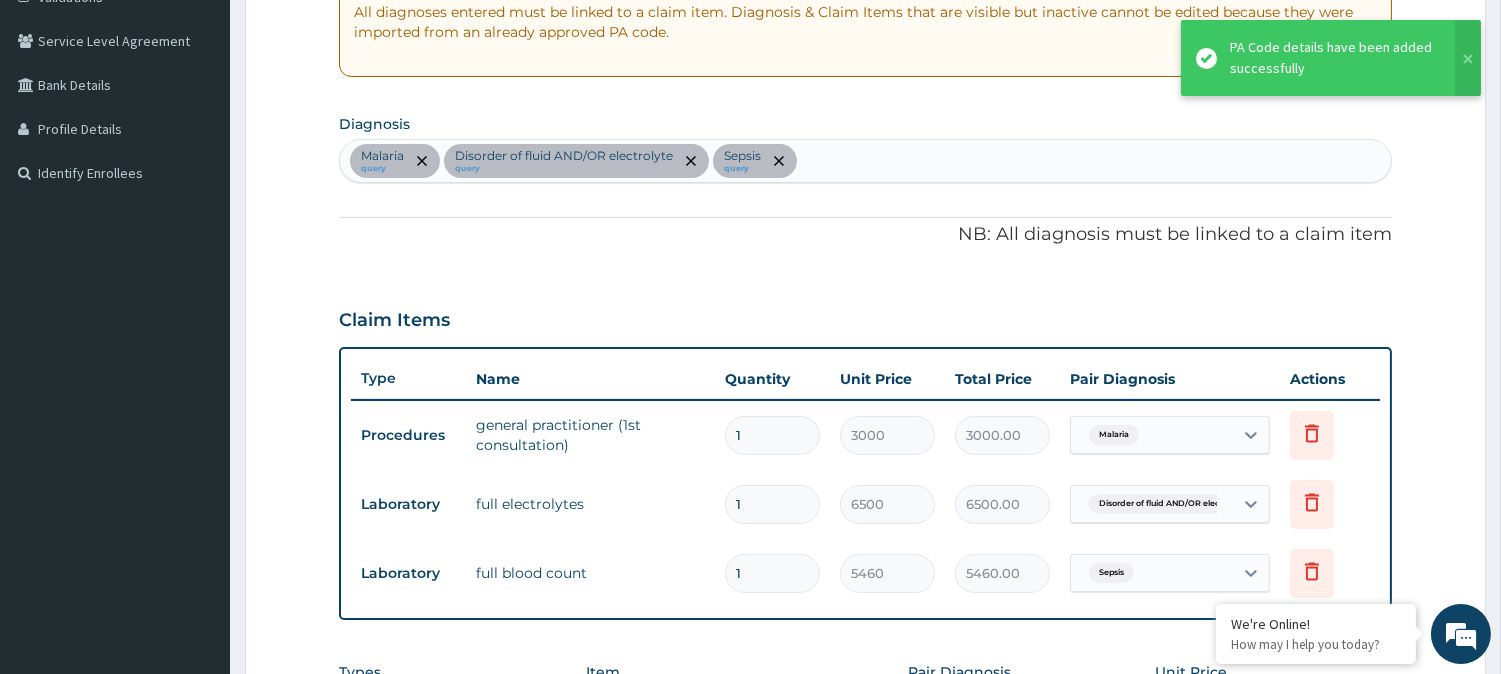 scroll, scrollTop: 218, scrollLeft: 0, axis: vertical 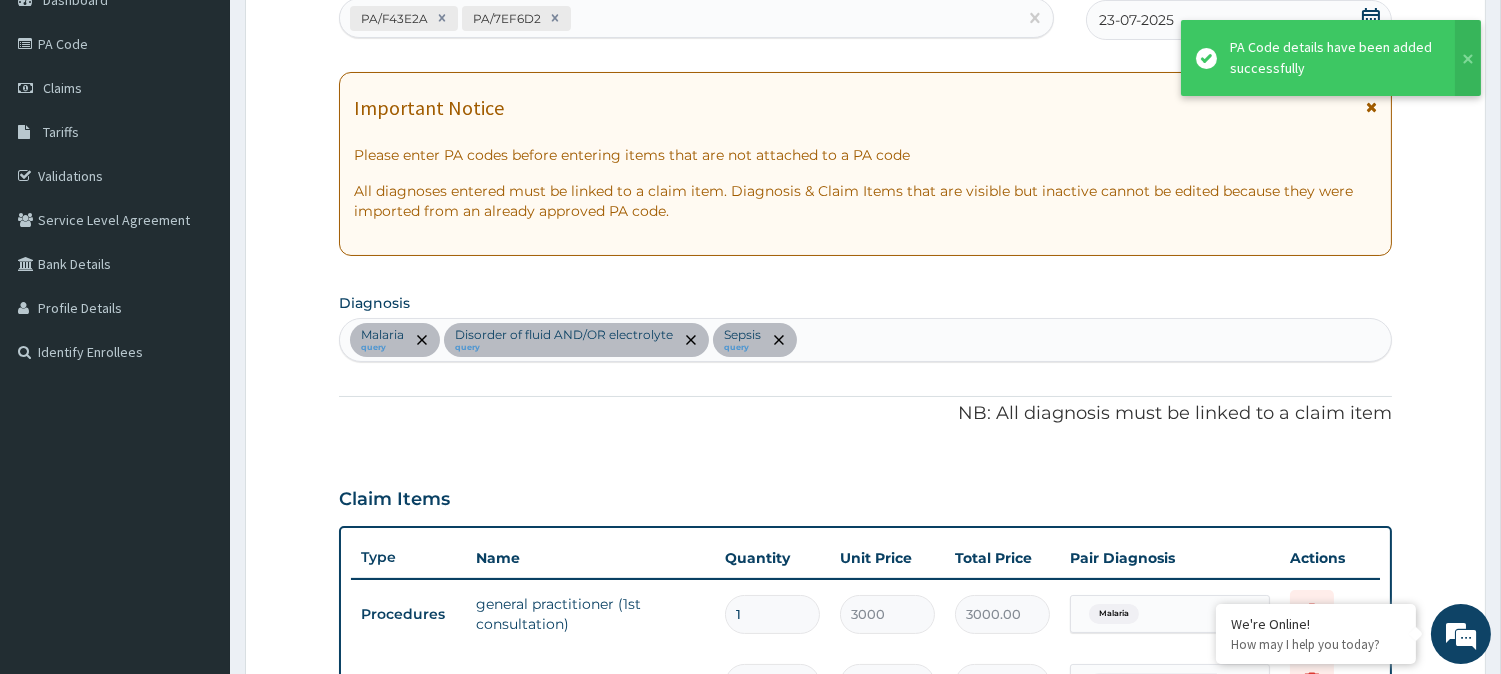 click on "PA/F43E2A PA/7EF6D2" at bounding box center [678, 18] 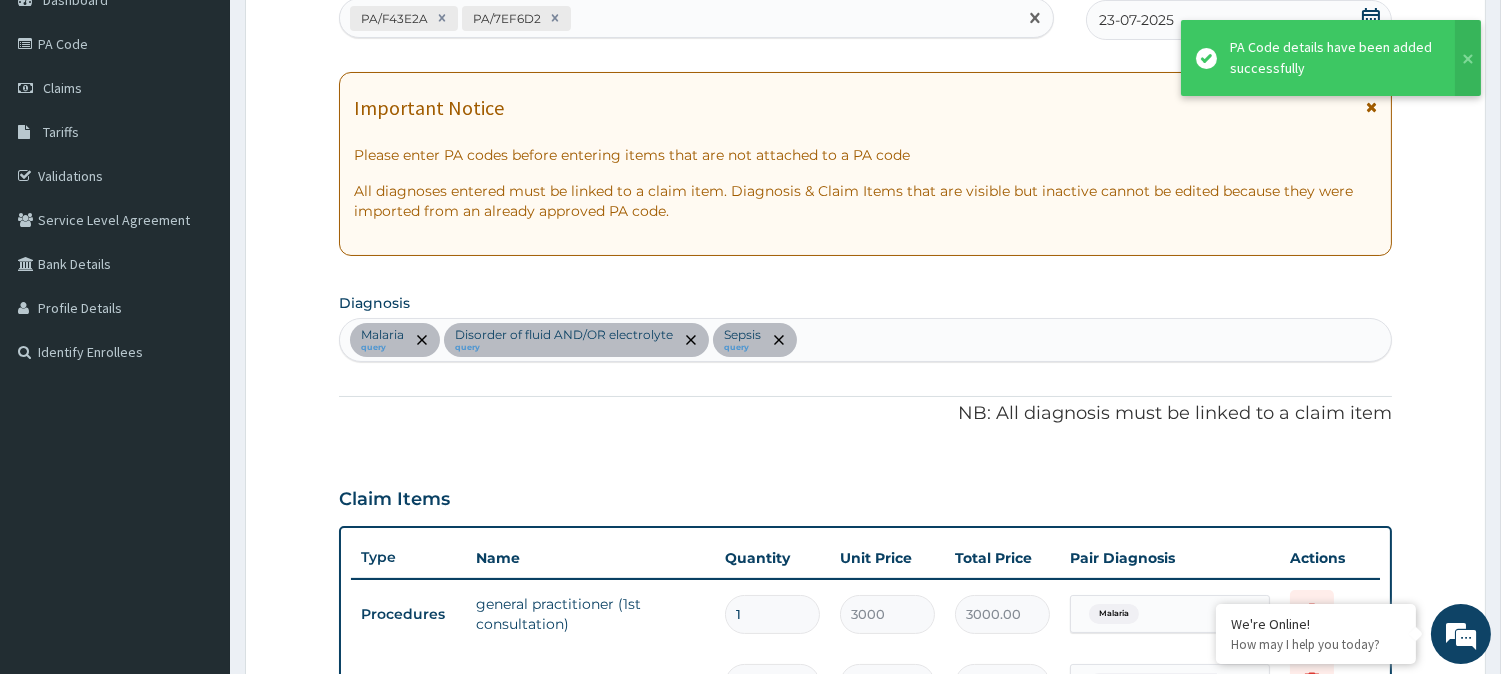 paste on "PA/693D4C" 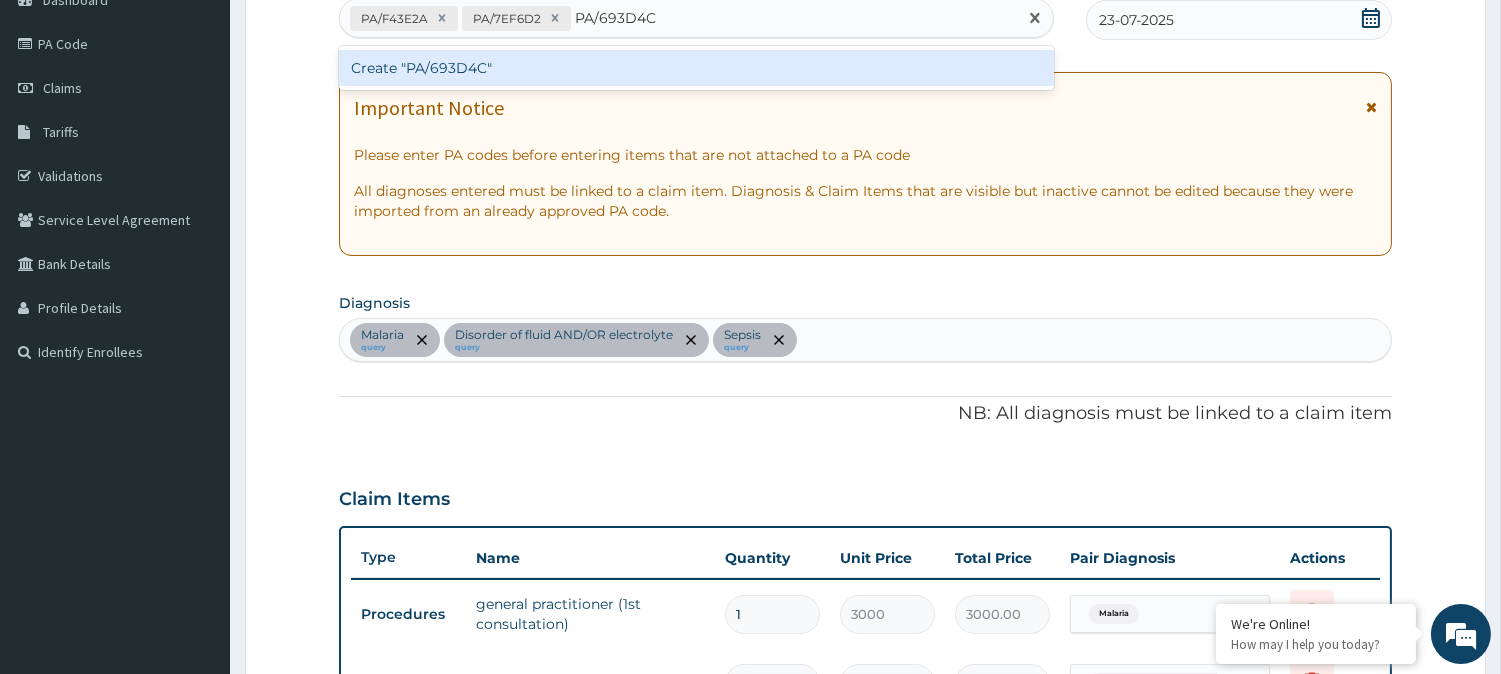 click on "Create "PA/693D4C"" at bounding box center (696, 68) 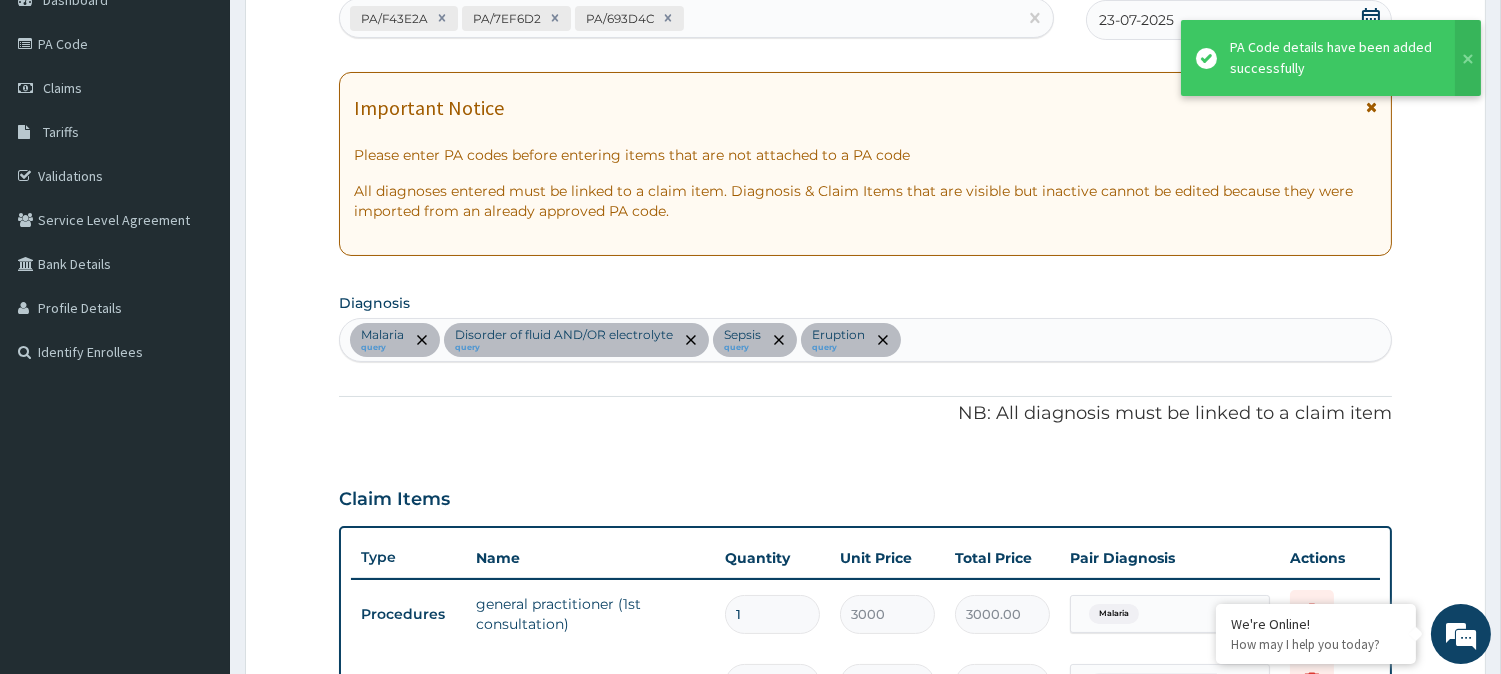 scroll, scrollTop: 772, scrollLeft: 0, axis: vertical 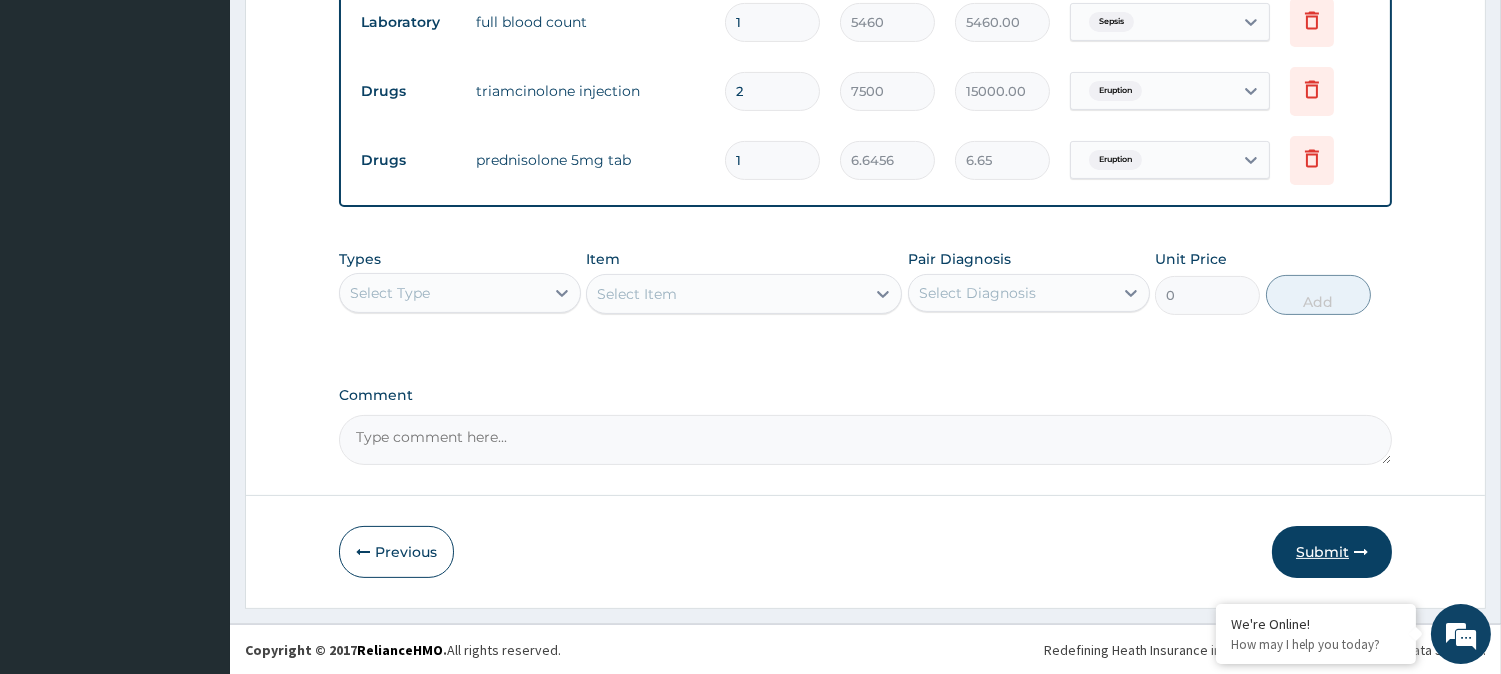 click on "Submit" at bounding box center (1332, 552) 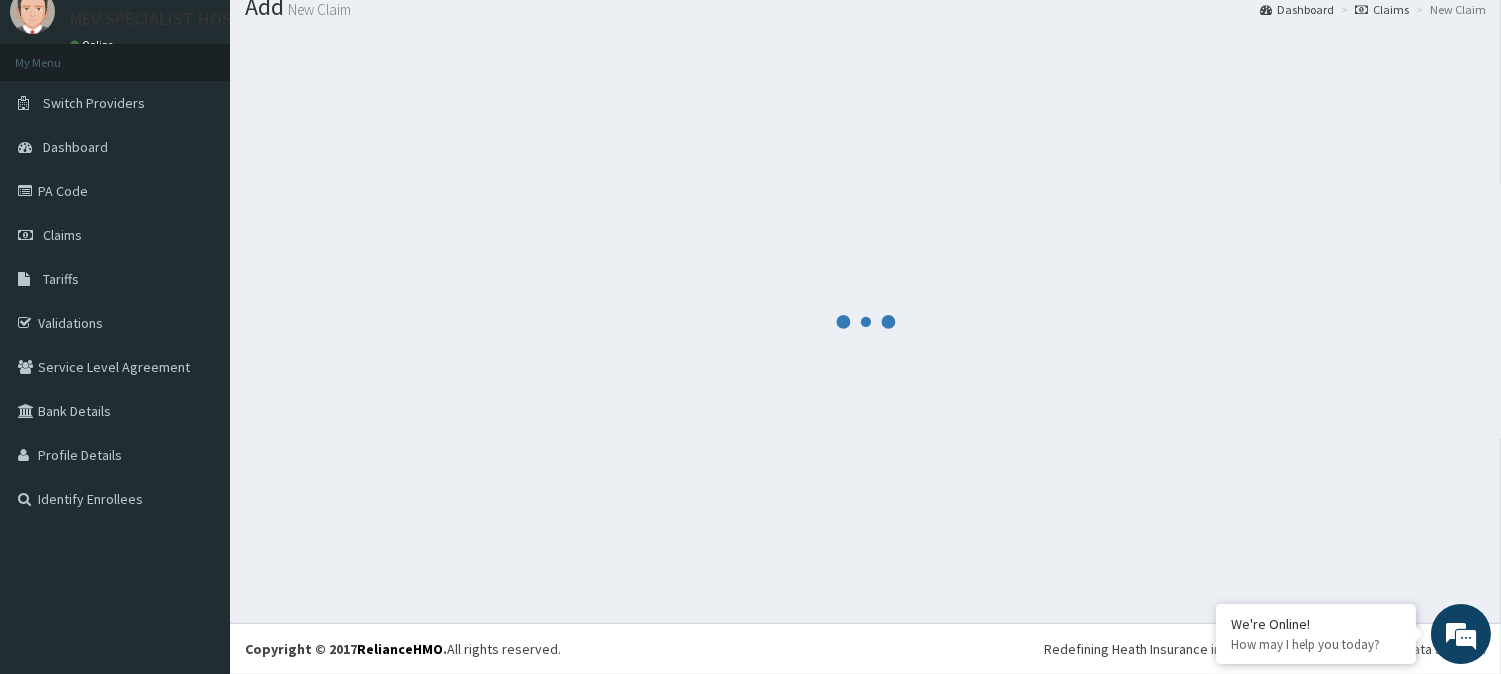 scroll, scrollTop: 71, scrollLeft: 0, axis: vertical 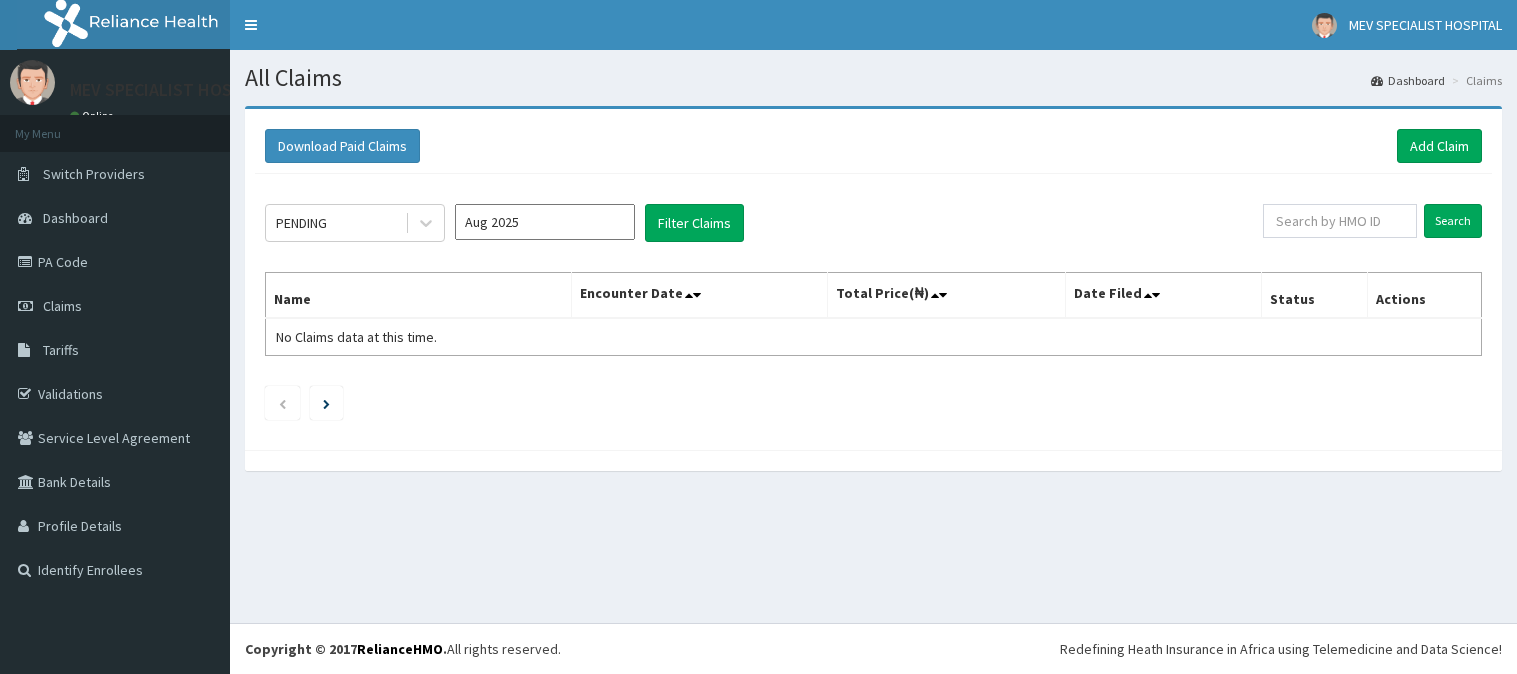 click on "Add Claim" at bounding box center (1439, 146) 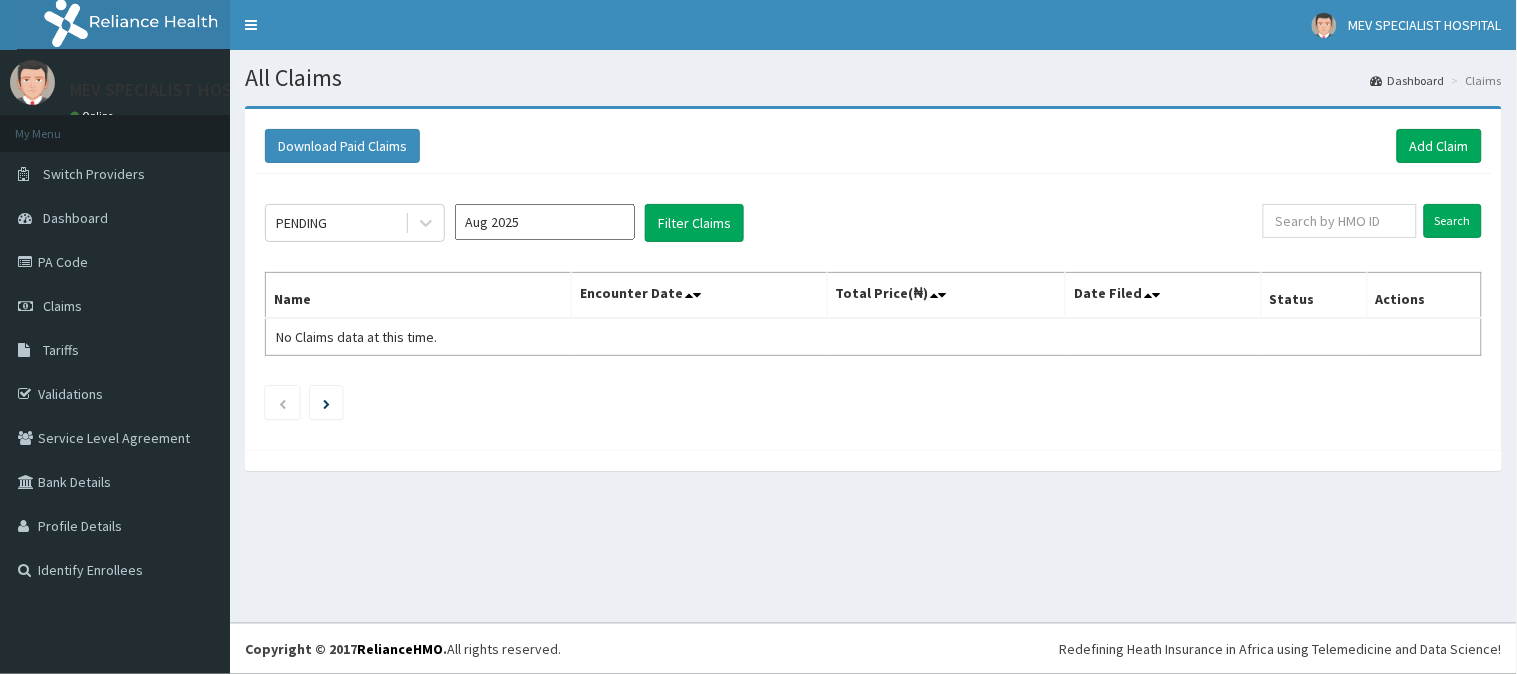 scroll, scrollTop: 0, scrollLeft: 0, axis: both 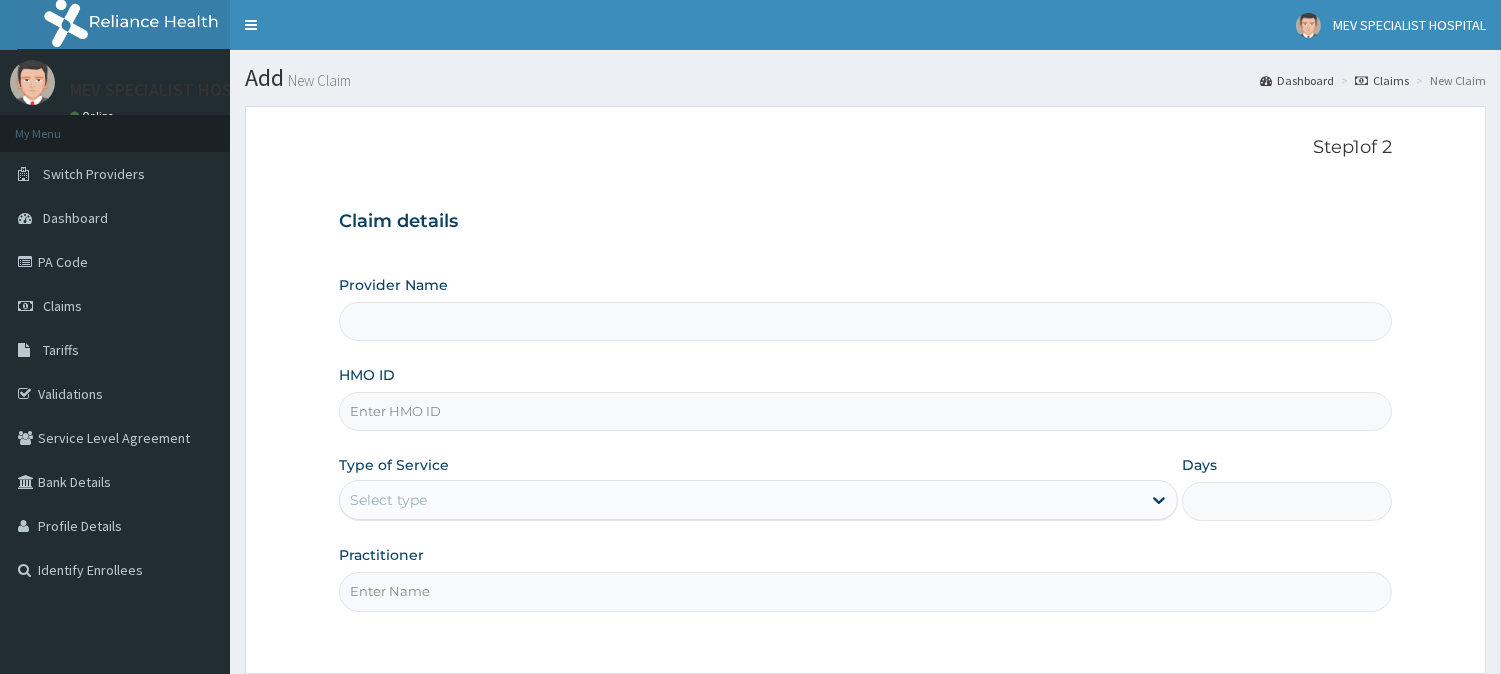 type on "MEV SPECIALIST HOSPITAL" 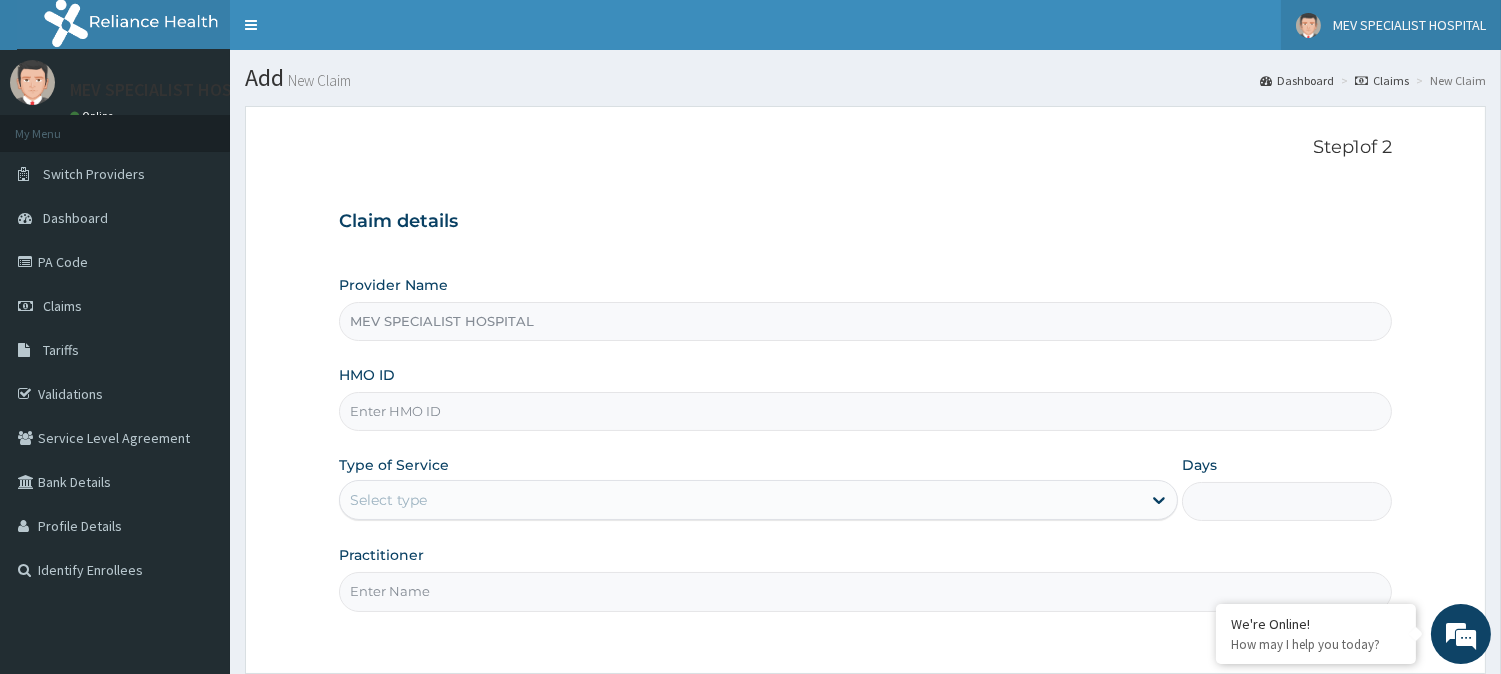 scroll, scrollTop: 0, scrollLeft: 0, axis: both 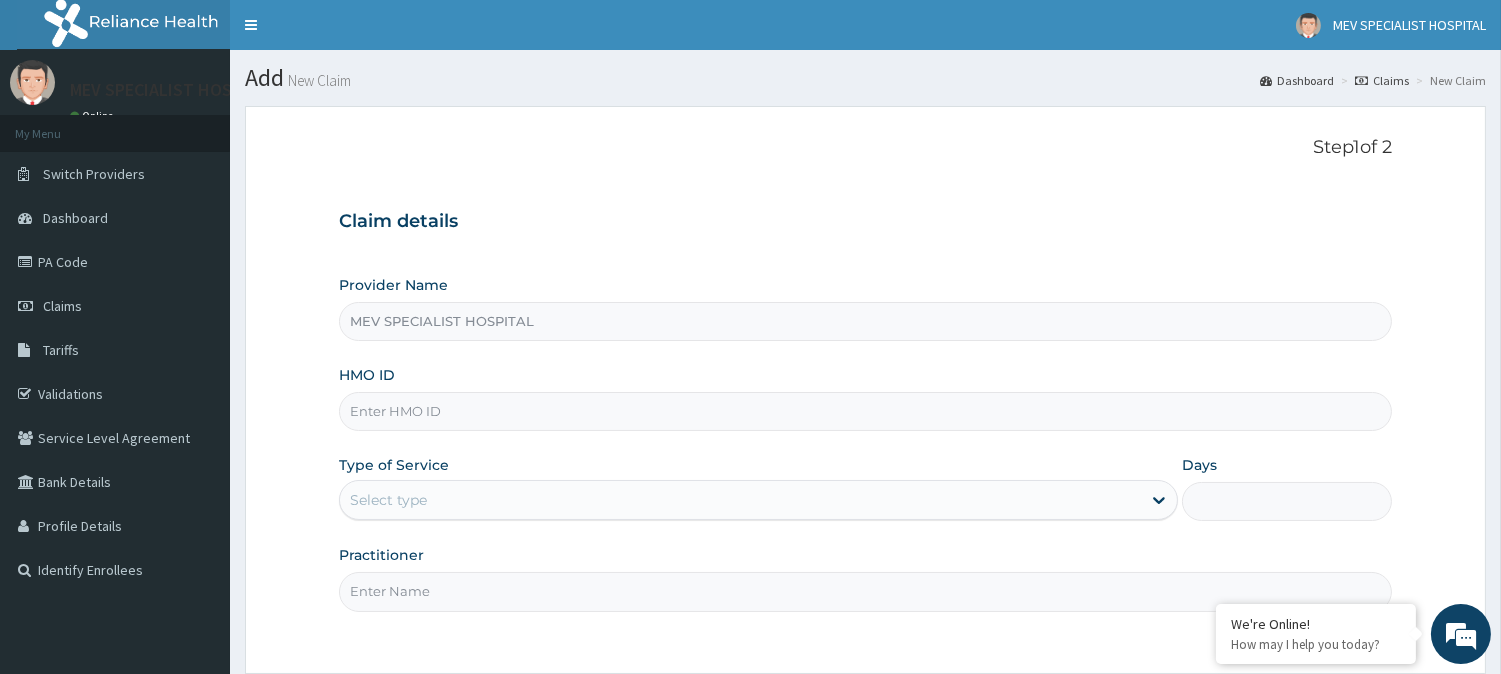 click on "HMO ID" at bounding box center (865, 411) 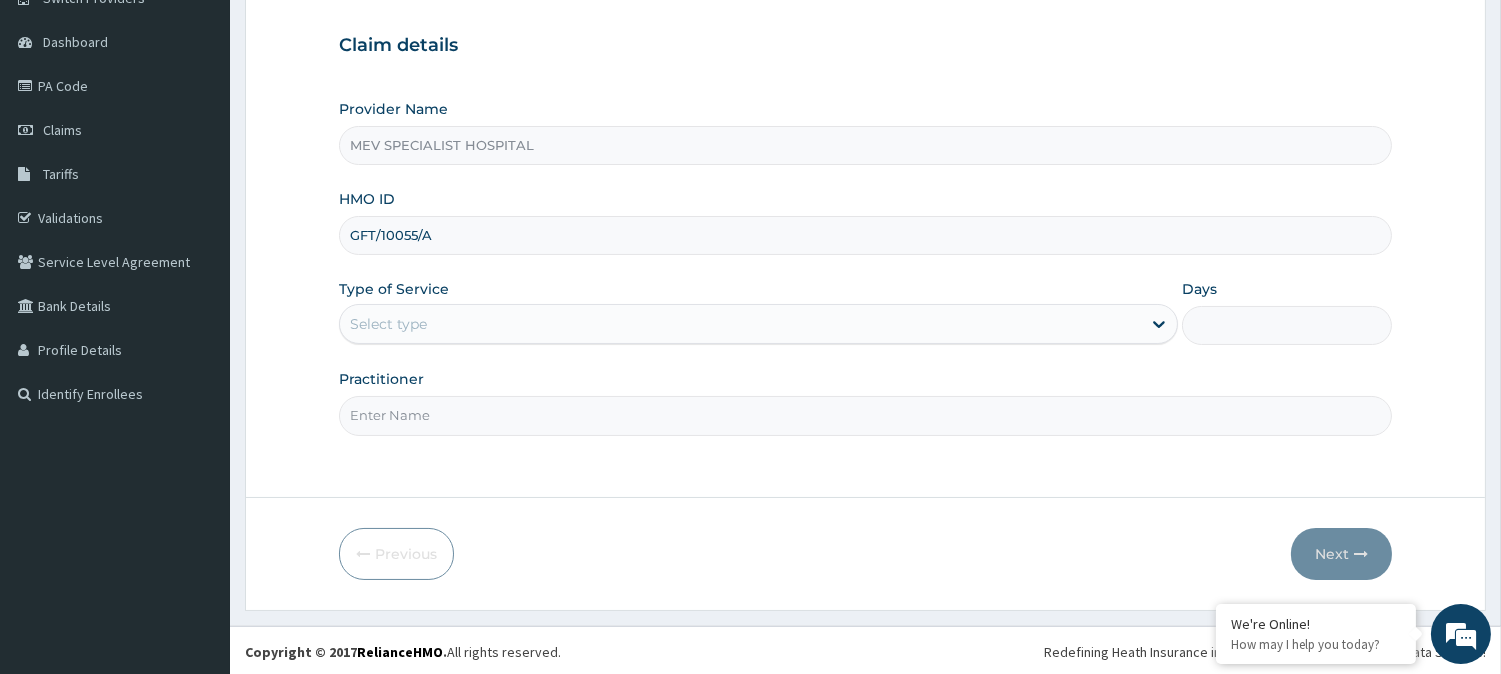 scroll, scrollTop: 178, scrollLeft: 0, axis: vertical 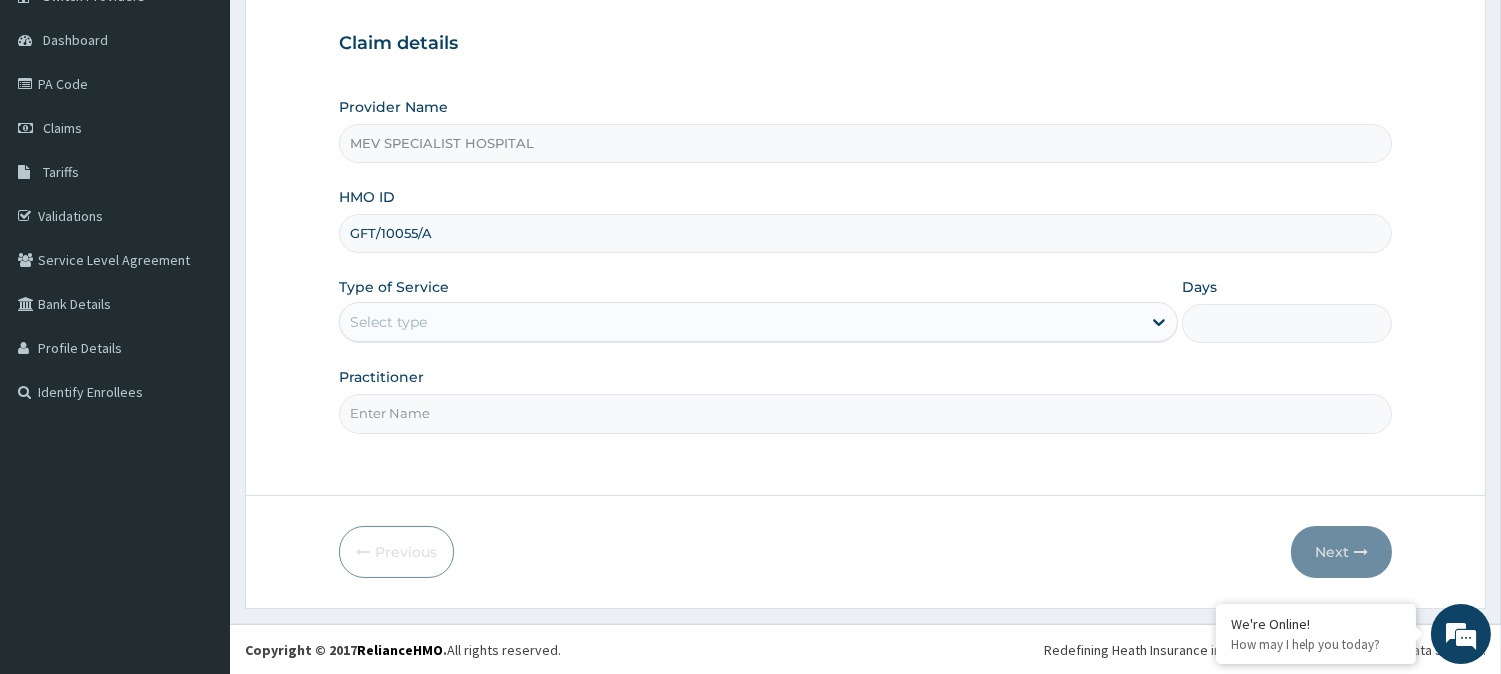 type on "GFT/10055/A" 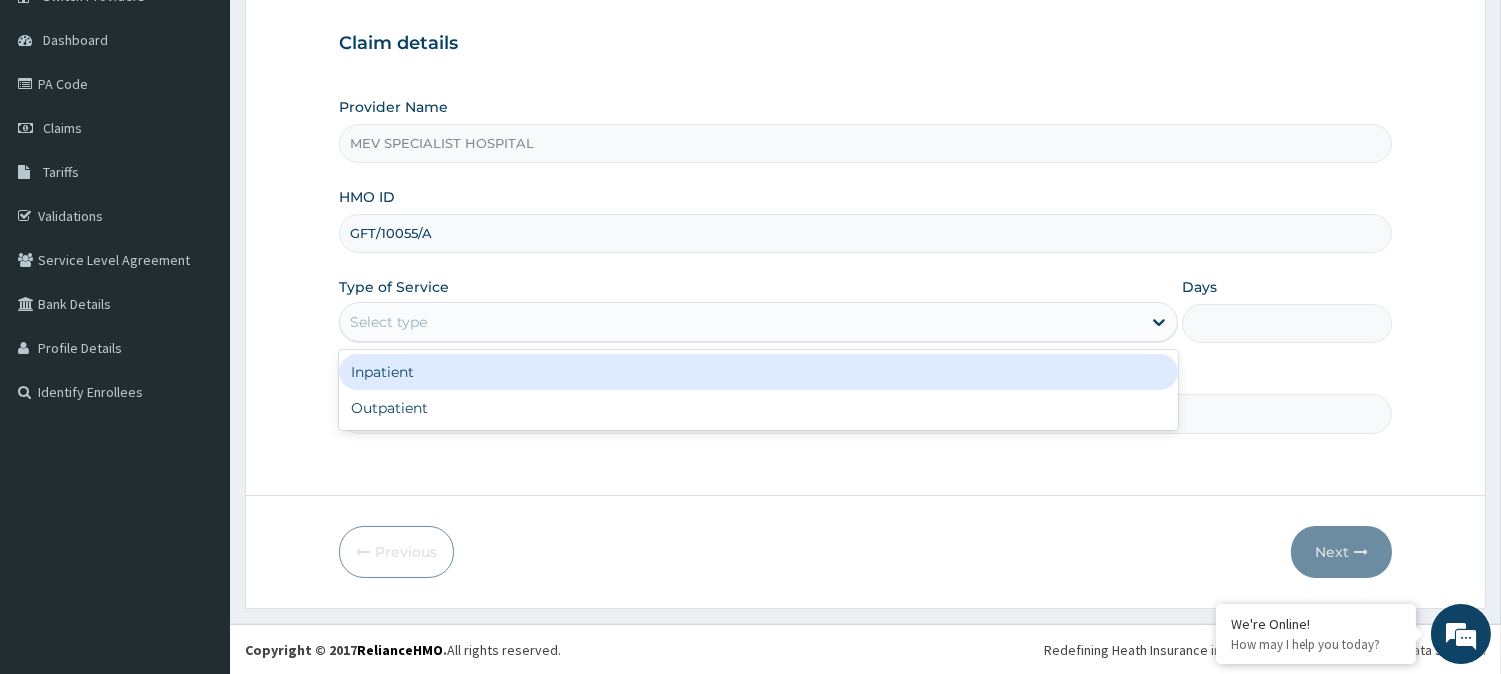 click on "Select type" at bounding box center [740, 322] 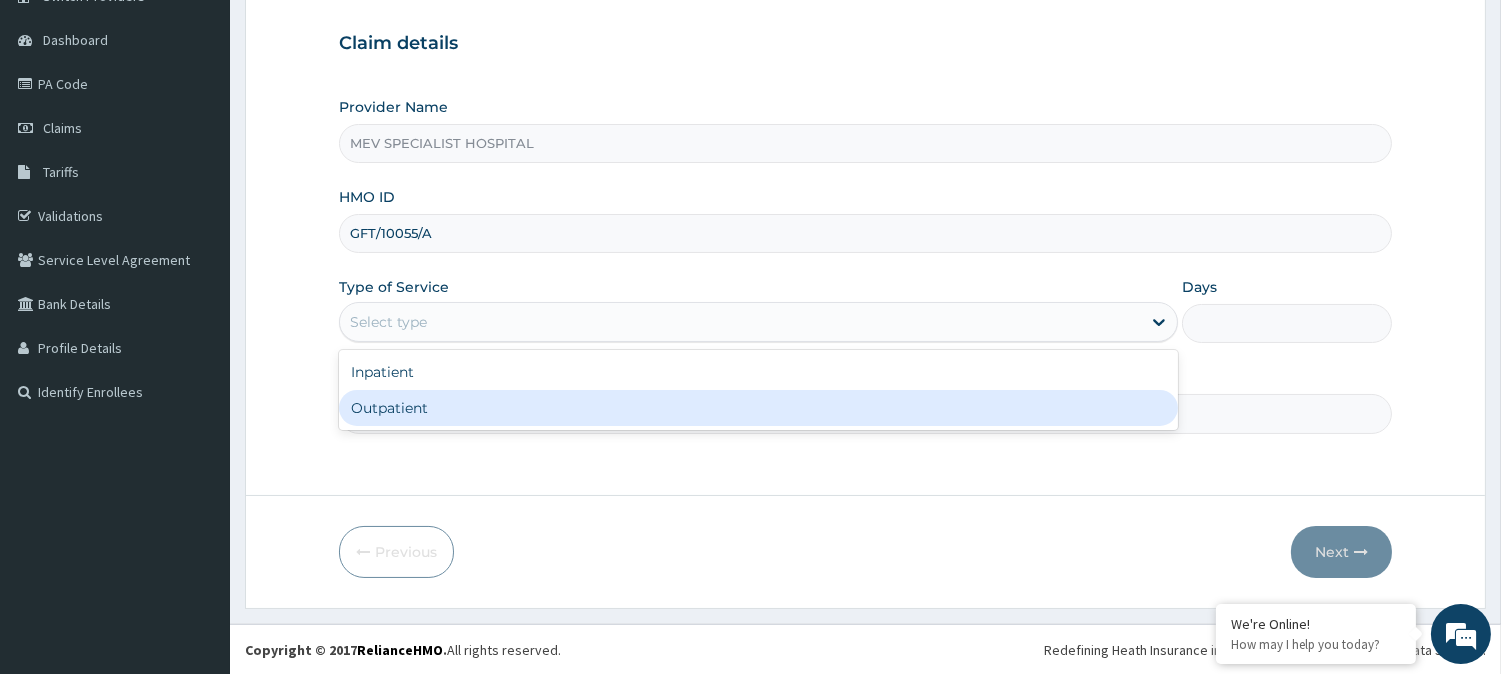 click on "Outpatient" at bounding box center (758, 408) 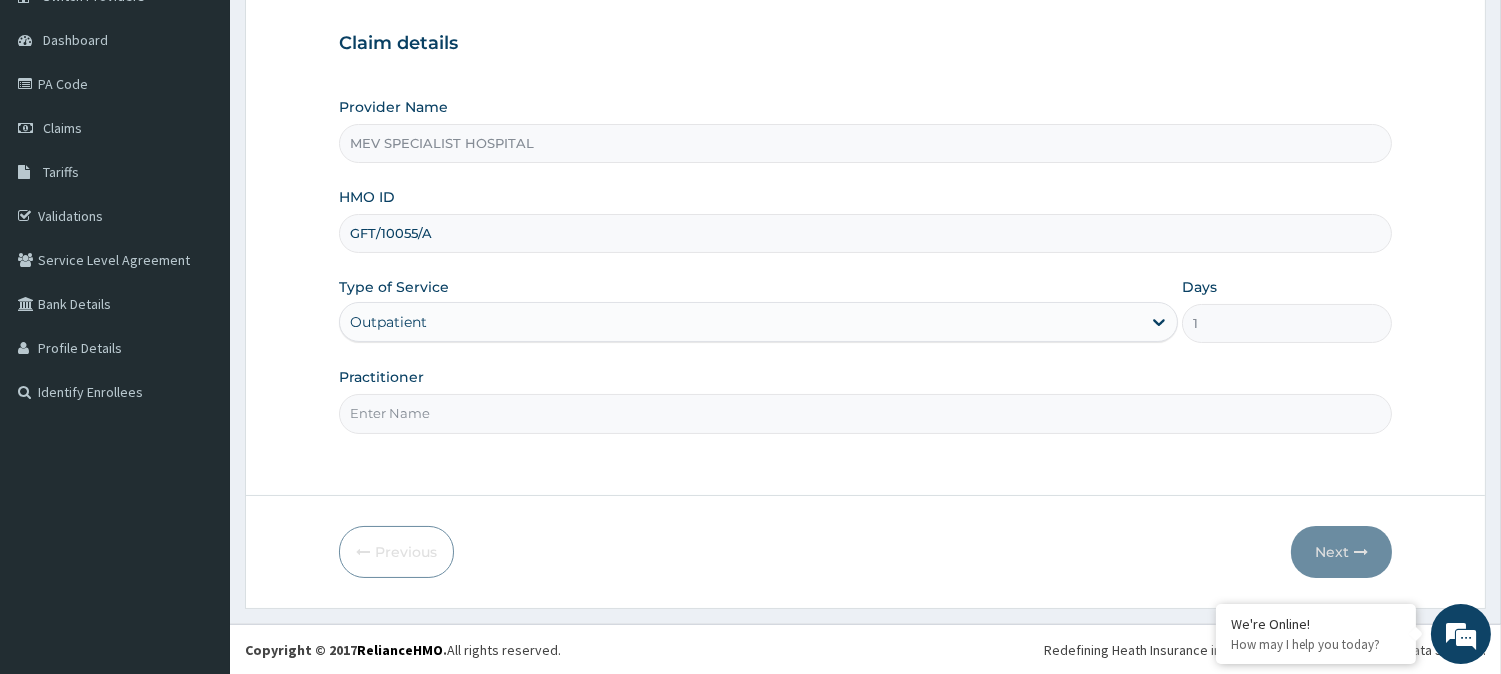 click on "Practitioner" at bounding box center (865, 413) 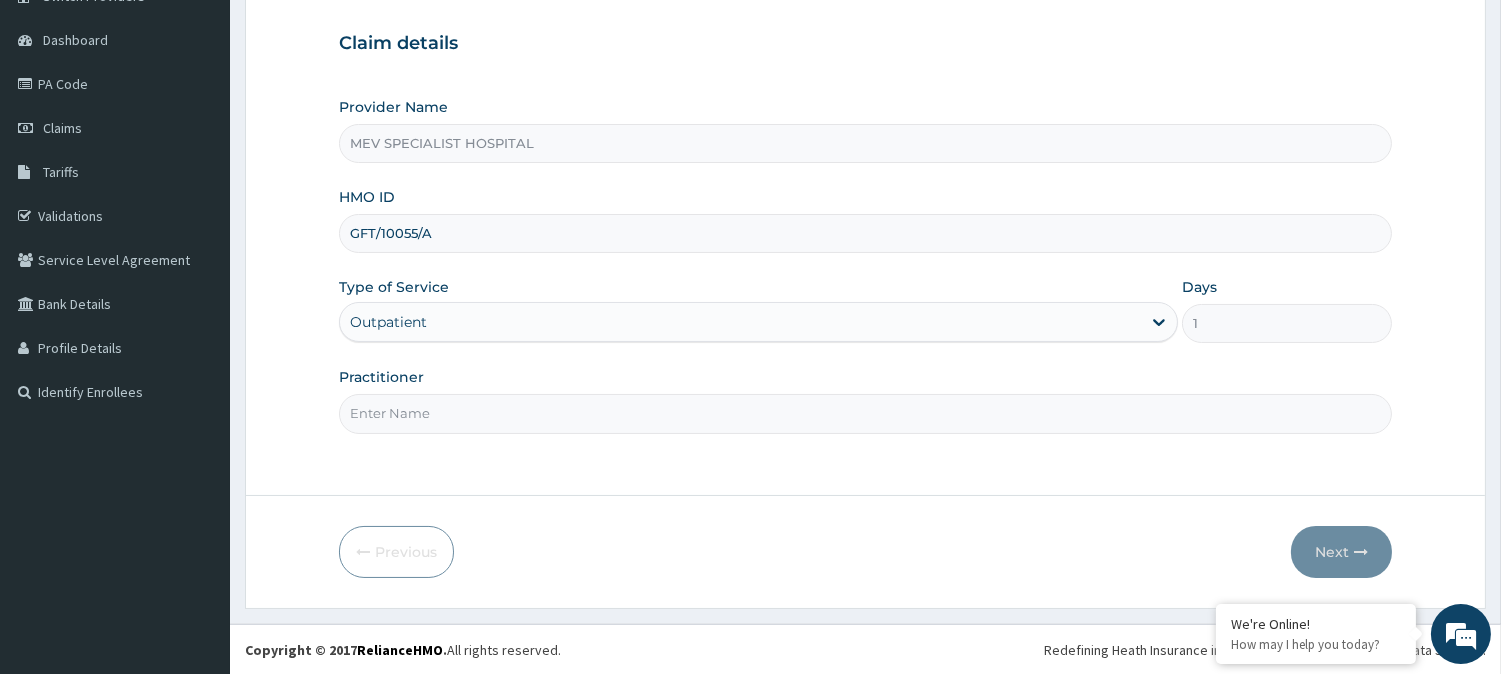 type on "[TITLE] [LAST]" 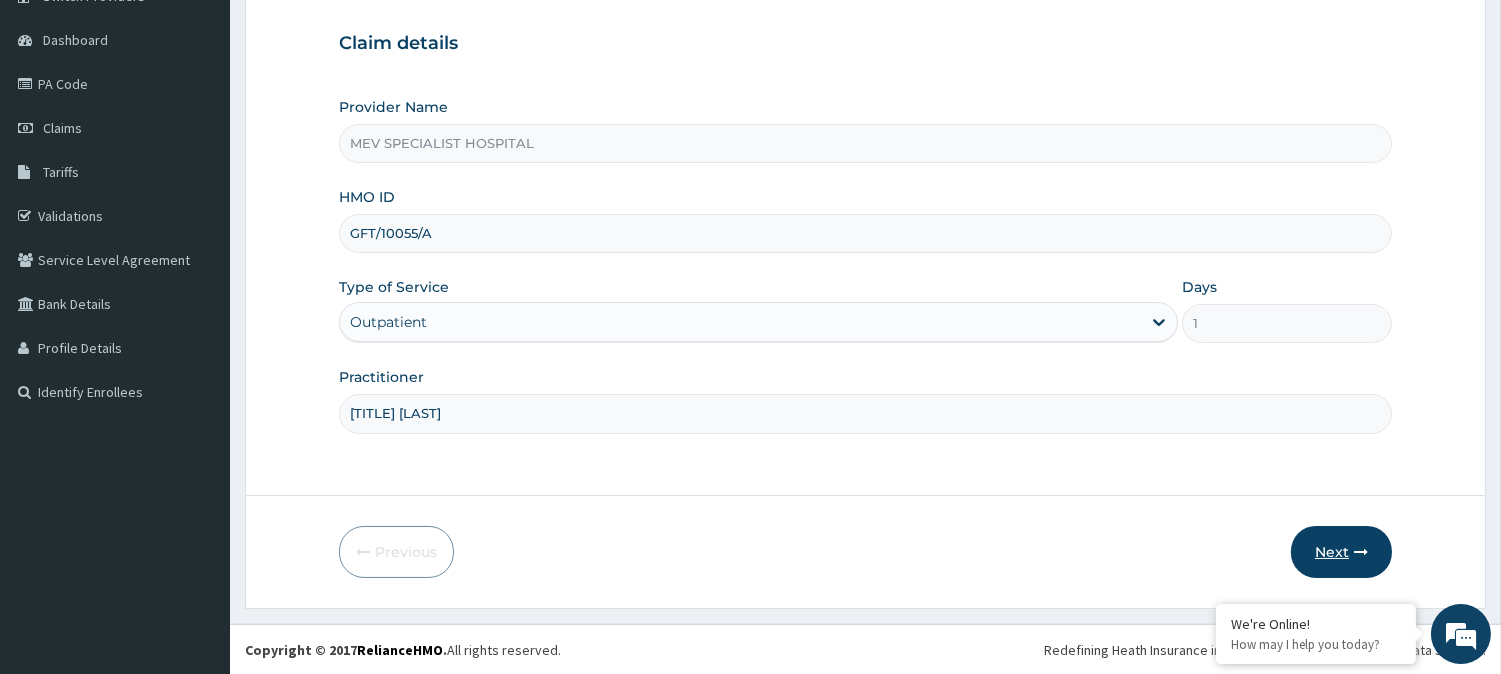 click on "Next" at bounding box center [1341, 552] 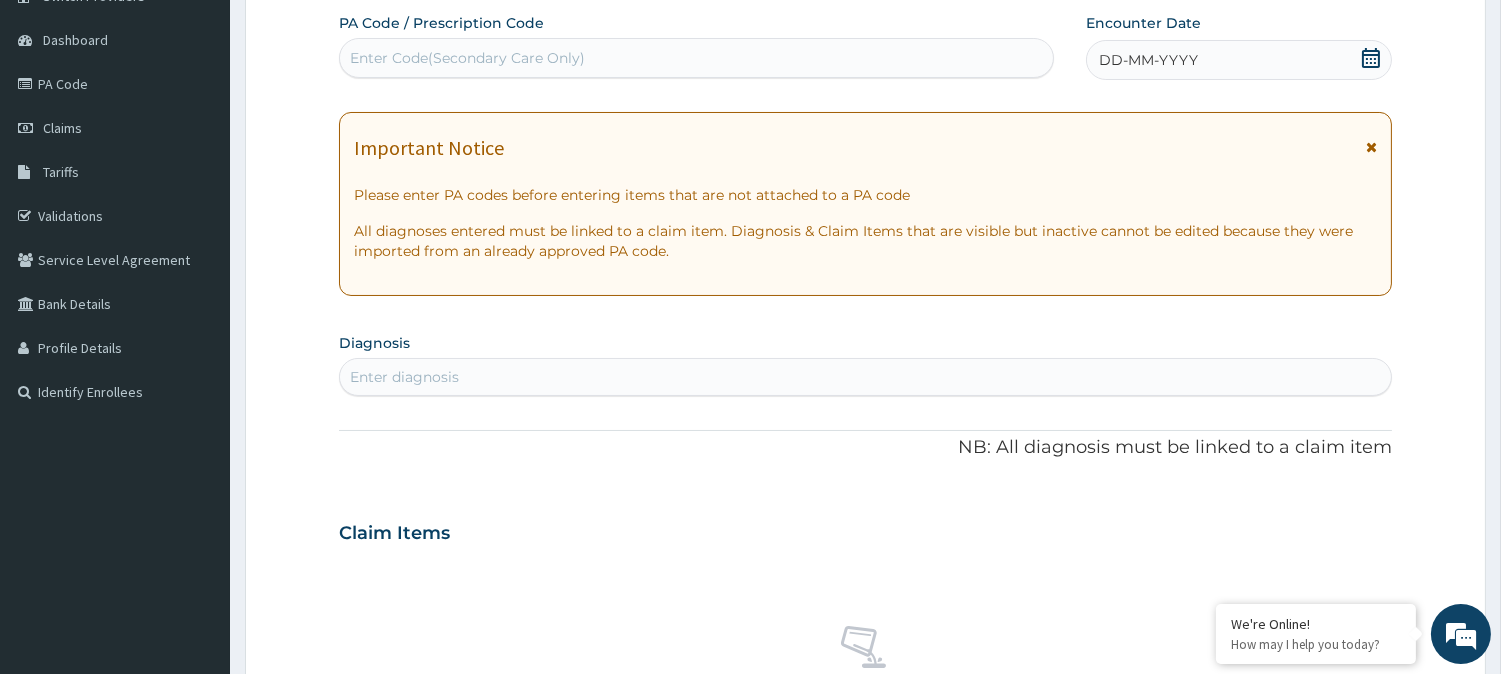 click on "Enter Code(Secondary Care Only)" at bounding box center [696, 58] 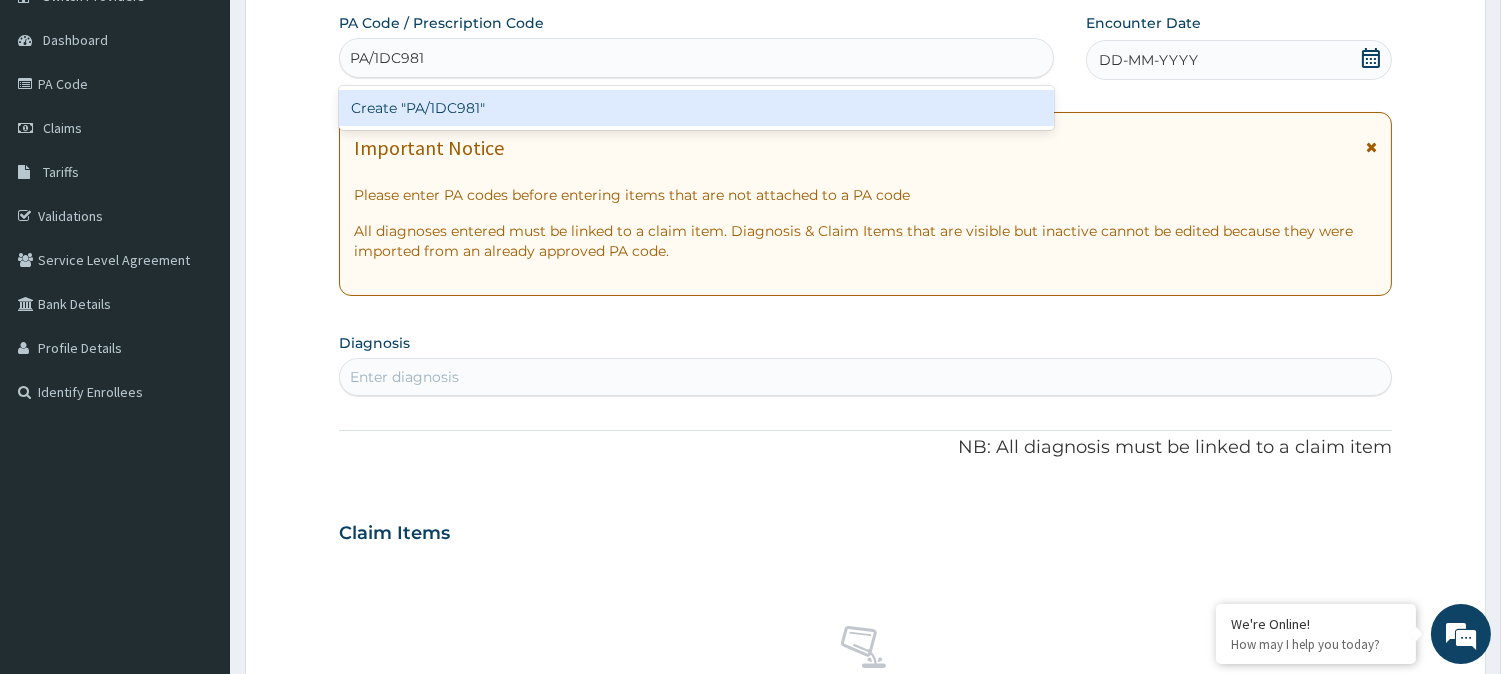 click on "Create "PA/1DC981"" at bounding box center (696, 108) 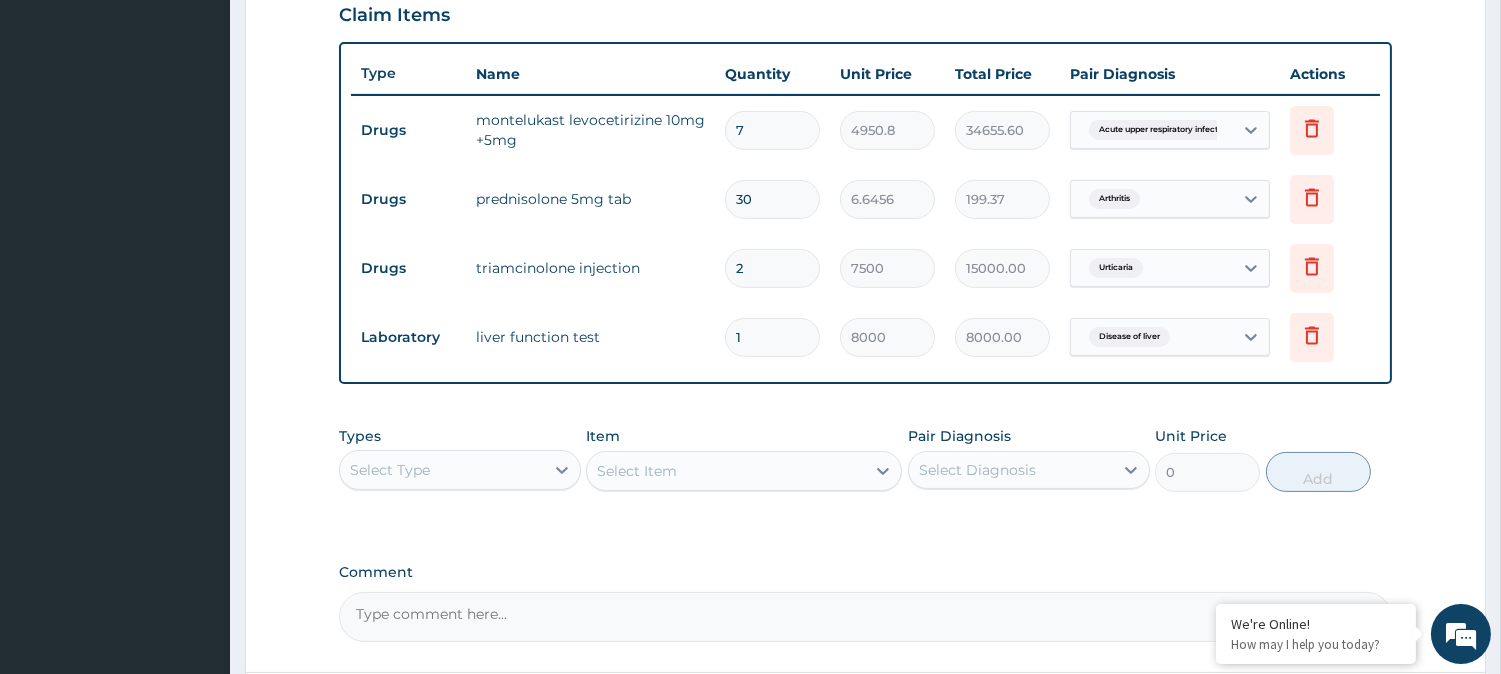 scroll, scrollTop: 880, scrollLeft: 0, axis: vertical 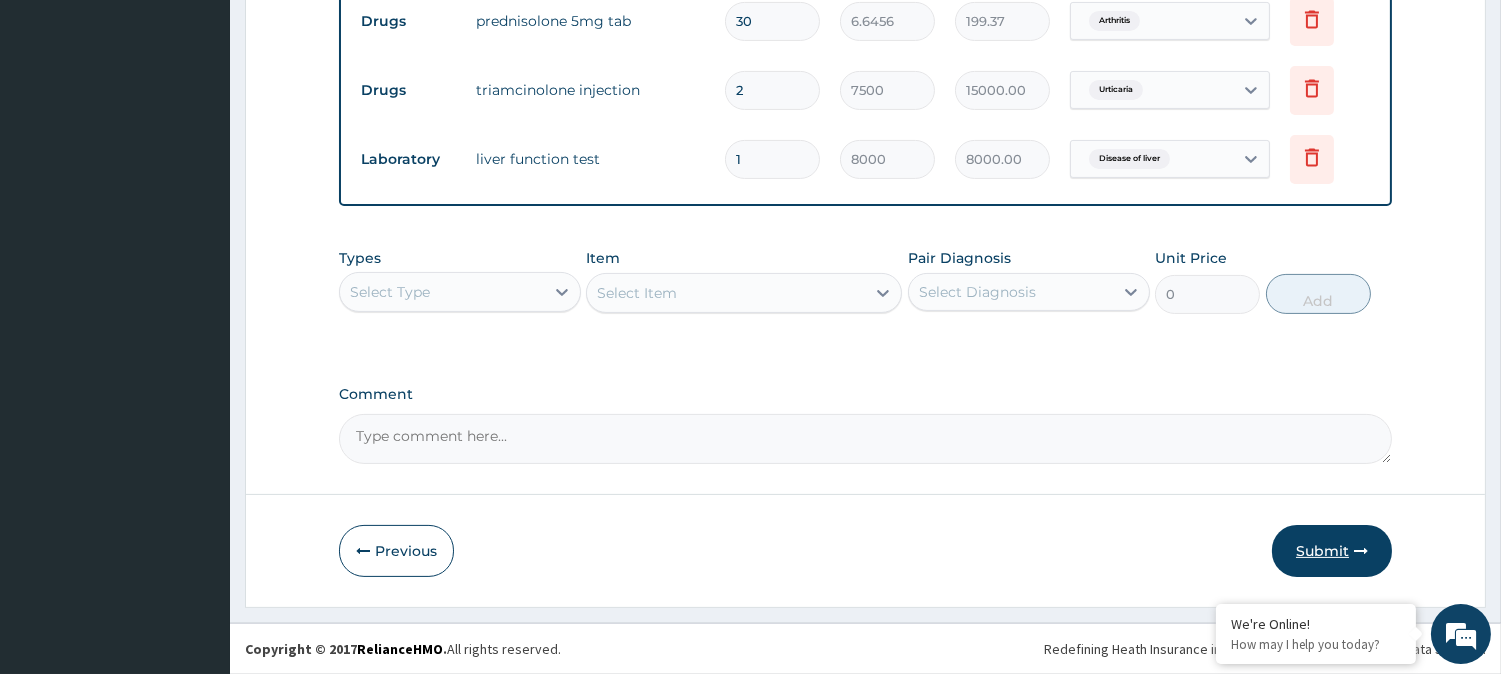 click on "Submit" at bounding box center [1332, 551] 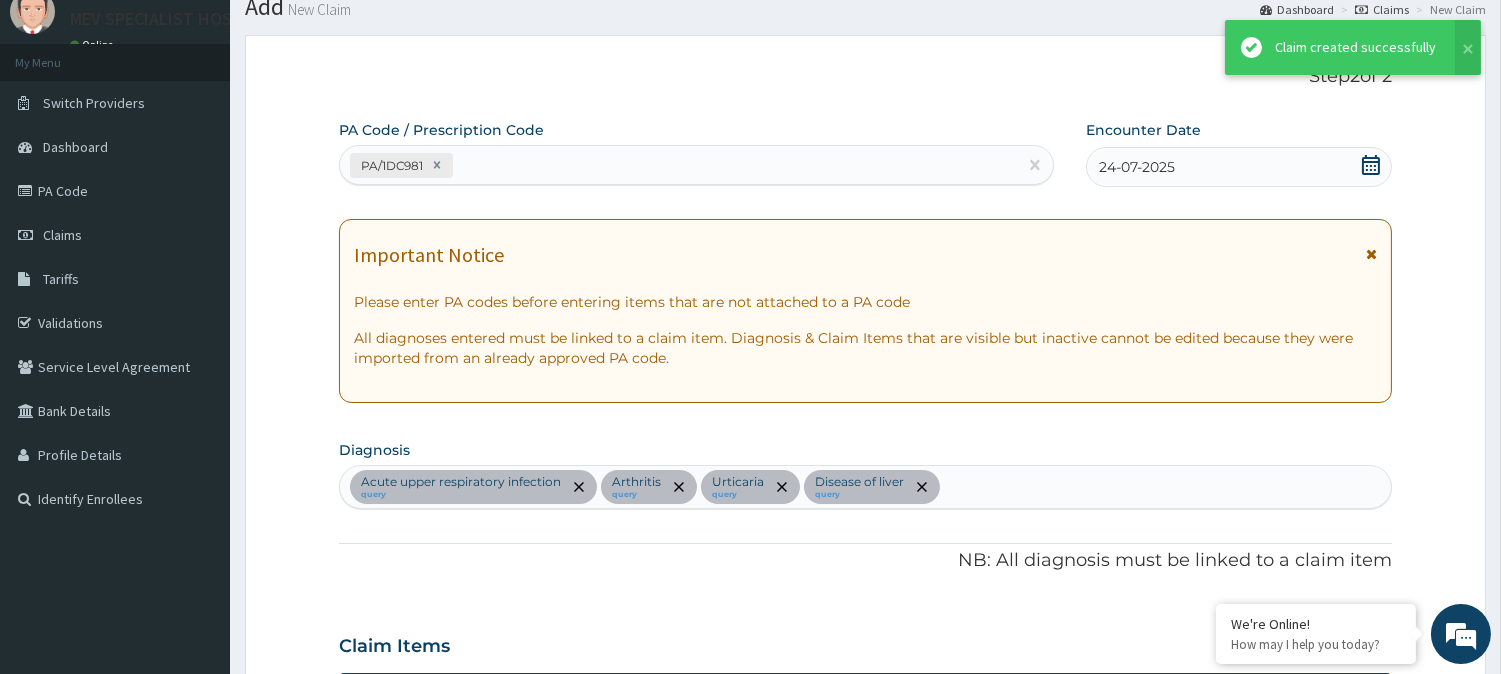 scroll, scrollTop: 880, scrollLeft: 0, axis: vertical 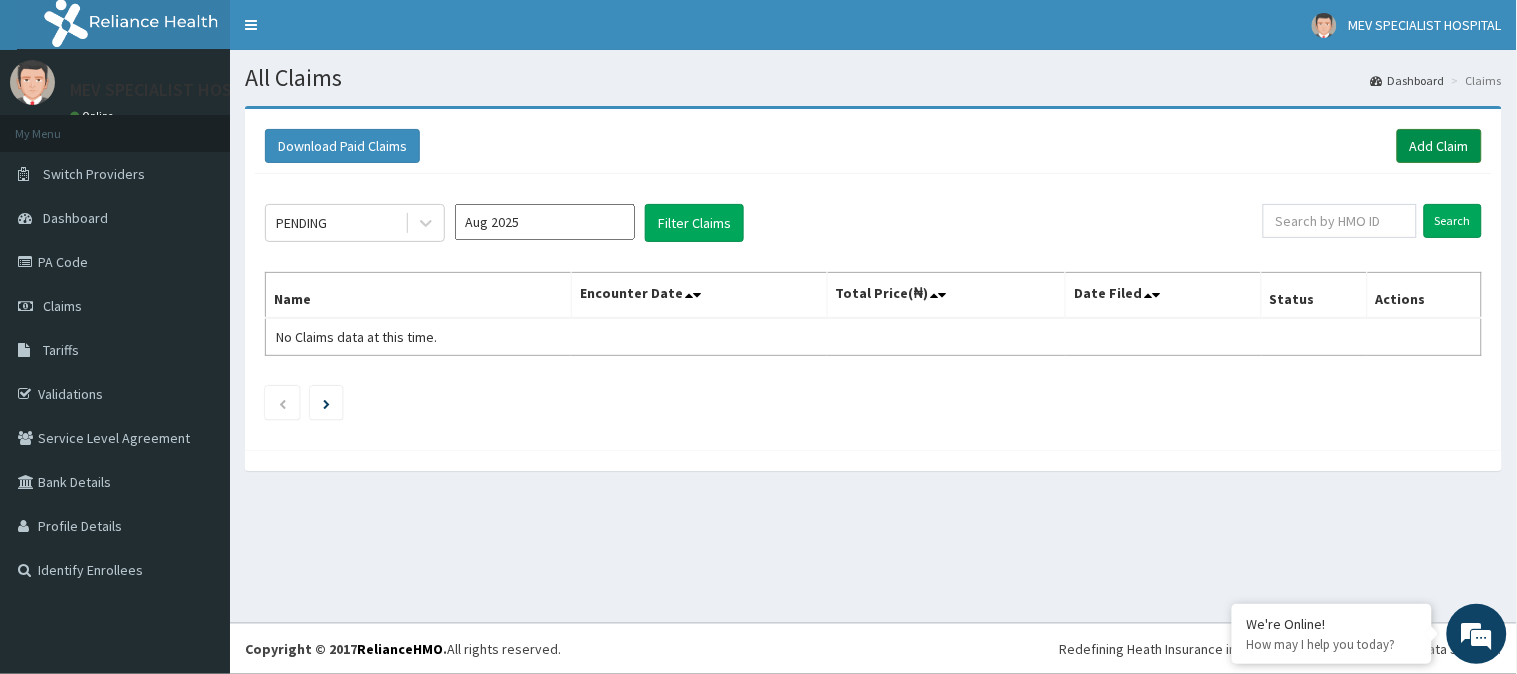click on "Add Claim" at bounding box center [1439, 146] 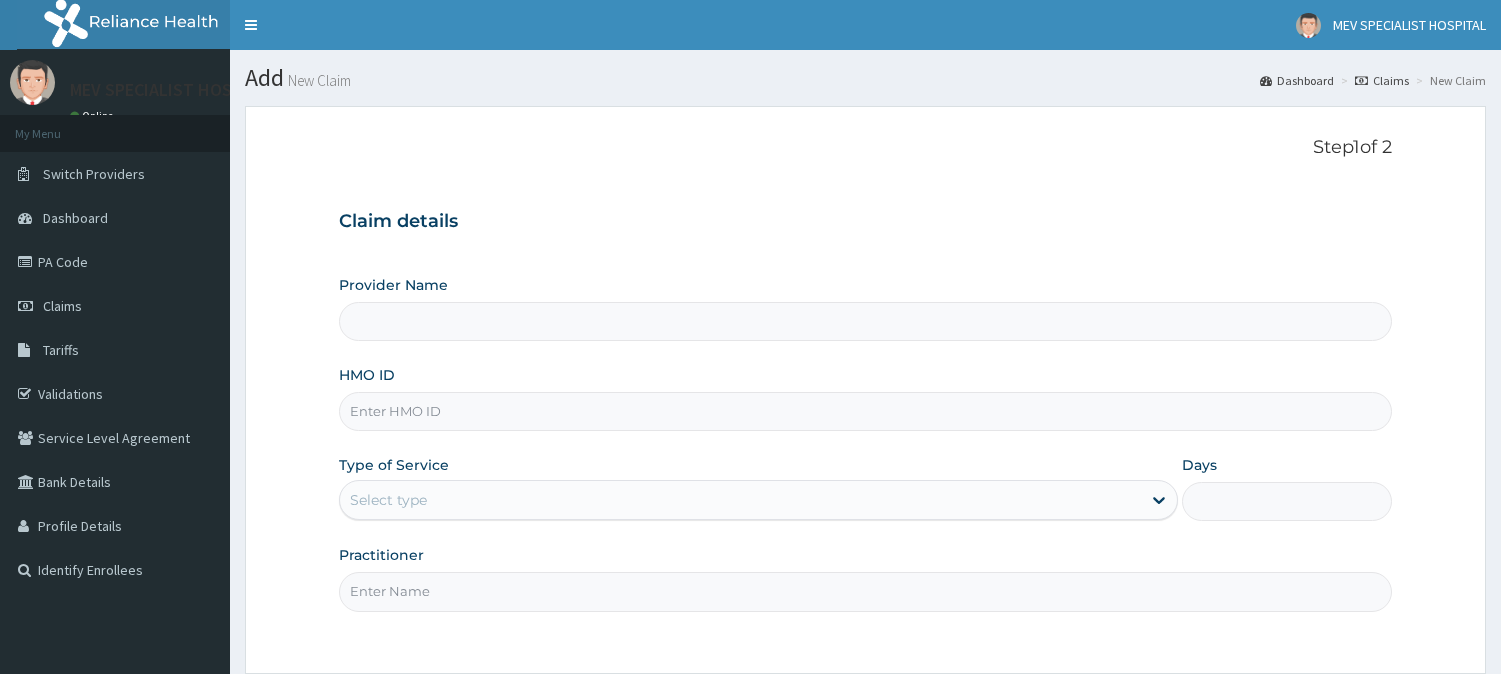 scroll, scrollTop: 0, scrollLeft: 0, axis: both 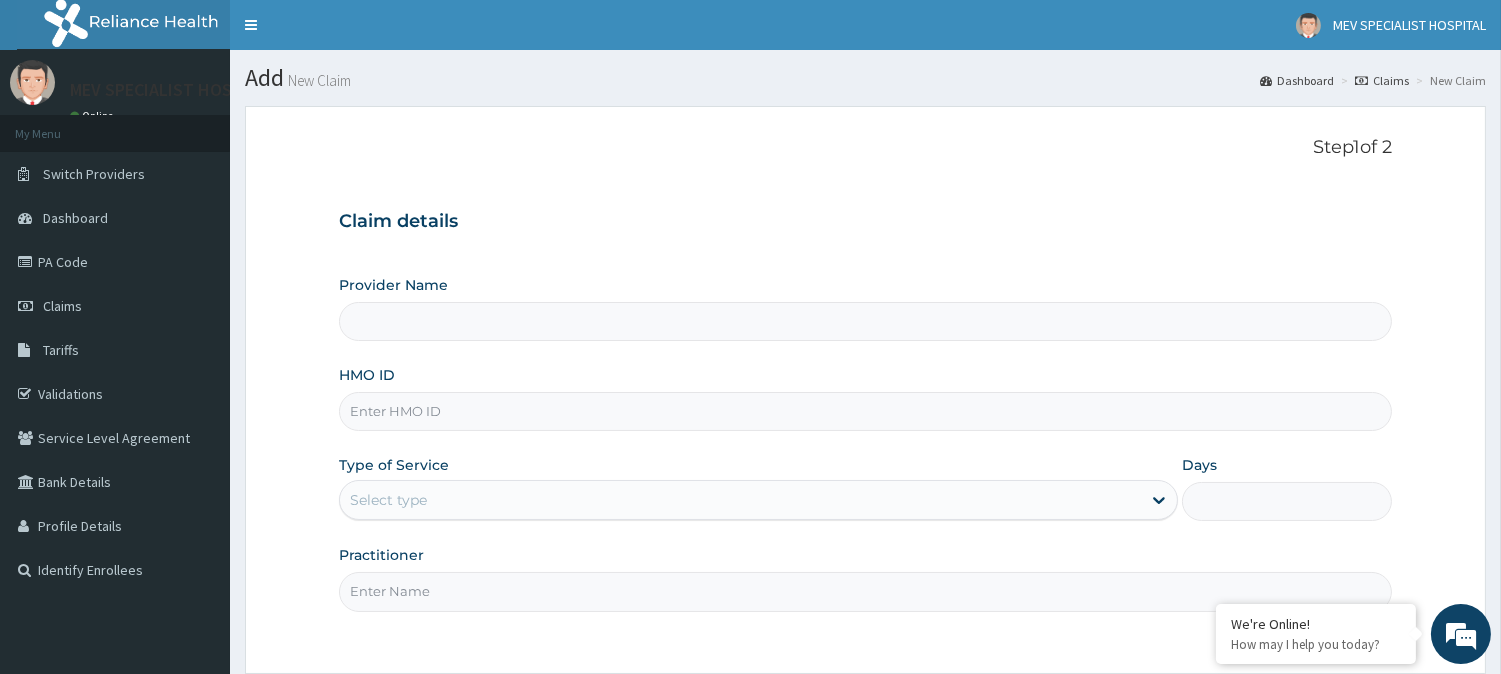 type on "MEV SPECIALIST HOSPITAL" 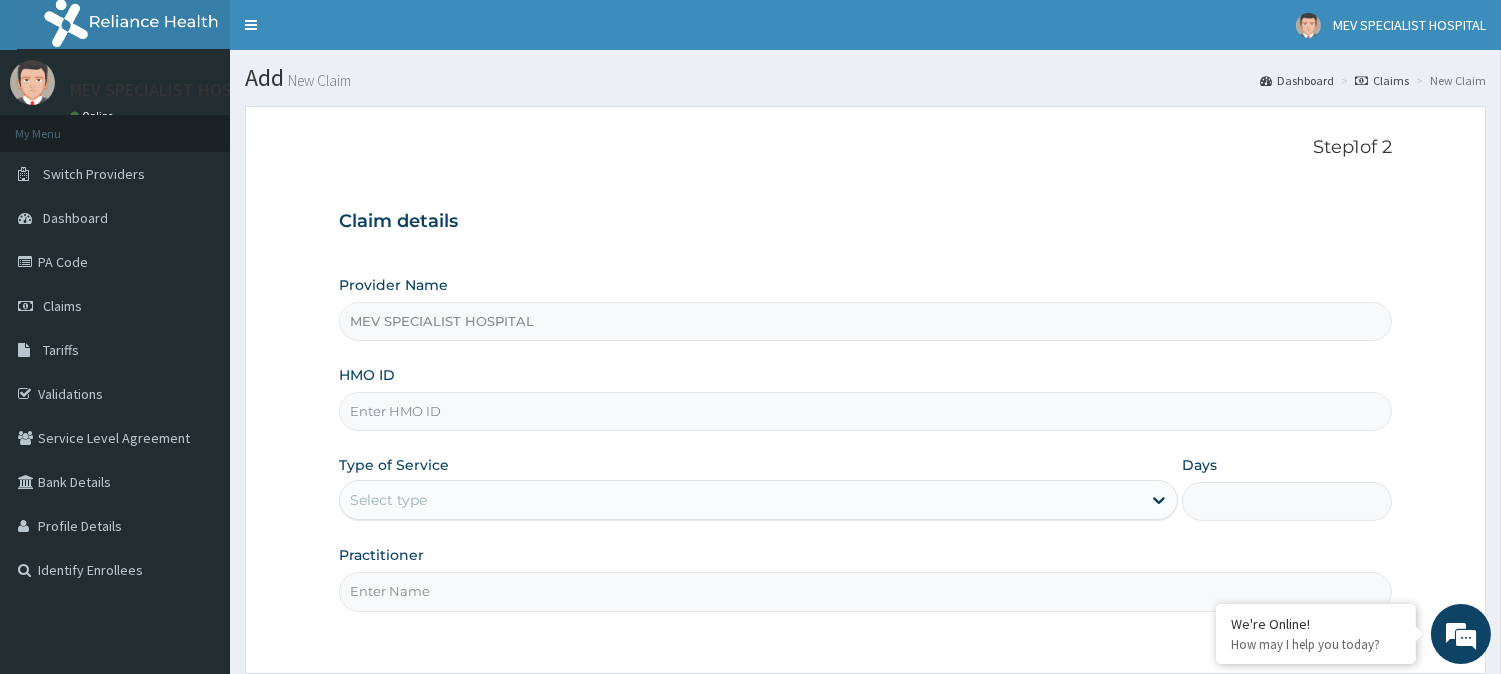 scroll, scrollTop: 0, scrollLeft: 0, axis: both 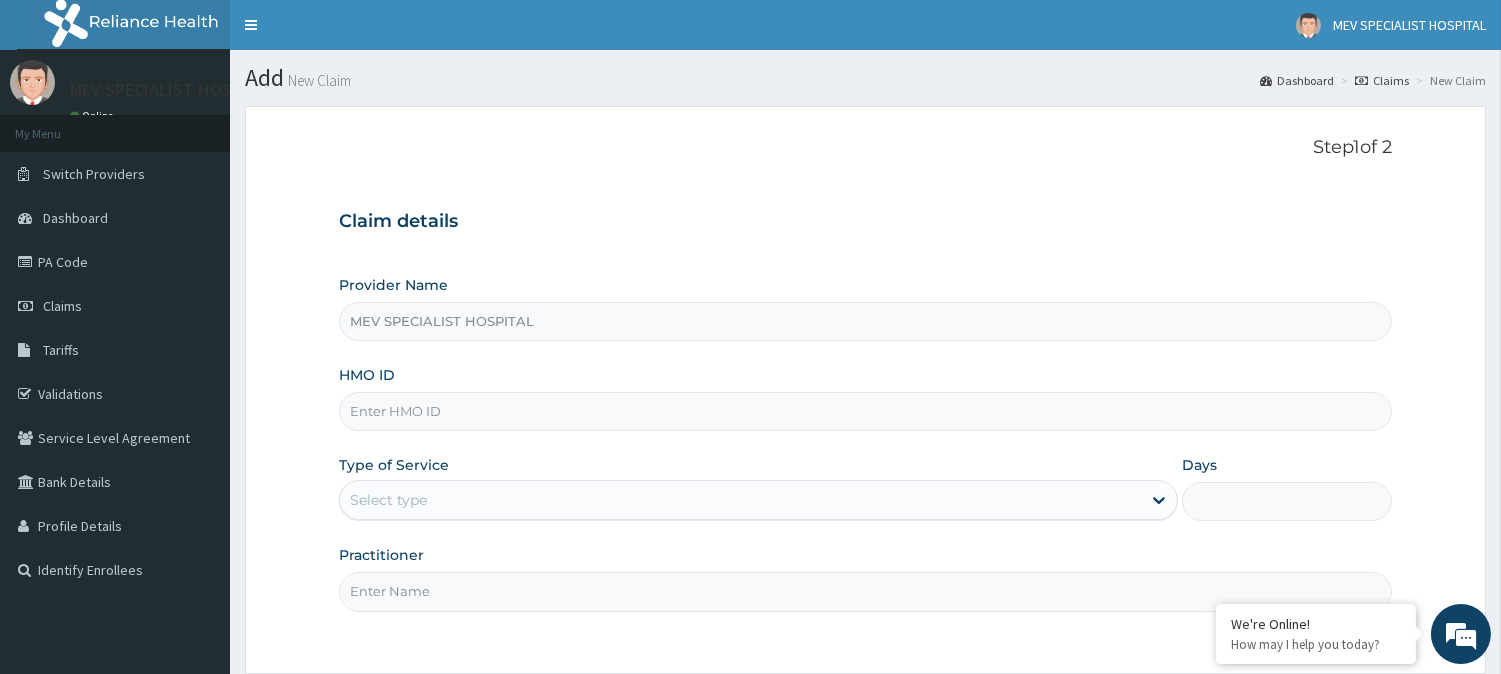 click on "HMO ID" at bounding box center [865, 411] 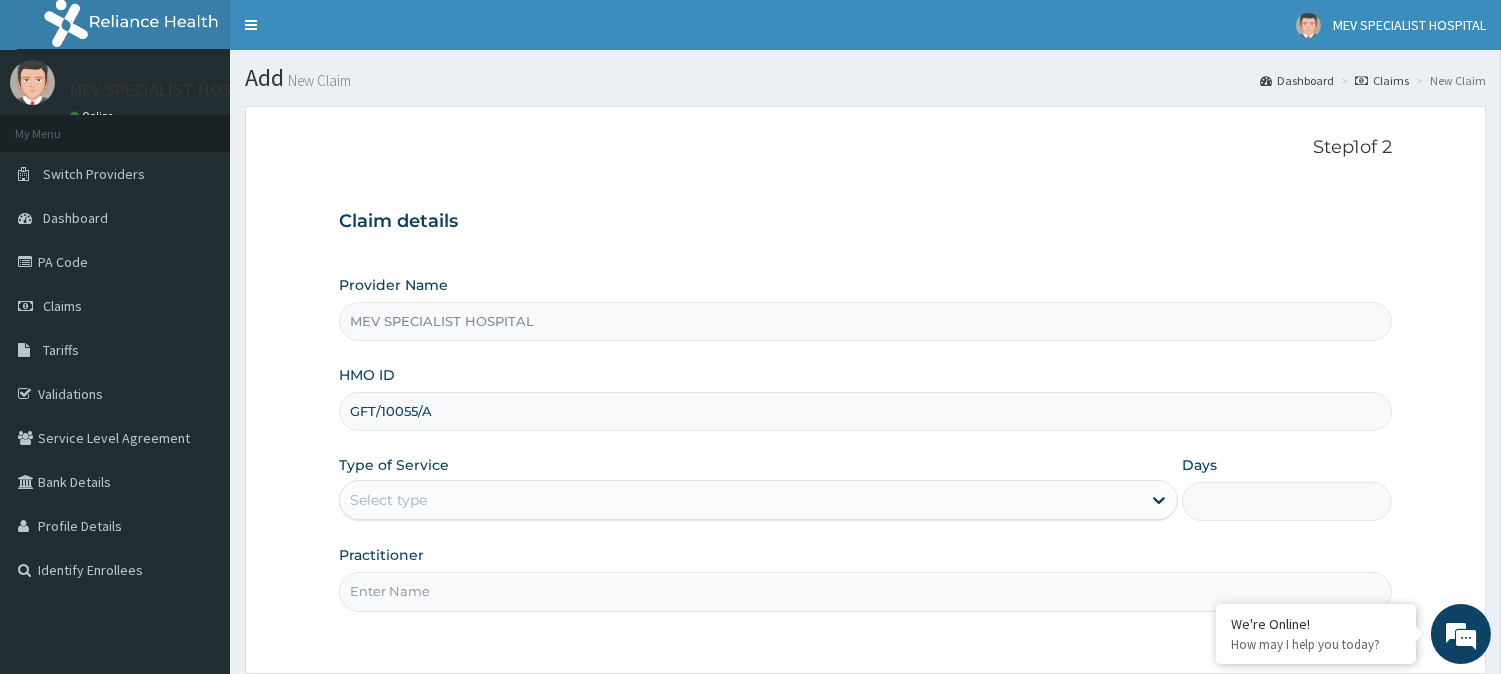 type on "GFT/10055/A" 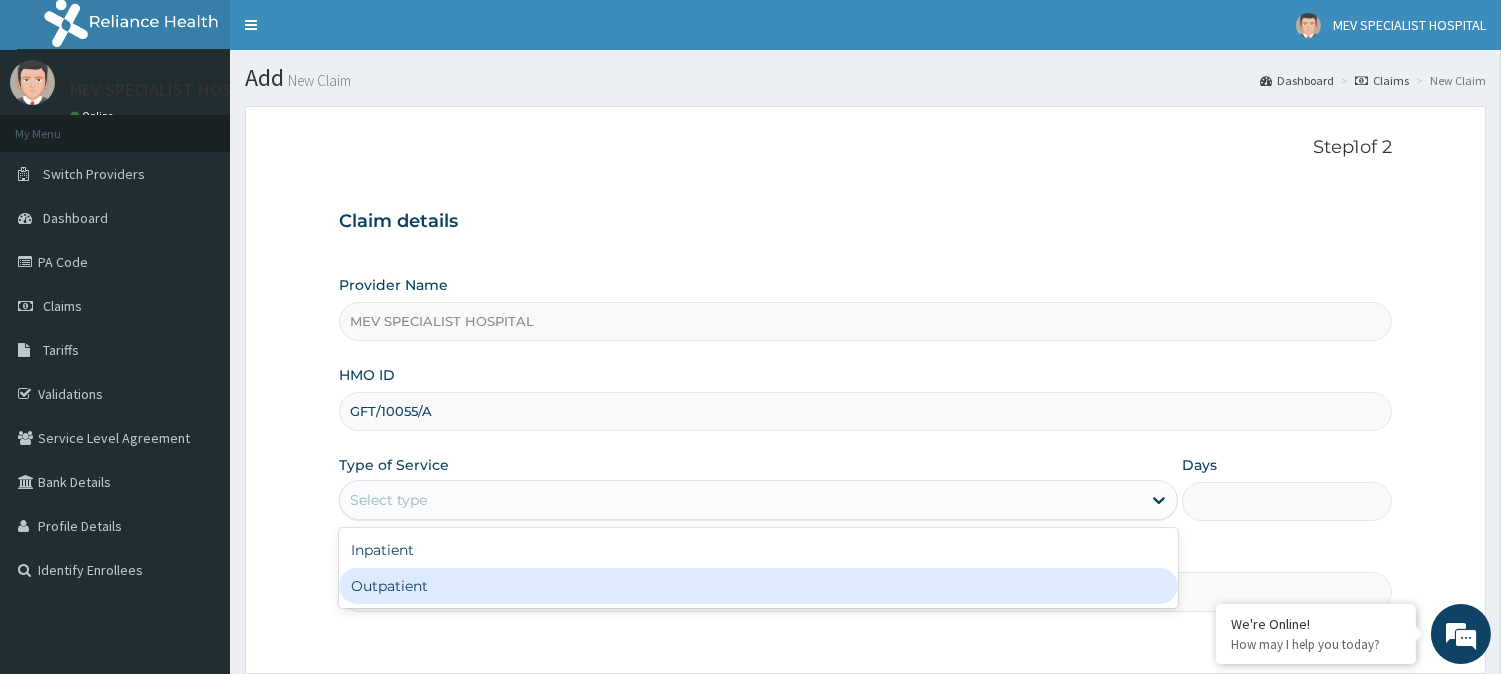 click on "Outpatient" at bounding box center [758, 586] 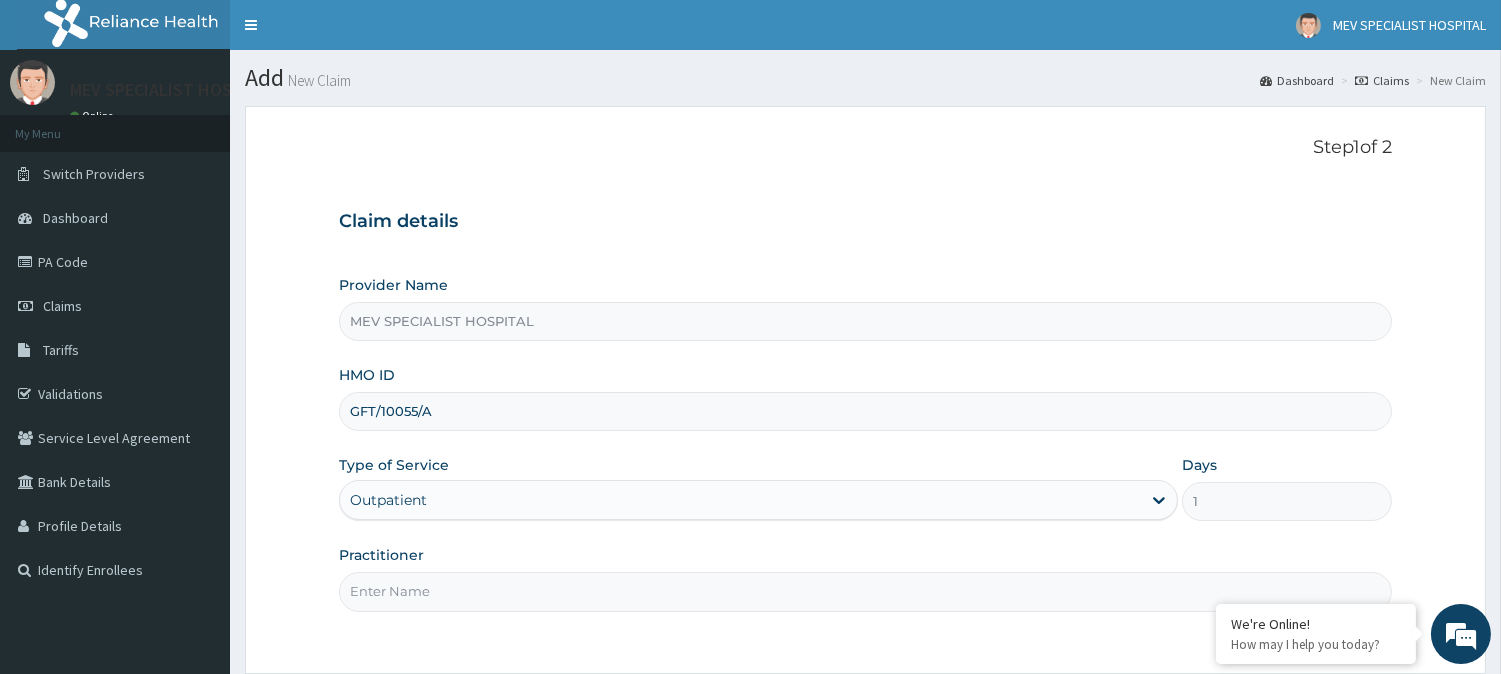 click on "Practitioner" at bounding box center (865, 591) 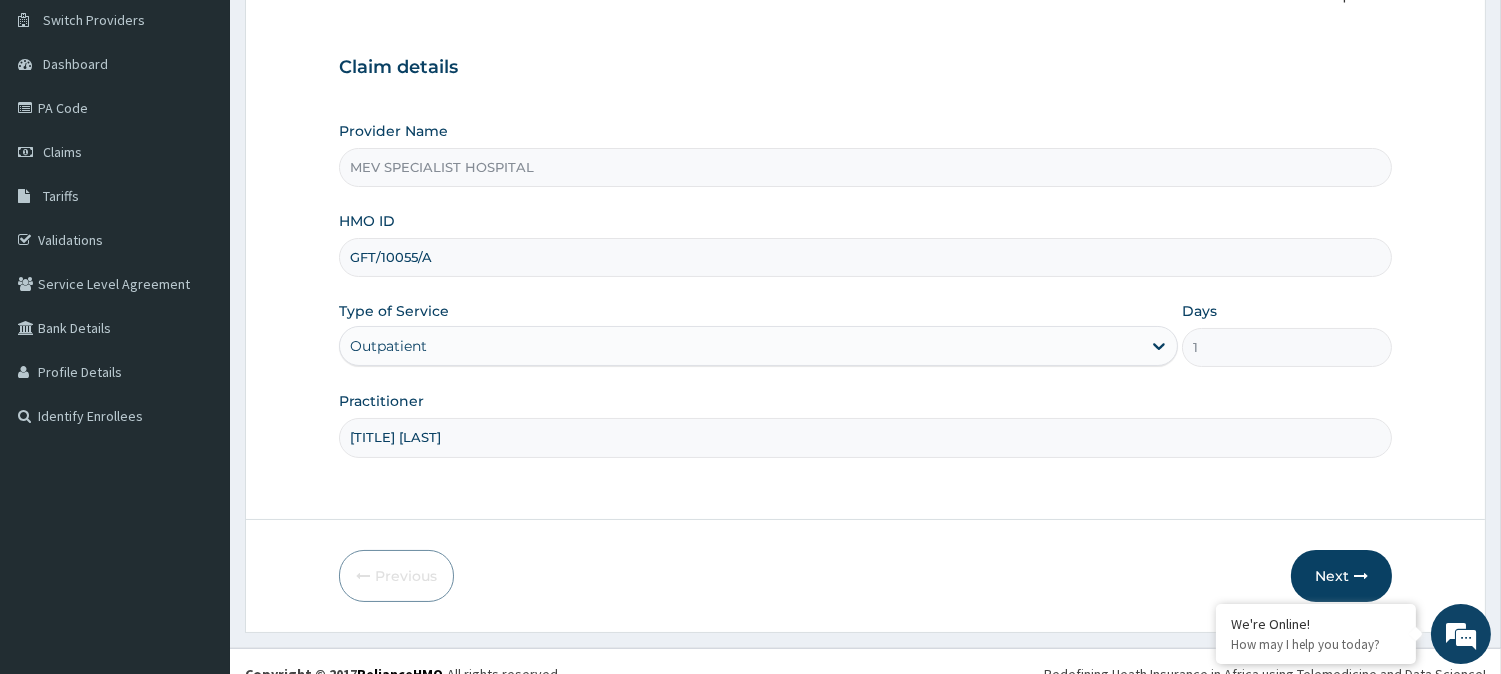 scroll, scrollTop: 178, scrollLeft: 0, axis: vertical 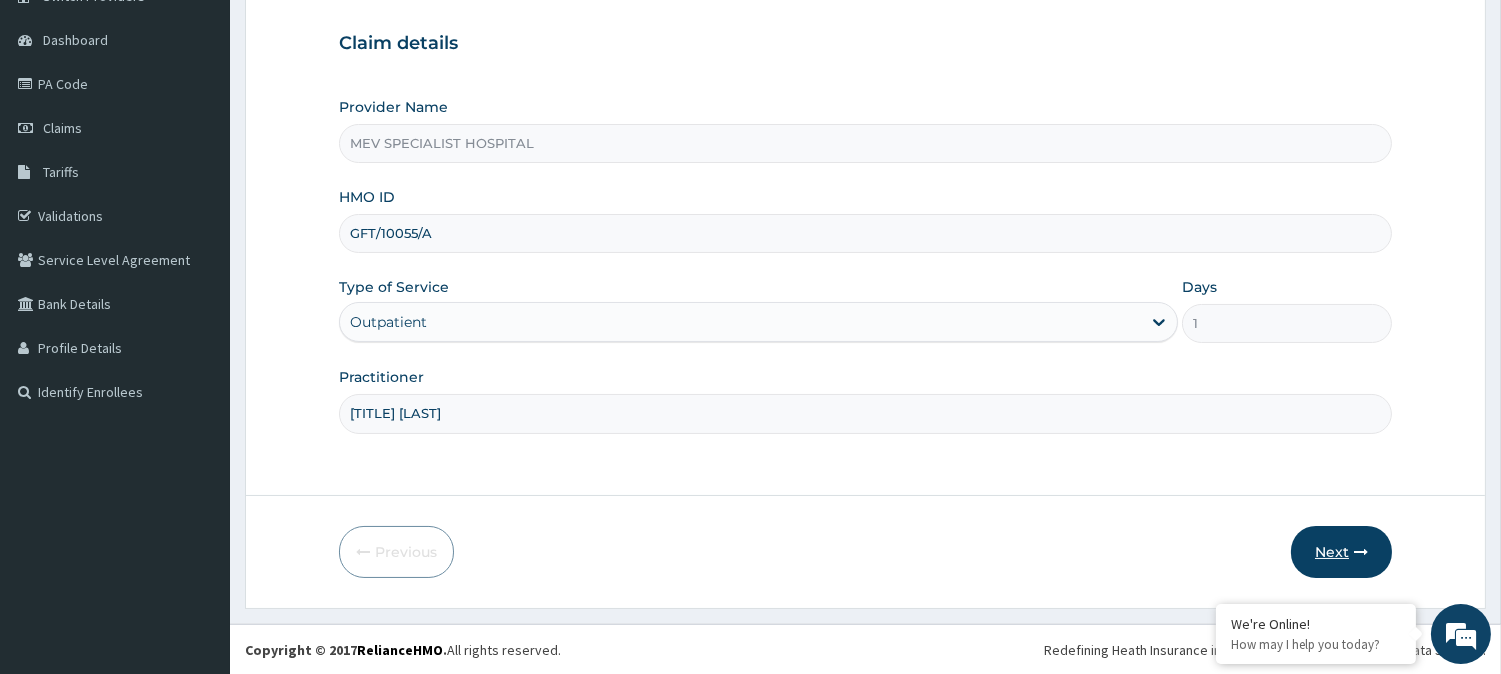 click on "Next" at bounding box center (1341, 552) 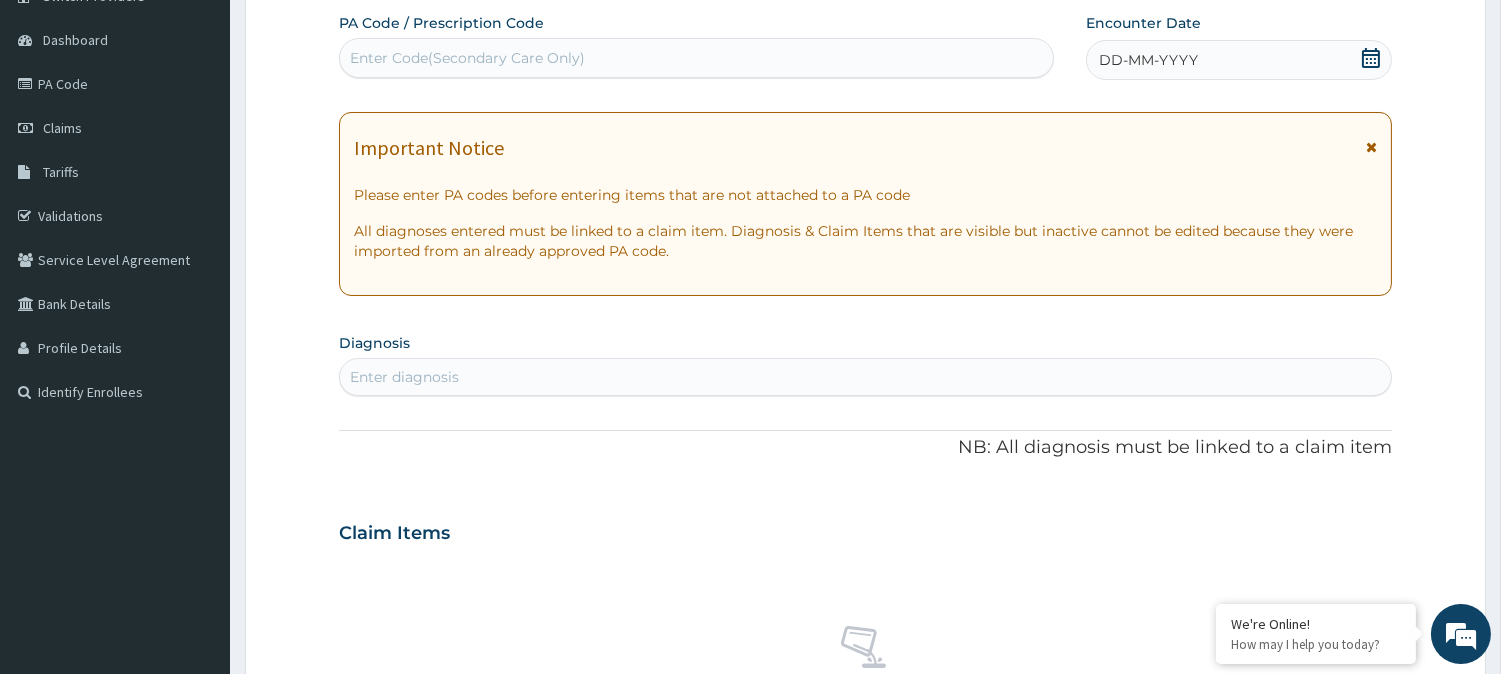 click on "Enter Code(Secondary Care Only)" at bounding box center [467, 58] 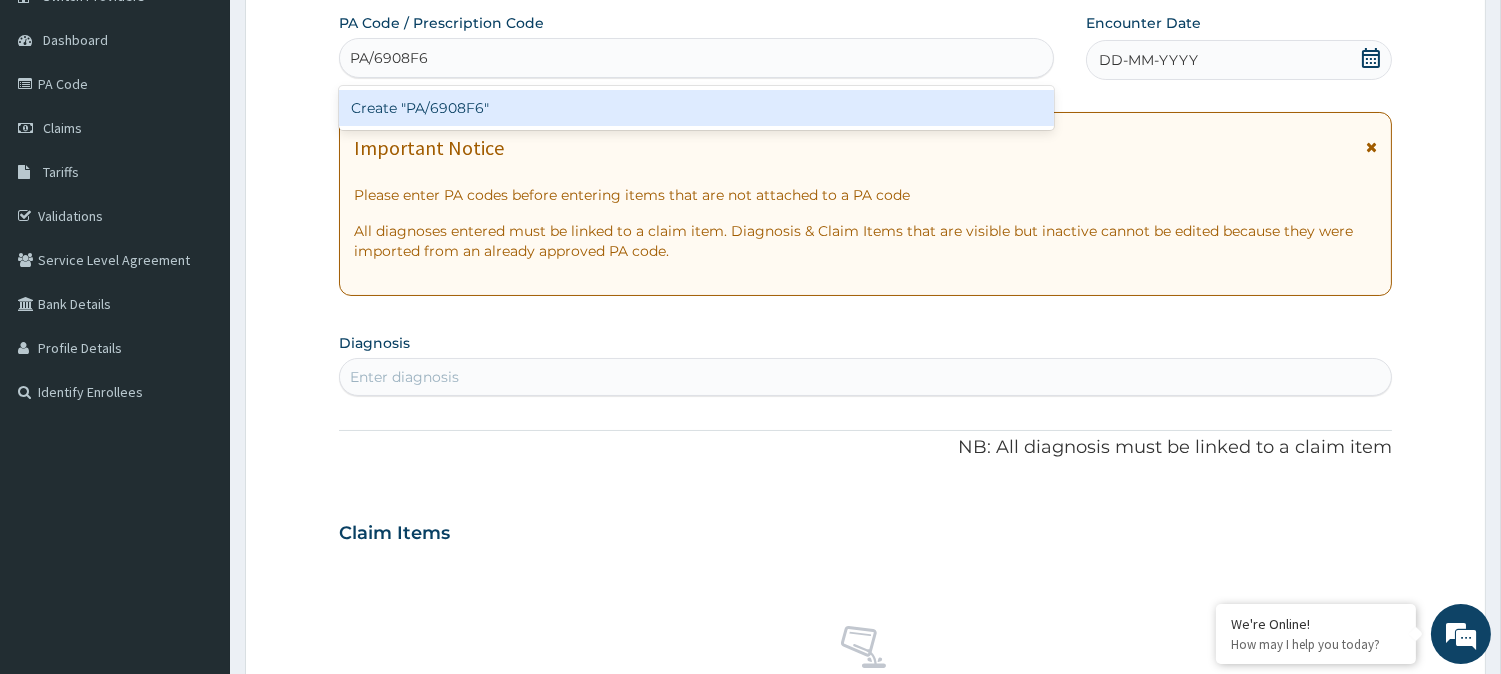 click on "Create "PA/6908F6"" at bounding box center (696, 108) 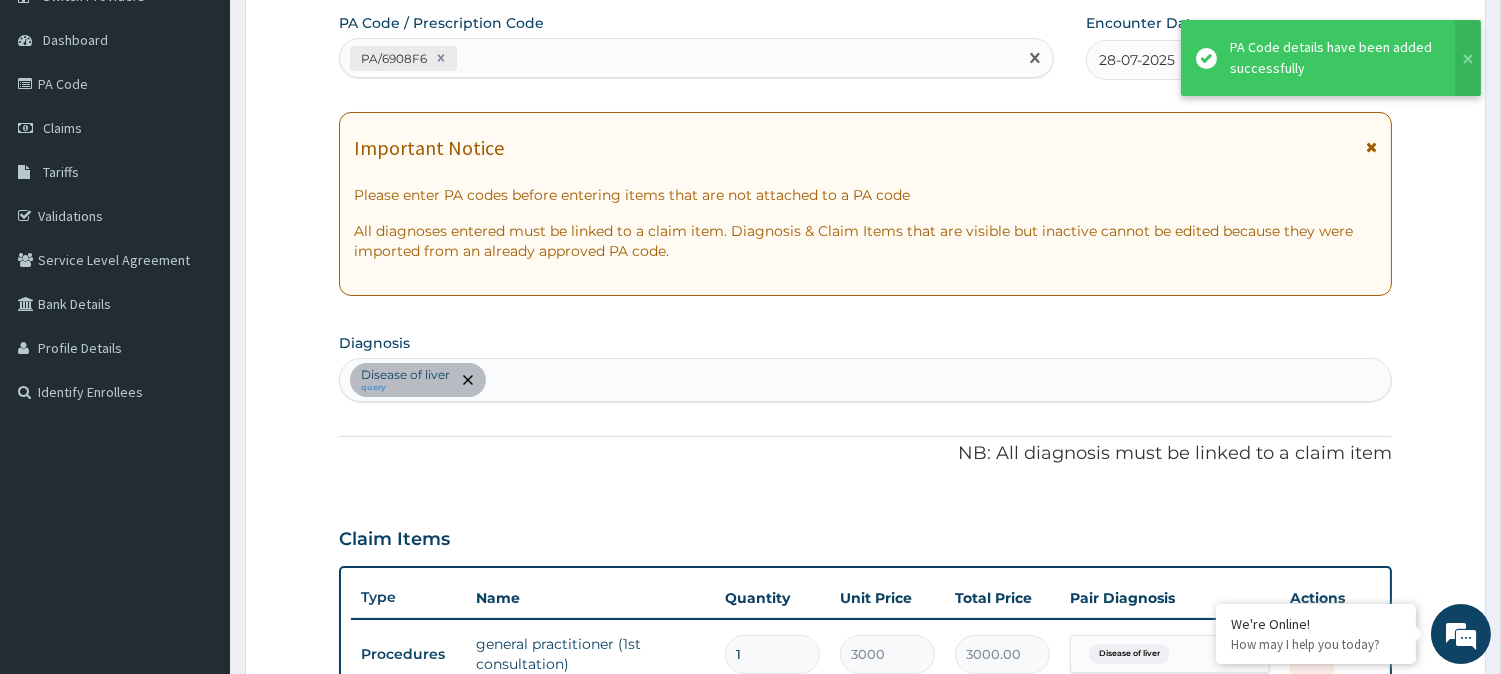 click on "PA/6908F6" at bounding box center (678, 58) 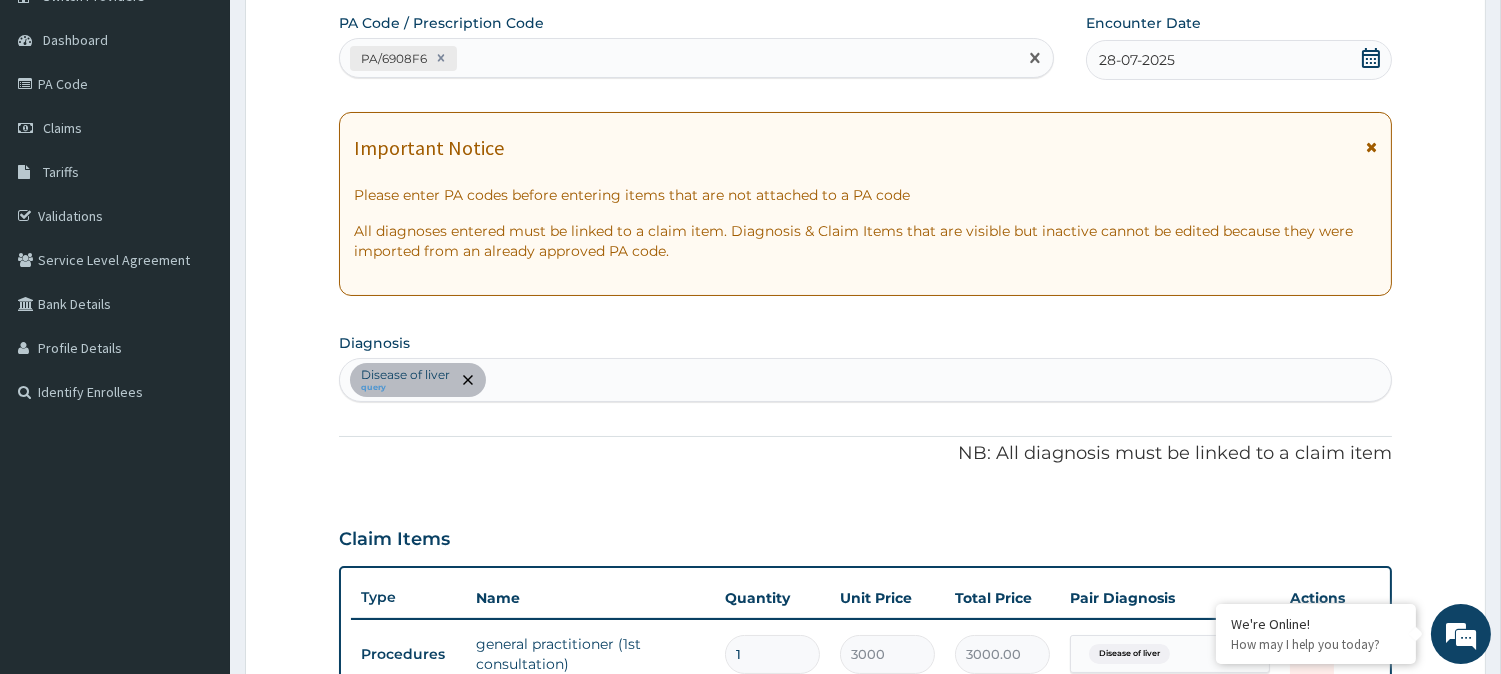 type on "V" 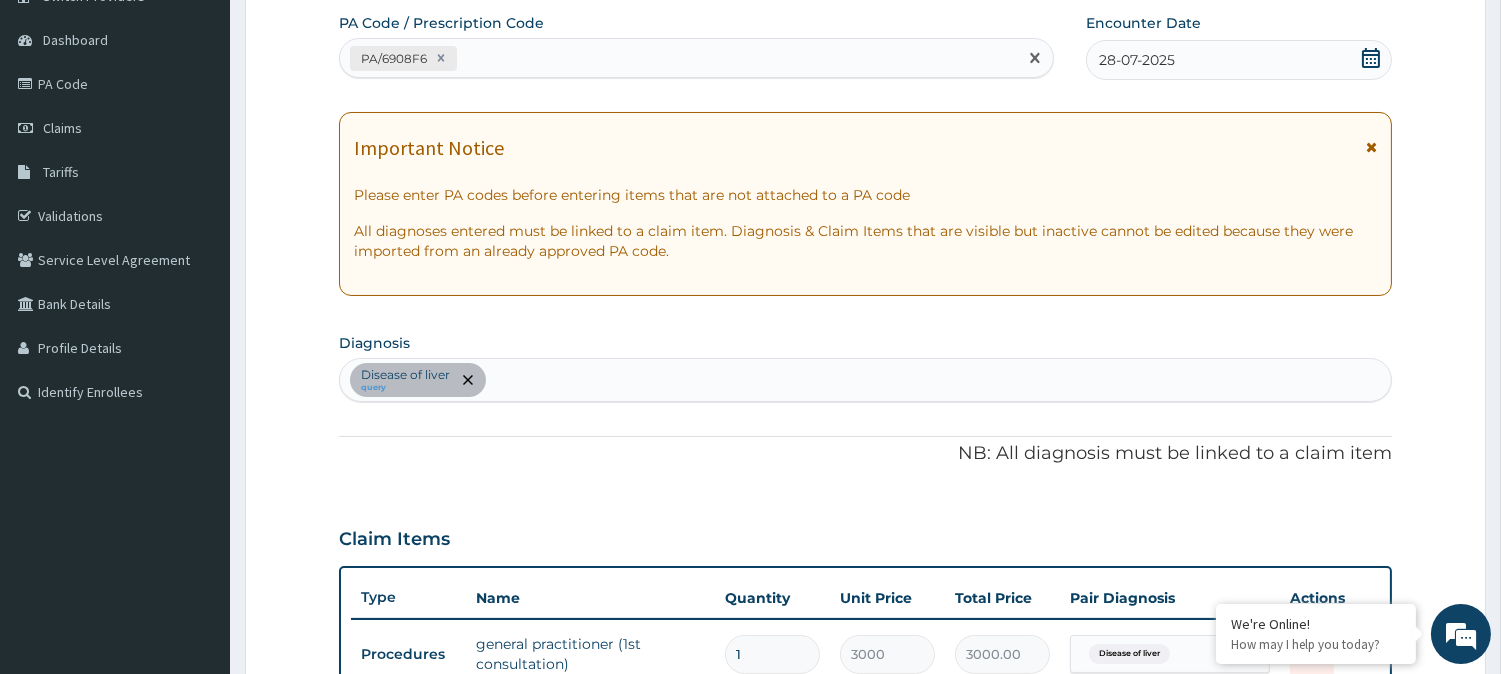 paste on "PA/1B0400" 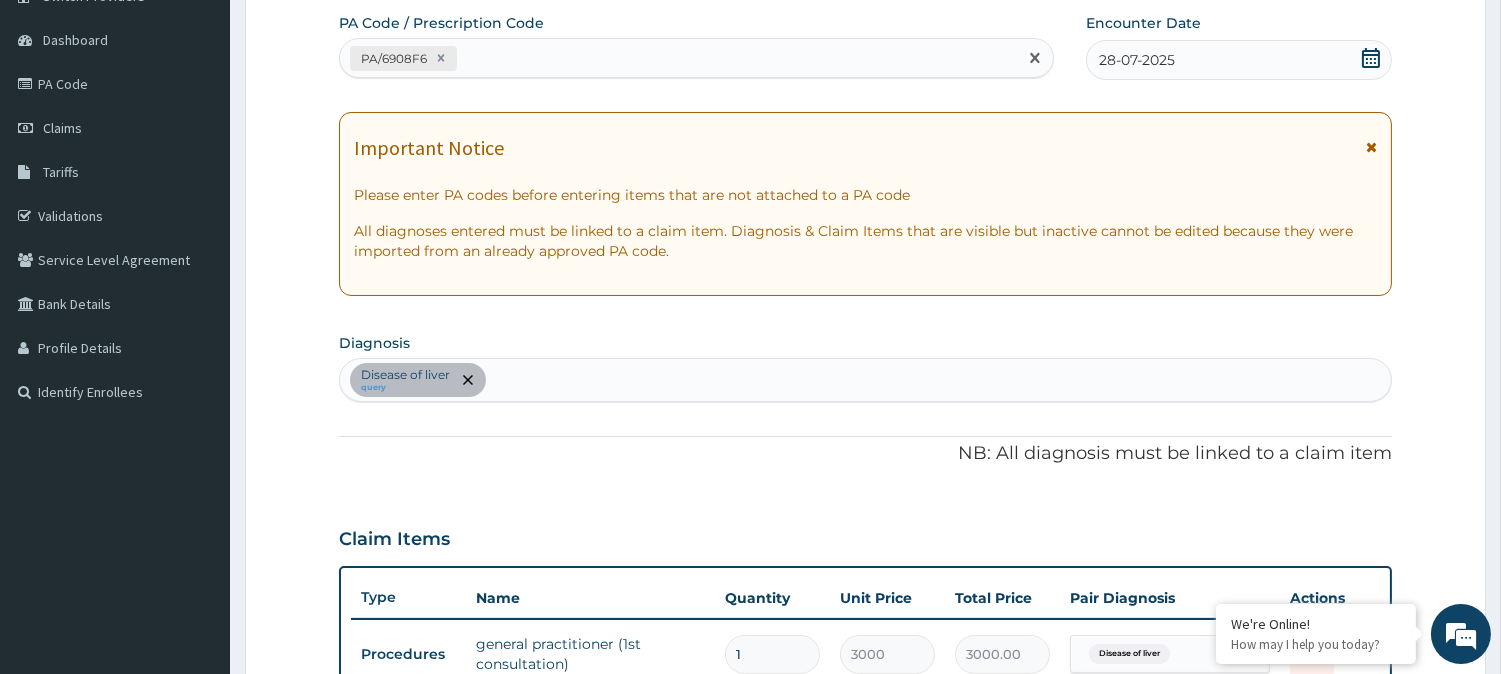type on "PA/1B0400" 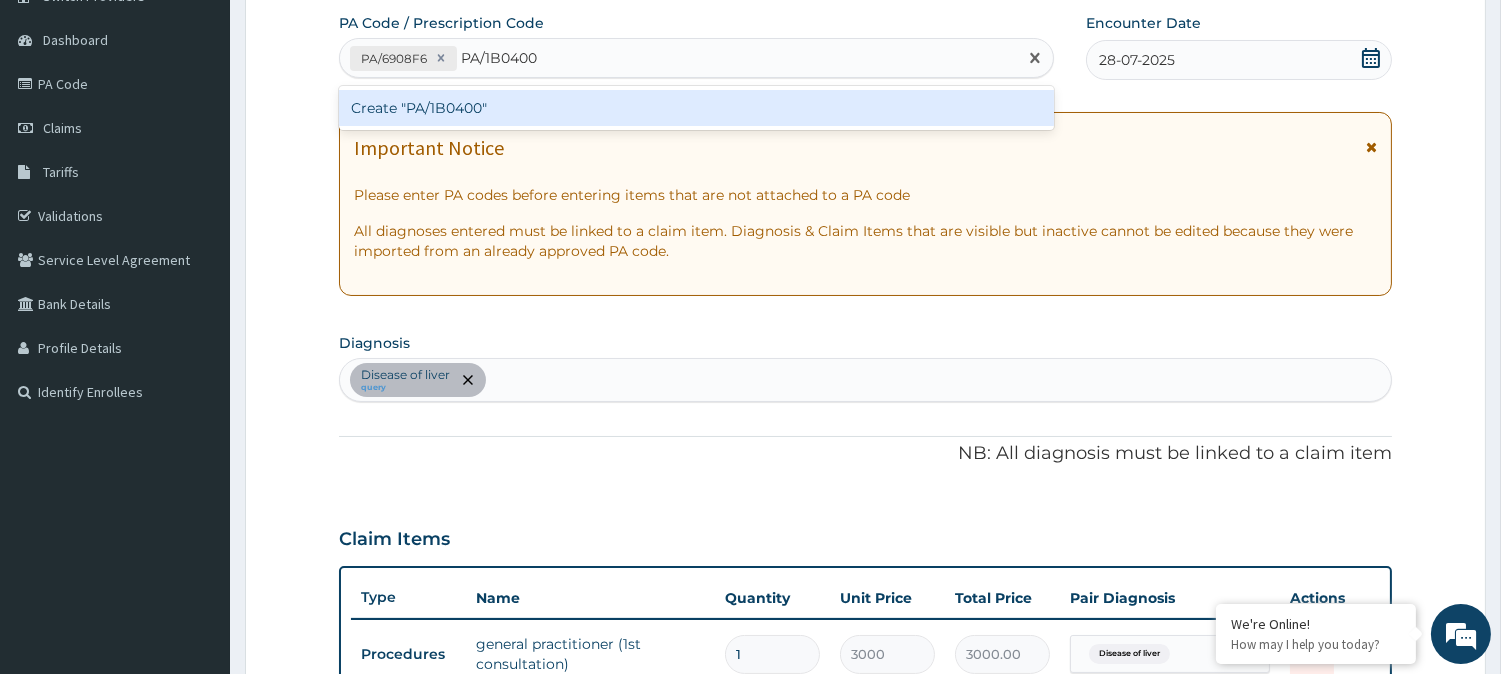 click on "Create "PA/1B0400"" at bounding box center [696, 108] 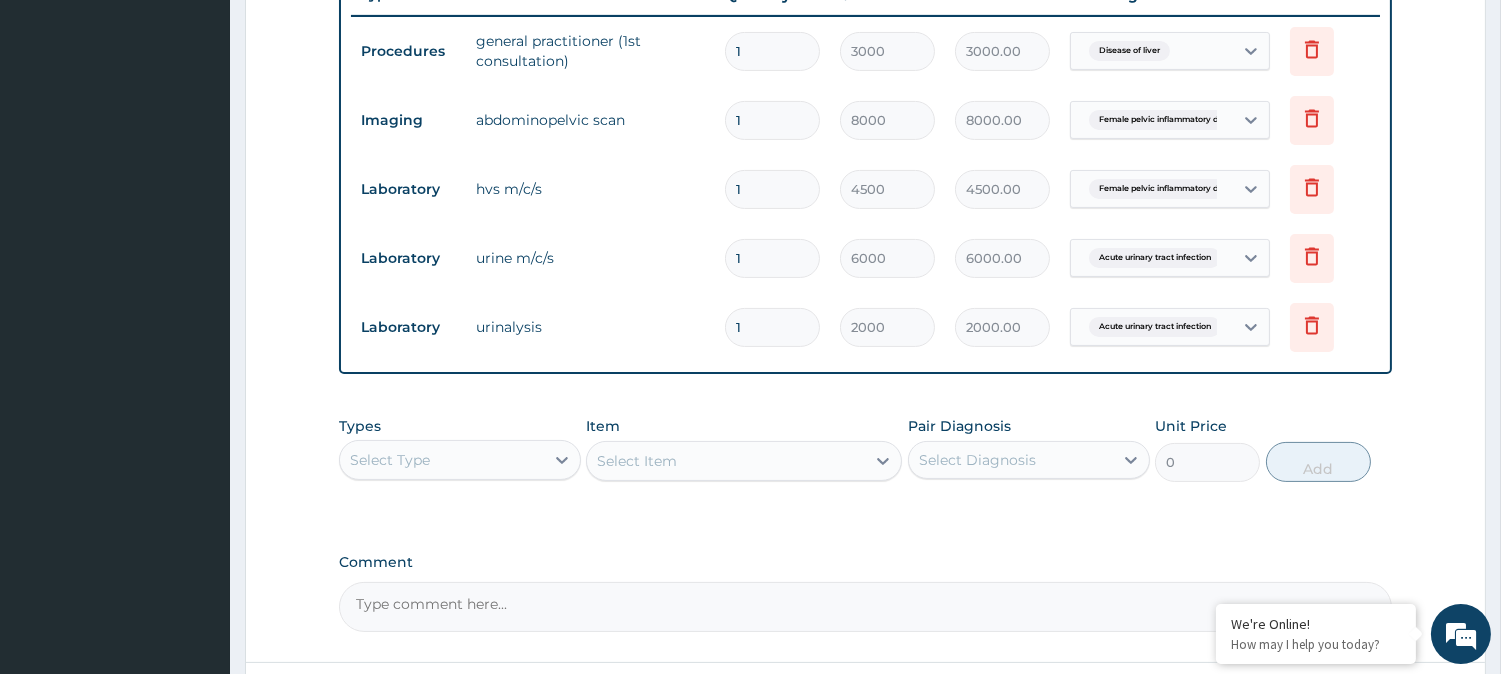 scroll, scrollTop: 948, scrollLeft: 0, axis: vertical 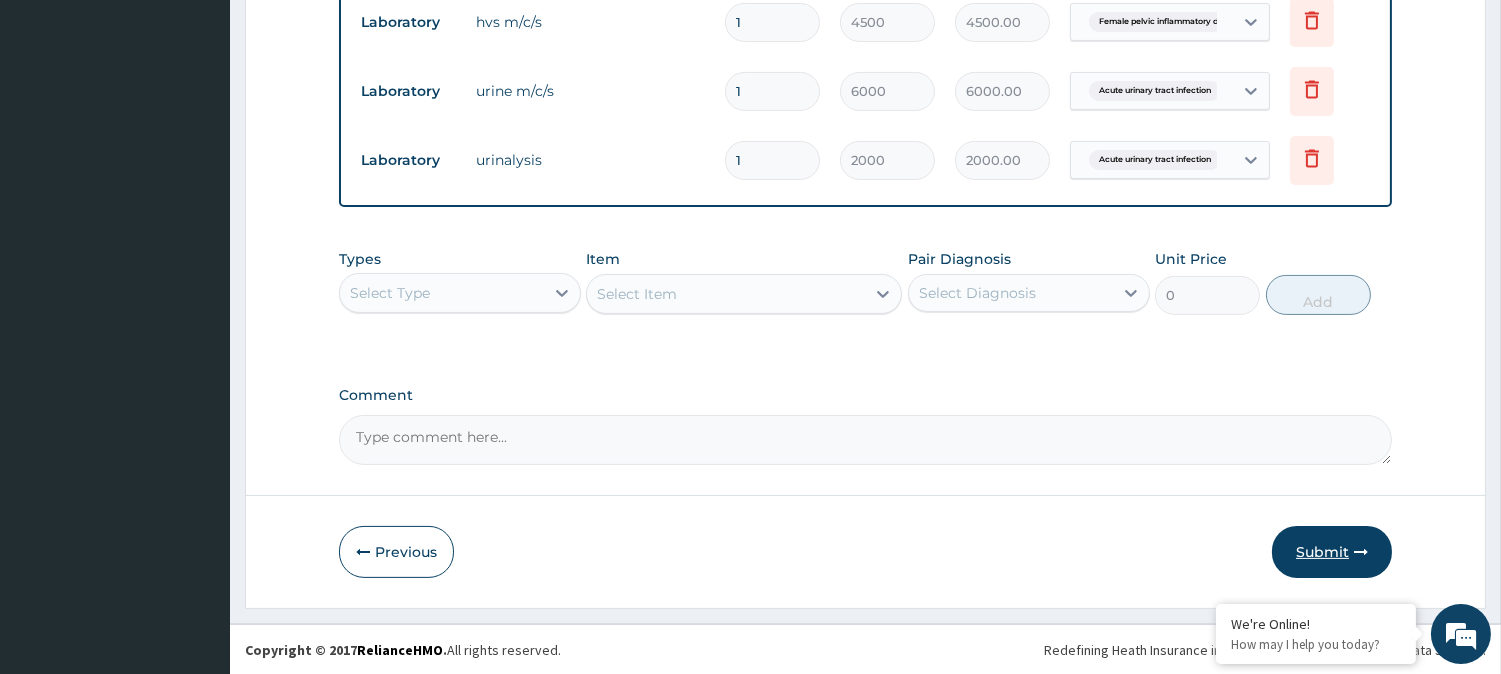 click on "Submit" at bounding box center [1332, 552] 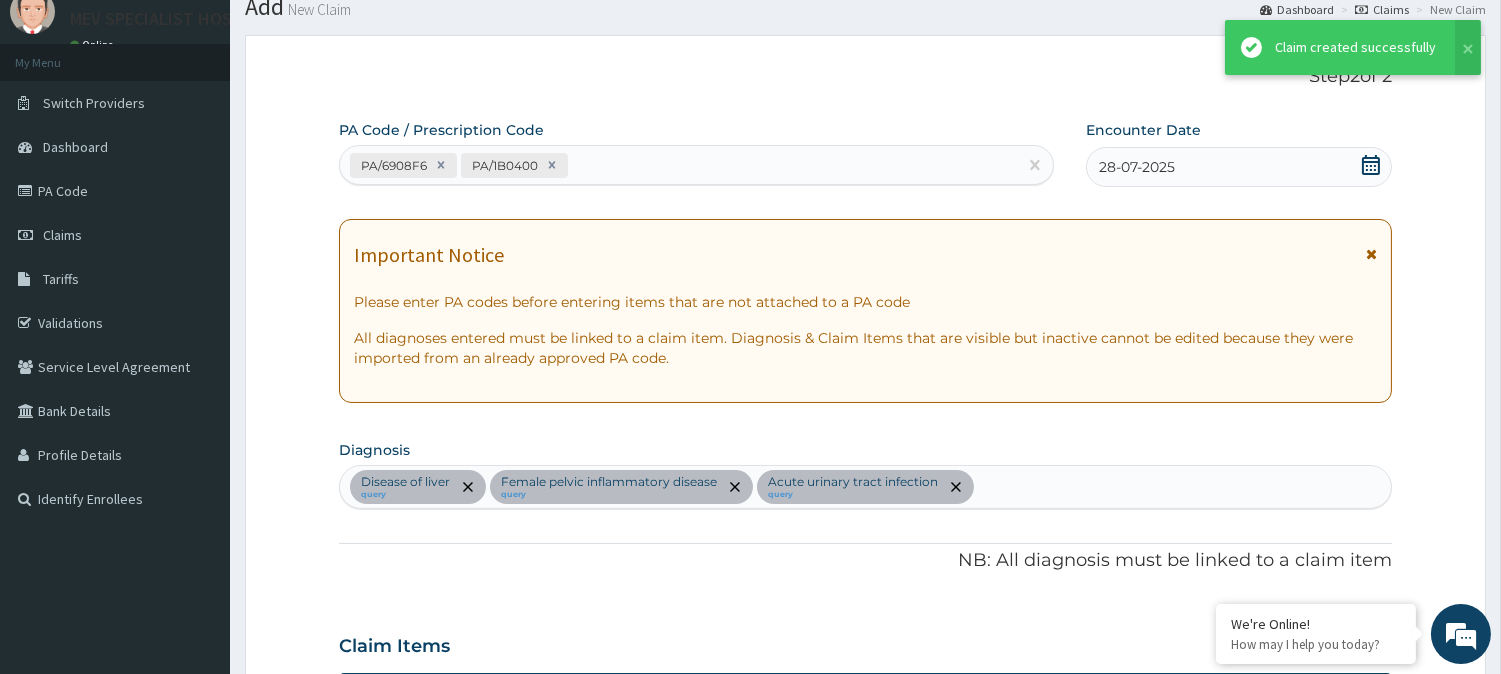 scroll, scrollTop: 948, scrollLeft: 0, axis: vertical 